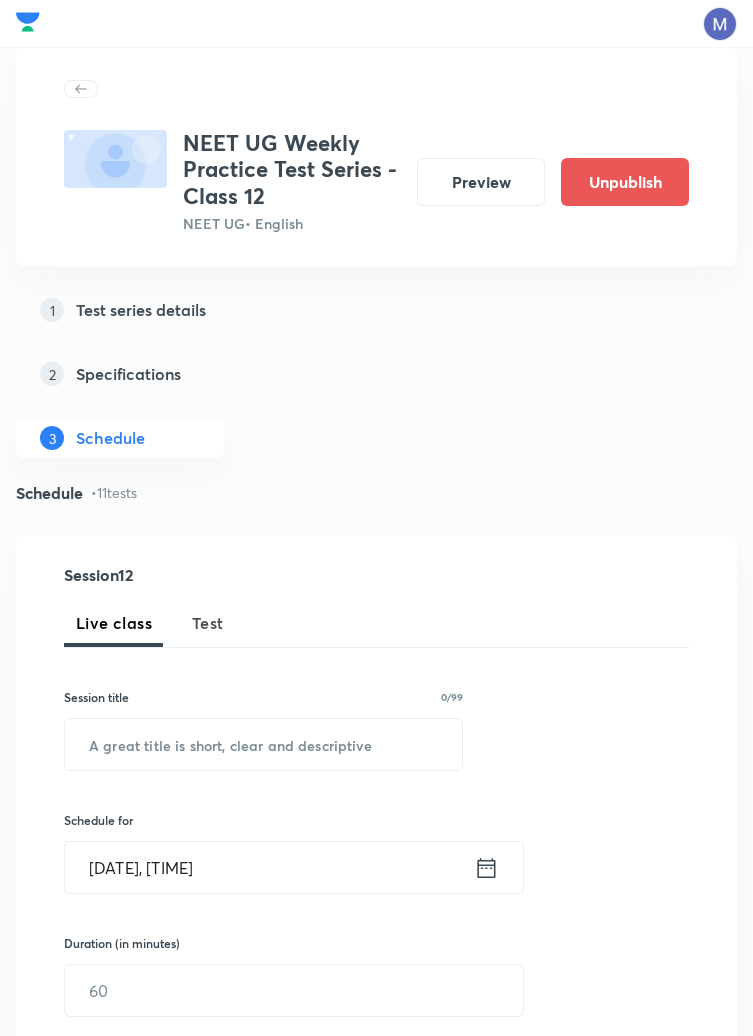 scroll, scrollTop: 0, scrollLeft: 0, axis: both 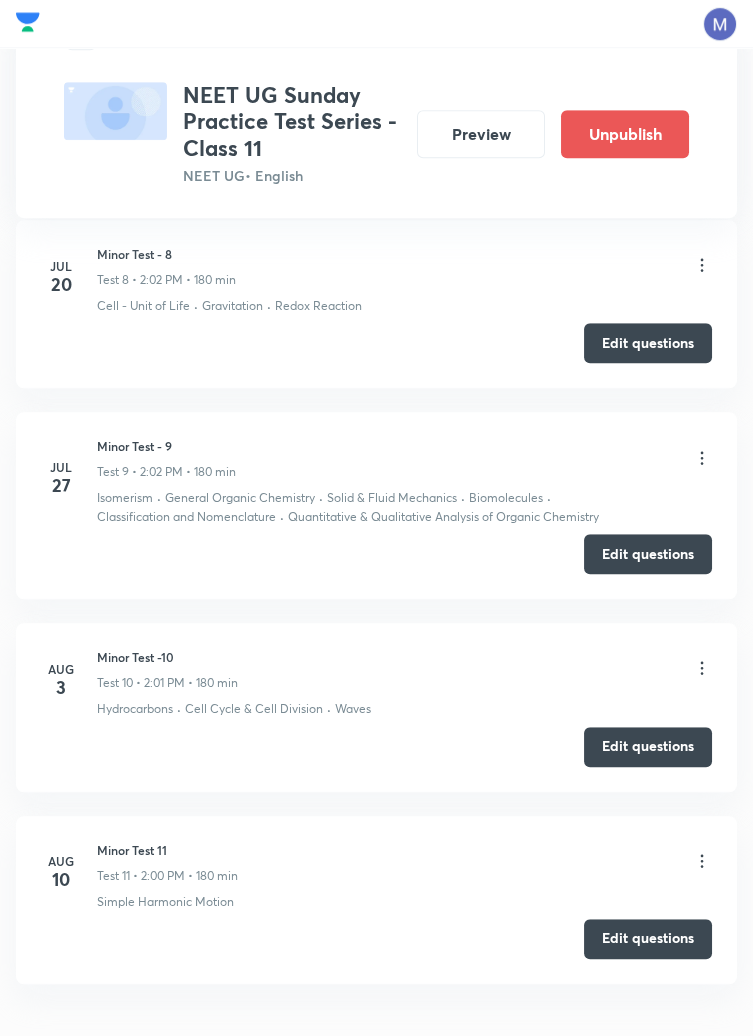 click 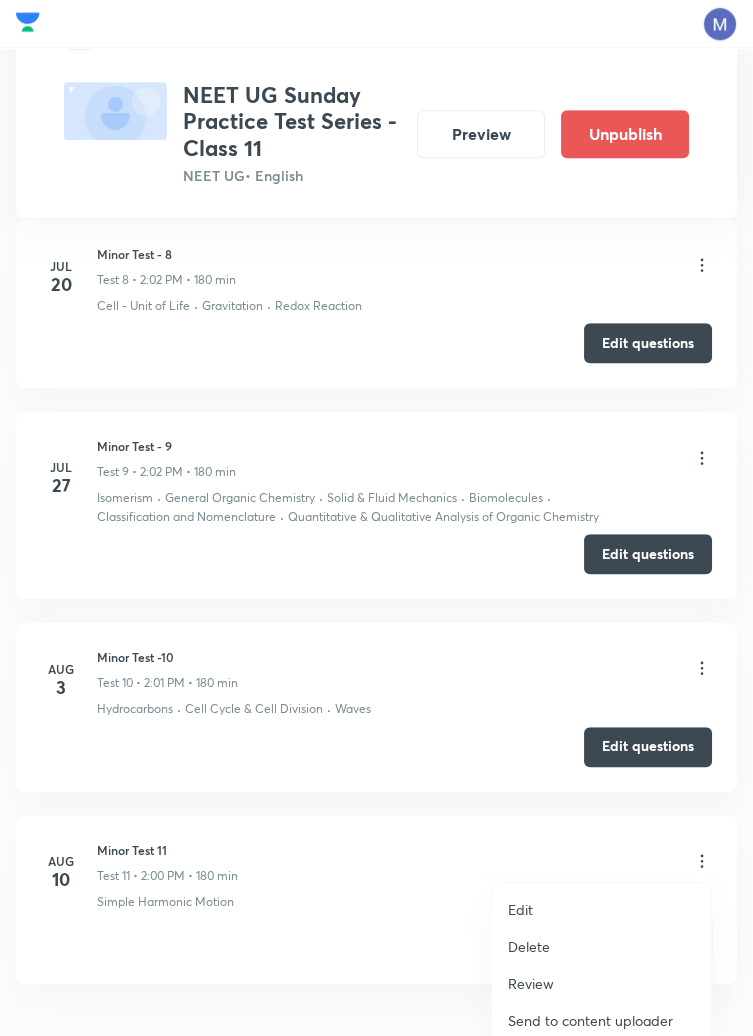 click on "Edit" at bounding box center (520, 909) 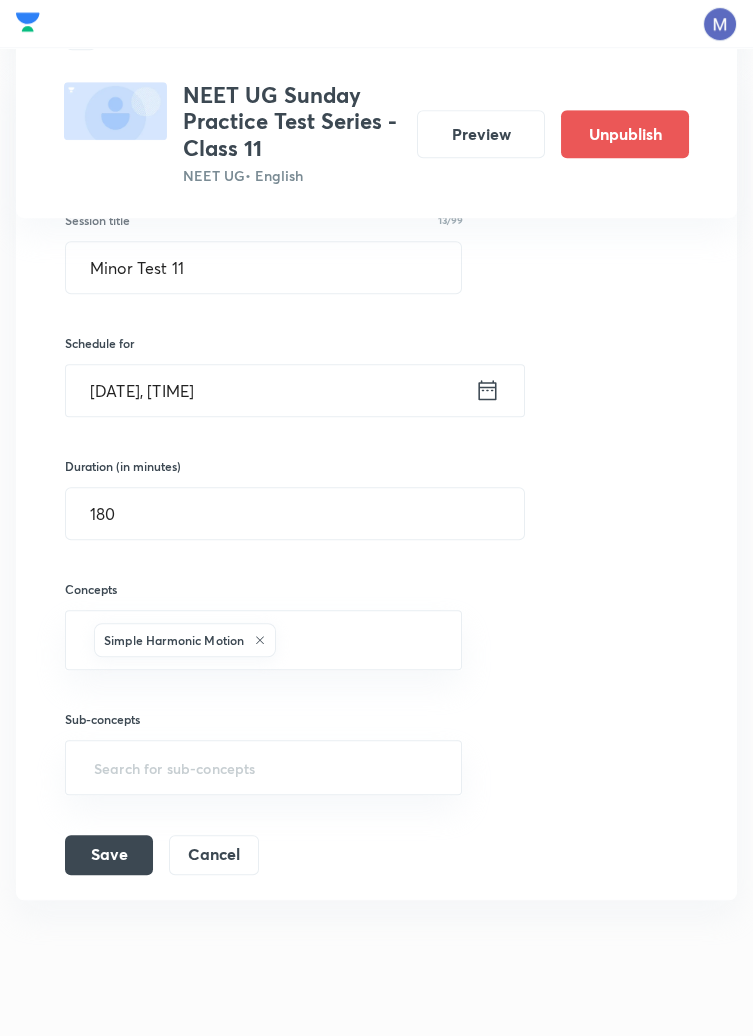 scroll, scrollTop: 1743, scrollLeft: 0, axis: vertical 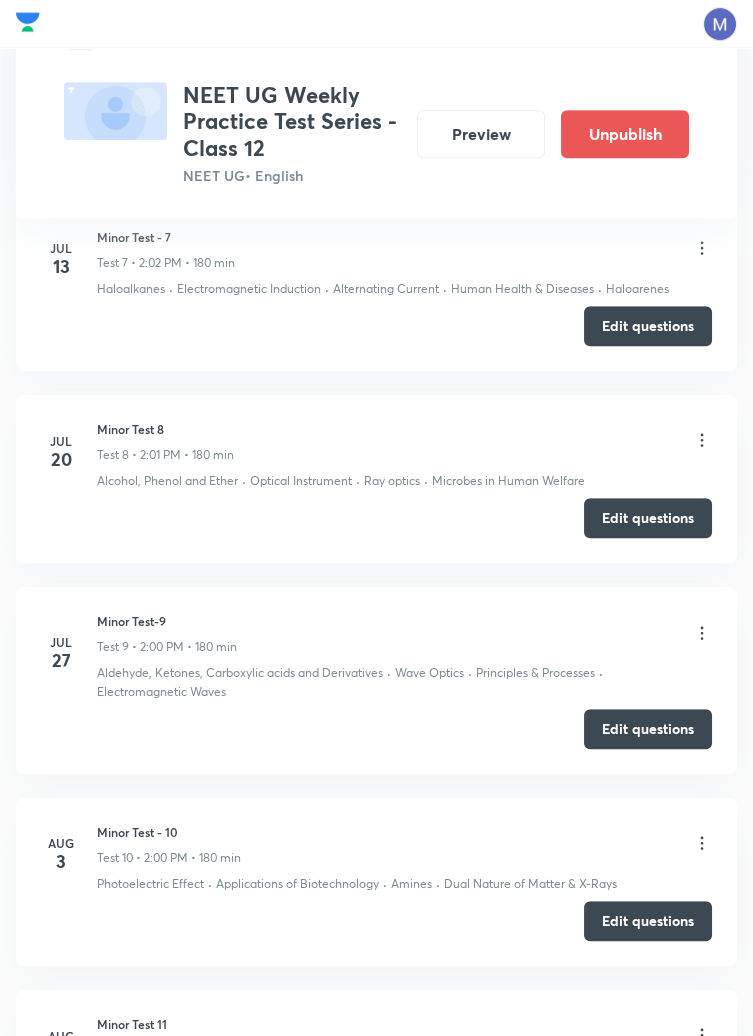 click 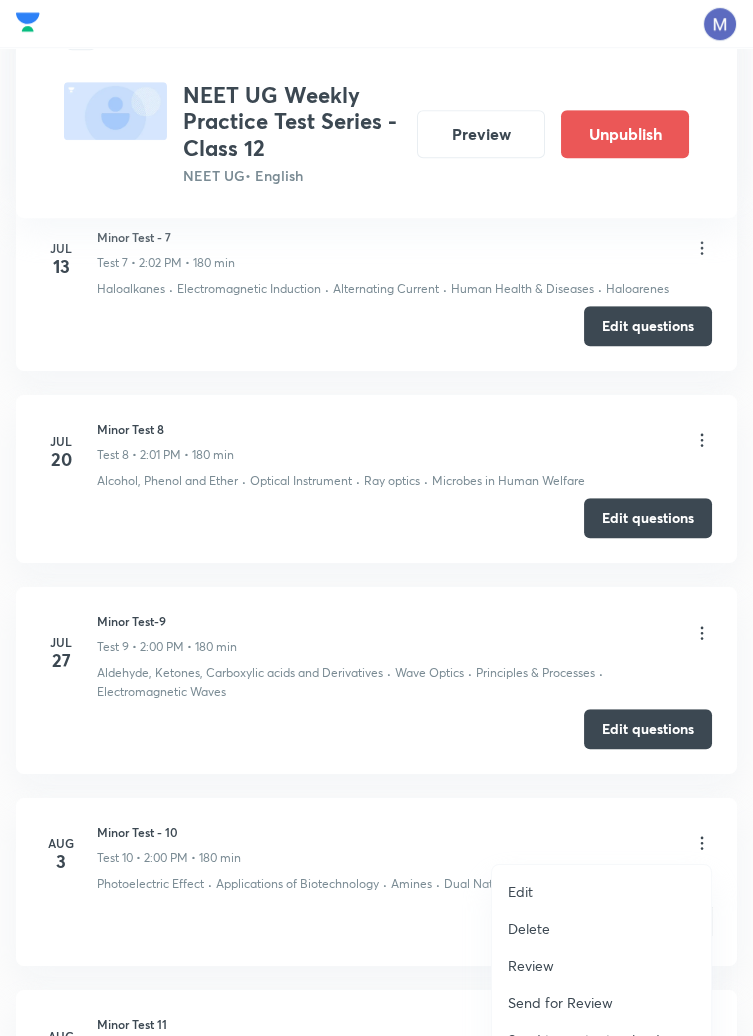 click on "Edit" at bounding box center (601, 891) 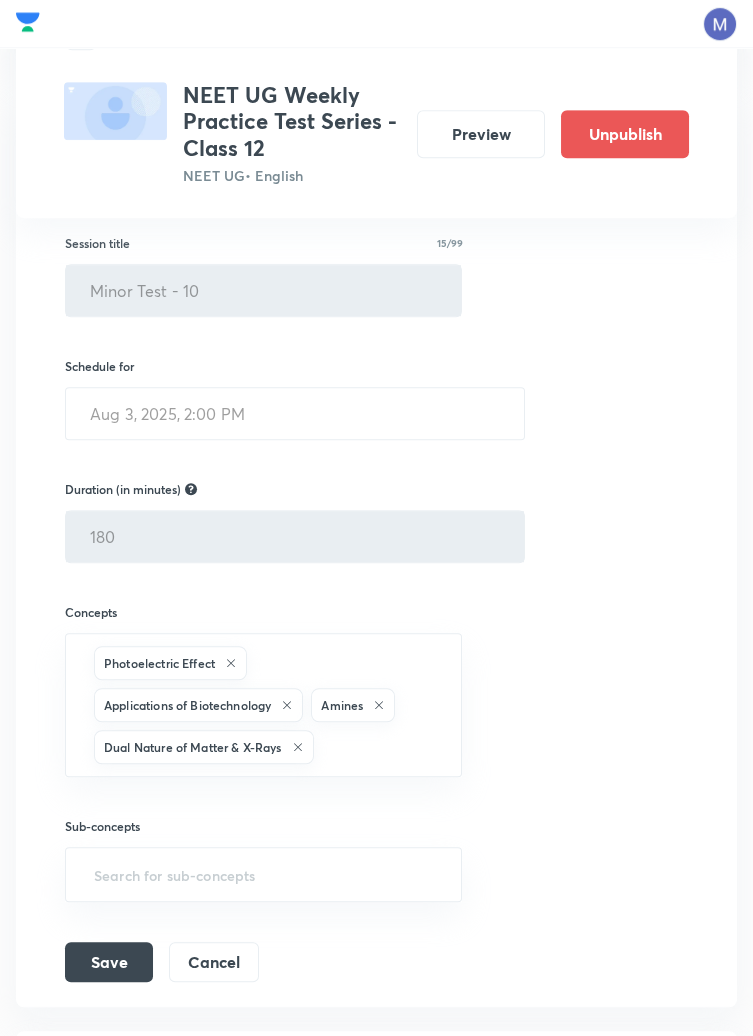 scroll, scrollTop: 2220, scrollLeft: 0, axis: vertical 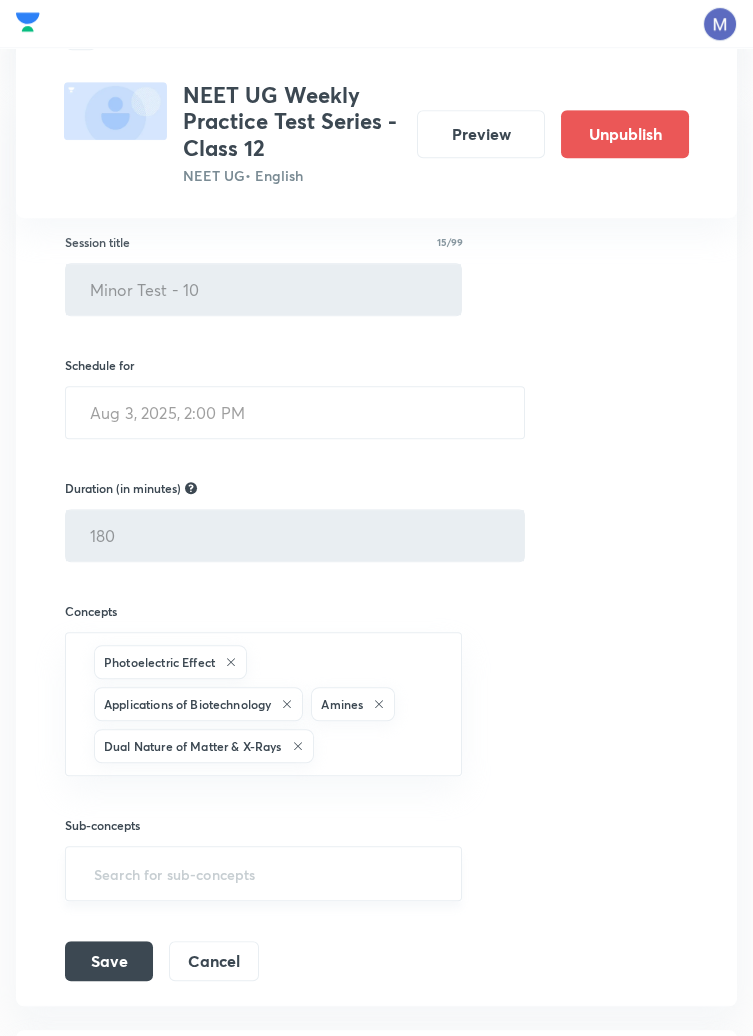 click at bounding box center [263, 873] 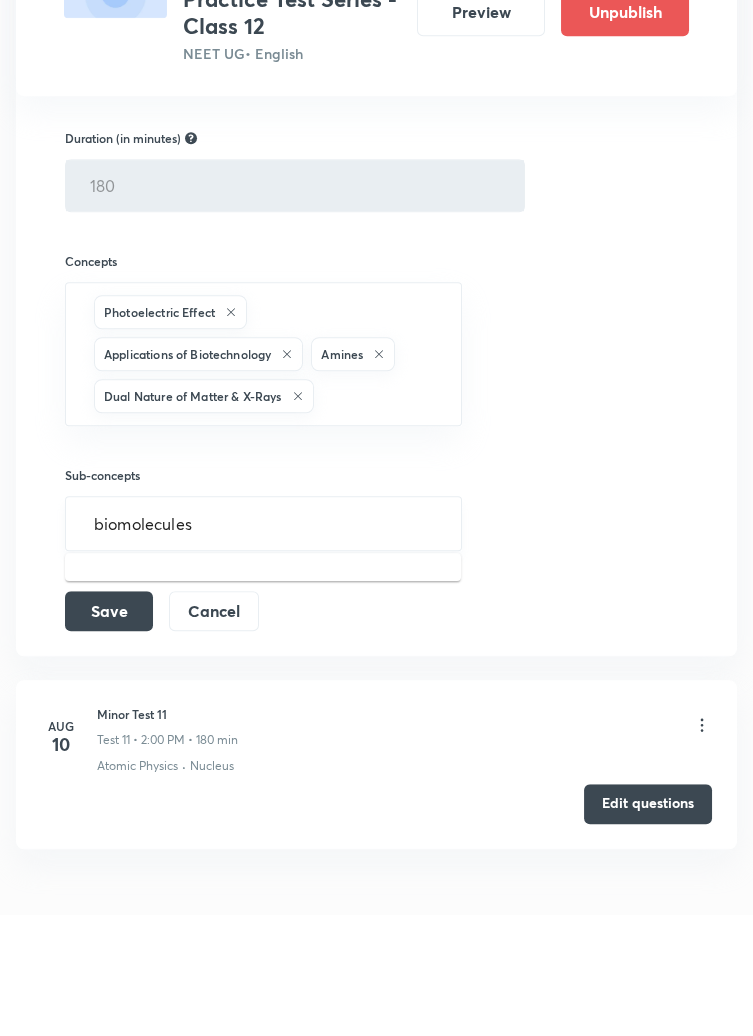 scroll, scrollTop: 2448, scrollLeft: 0, axis: vertical 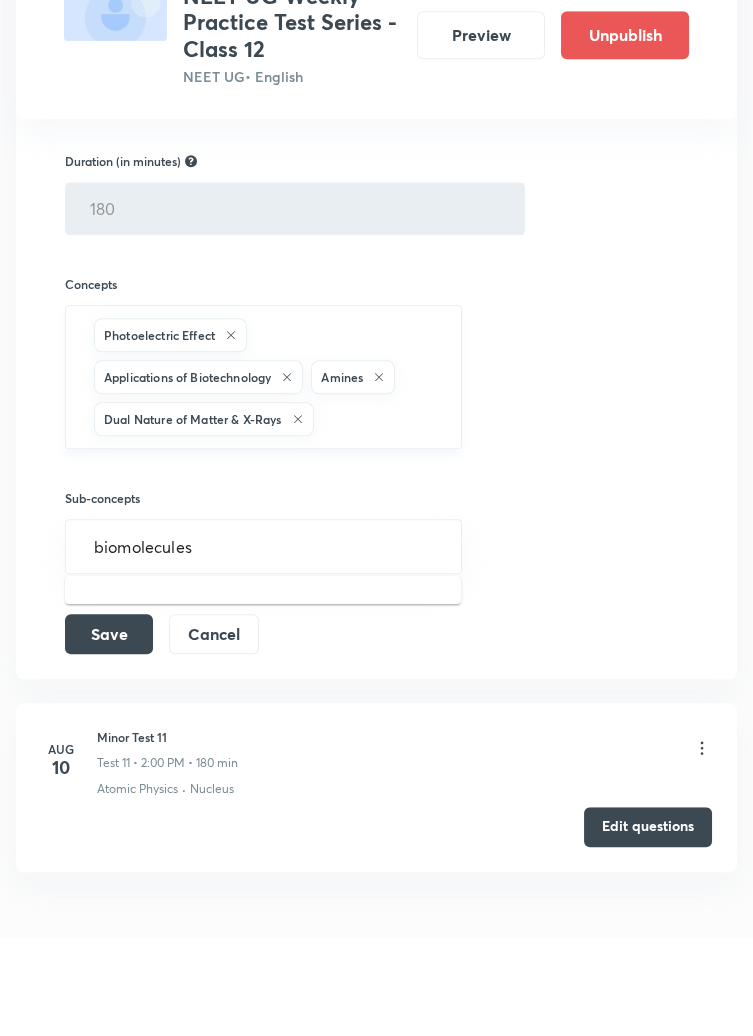 type on "biomolecules" 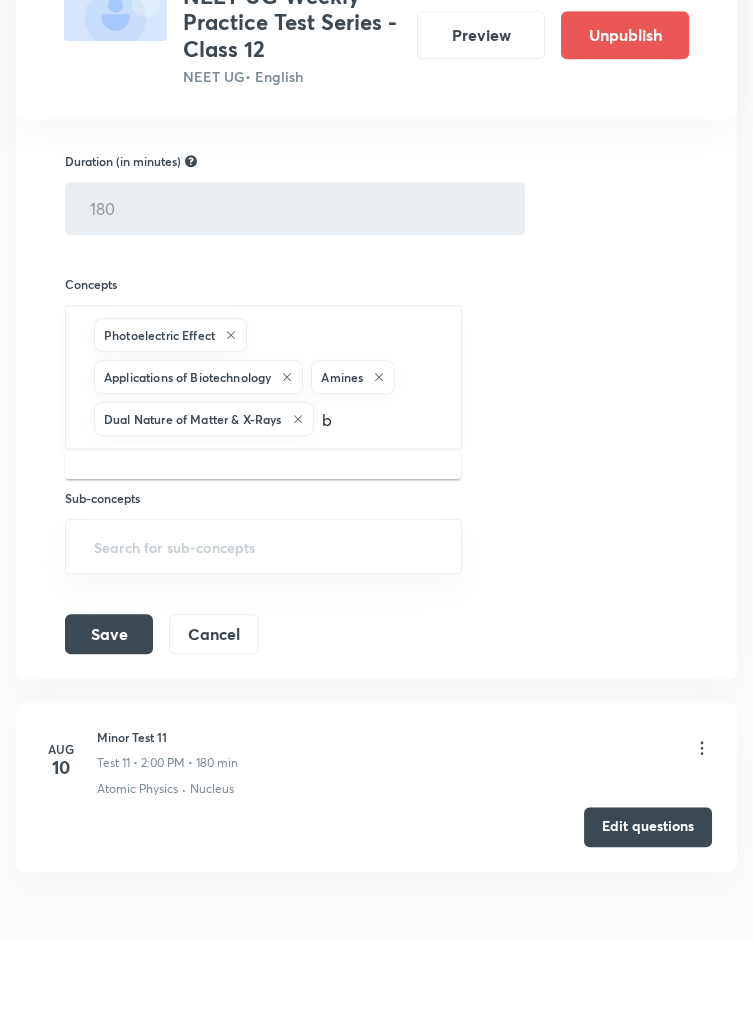 type on "bi" 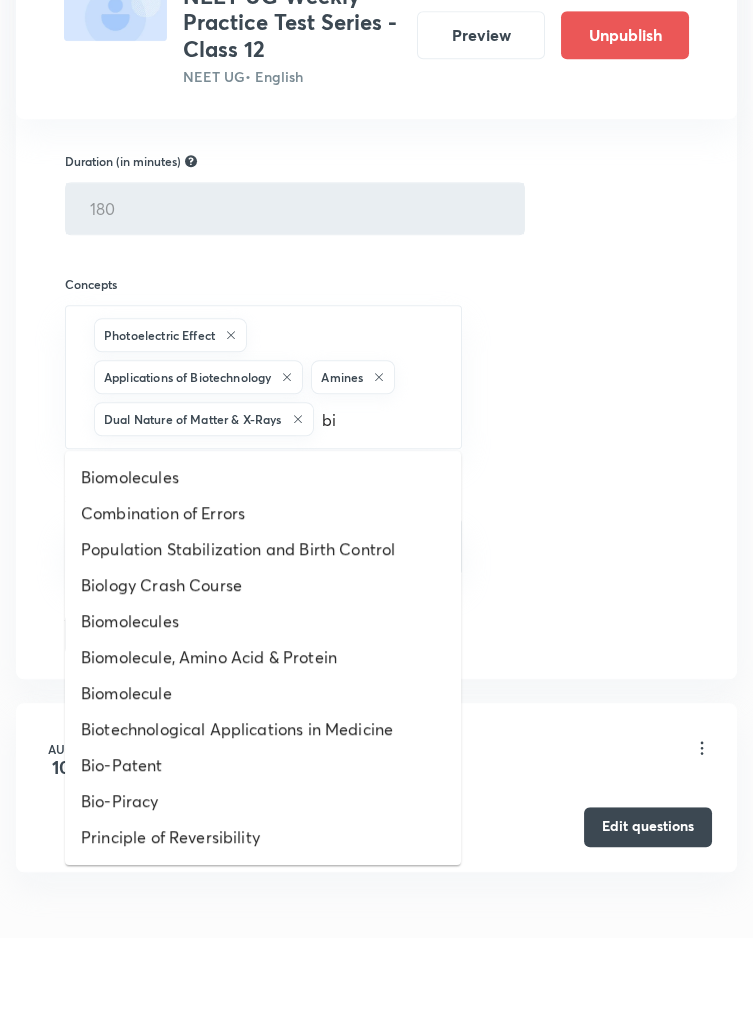 click on "Biomolecules" at bounding box center (263, 576) 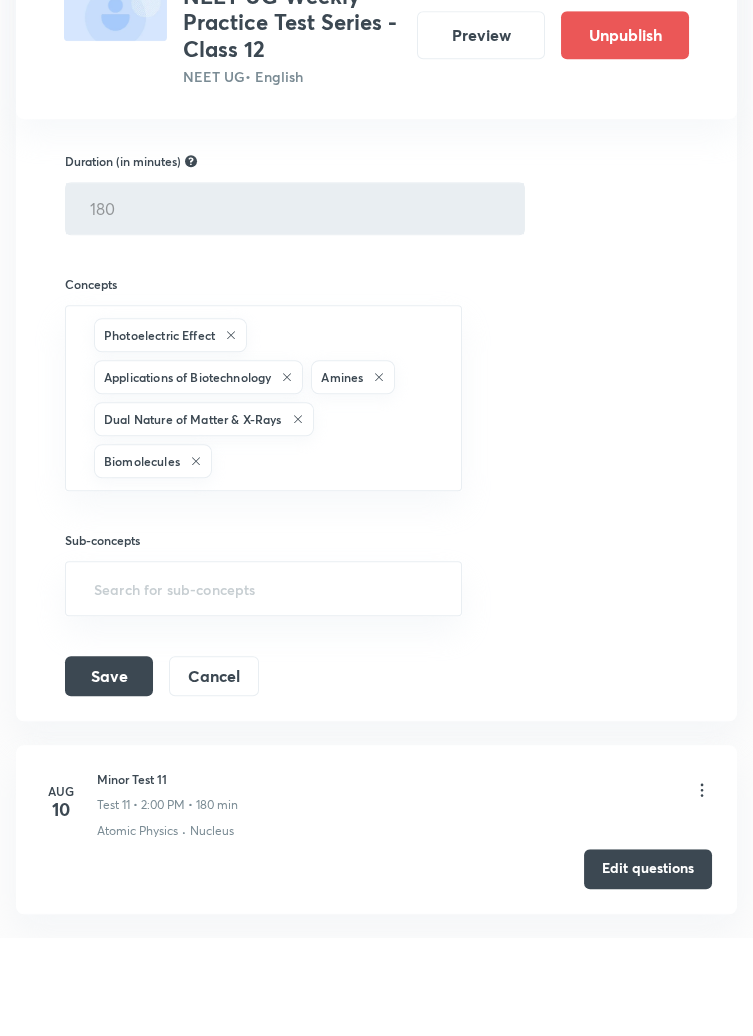 scroll, scrollTop: 2448, scrollLeft: 0, axis: vertical 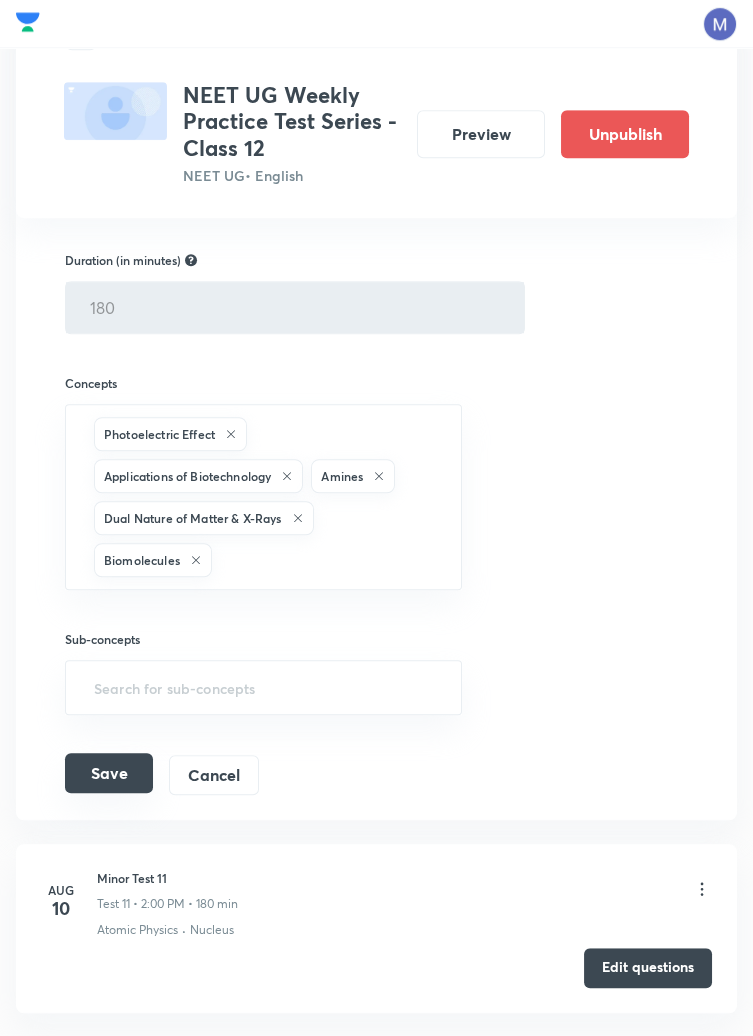 click on "Save" at bounding box center (109, 773) 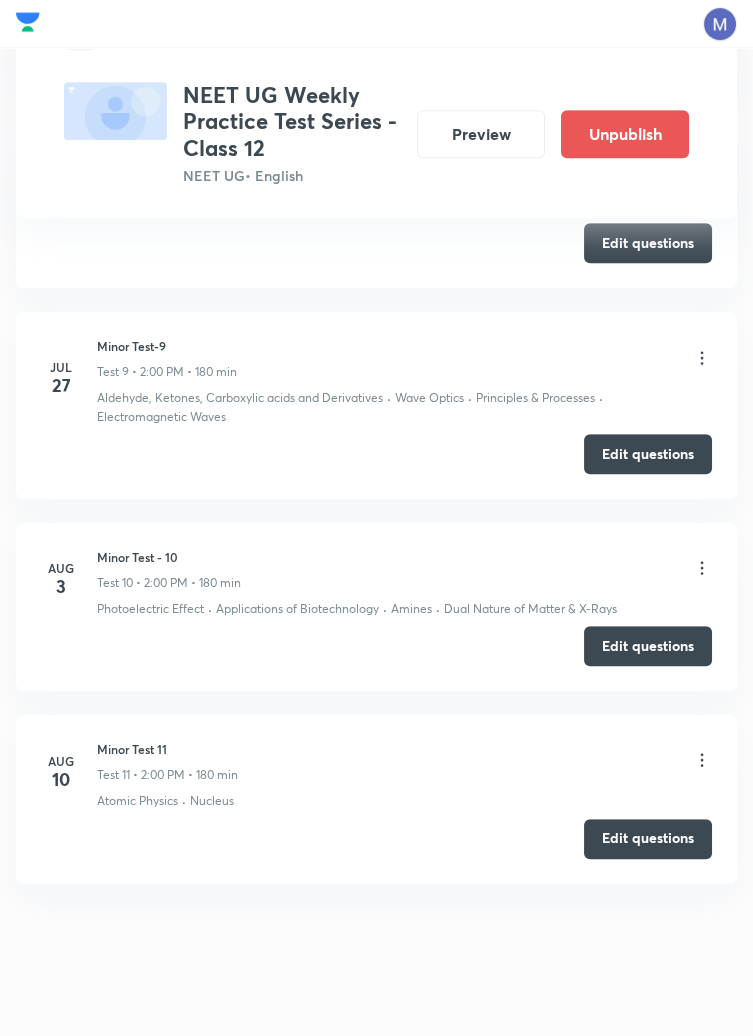 scroll, scrollTop: 1897, scrollLeft: 0, axis: vertical 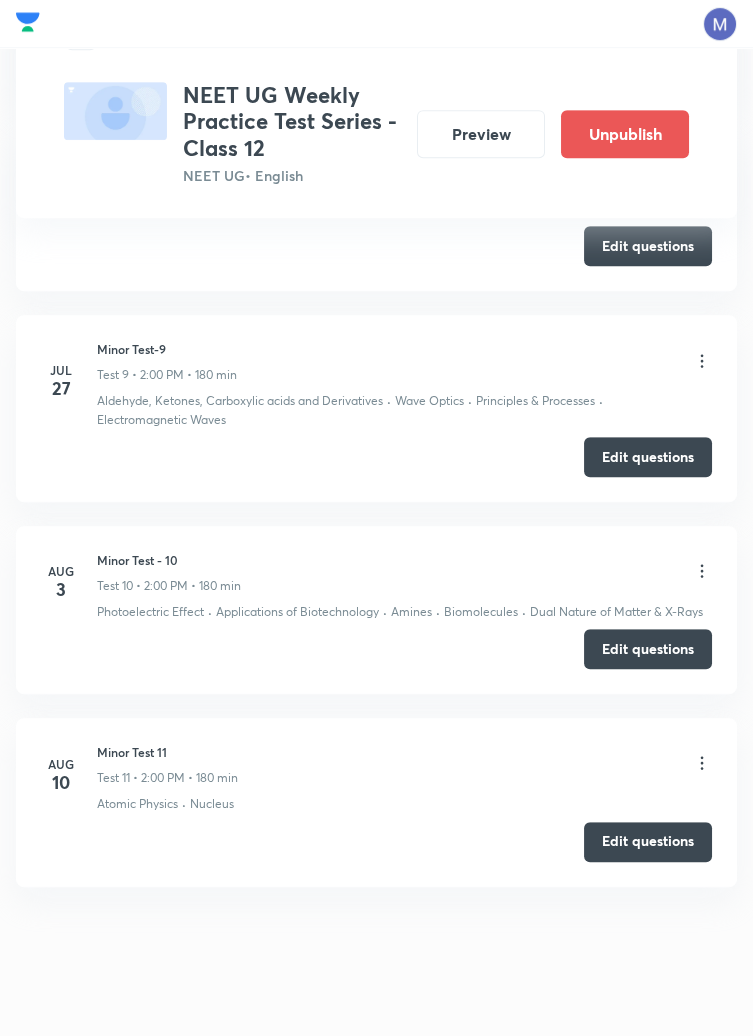 click 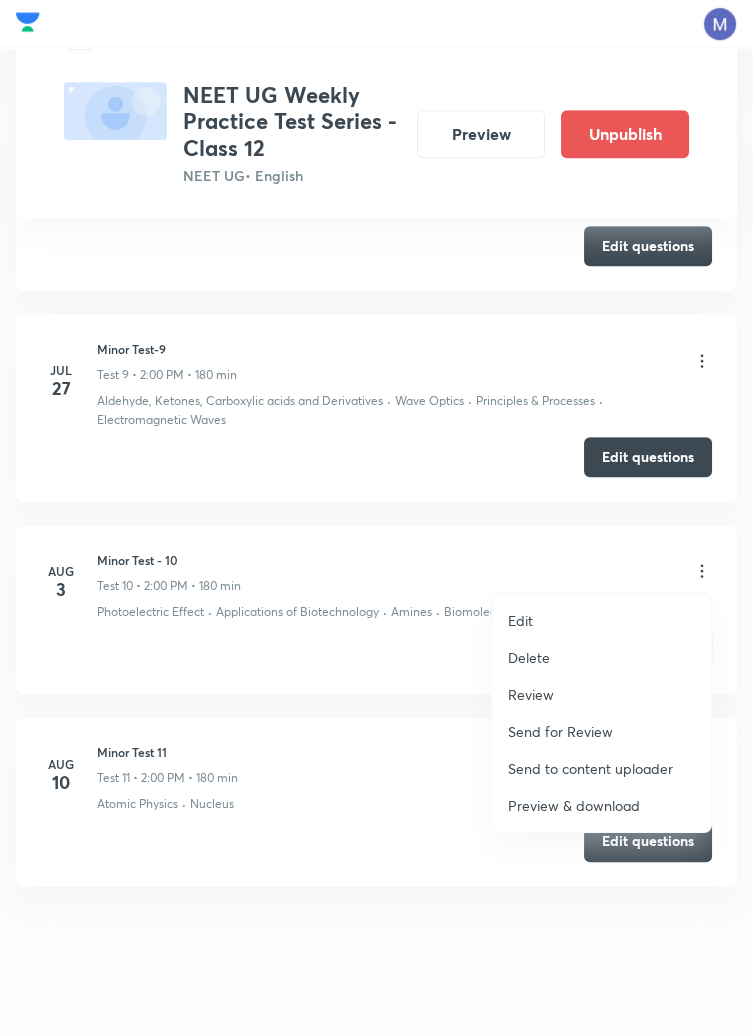 click on "Edit" at bounding box center [520, 620] 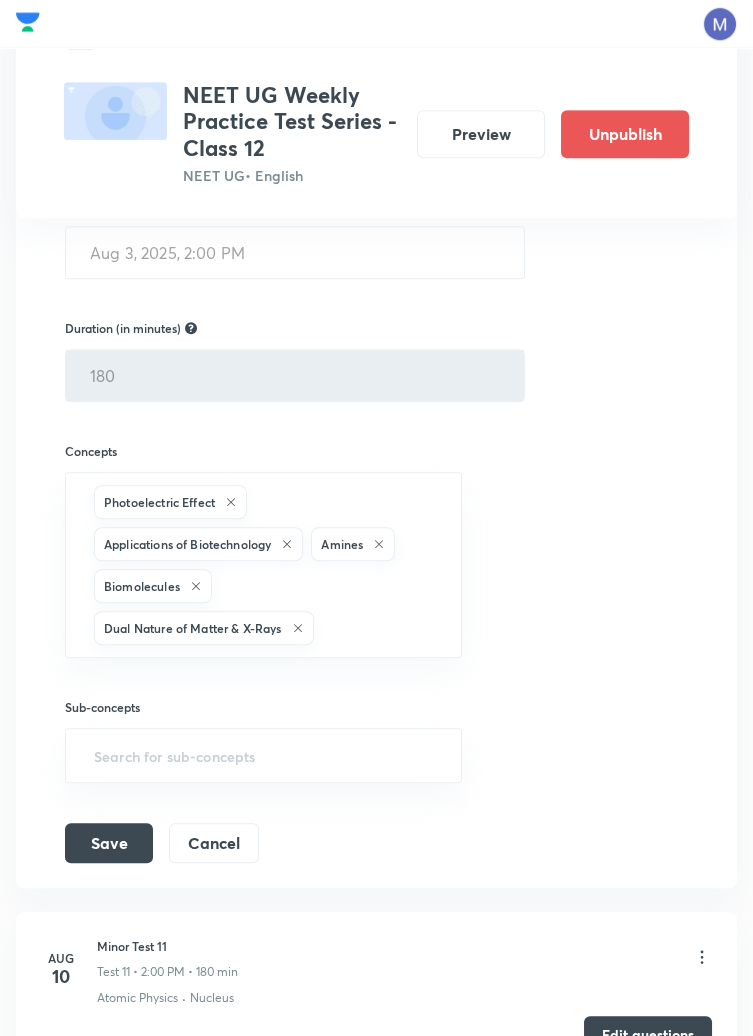 scroll, scrollTop: 2382, scrollLeft: 0, axis: vertical 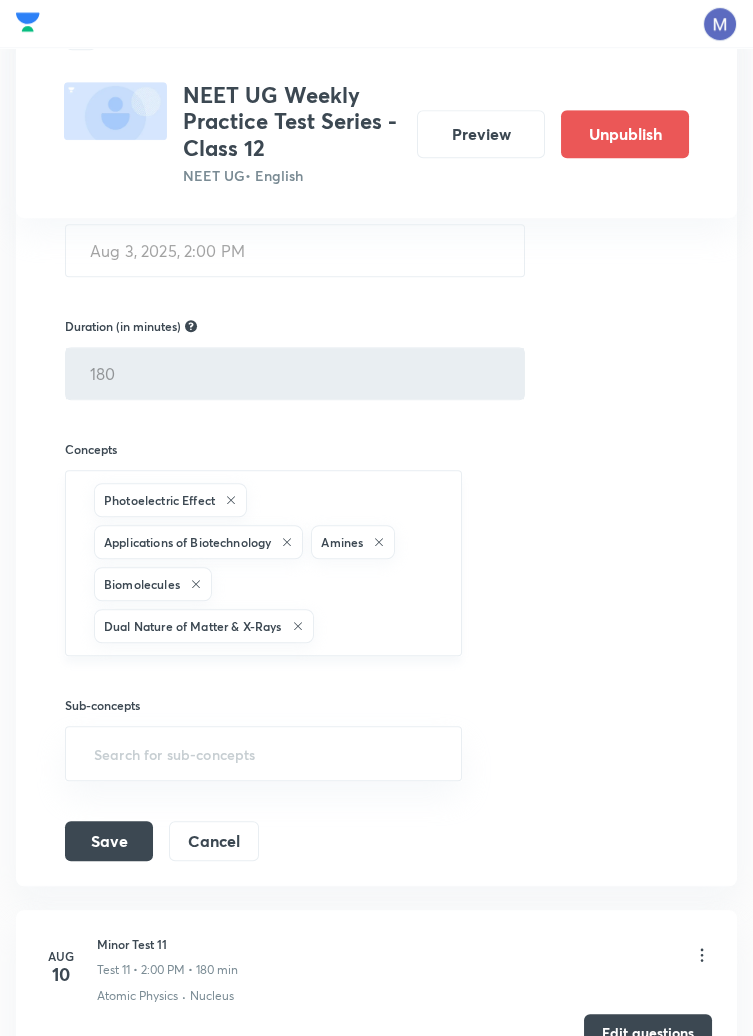 click 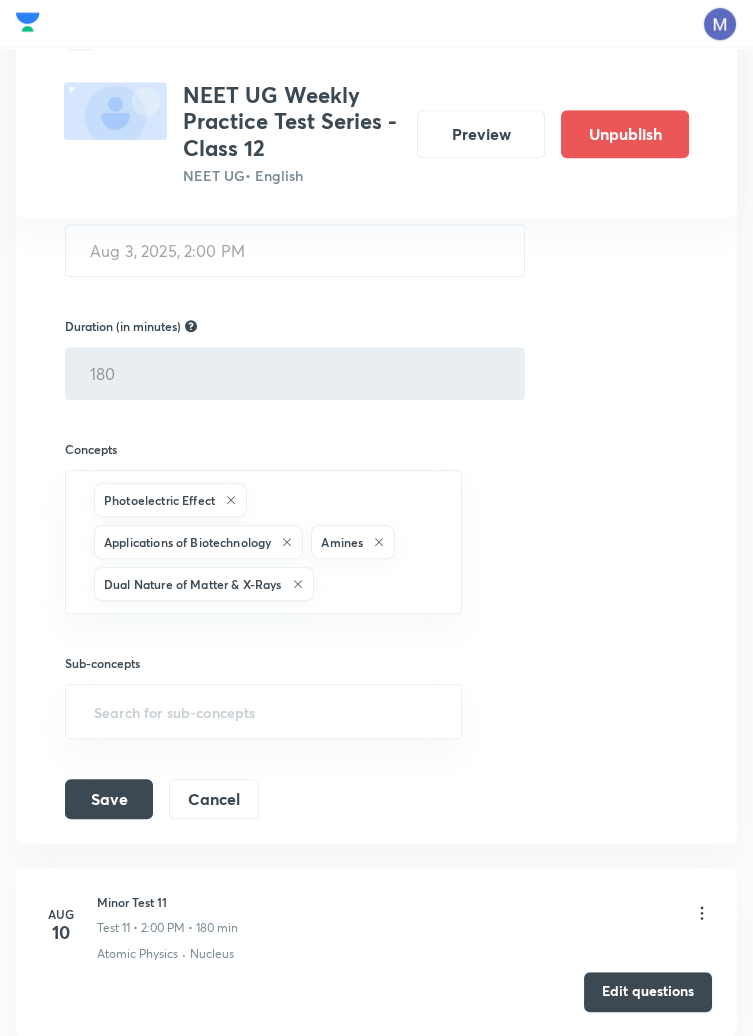 click 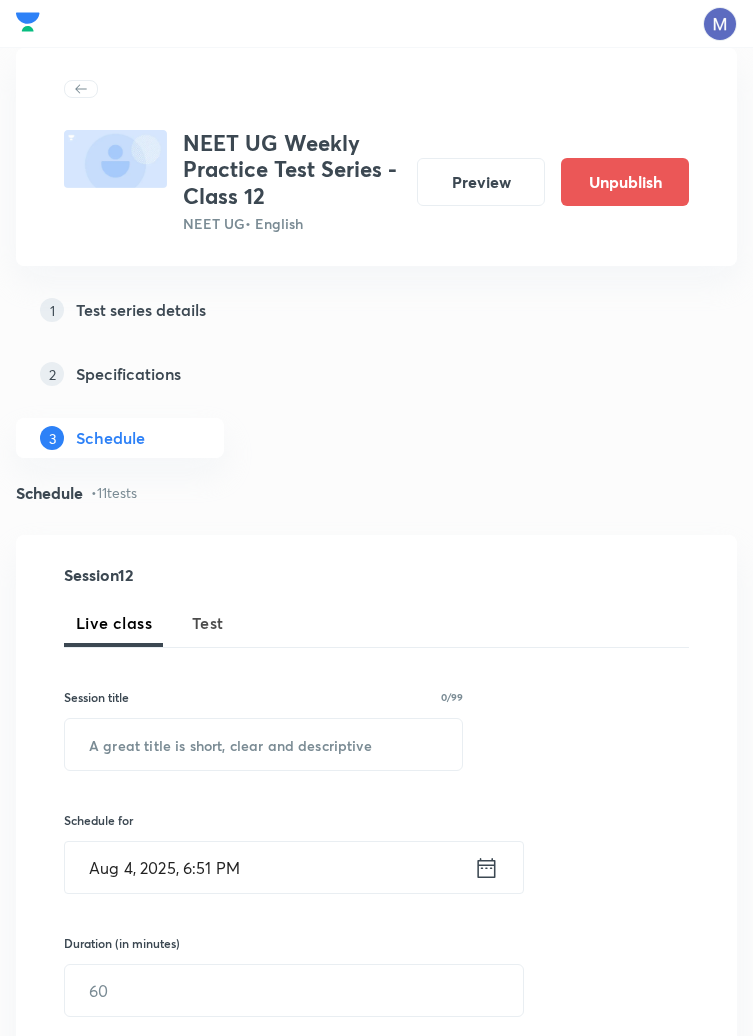 scroll, scrollTop: 2531, scrollLeft: 0, axis: vertical 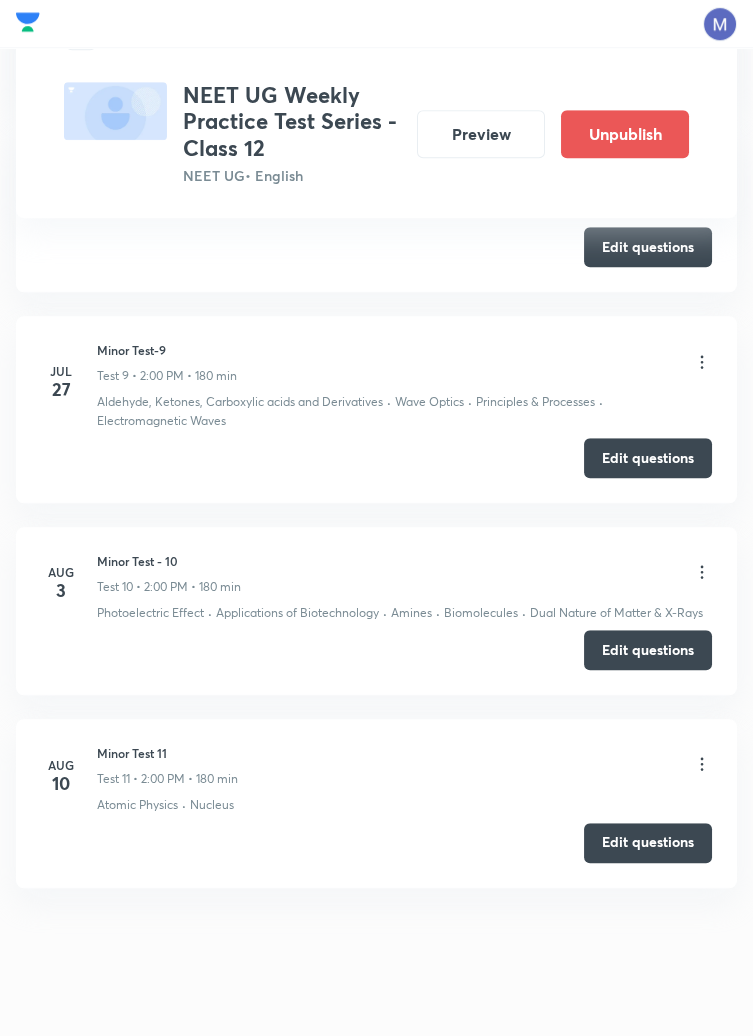 click 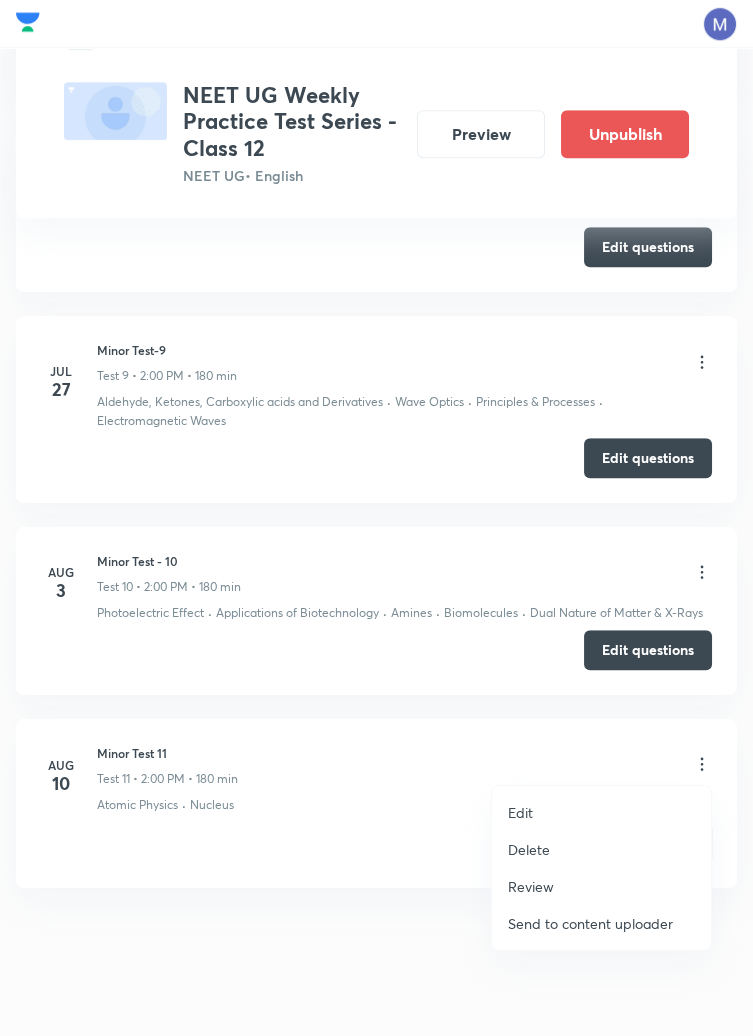 click on "Edit" at bounding box center (520, 812) 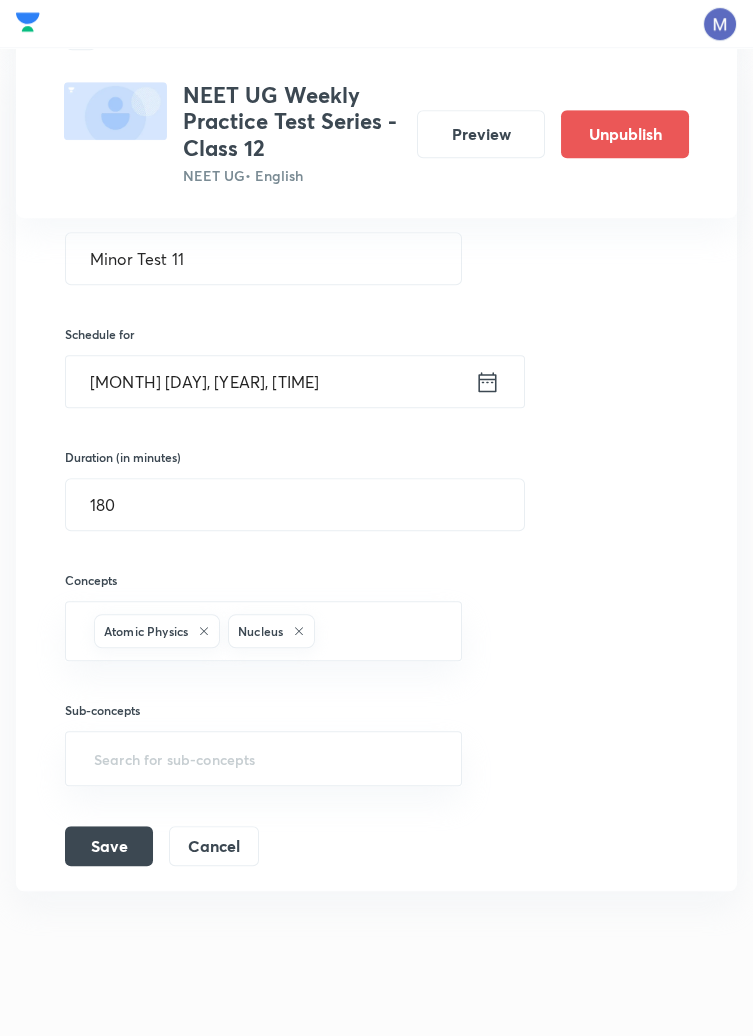 scroll, scrollTop: 2442, scrollLeft: 0, axis: vertical 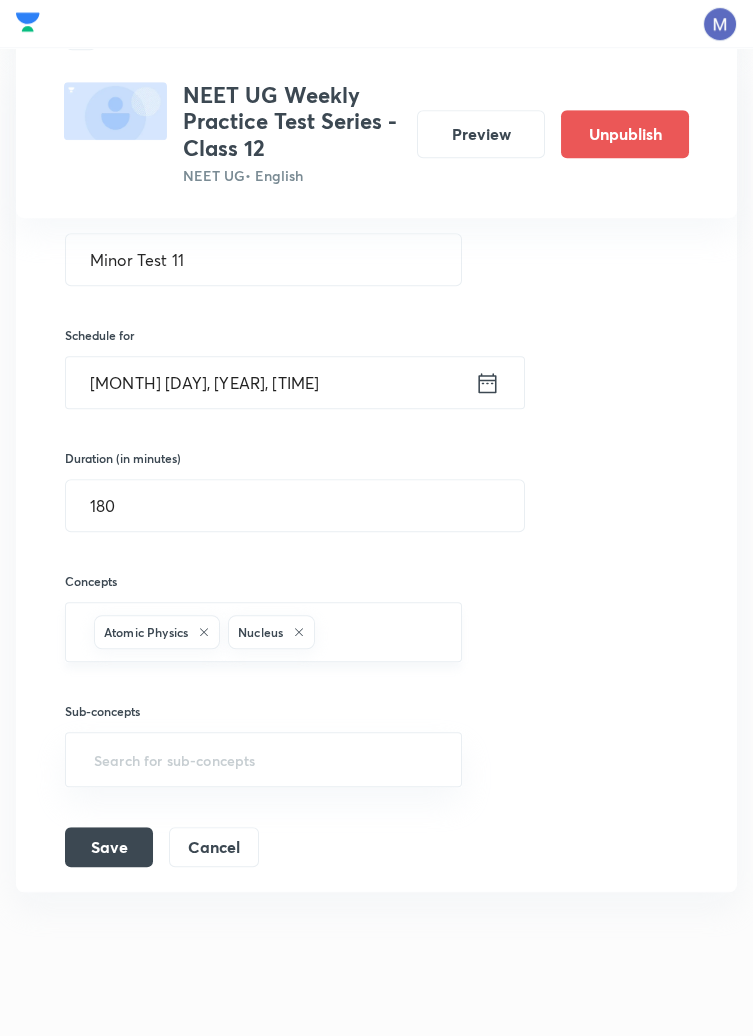 click at bounding box center (378, 632) 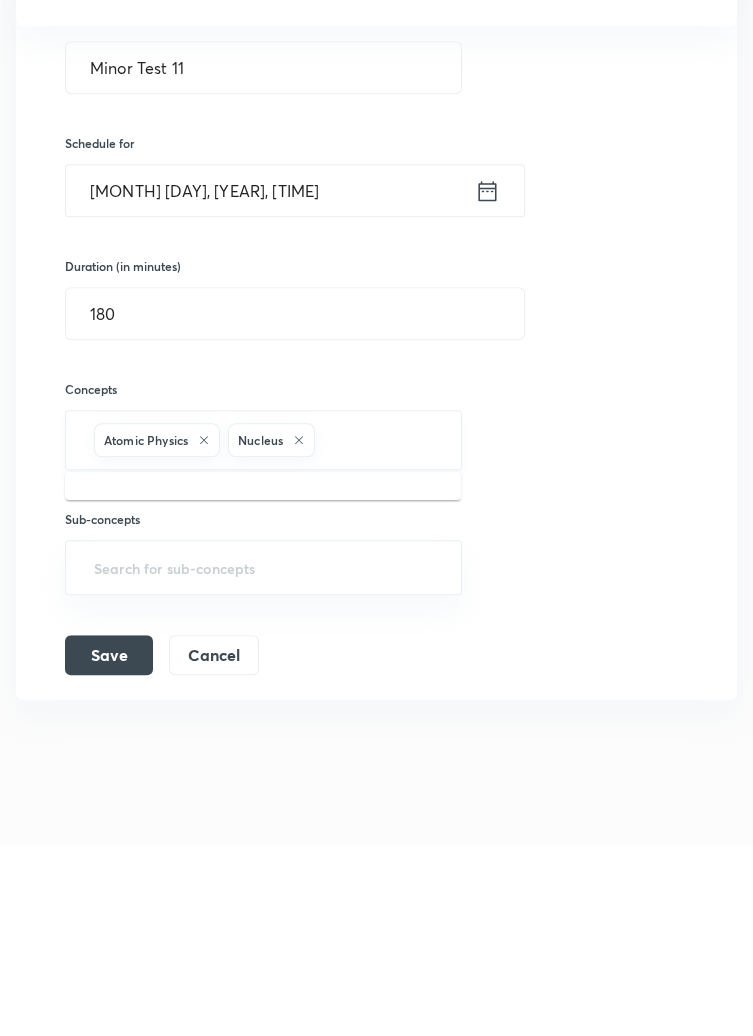 scroll, scrollTop: 2442, scrollLeft: 0, axis: vertical 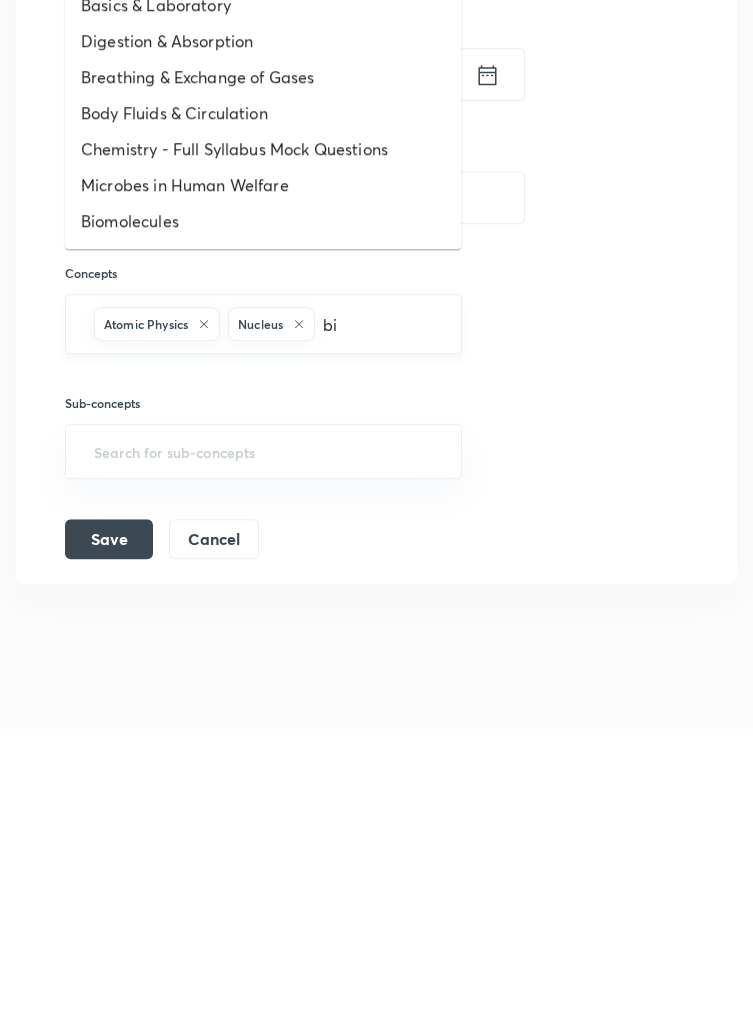 type on "bio" 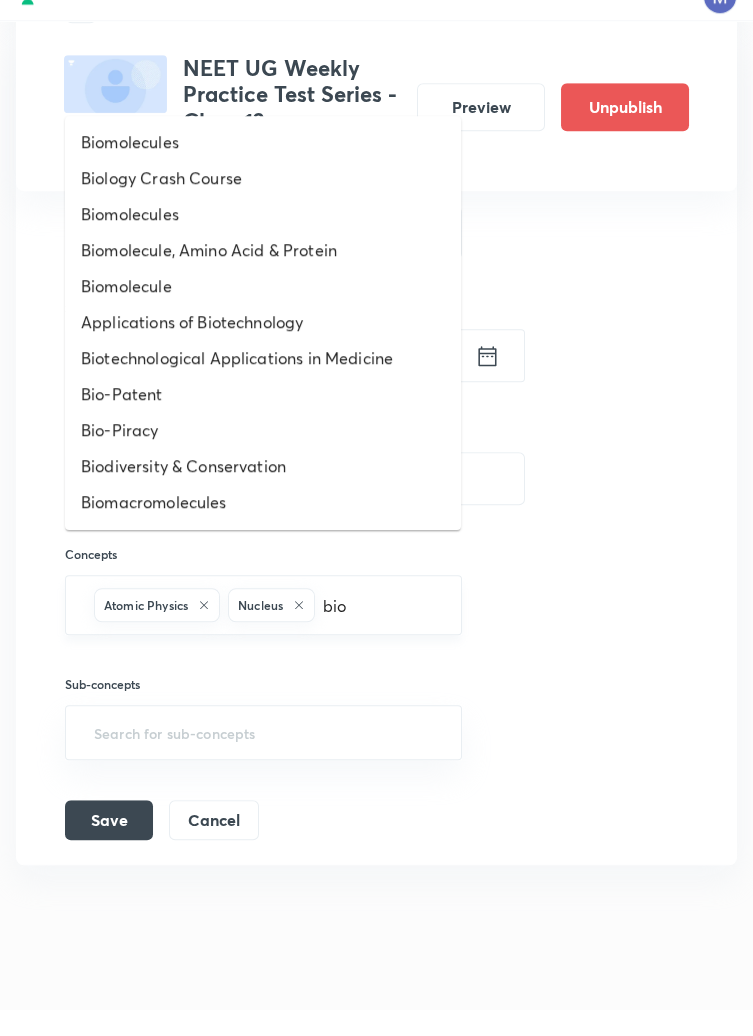 scroll, scrollTop: 2442, scrollLeft: 0, axis: vertical 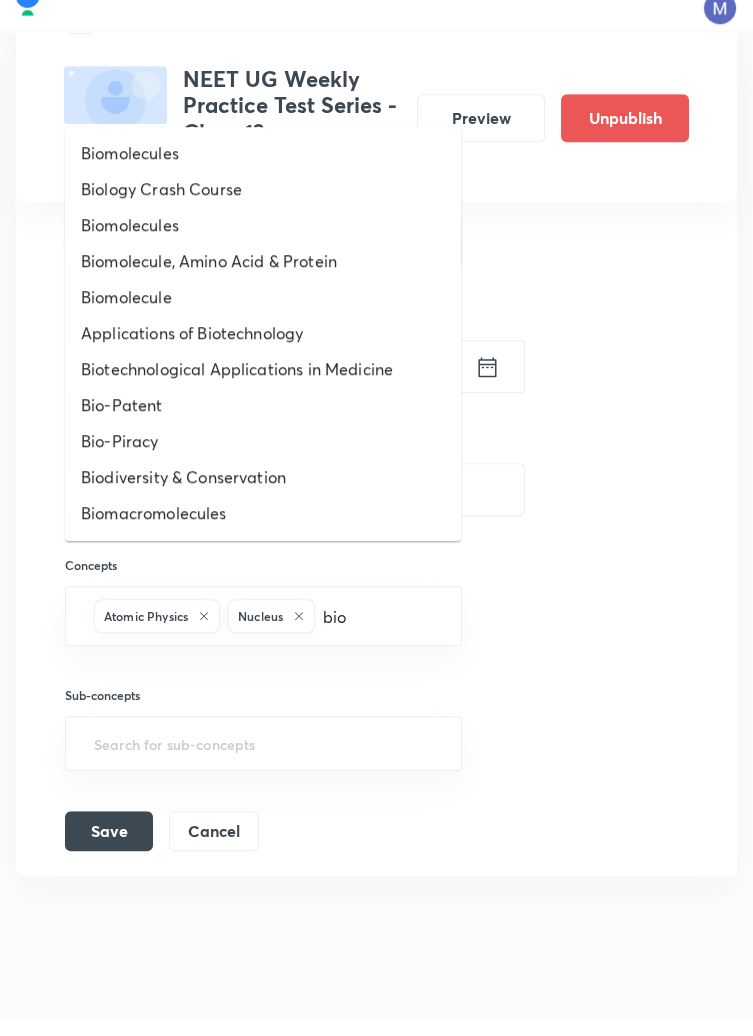 click on "Biomolecules" at bounding box center [263, 169] 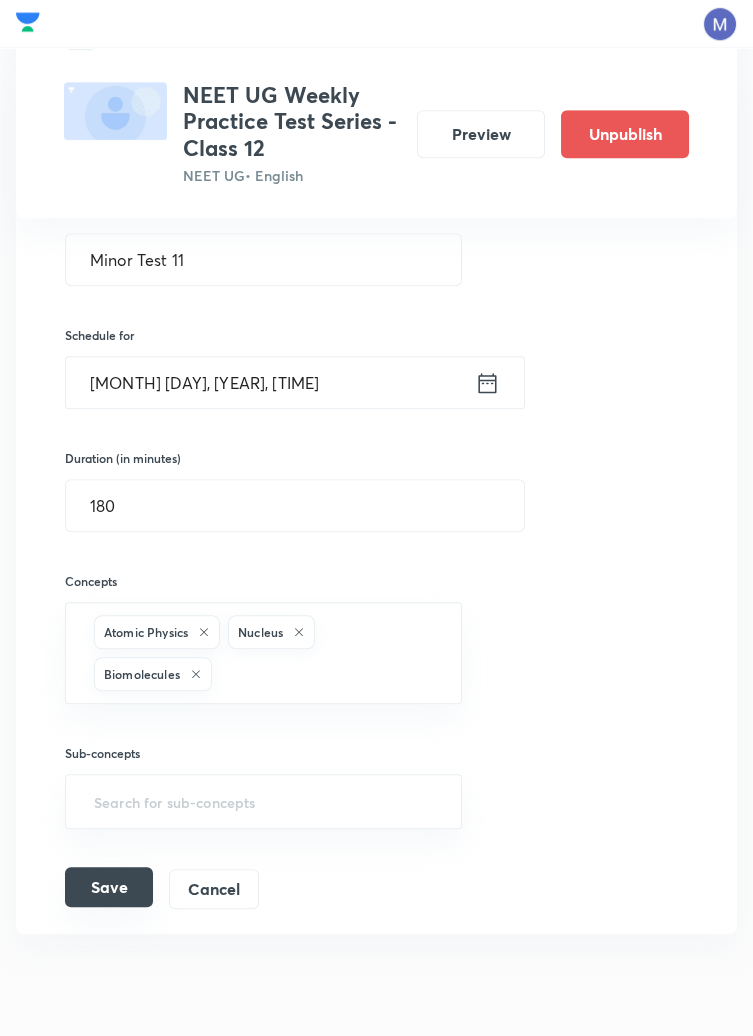 click on "Save" at bounding box center [109, 887] 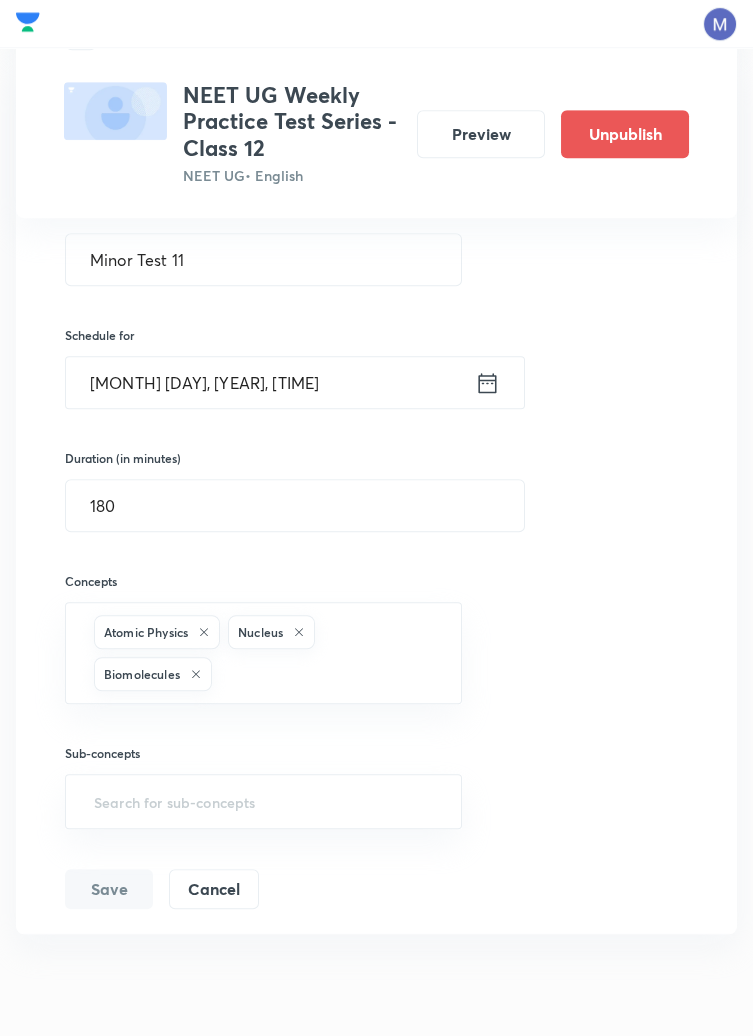 scroll, scrollTop: 1897, scrollLeft: 0, axis: vertical 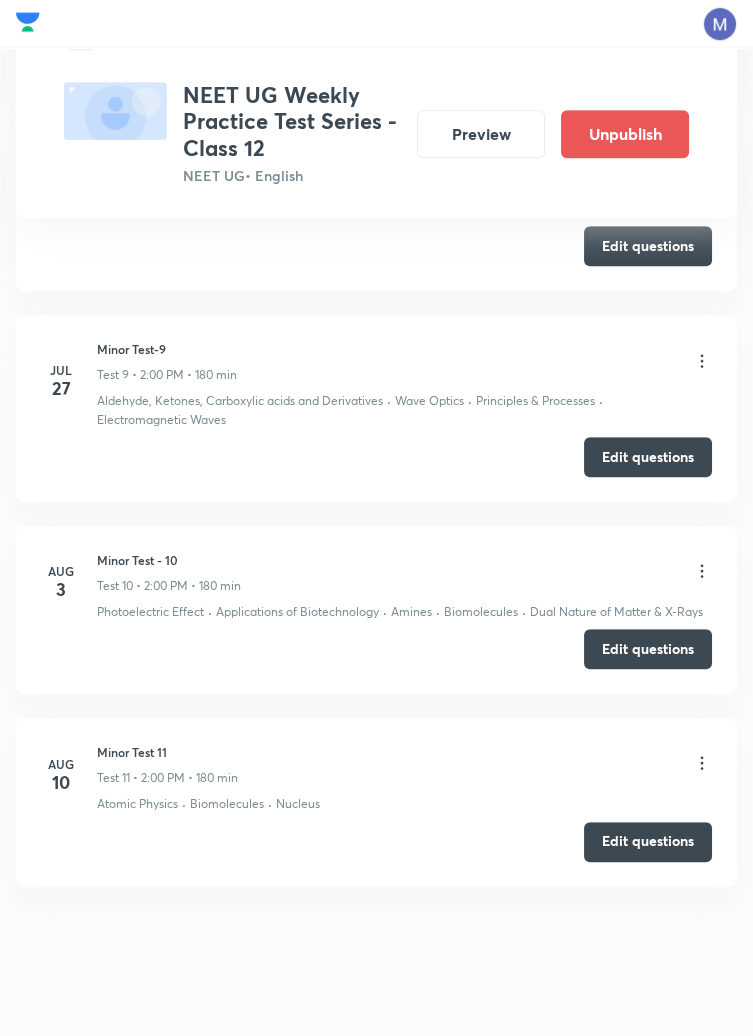 click 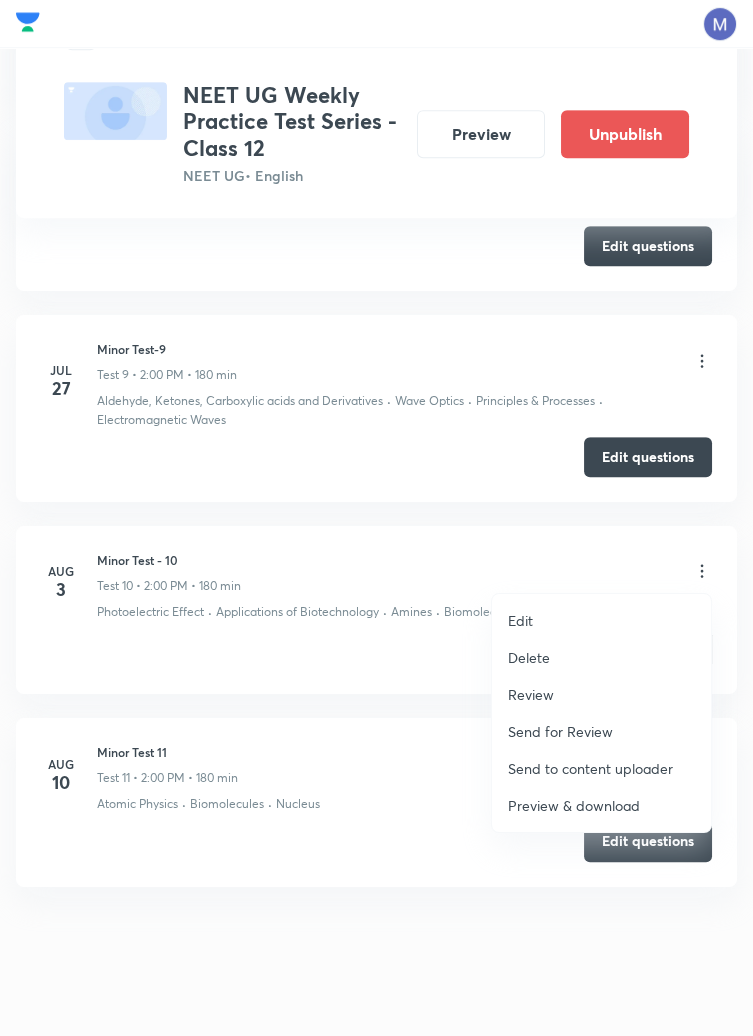 click on "Edit" at bounding box center [520, 620] 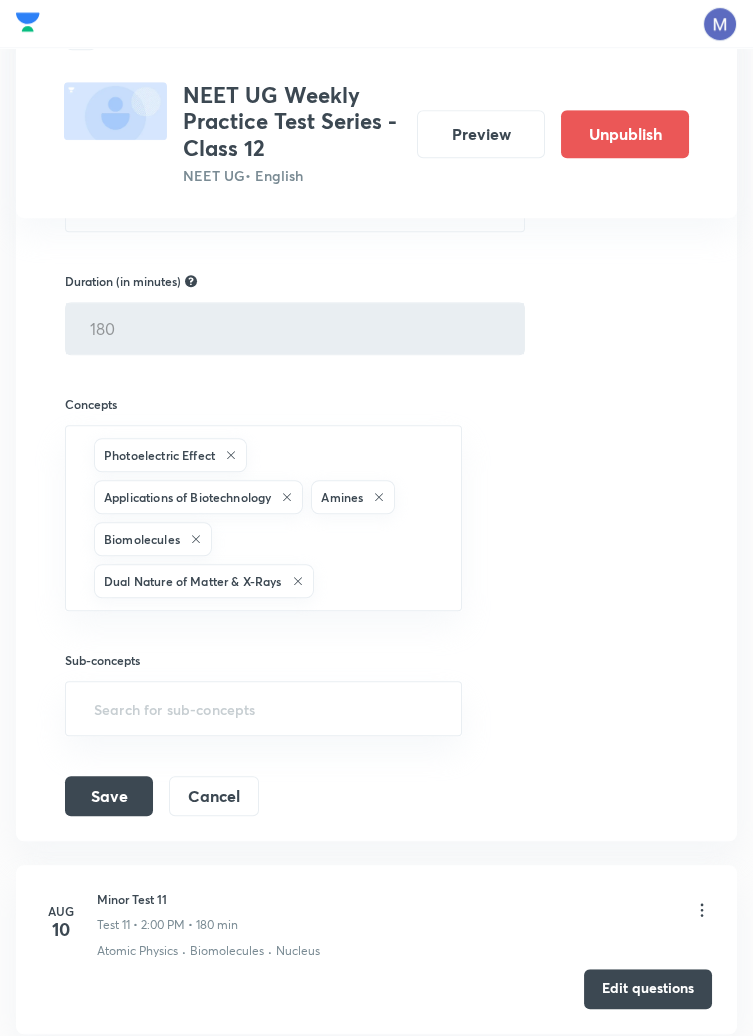 scroll, scrollTop: 2477, scrollLeft: 0, axis: vertical 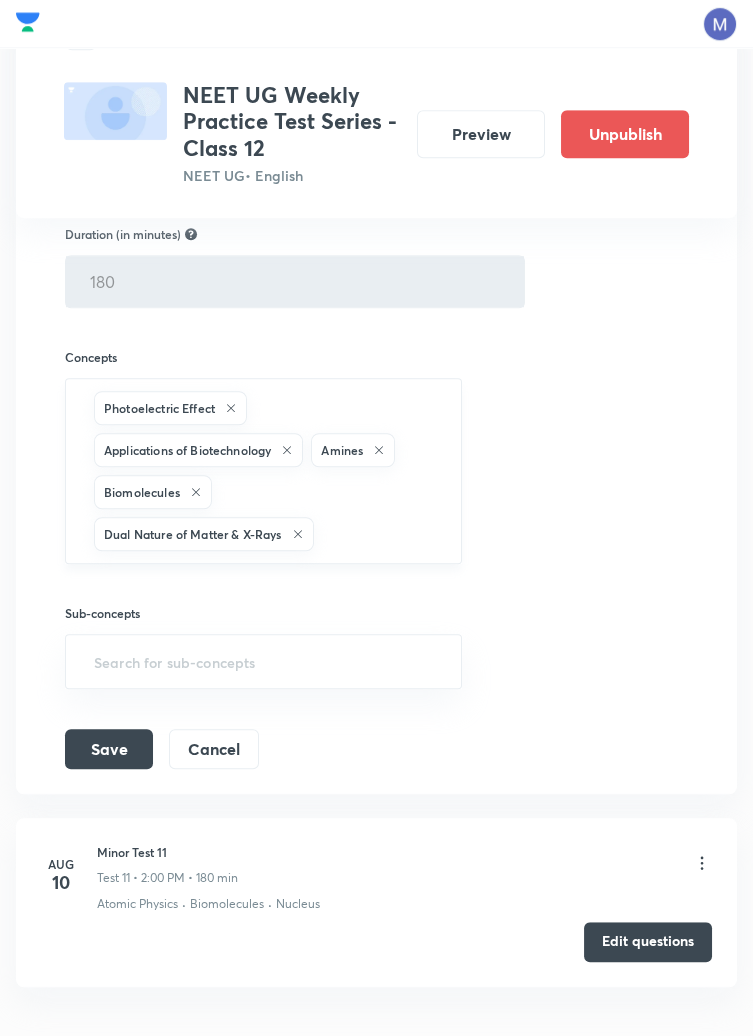 click 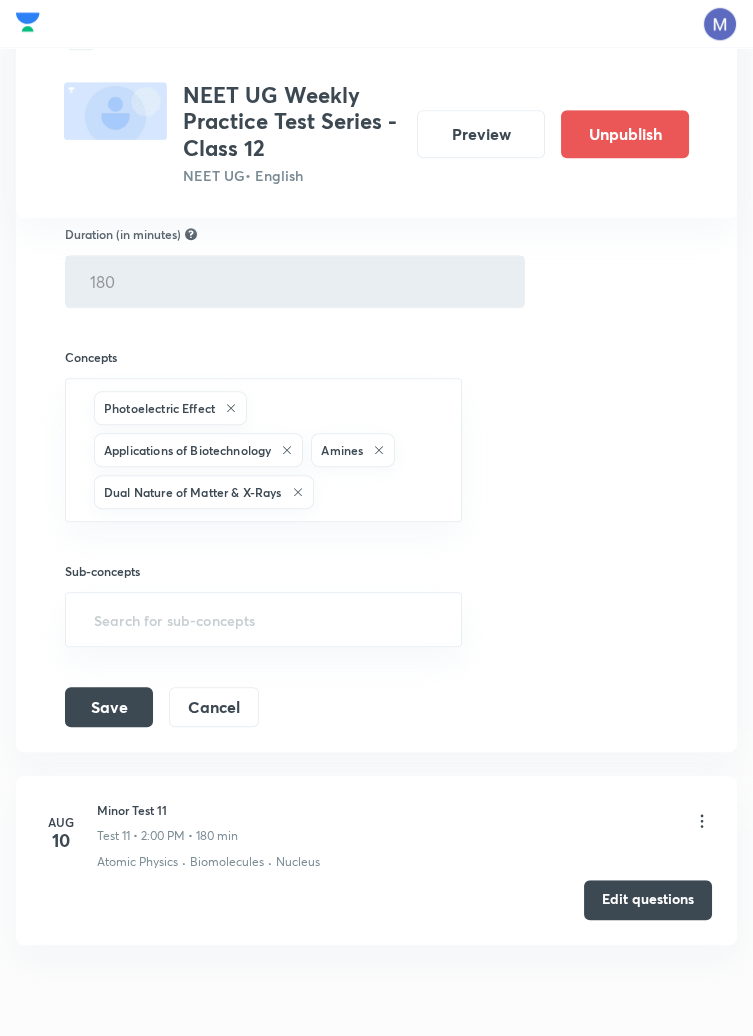 scroll, scrollTop: 2435, scrollLeft: 0, axis: vertical 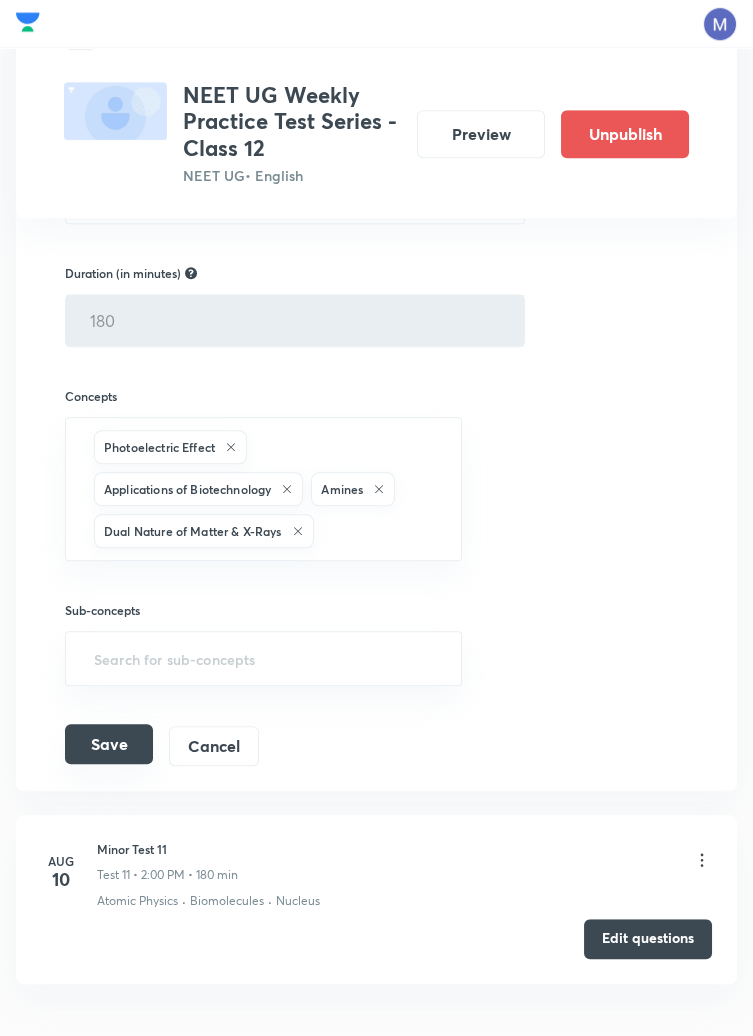 click on "Save" at bounding box center [109, 744] 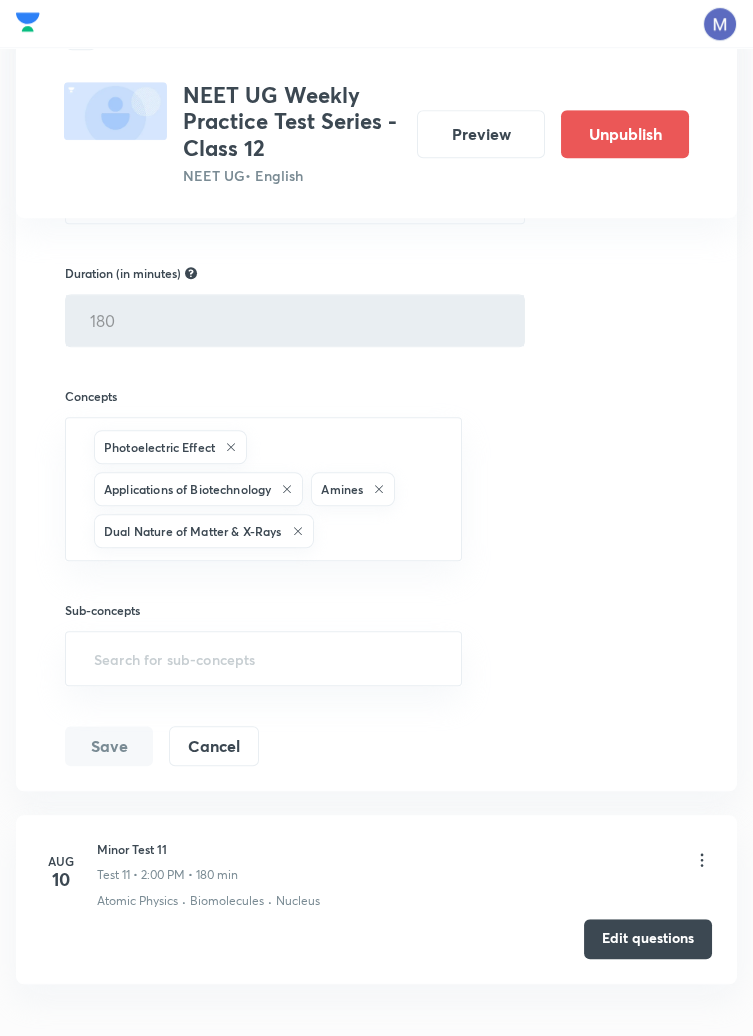scroll, scrollTop: 1801, scrollLeft: 0, axis: vertical 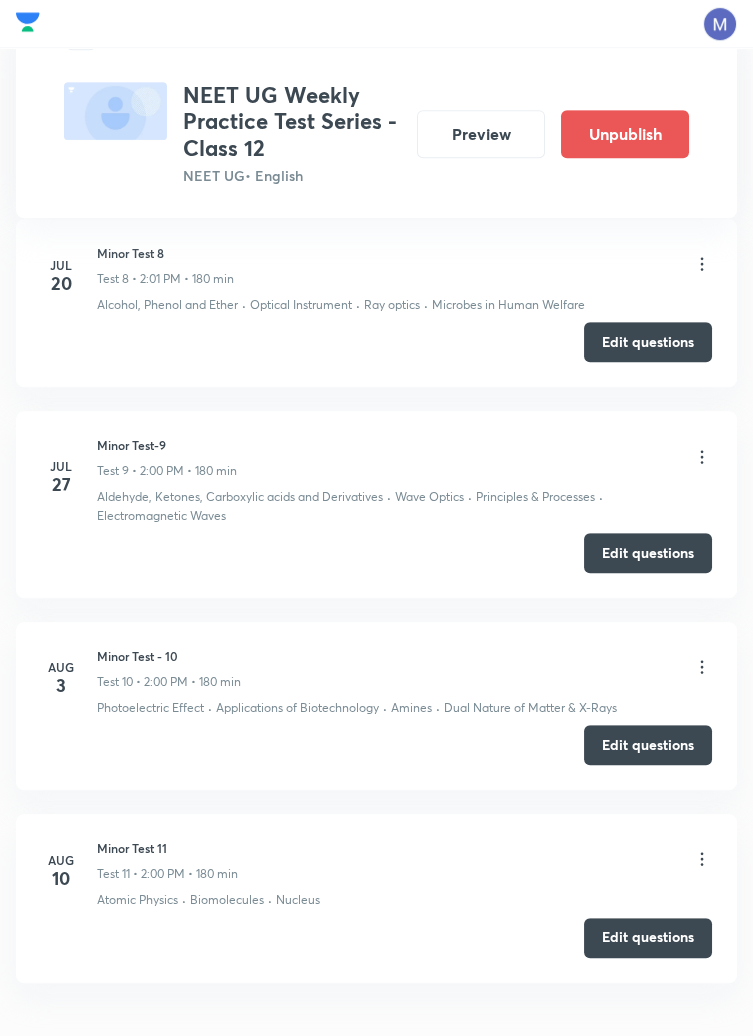click on "Minor Test 11 Test 11 • 2:00 PM • 180 min" at bounding box center [404, 861] 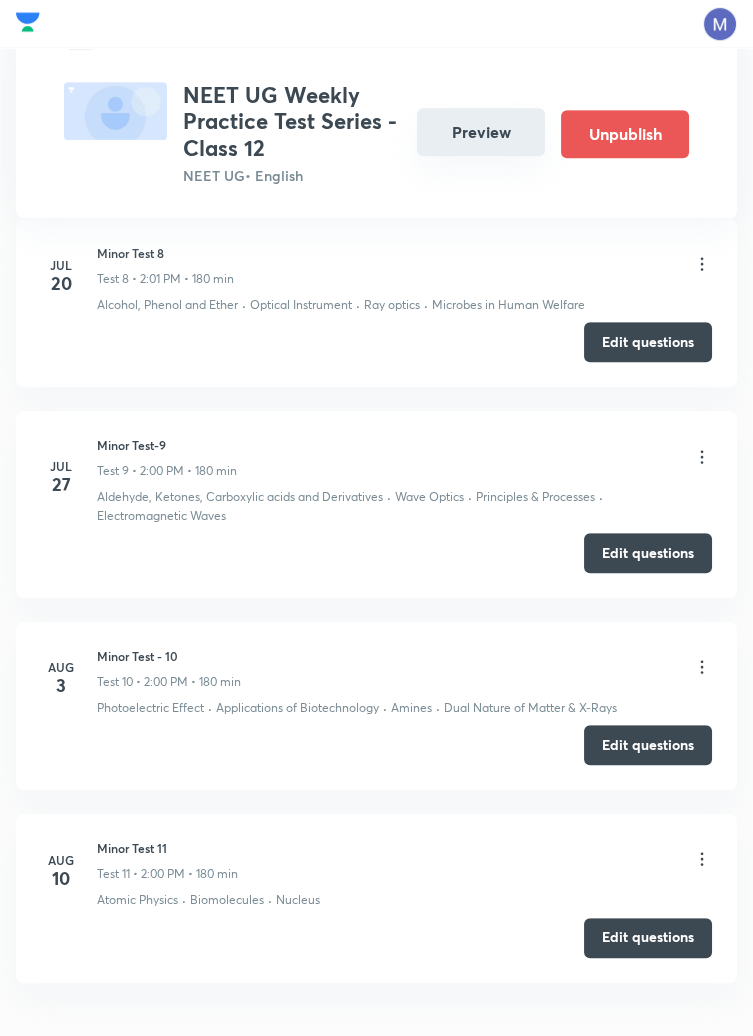 click on "Preview" at bounding box center (481, 132) 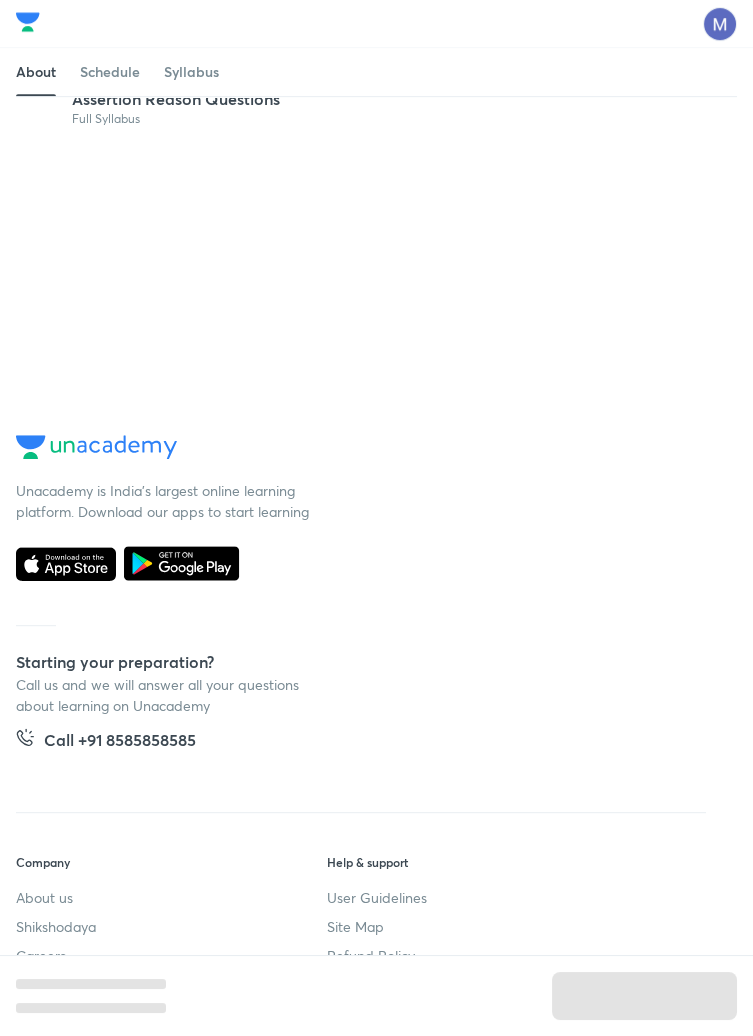 scroll, scrollTop: 0, scrollLeft: 0, axis: both 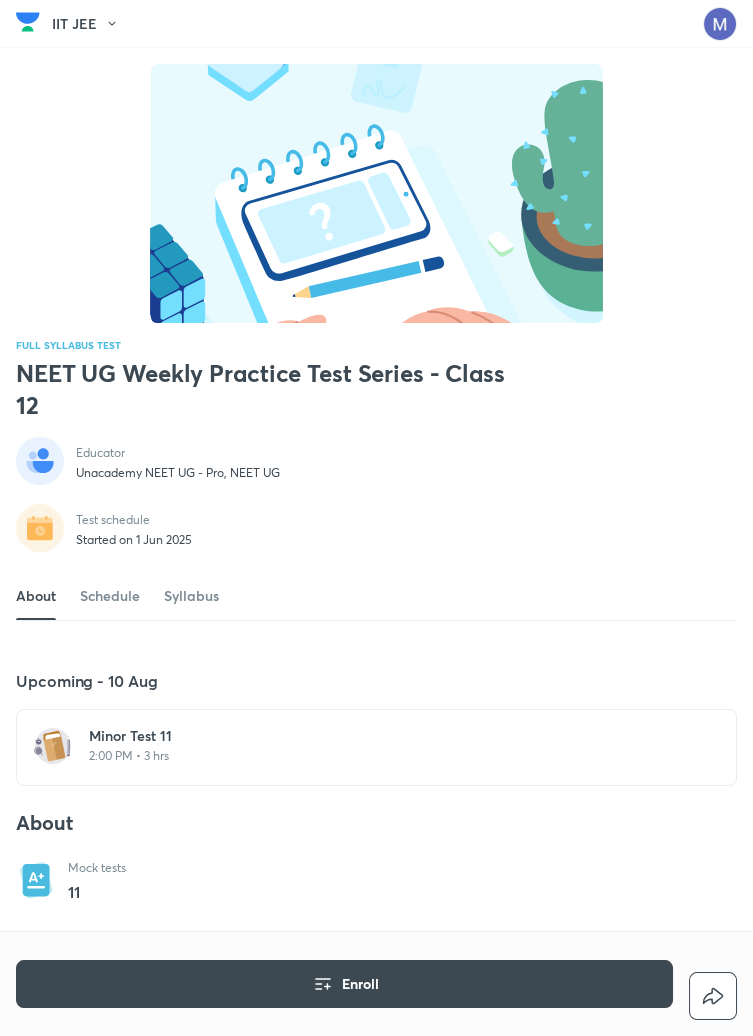click on "Minor Test 11" at bounding box center [388, 736] 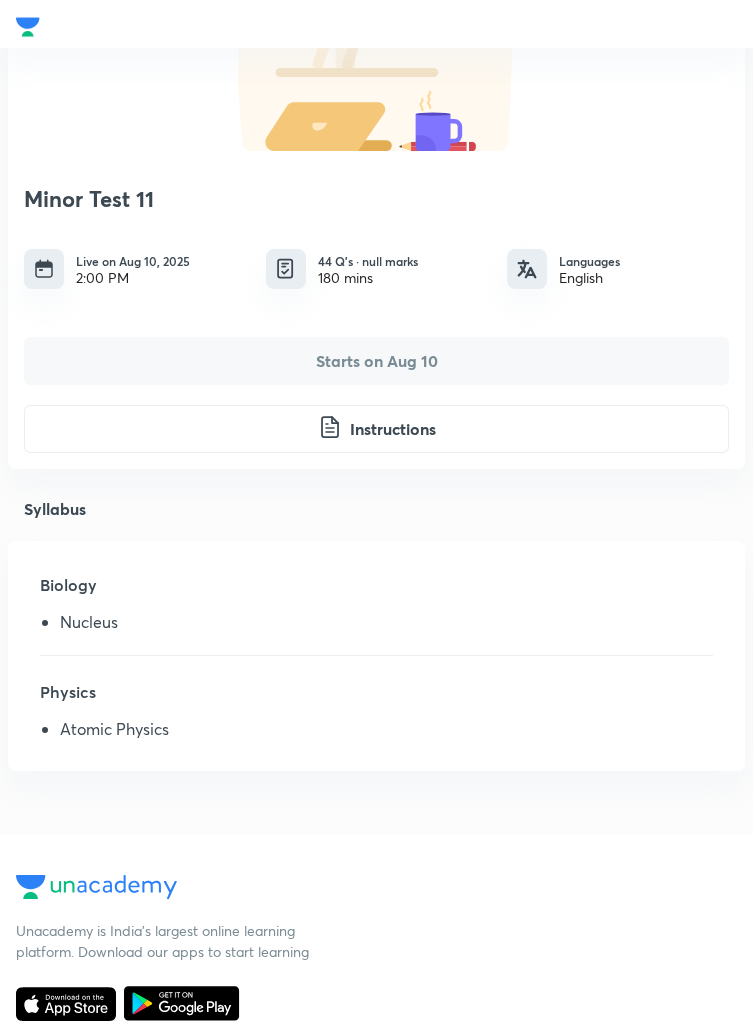 scroll, scrollTop: 298, scrollLeft: 0, axis: vertical 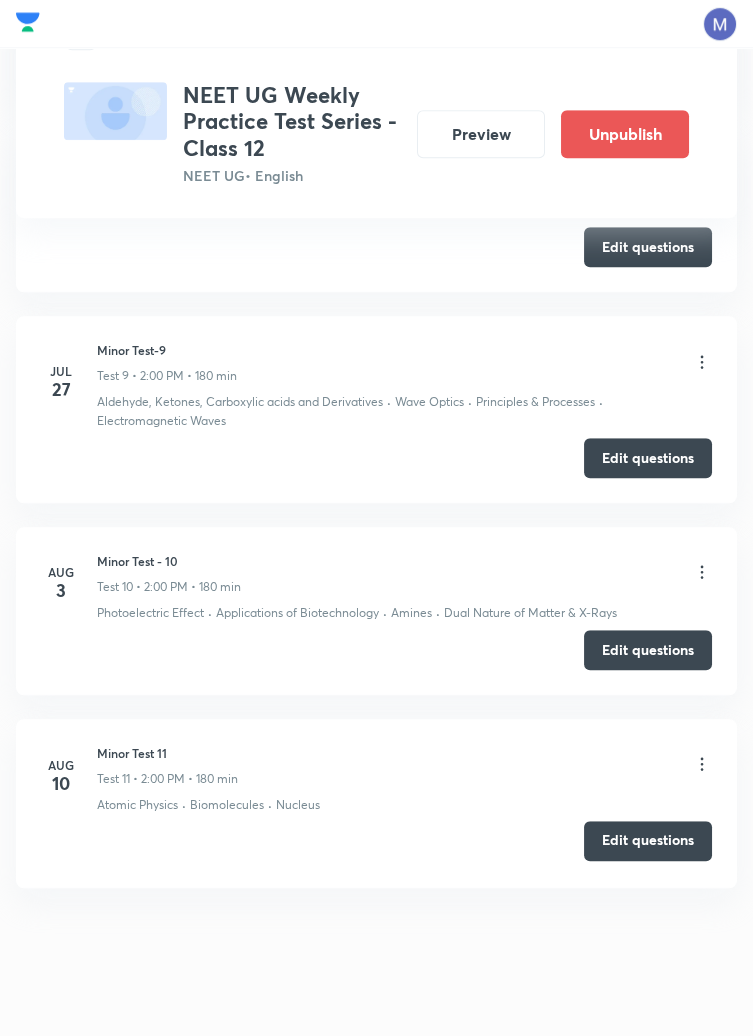 click on "Edit questions" at bounding box center [648, 841] 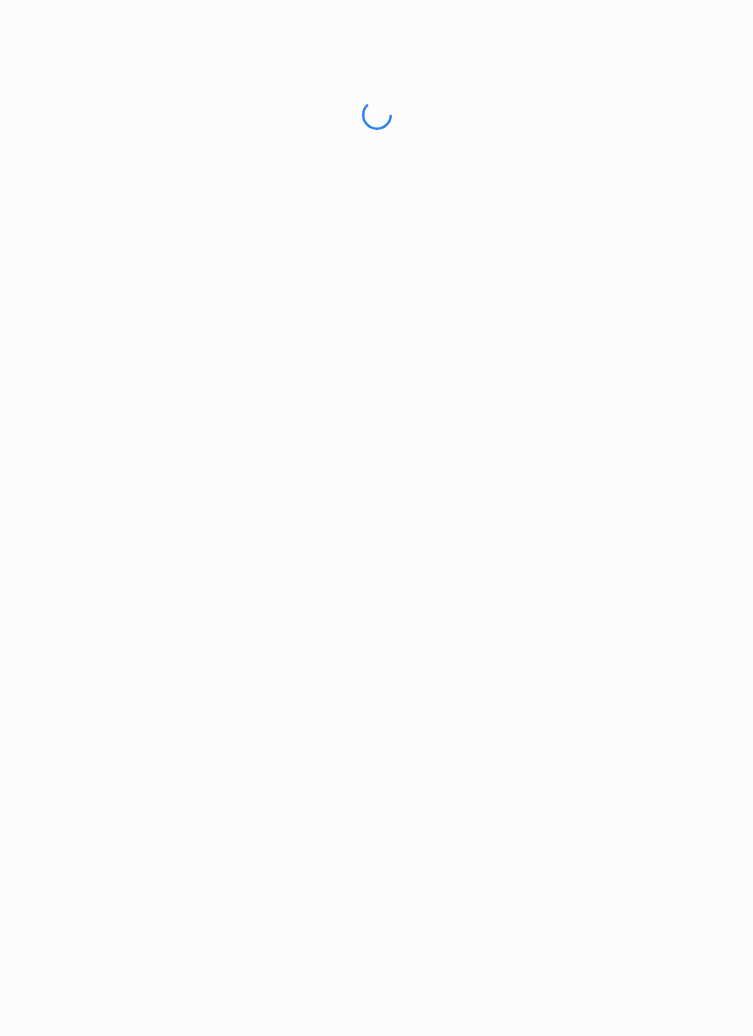 scroll, scrollTop: 0, scrollLeft: 0, axis: both 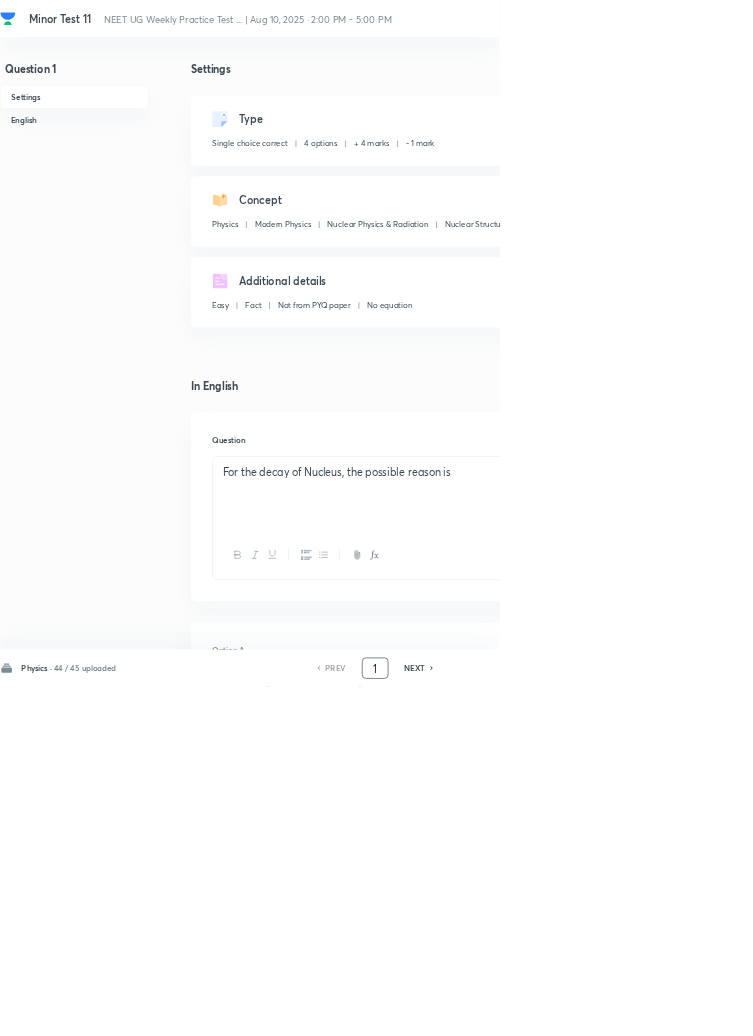 click on "1" at bounding box center [566, 1008] 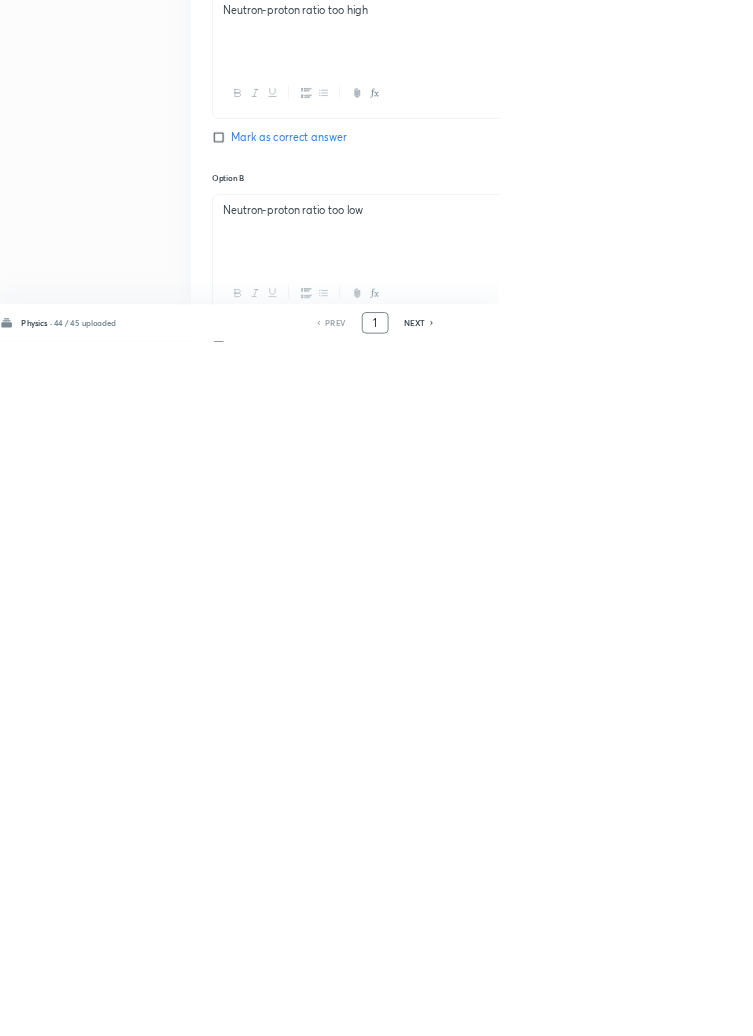 scroll, scrollTop: 950, scrollLeft: 0, axis: vertical 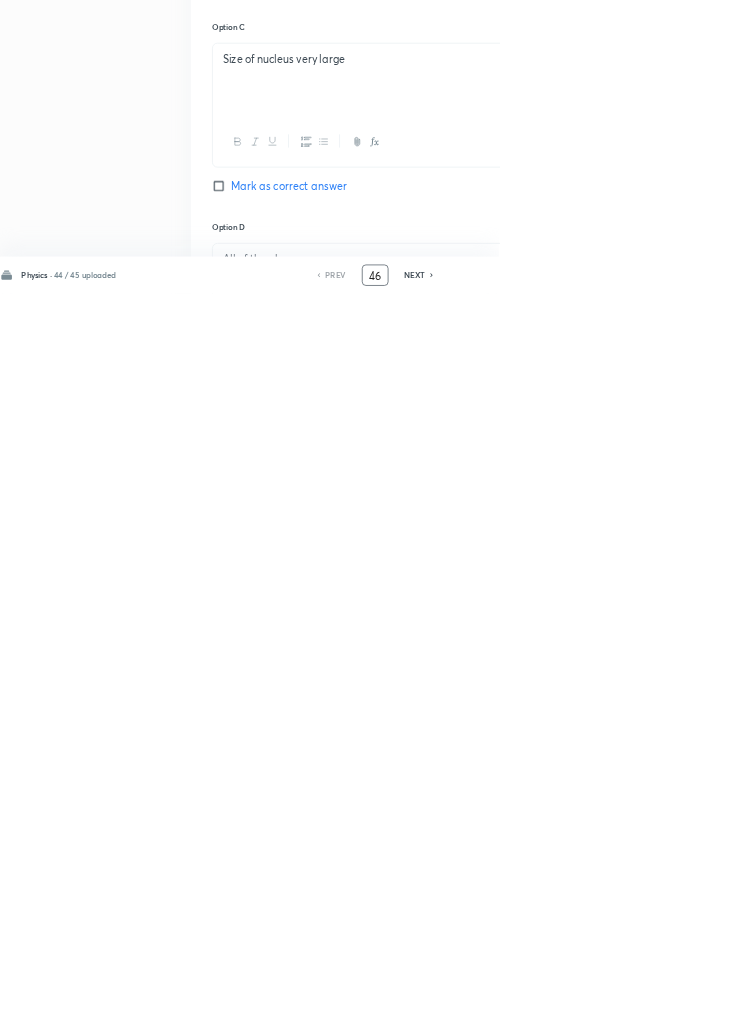 type on "46" 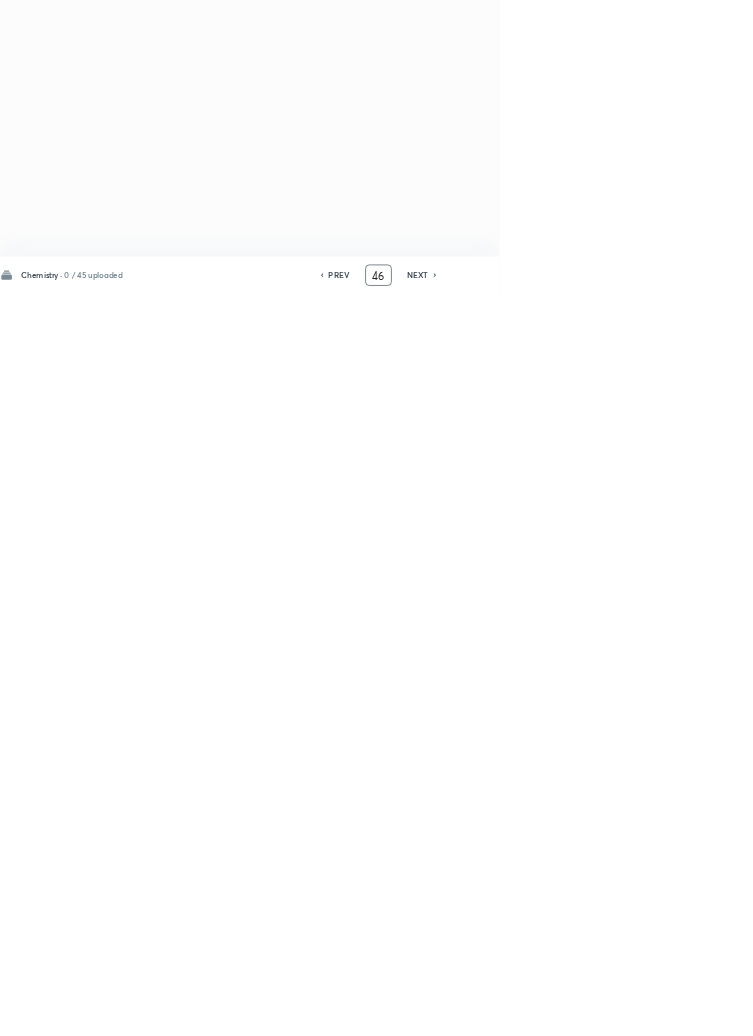 scroll, scrollTop: 0, scrollLeft: 0, axis: both 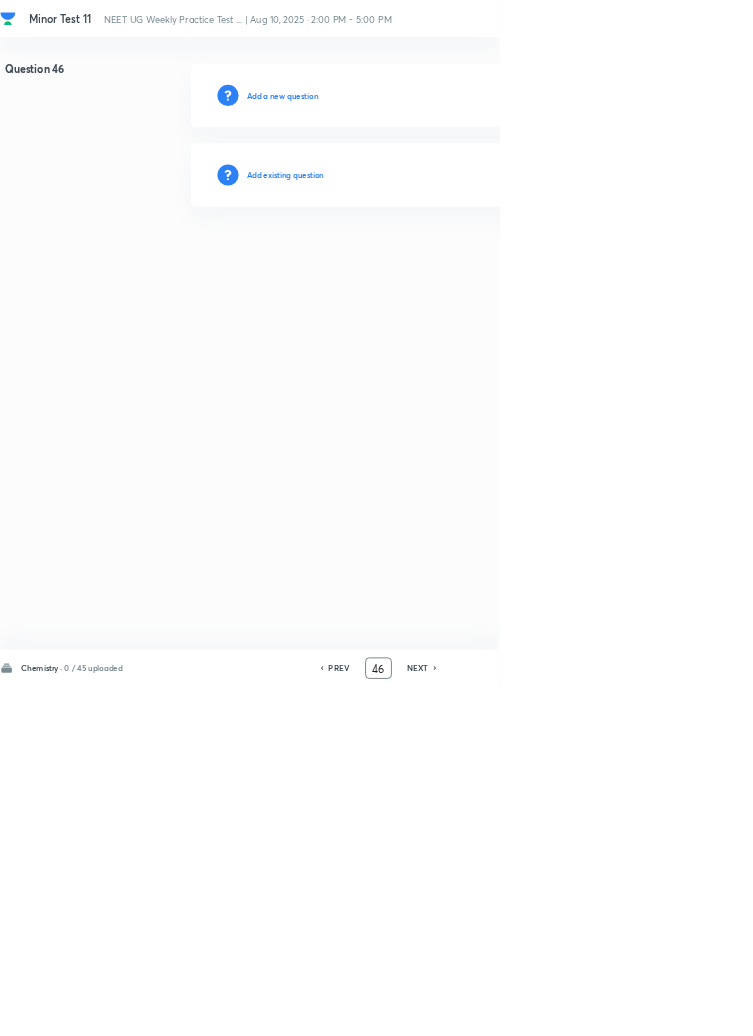 click on "Add existing question" at bounding box center [430, 264] 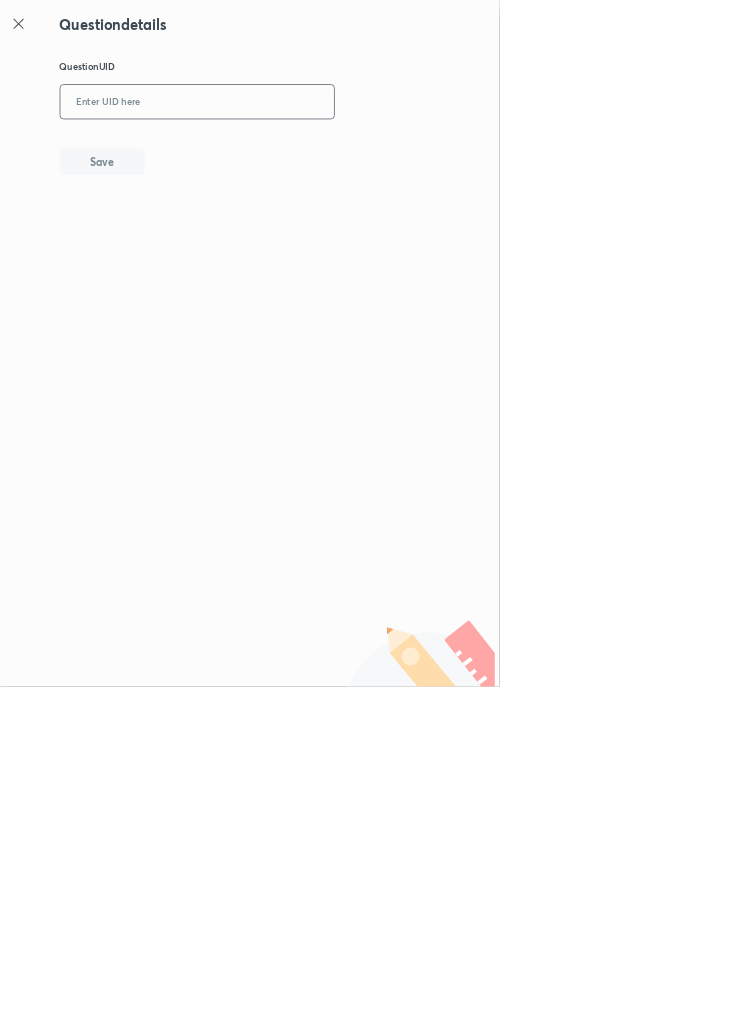 click at bounding box center (297, 154) 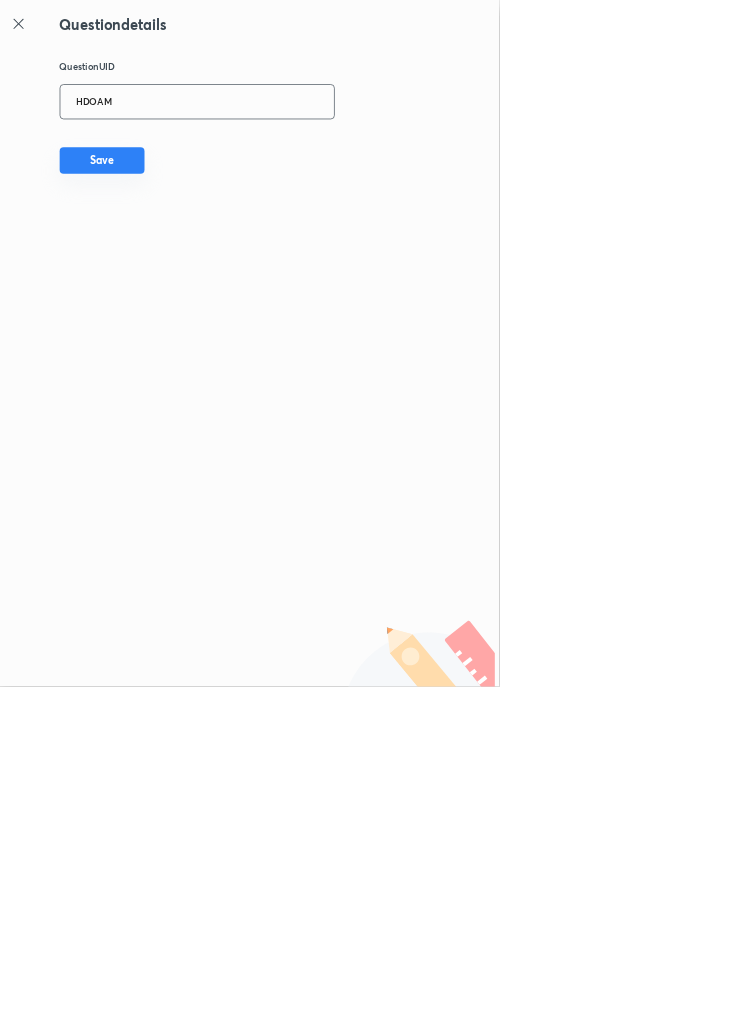 type on "HDOAM" 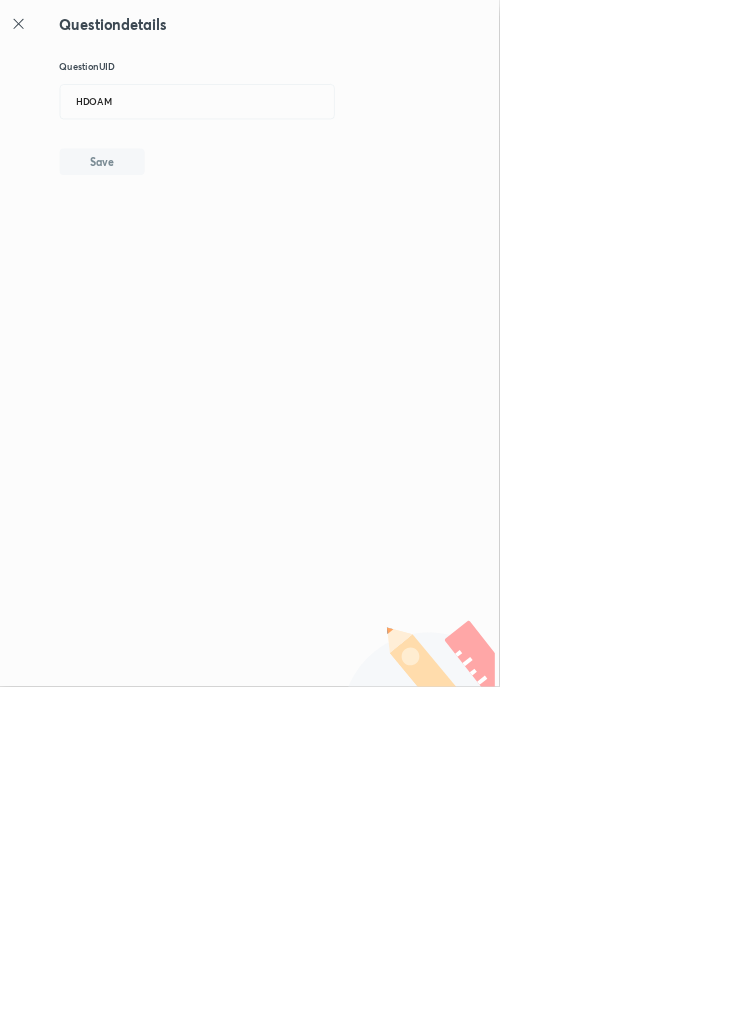 type 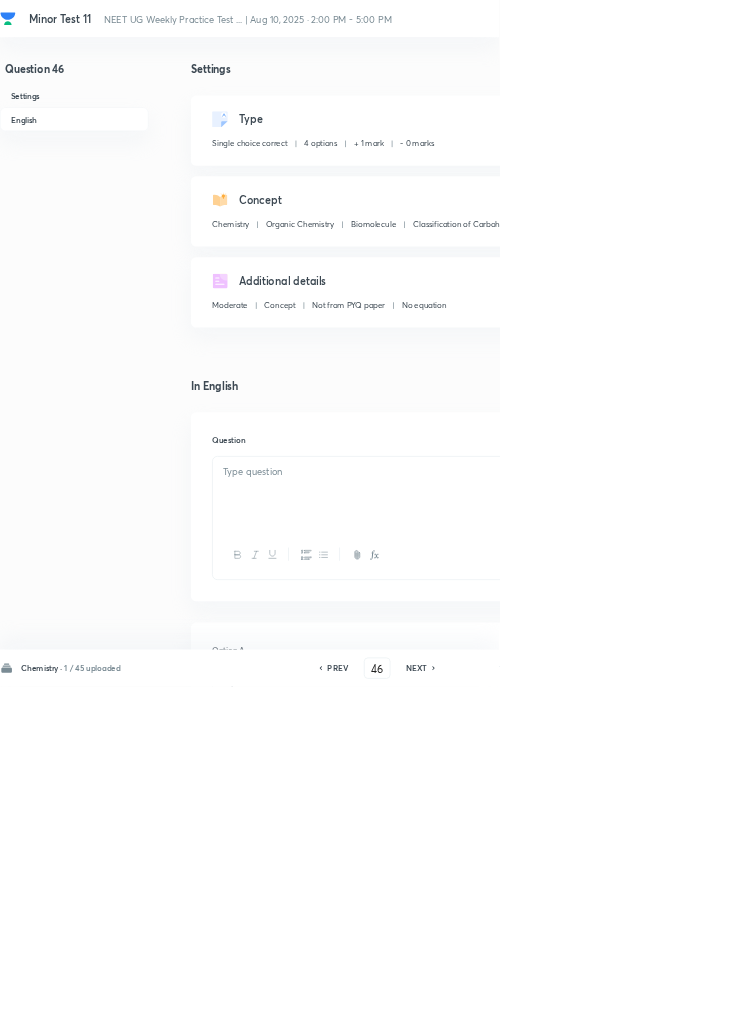 checkbox on "true" 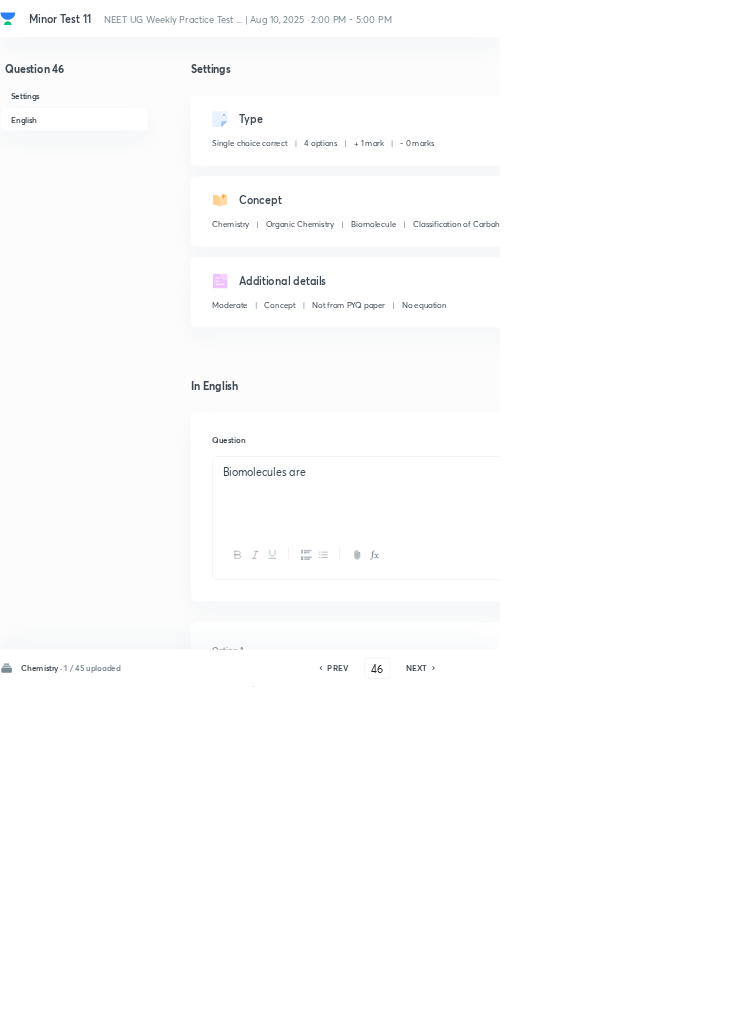 click on "Type Single choice correct 4 options + 1 mark - 0 marks Edit" at bounding box center (640, 197) 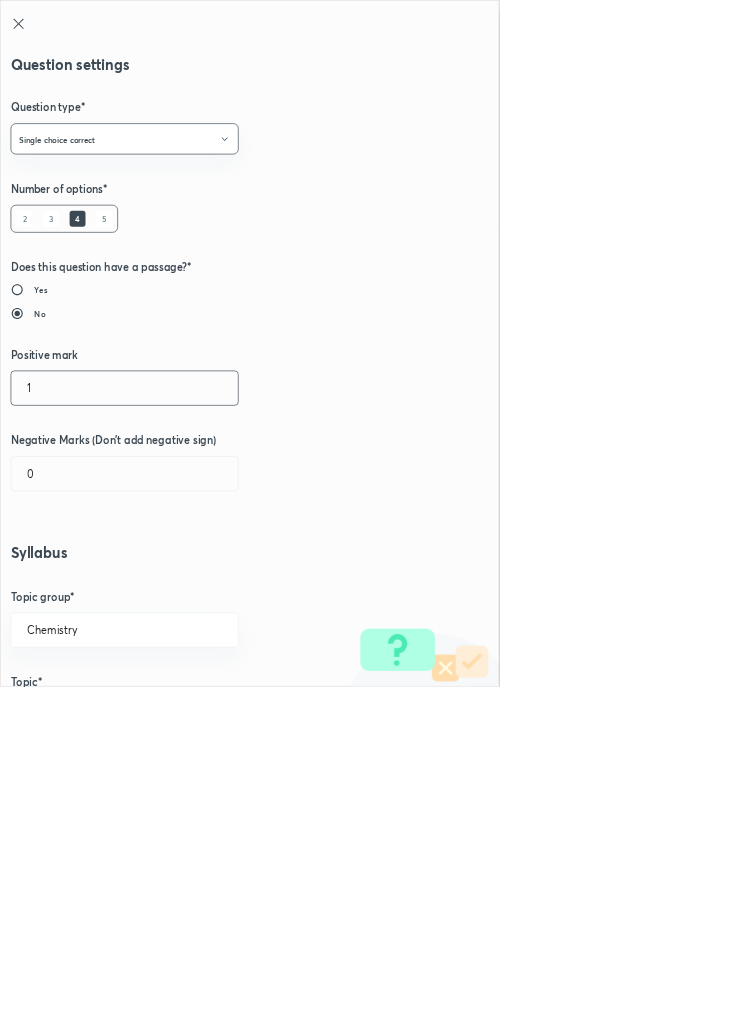 click on "1" at bounding box center (188, 585) 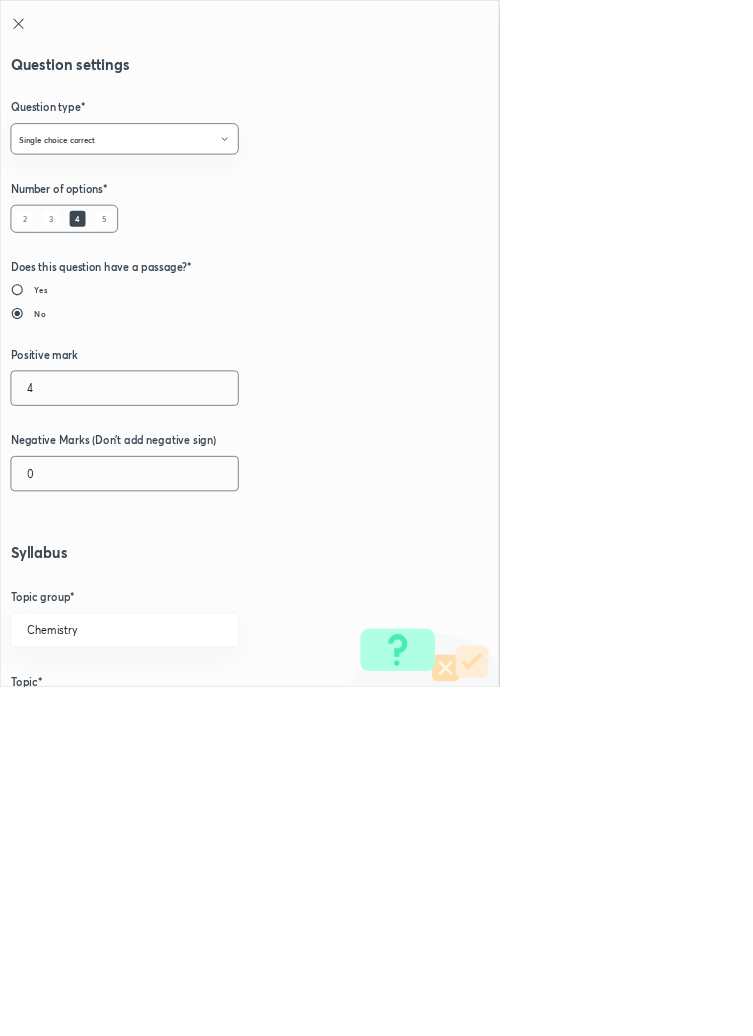 type on "4" 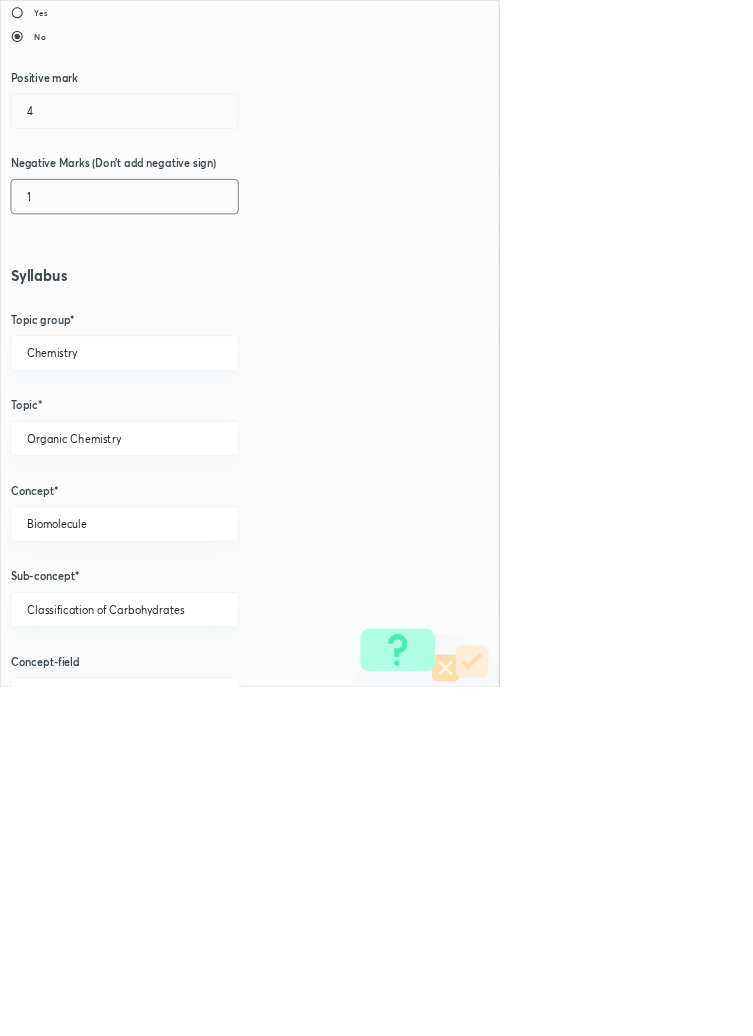 scroll, scrollTop: 1125, scrollLeft: 0, axis: vertical 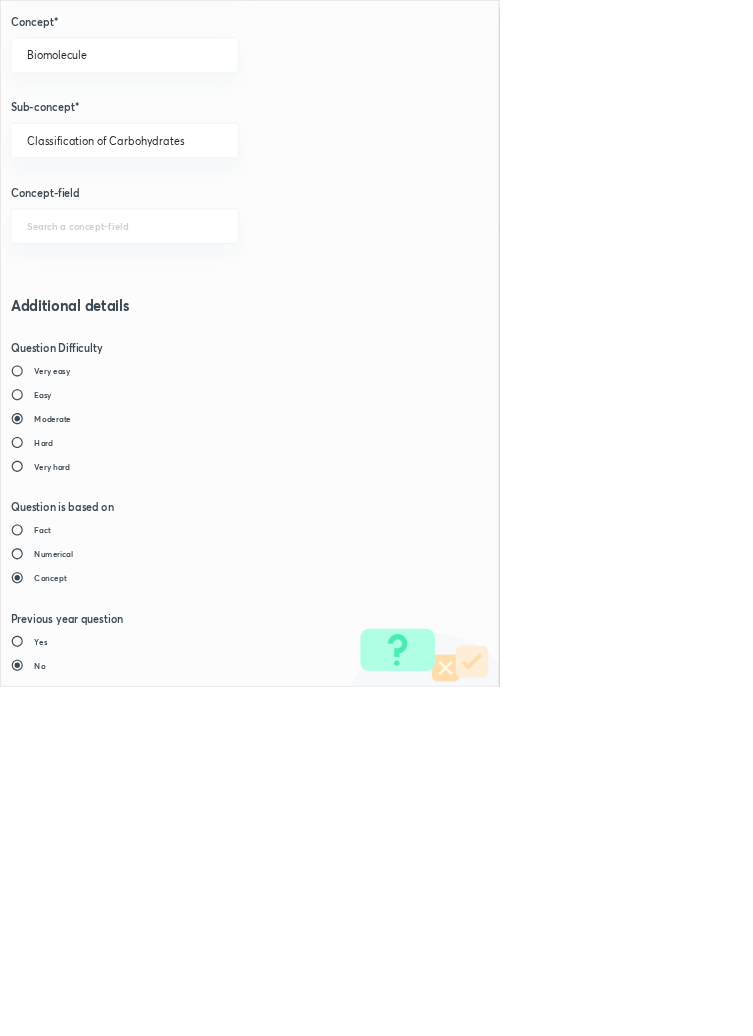 type on "1" 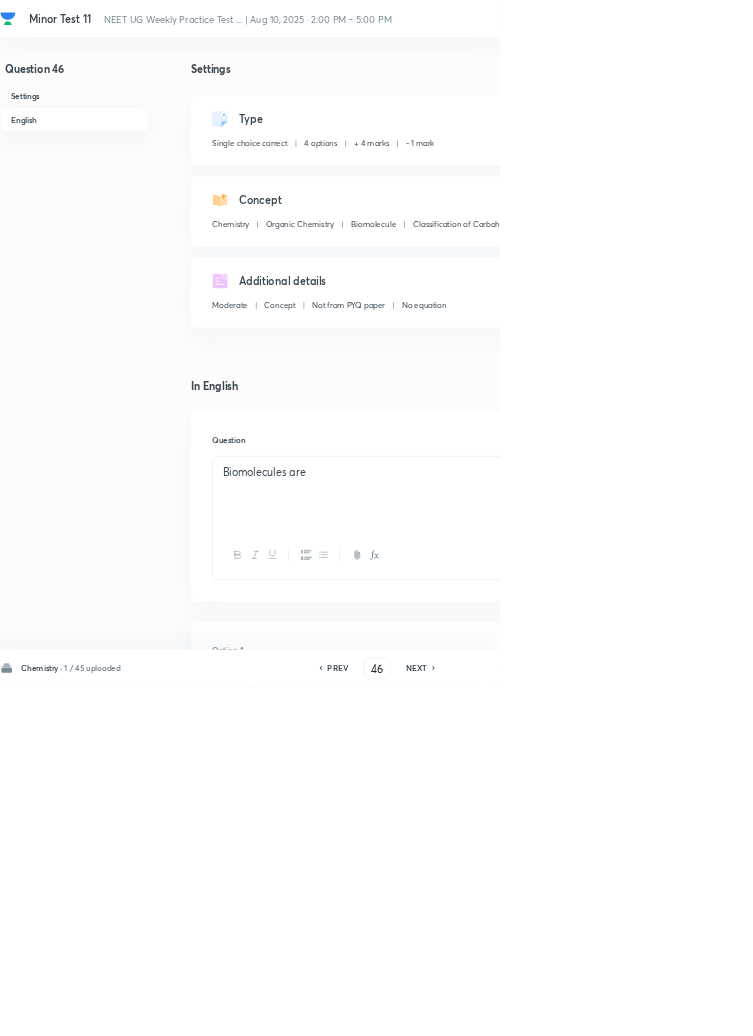 click on "Save" at bounding box center [1096, 1006] 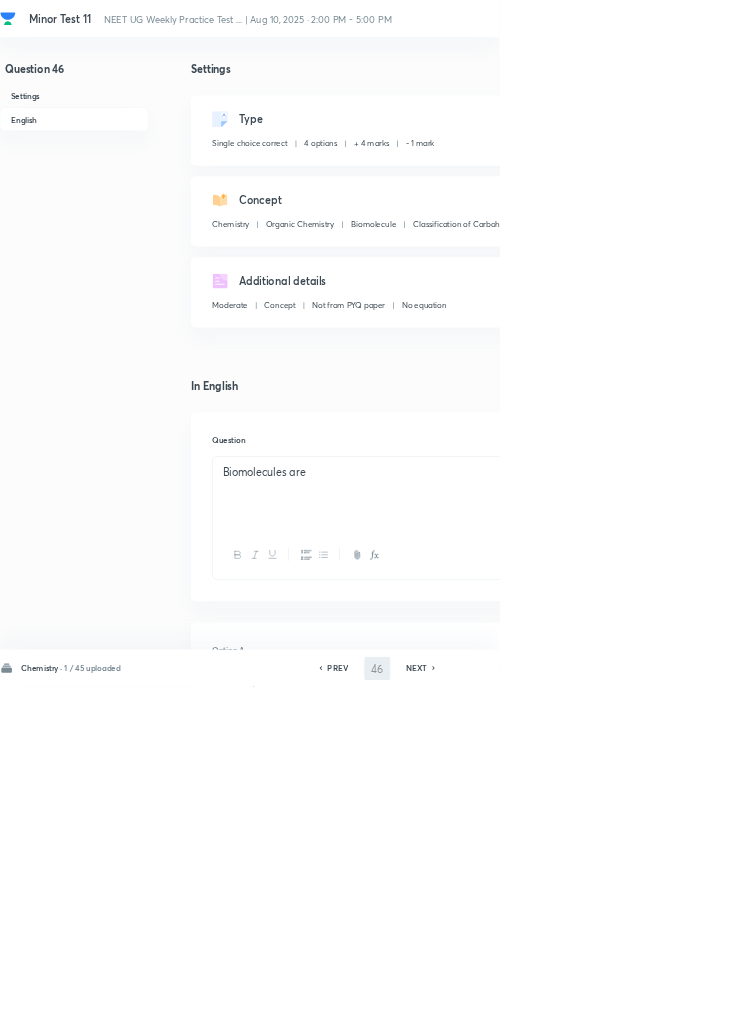 type on "47" 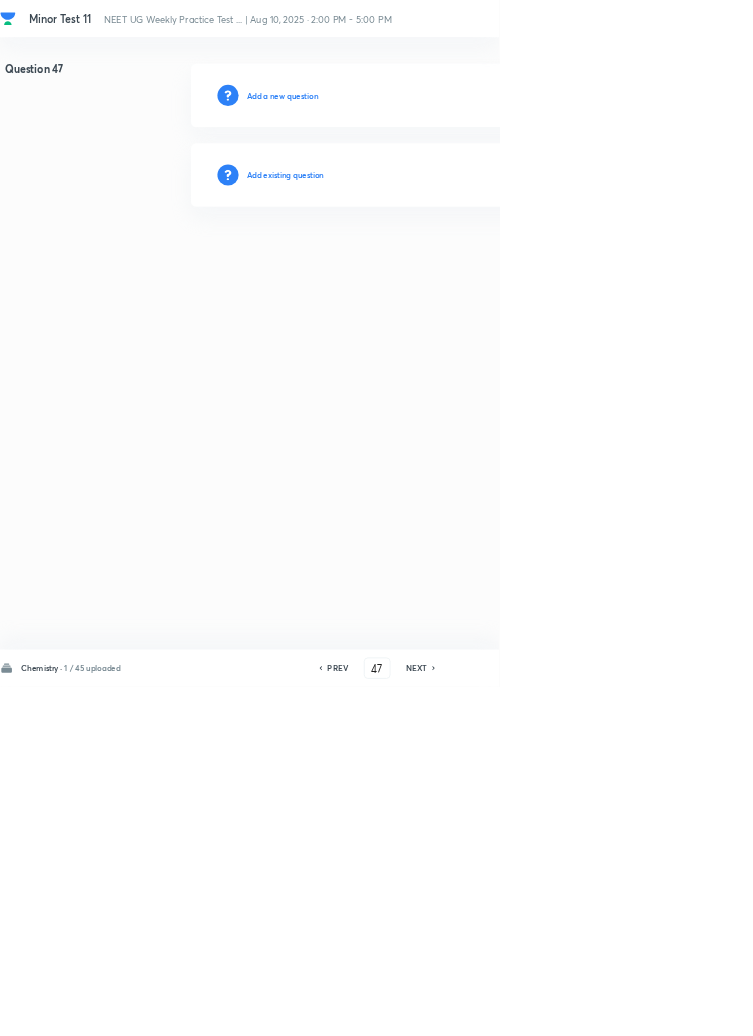 click on "Add existing question" at bounding box center (430, 264) 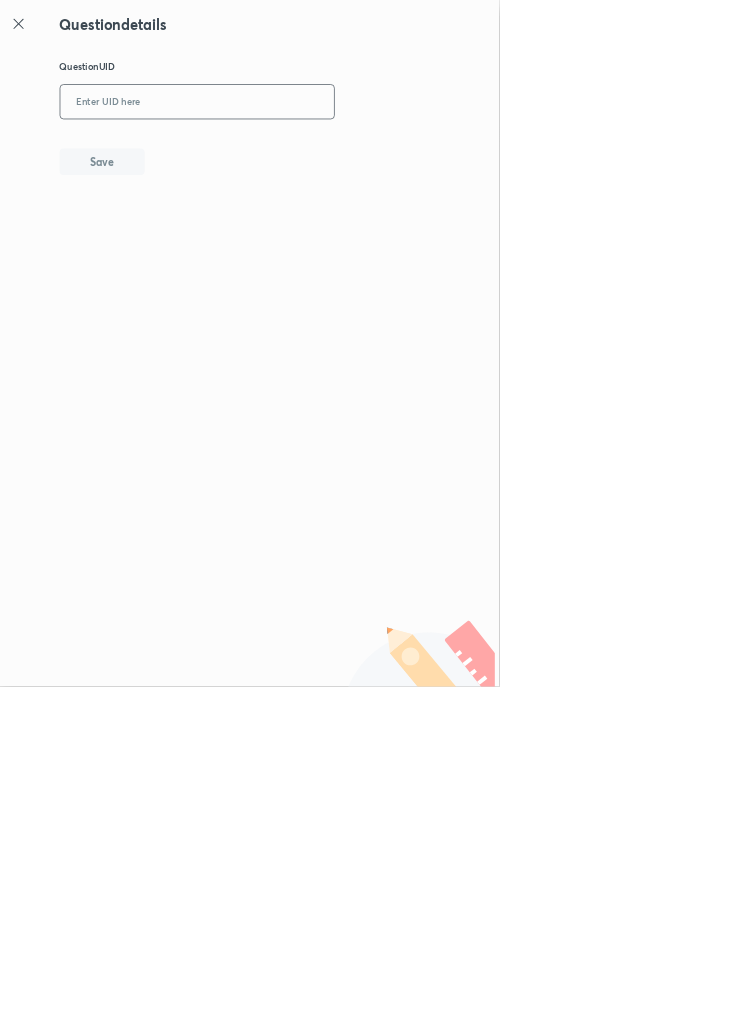 click at bounding box center [297, 154] 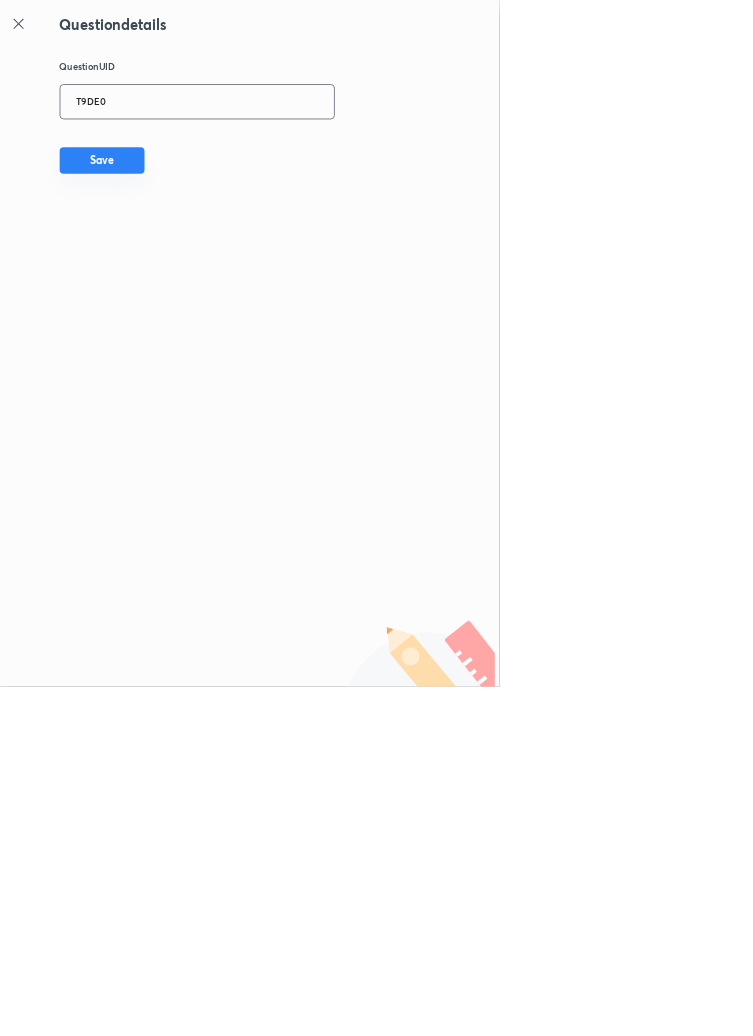 type on "T9DE0" 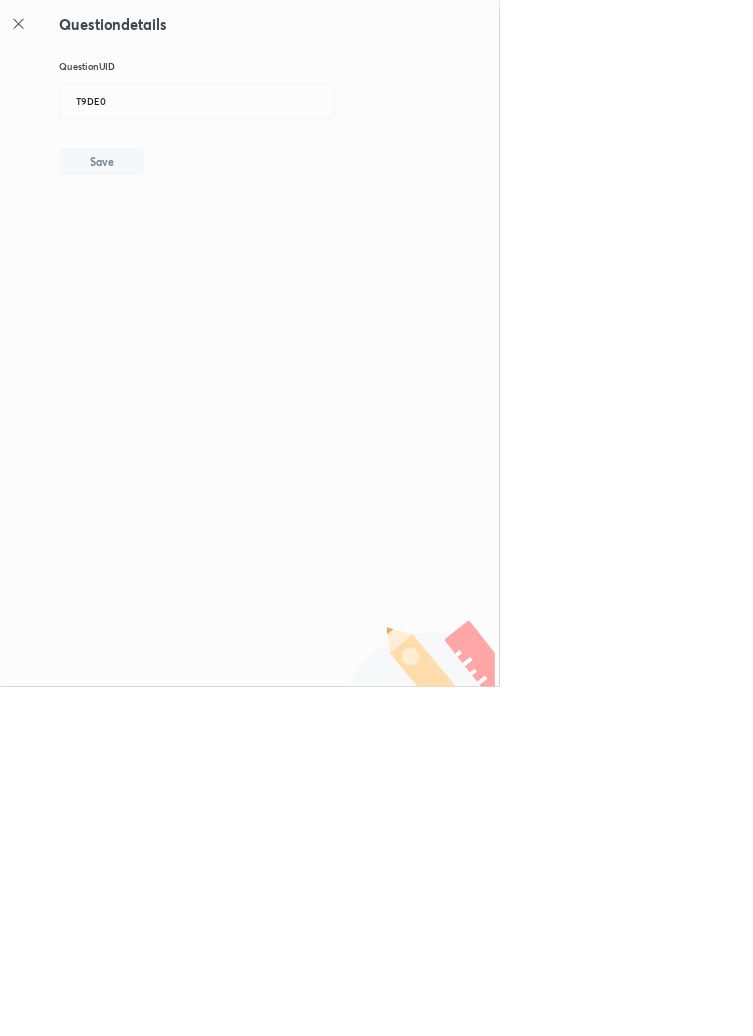 type 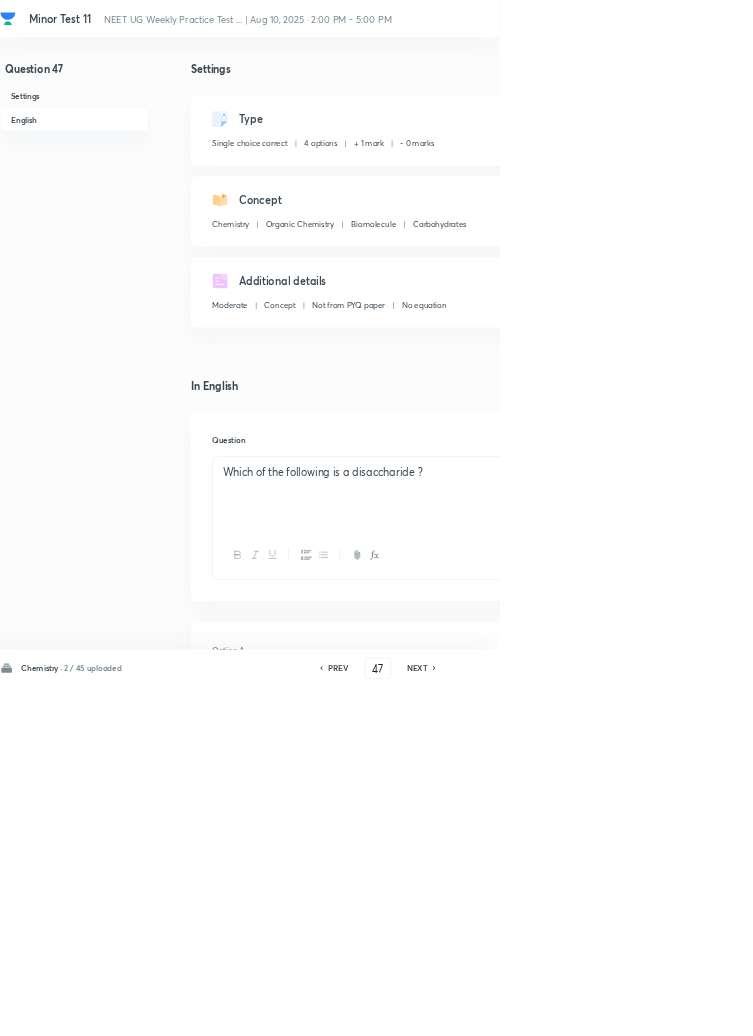 click on "Edit" at bounding box center [920, 182] 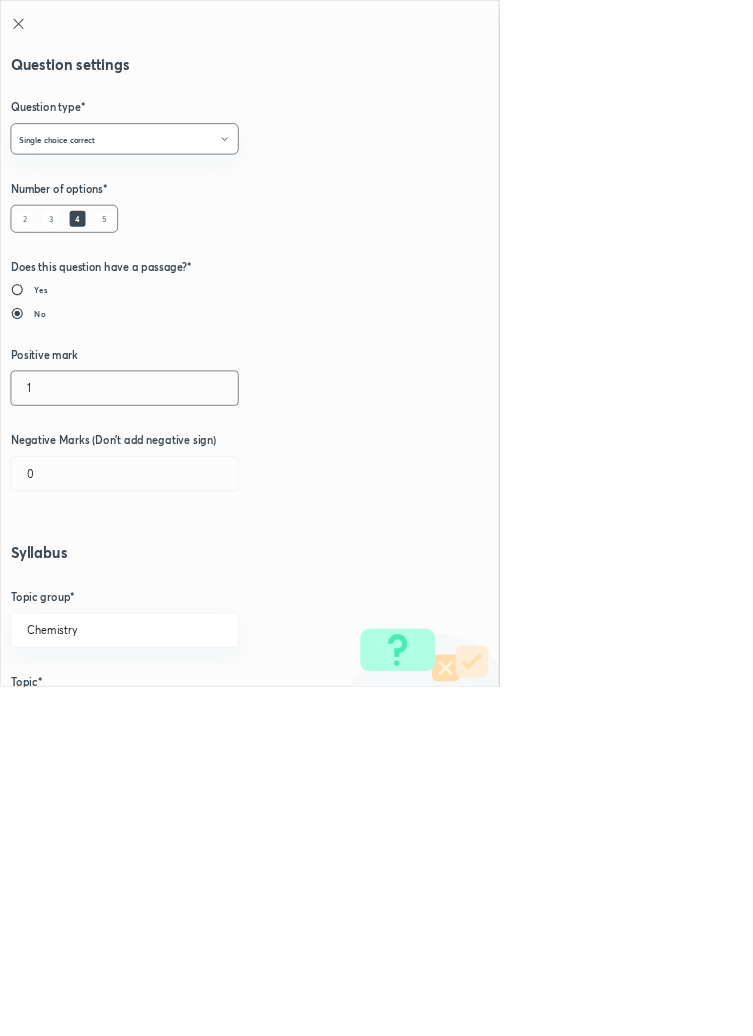 click on "1" at bounding box center (188, 585) 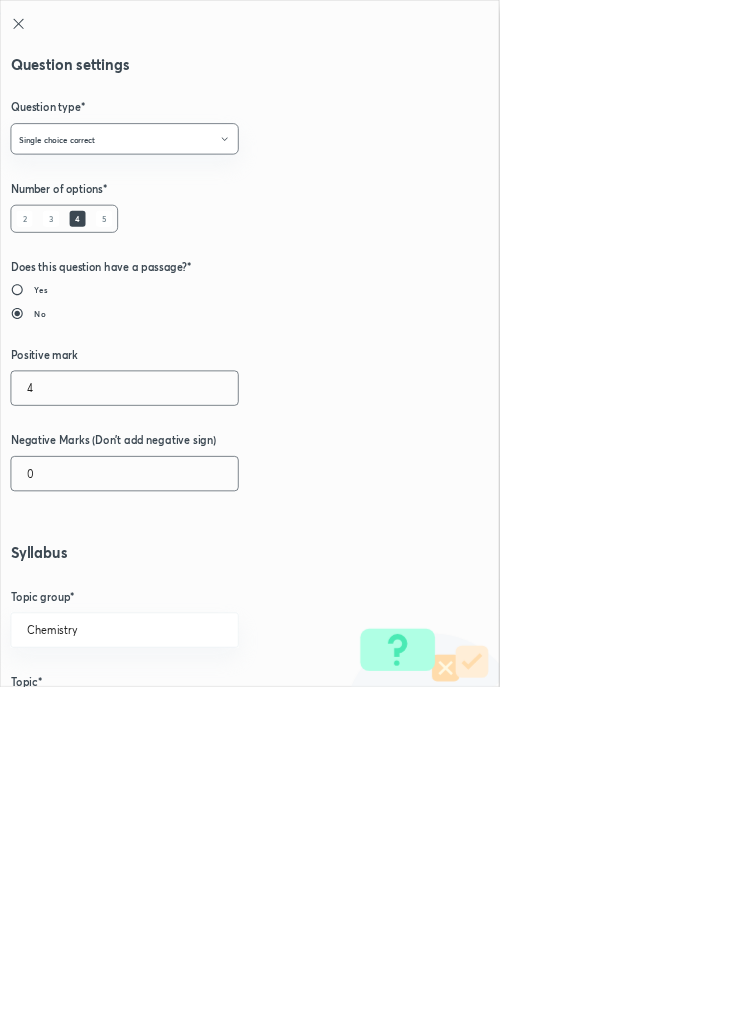 type on "4" 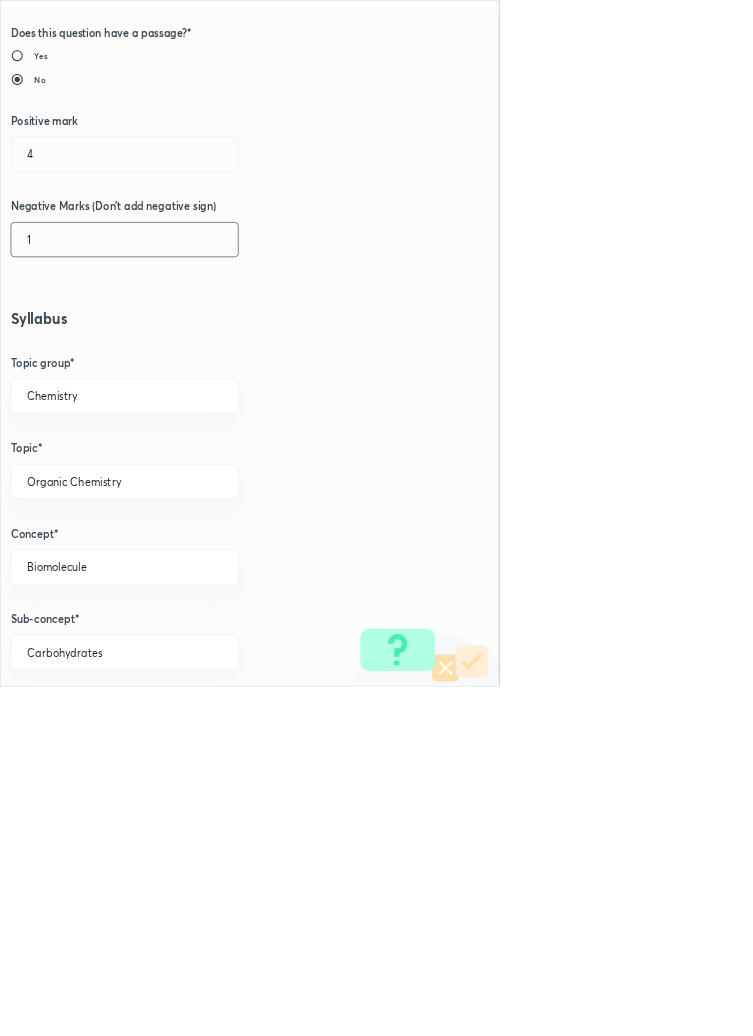 scroll, scrollTop: 1125, scrollLeft: 0, axis: vertical 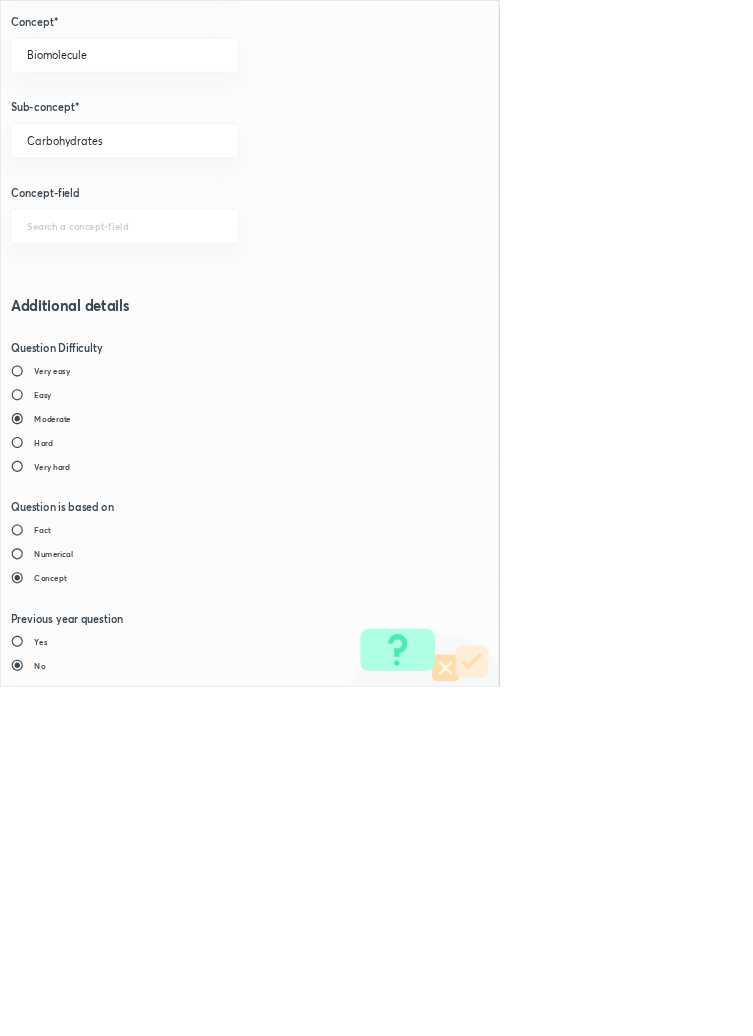 type on "1" 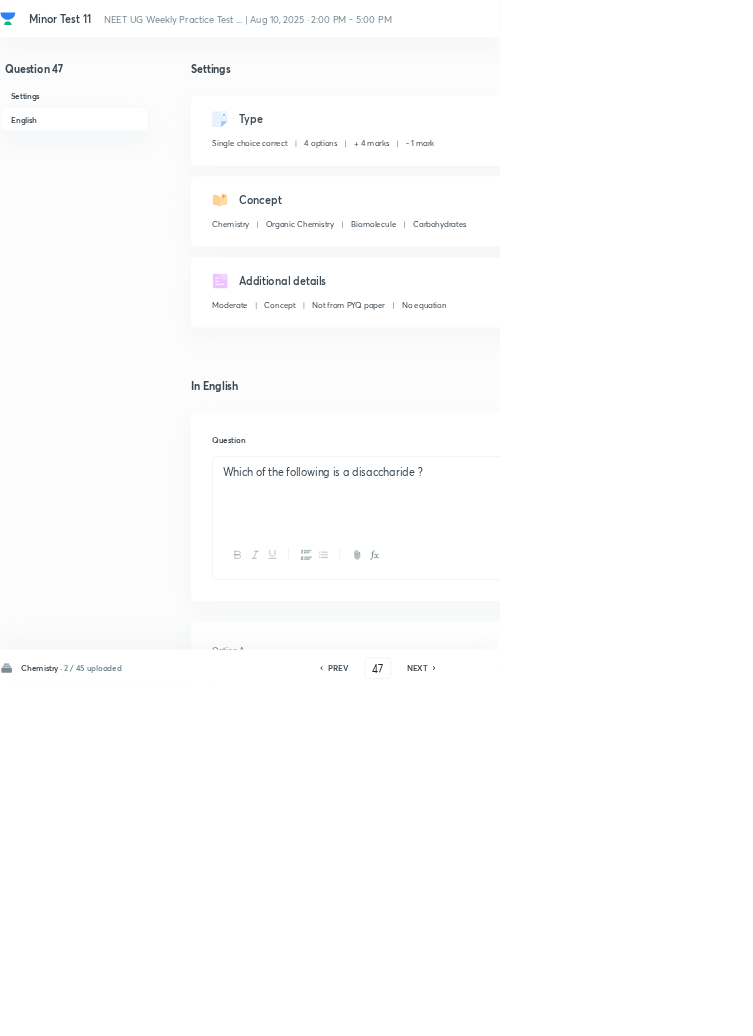 click on "Save" at bounding box center [1096, 1006] 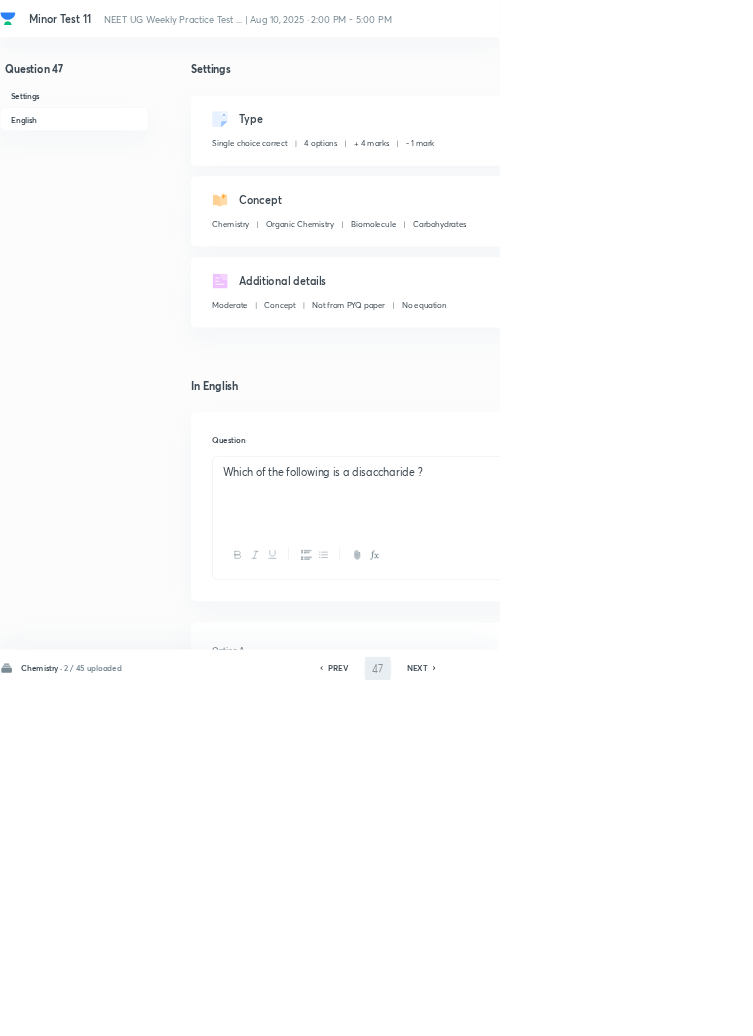 type on "48" 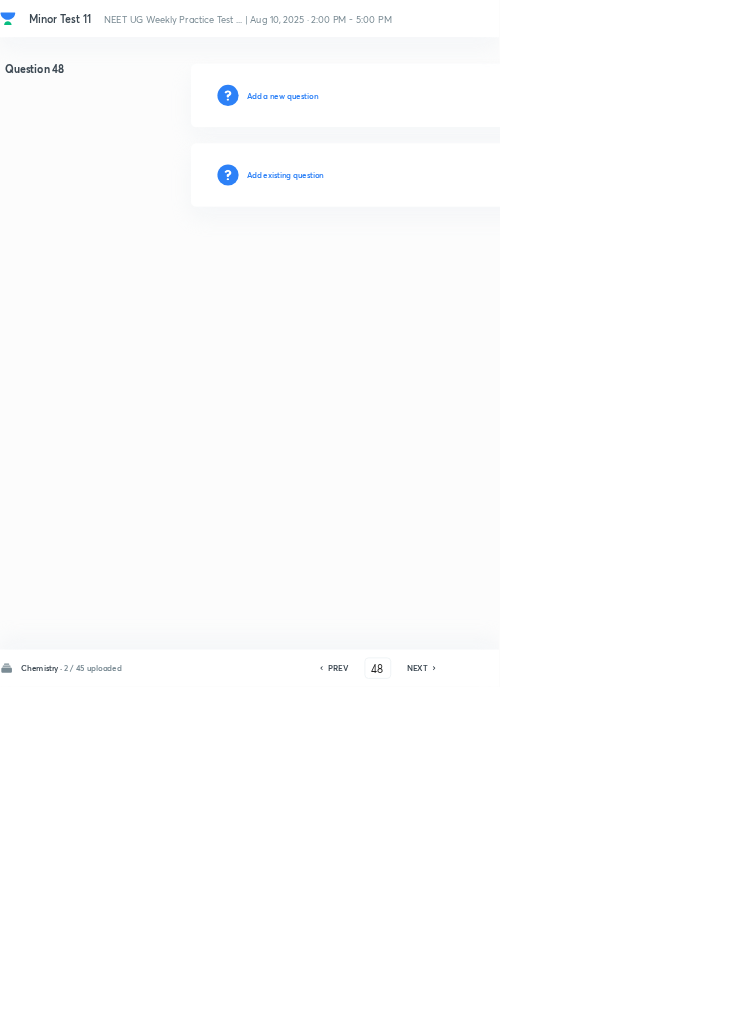 click on "Add existing question" at bounding box center (712, 264) 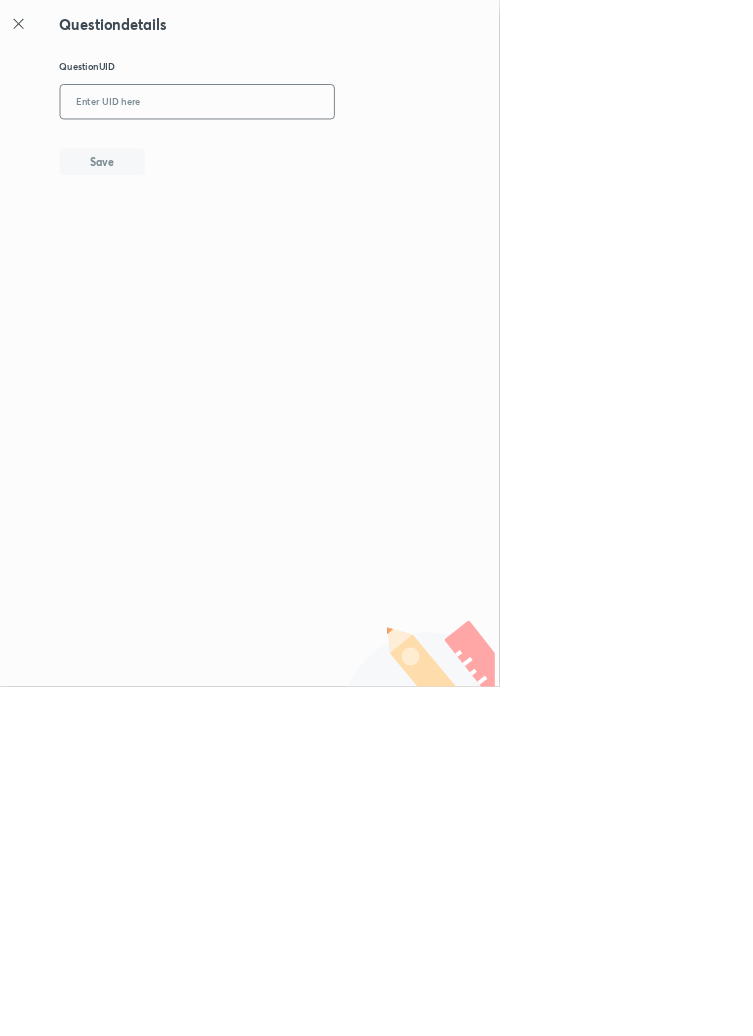 click at bounding box center (297, 154) 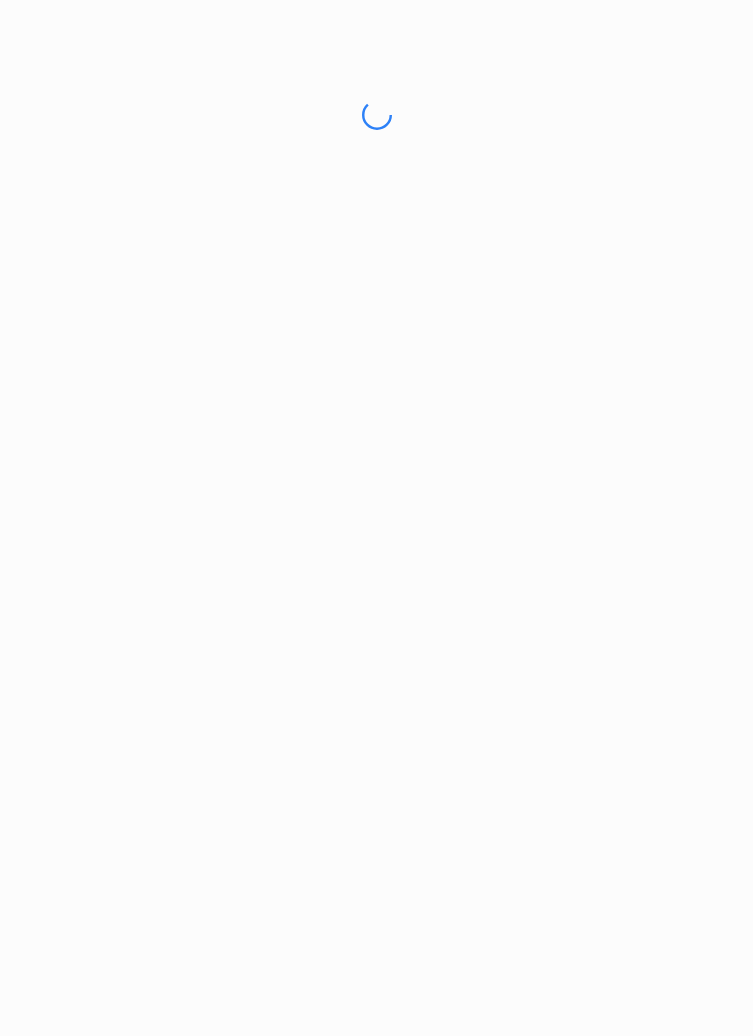 scroll, scrollTop: 0, scrollLeft: 0, axis: both 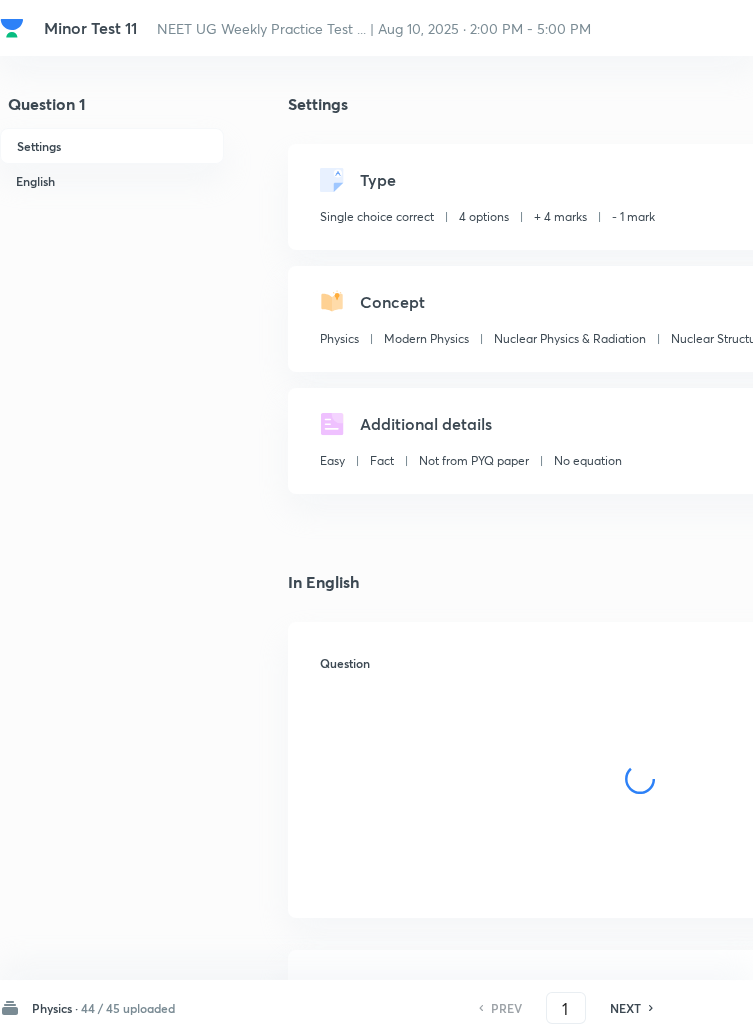 checkbox on "true" 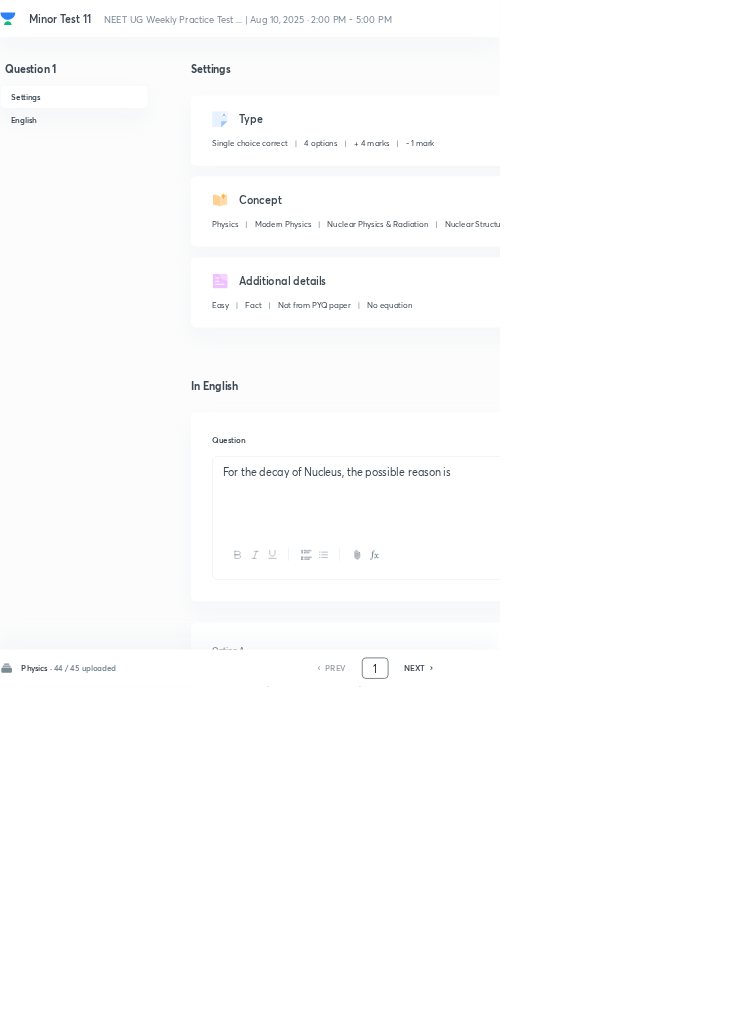 click on "1" at bounding box center (566, 1008) 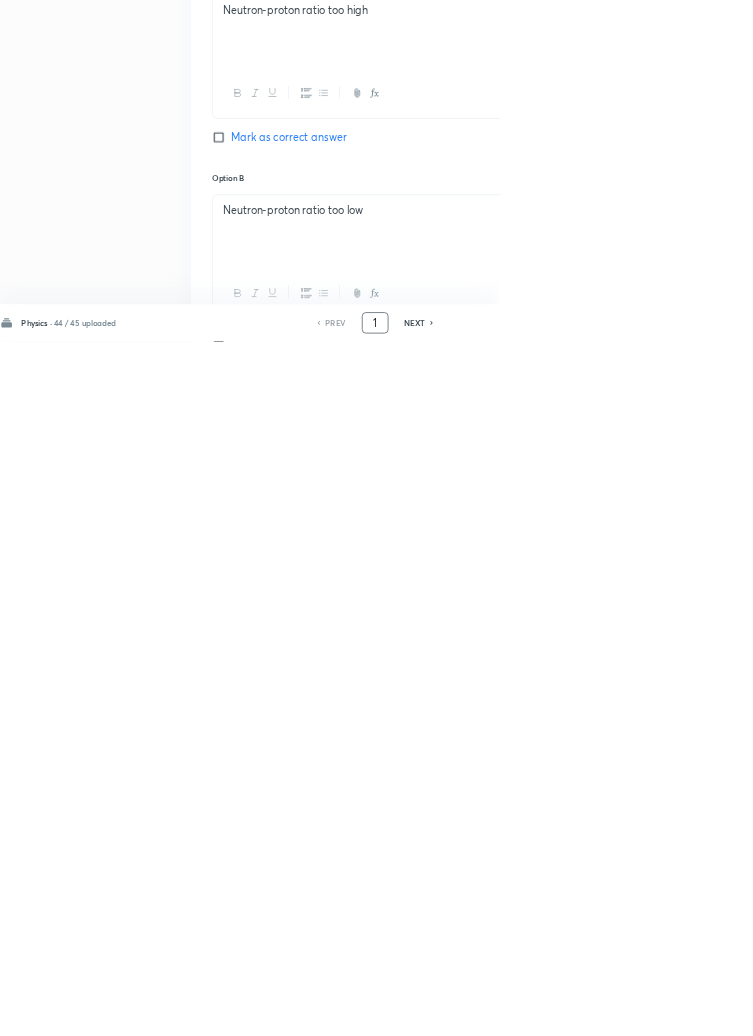 scroll, scrollTop: 950, scrollLeft: 0, axis: vertical 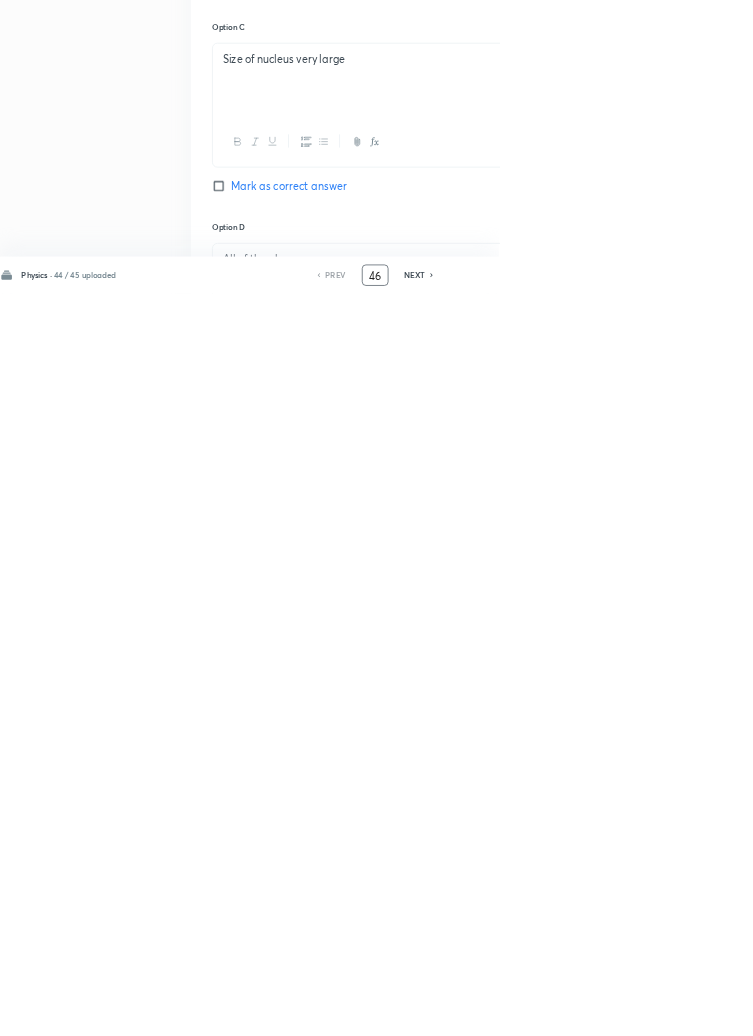 type on "46" 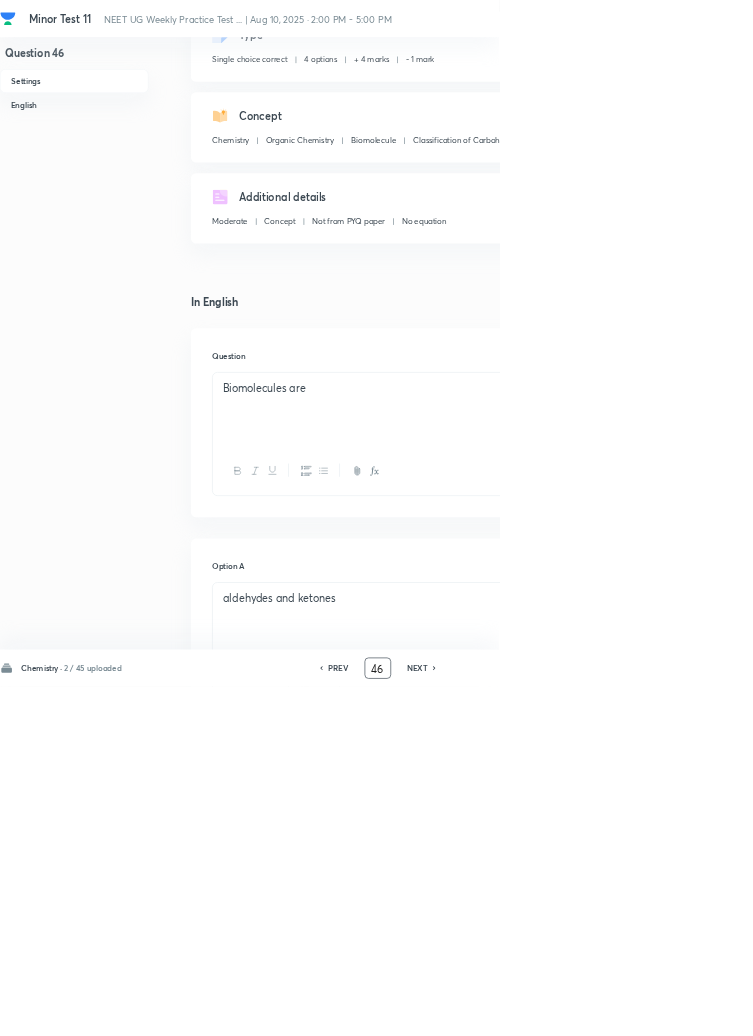 scroll, scrollTop: 0, scrollLeft: 0, axis: both 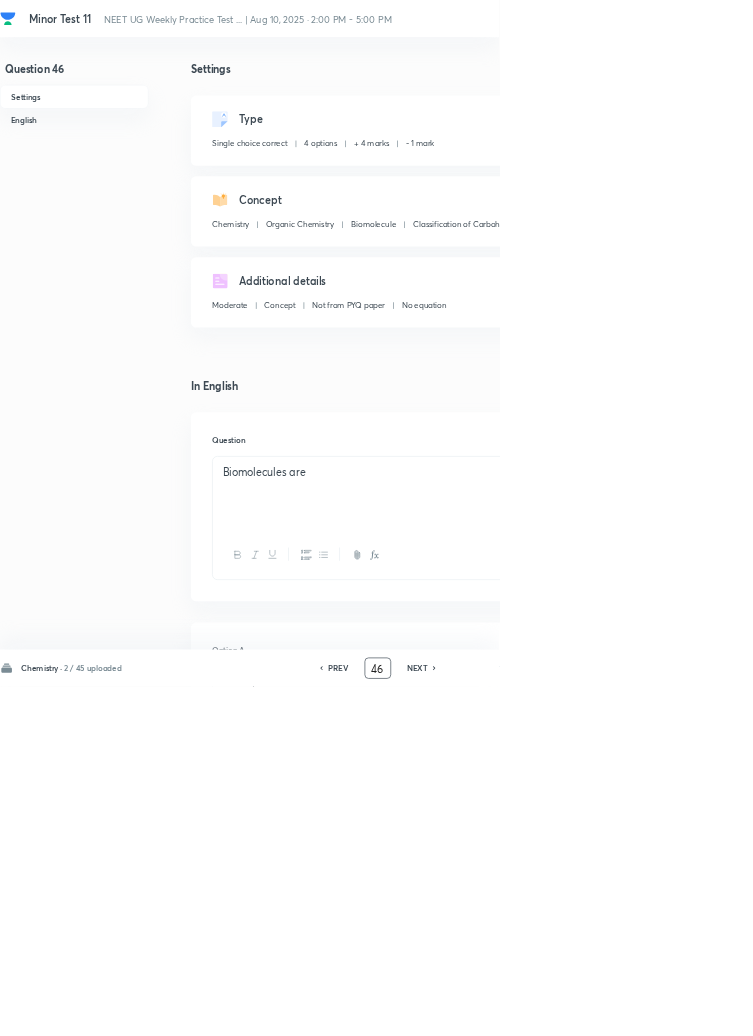 click 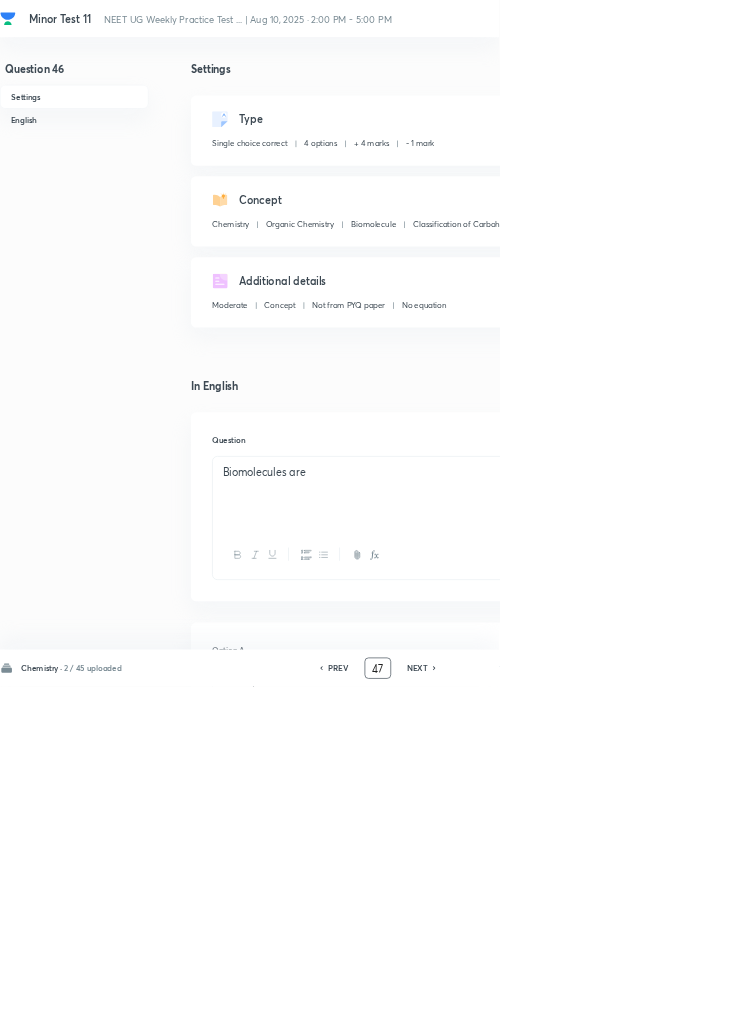 checkbox on "false" 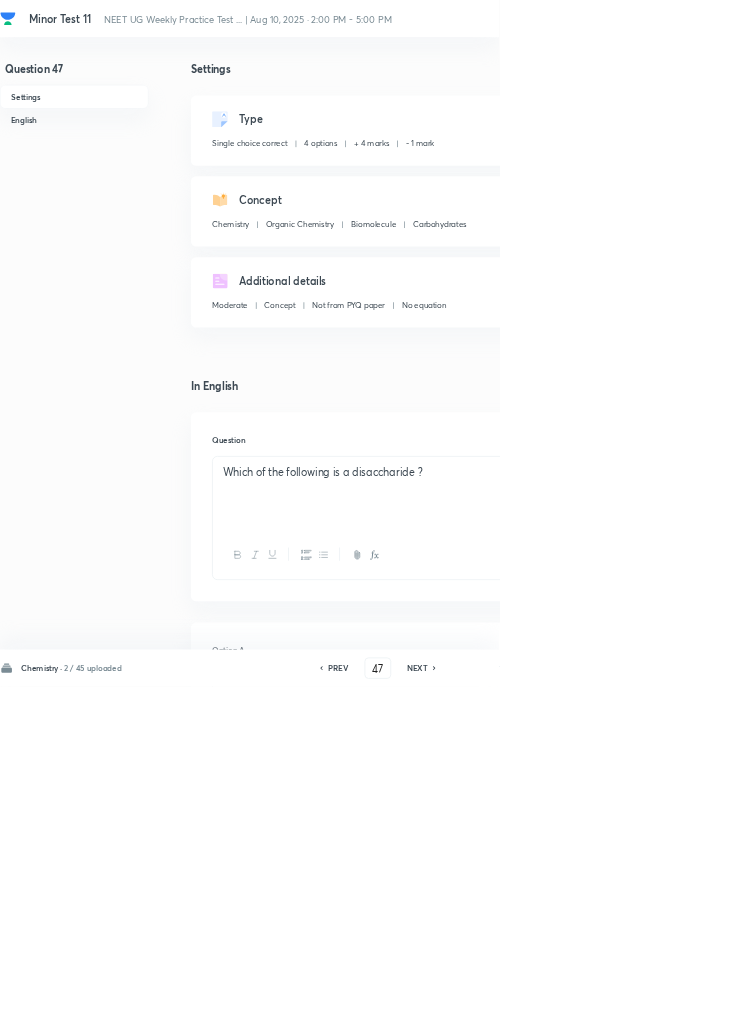 click 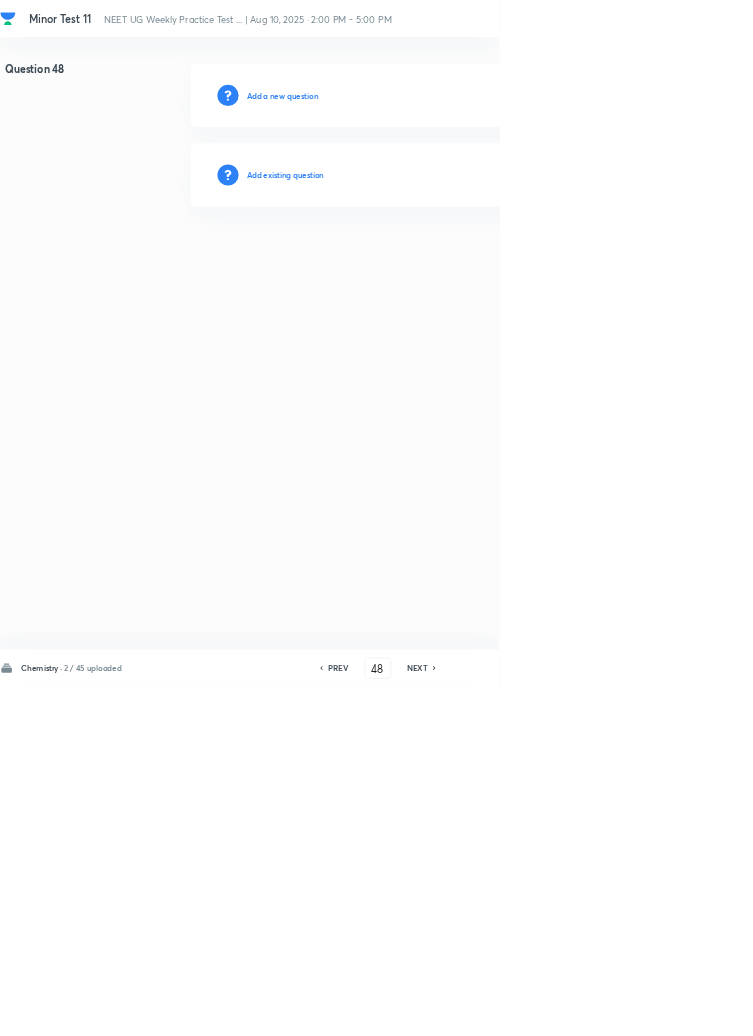 click on "Add existing question" at bounding box center [430, 264] 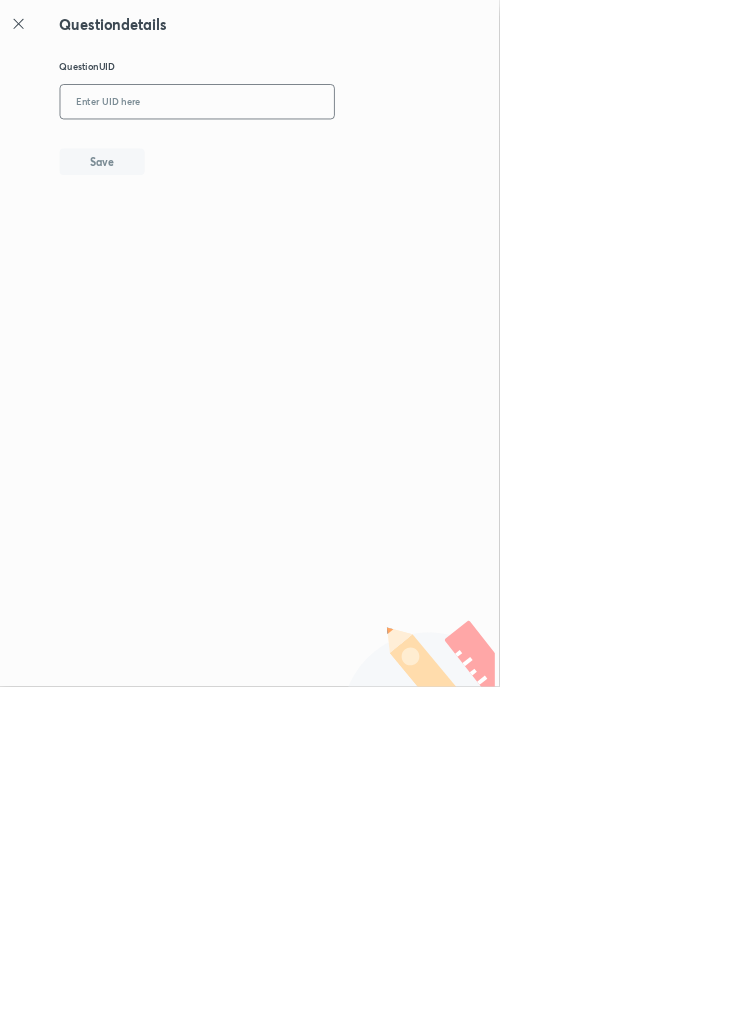 click at bounding box center (297, 154) 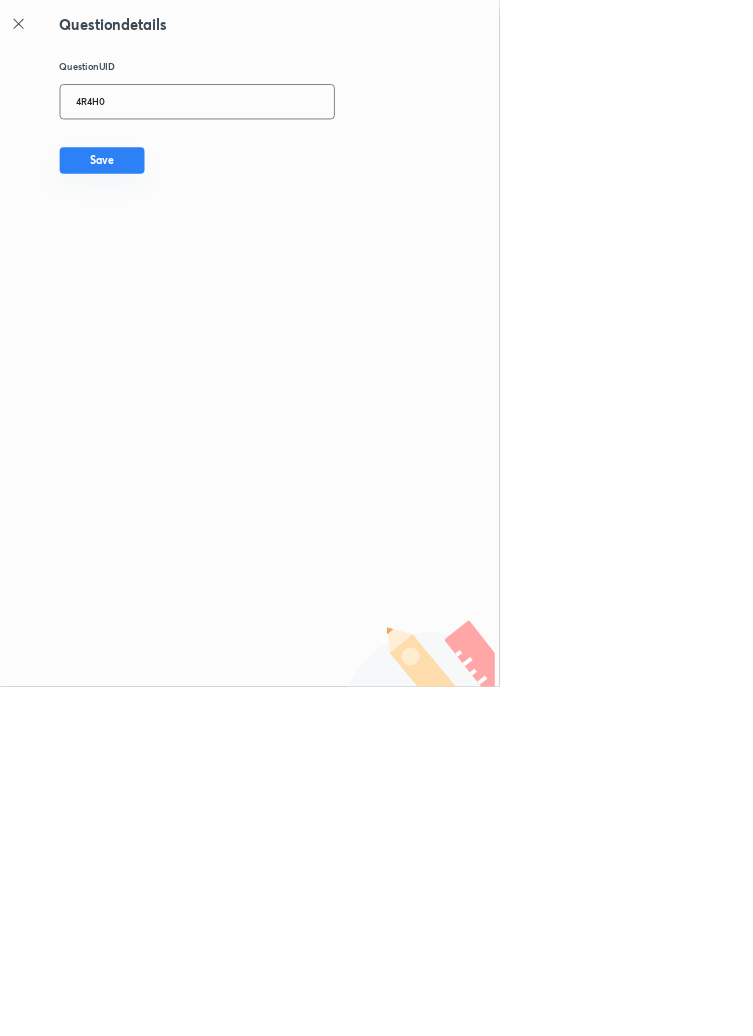 type on "4R4H0" 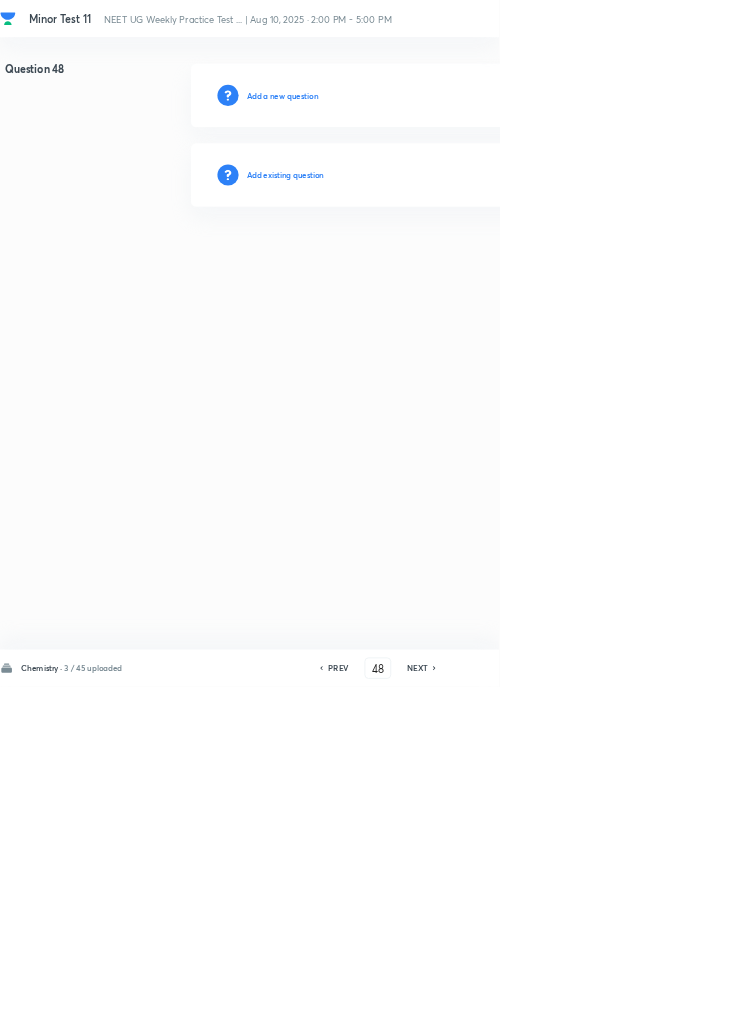 type 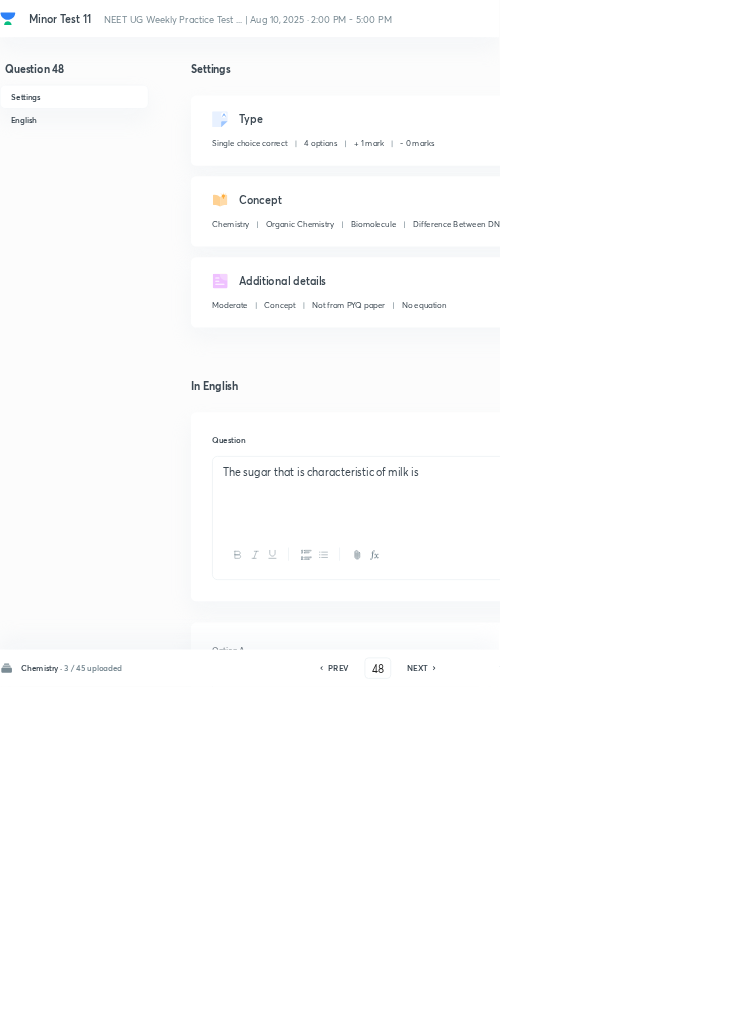 click on "Edit" at bounding box center (920, 182) 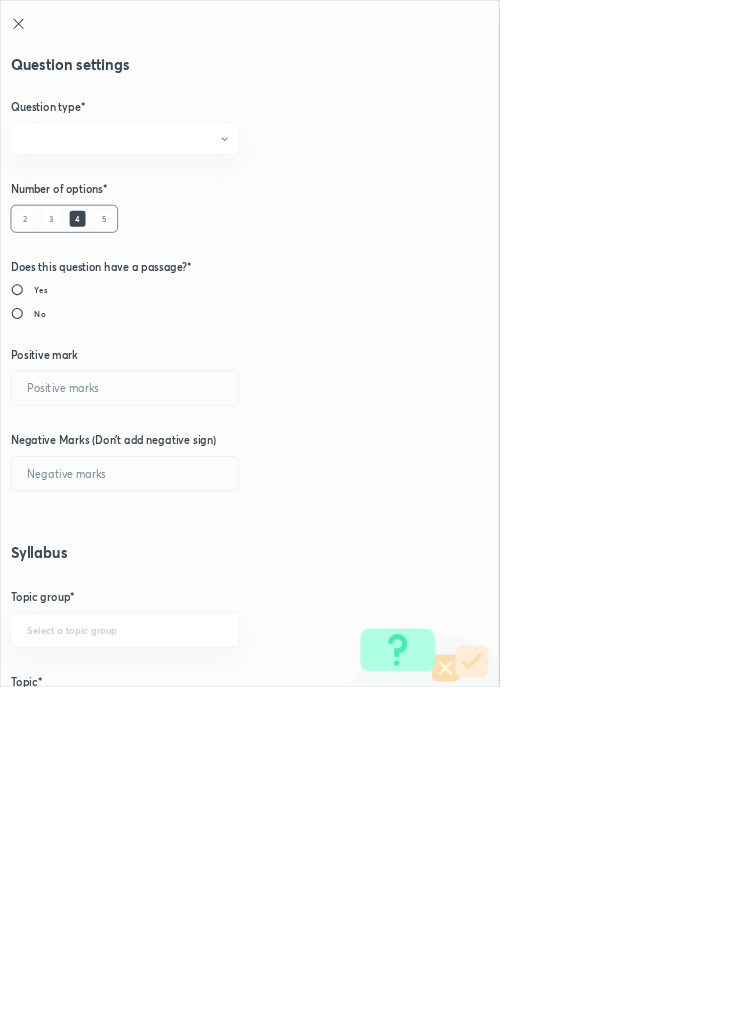 radio on "true" 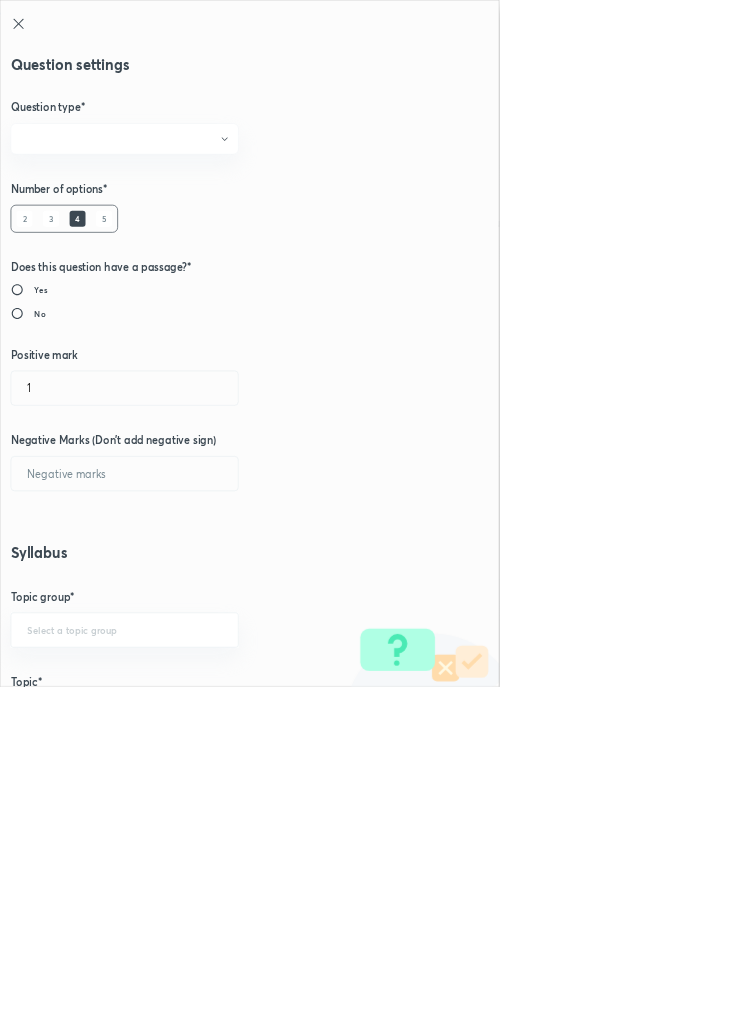type on "0" 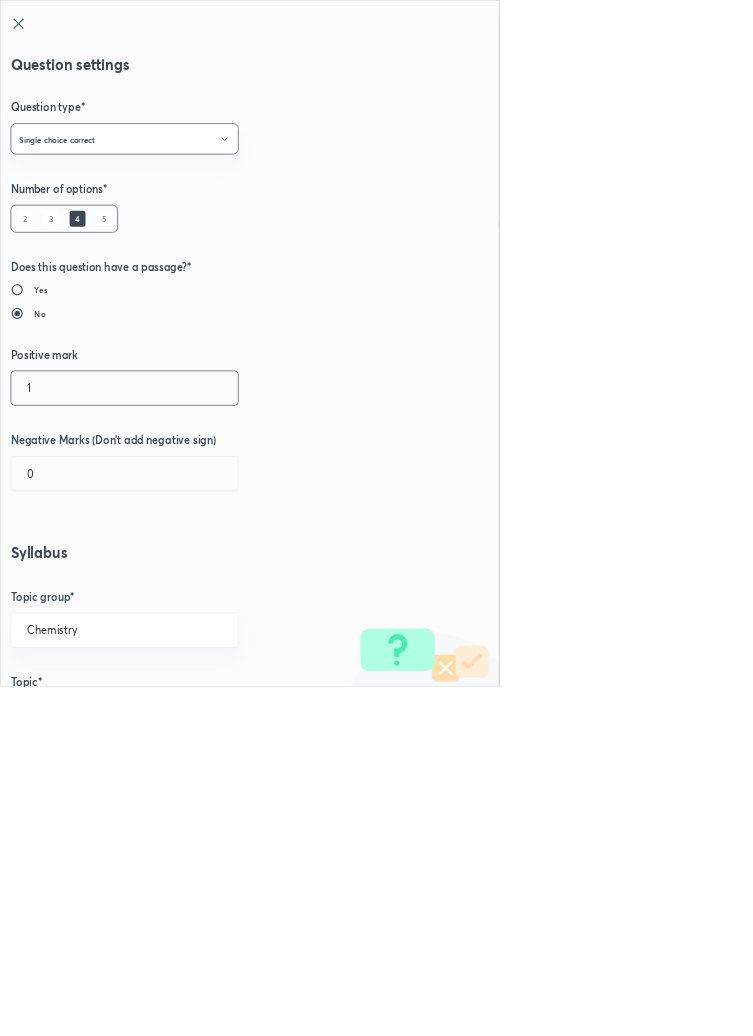 click on "1" at bounding box center [188, 585] 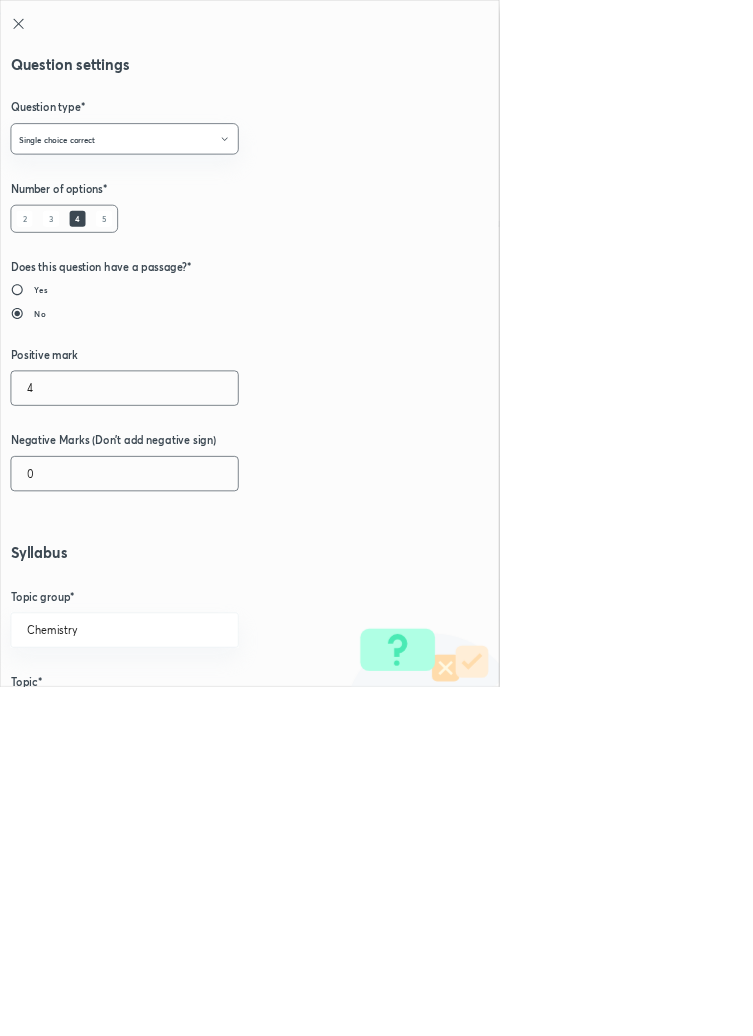 type on "4" 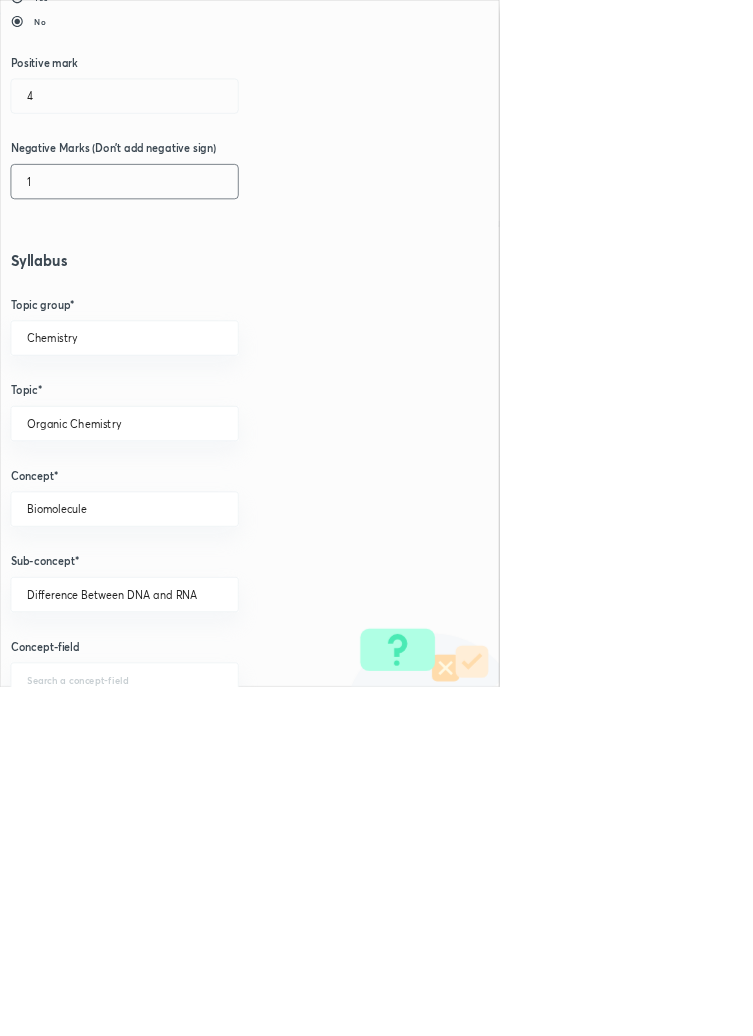 scroll, scrollTop: 1125, scrollLeft: 0, axis: vertical 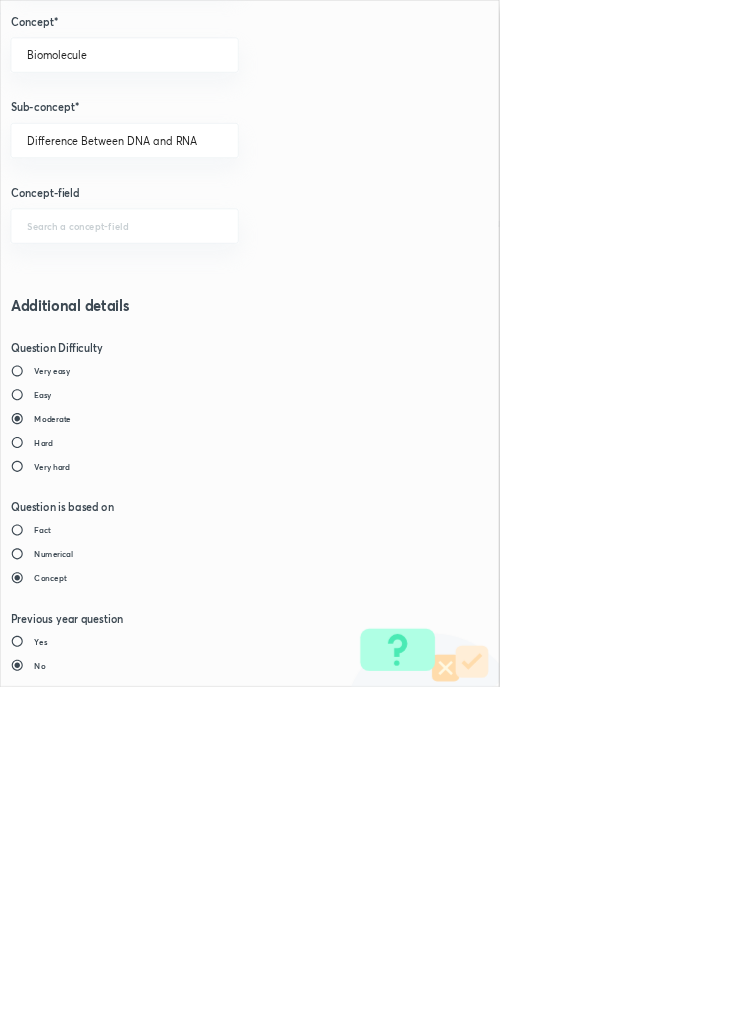 type on "1" 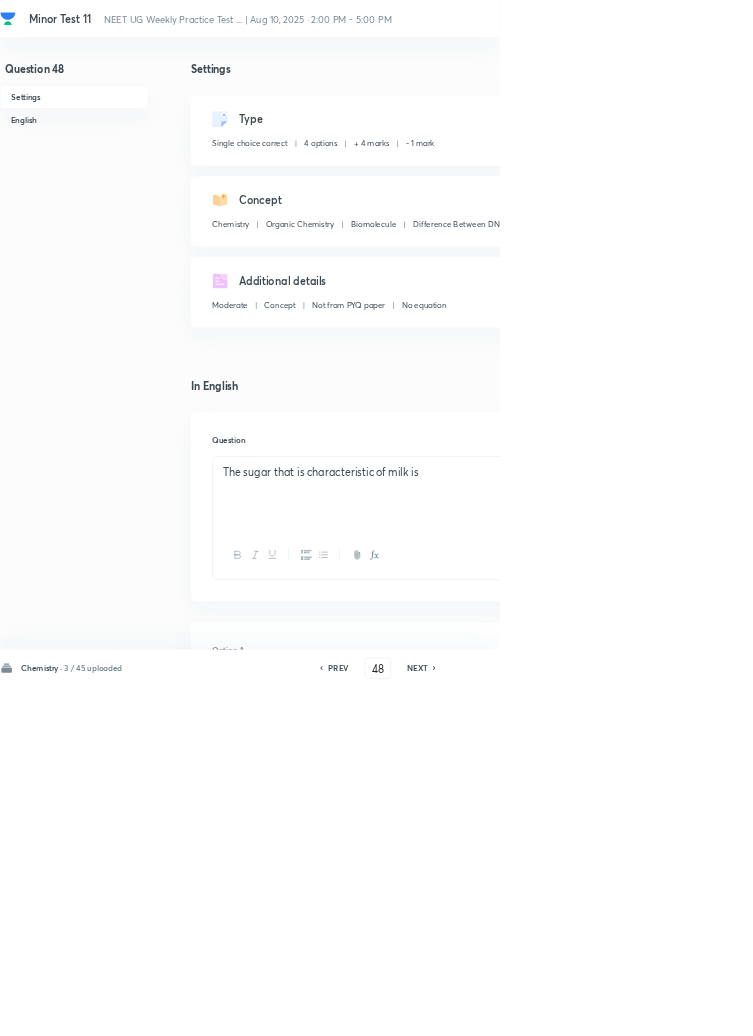 click on "Save" at bounding box center (1096, 1006) 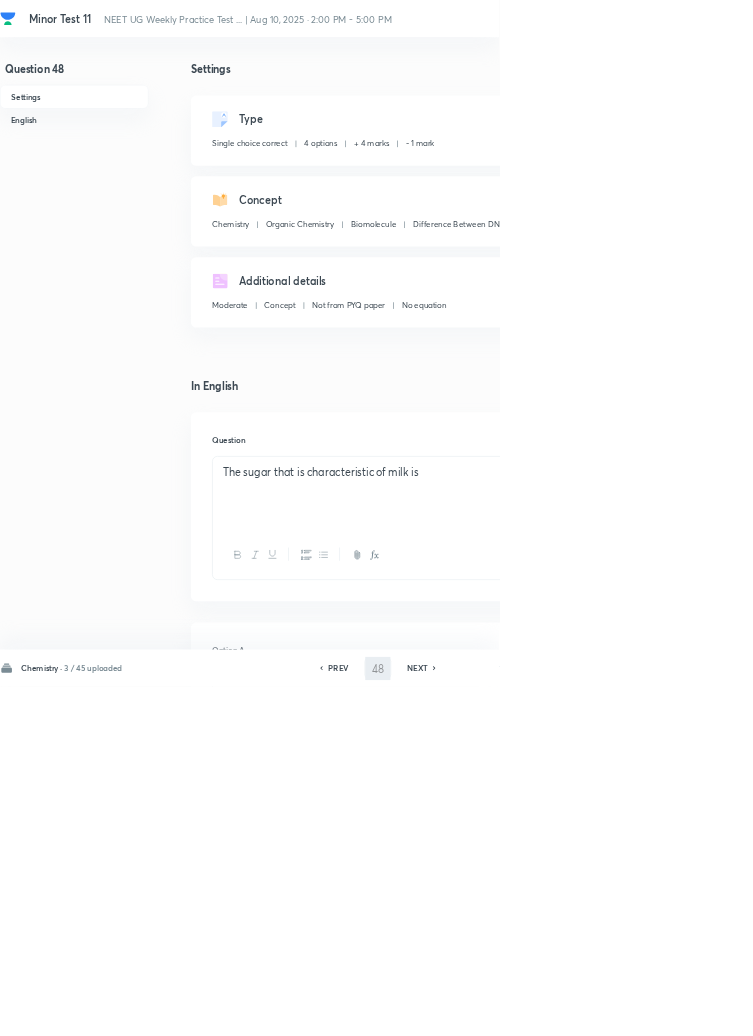 type on "49" 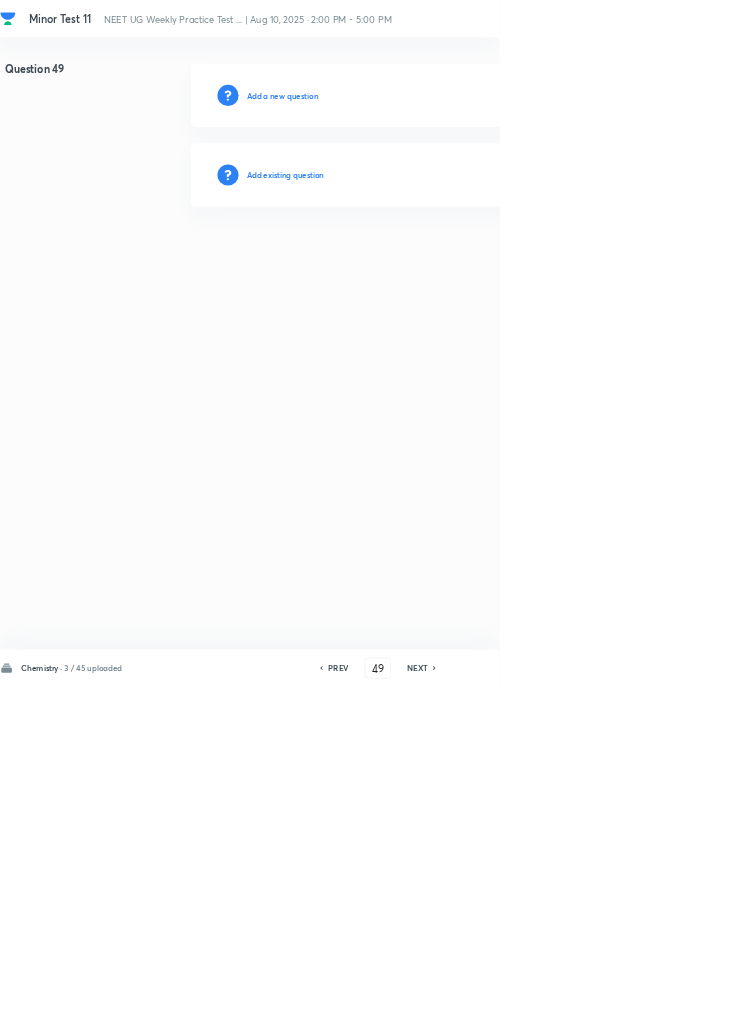 click on "Add existing question" at bounding box center [430, 264] 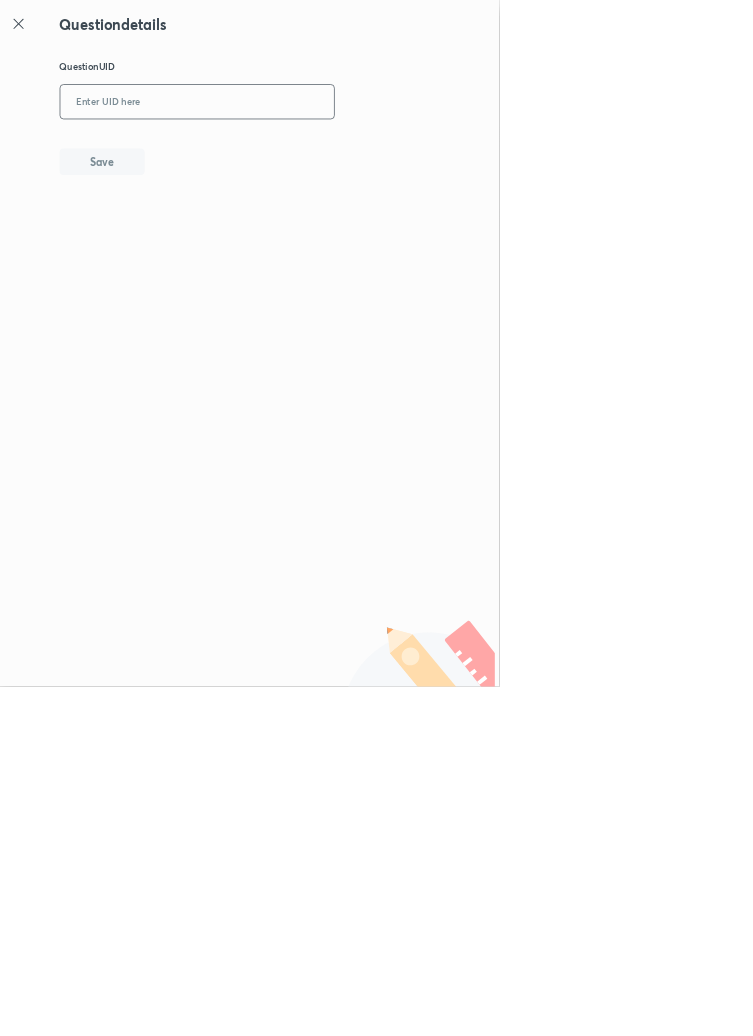 click at bounding box center (297, 154) 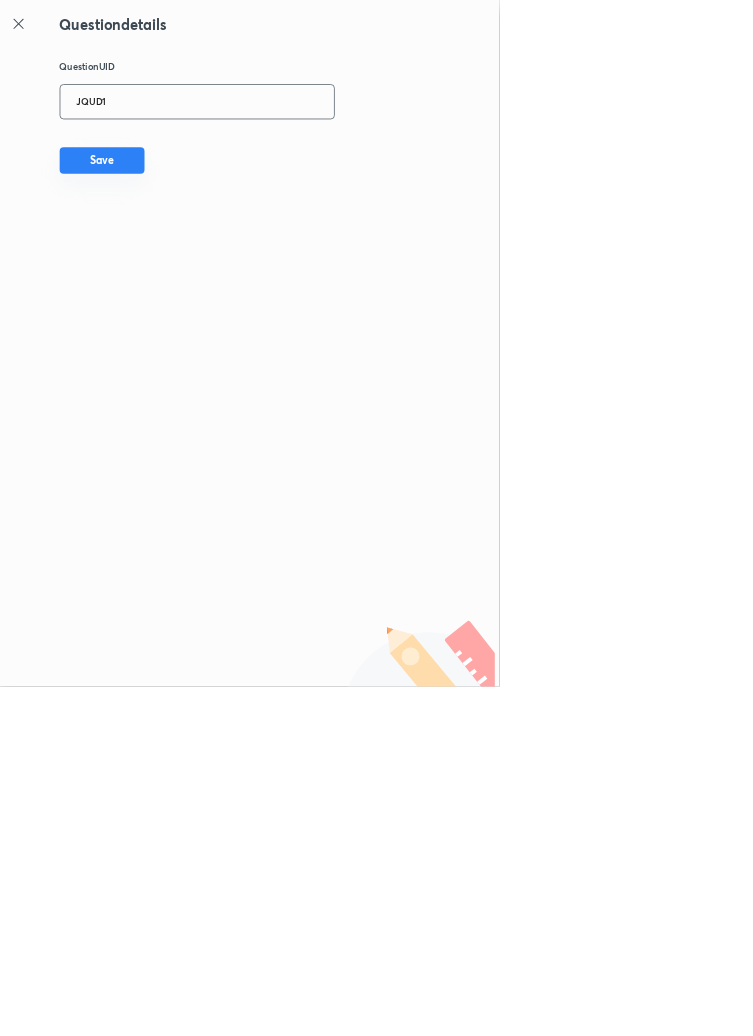 type on "JQUD1" 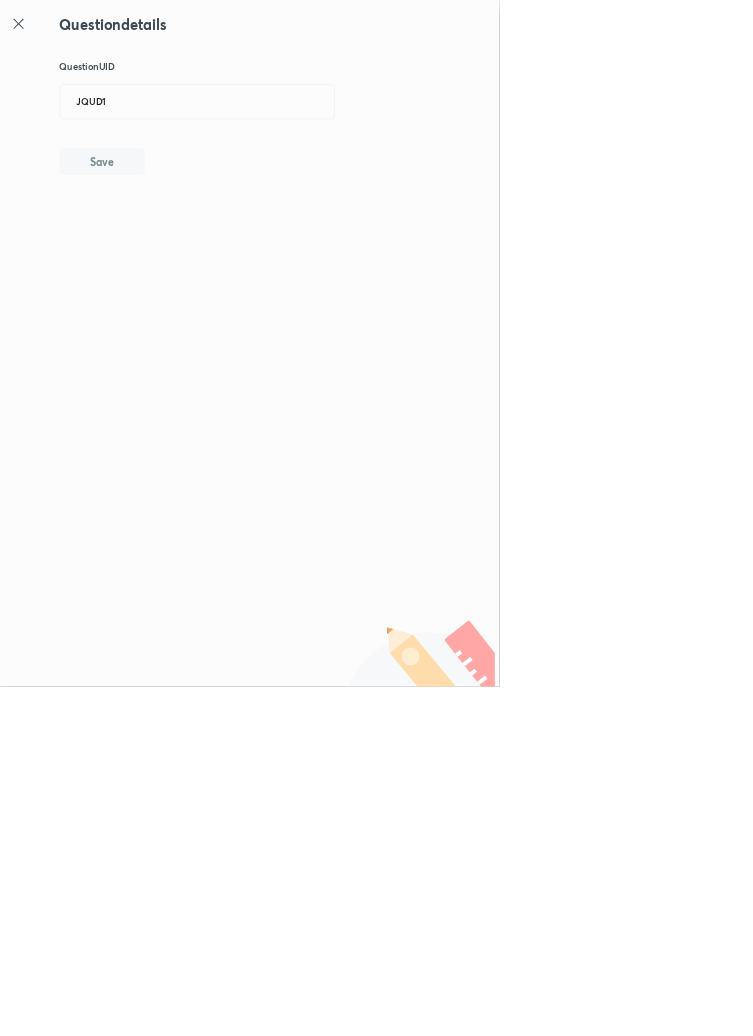 type 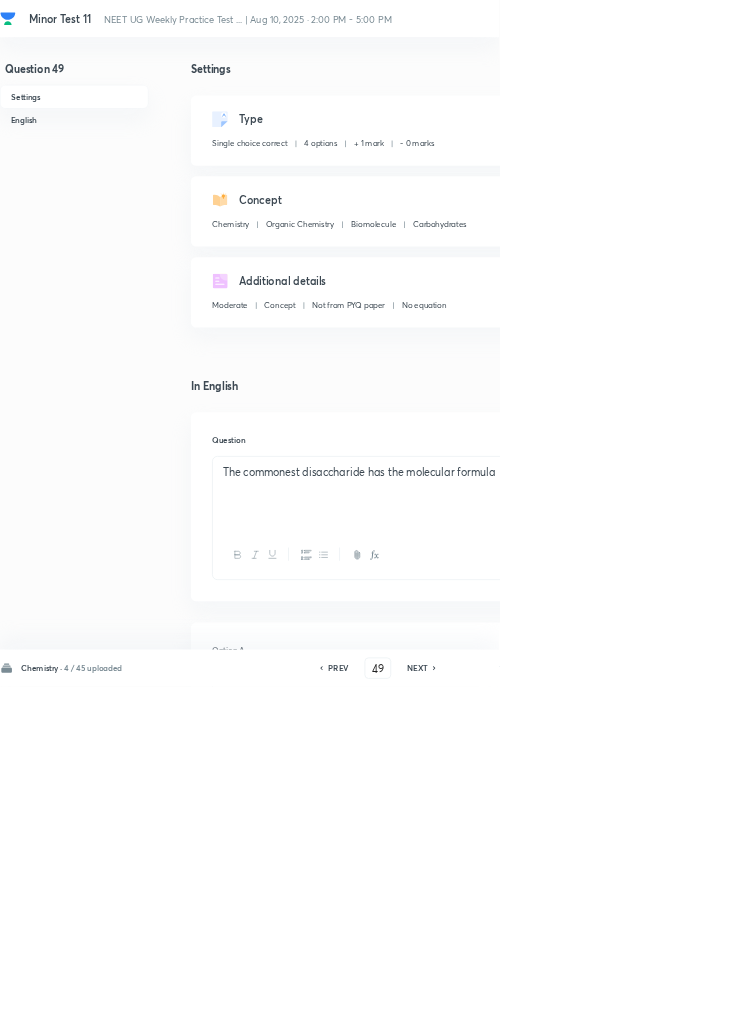 click on "Edit" at bounding box center (920, 182) 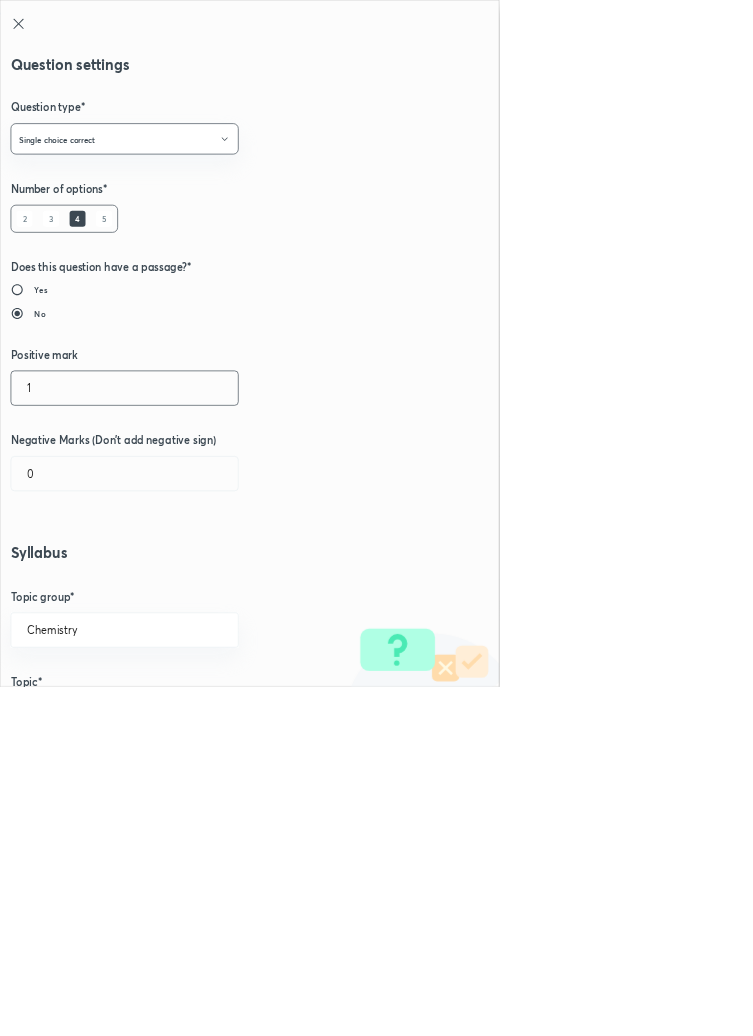 click on "1" at bounding box center (188, 585) 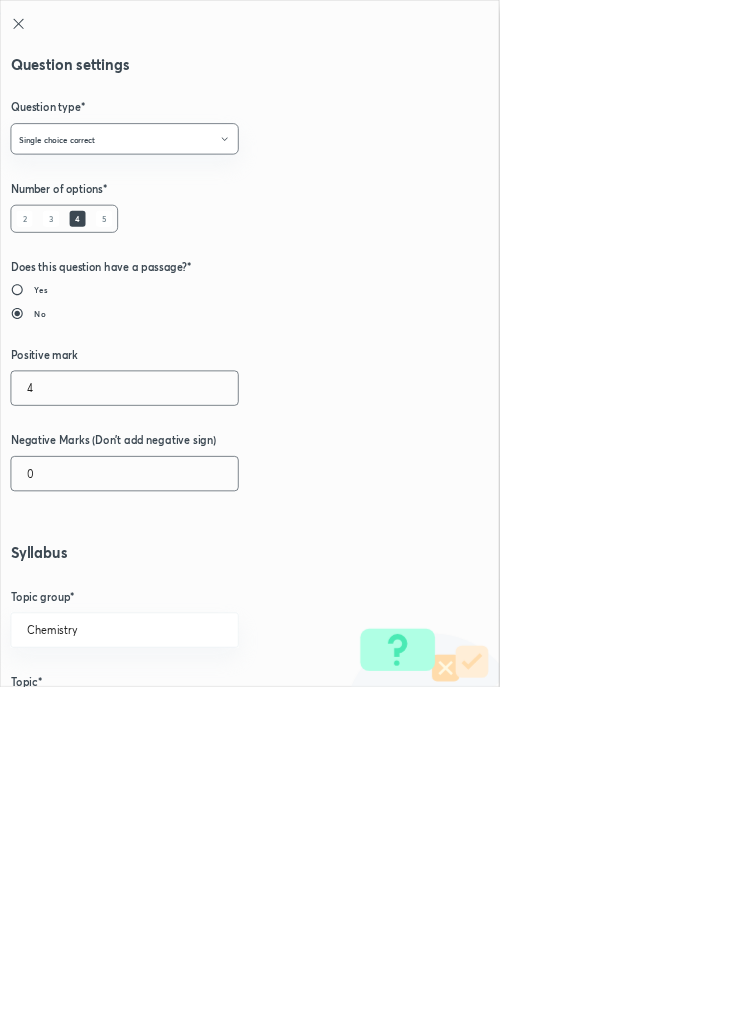 type on "4" 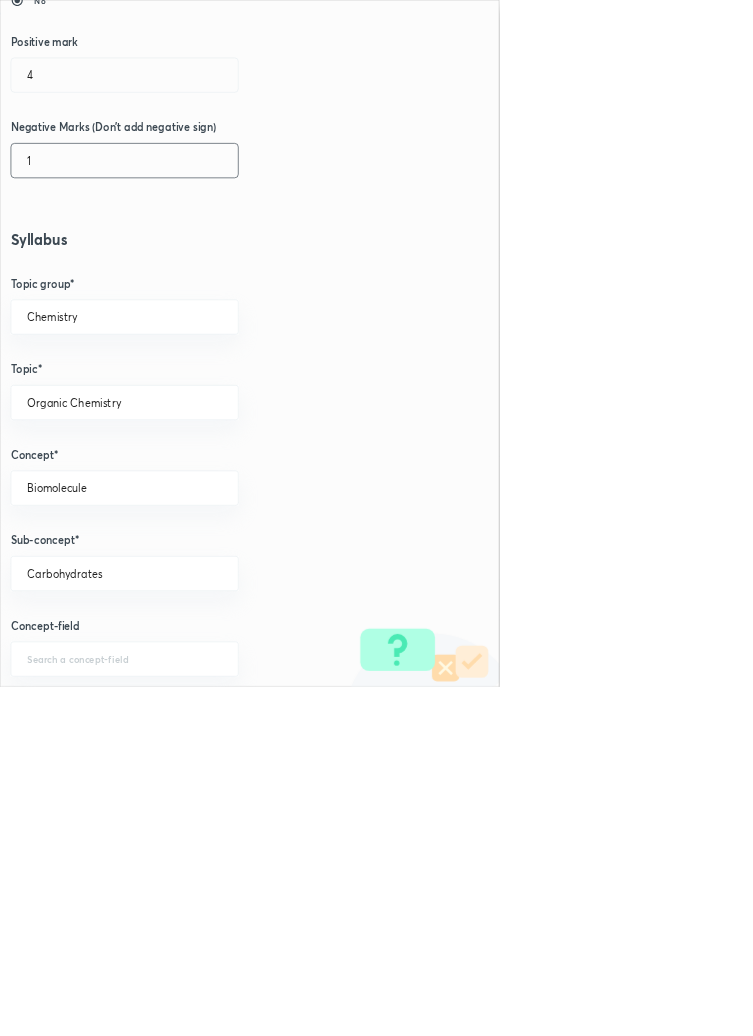 scroll, scrollTop: 1125, scrollLeft: 0, axis: vertical 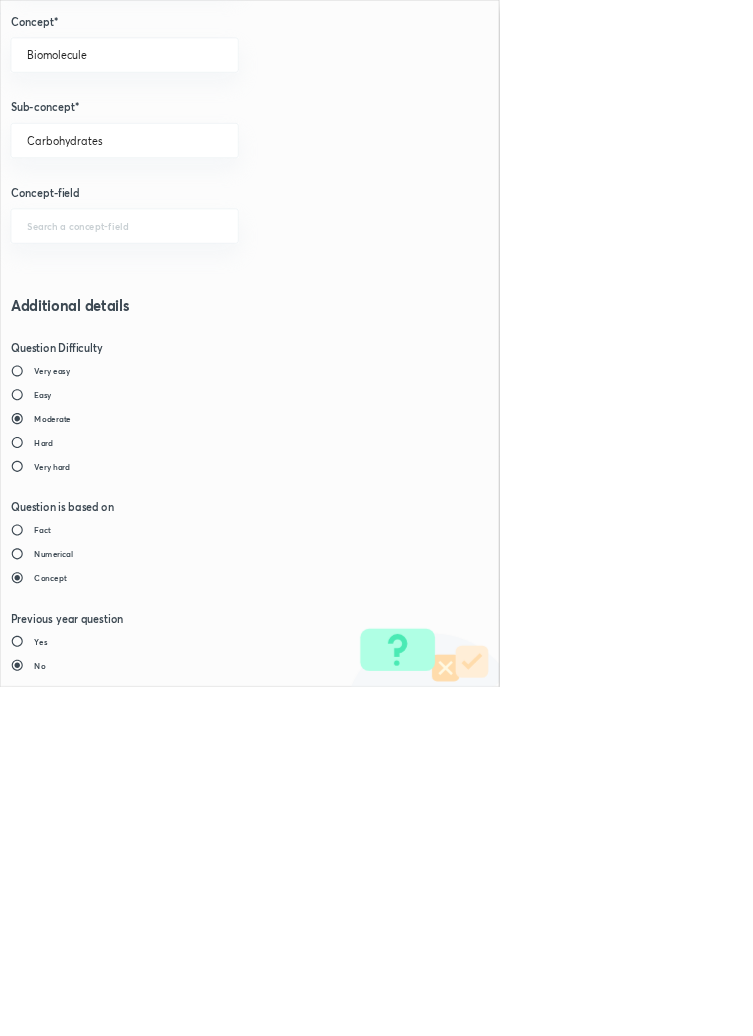 type on "1" 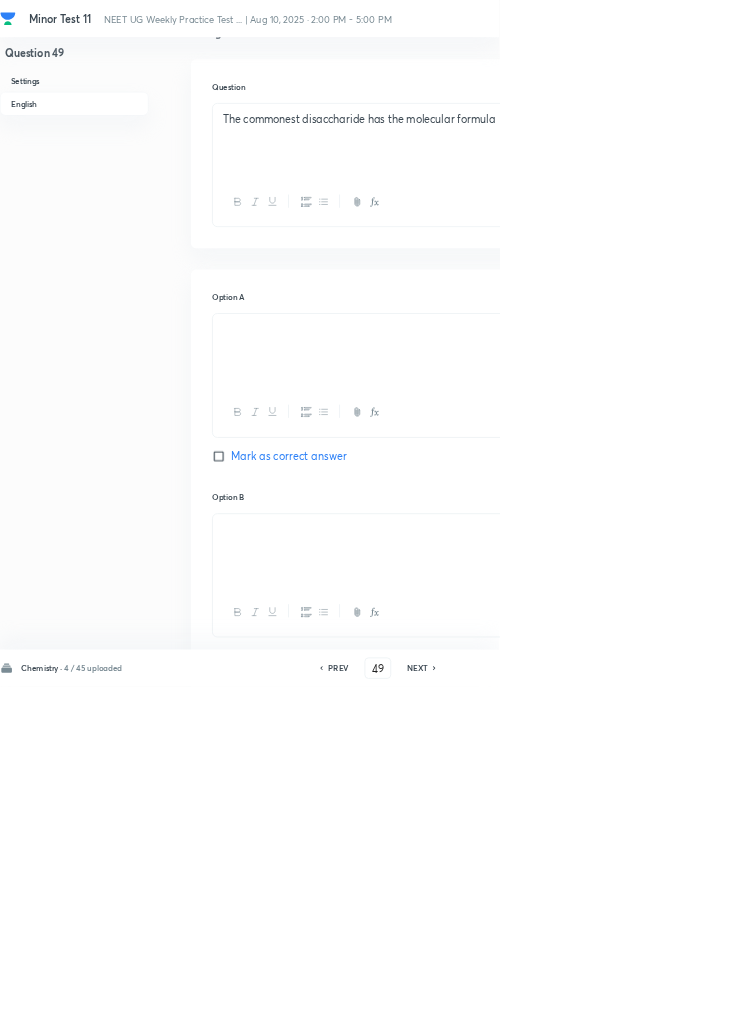 scroll, scrollTop: 542, scrollLeft: 0, axis: vertical 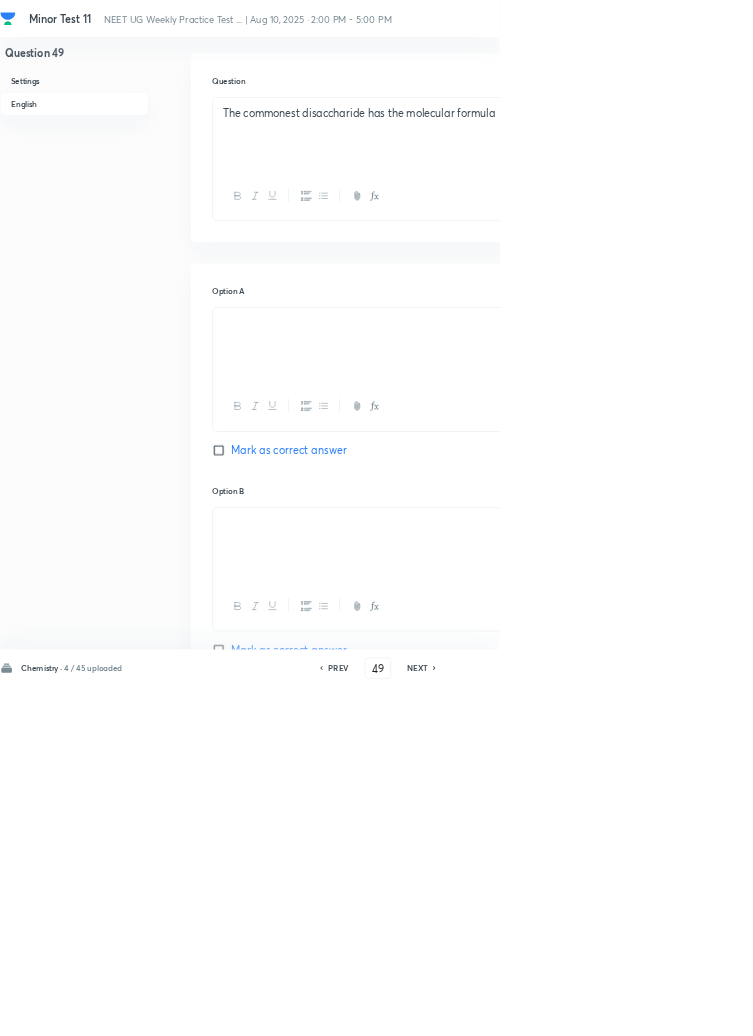 click on "Save" at bounding box center (1096, 1006) 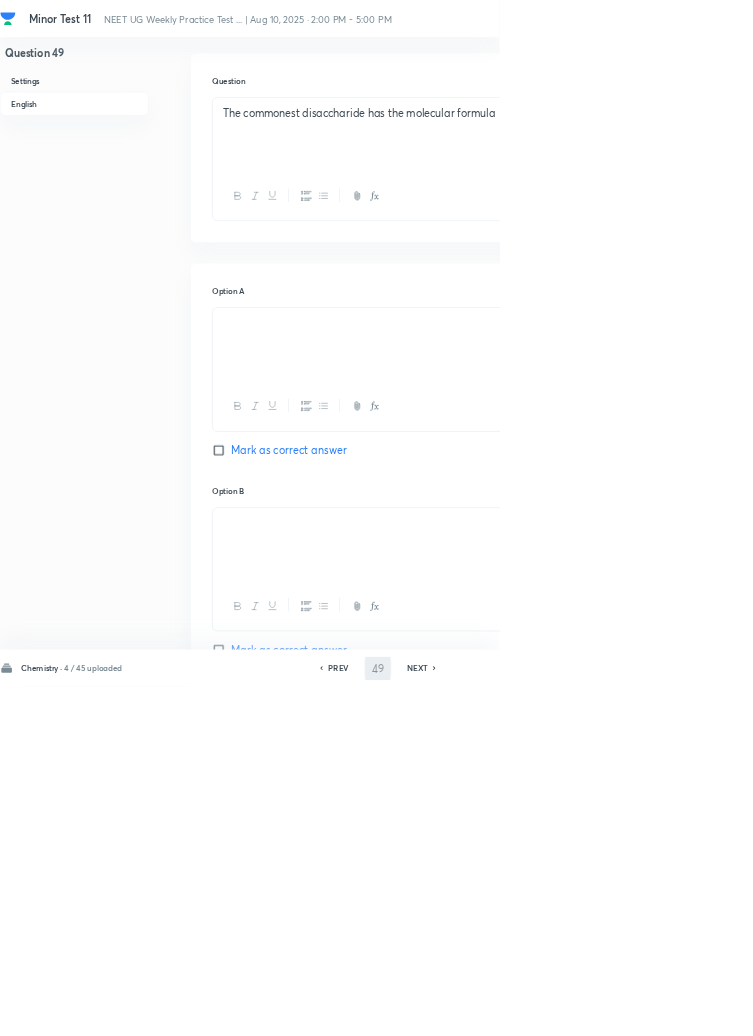 type on "50" 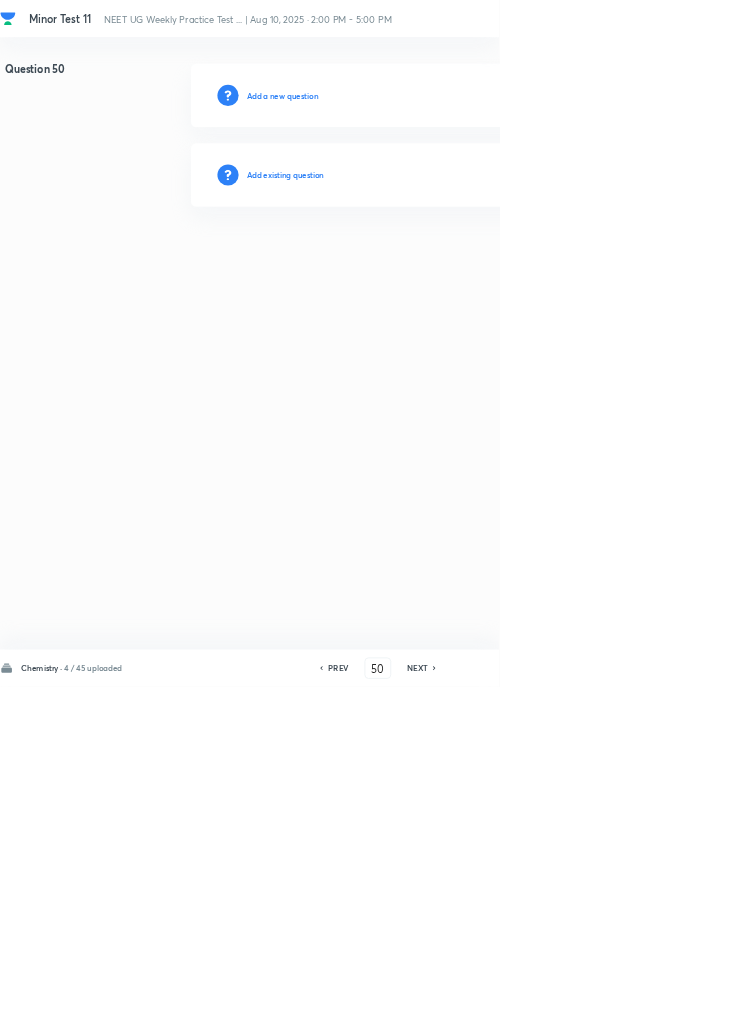 scroll, scrollTop: 0, scrollLeft: 0, axis: both 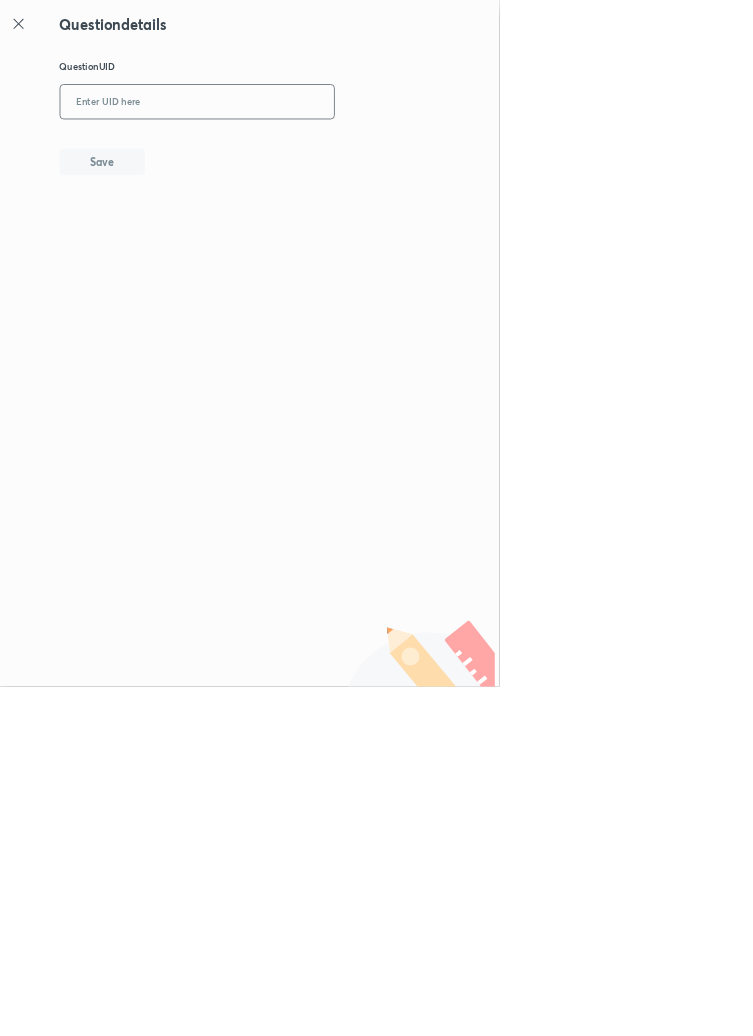 click at bounding box center [297, 154] 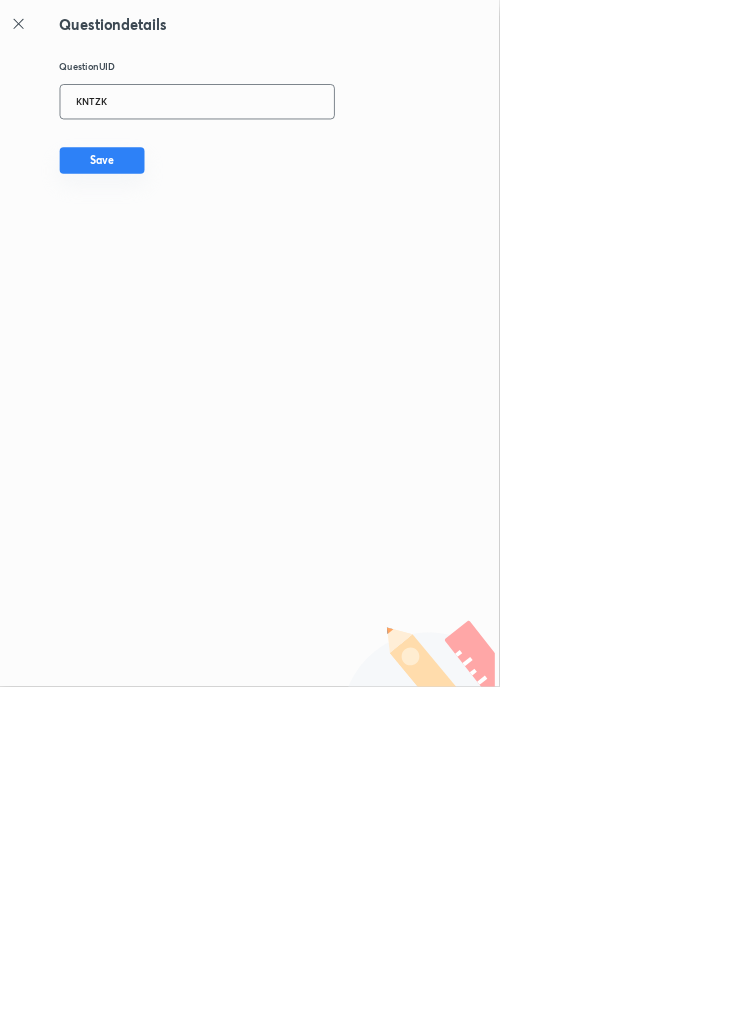 type on "KNTZK" 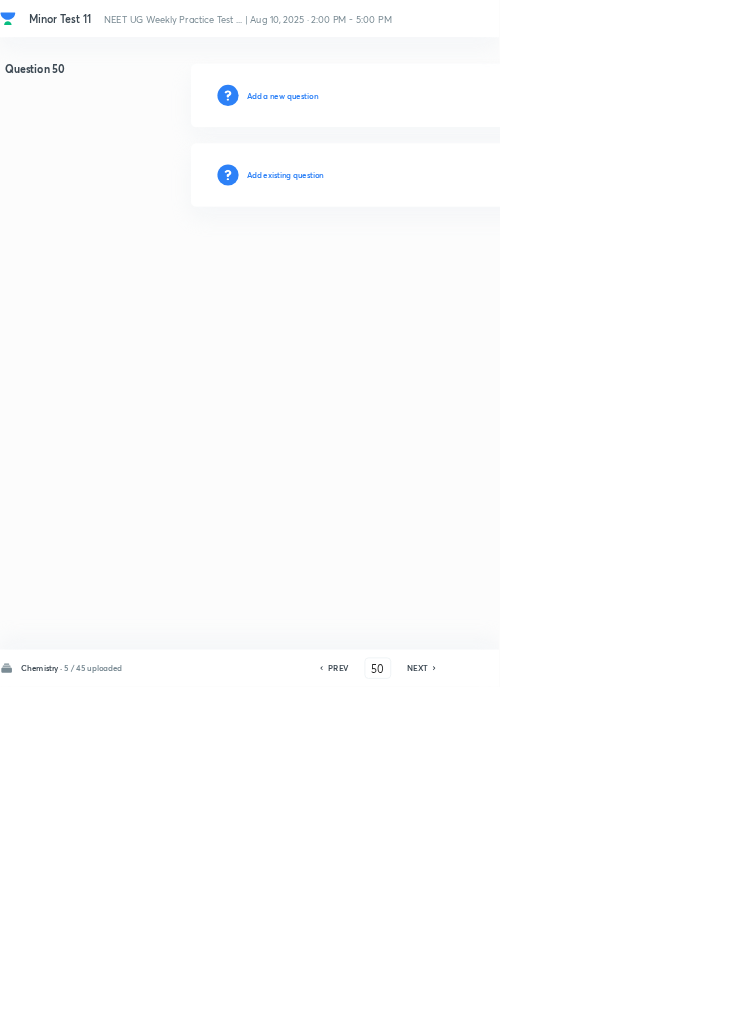 type 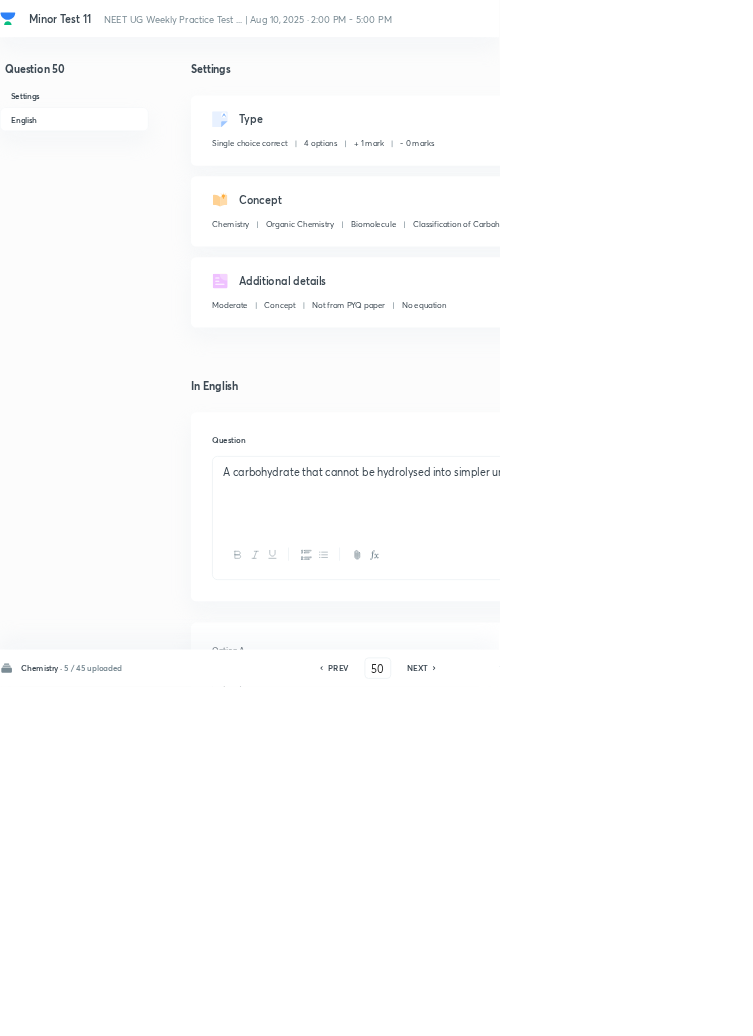 click on "Edit" at bounding box center [920, 182] 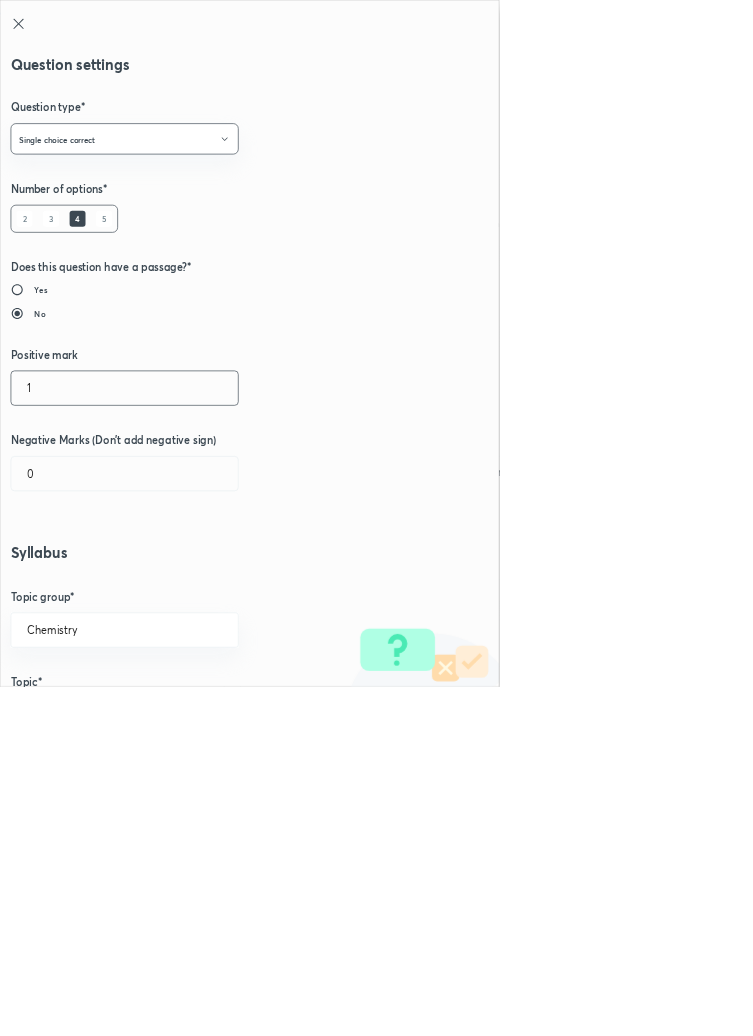 click on "1" at bounding box center [188, 585] 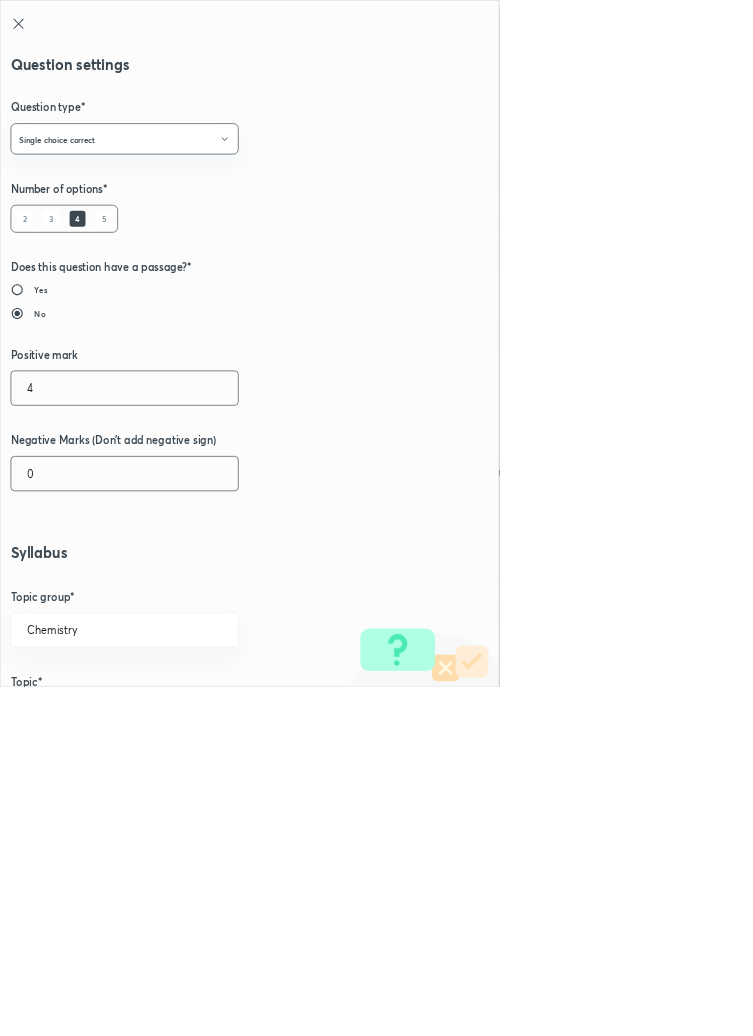 type on "4" 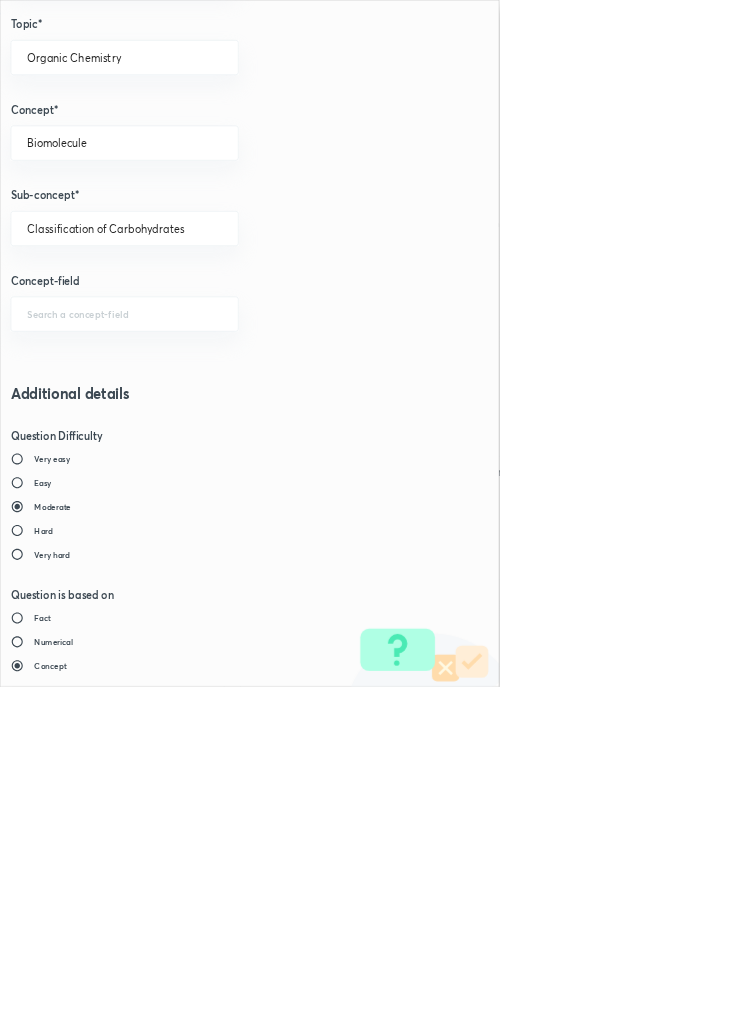 scroll, scrollTop: 1125, scrollLeft: 0, axis: vertical 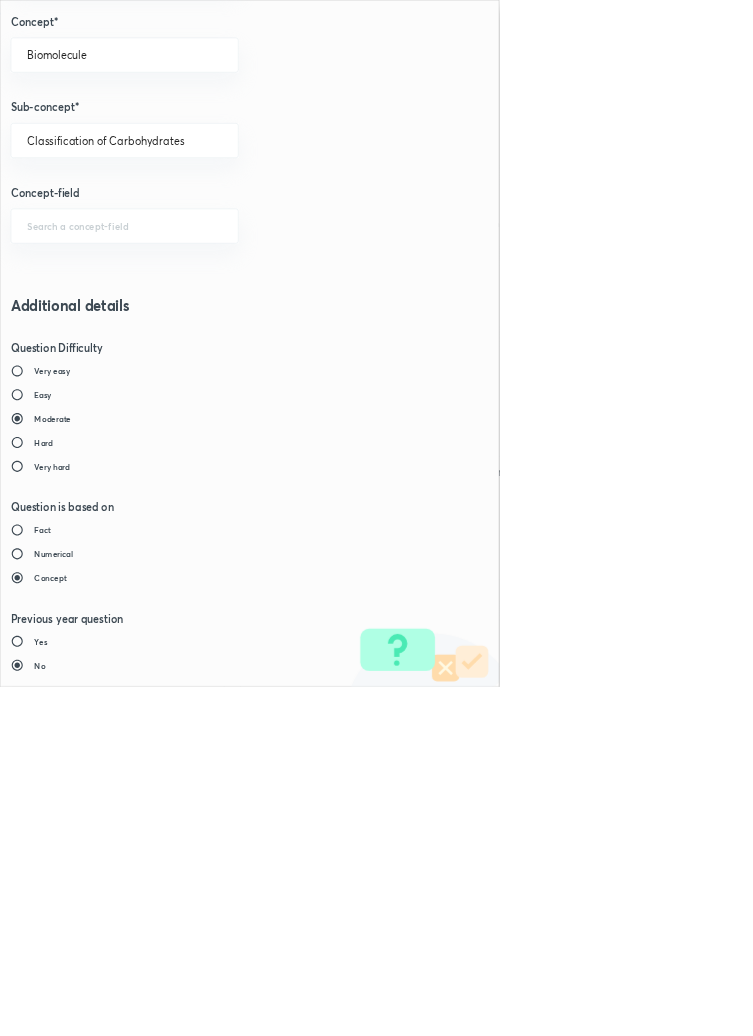 type on "1" 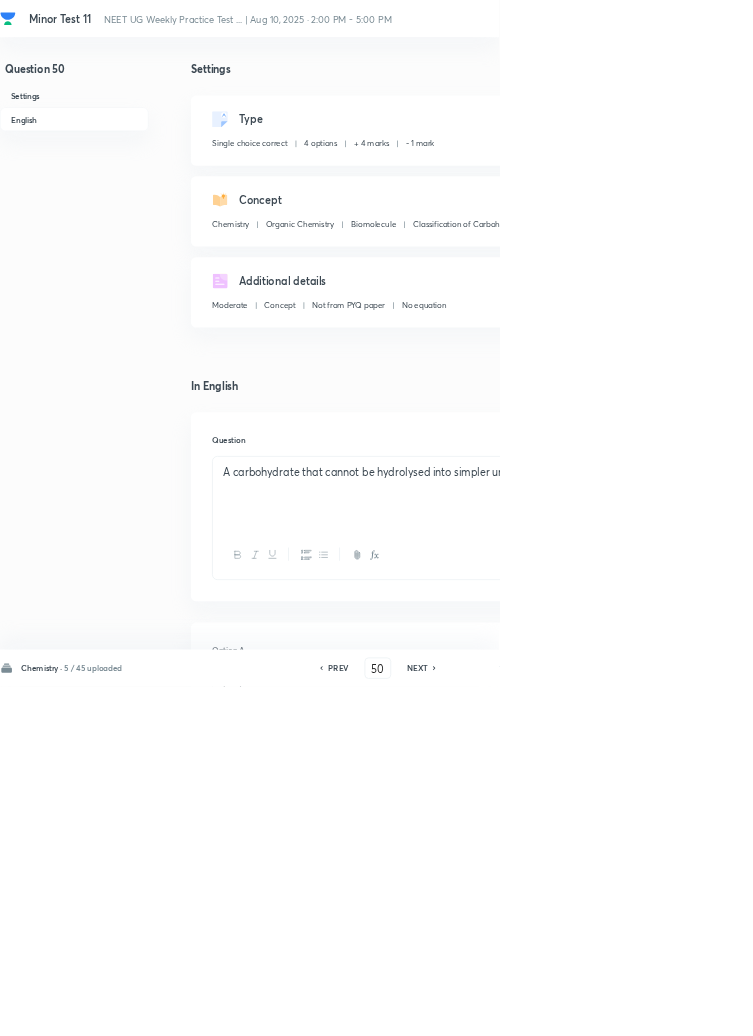 click on "Save" at bounding box center (1096, 1006) 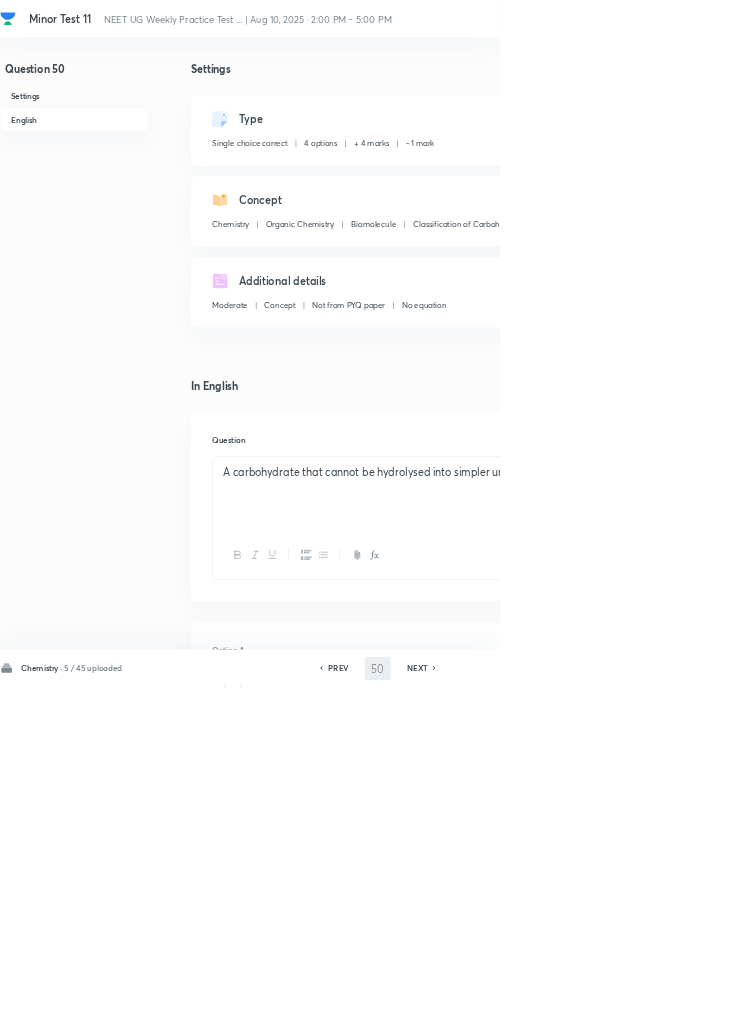 type on "51" 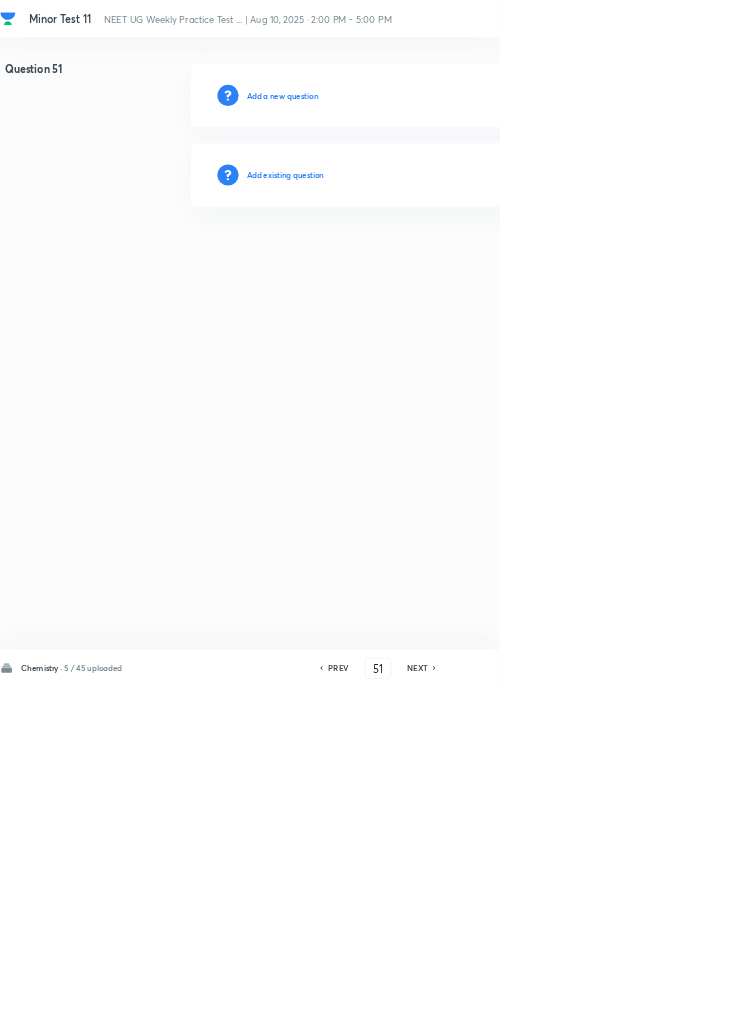 click on "Add existing question" at bounding box center (430, 264) 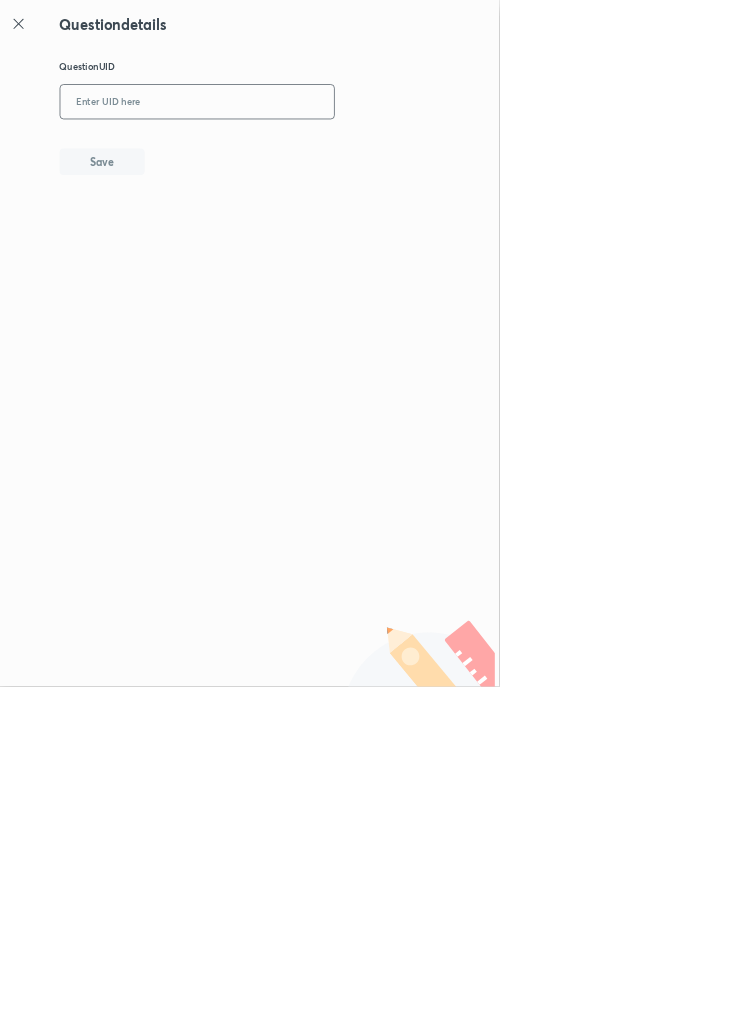click at bounding box center (297, 154) 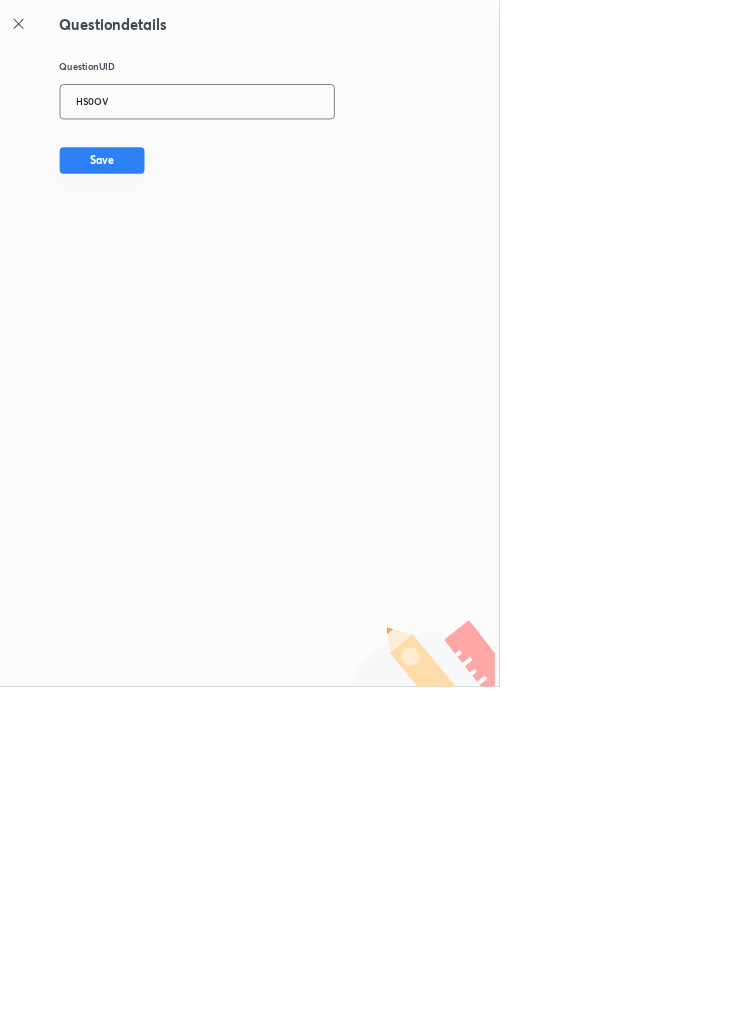 type on "HS0OV" 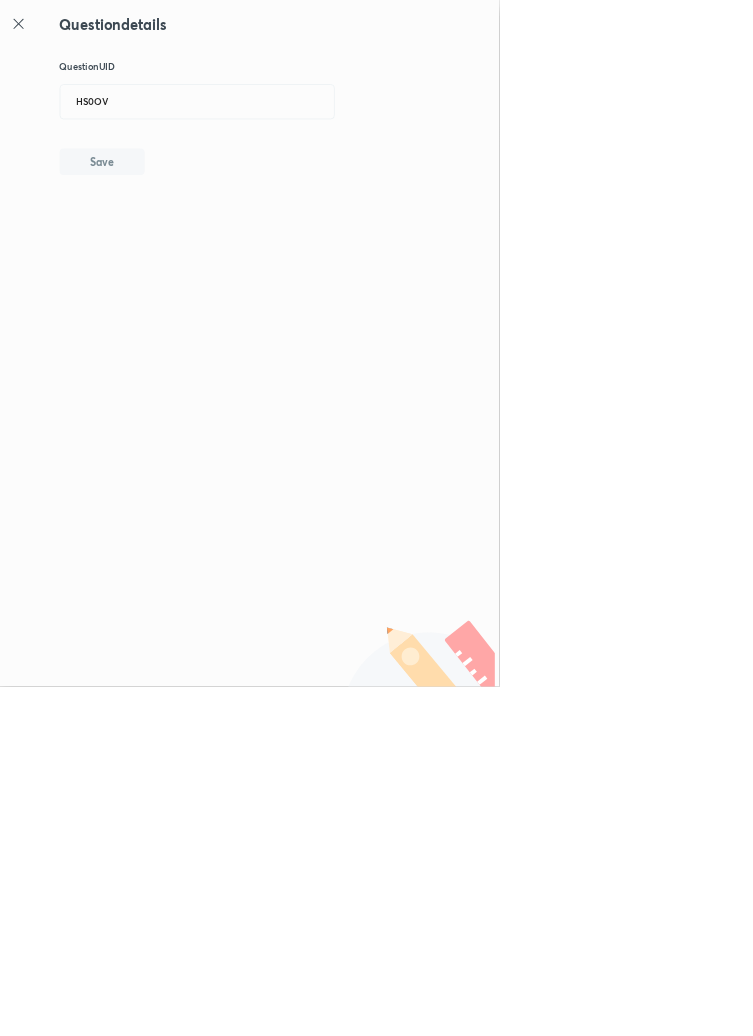 type 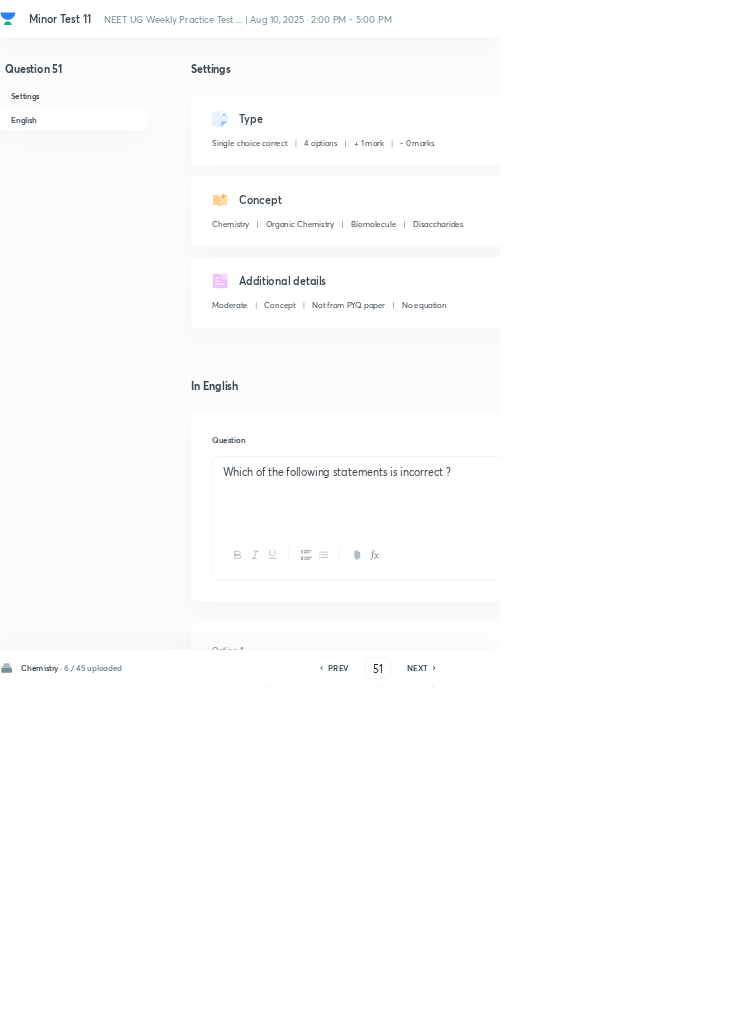 click on "Edit" at bounding box center (920, 182) 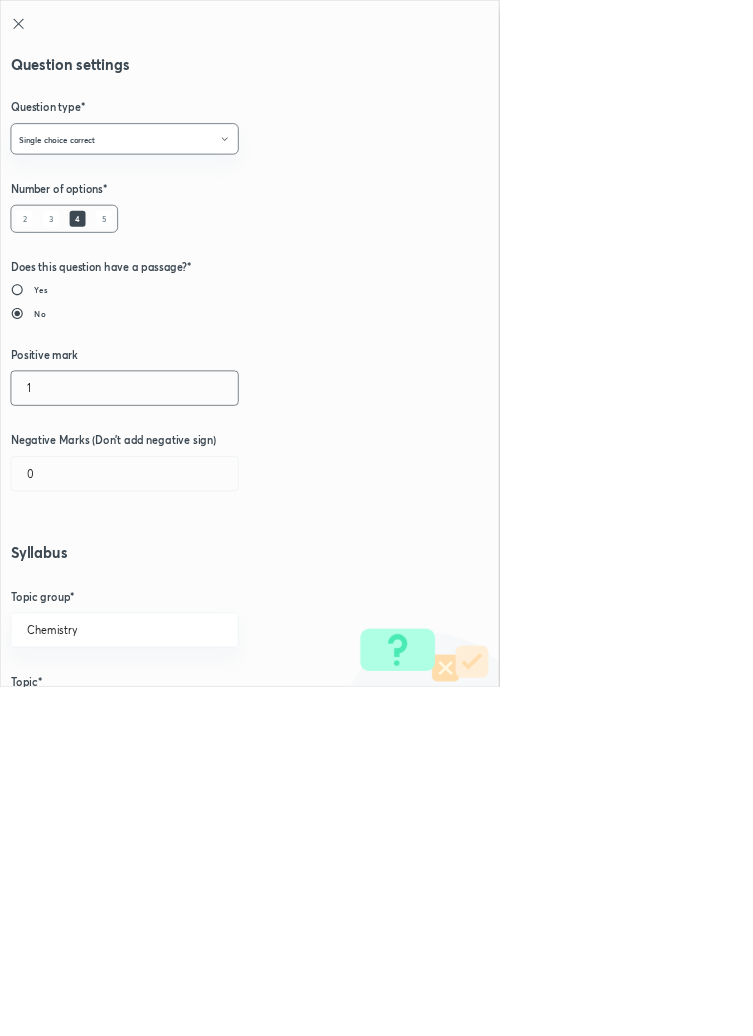 click on "1" at bounding box center (188, 585) 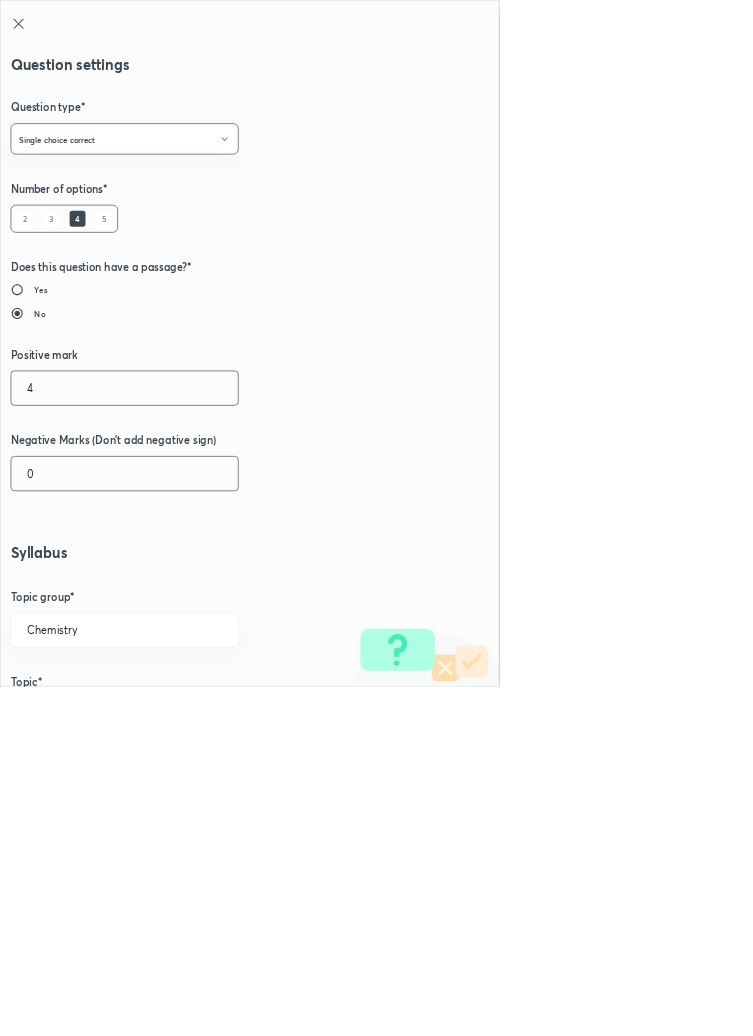 type on "4" 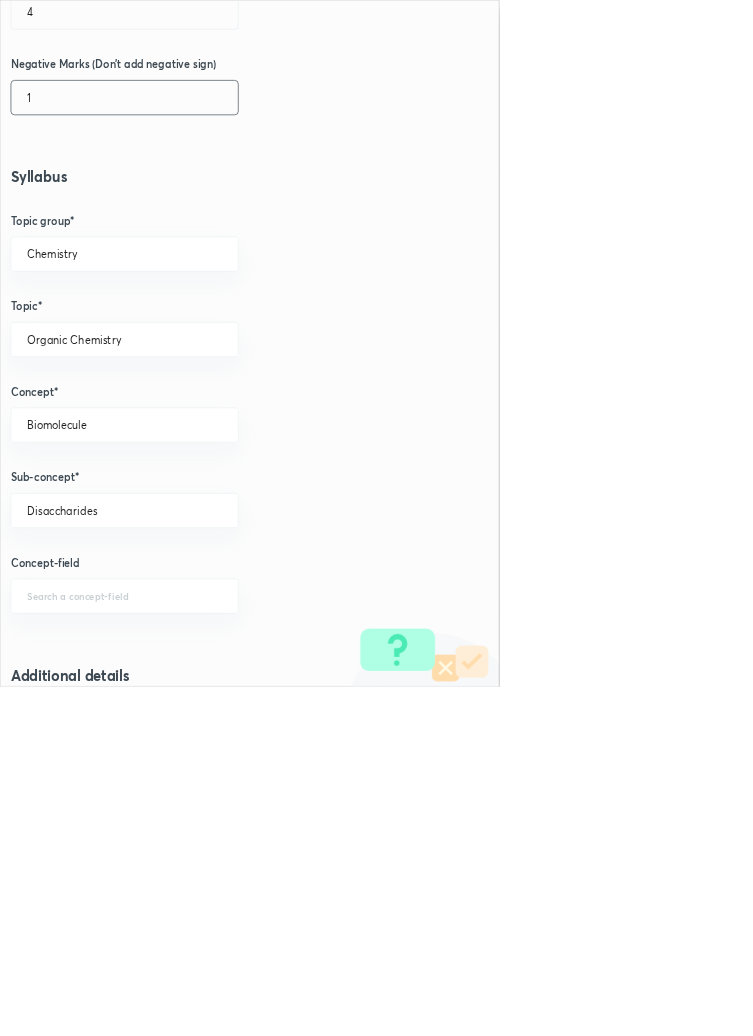 scroll, scrollTop: 1125, scrollLeft: 0, axis: vertical 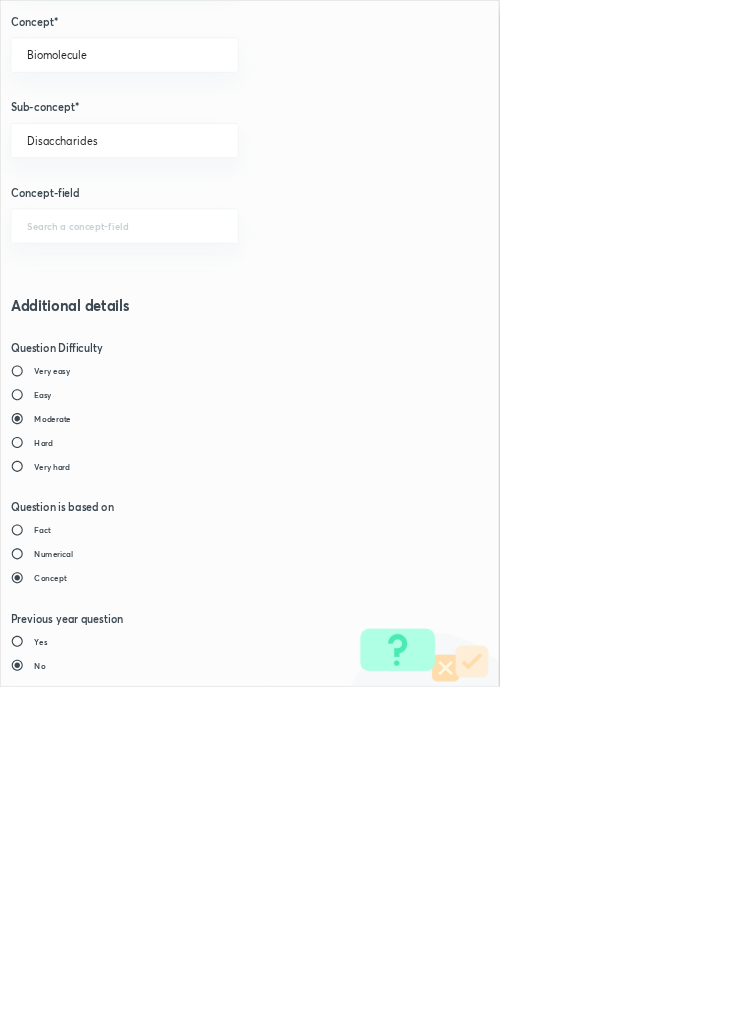 type on "1" 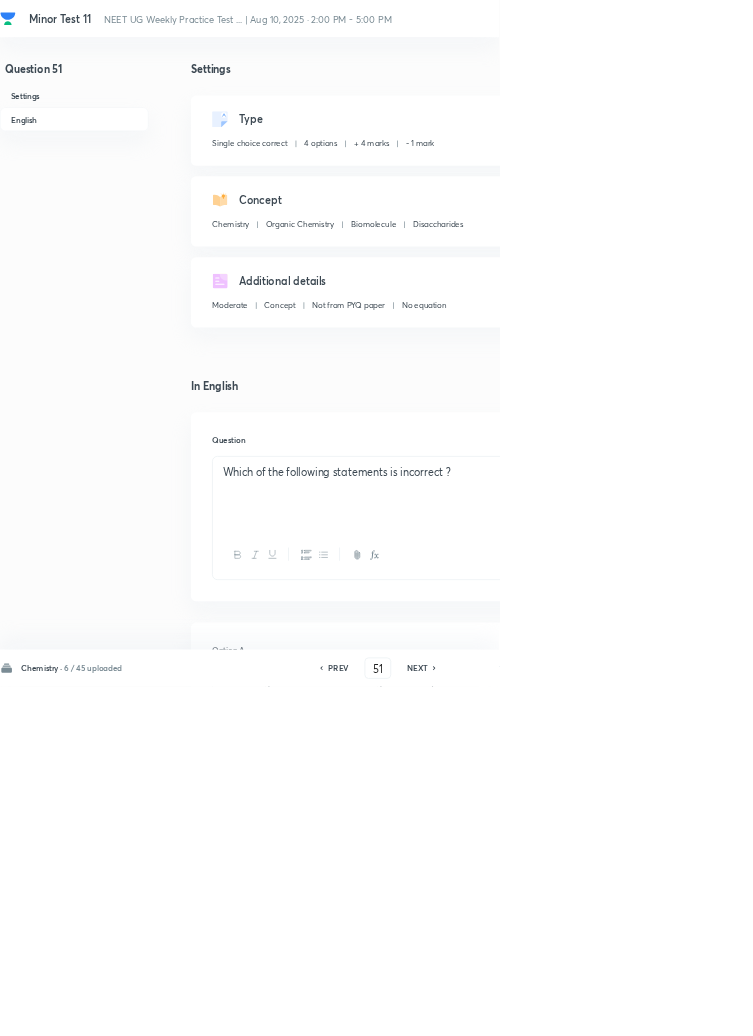 click on "Save" at bounding box center [1096, 1006] 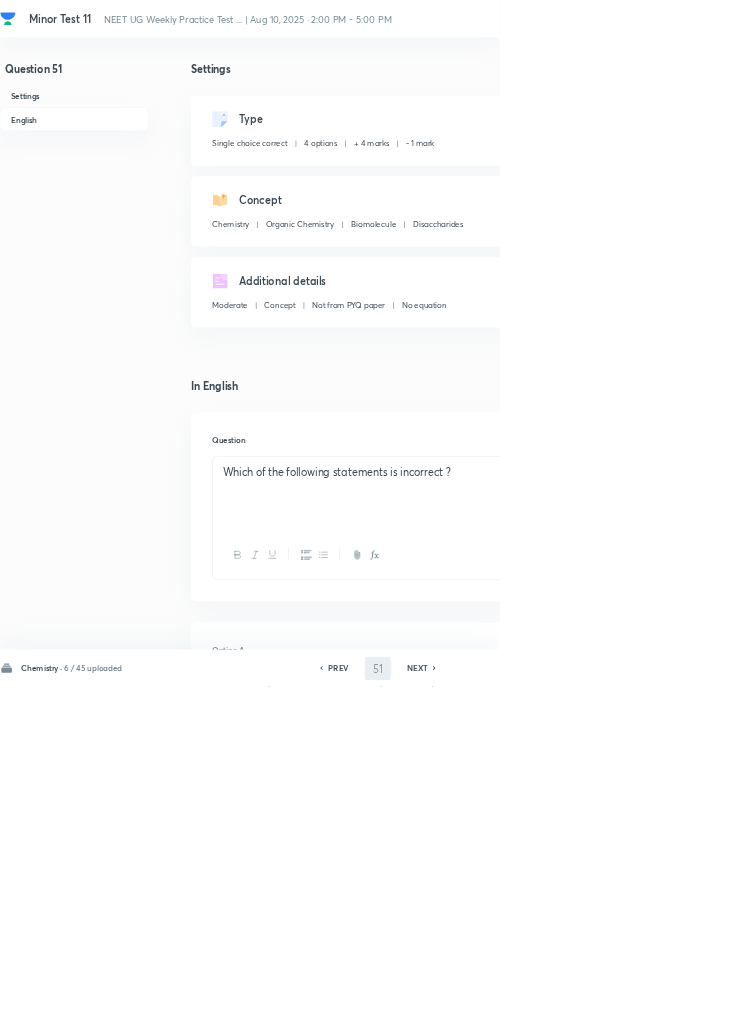 type on "52" 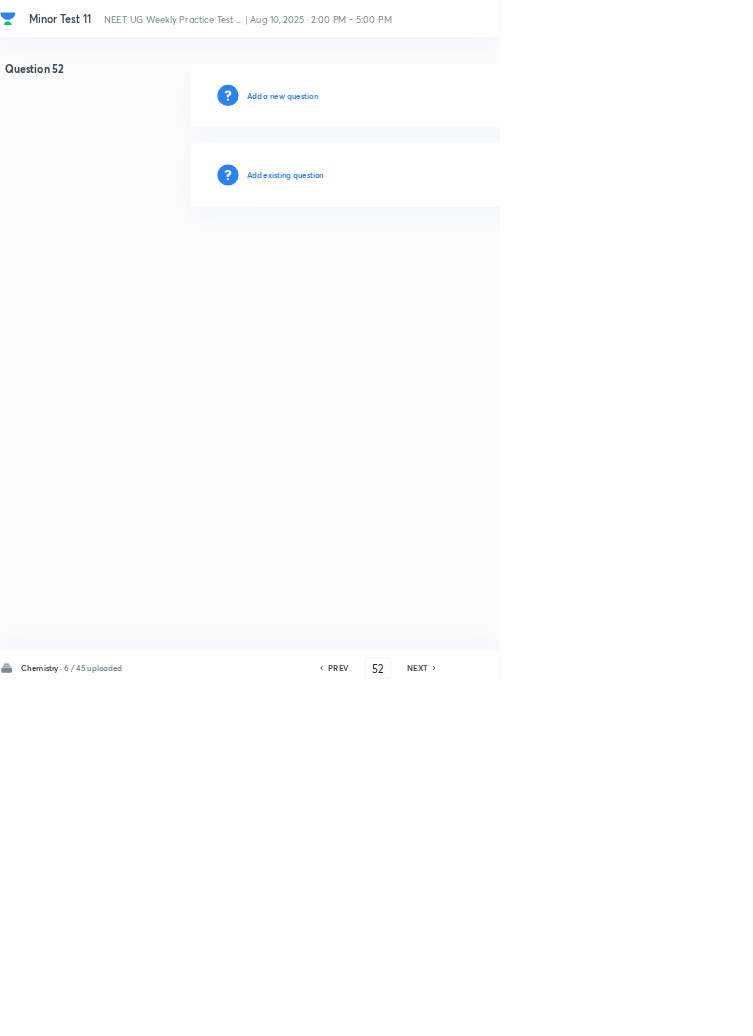click on "Add existing question" at bounding box center (430, 264) 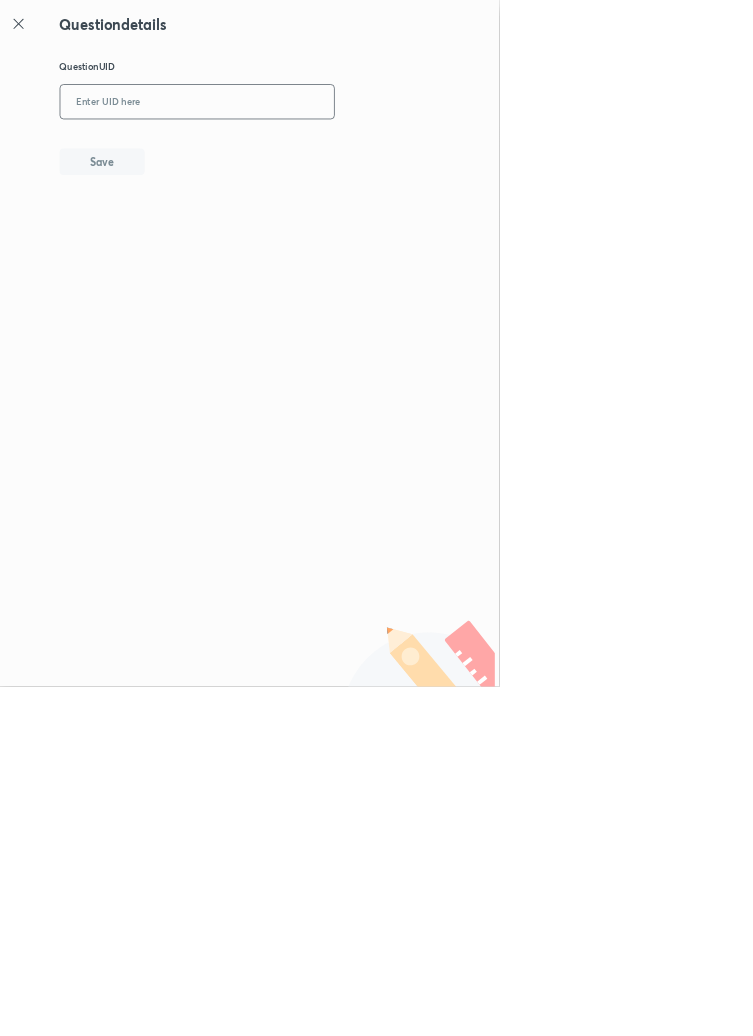 click at bounding box center (297, 154) 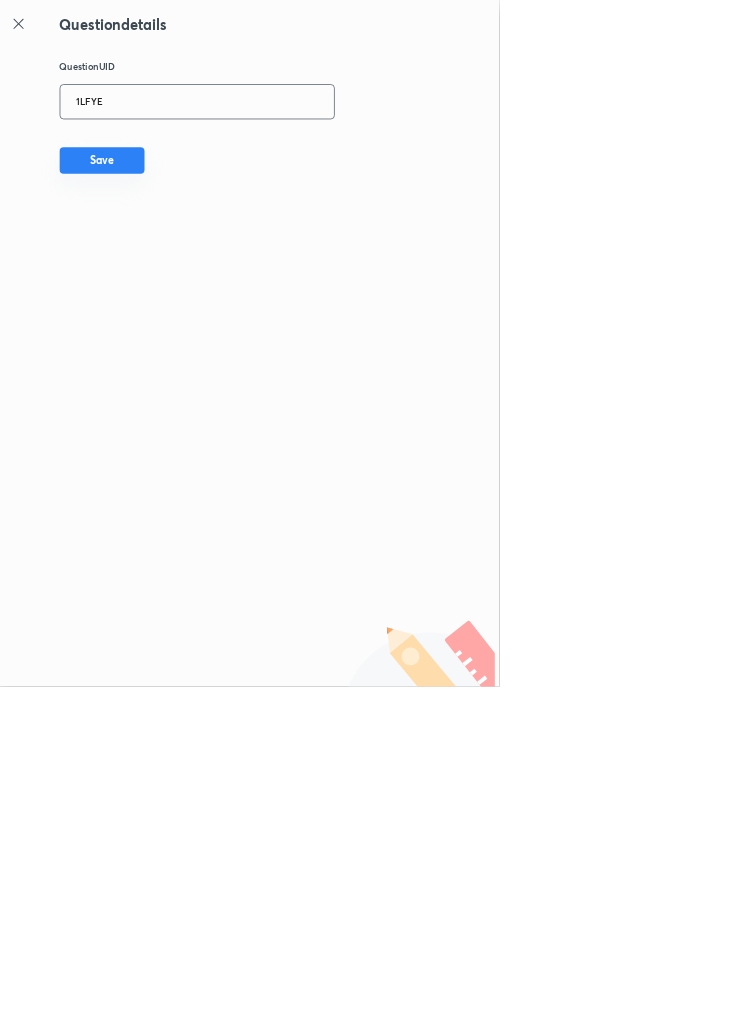 type on "1LFYE" 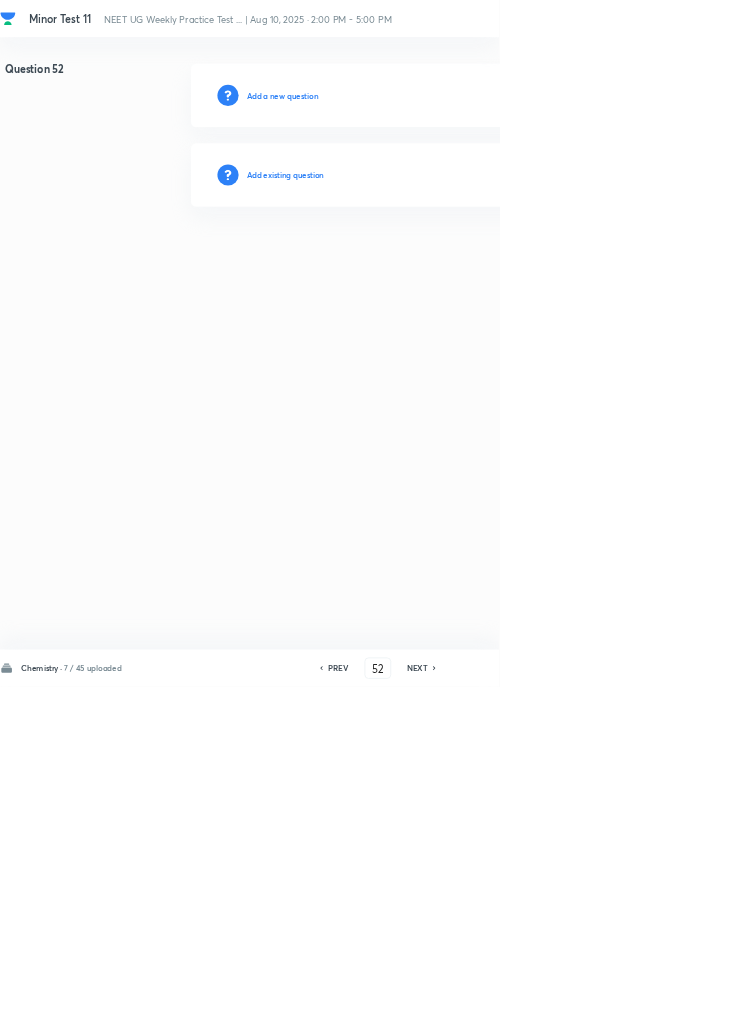 type 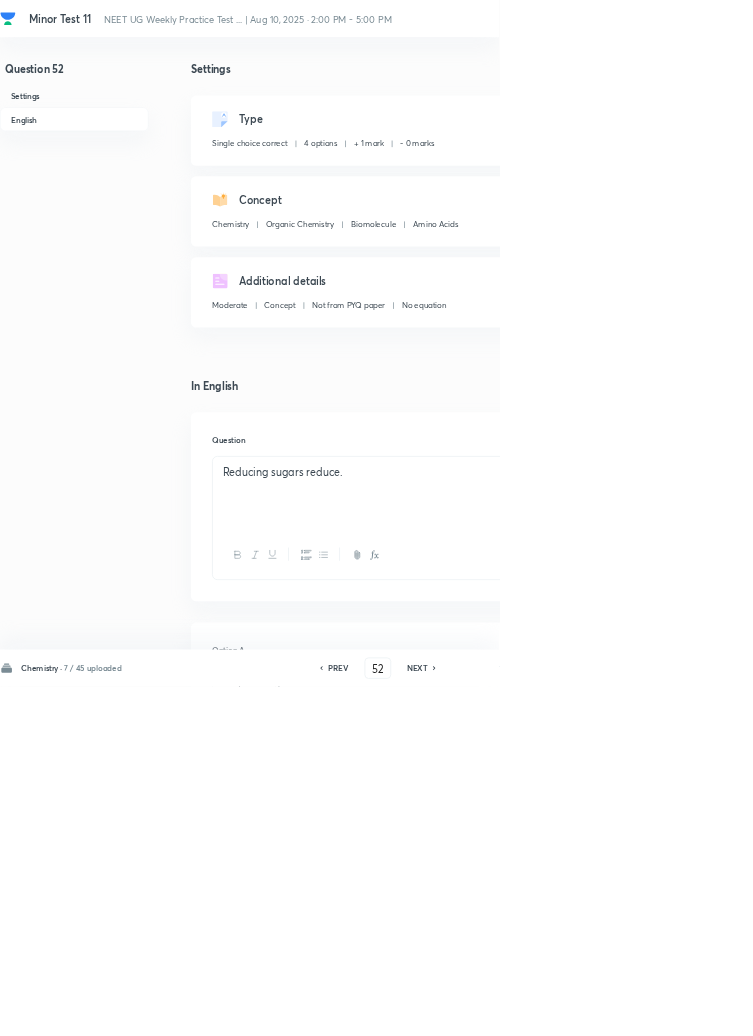 click on "Edit" at bounding box center (920, 182) 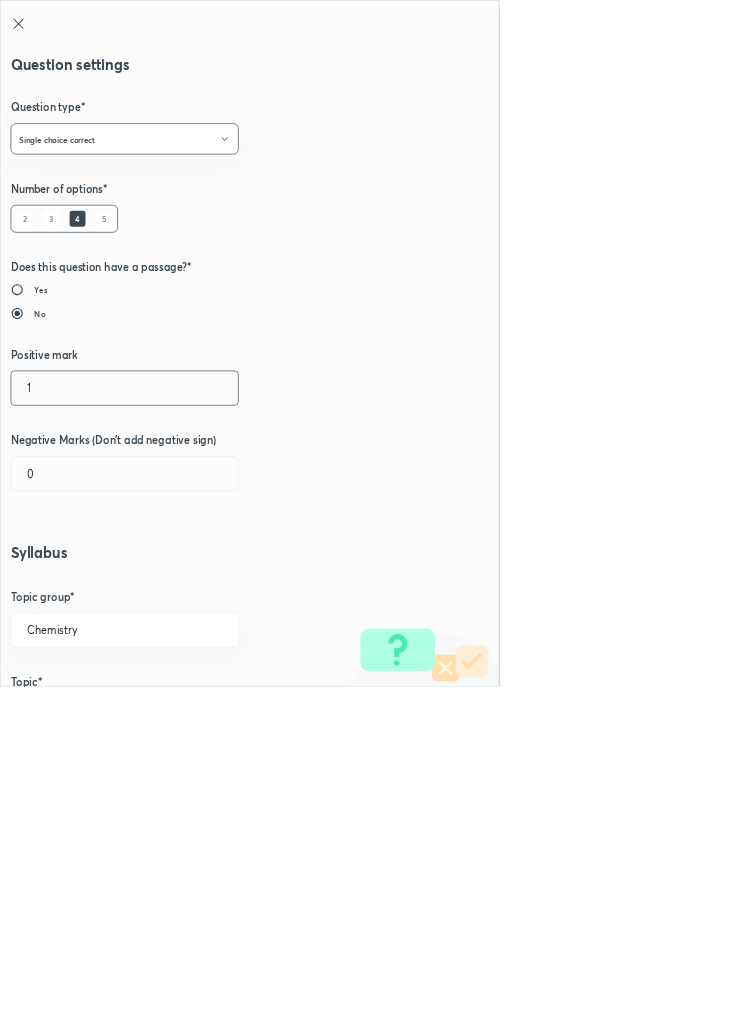 click on "1" at bounding box center [188, 585] 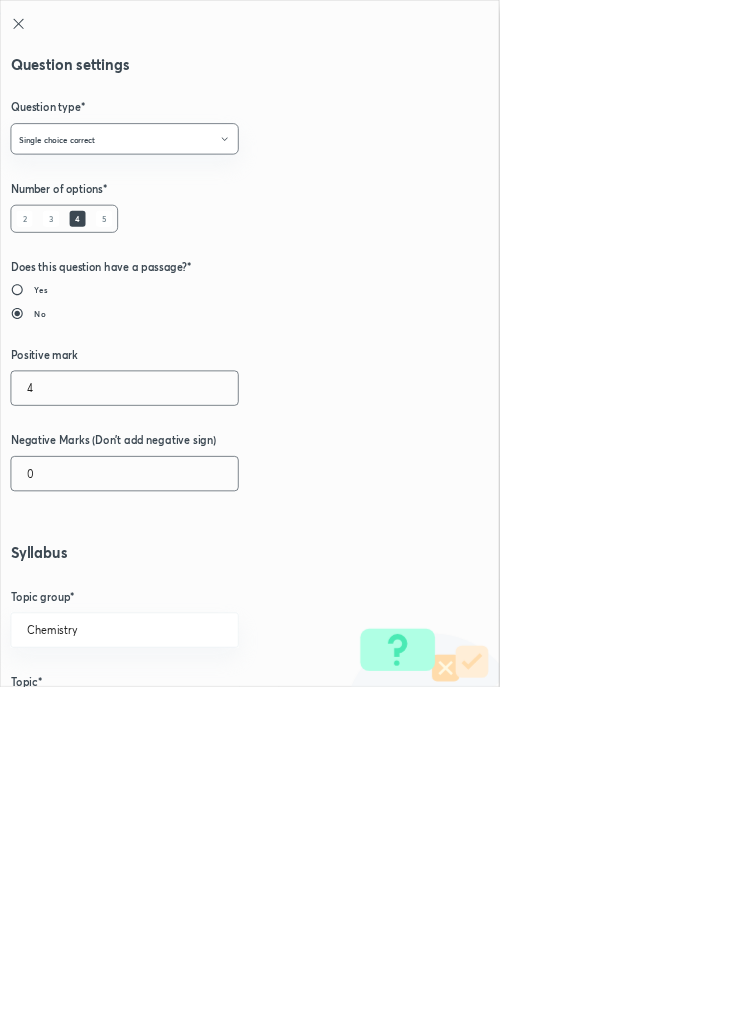 type on "4" 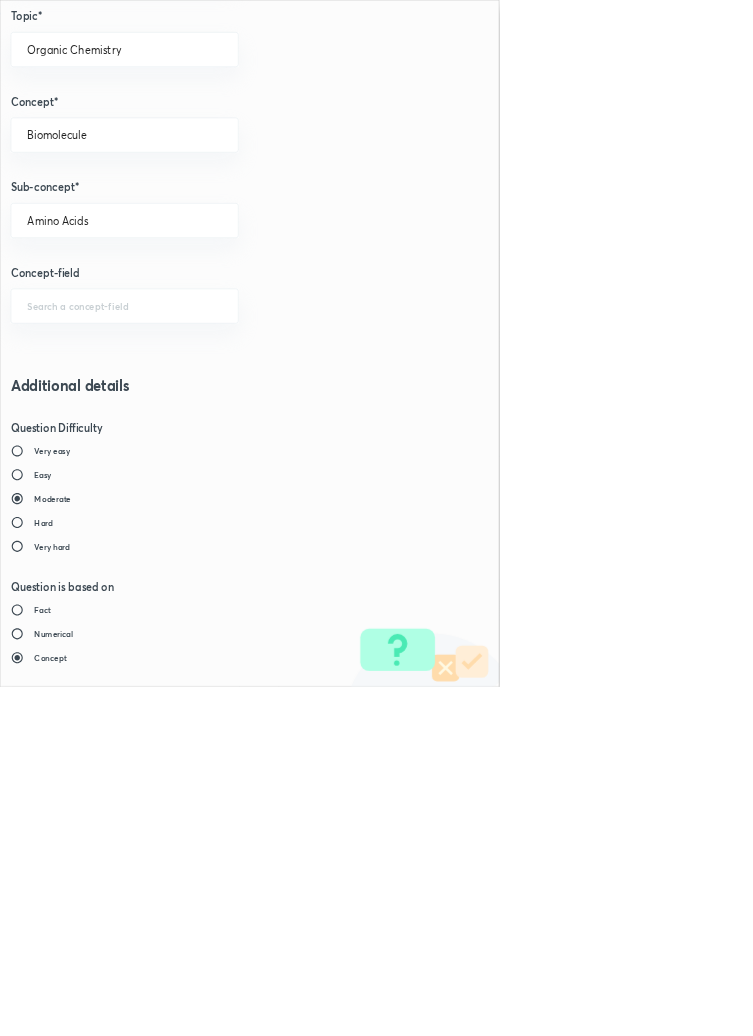 scroll, scrollTop: 1125, scrollLeft: 0, axis: vertical 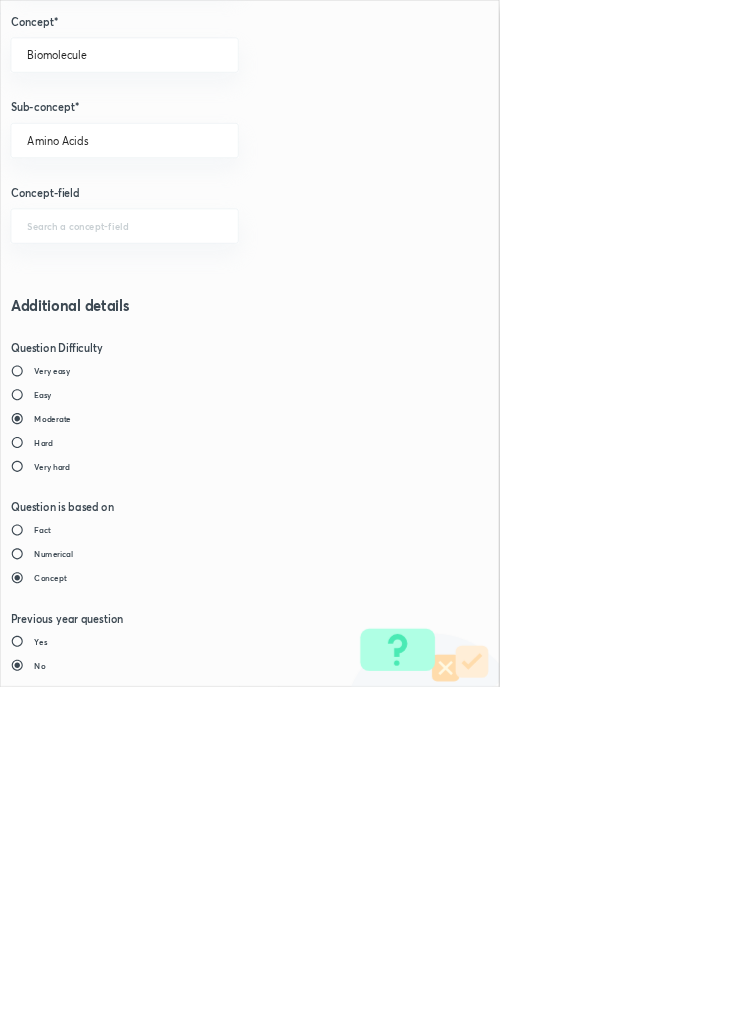 type on "1" 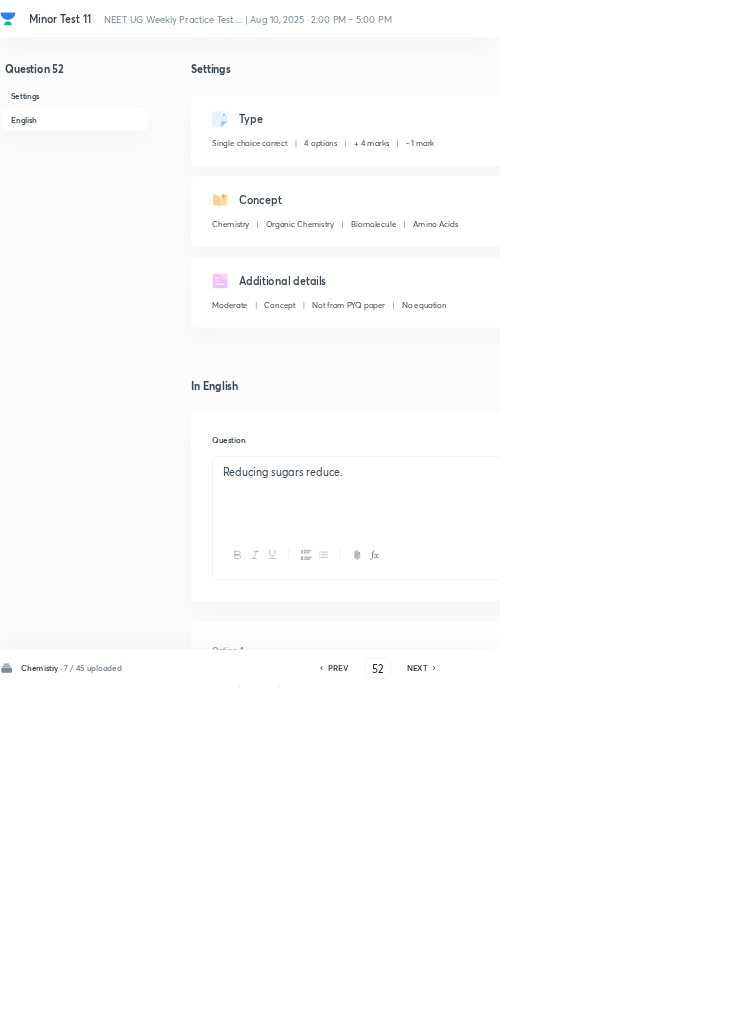 click on "Save" at bounding box center [1096, 1006] 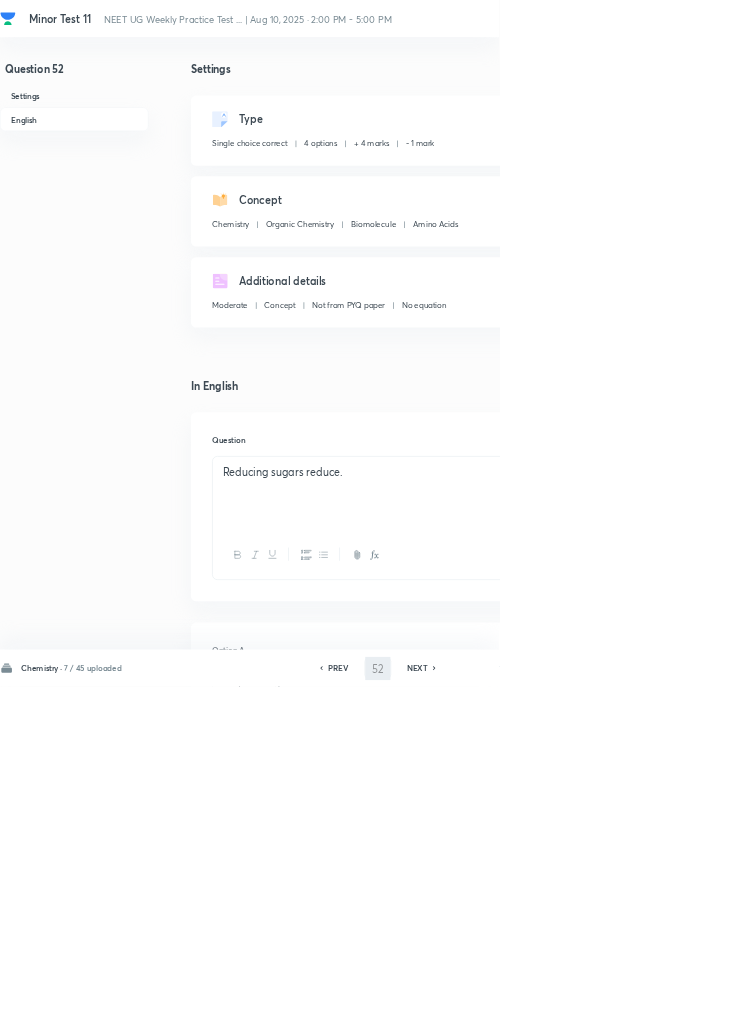 type on "53" 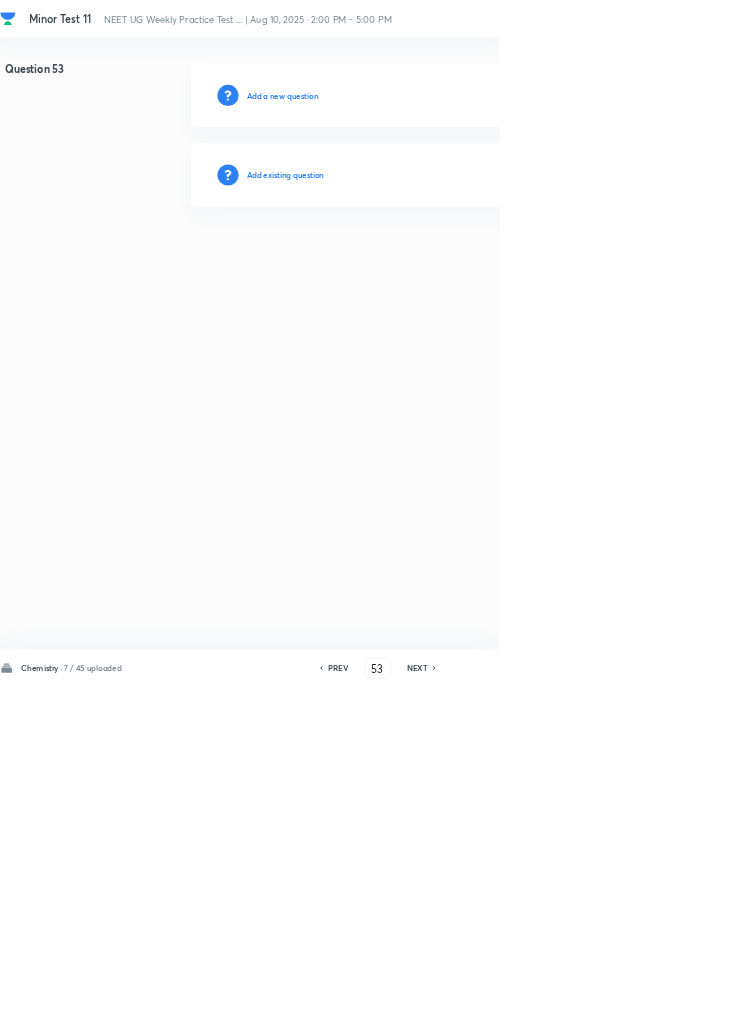 click on "Add existing question" at bounding box center (430, 264) 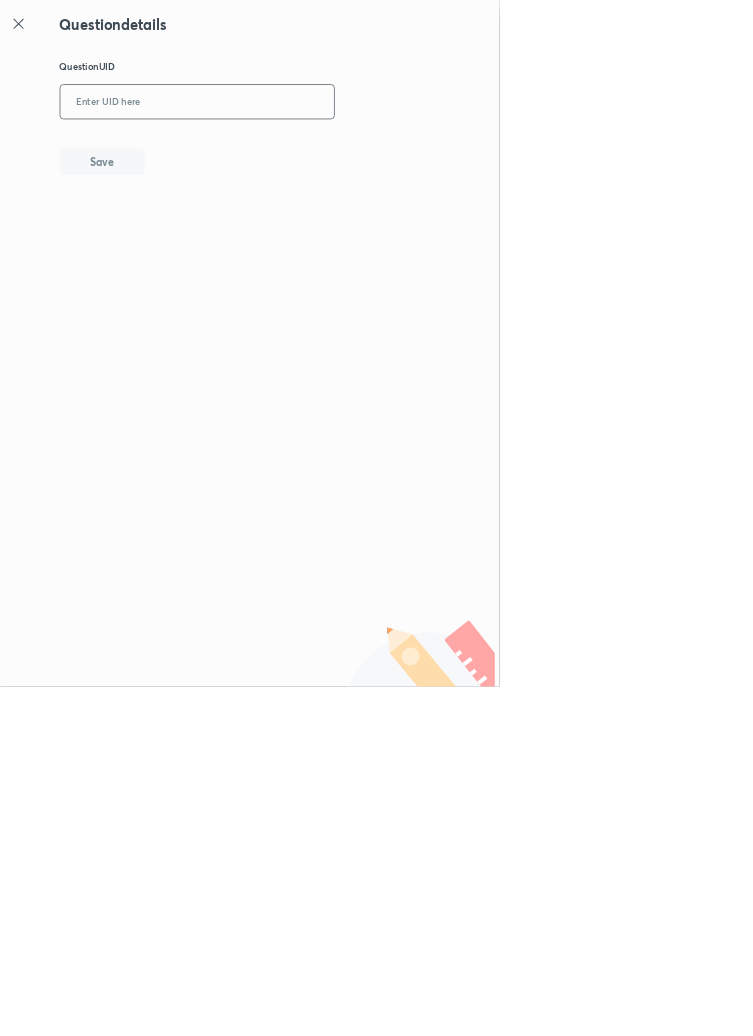 click at bounding box center (297, 154) 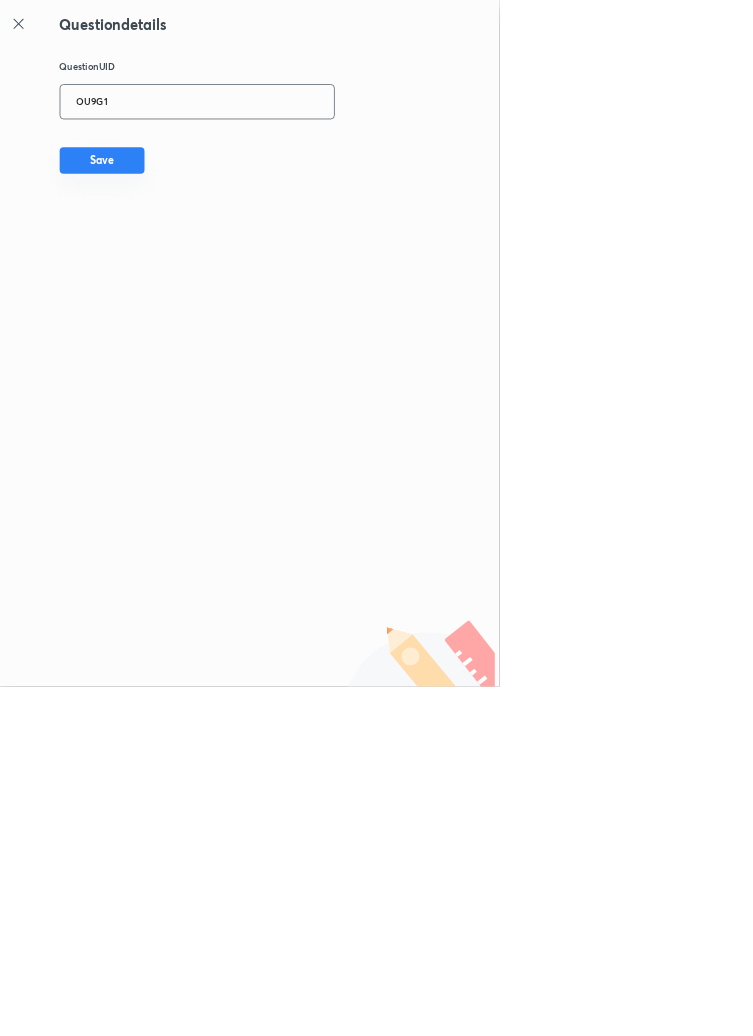 type on "OU9G1" 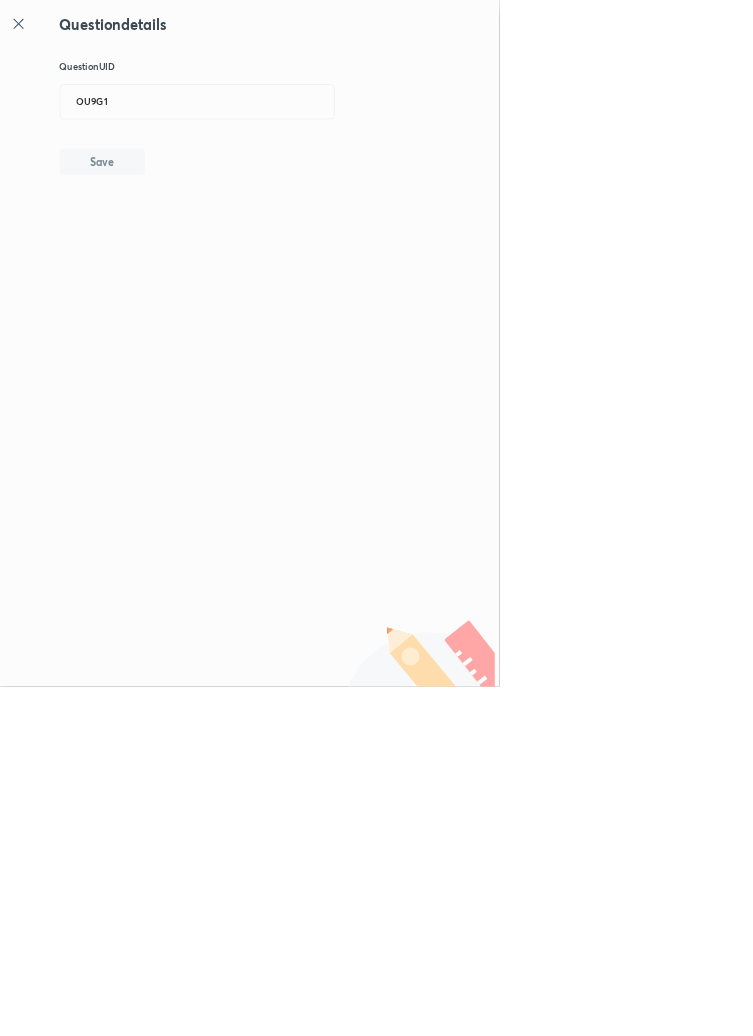 type 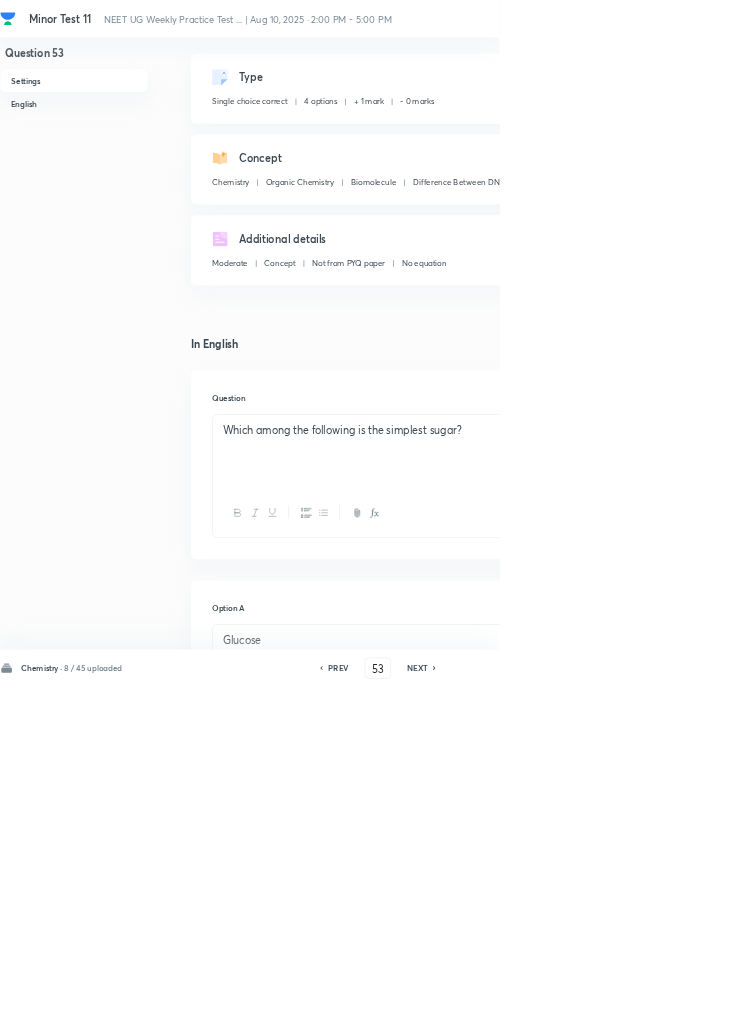 scroll, scrollTop: 0, scrollLeft: 0, axis: both 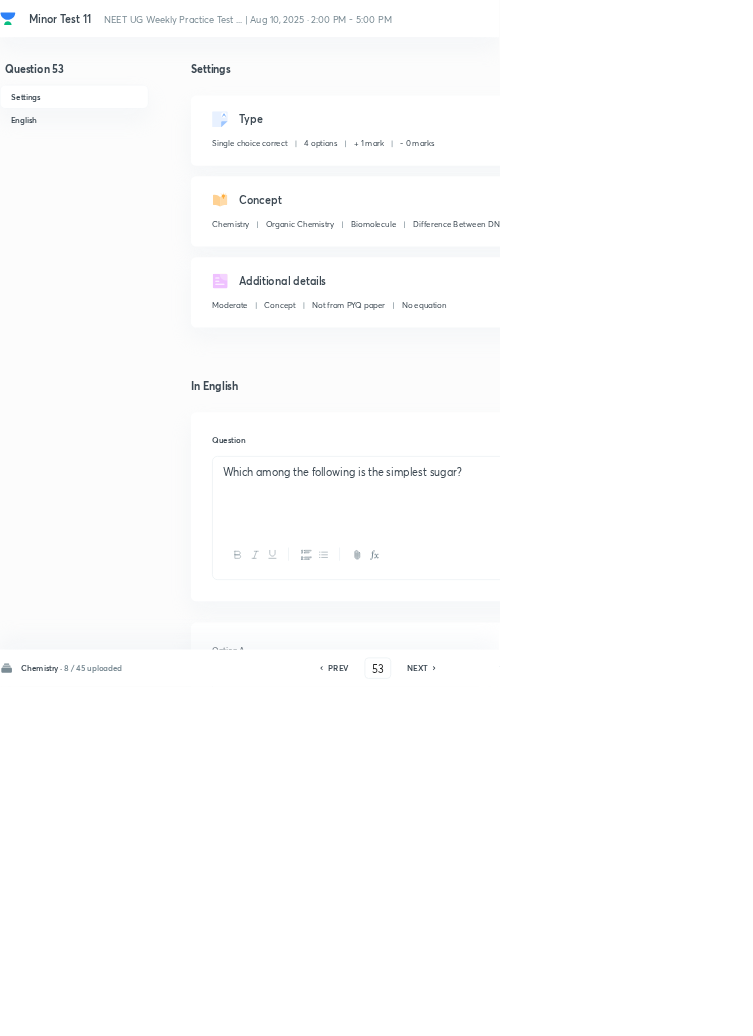 click on "Edit" at bounding box center [920, 182] 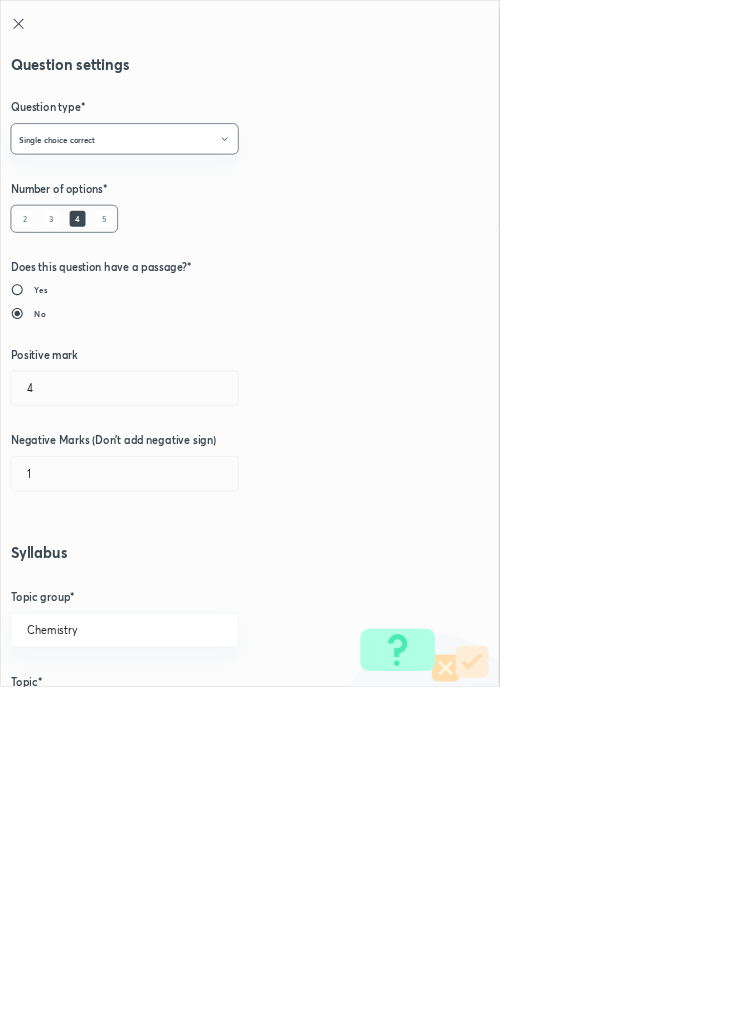 type on "1" 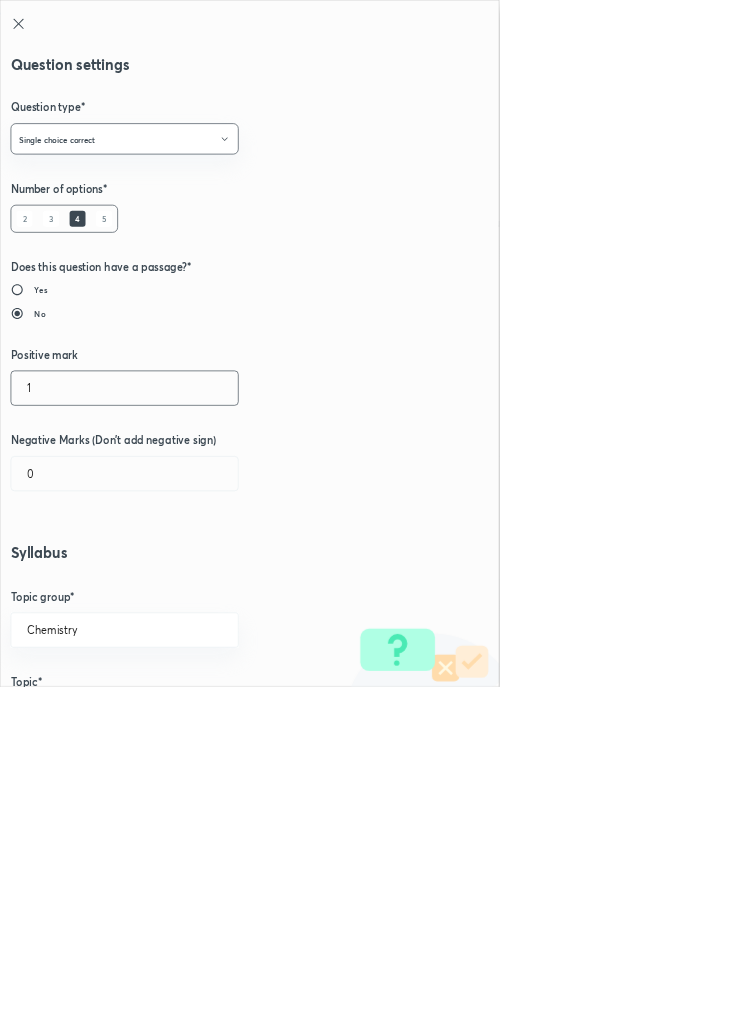 click on "1" at bounding box center (188, 585) 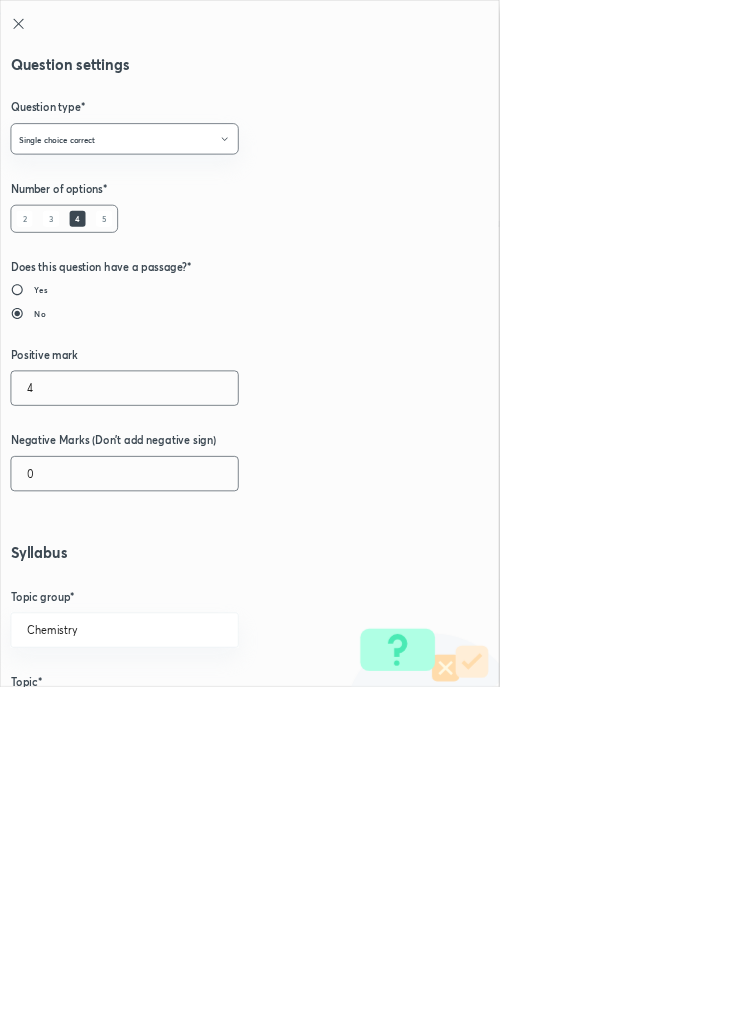 type on "4" 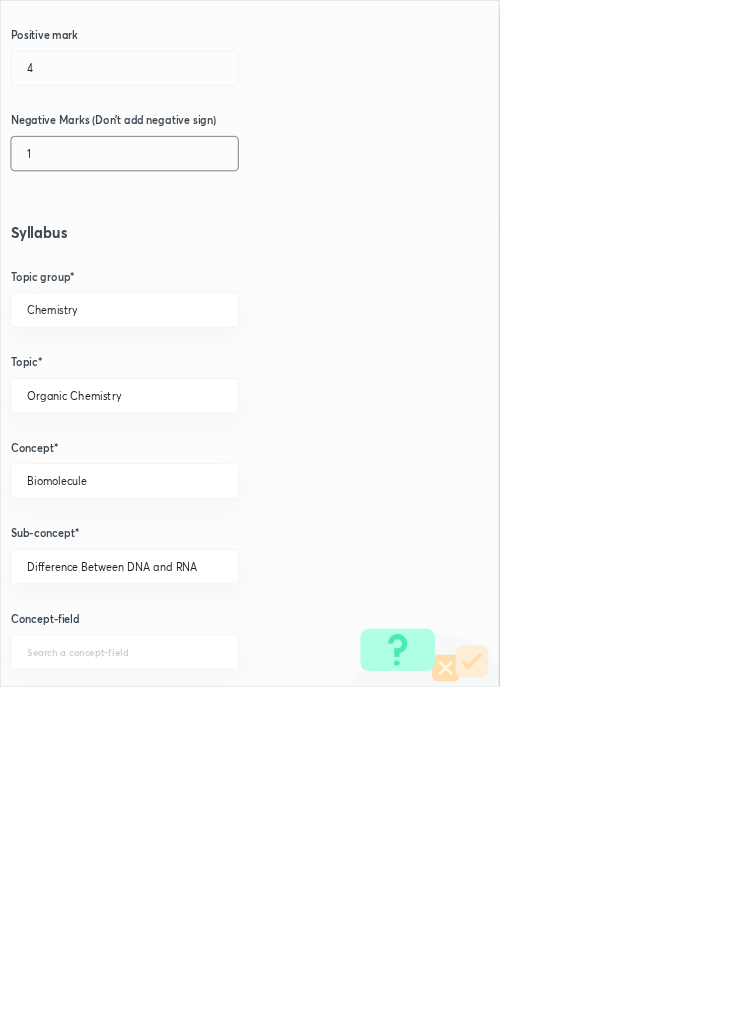 scroll, scrollTop: 1125, scrollLeft: 0, axis: vertical 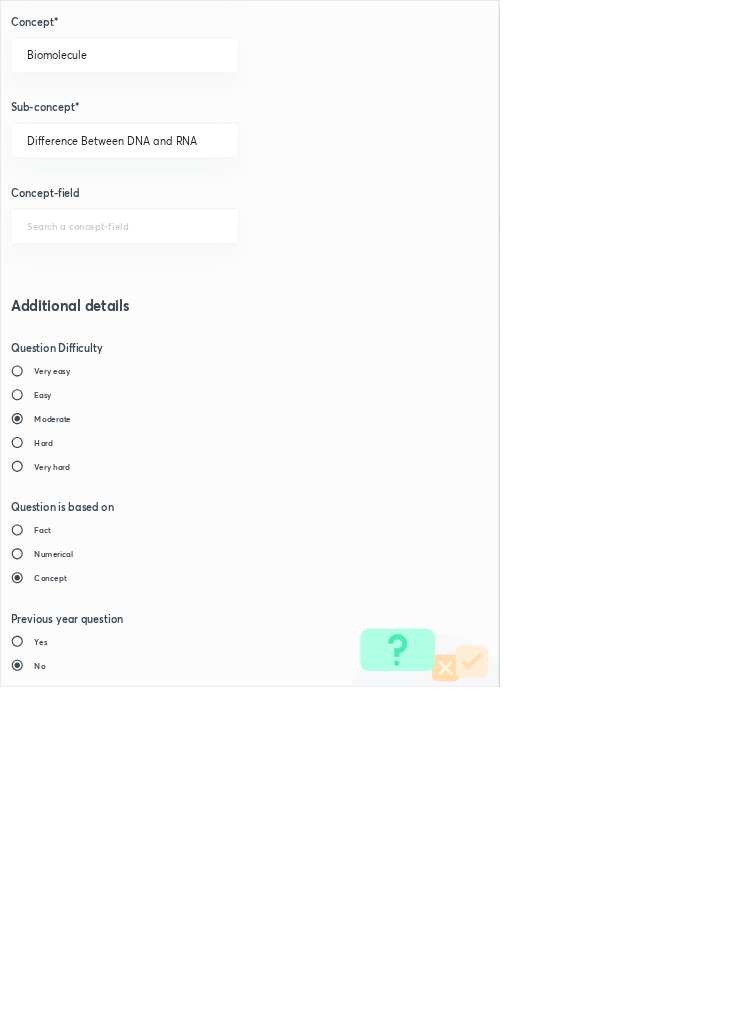 type on "1" 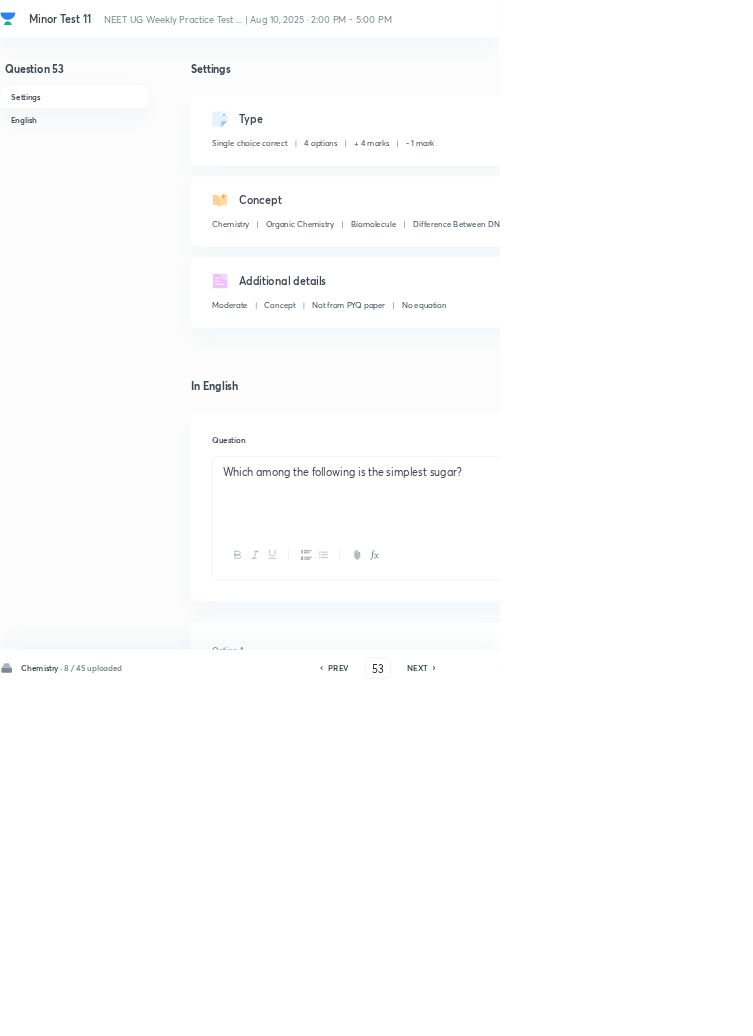 click on "Save" at bounding box center [1096, 1006] 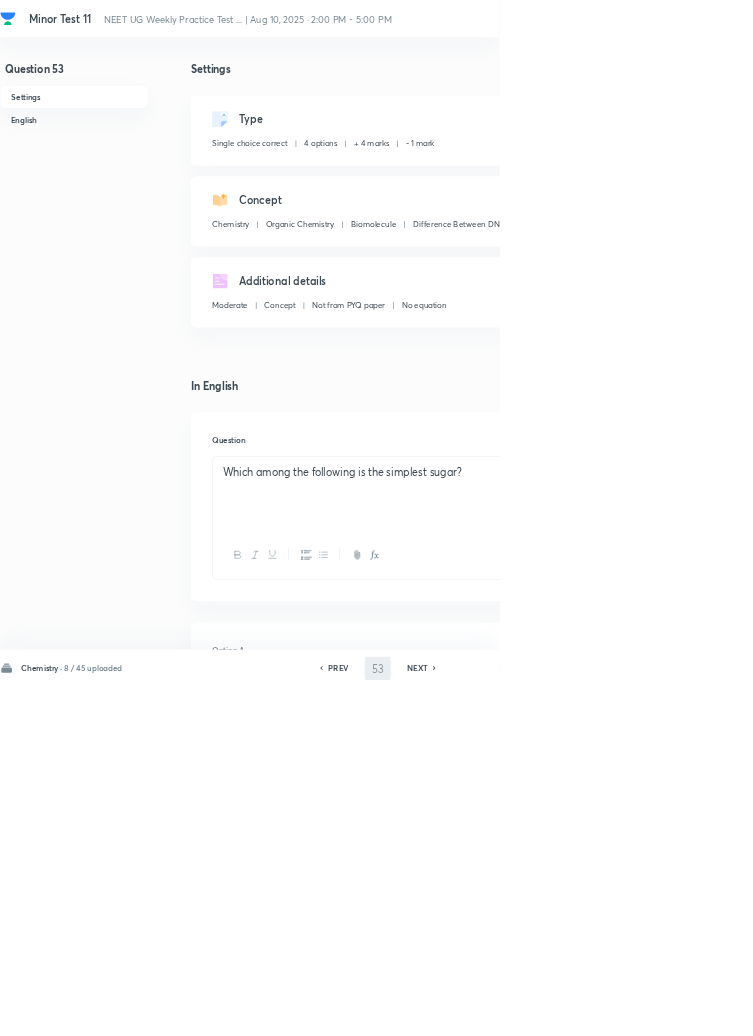 type on "54" 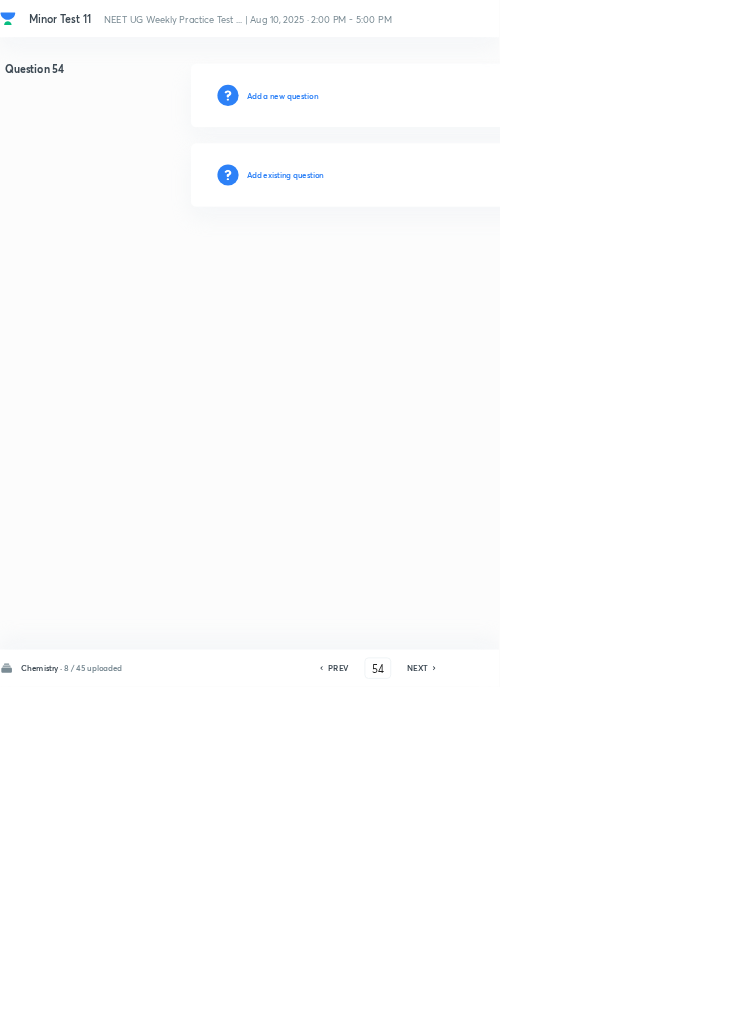 click on "Add existing question" at bounding box center [430, 264] 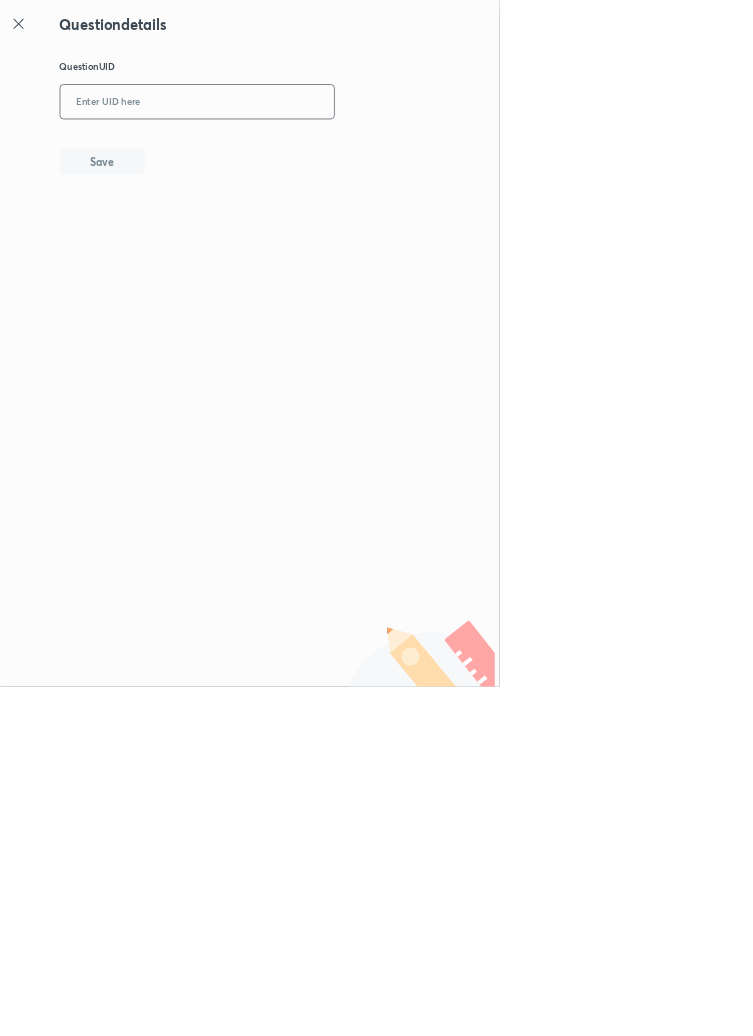 click at bounding box center (297, 154) 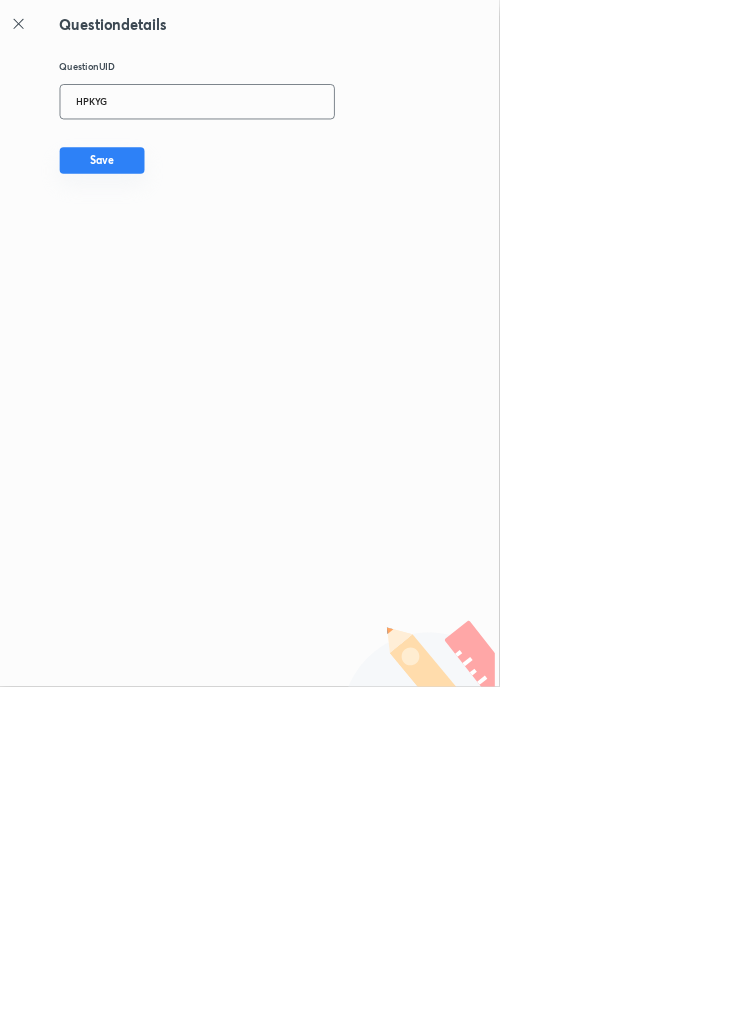 type on "HPKYG" 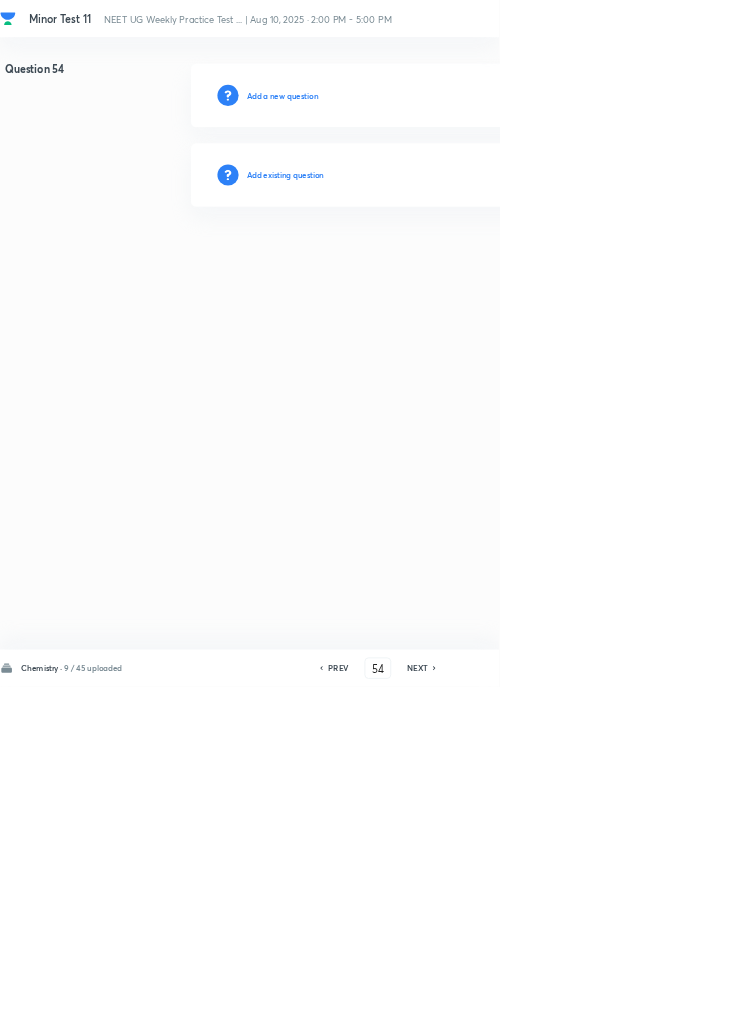 type 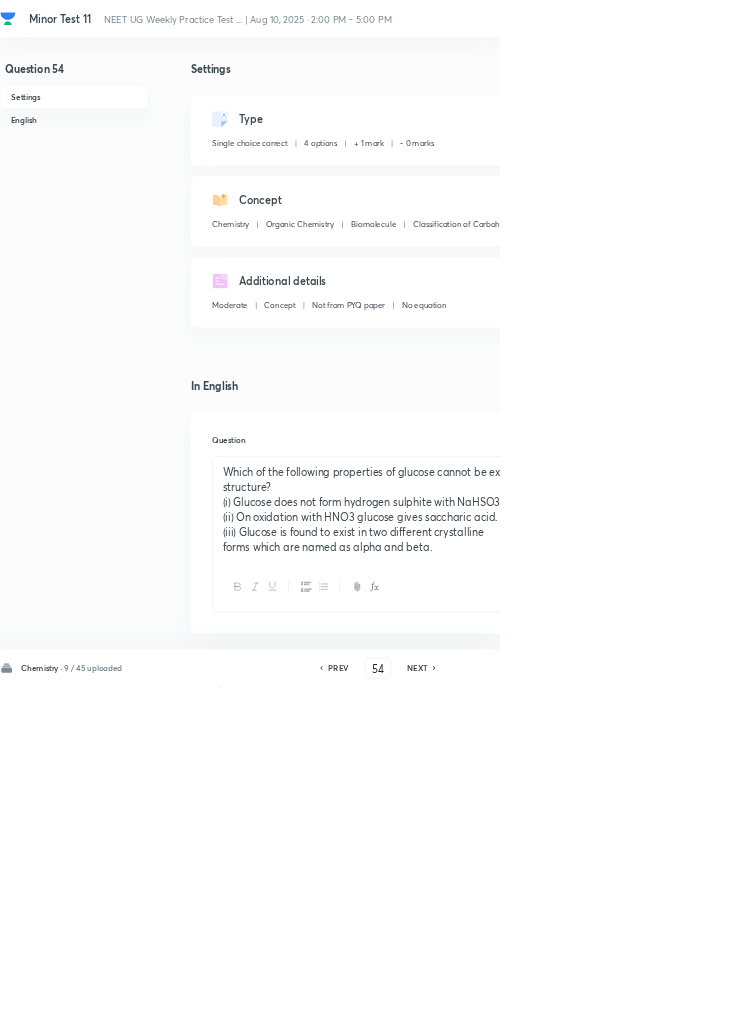 click on "Edit" at bounding box center (920, 182) 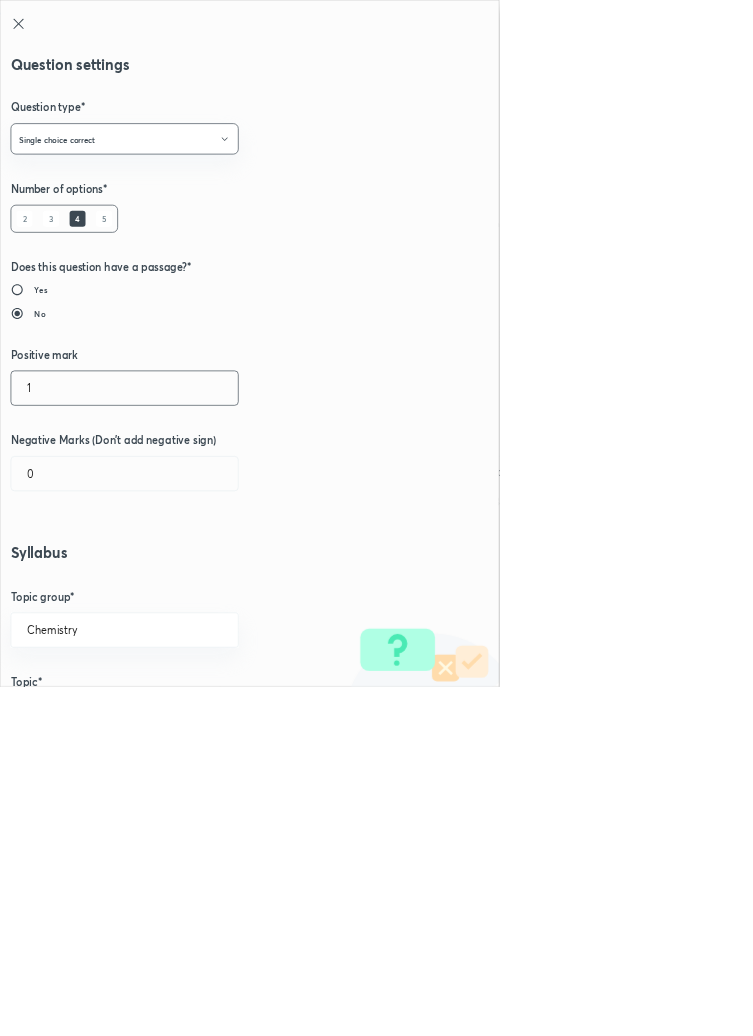 click on "1" at bounding box center [188, 585] 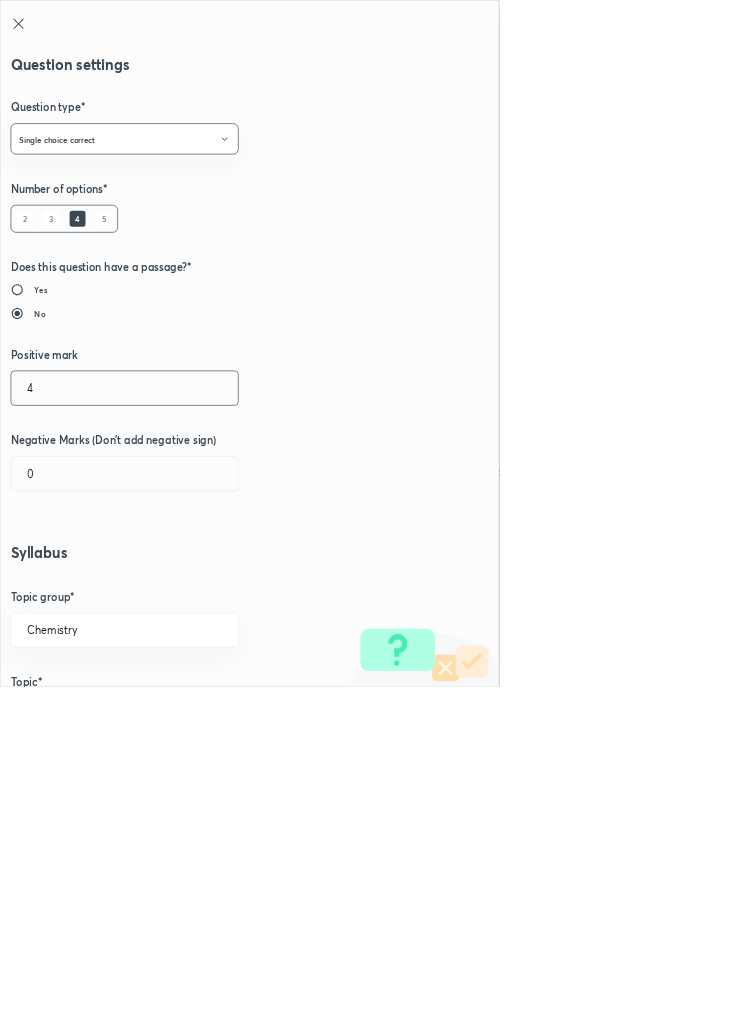 type on "4" 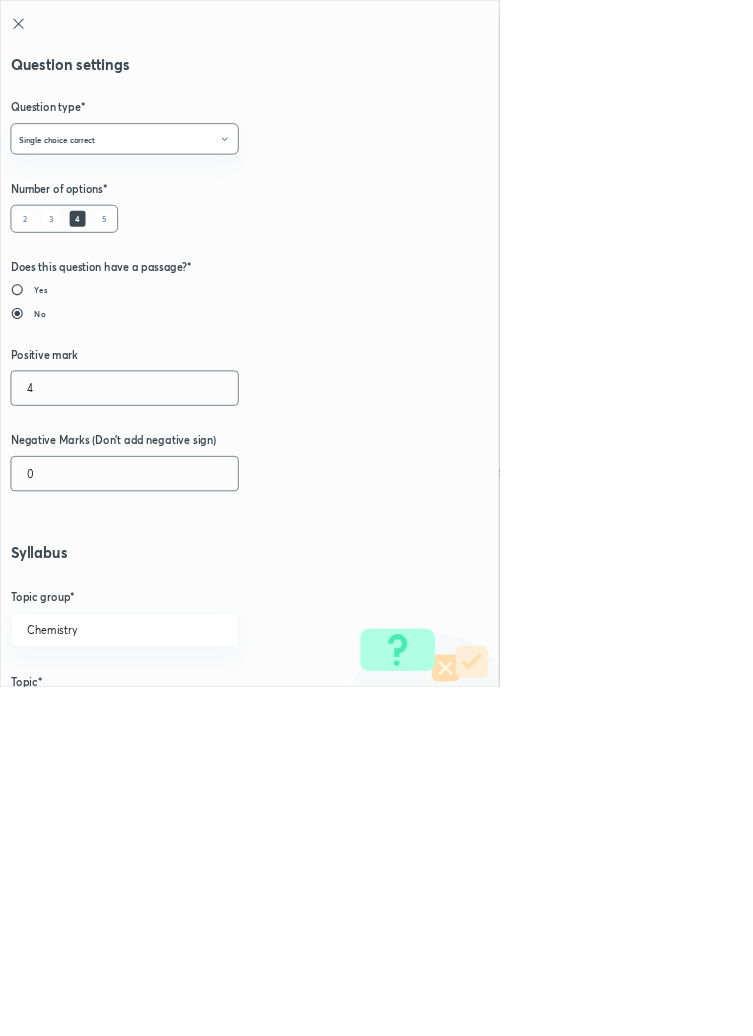 click on "0" at bounding box center (188, 714) 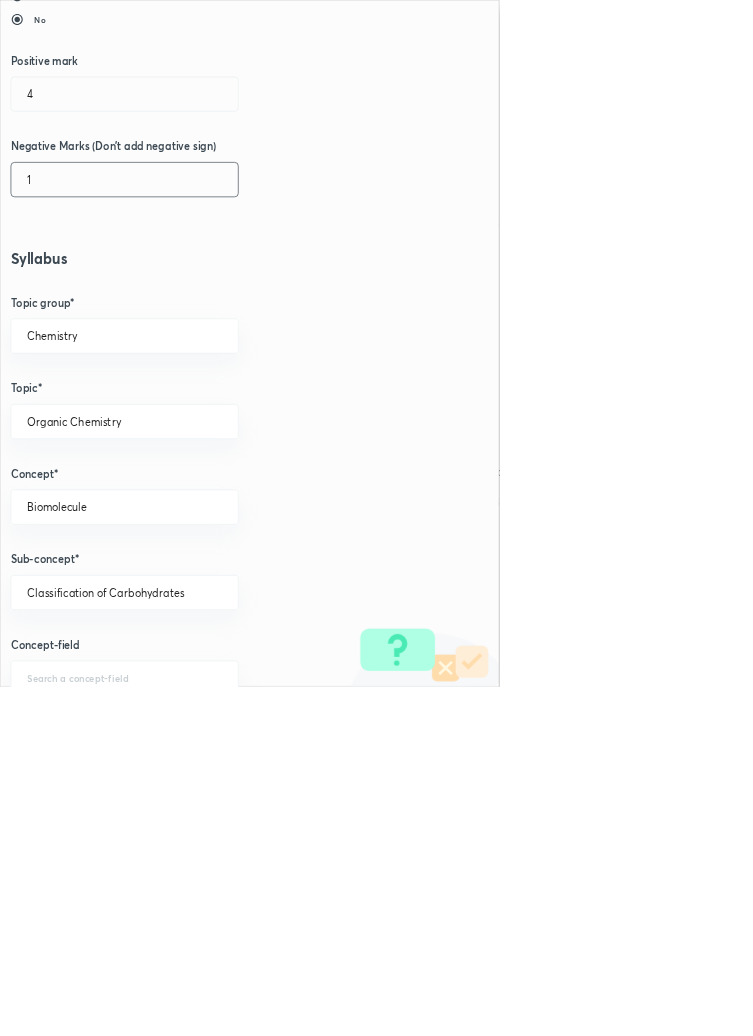 scroll, scrollTop: 1125, scrollLeft: 0, axis: vertical 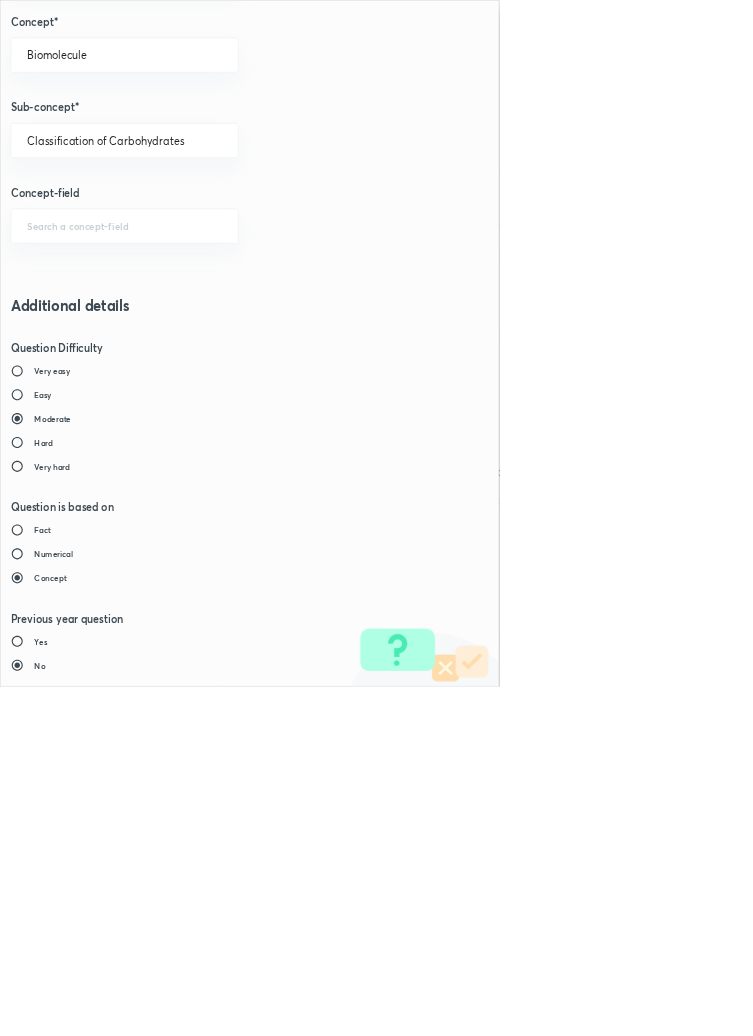type on "1" 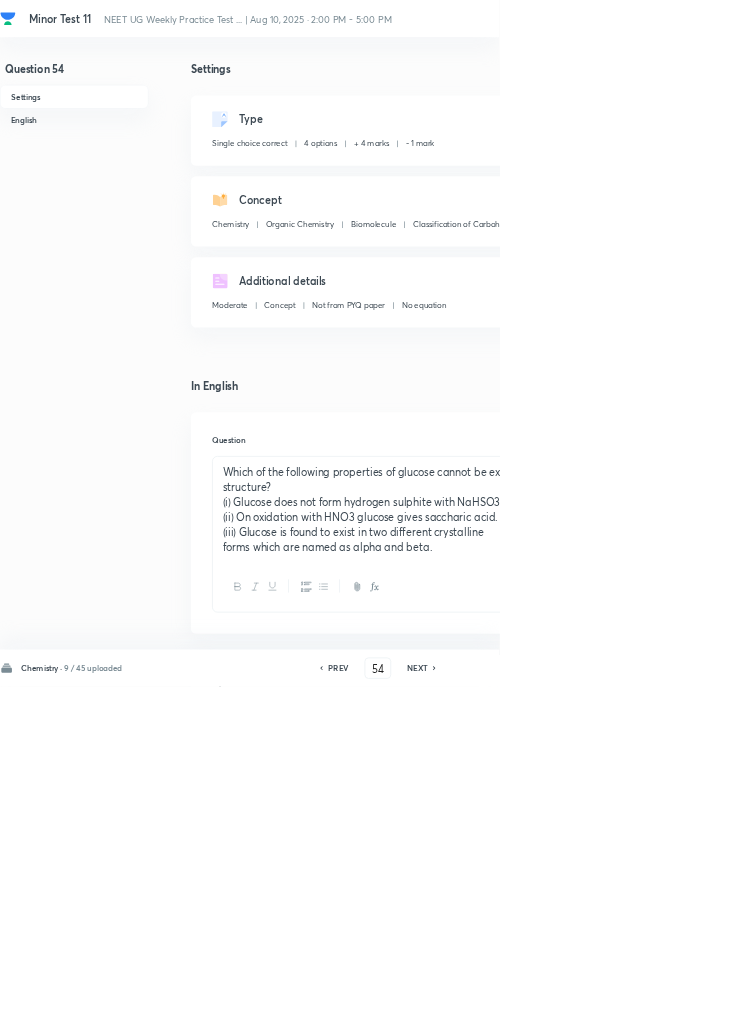 click on "Save" at bounding box center [1096, 1006] 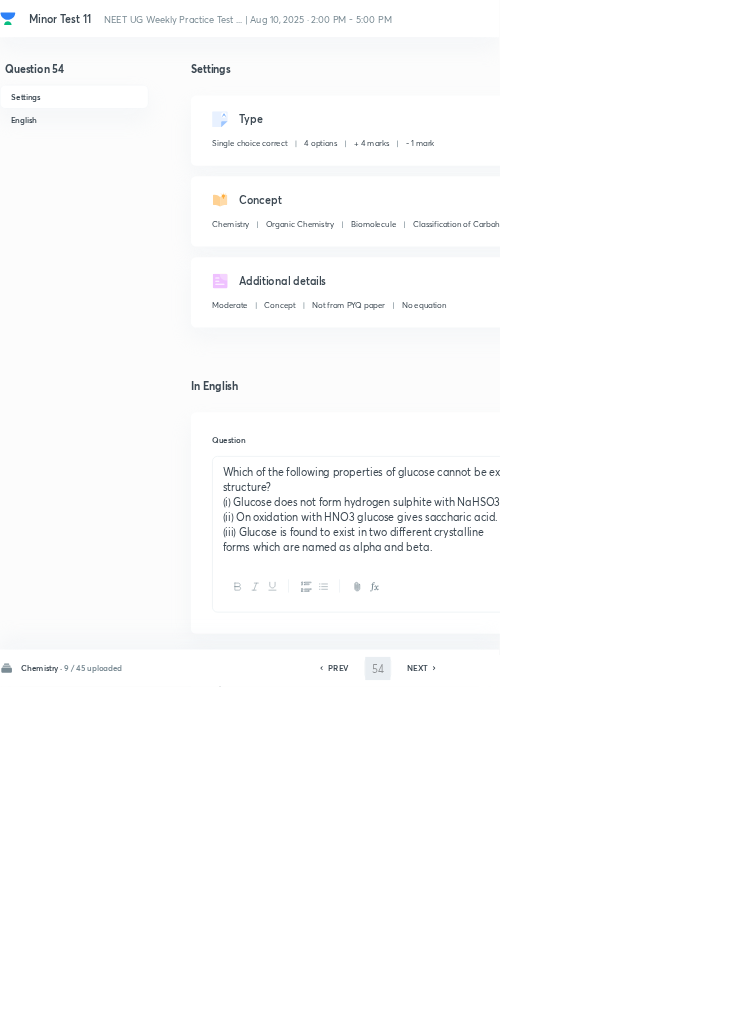 type on "55" 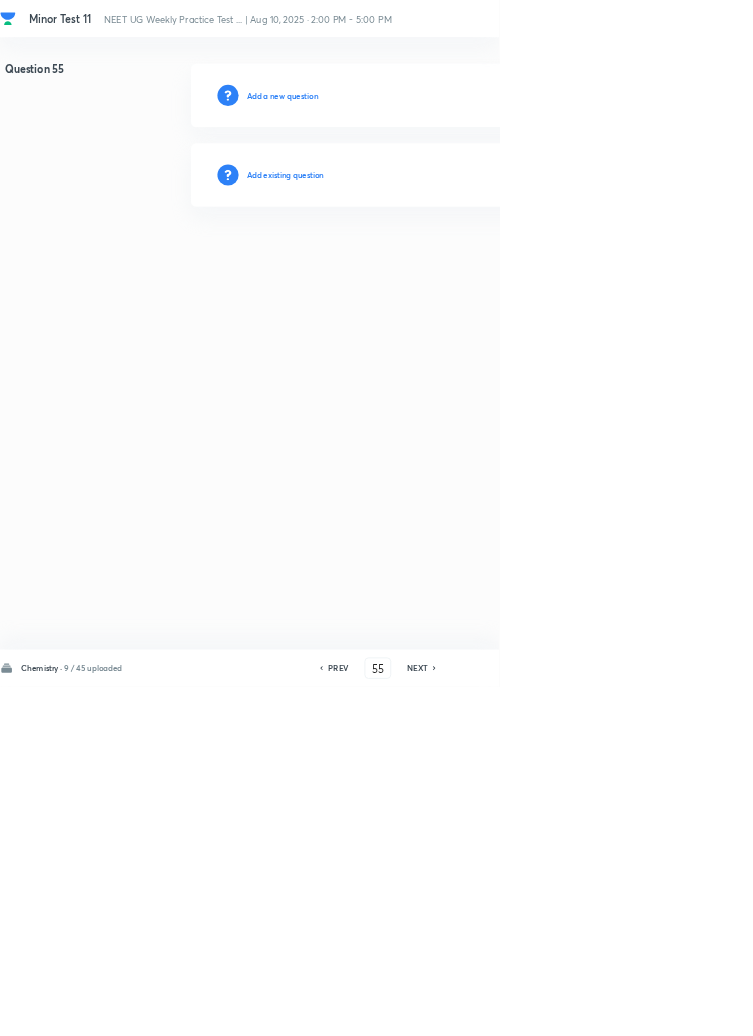 click on "Add existing question" at bounding box center [430, 264] 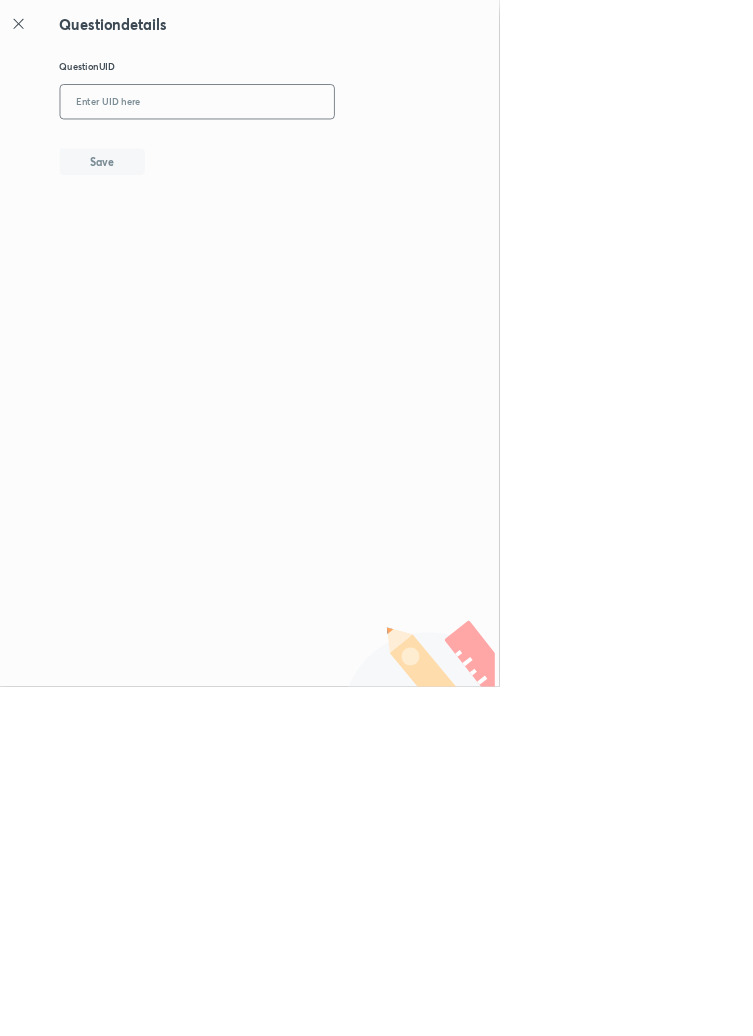 click at bounding box center (297, 154) 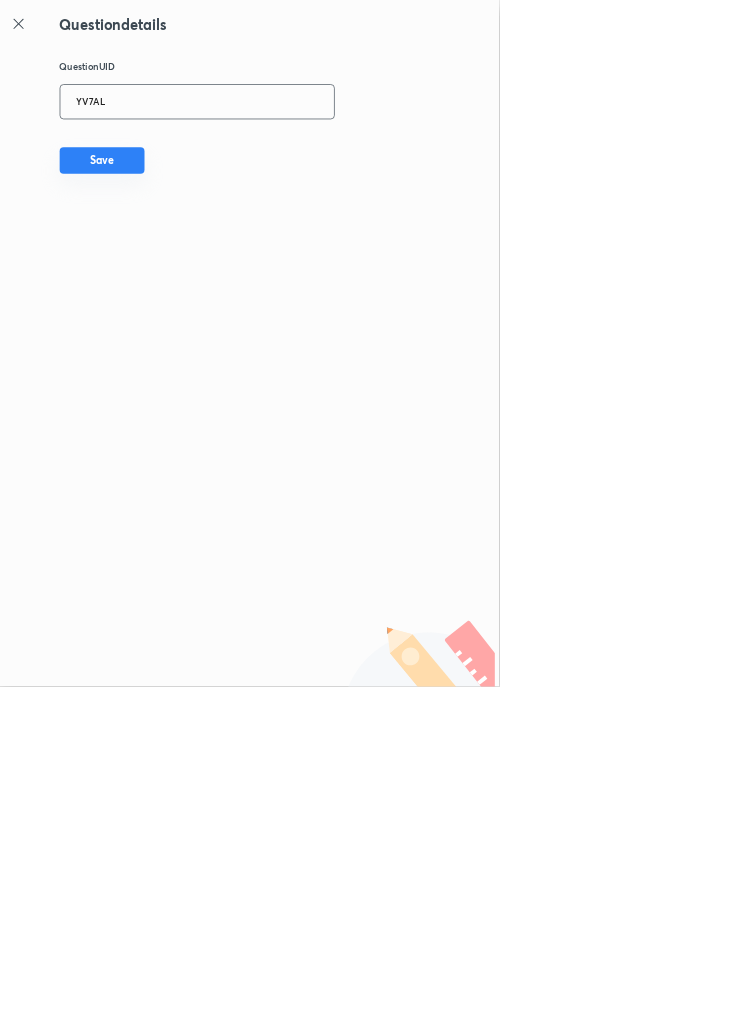 type on "YV7AL" 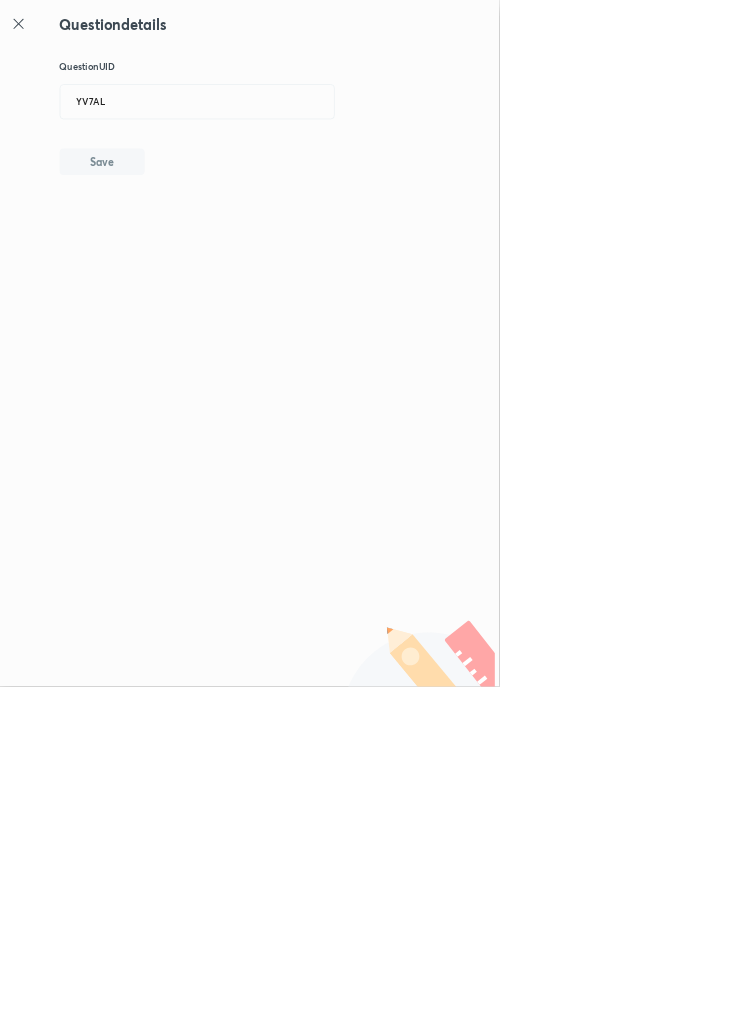 type 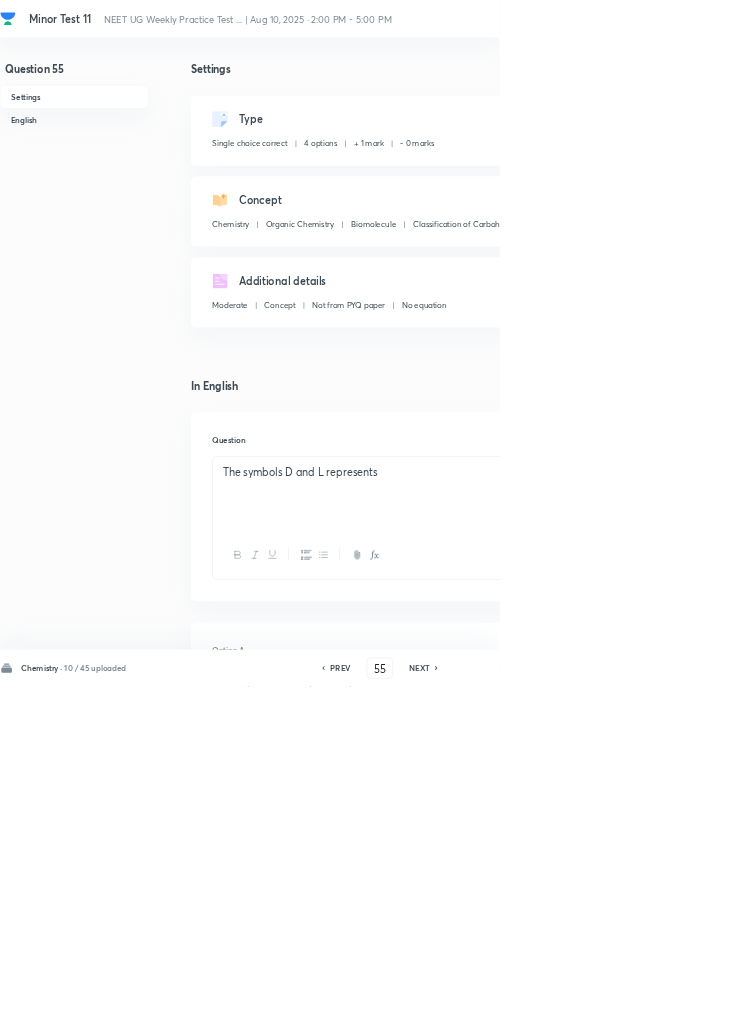 click on "Edit" at bounding box center [920, 182] 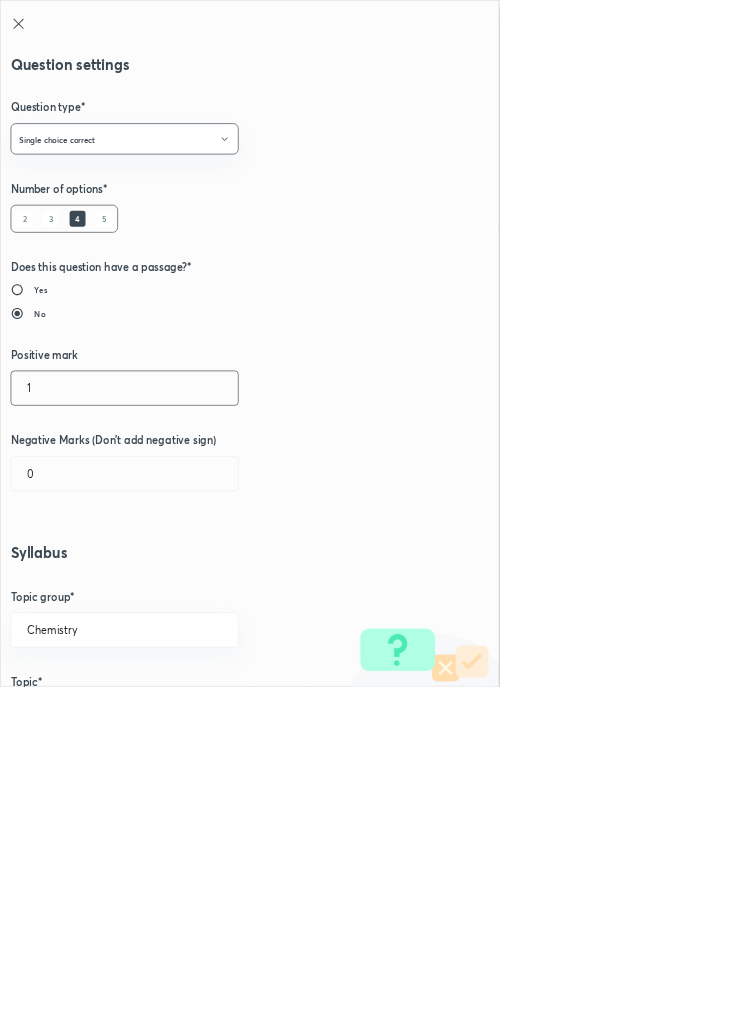 click on "1" at bounding box center (188, 585) 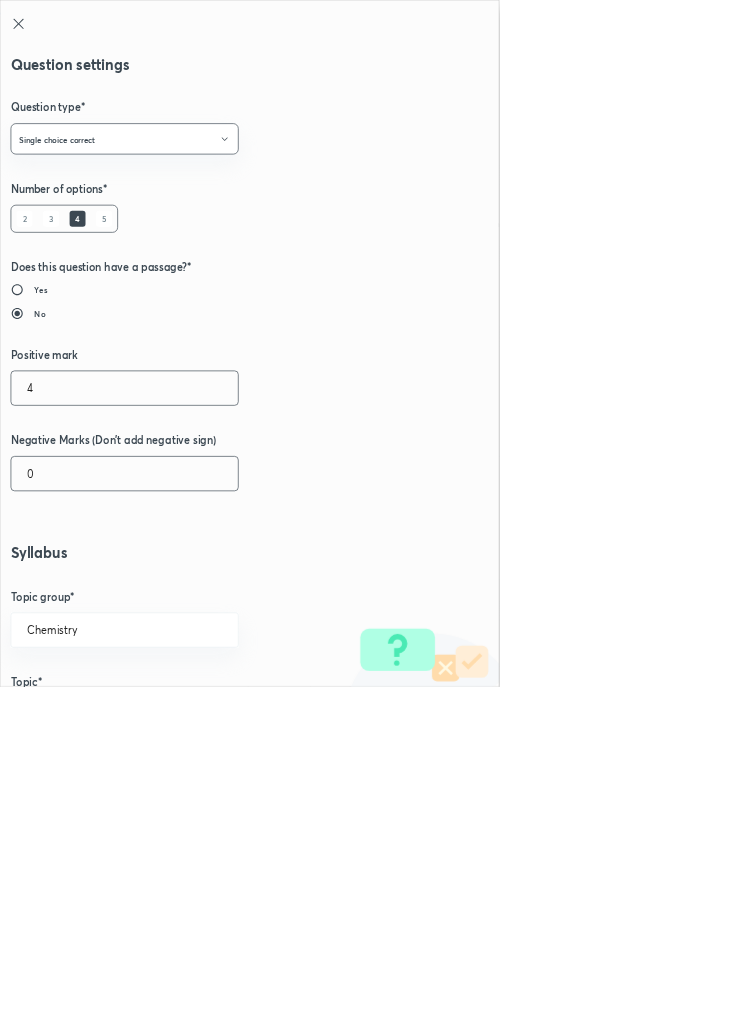 type on "4" 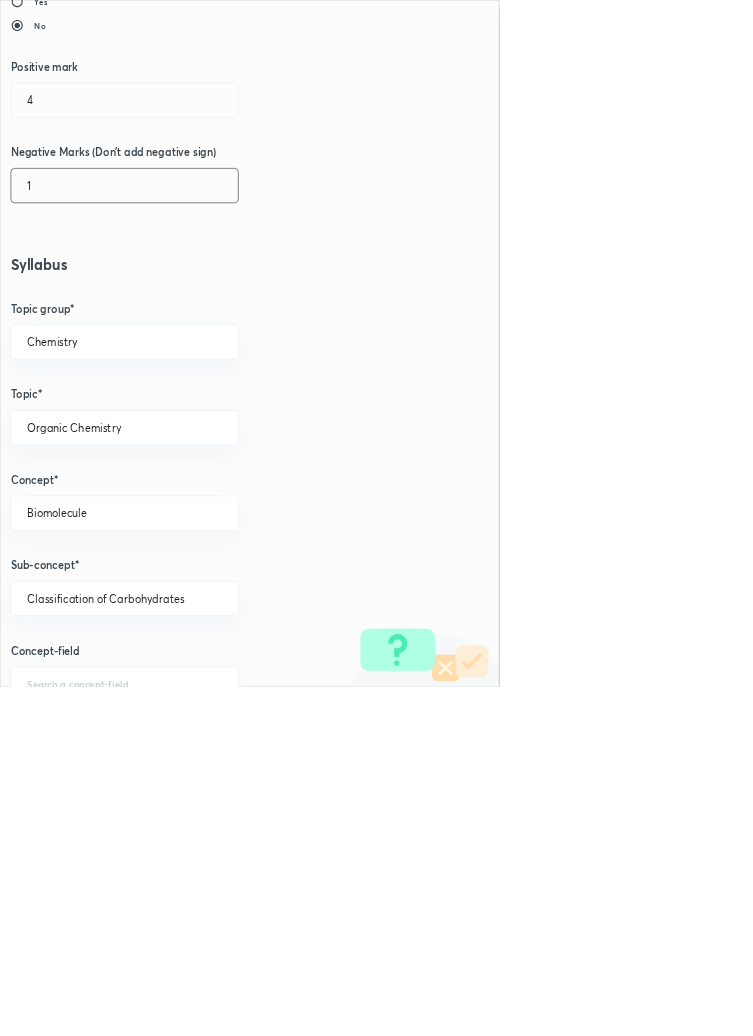 scroll, scrollTop: 1125, scrollLeft: 0, axis: vertical 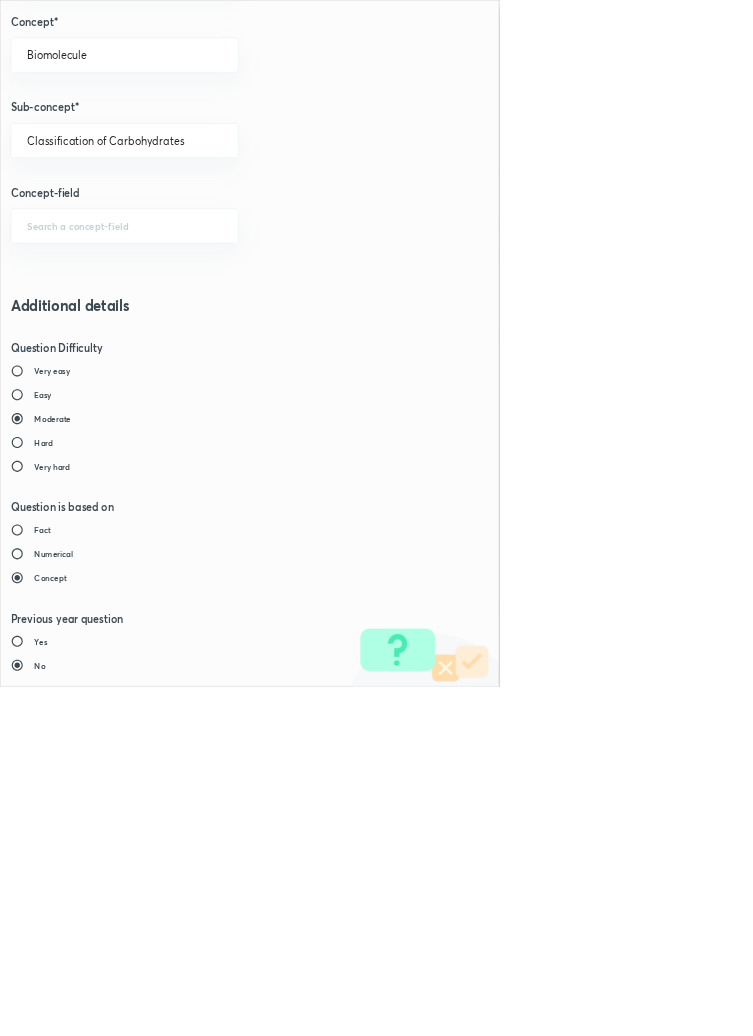 type on "1" 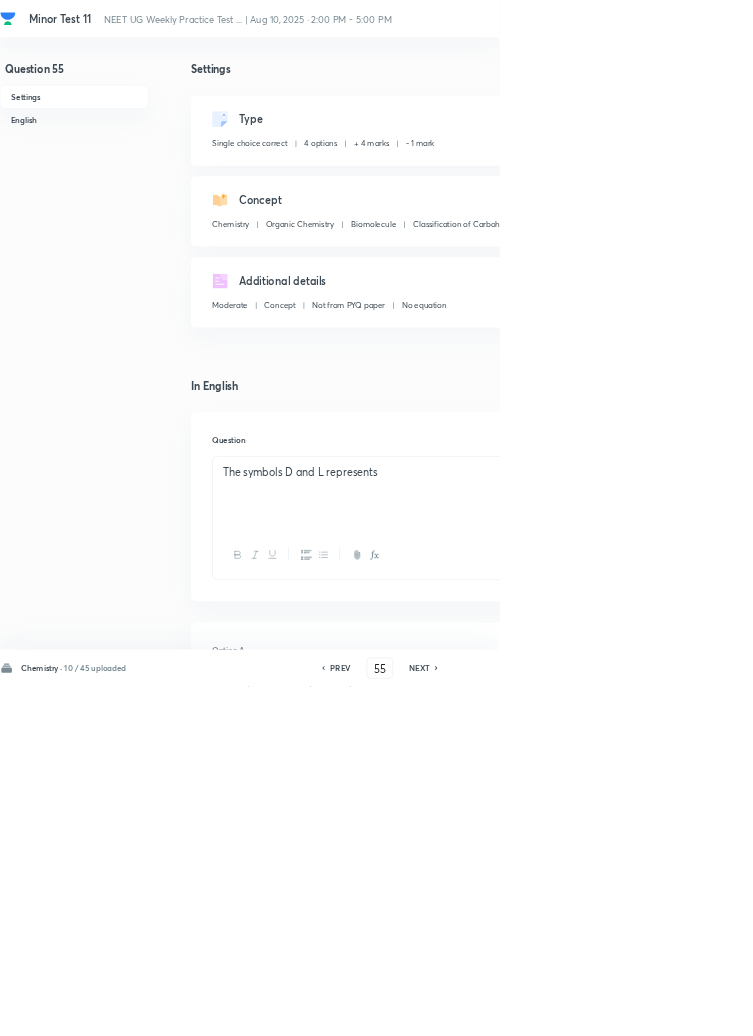 click on "Save" at bounding box center (1096, 1006) 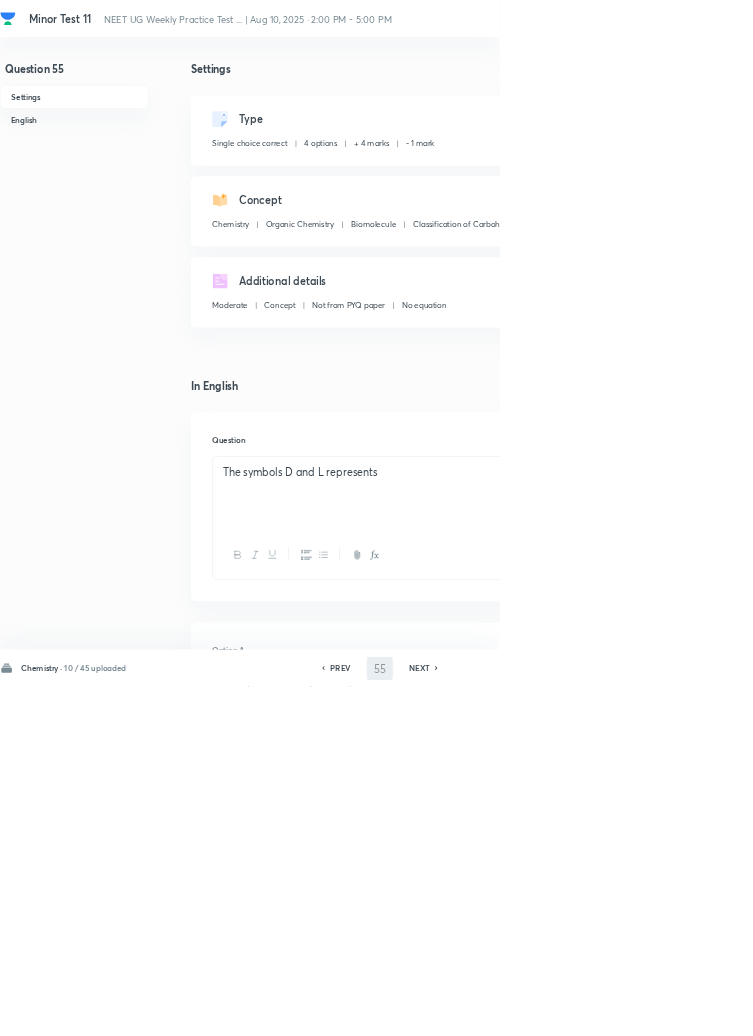 type on "56" 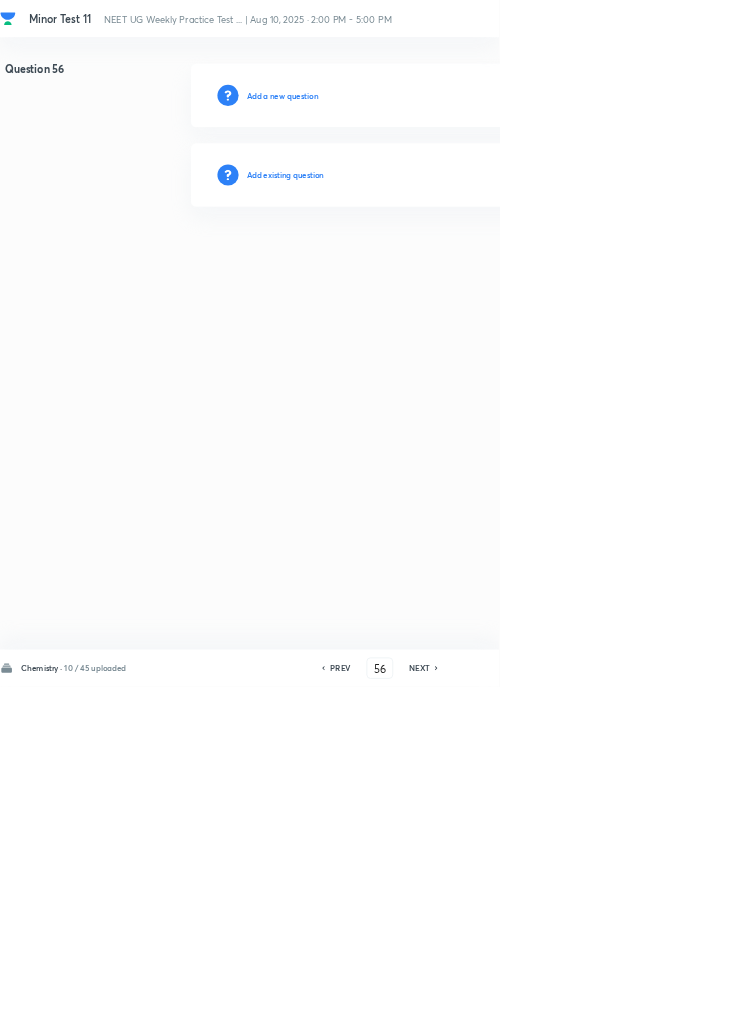 click on "Add existing question" at bounding box center (430, 264) 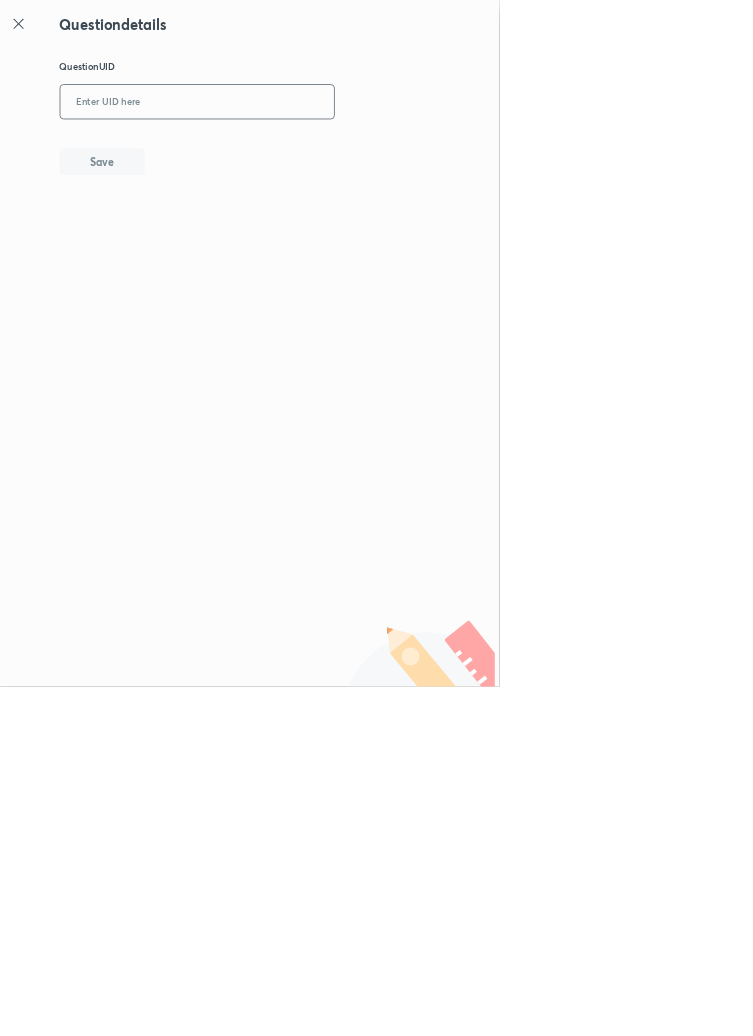 click at bounding box center (297, 154) 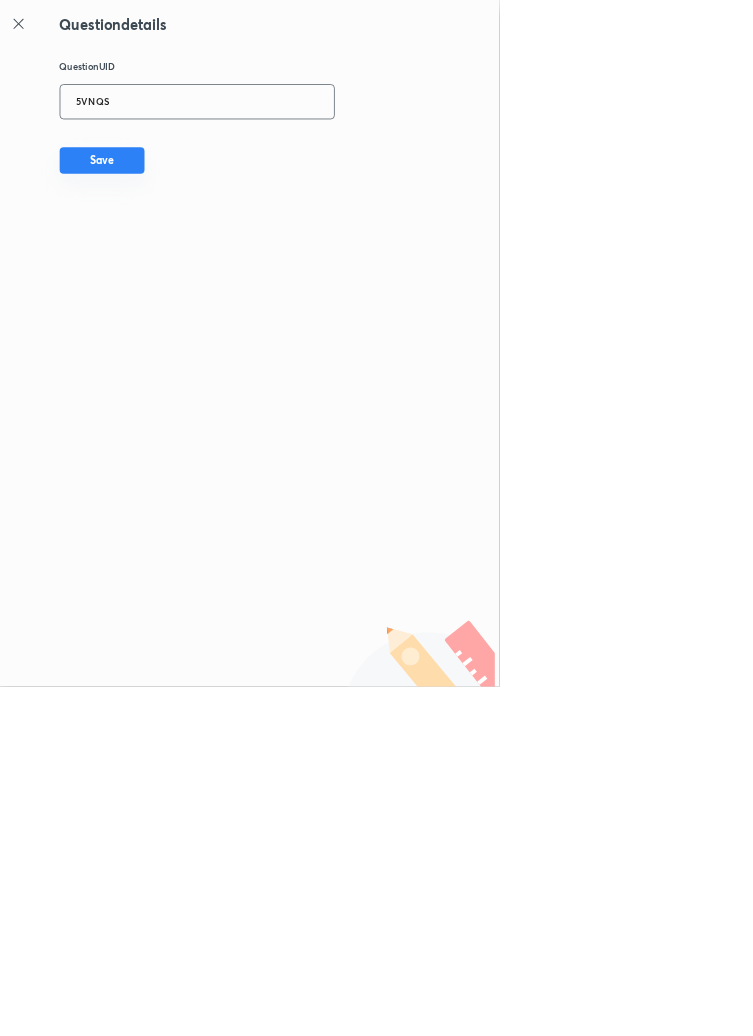 type on "5VNQS" 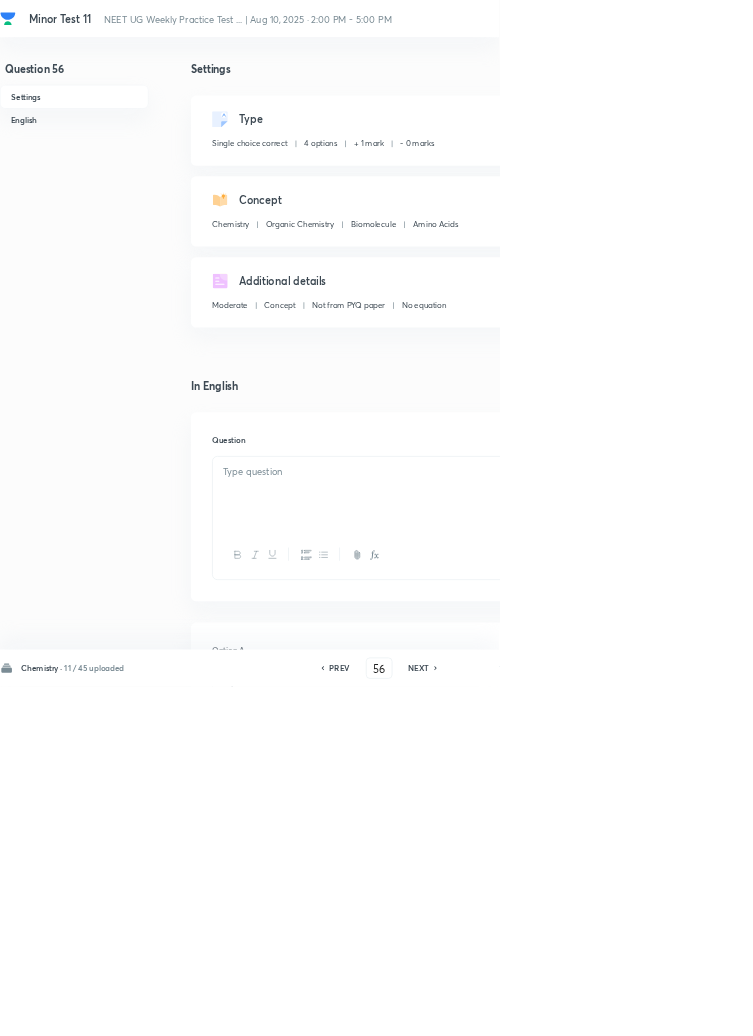 checkbox on "true" 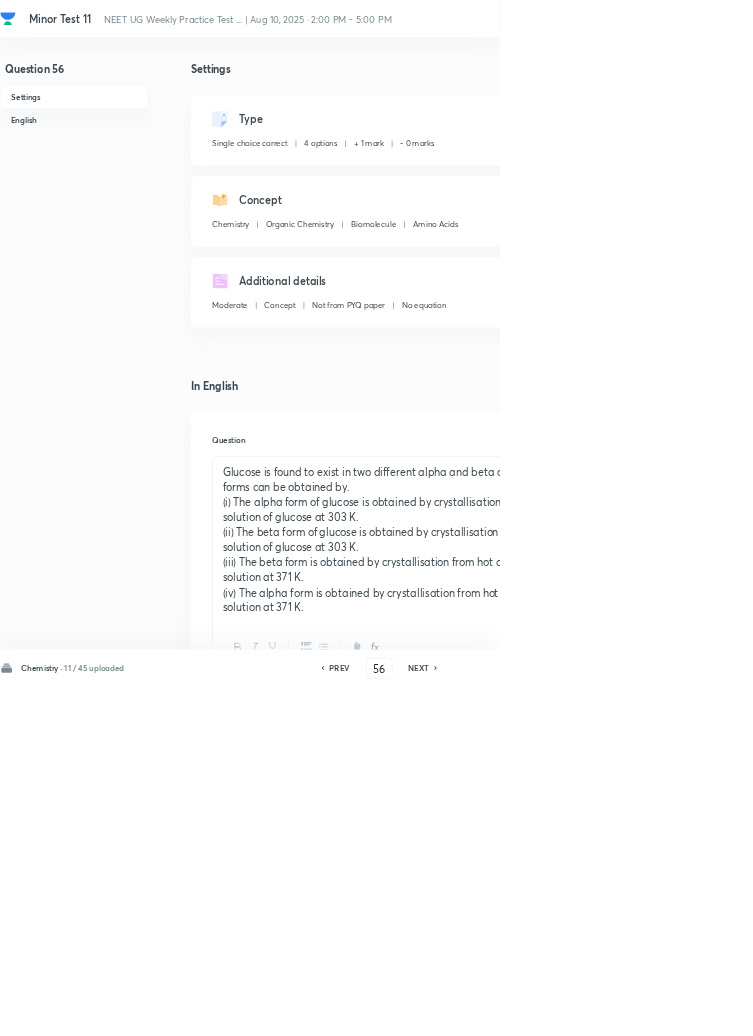 click on "Edit" at bounding box center (920, 182) 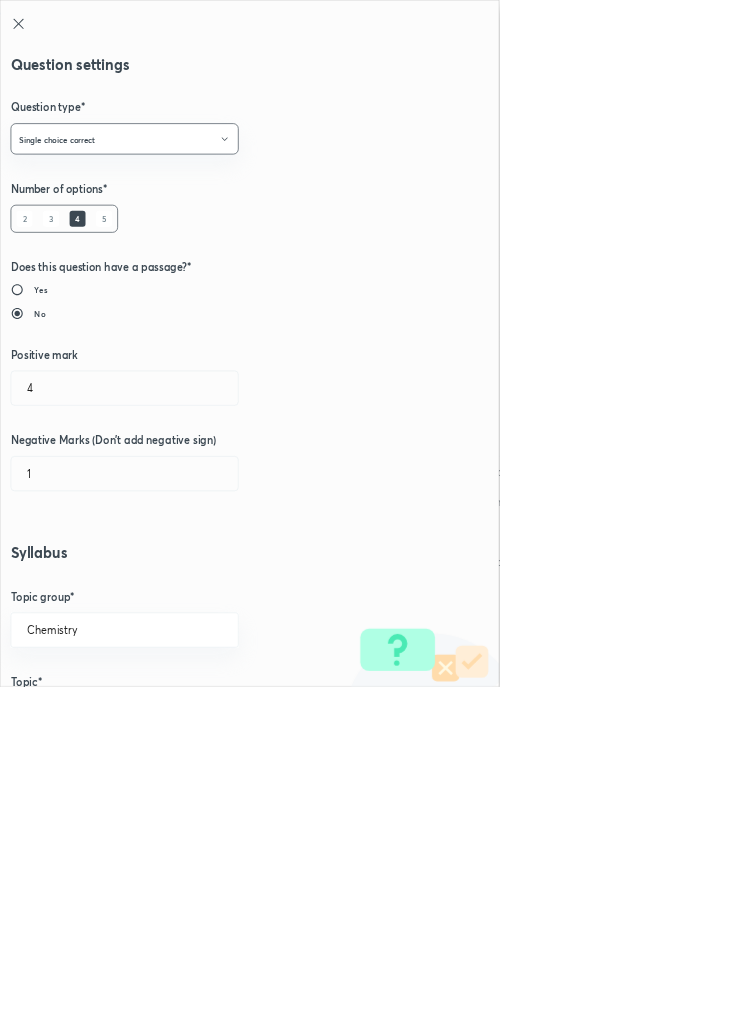 type on "1" 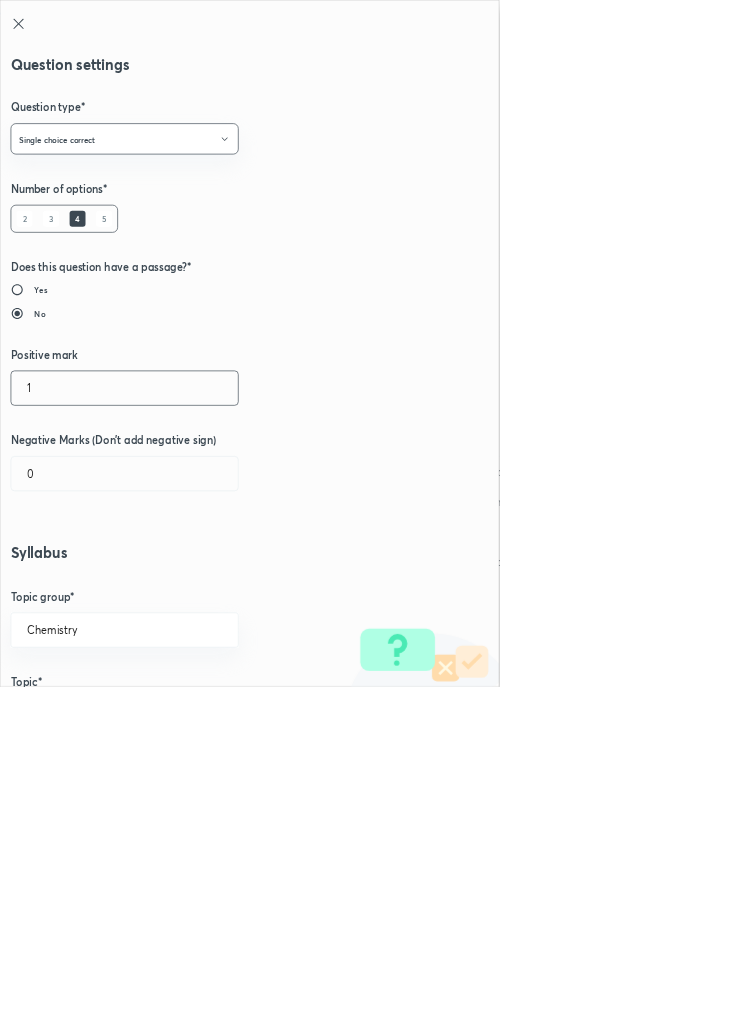click on "1" at bounding box center [188, 585] 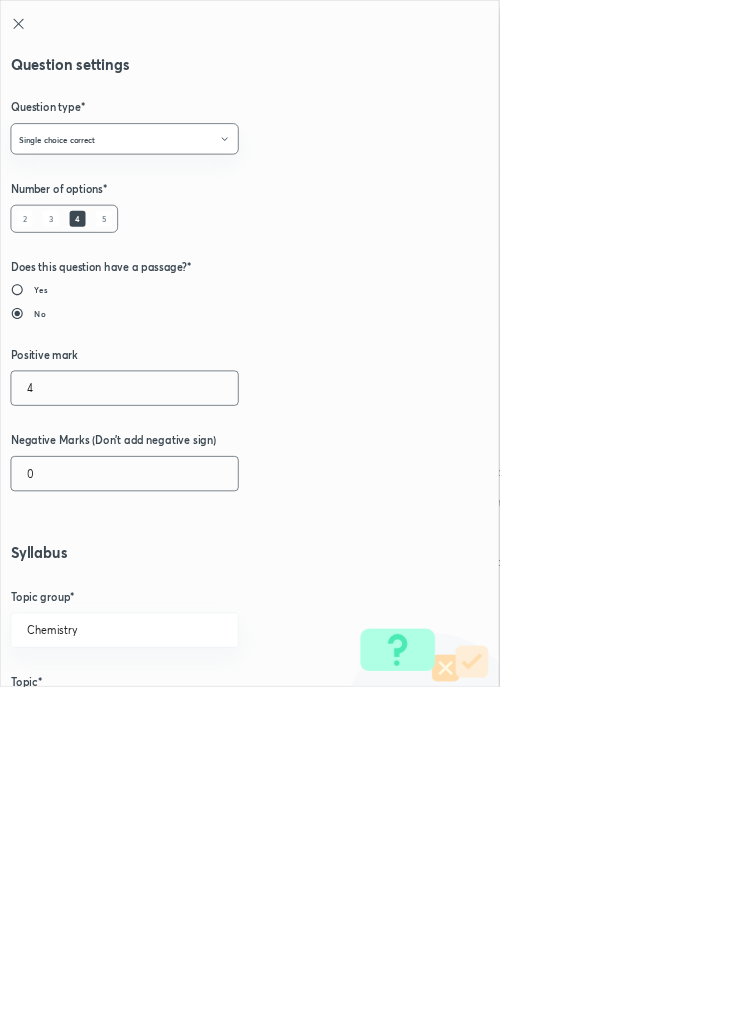 type on "4" 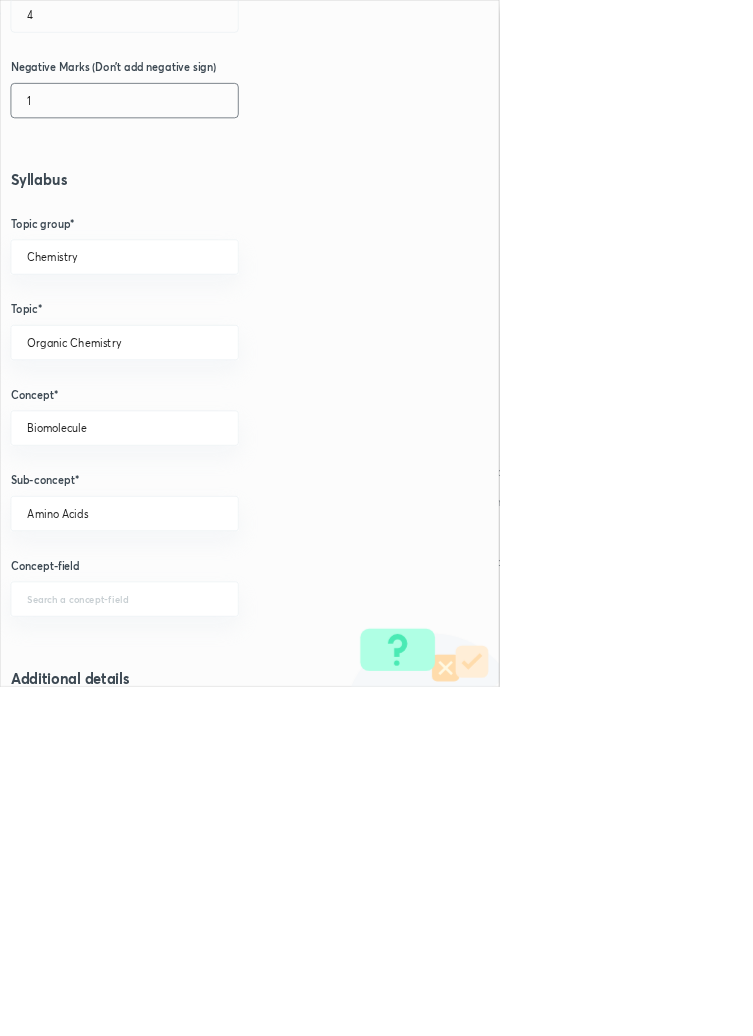 scroll, scrollTop: 1125, scrollLeft: 0, axis: vertical 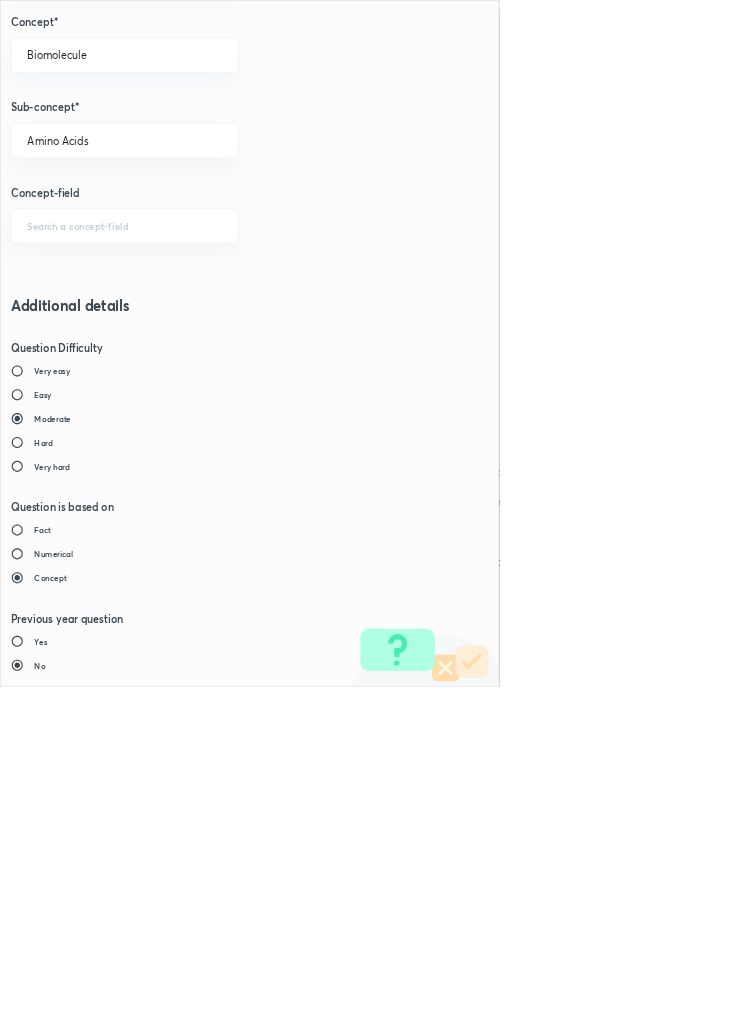 type on "1" 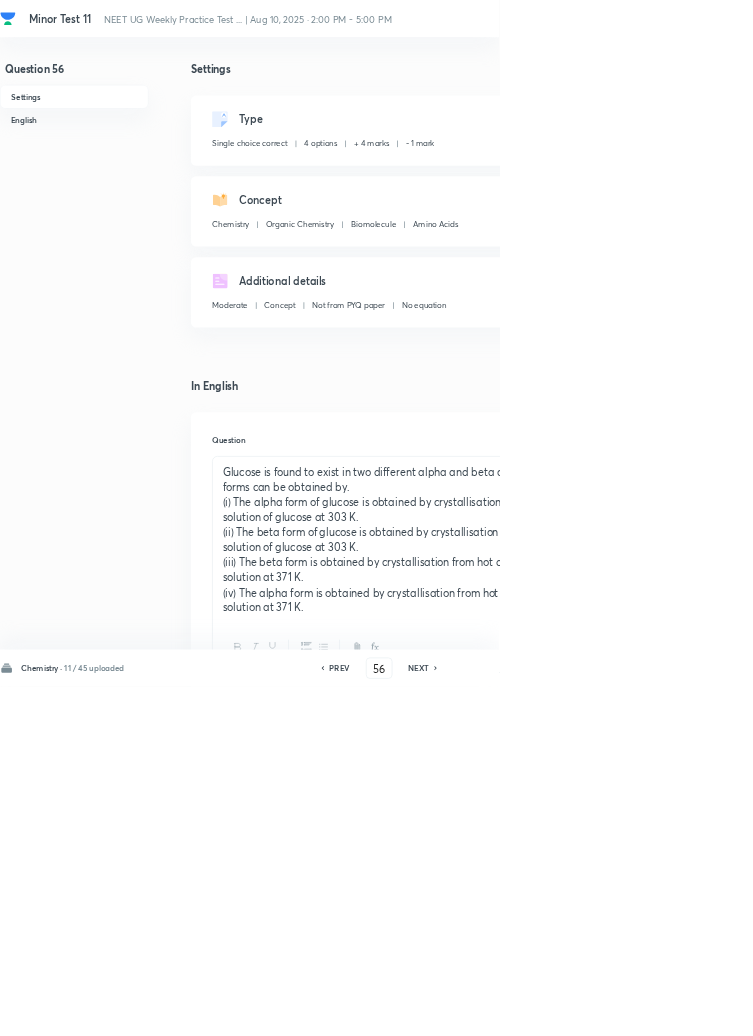 click on "Save" at bounding box center [1096, 1006] 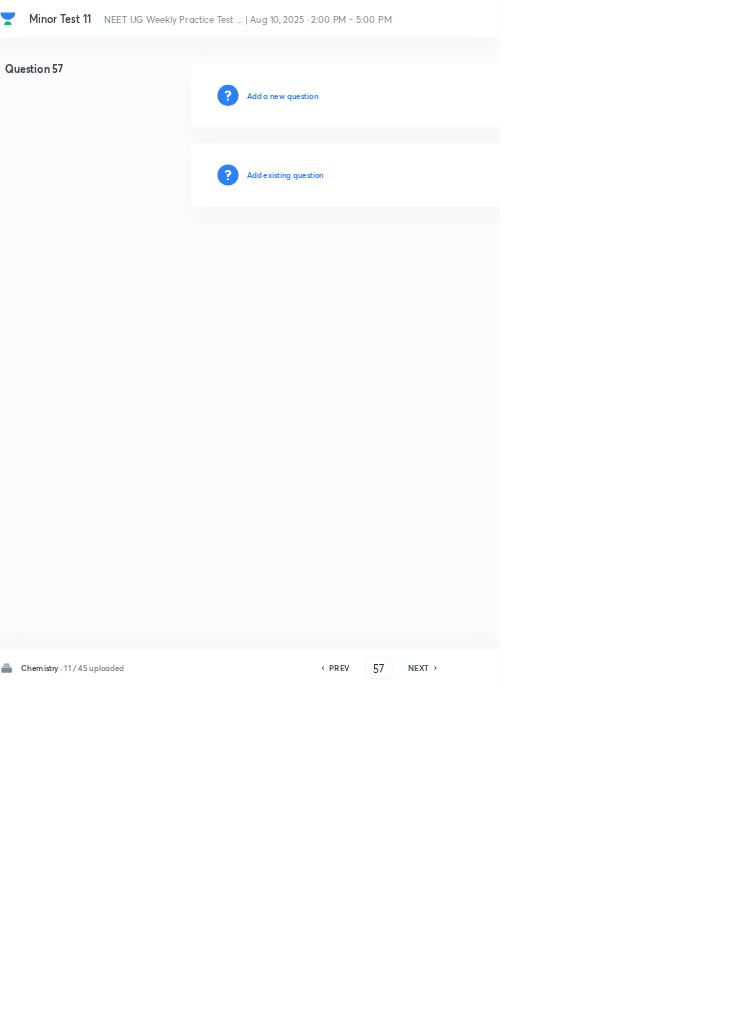 click on "PREV" at bounding box center (512, 1008) 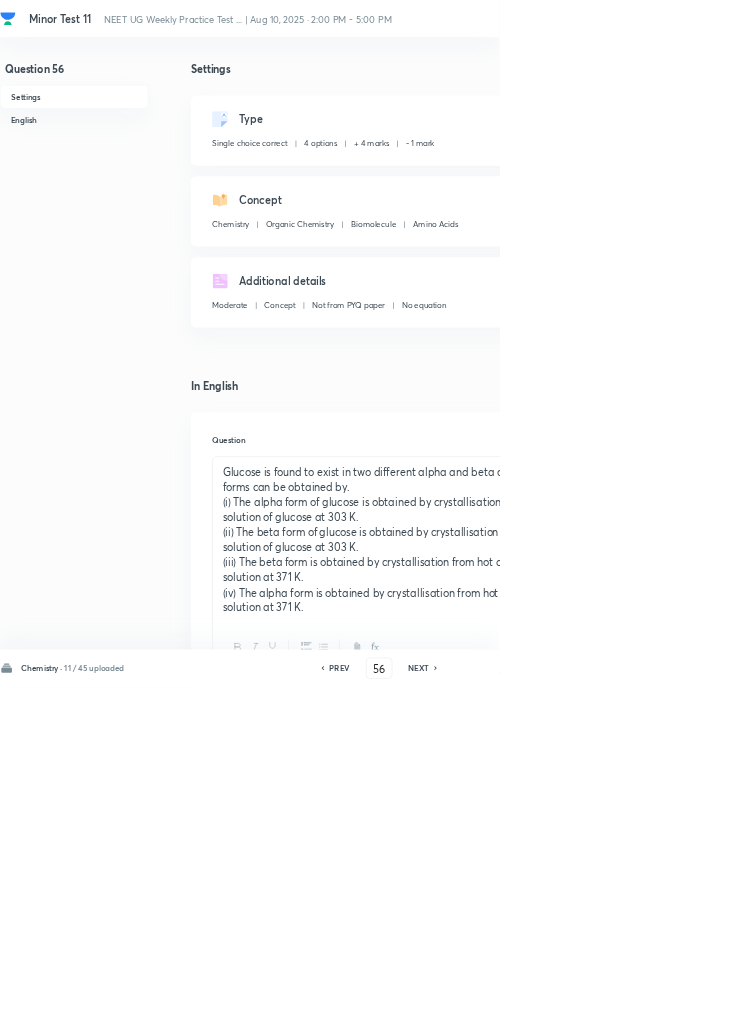 click on "NEXT" at bounding box center [631, 1008] 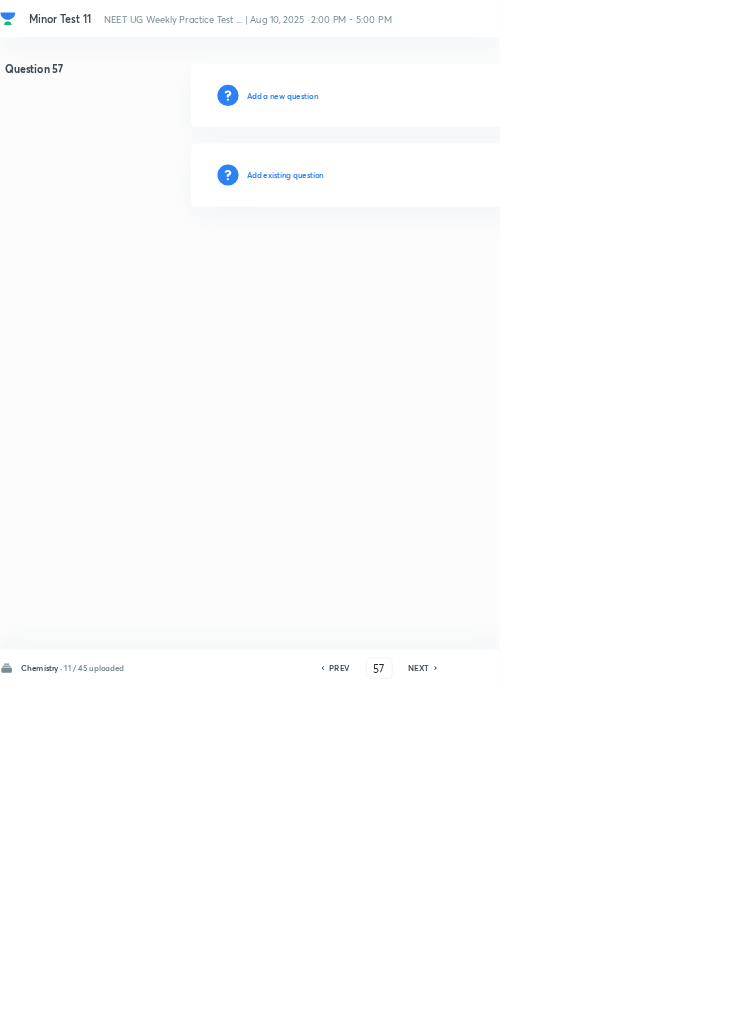 click on "Add existing question" at bounding box center (430, 264) 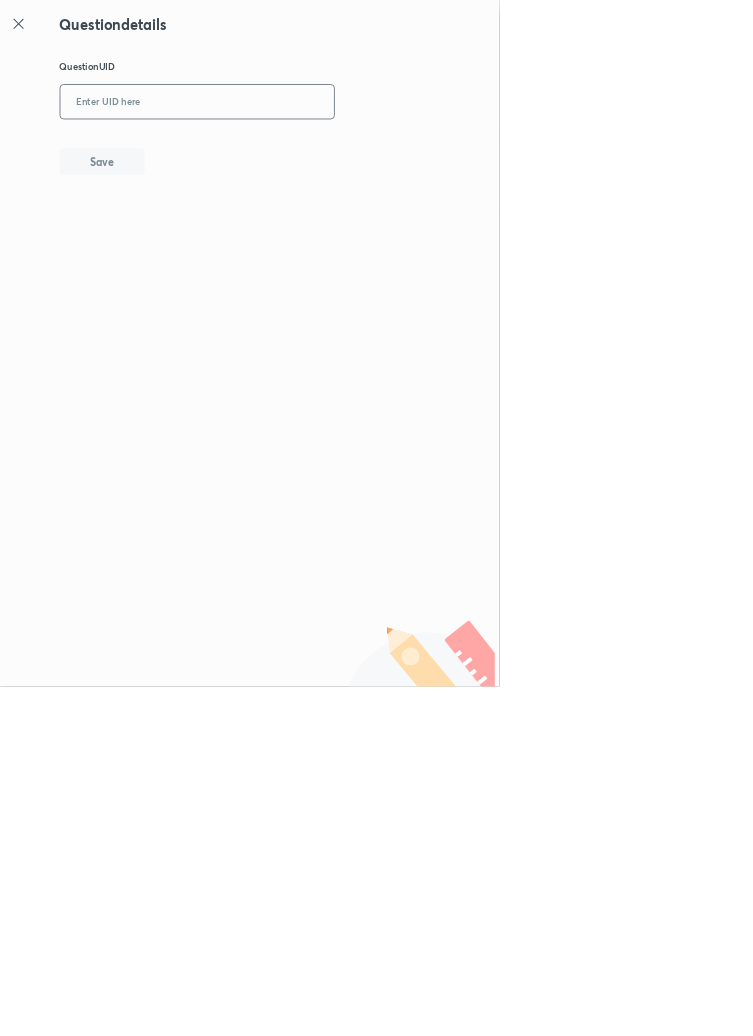 click at bounding box center (297, 154) 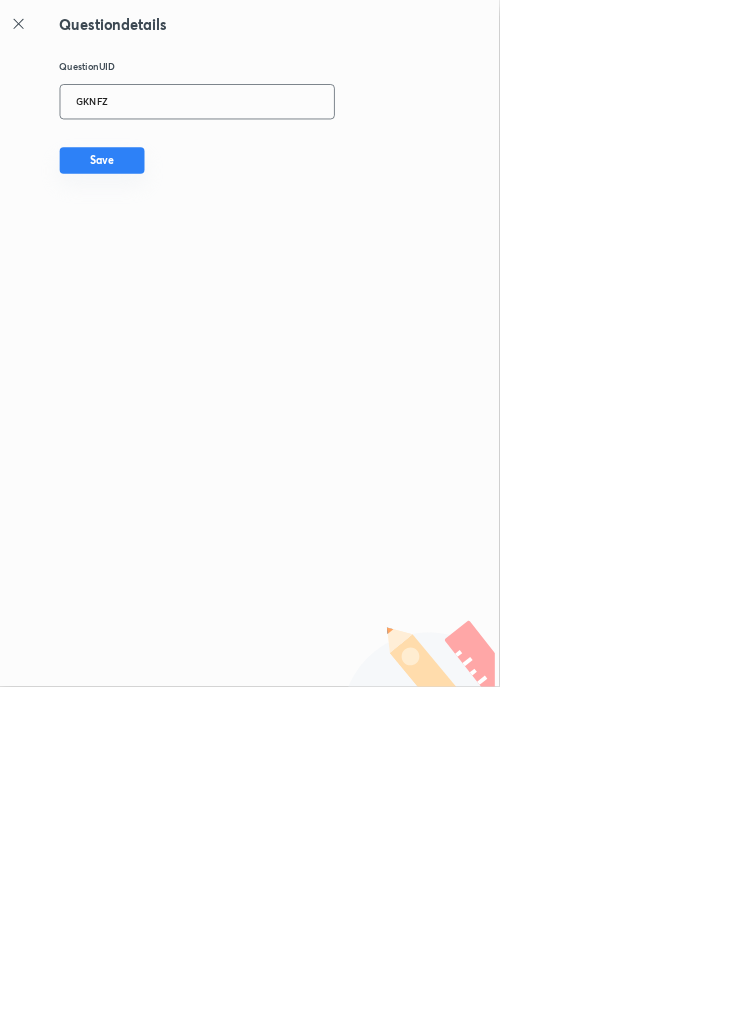 type on "GKNFZ" 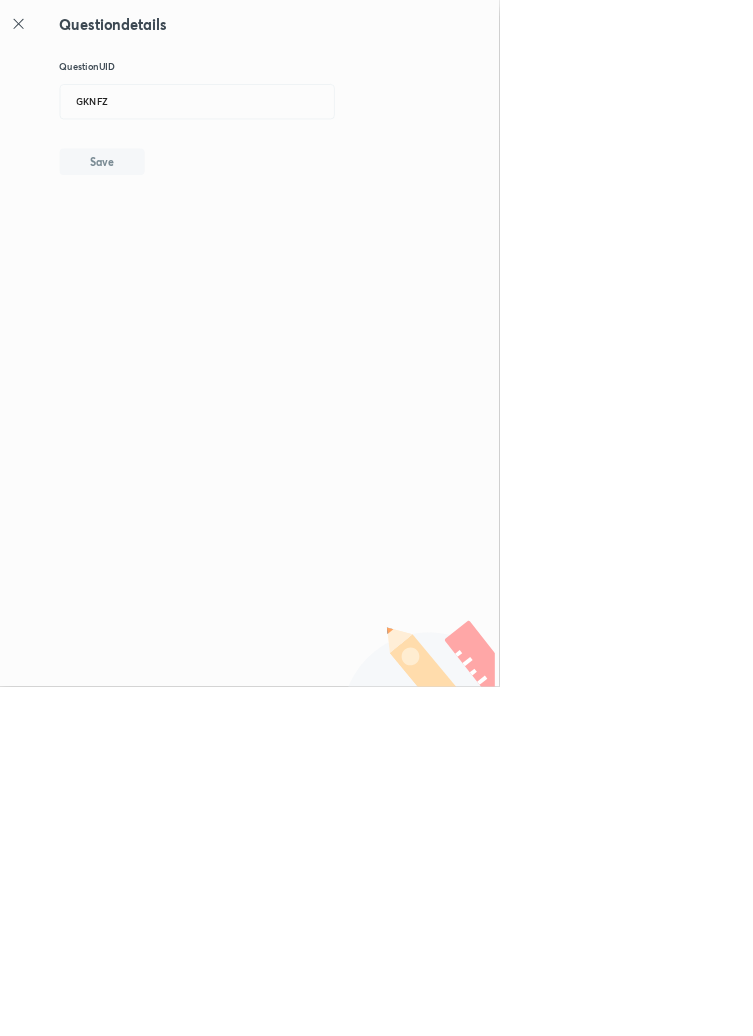 type 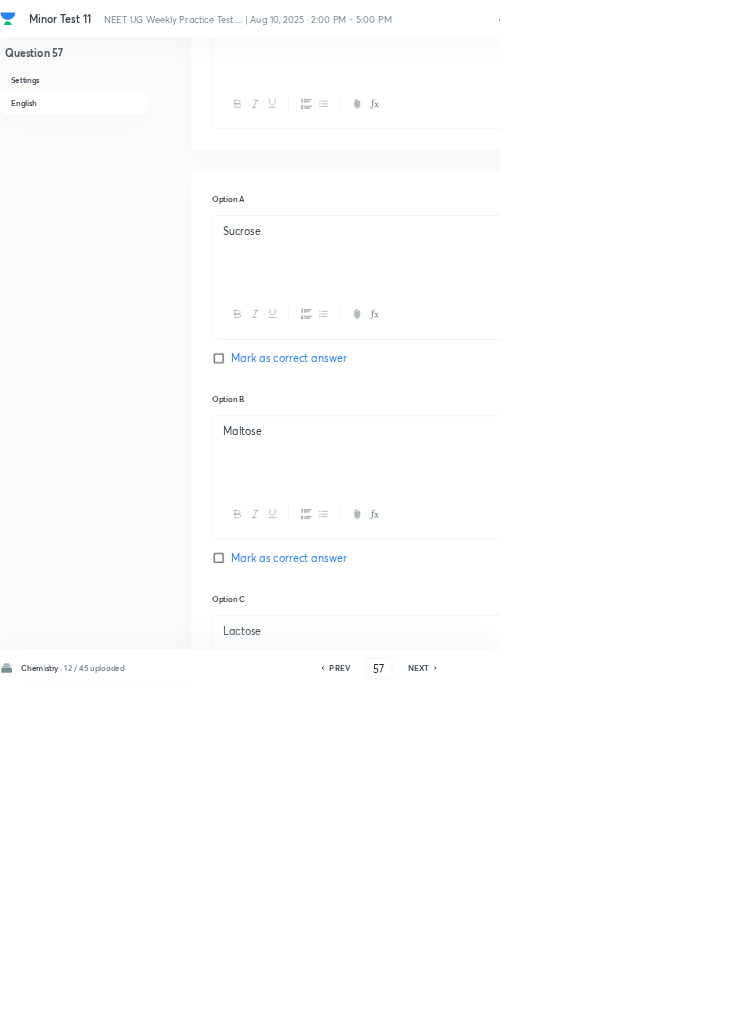 scroll, scrollTop: 0, scrollLeft: 0, axis: both 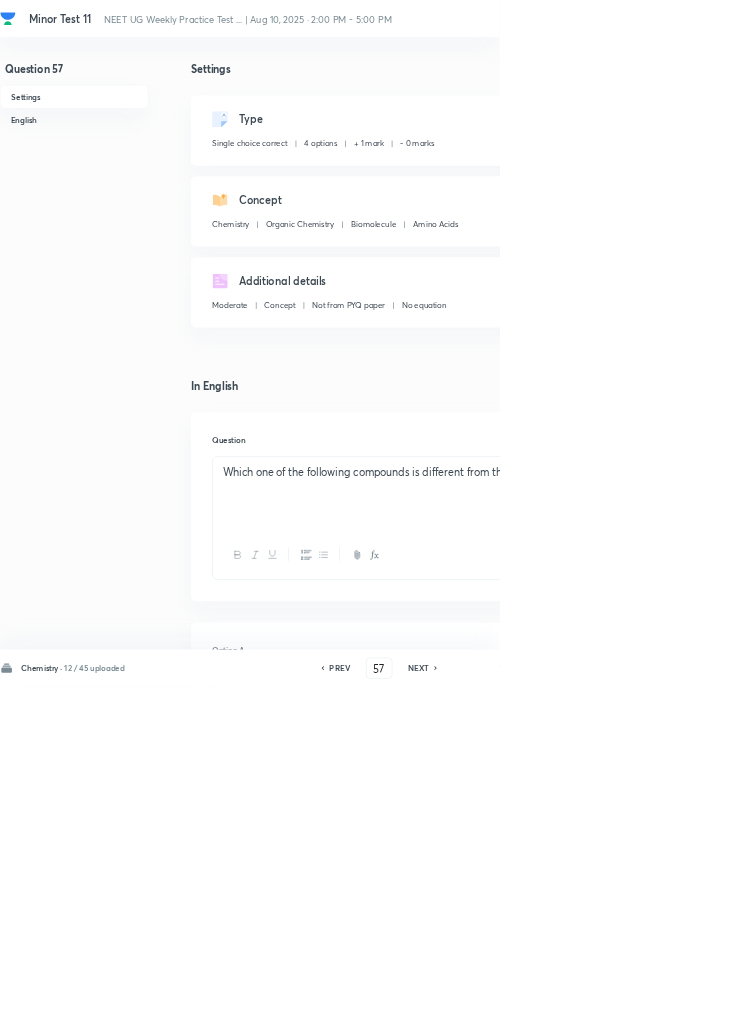 click on "Edit" at bounding box center [920, 182] 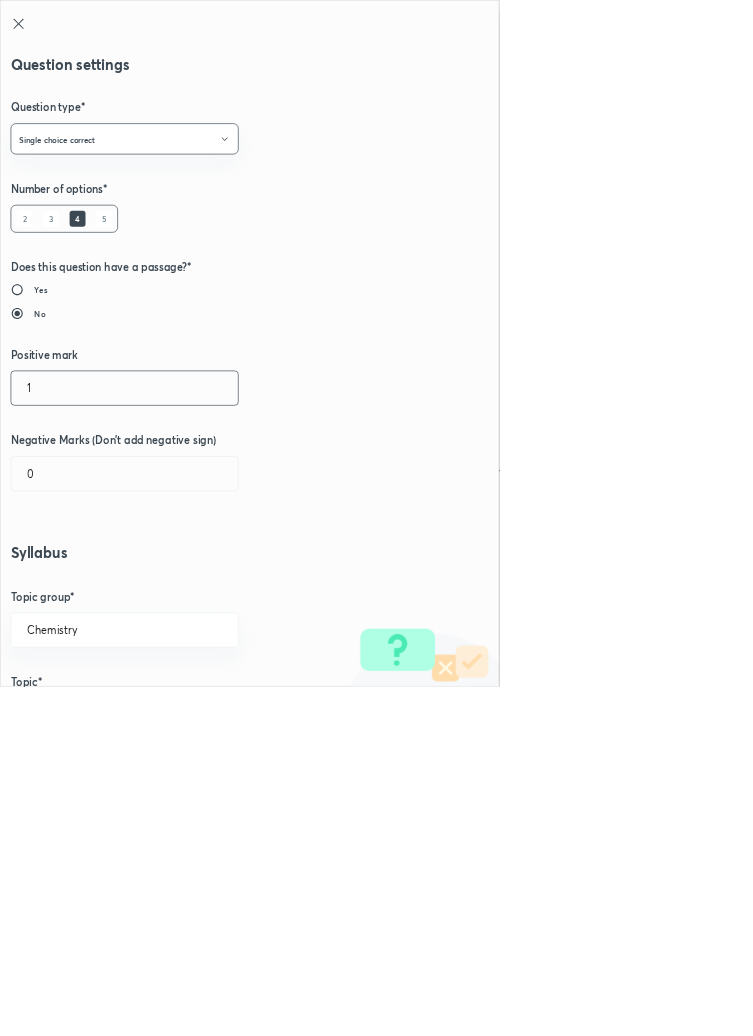 click on "1" at bounding box center (188, 585) 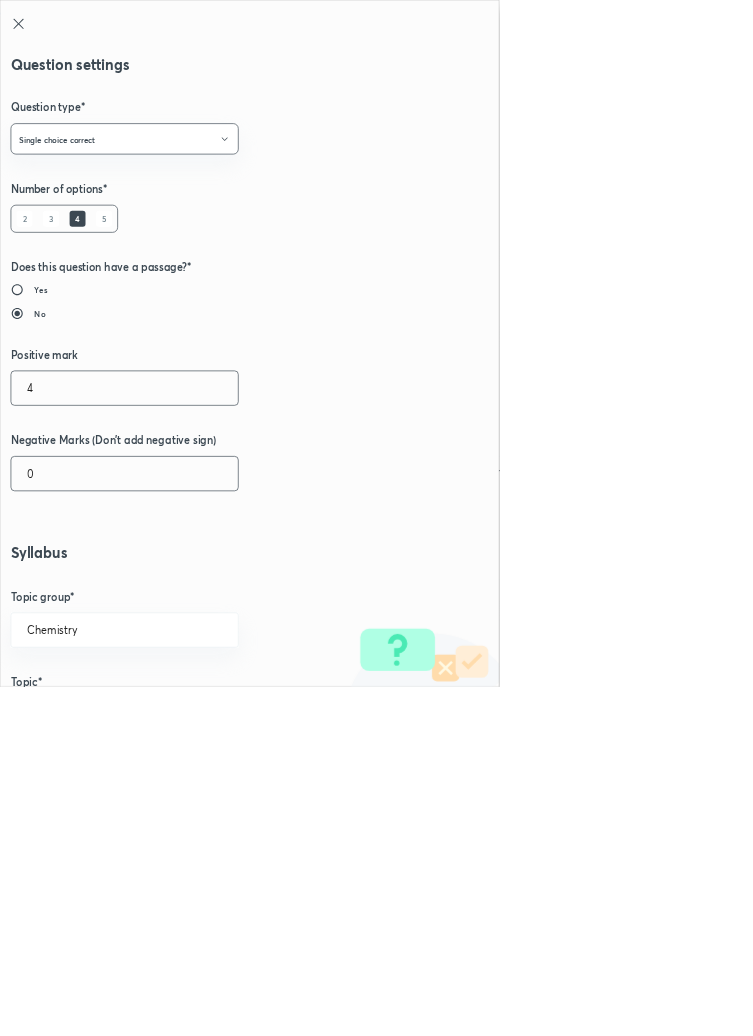 type on "4" 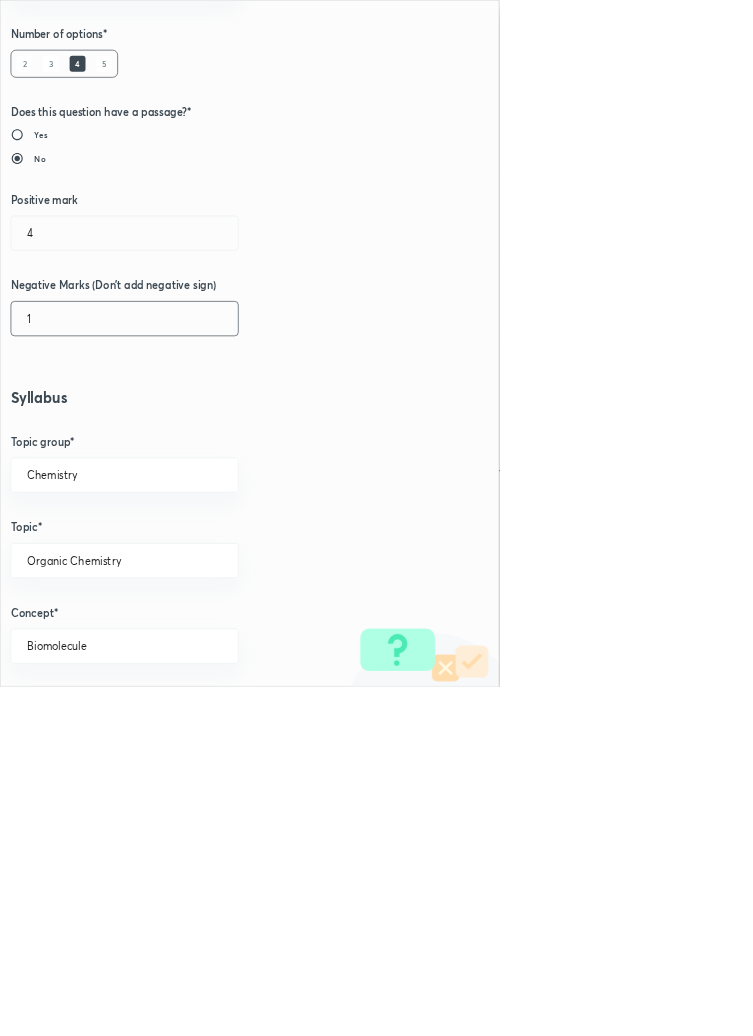 scroll, scrollTop: 1125, scrollLeft: 0, axis: vertical 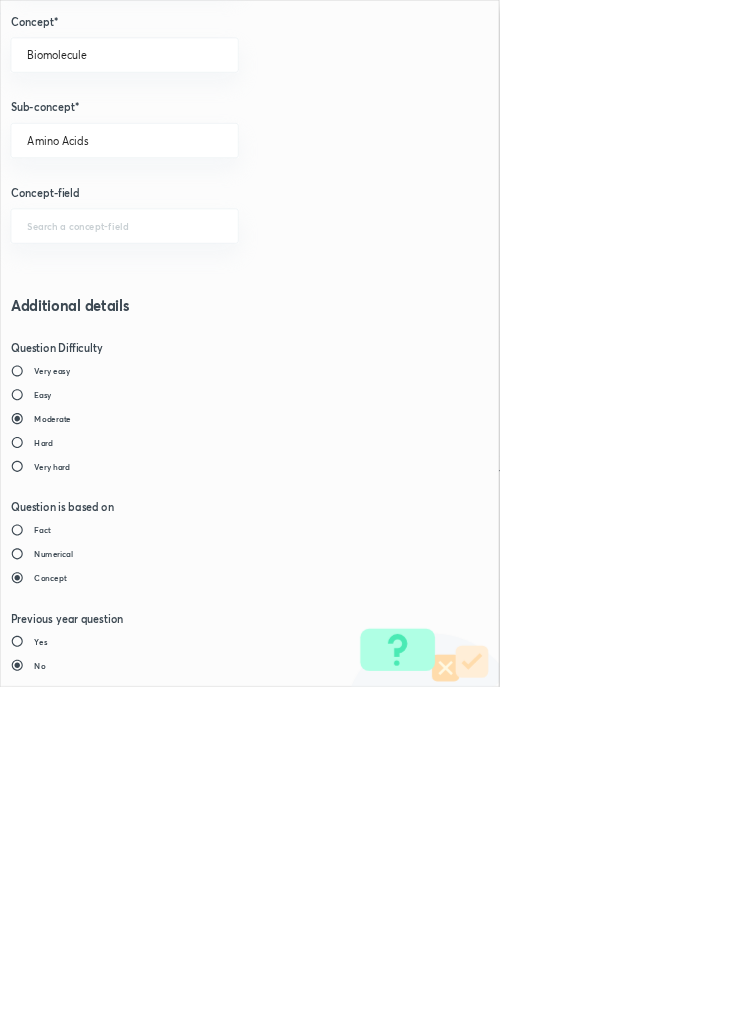 type on "1" 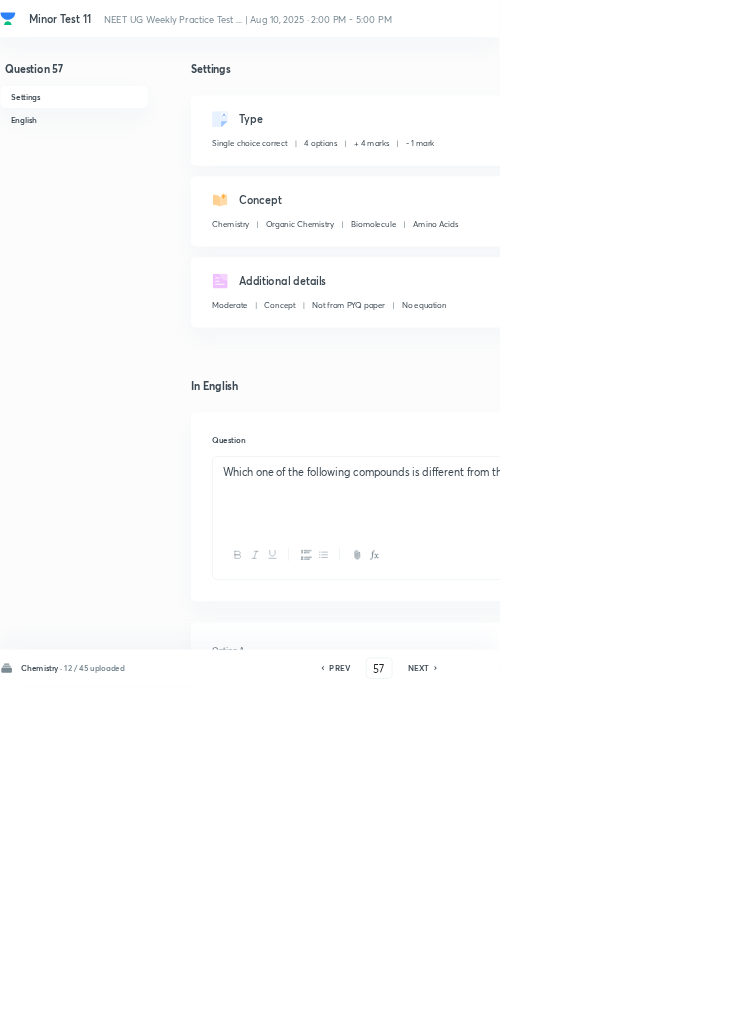 click on "Save" at bounding box center (1096, 1006) 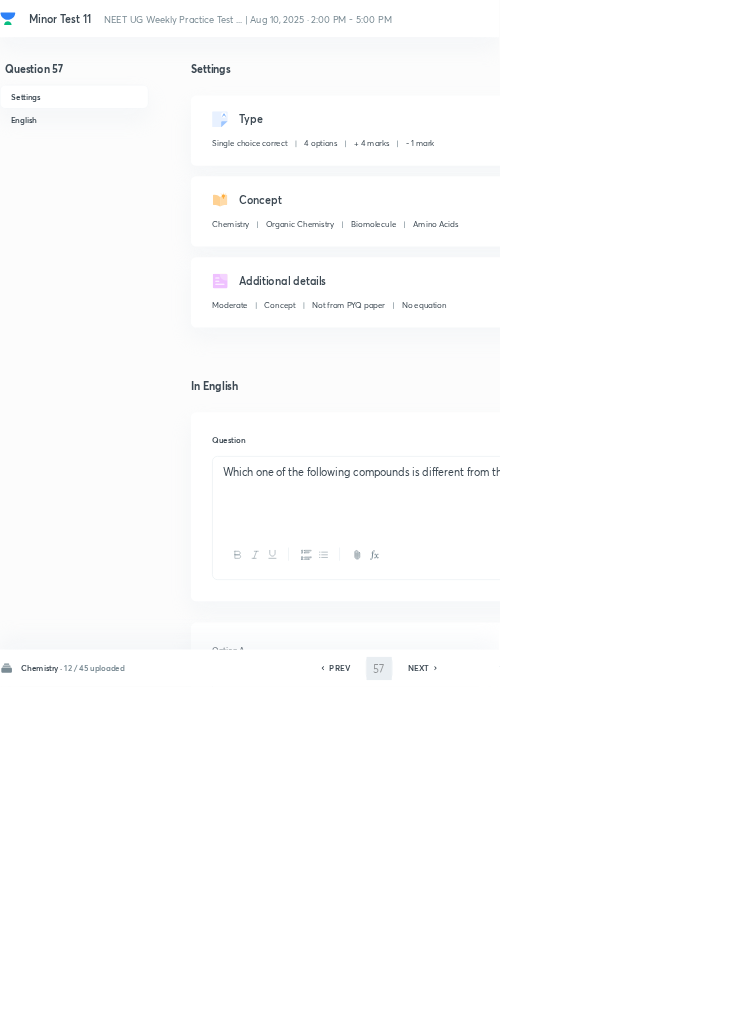 type on "58" 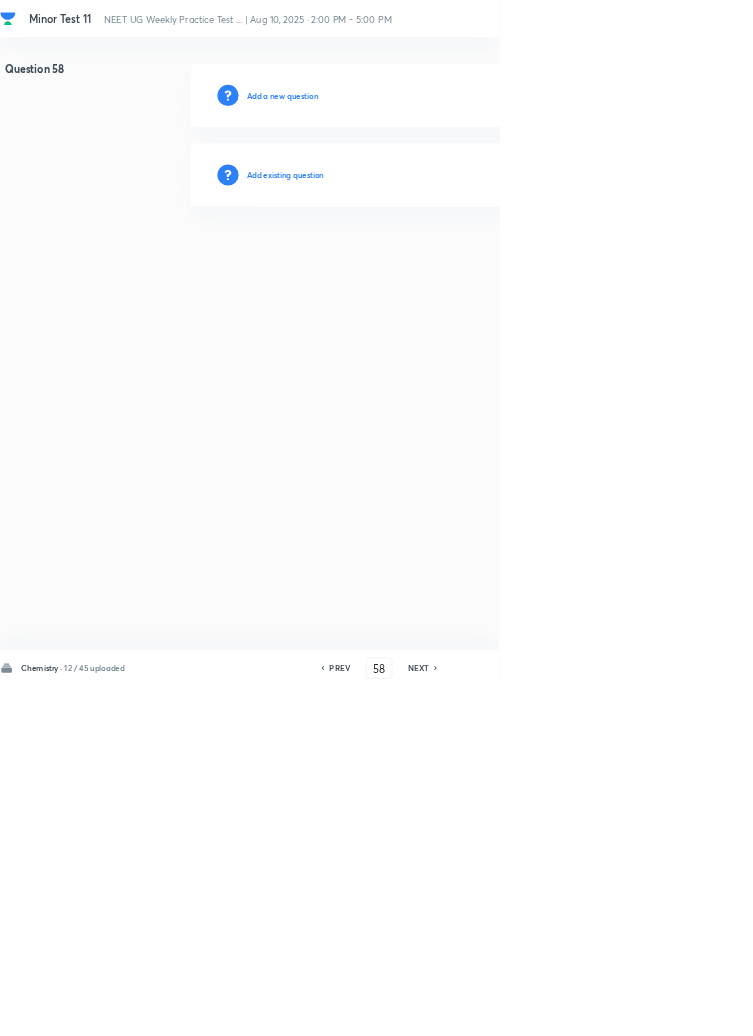 click on "Add existing question" at bounding box center (430, 264) 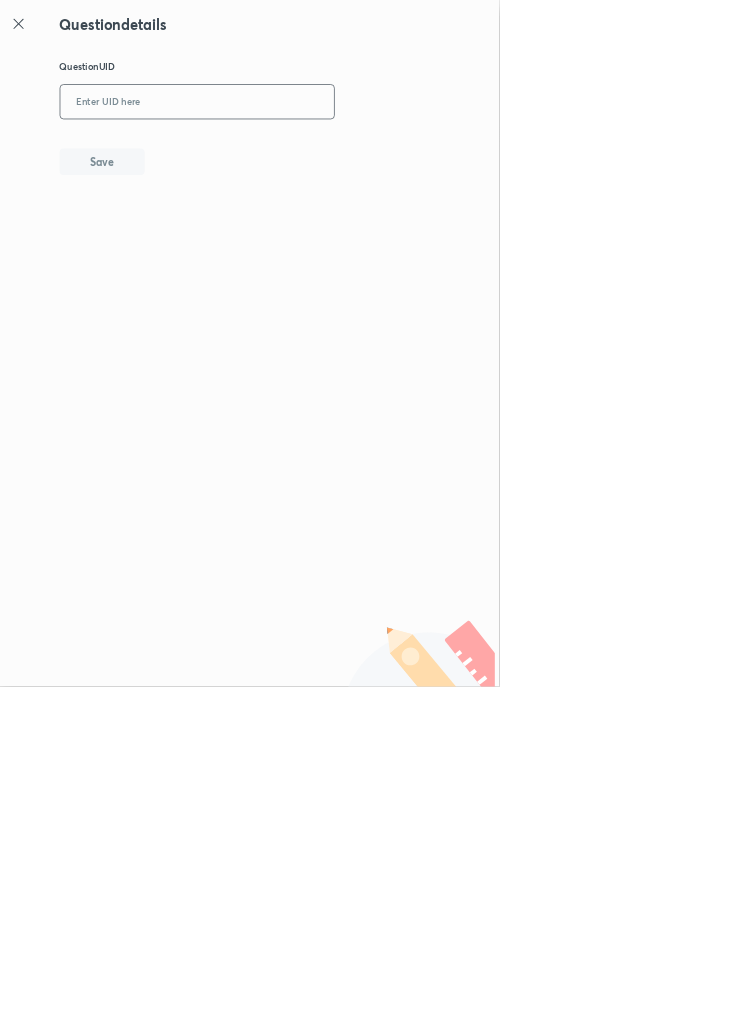 click at bounding box center (297, 154) 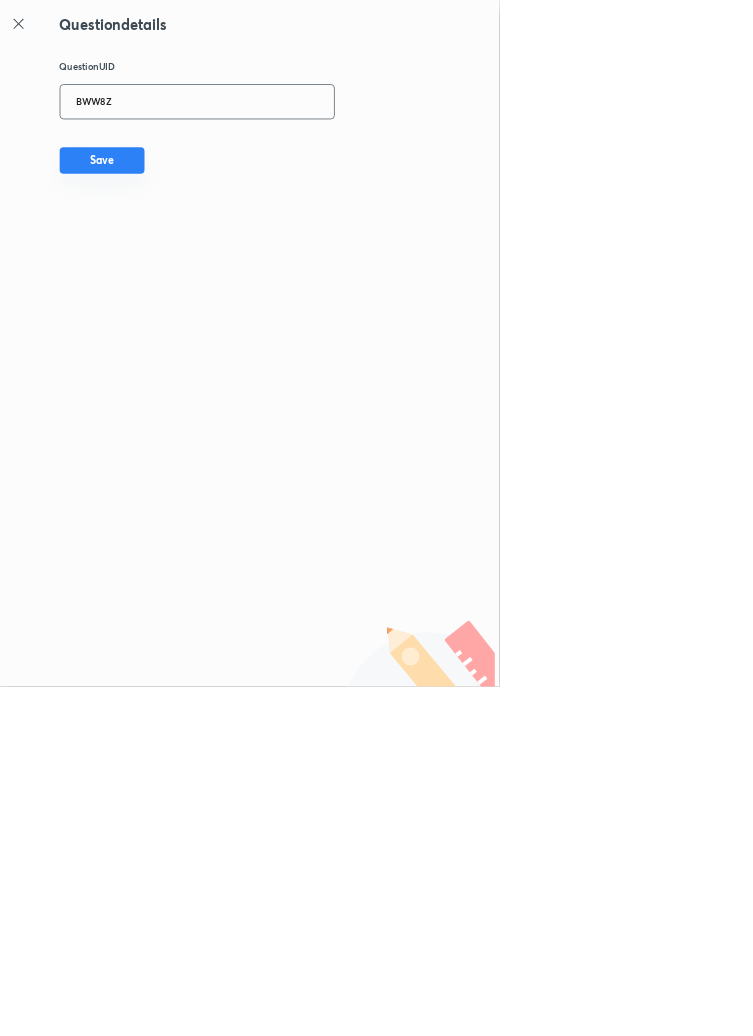 type on "BWW8Z" 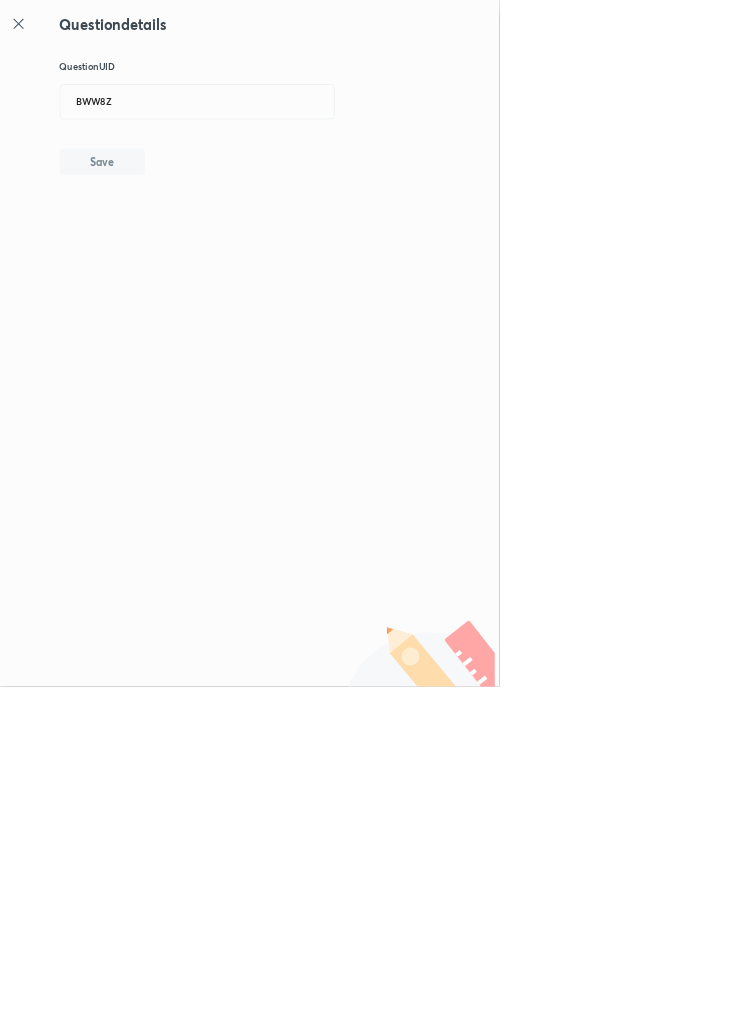 type 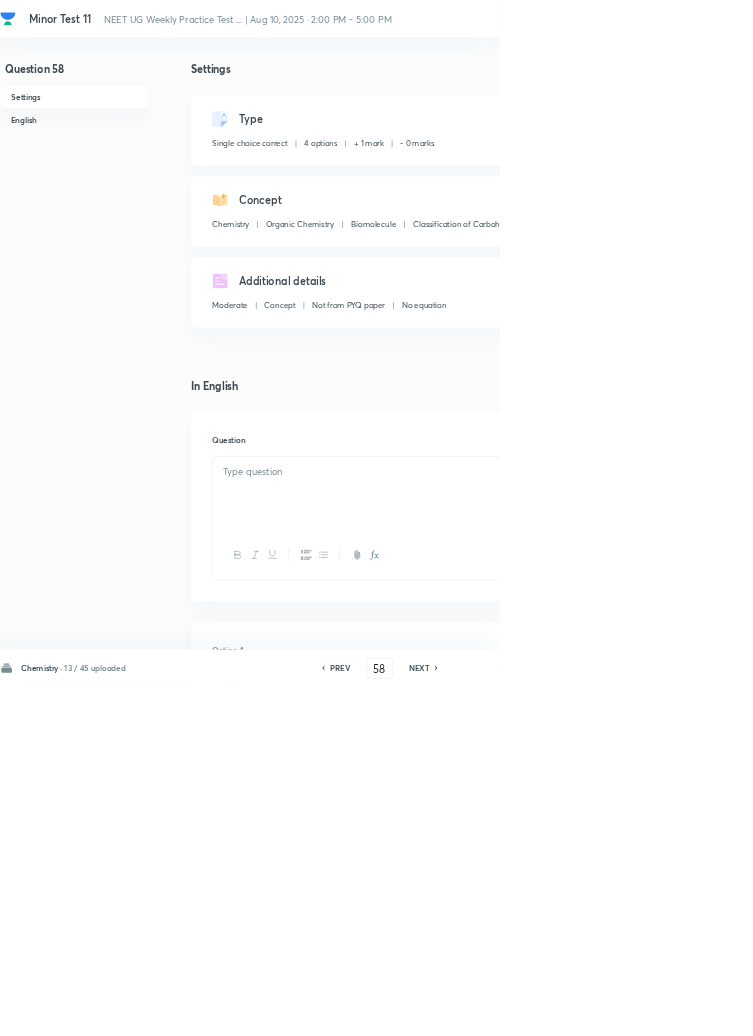 checkbox on "true" 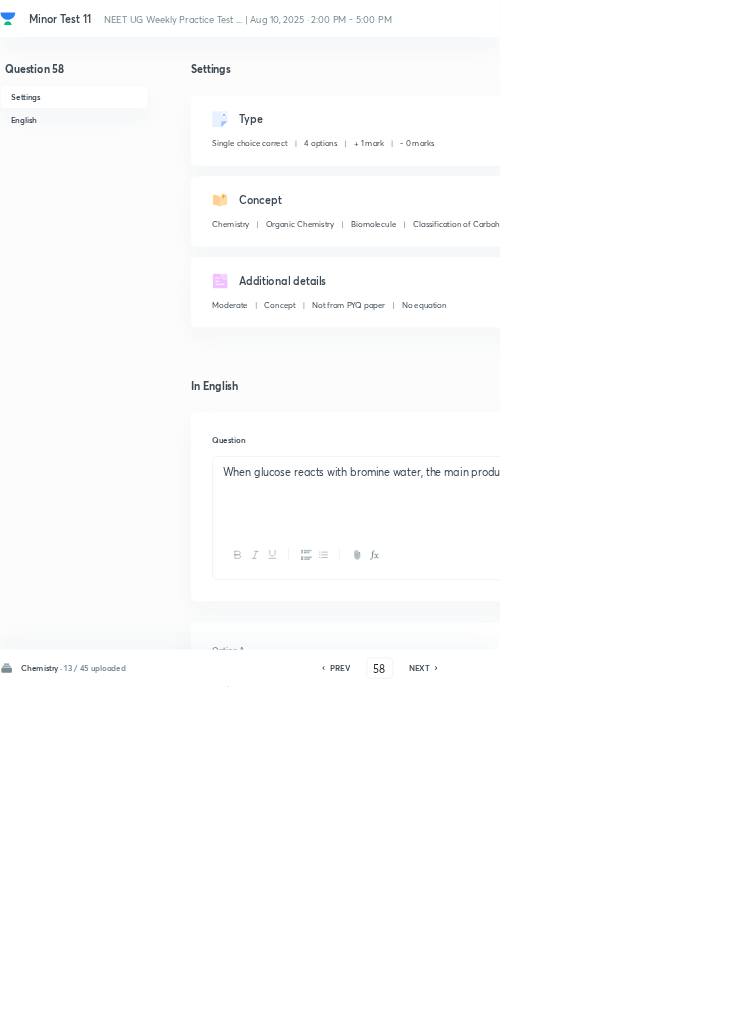 click on "Edit" at bounding box center [920, 182] 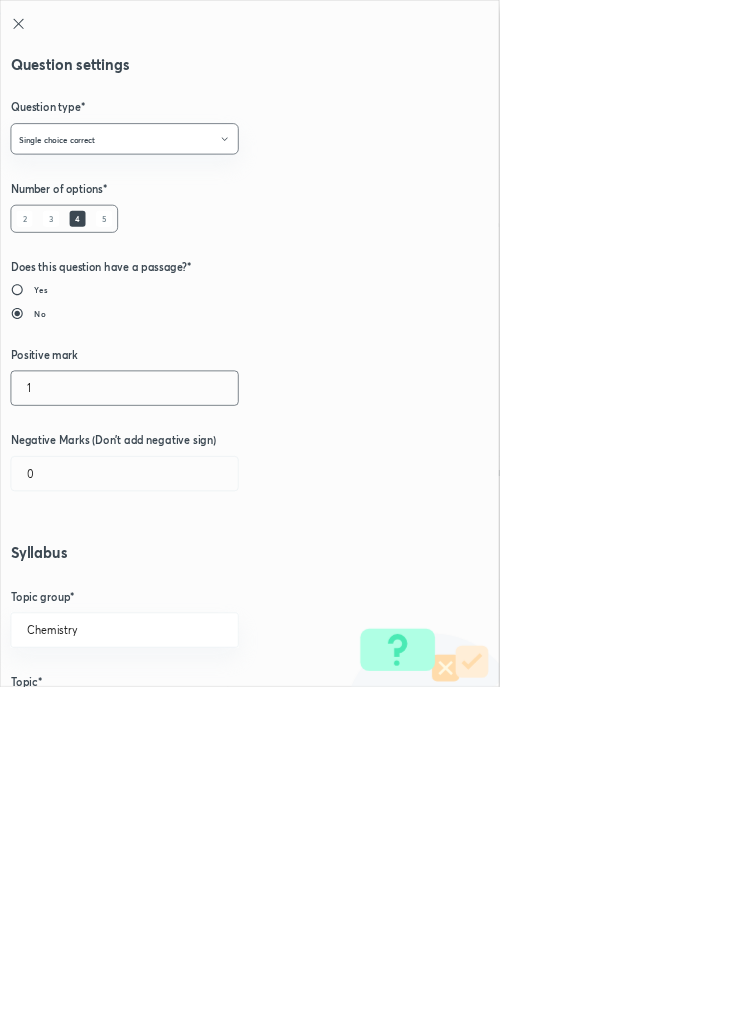 click on "1" at bounding box center (188, 585) 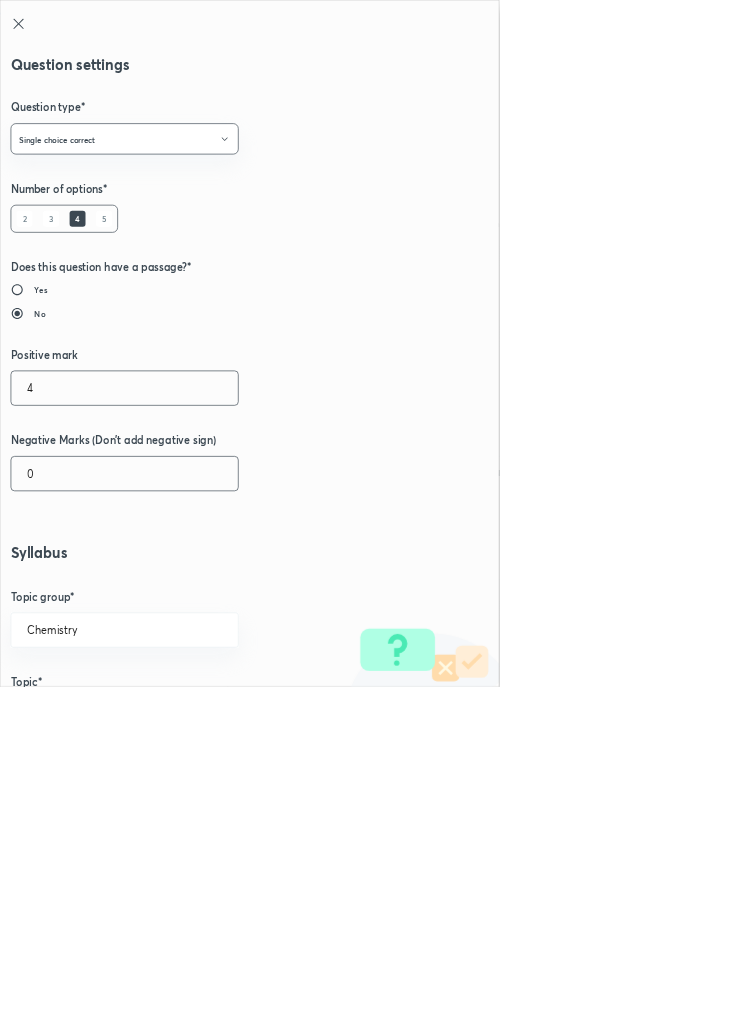 type on "4" 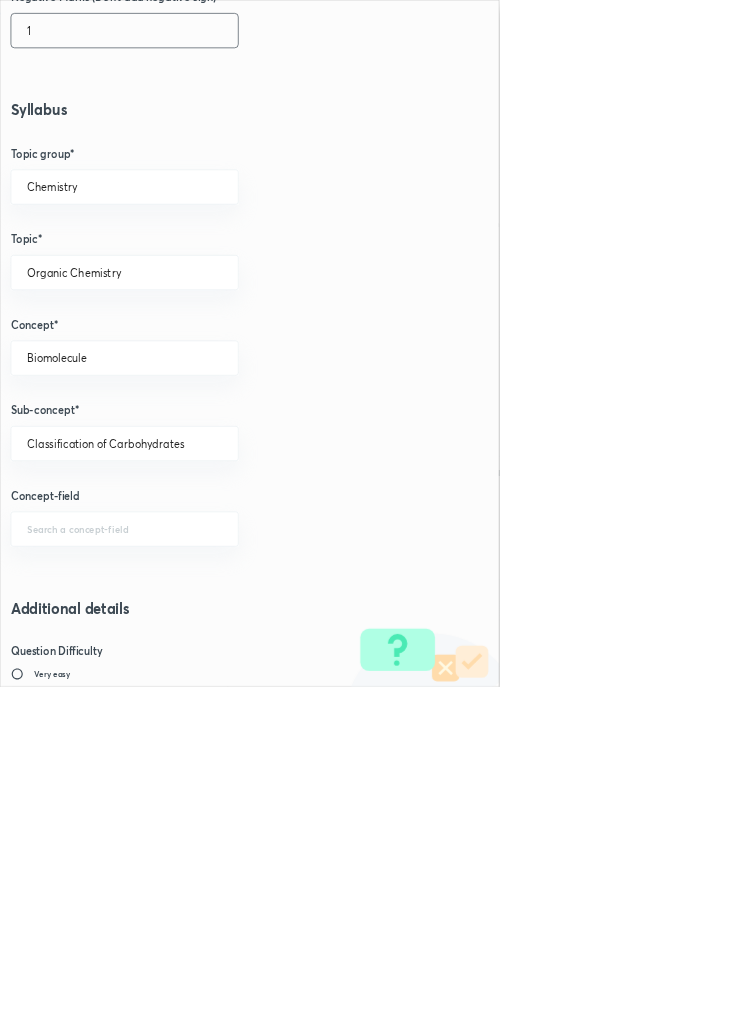 scroll, scrollTop: 1125, scrollLeft: 0, axis: vertical 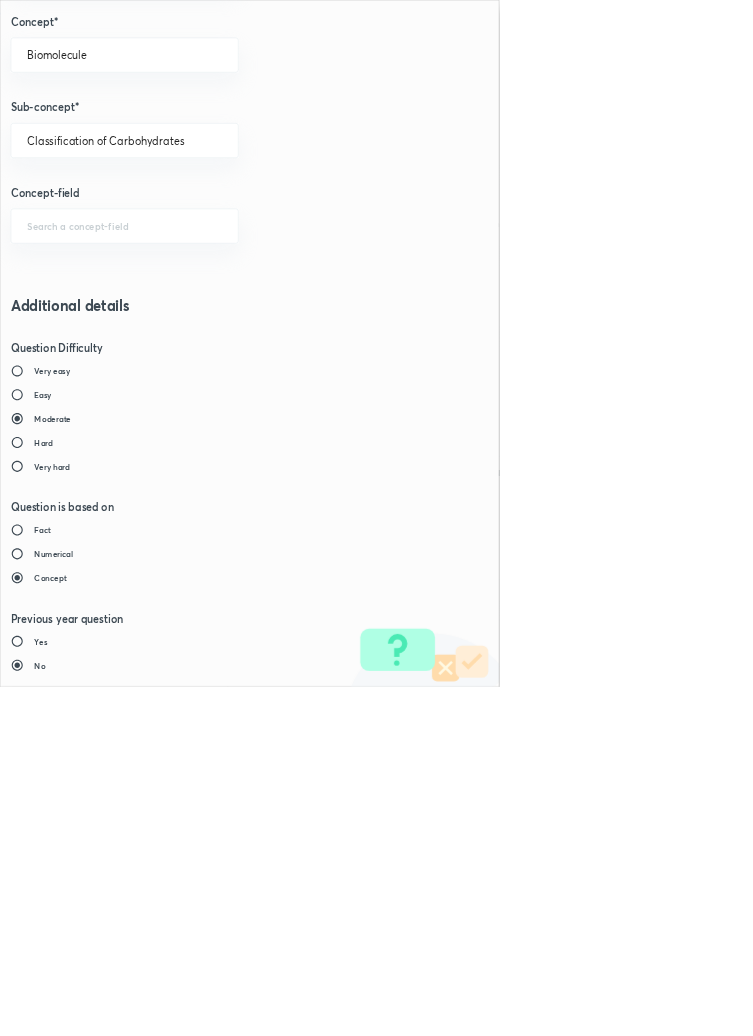type on "1" 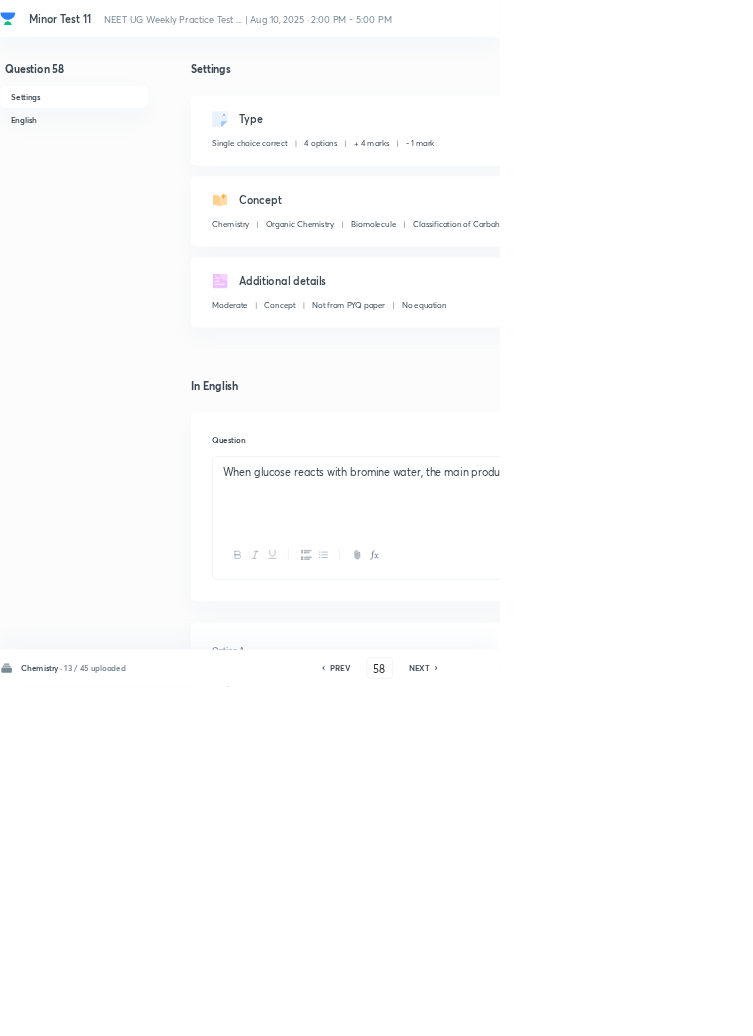 click on "Save" at bounding box center (1096, 1006) 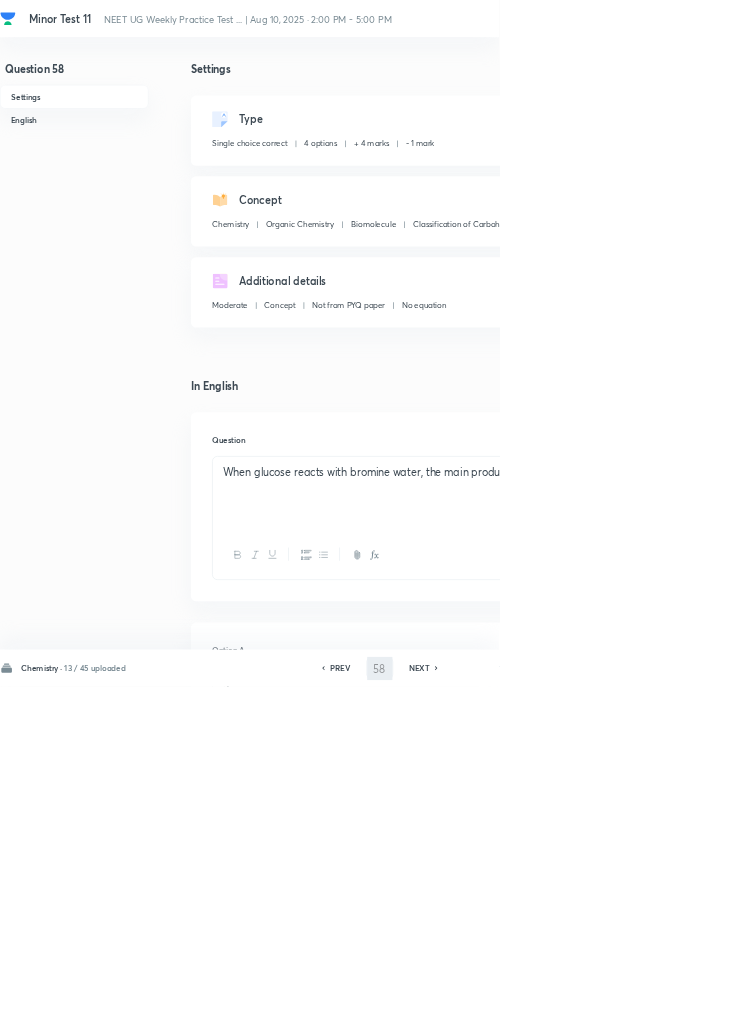 type on "59" 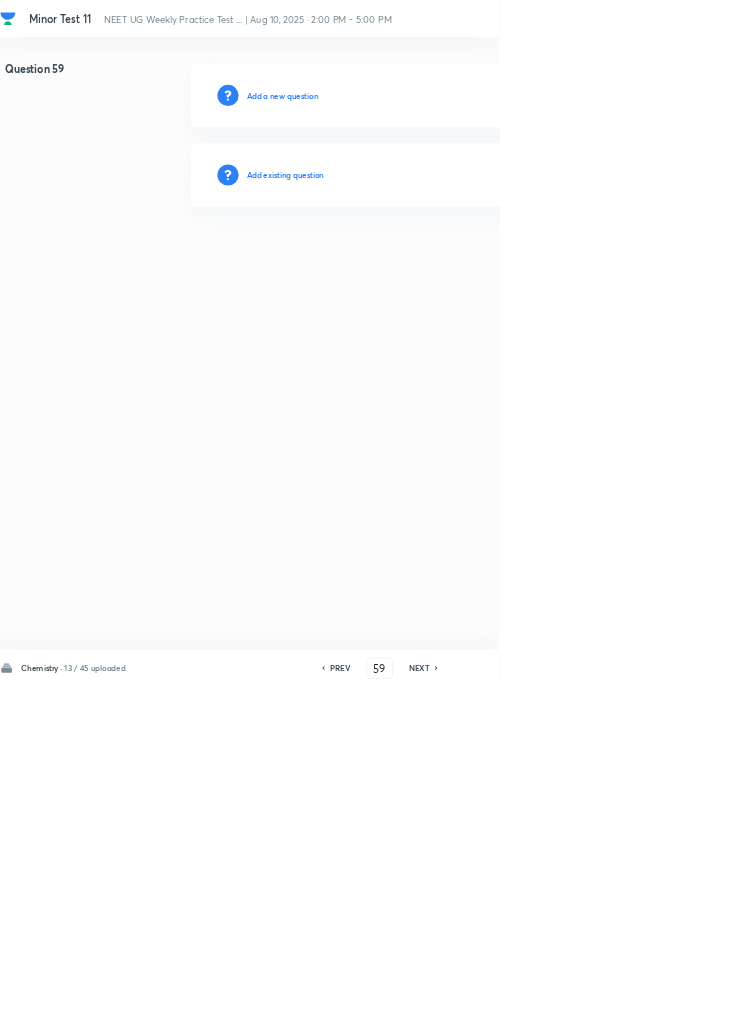 click on "Add existing question" at bounding box center [430, 264] 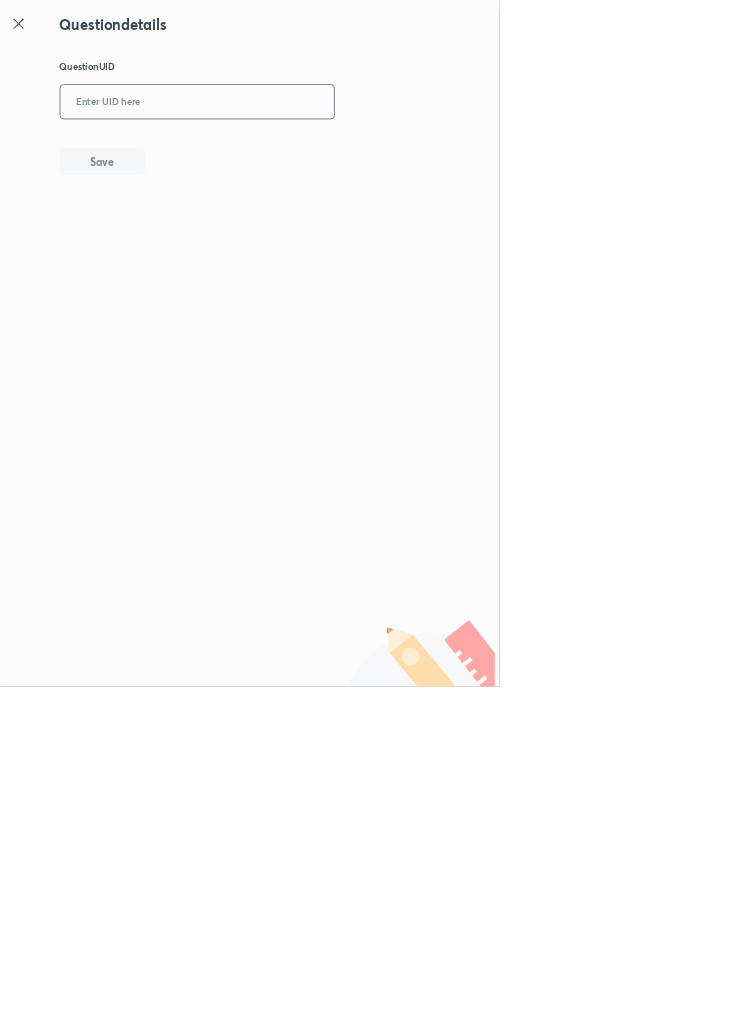 click at bounding box center [297, 154] 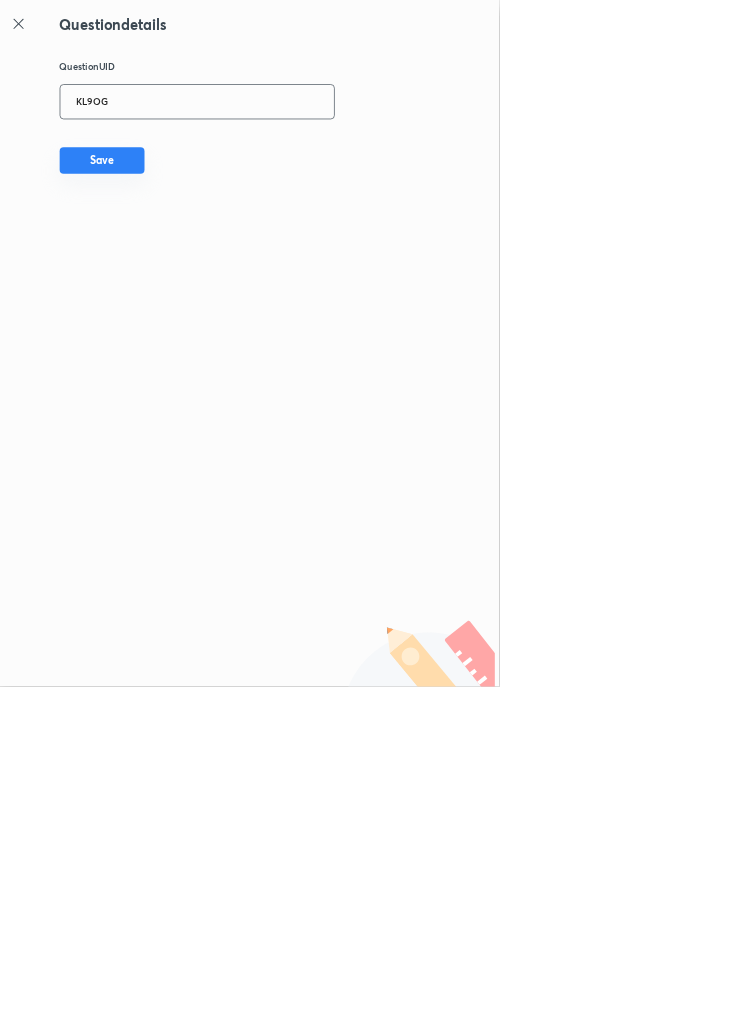 type on "KL9OG" 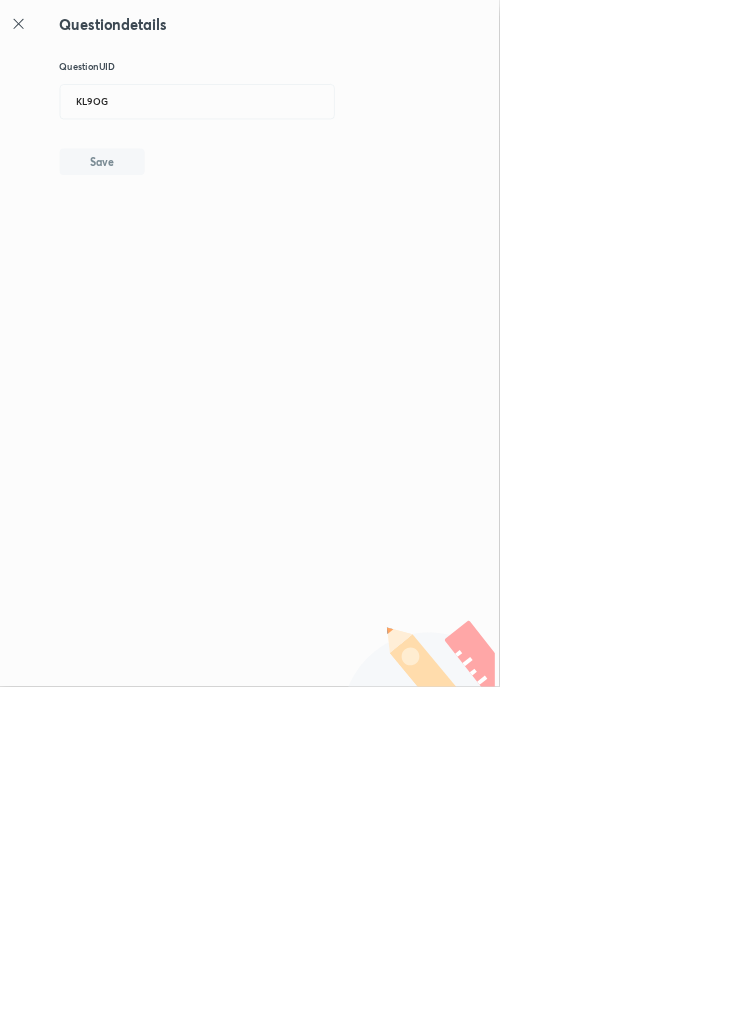 type 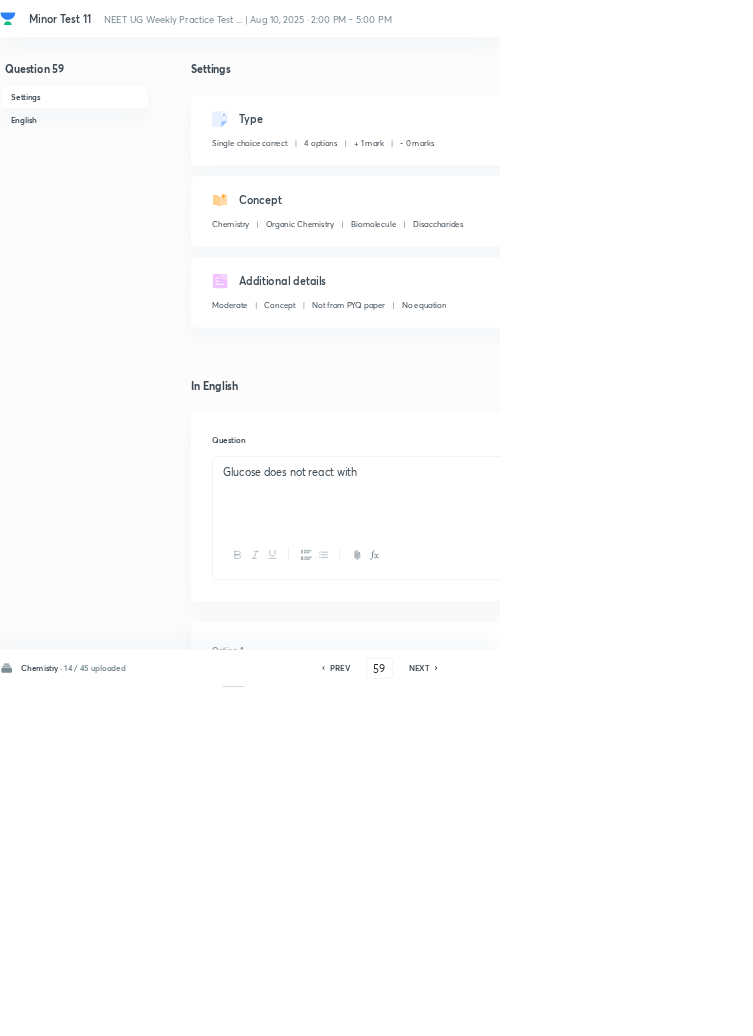 click on "Edit" at bounding box center (920, 182) 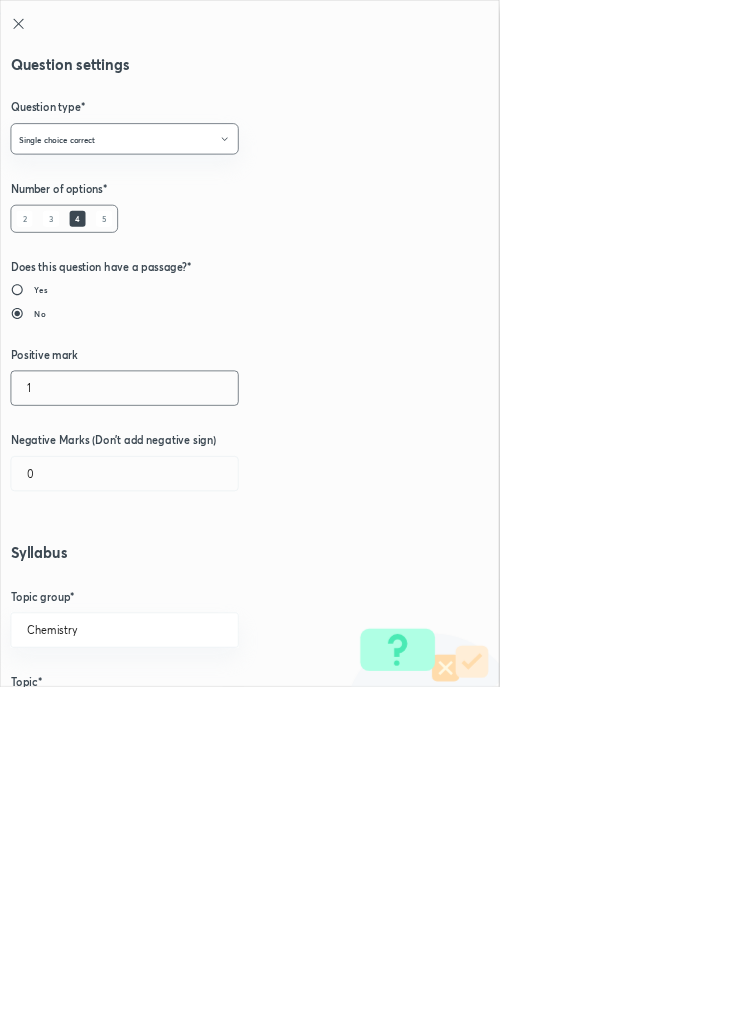 click on "1" at bounding box center (188, 585) 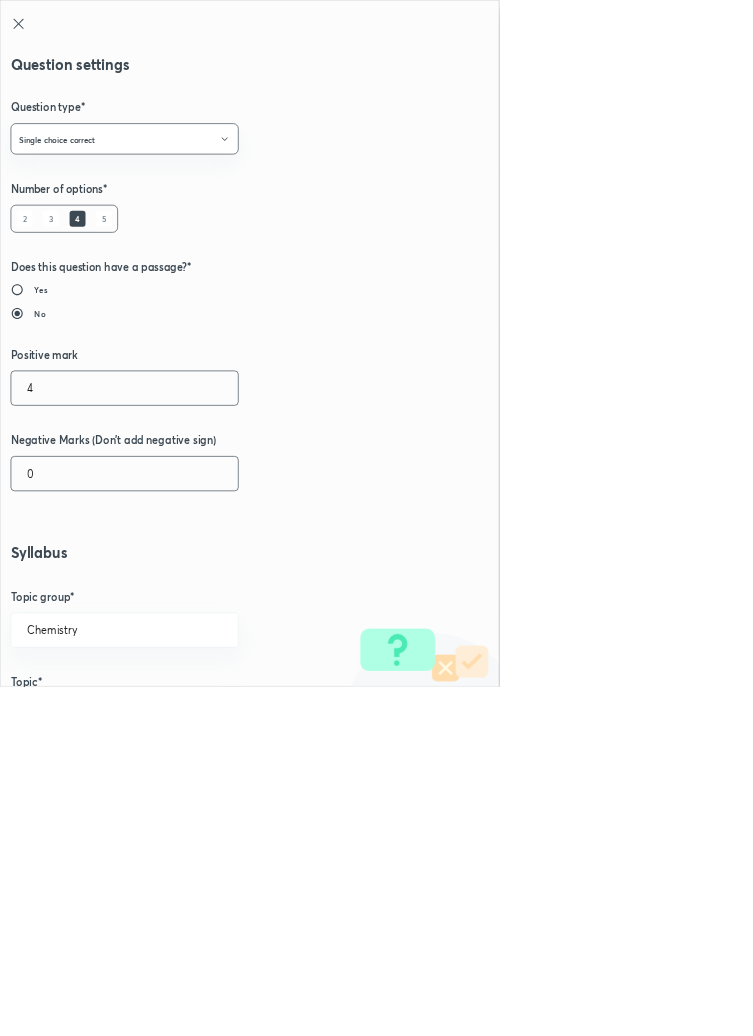 type on "4" 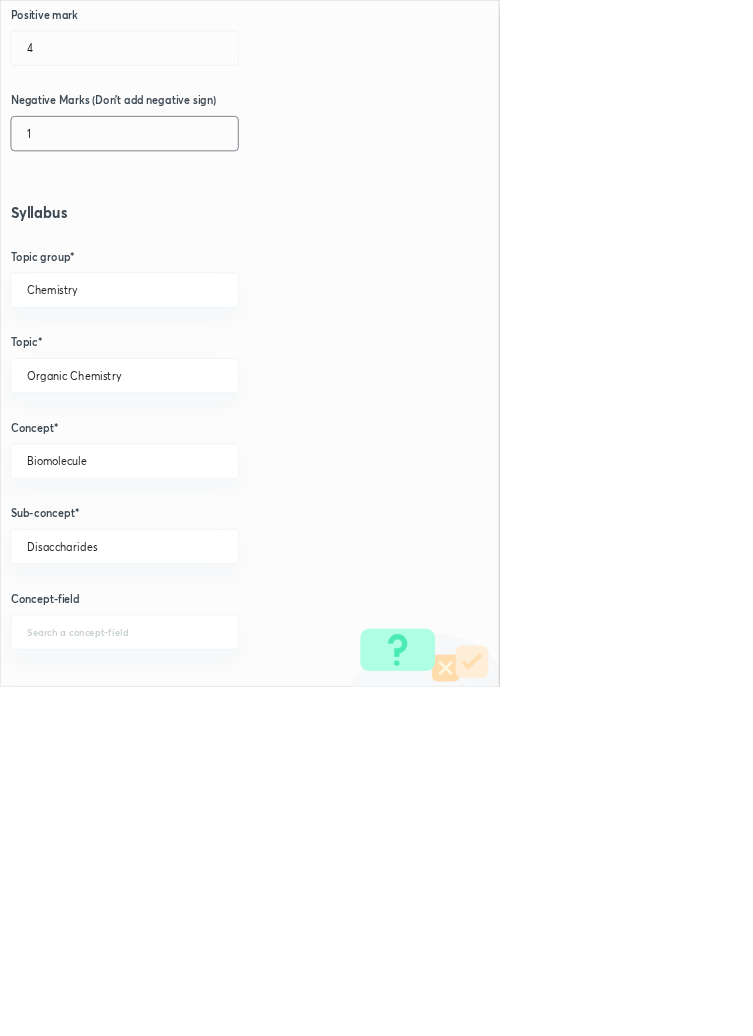 scroll, scrollTop: 1125, scrollLeft: 0, axis: vertical 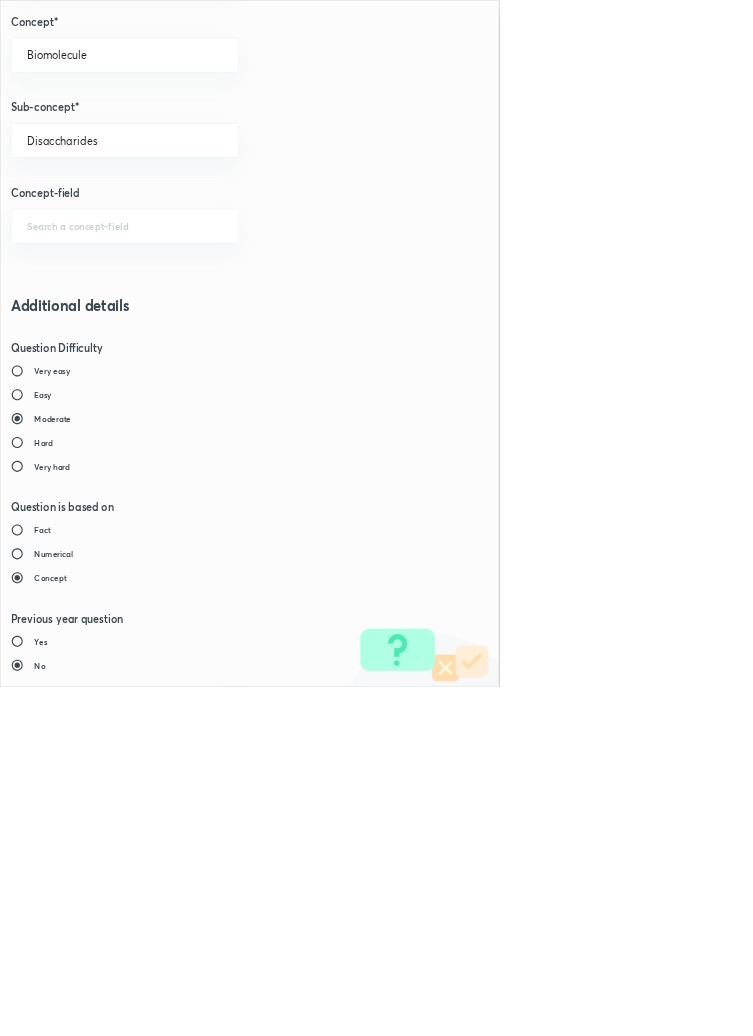 type on "1" 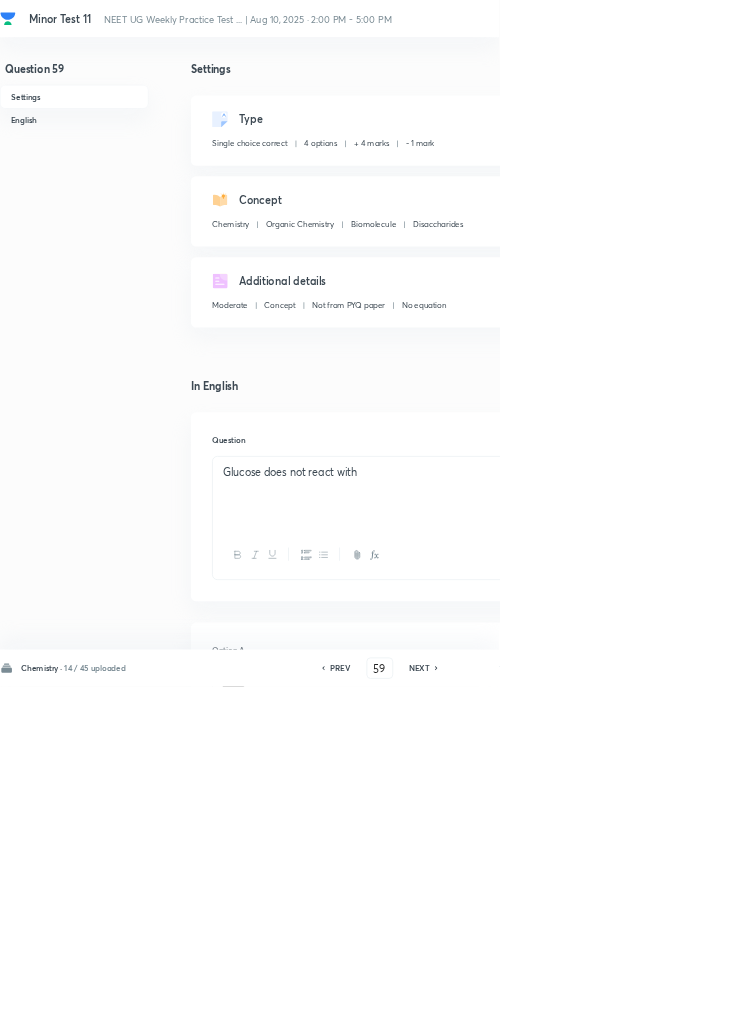 click on "Save" at bounding box center [1096, 1006] 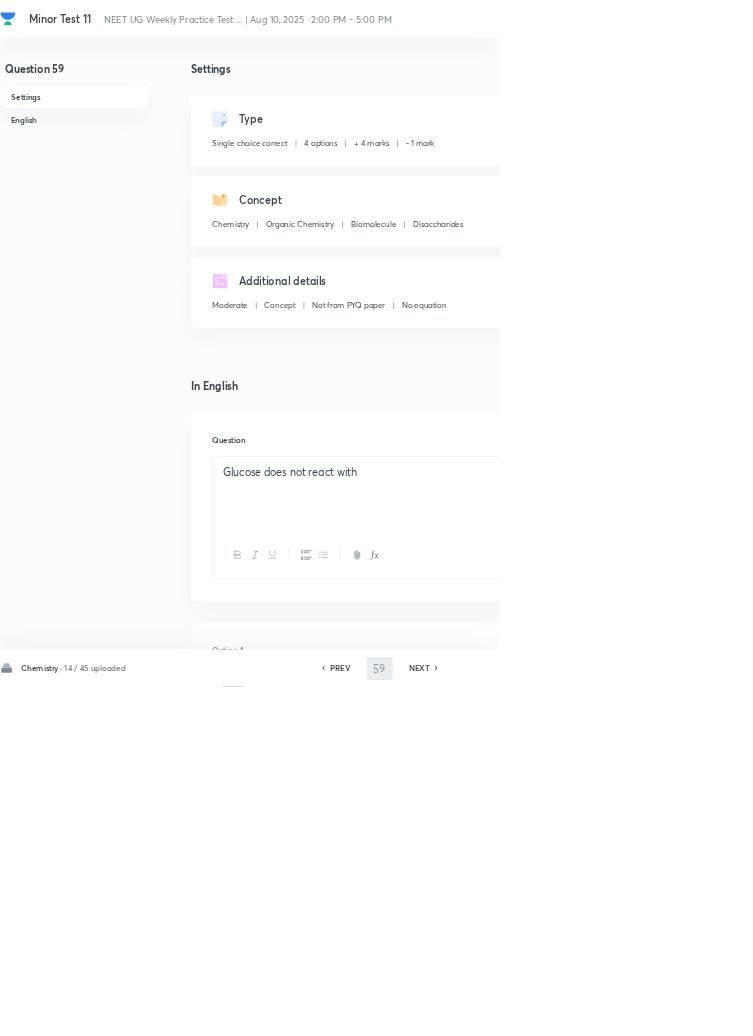 type on "60" 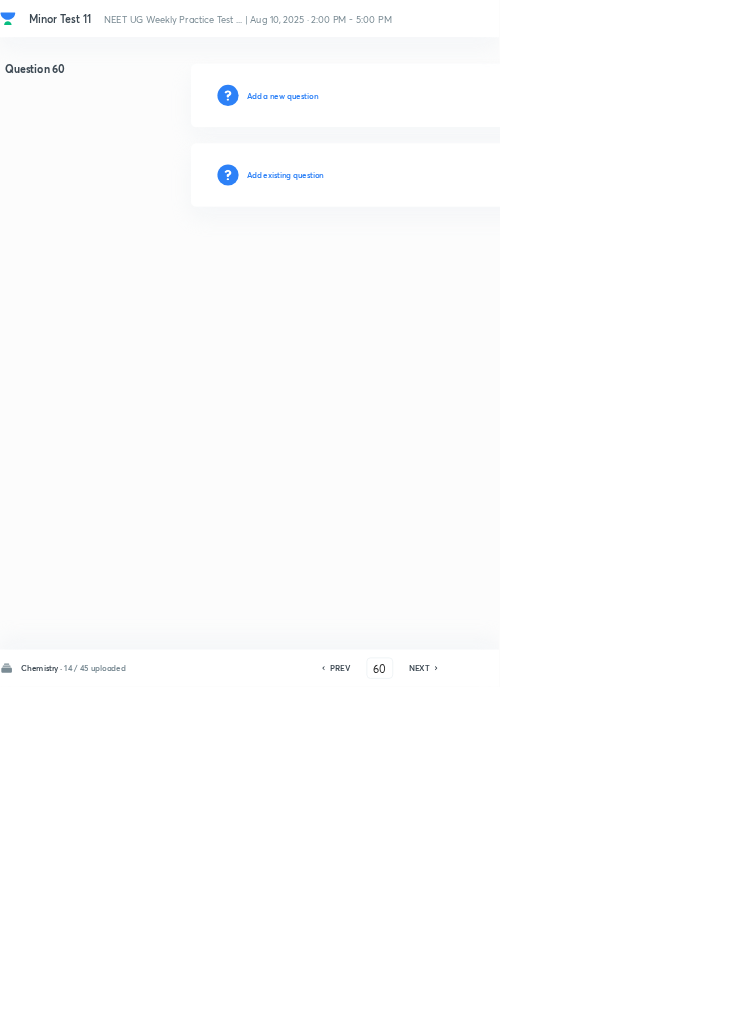 click on "Add existing question" at bounding box center (430, 264) 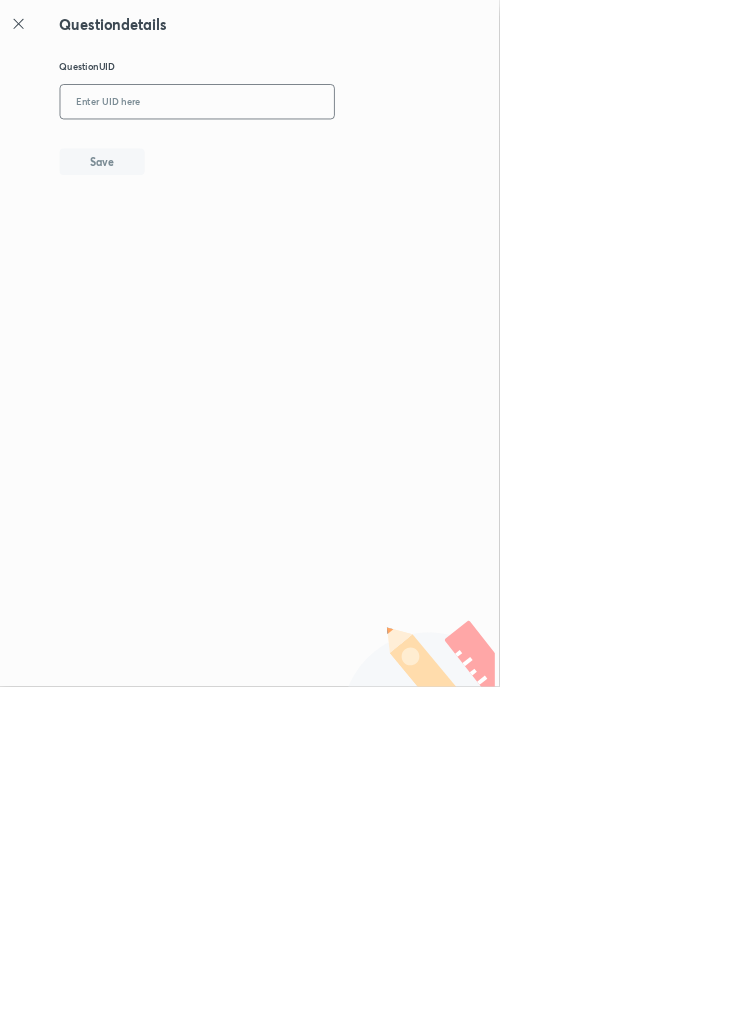 click at bounding box center [297, 154] 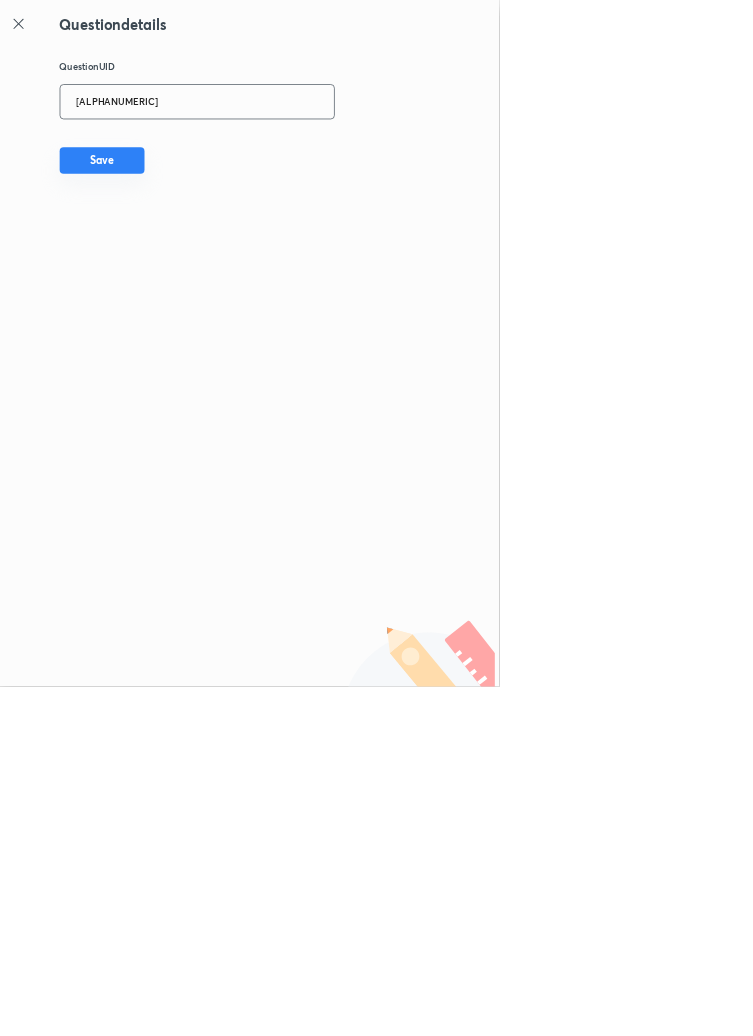 type on "TYVQJ" 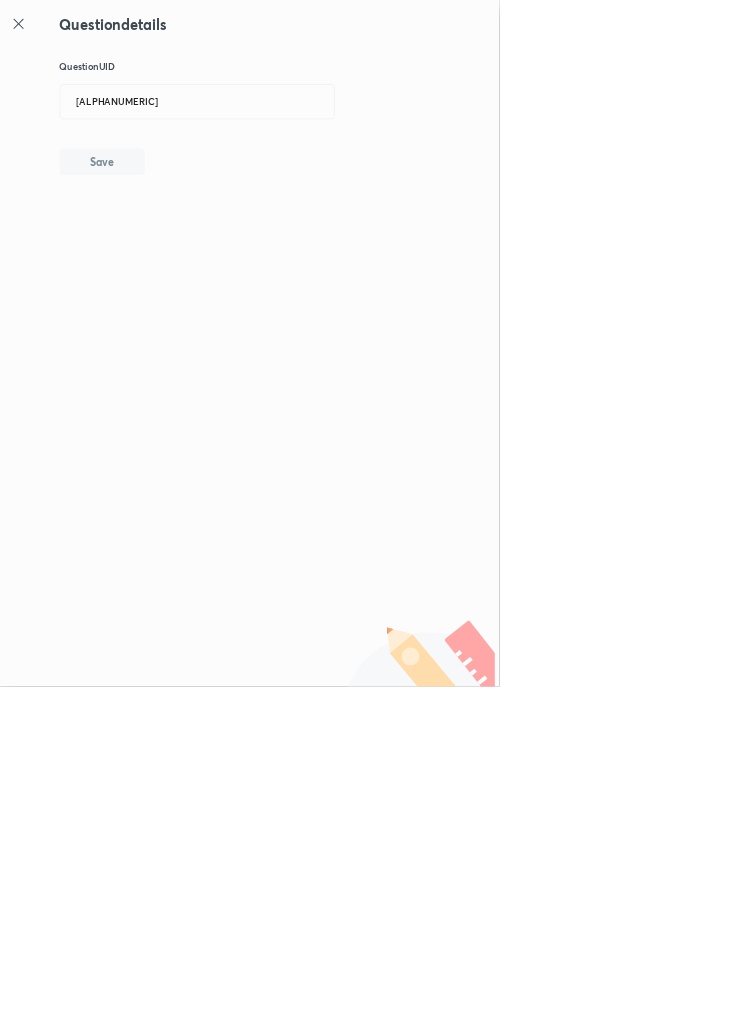 type 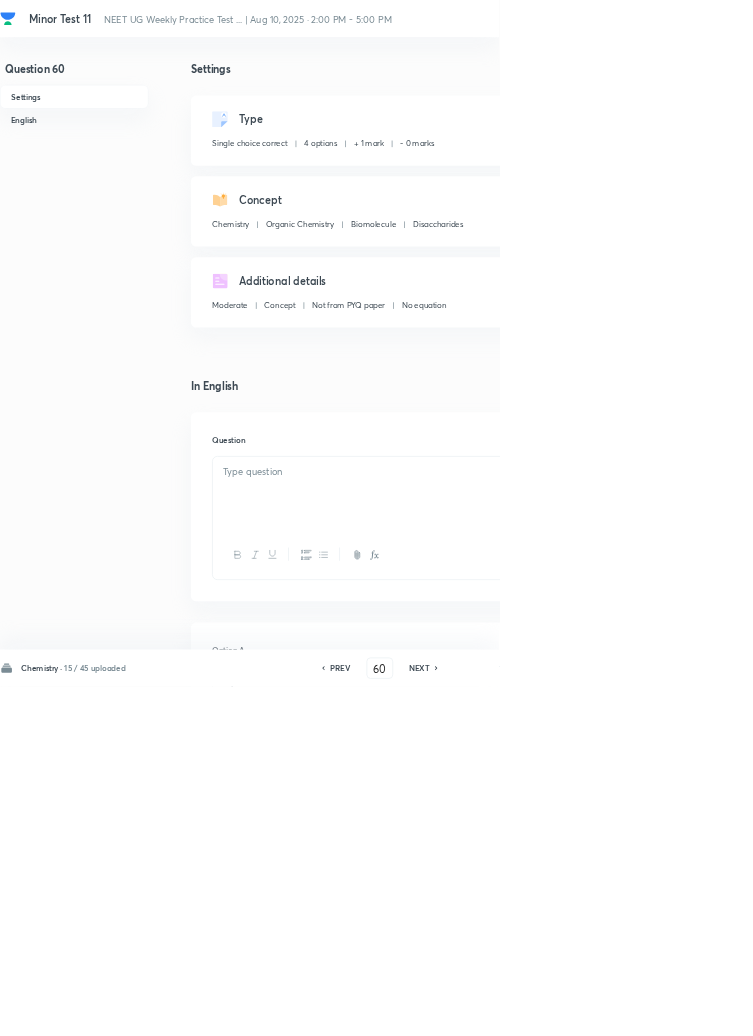 checkbox on "true" 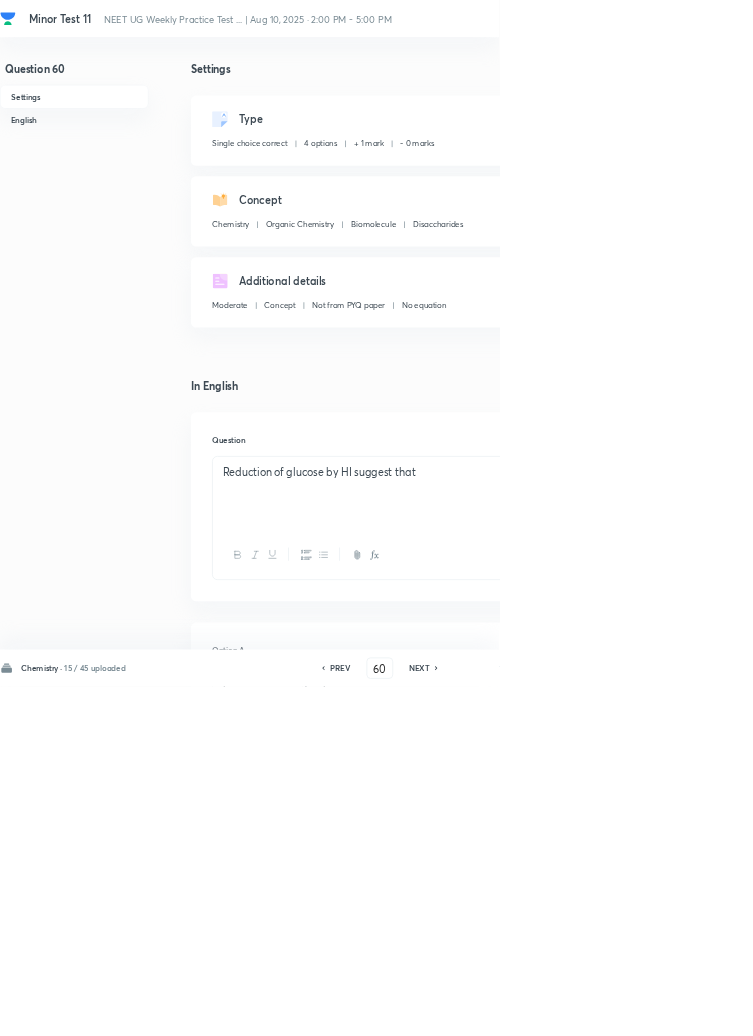 click on "Edit" at bounding box center [920, 182] 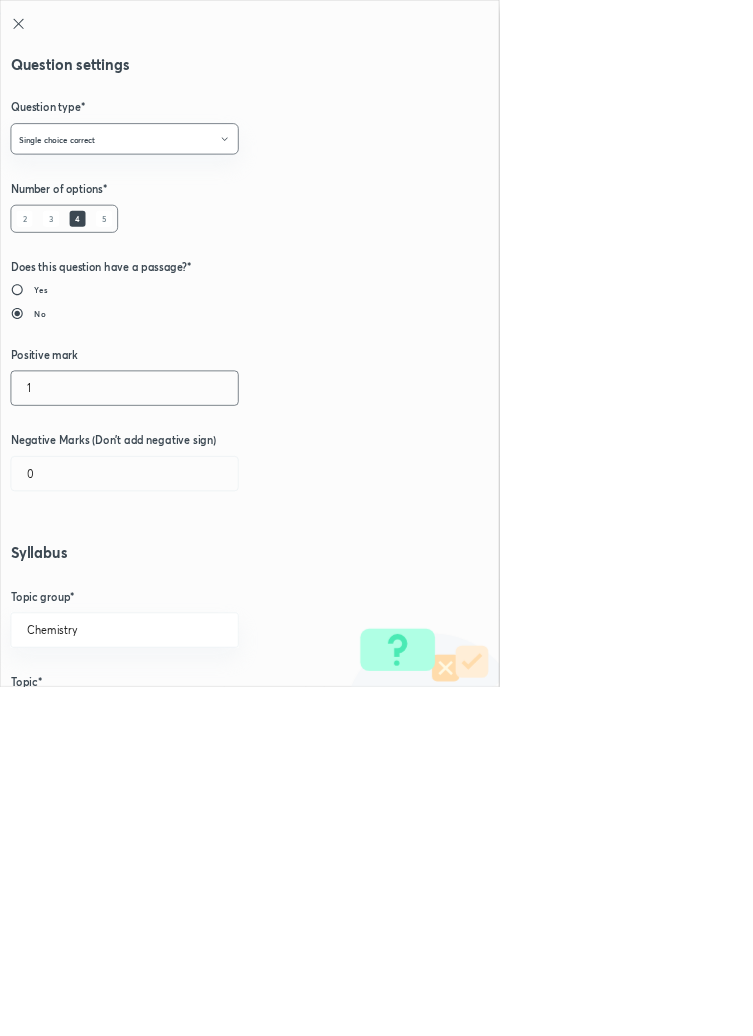 click on "1" at bounding box center [188, 585] 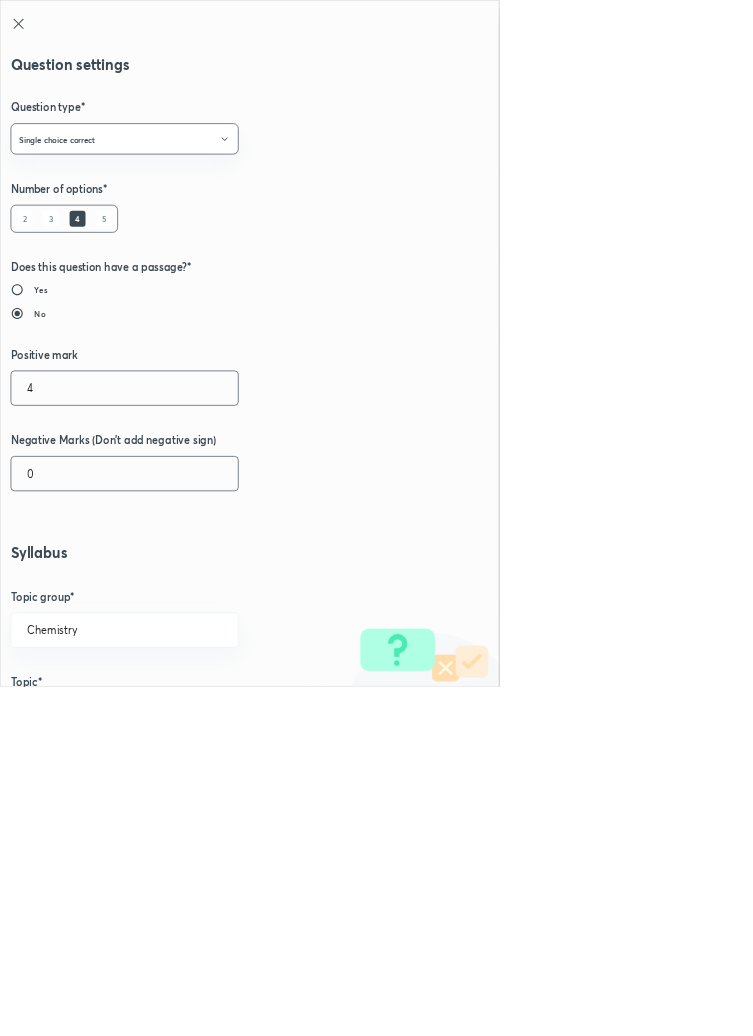 type on "4" 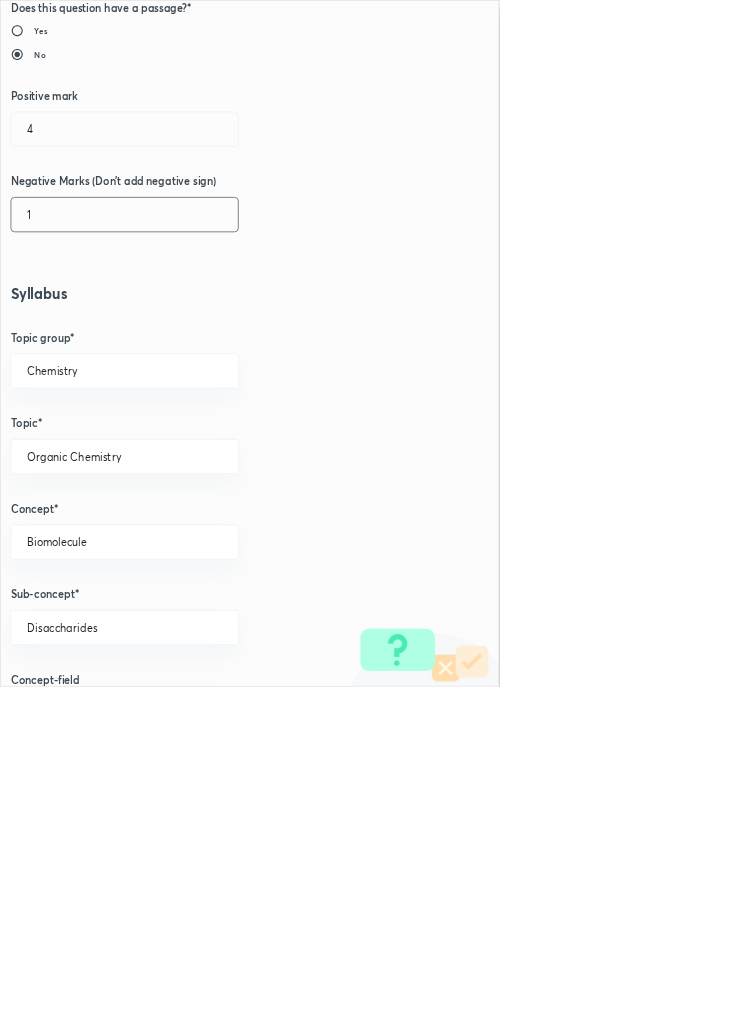 scroll, scrollTop: 1125, scrollLeft: 0, axis: vertical 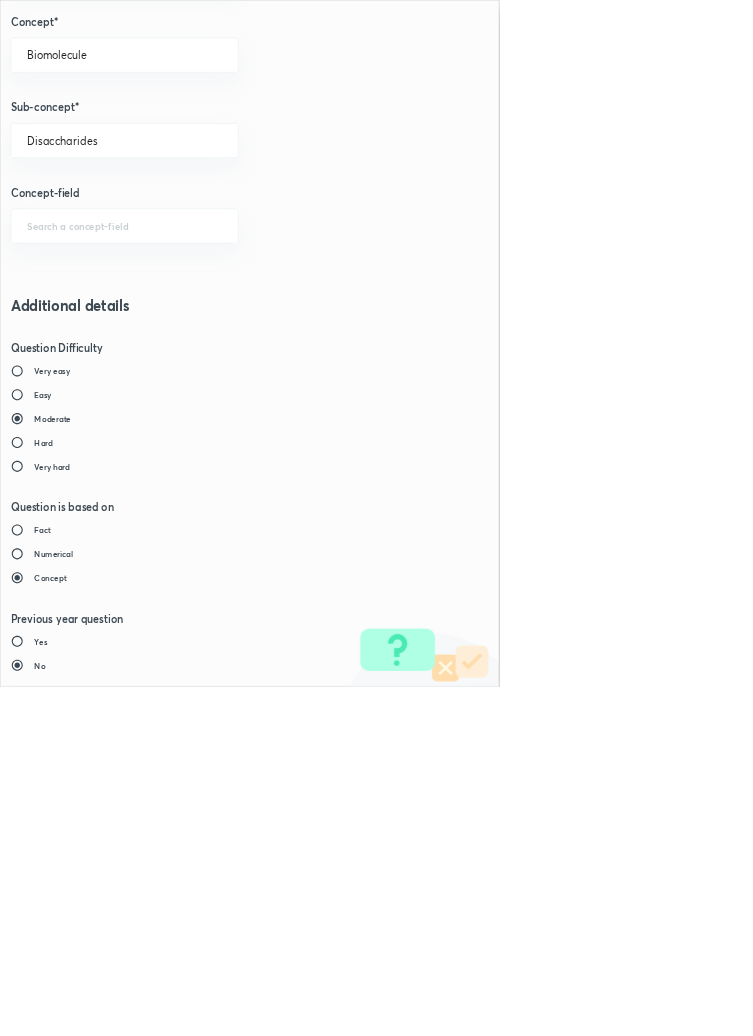 type on "1" 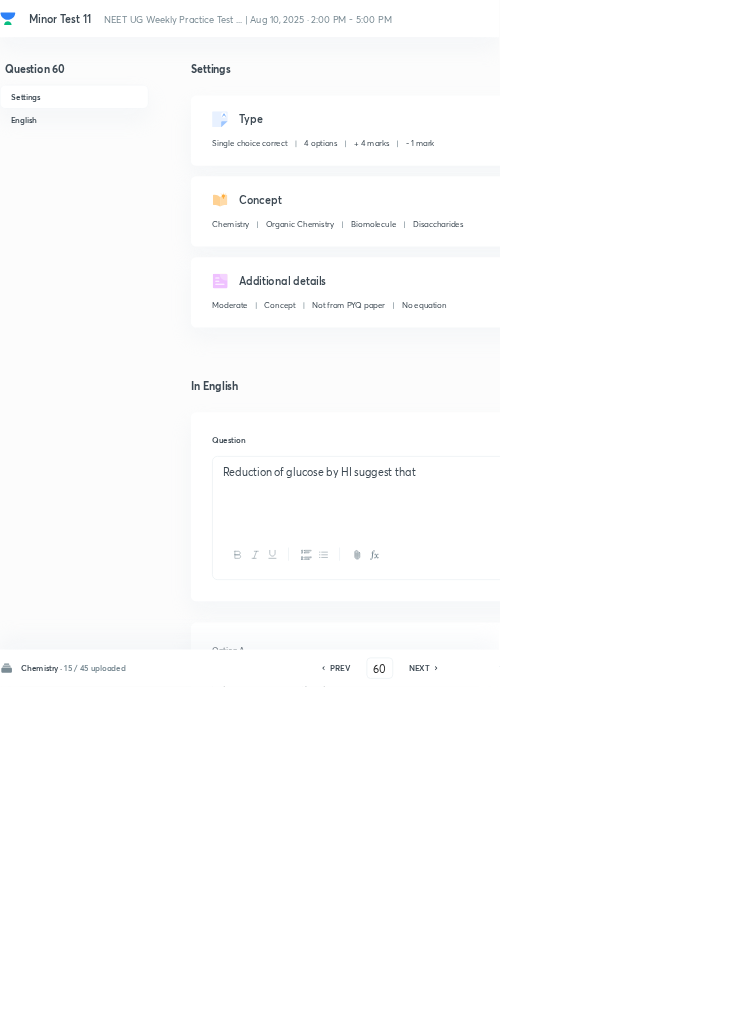 click on "Save" at bounding box center [1096, 1006] 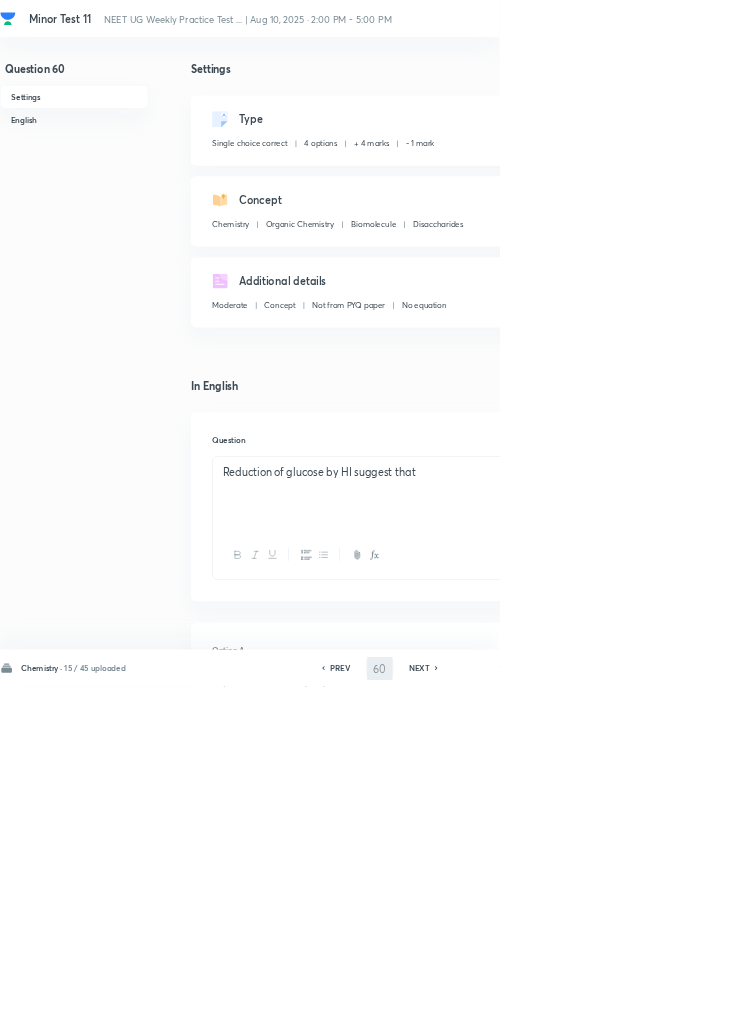 type on "61" 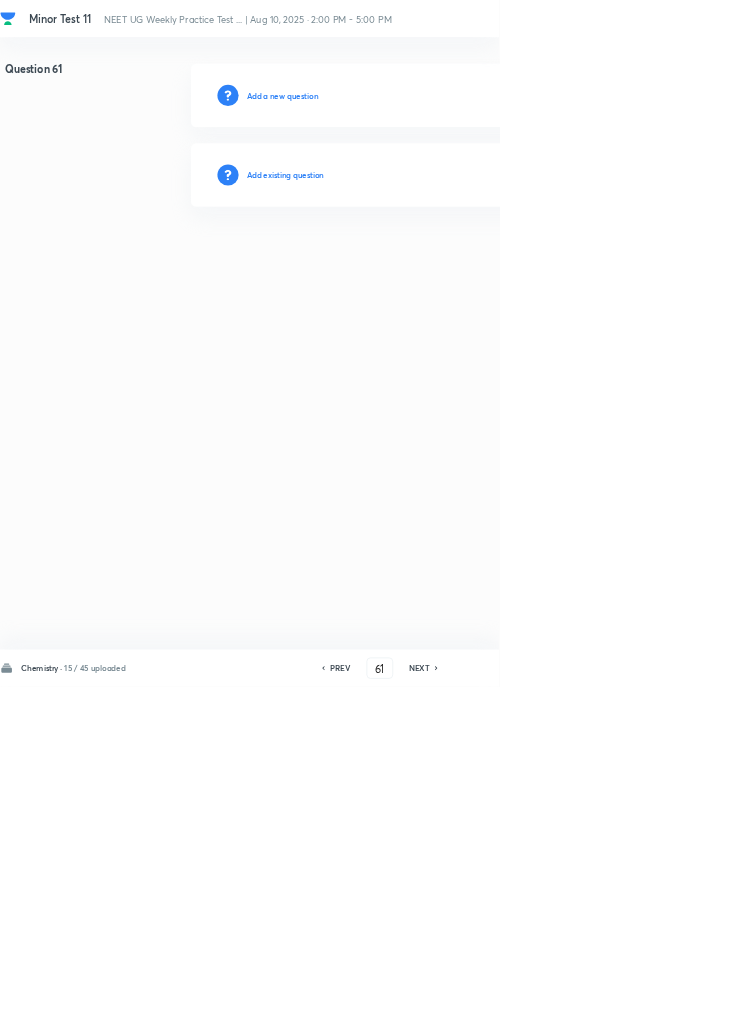 click on "Add existing question" at bounding box center (430, 264) 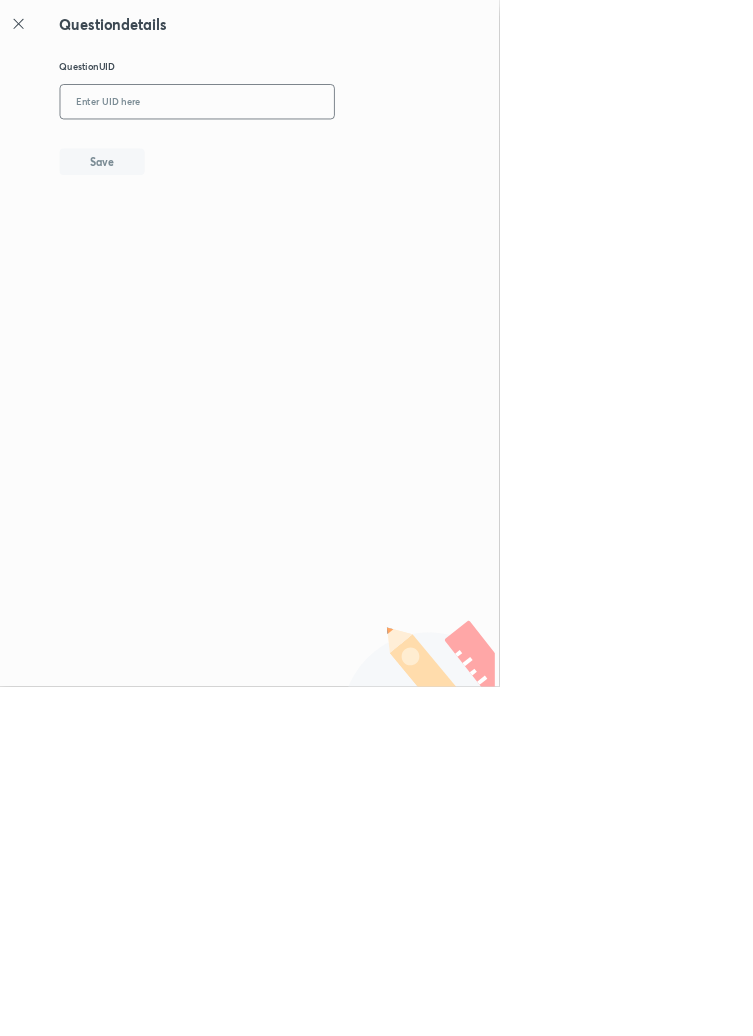 click at bounding box center [297, 154] 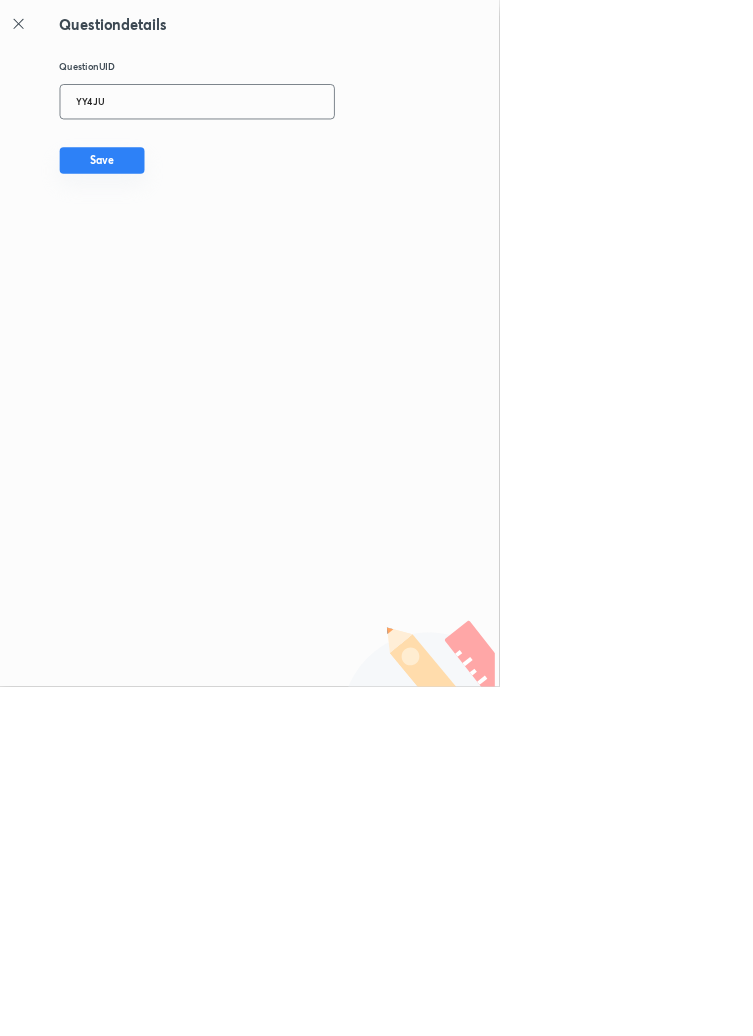 type on "YY4JU" 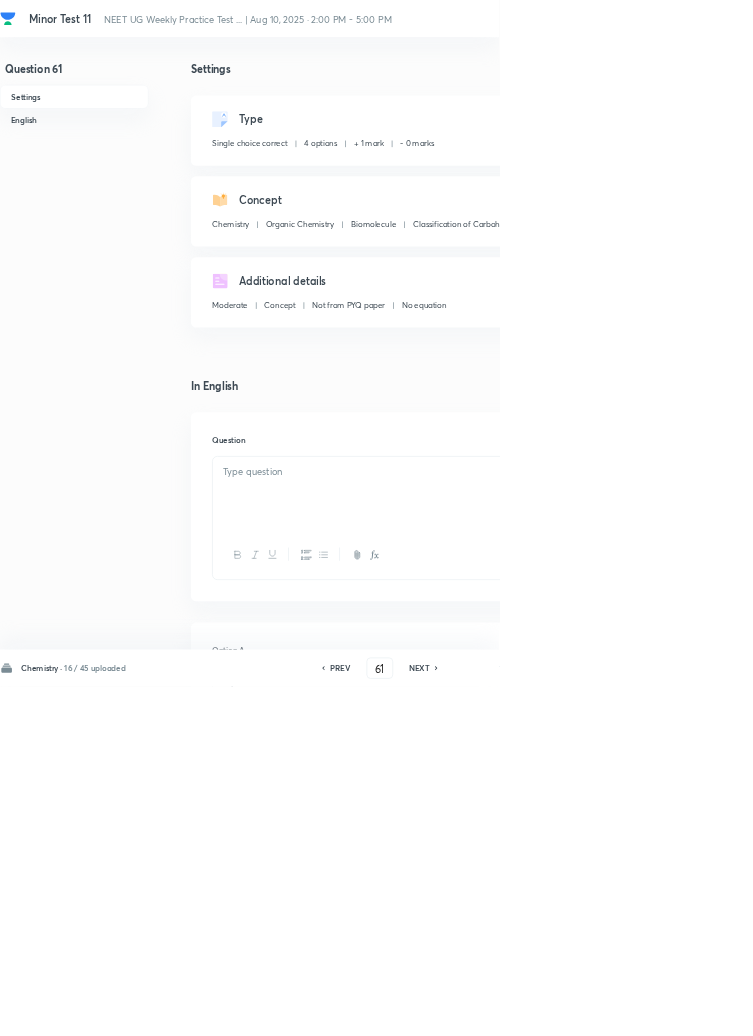 checkbox on "true" 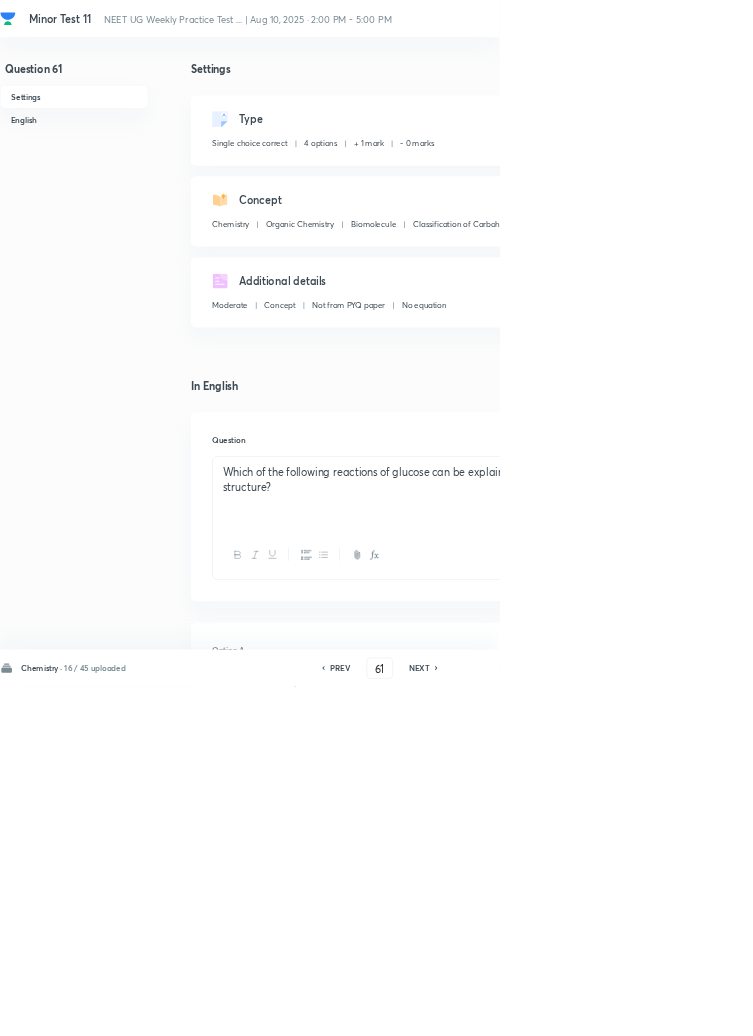 click on "Edit" at bounding box center (920, 182) 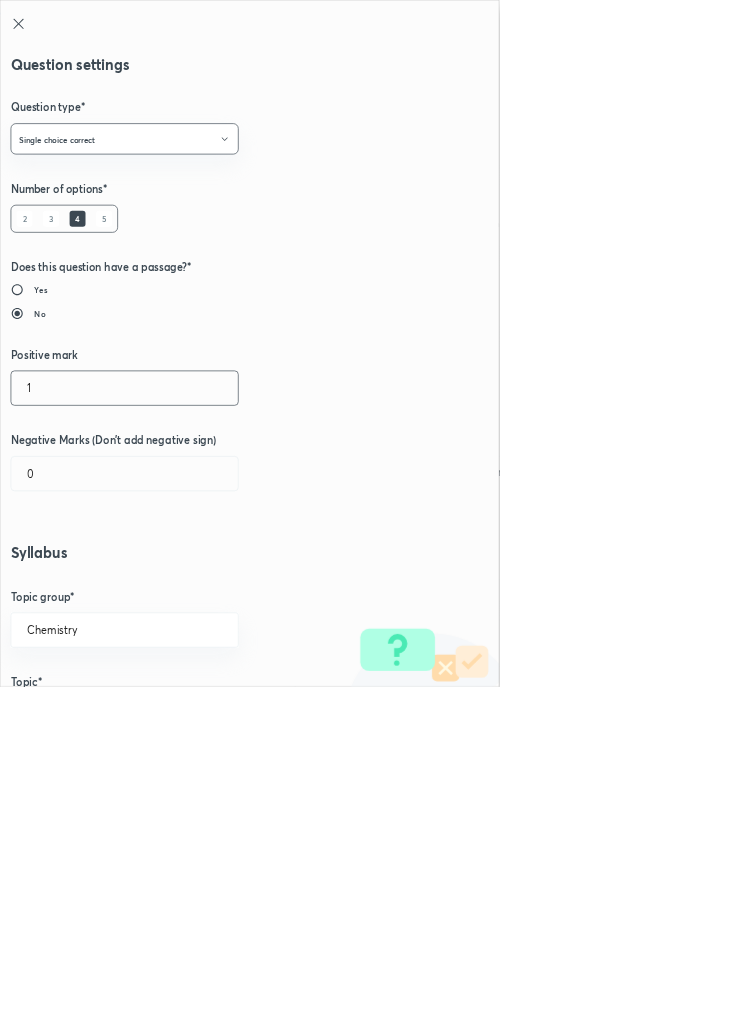 click on "1" at bounding box center (188, 585) 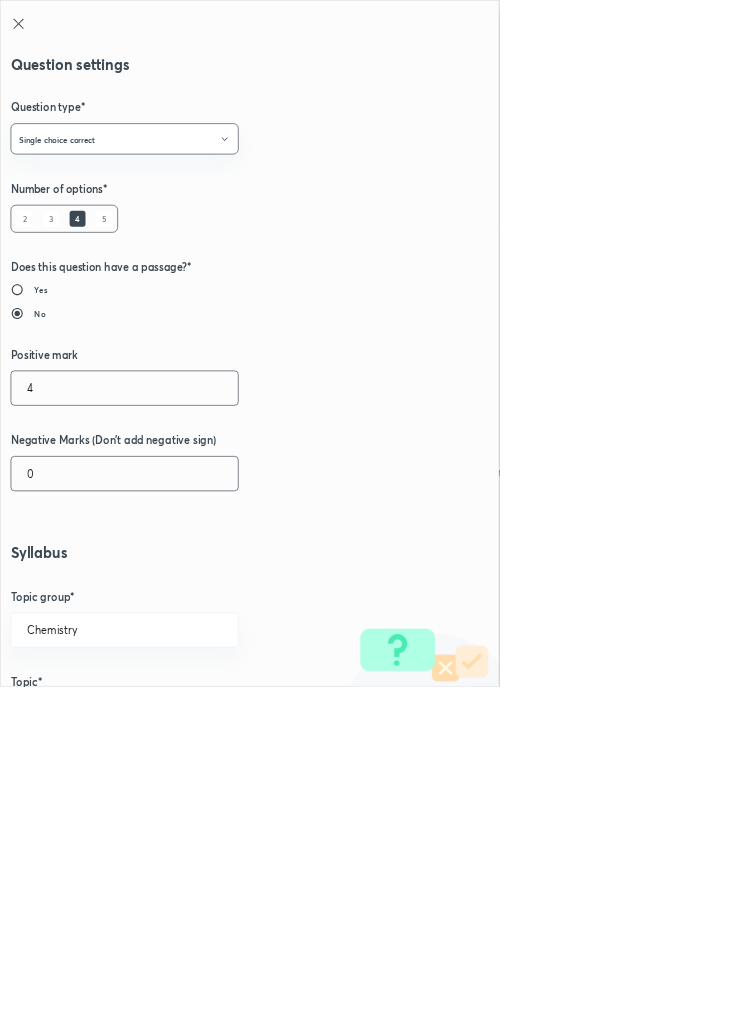 type on "4" 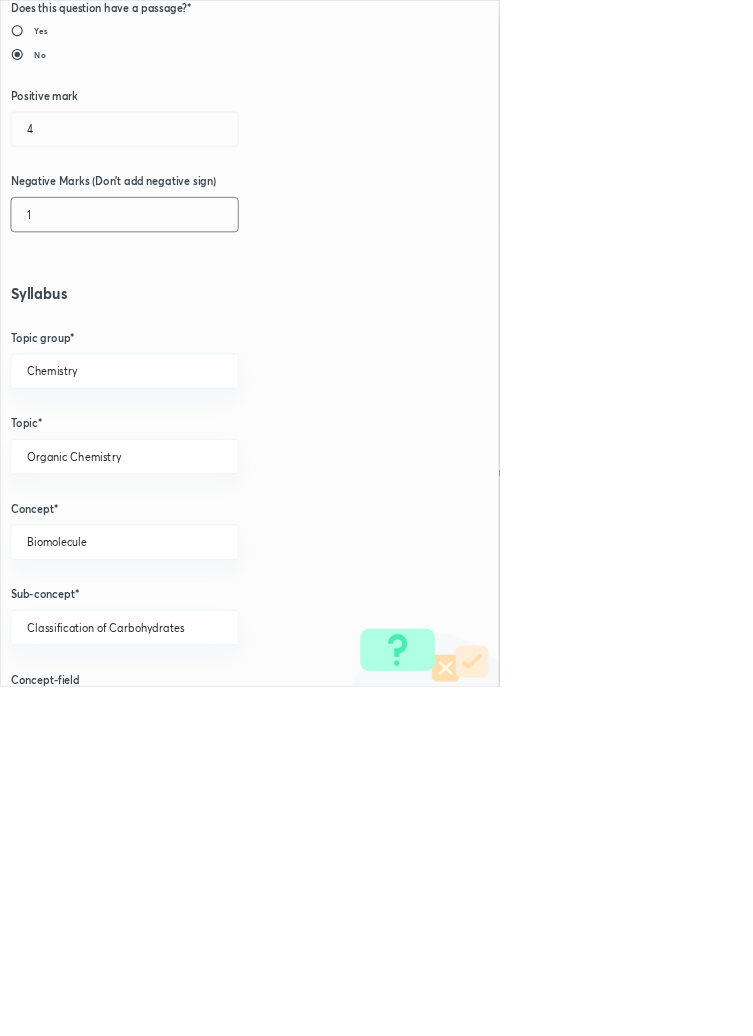 scroll, scrollTop: 1125, scrollLeft: 0, axis: vertical 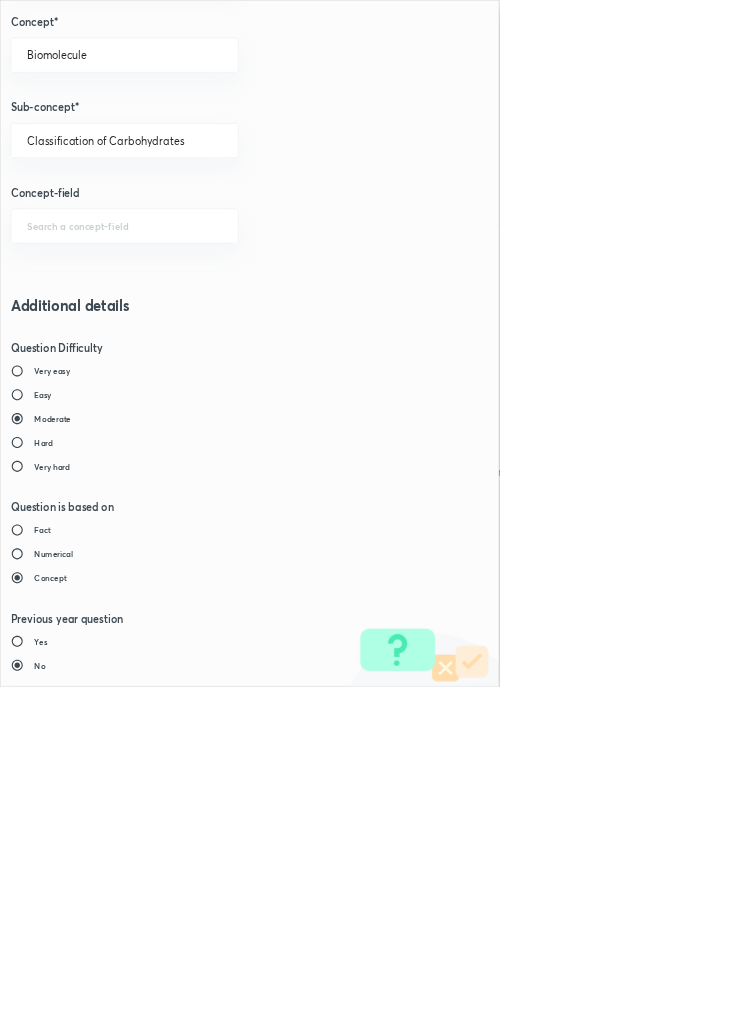 type on "1" 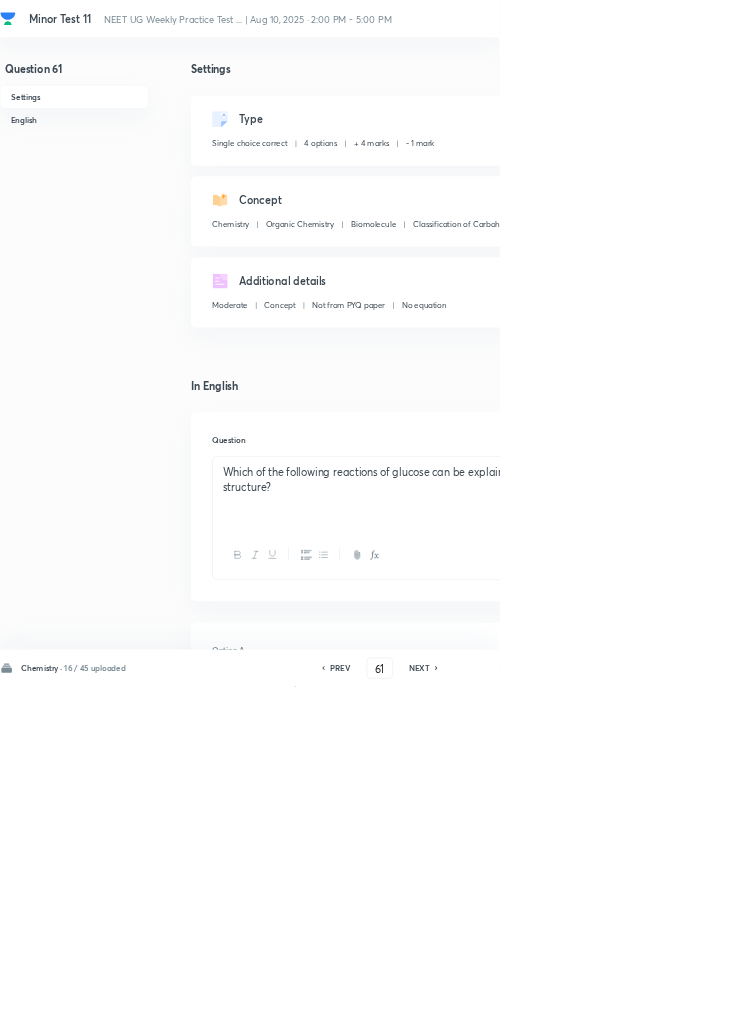 click on "Save" at bounding box center (1096, 1006) 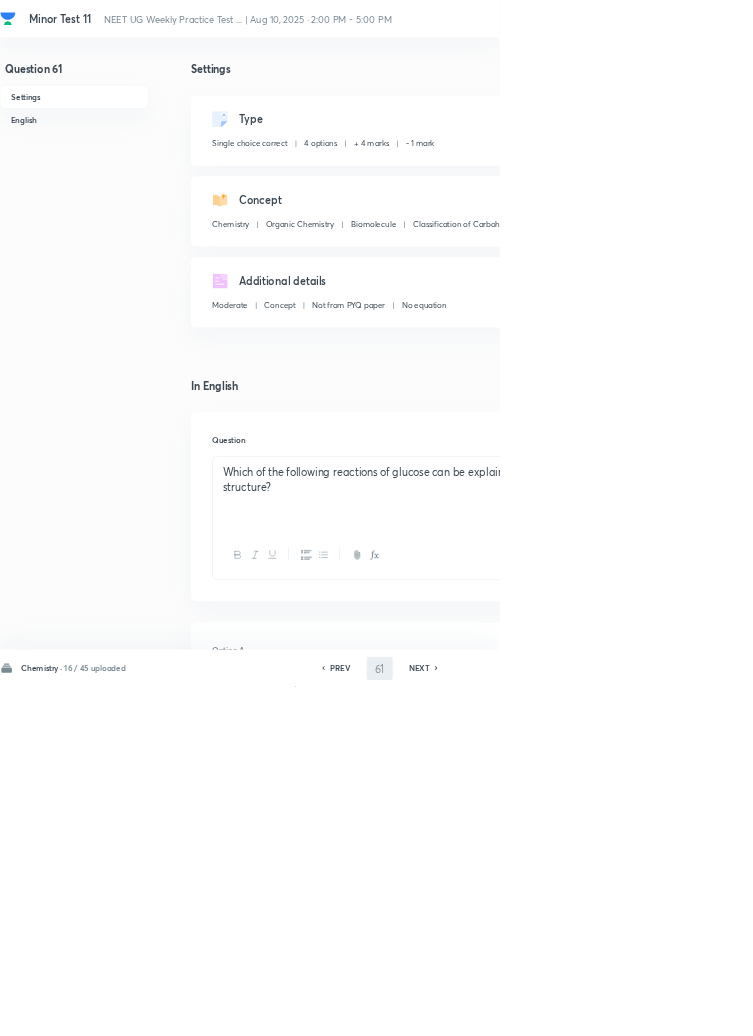 type on "62" 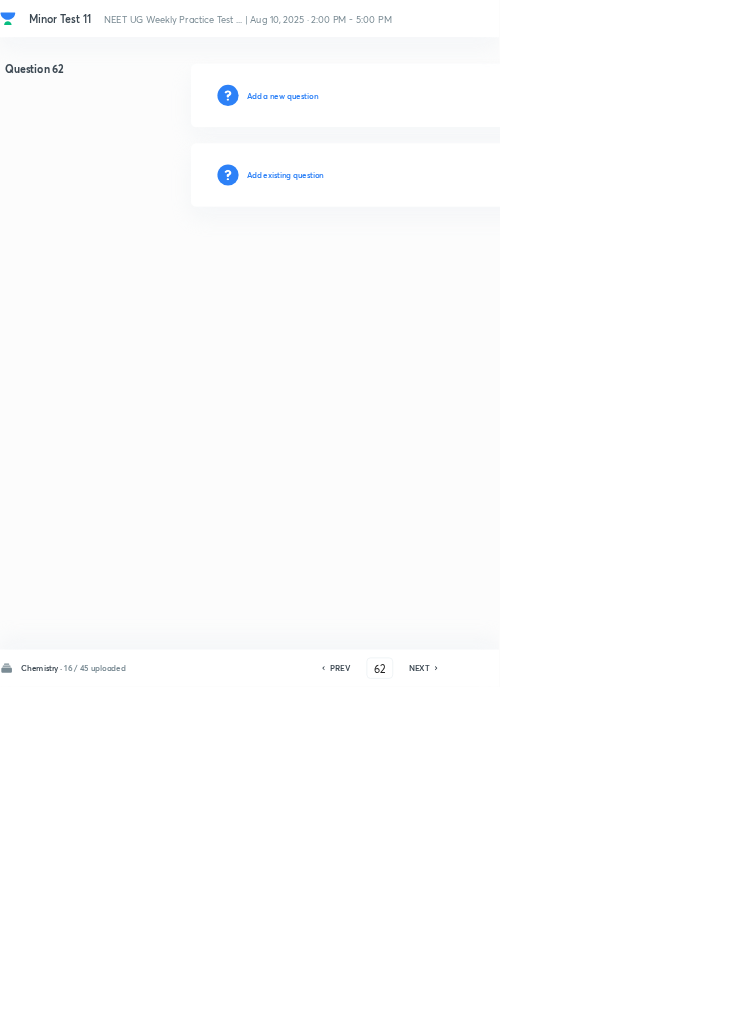 click on "Add existing question" at bounding box center [430, 264] 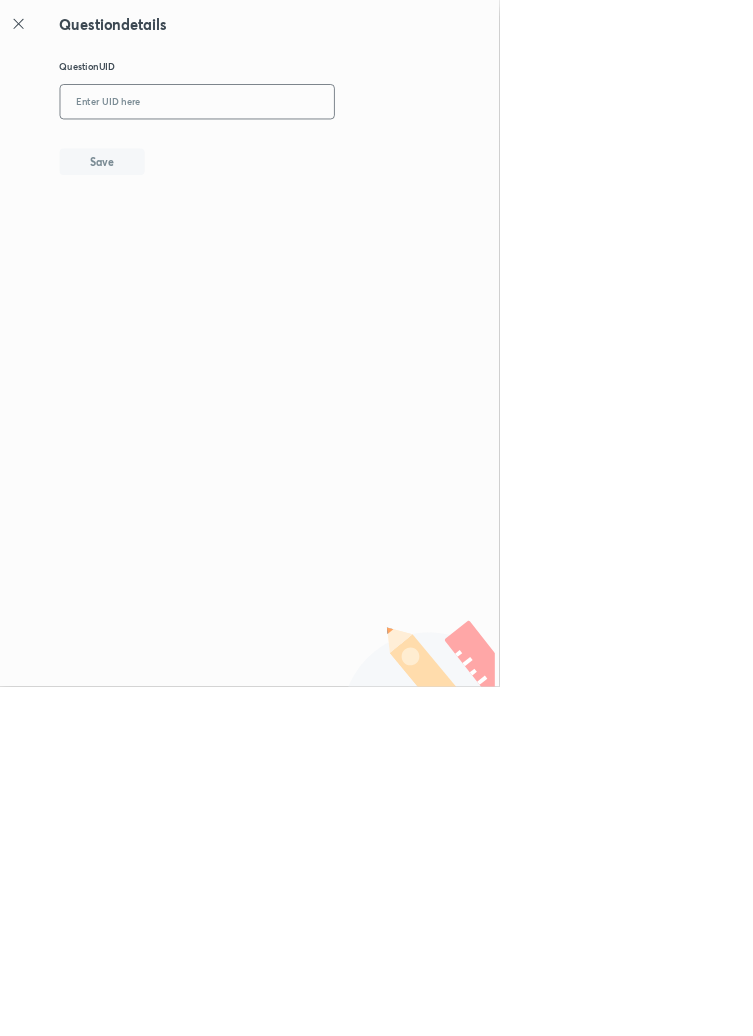 click at bounding box center (297, 154) 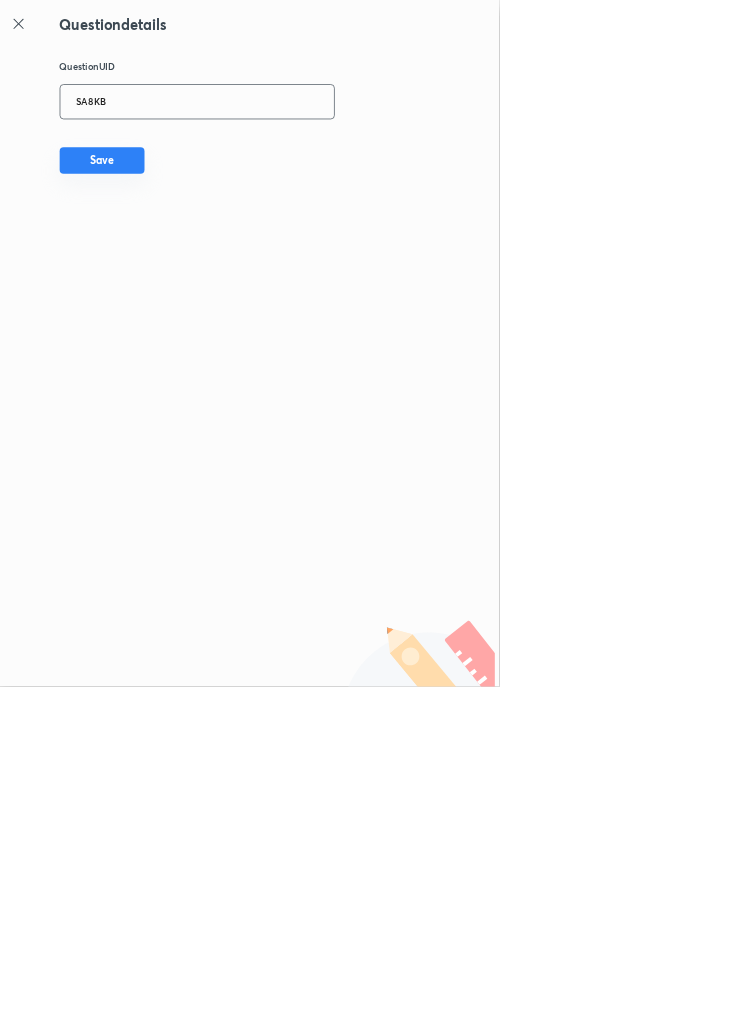 type on "SA8KB" 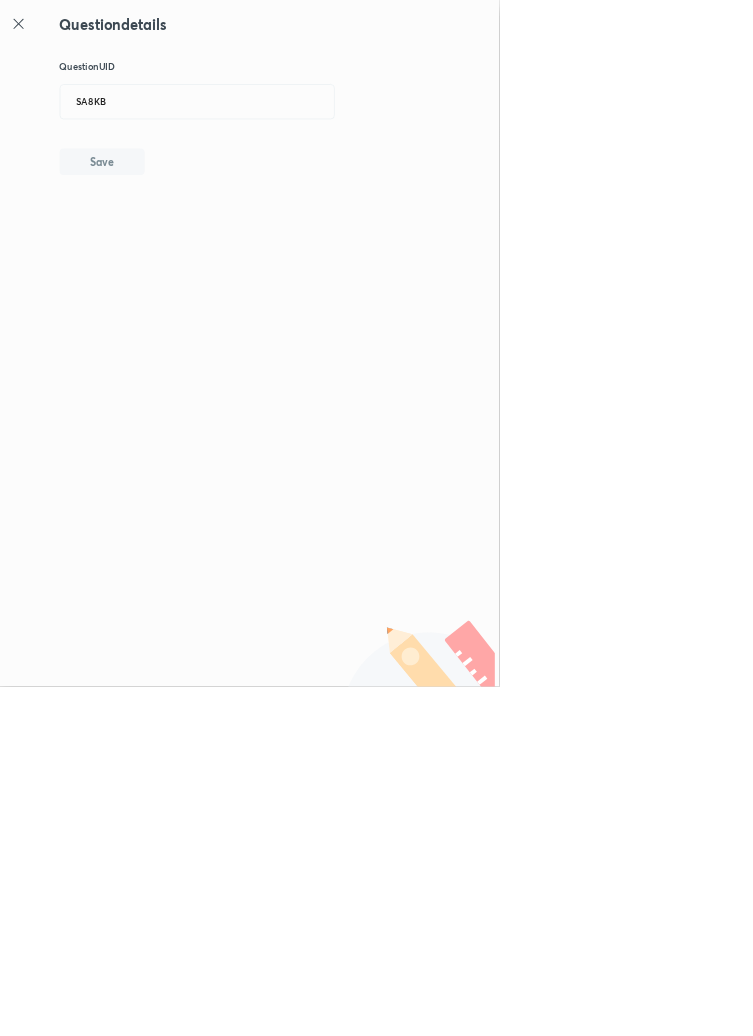 type 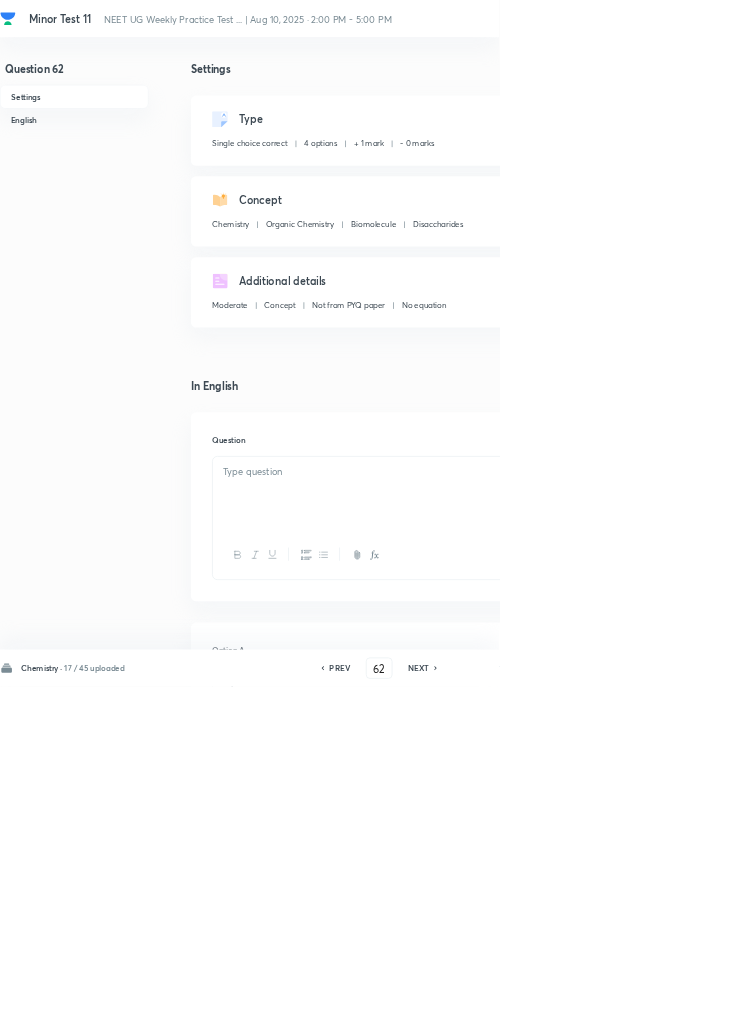 checkbox on "true" 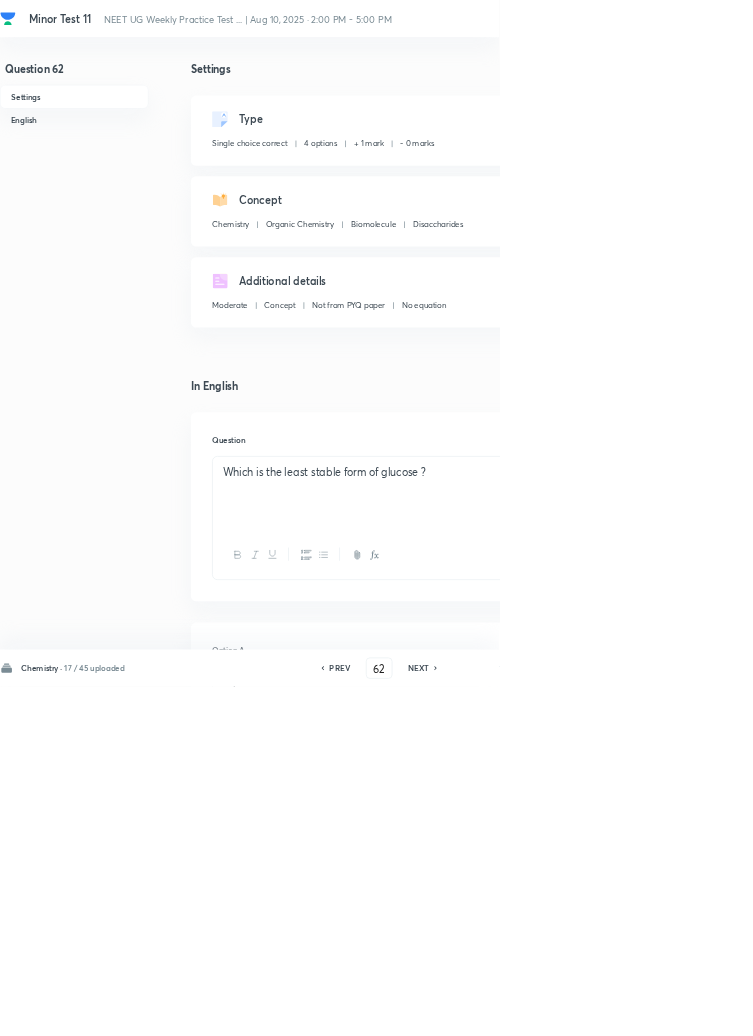 click on "Edit" at bounding box center (920, 182) 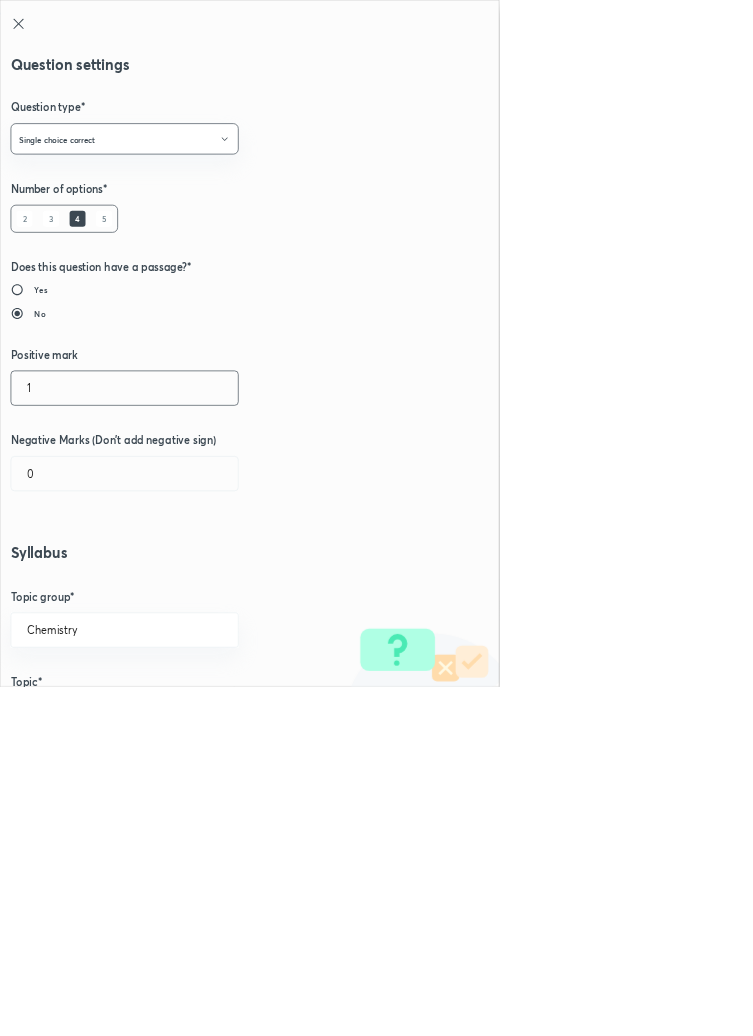 click on "1" at bounding box center (188, 585) 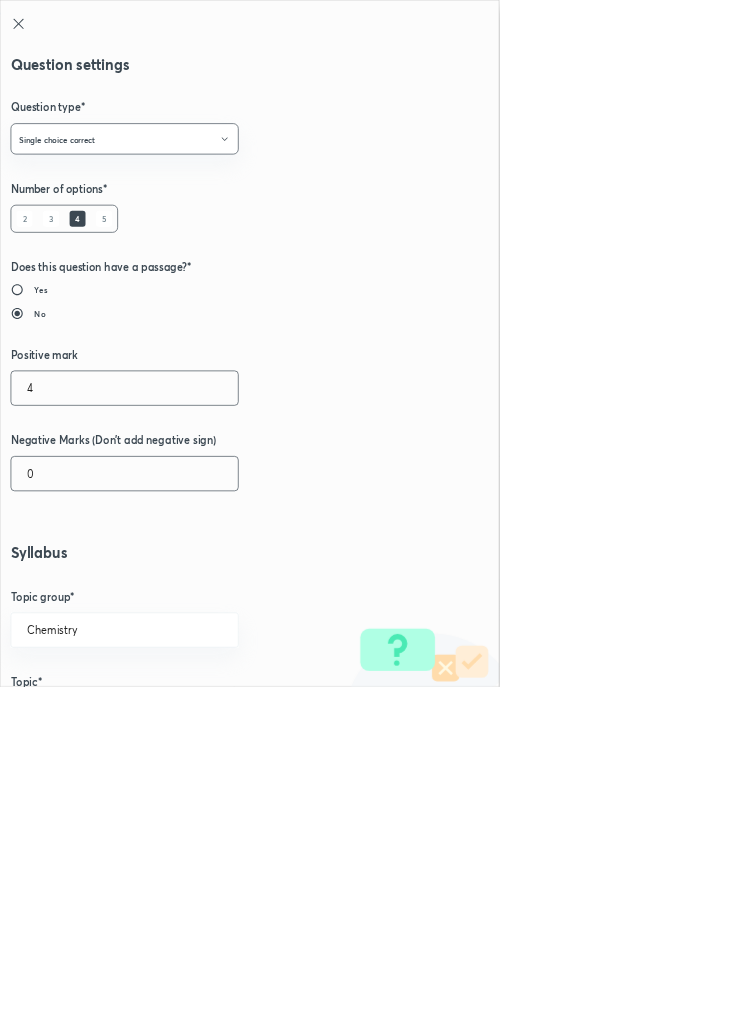 type on "4" 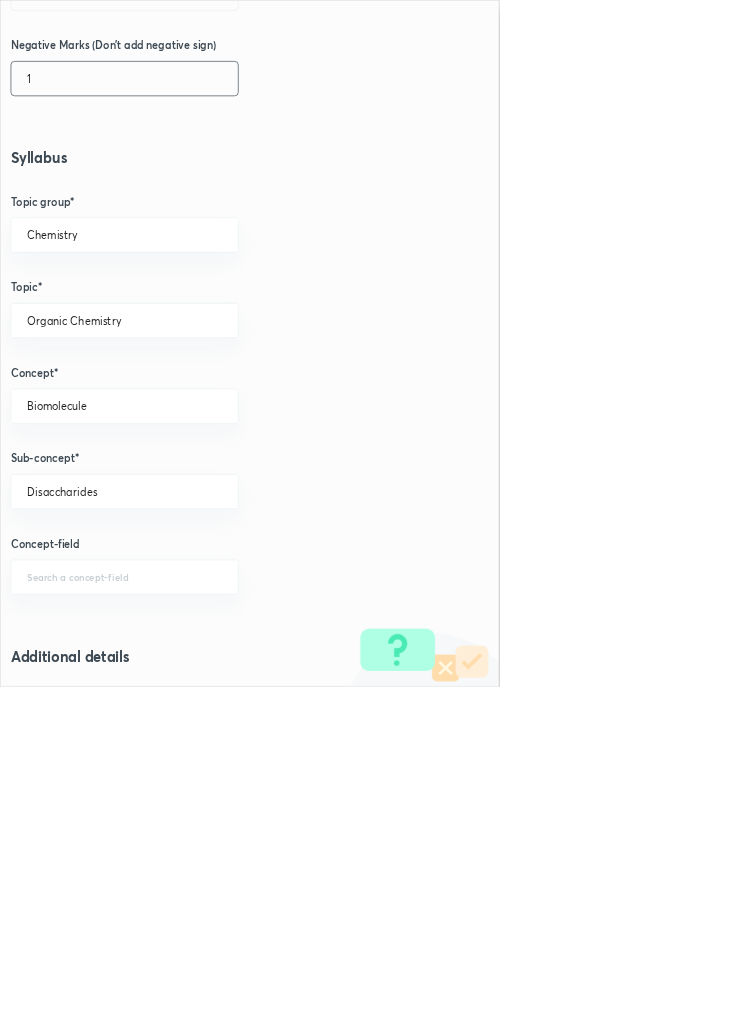 scroll, scrollTop: 1125, scrollLeft: 0, axis: vertical 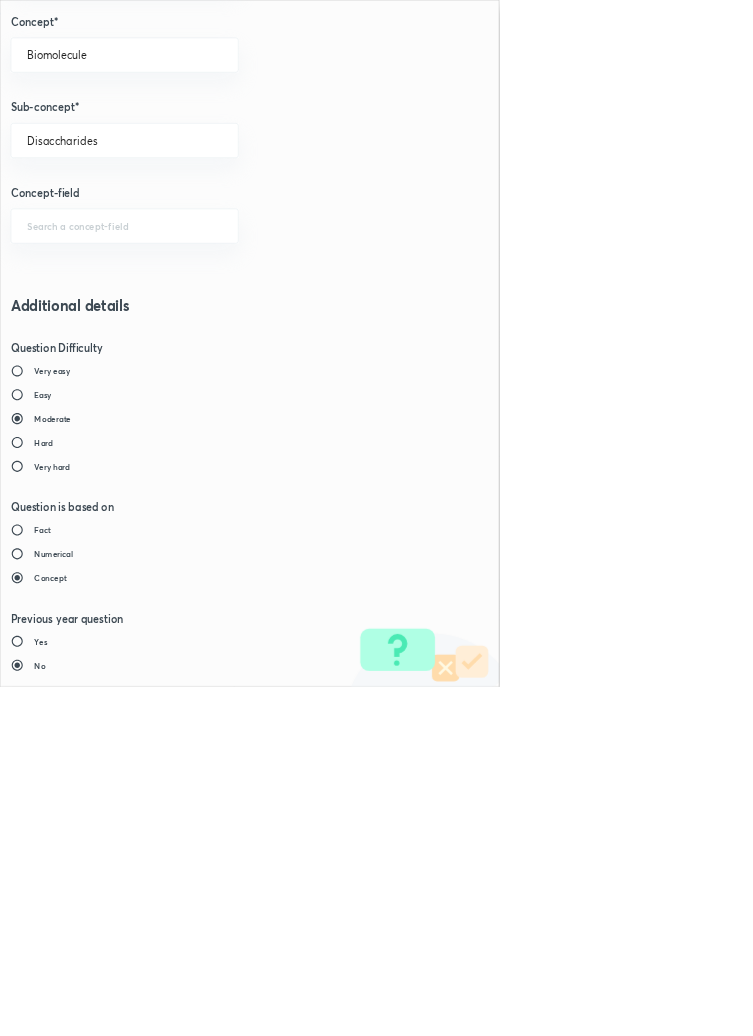 type on "1" 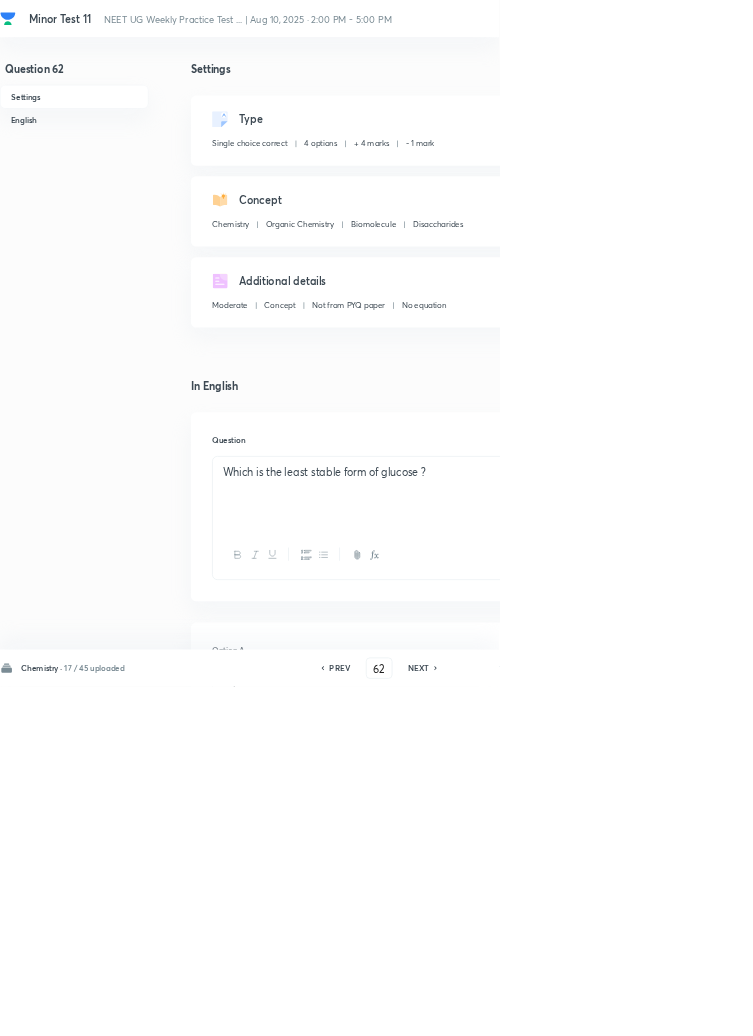 click on "Save" at bounding box center (1096, 1006) 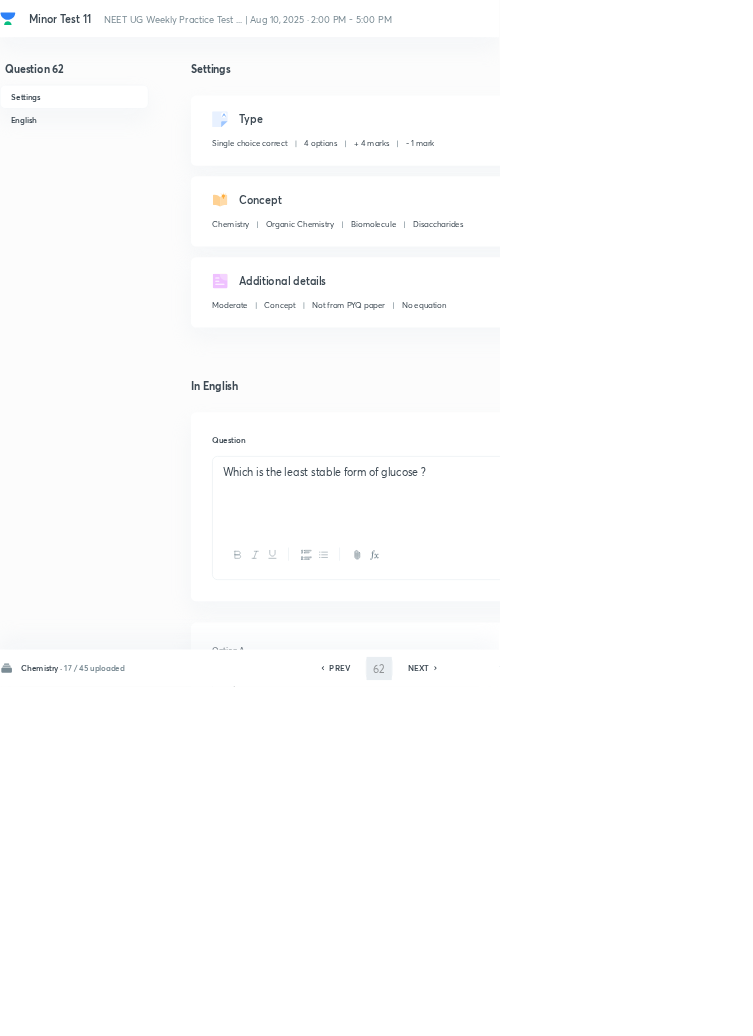 type on "63" 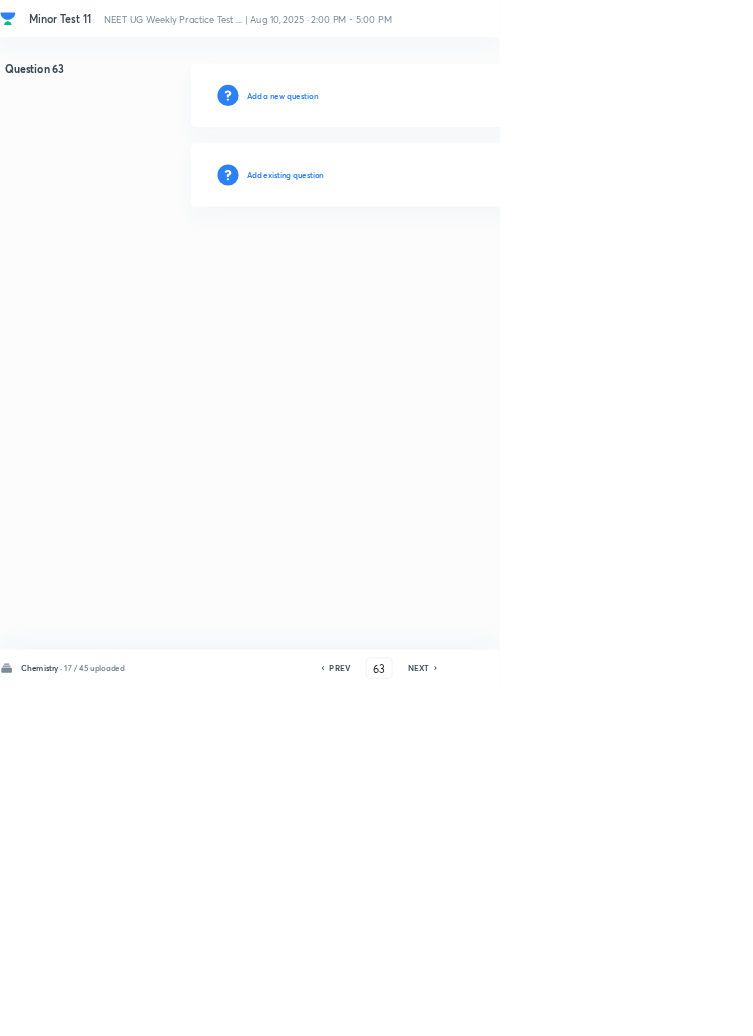 click on "Add existing question" at bounding box center (430, 264) 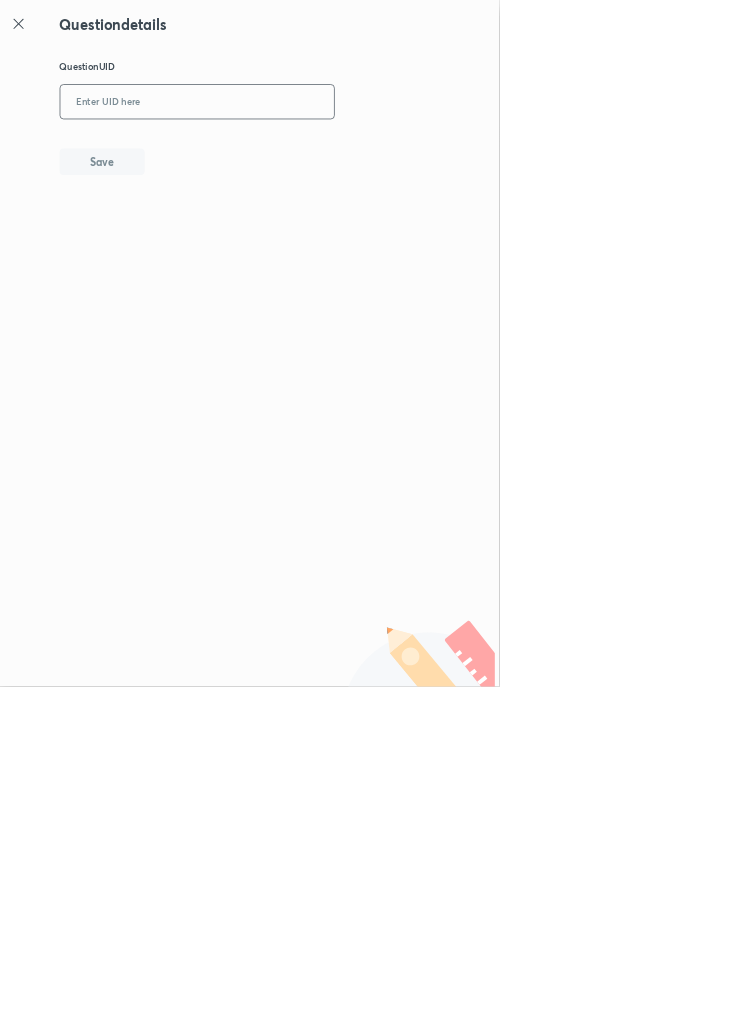 click at bounding box center (297, 154) 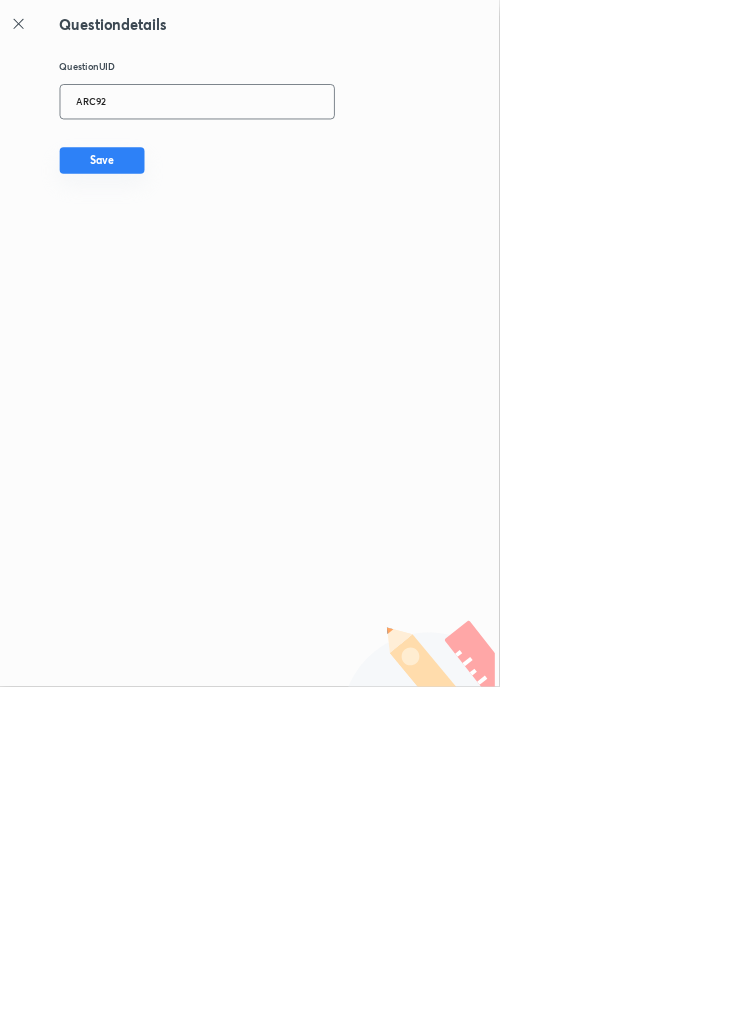type on "ARC92" 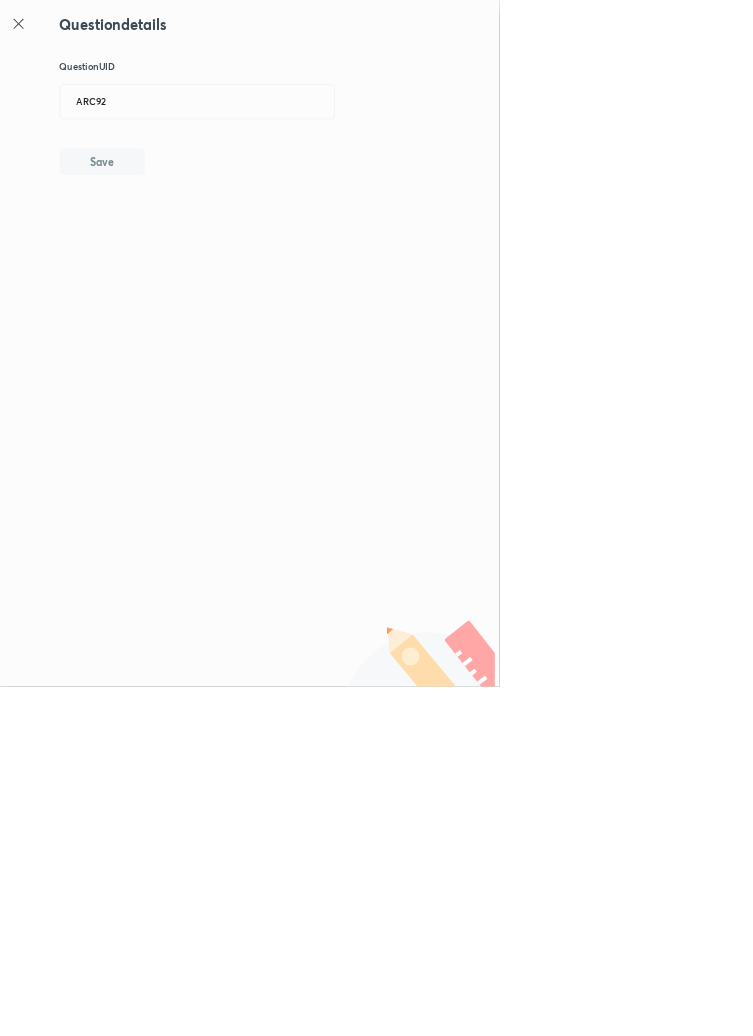 type 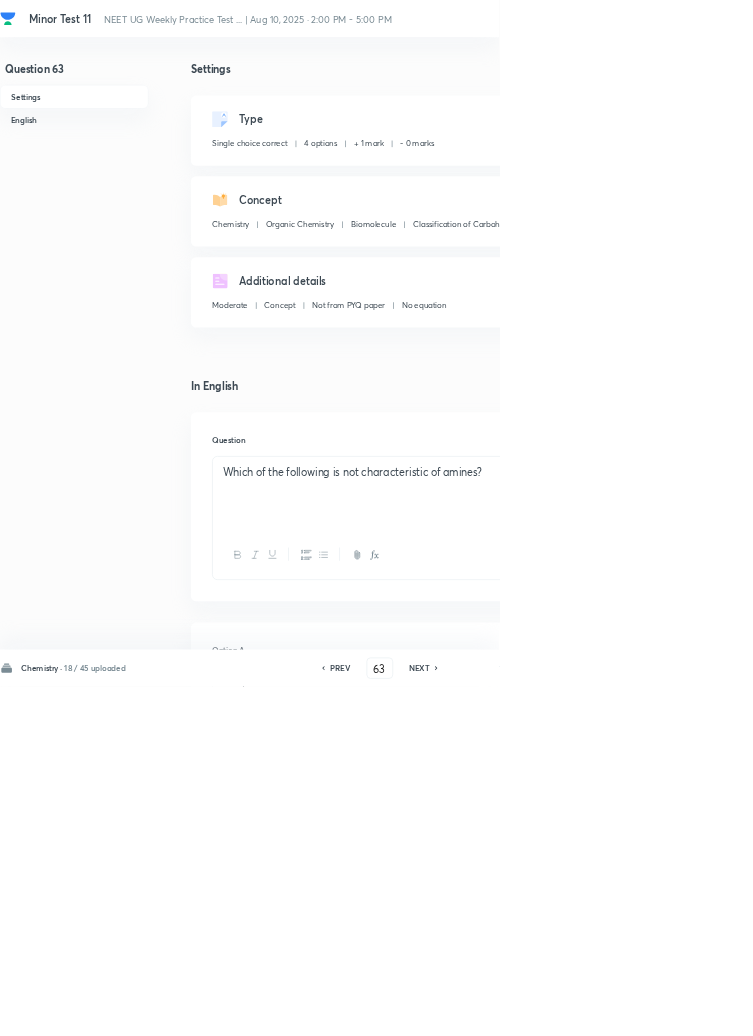 click on "Edit" at bounding box center [920, 182] 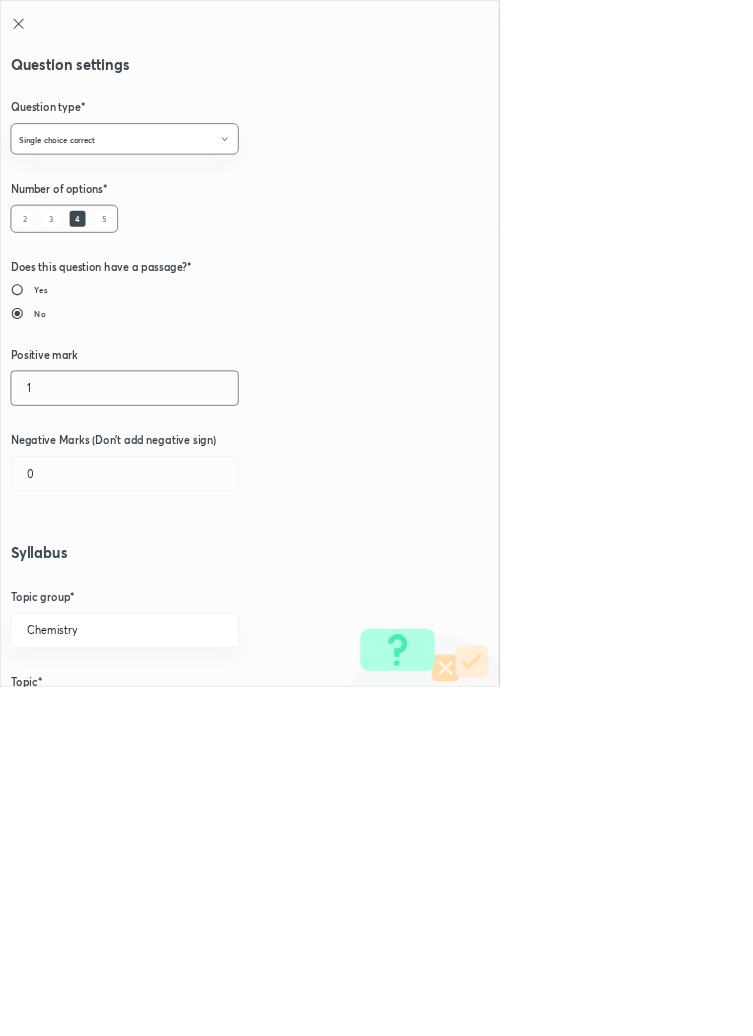 click on "1" at bounding box center (188, 585) 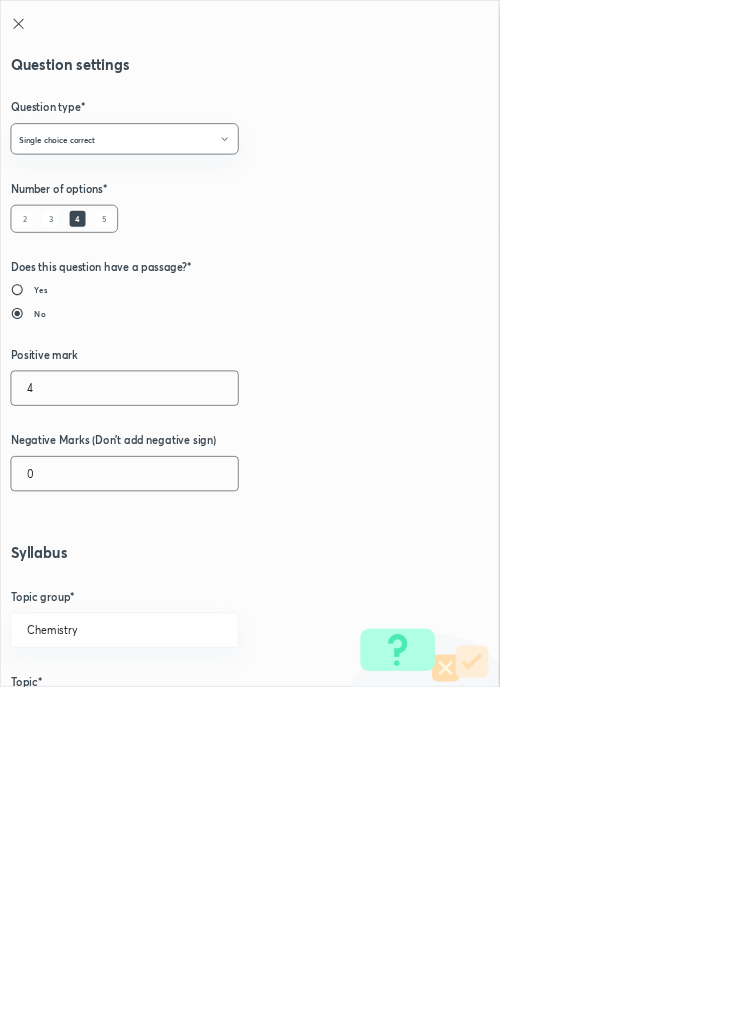 type on "4" 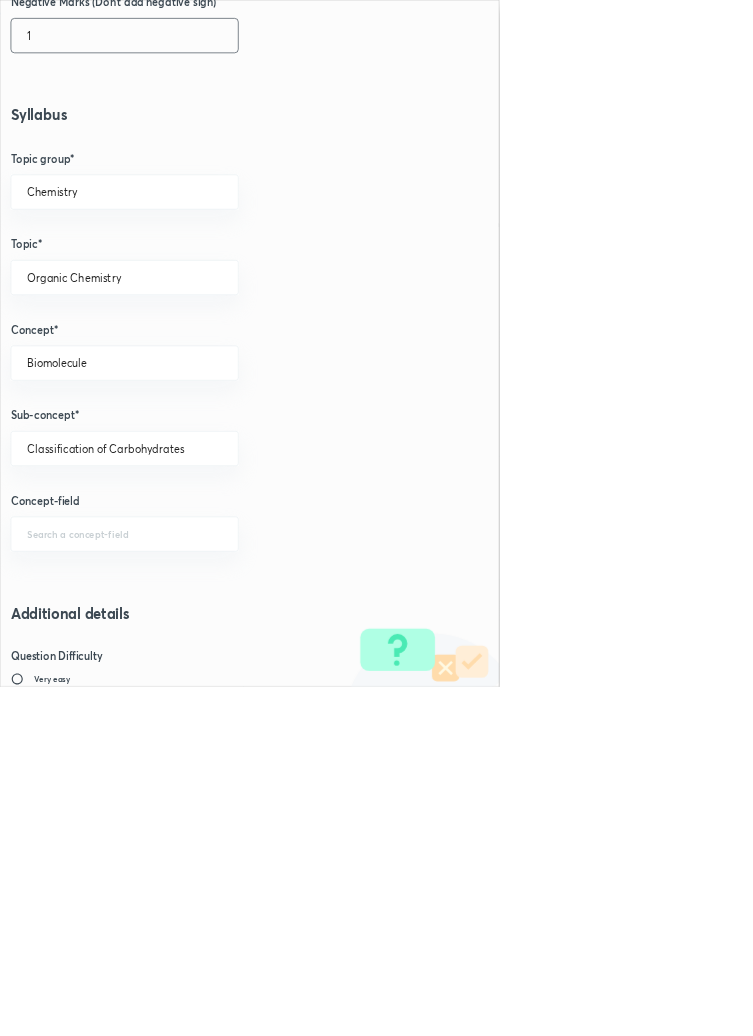 scroll, scrollTop: 1125, scrollLeft: 0, axis: vertical 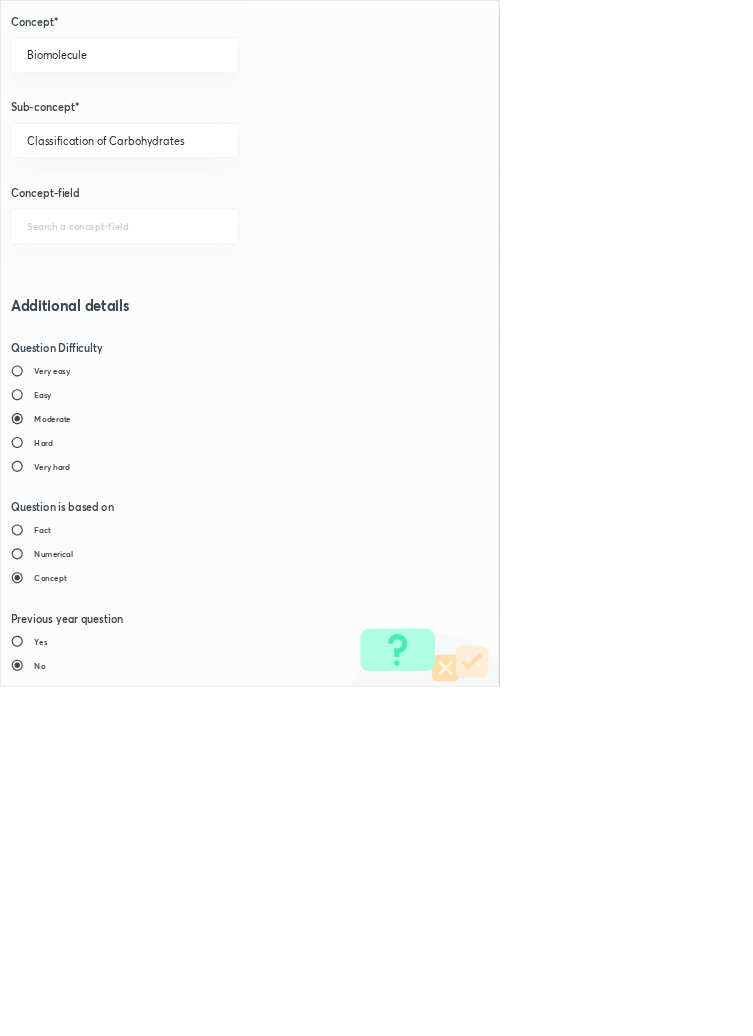 type on "1" 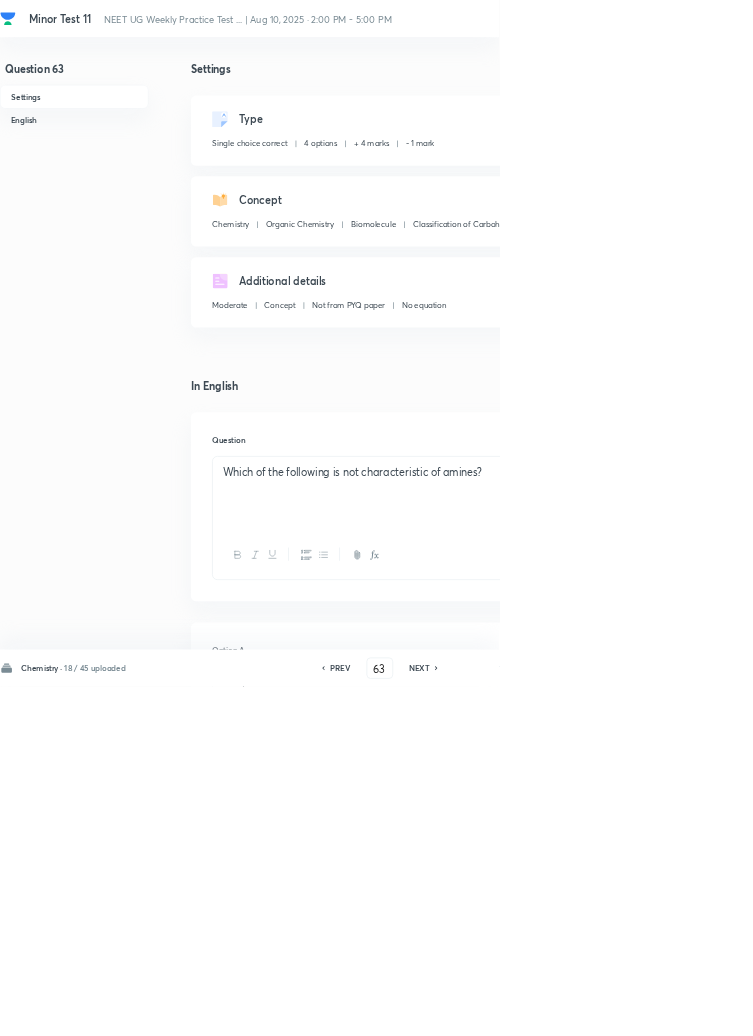 click on "Save" at bounding box center (1096, 1006) 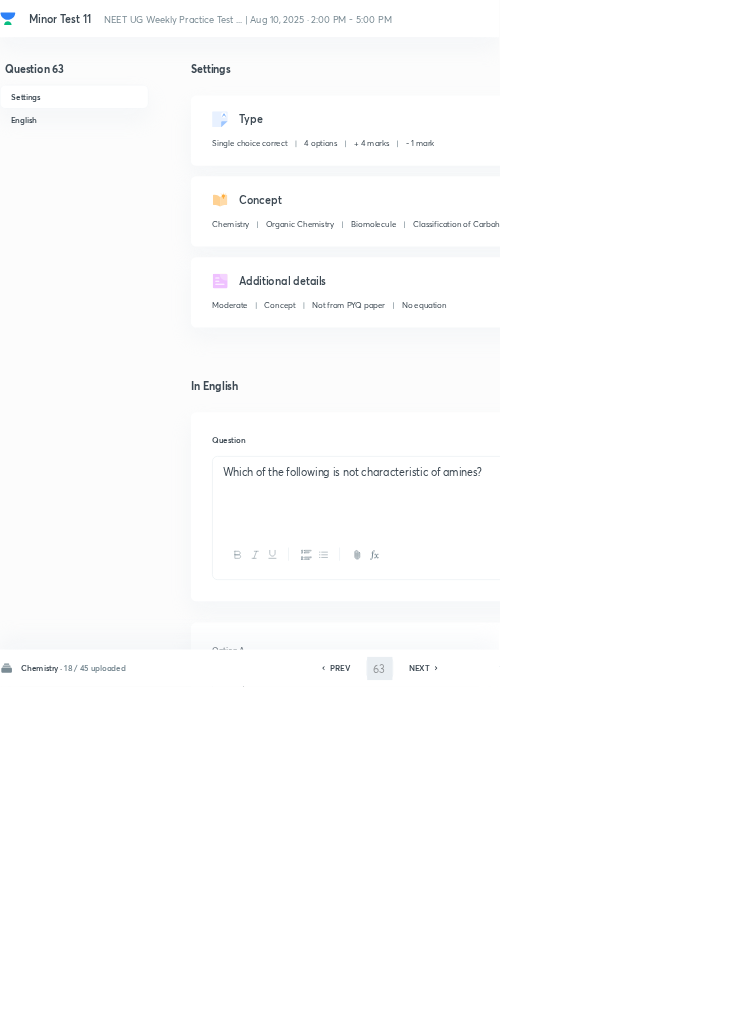 type on "64" 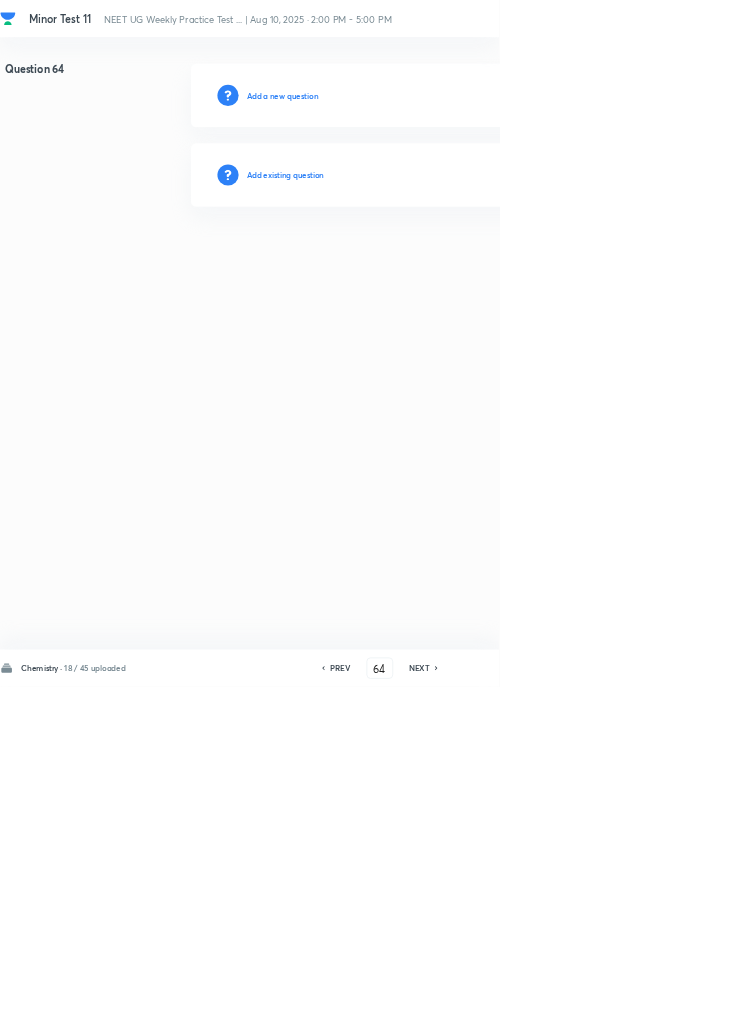 click on "Add existing question" at bounding box center (430, 264) 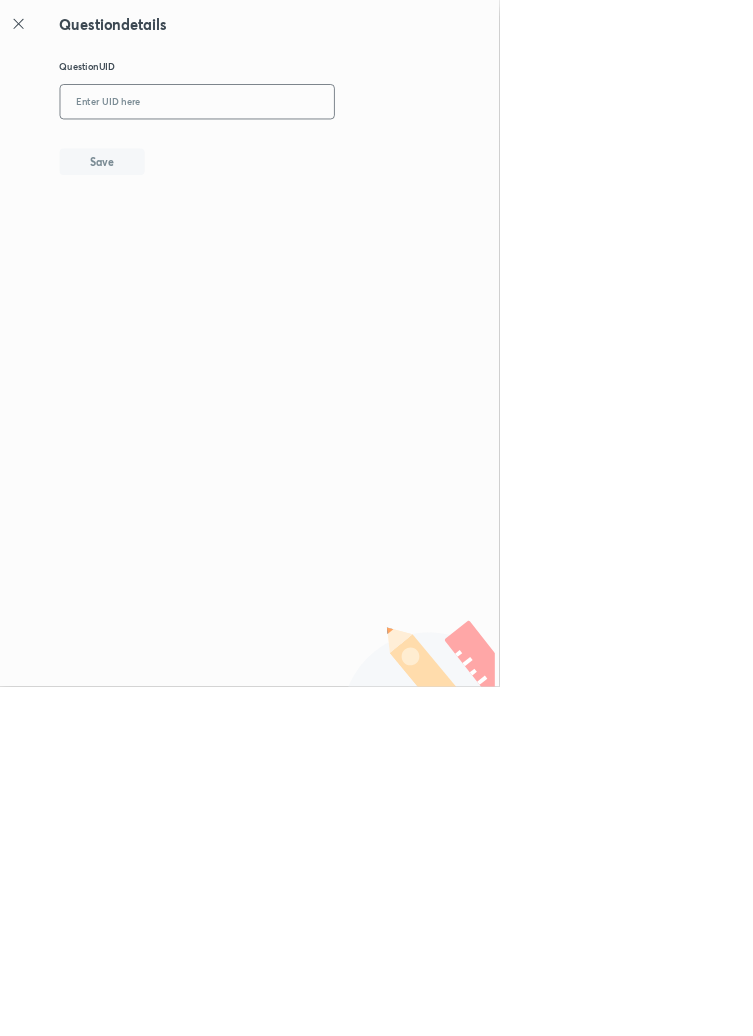 click at bounding box center (297, 154) 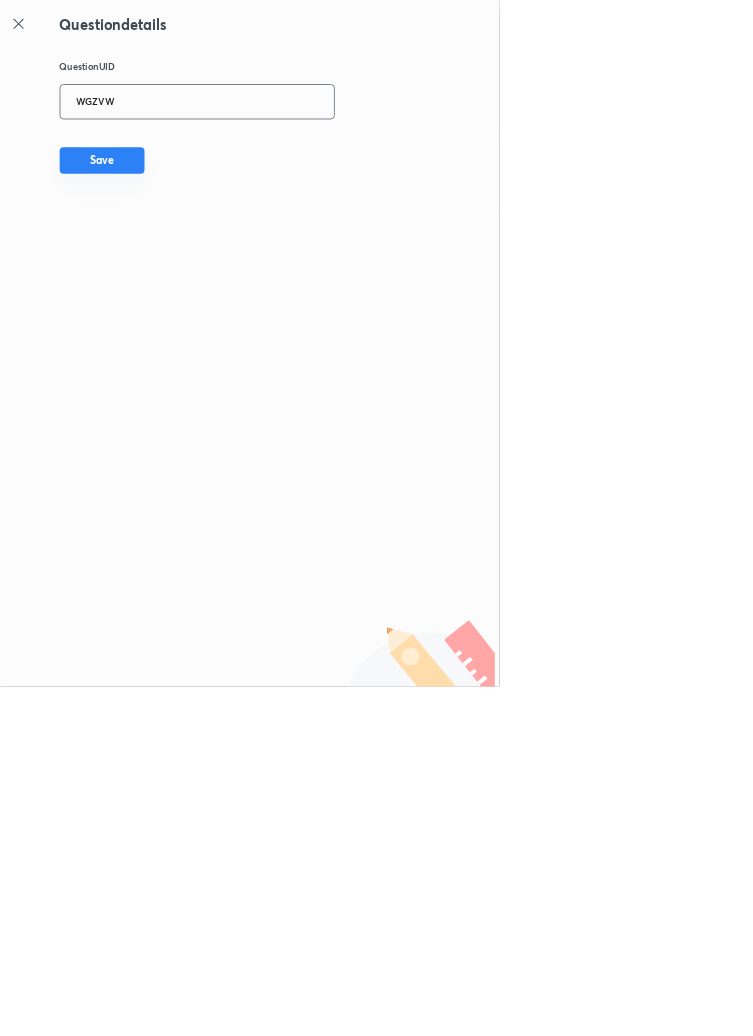 type on "WGZVW" 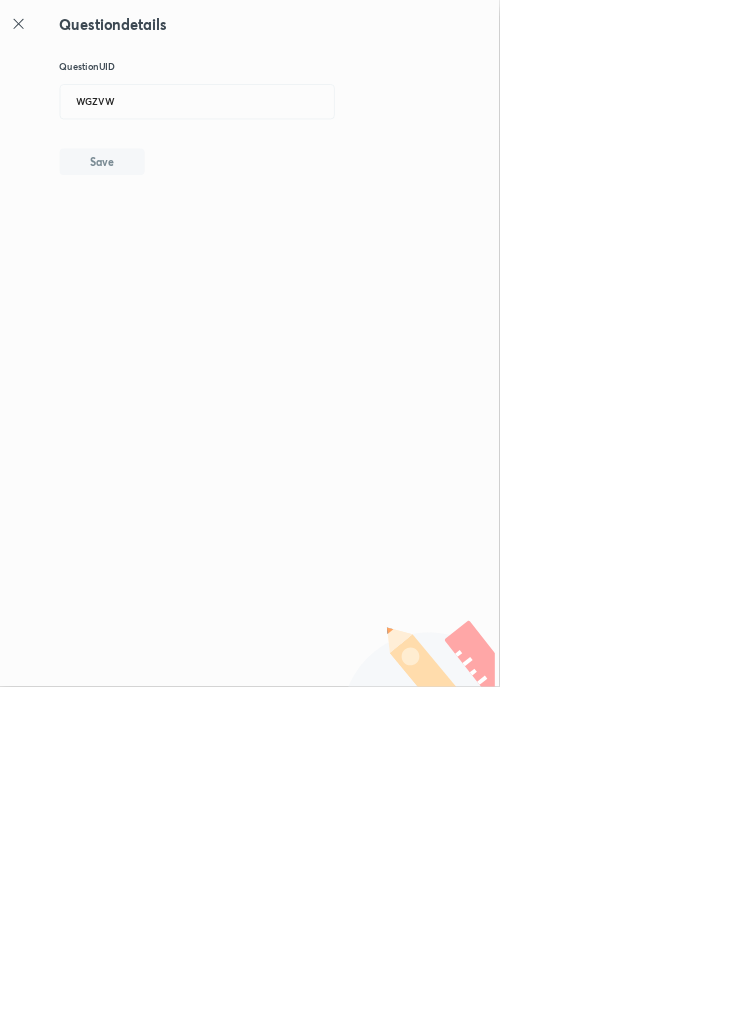 type 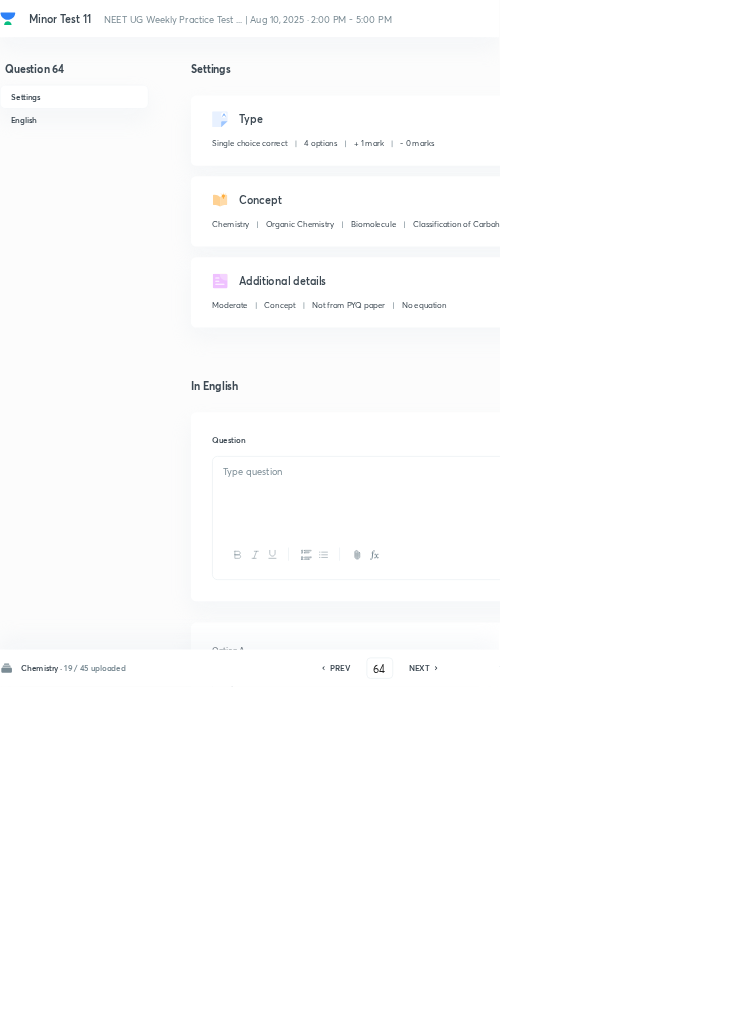 checkbox on "true" 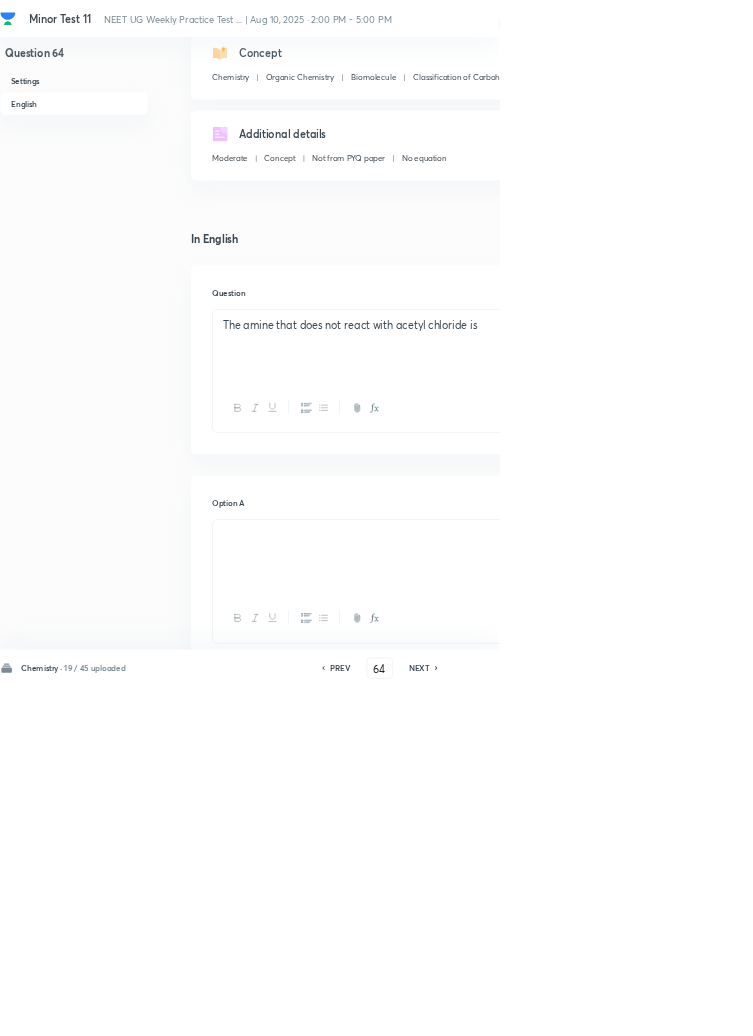 scroll, scrollTop: 0, scrollLeft: 0, axis: both 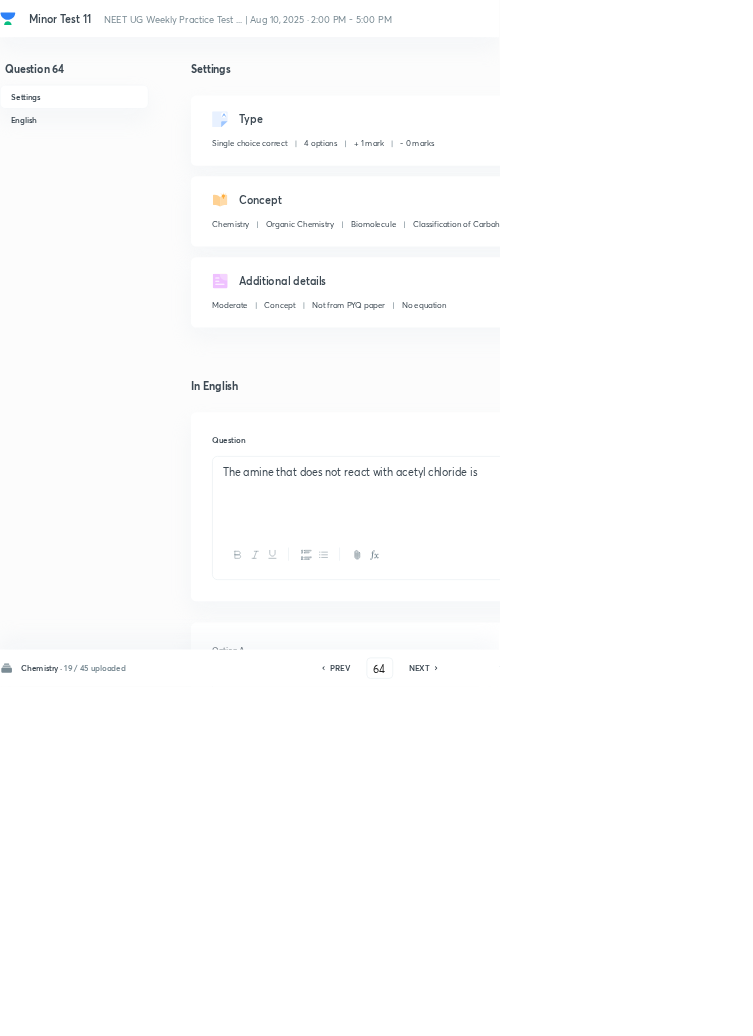 click on "Edit" at bounding box center (920, 182) 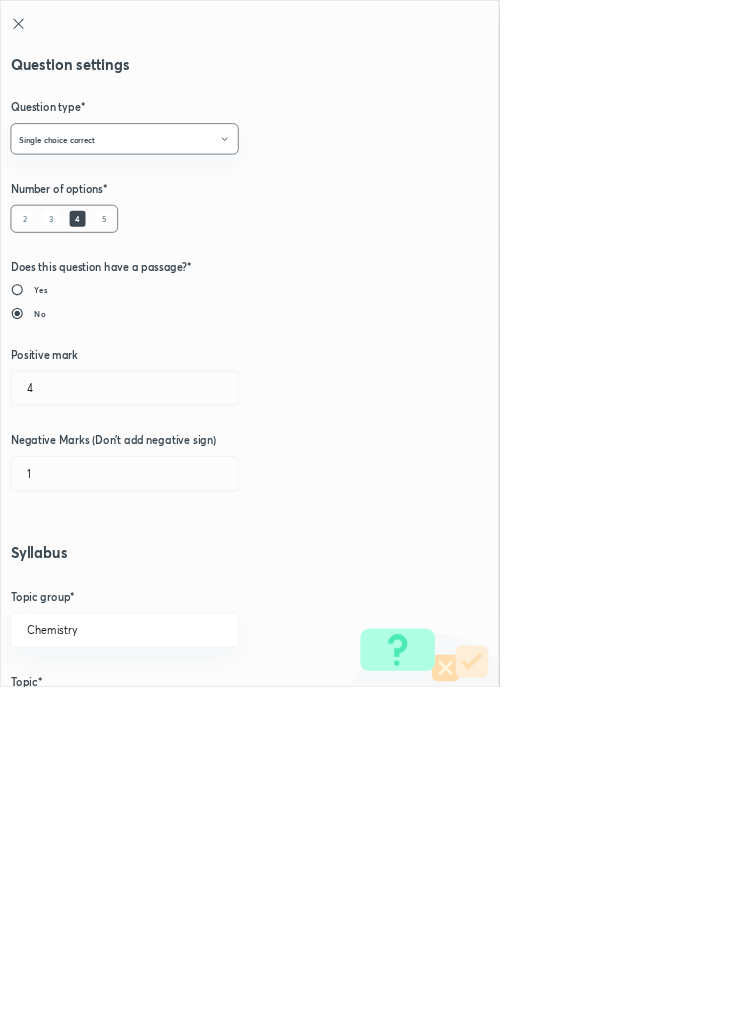 type on "1" 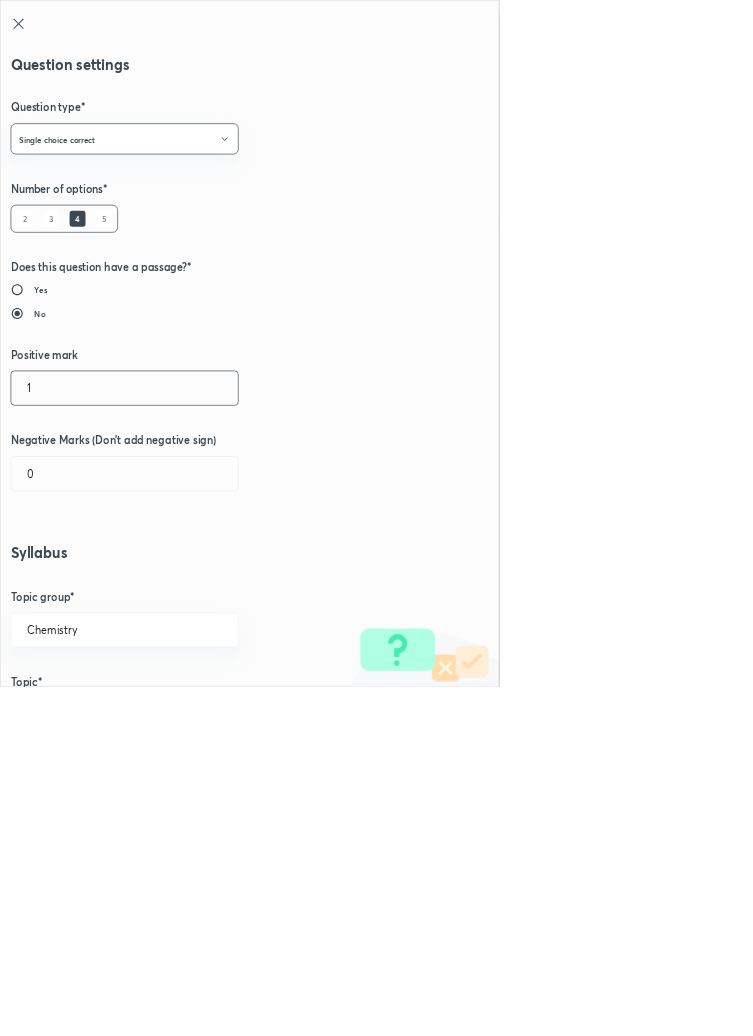 click on "1" at bounding box center (188, 585) 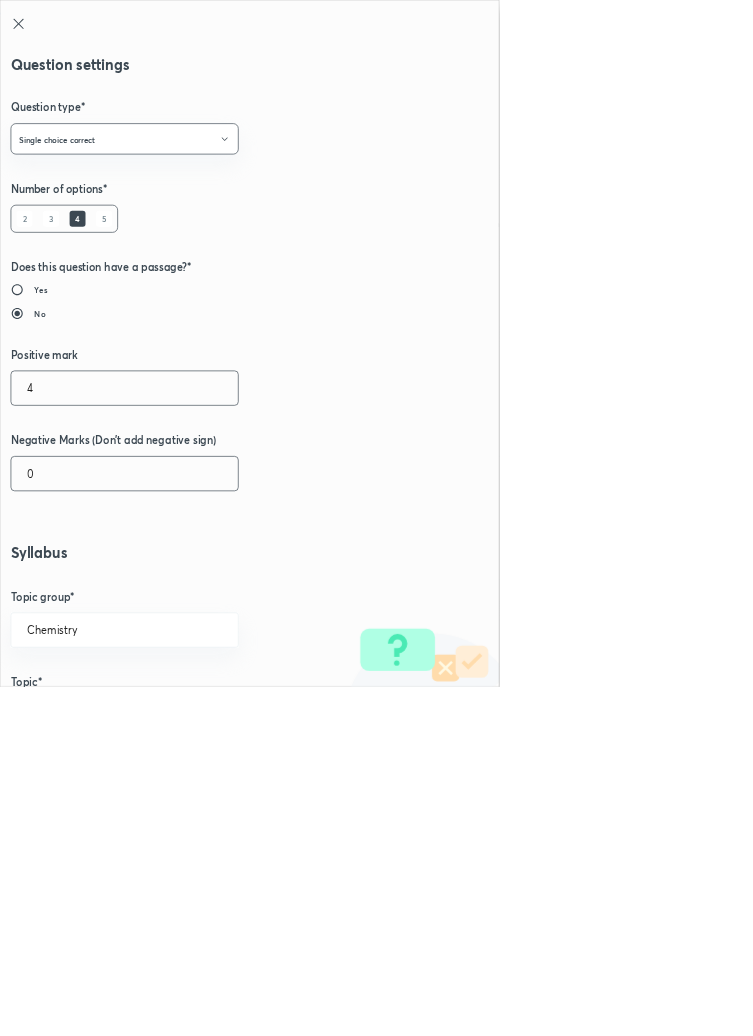 type on "4" 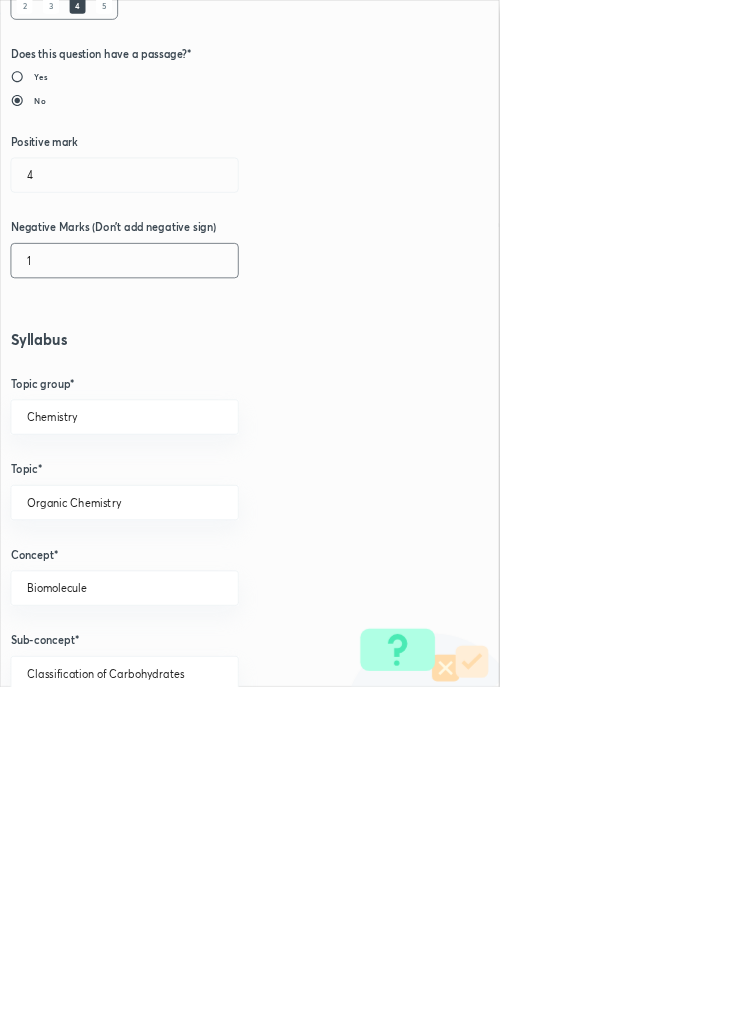 scroll, scrollTop: 1125, scrollLeft: 0, axis: vertical 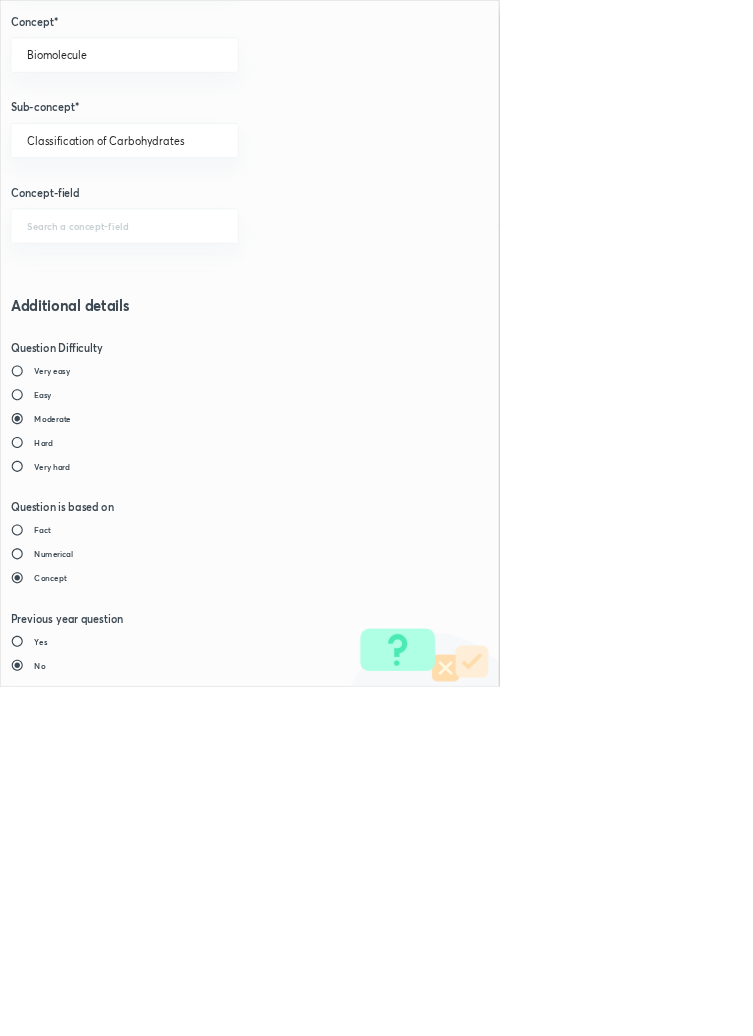 type on "1" 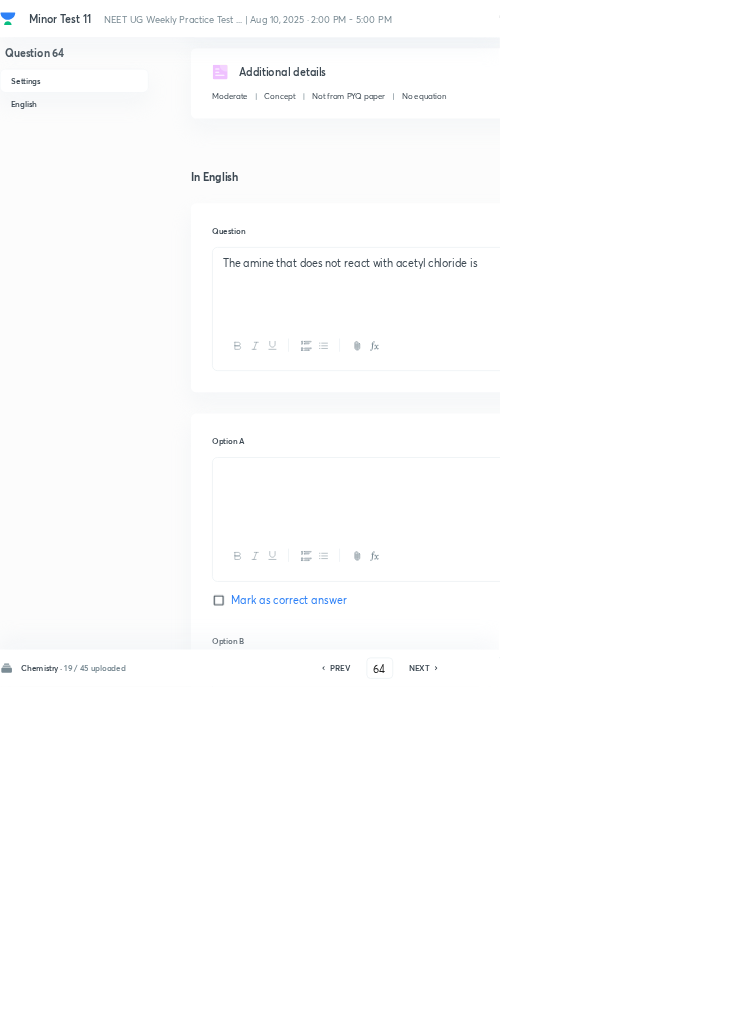 scroll, scrollTop: 0, scrollLeft: 0, axis: both 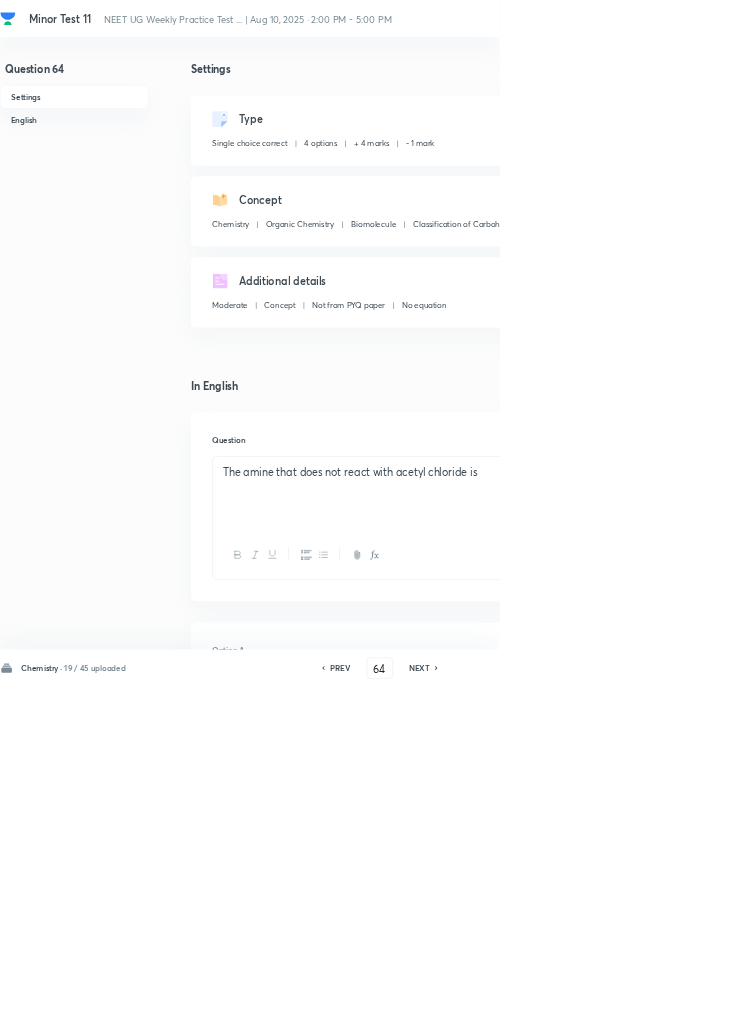 click on "Save" at bounding box center [1096, 1006] 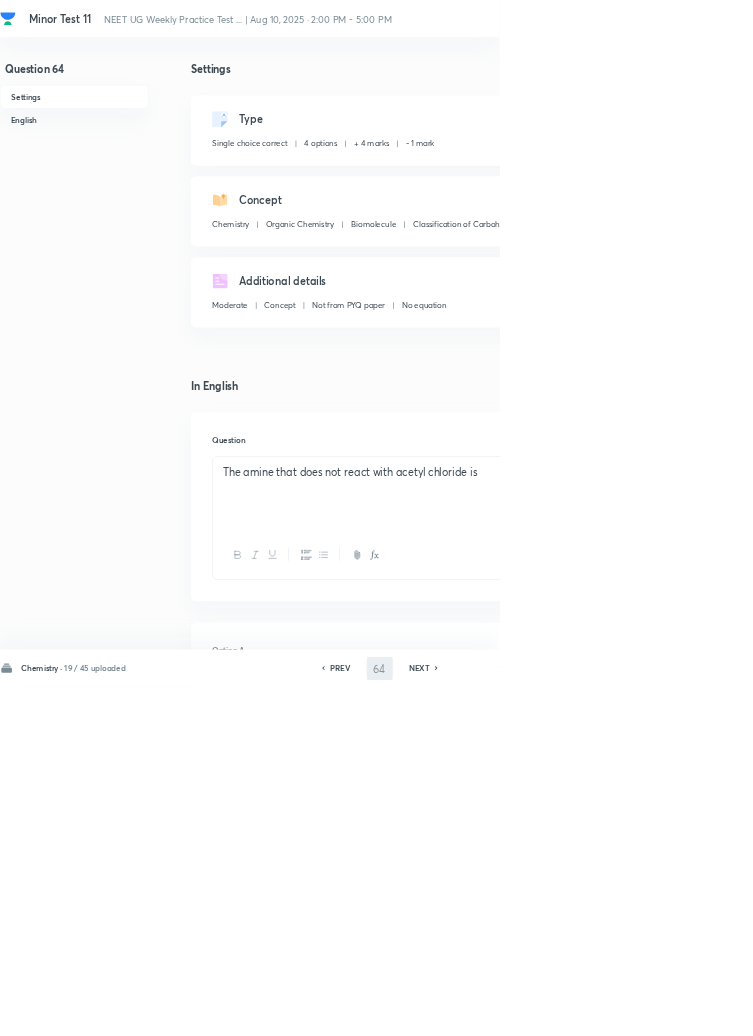 type on "65" 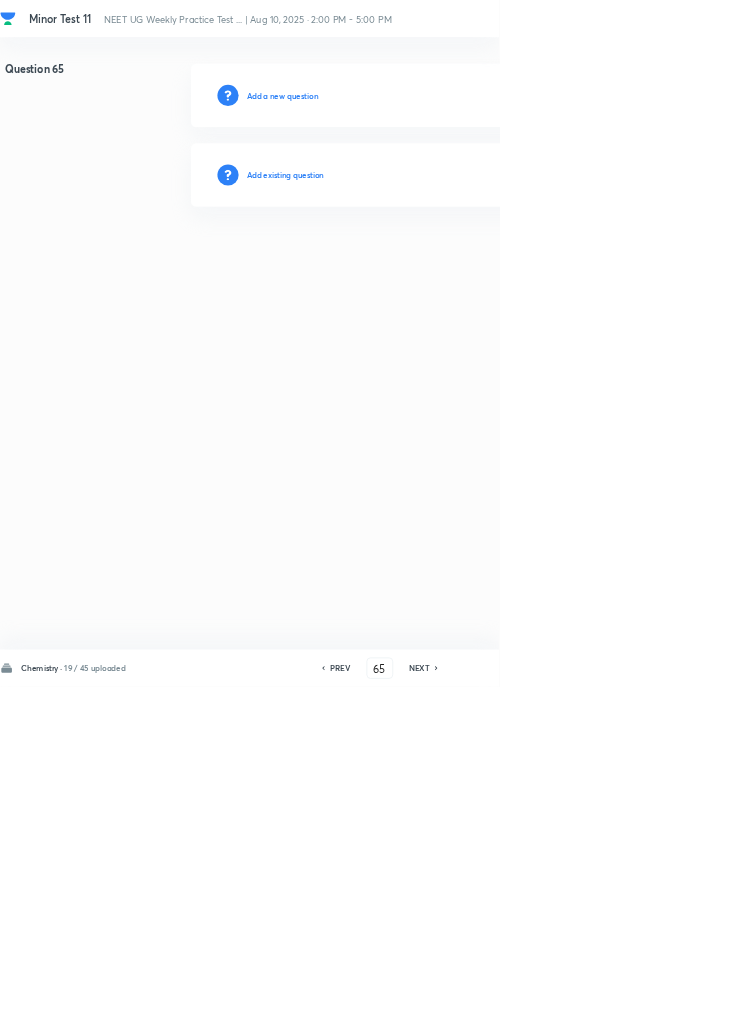 click on "Add existing question" at bounding box center [712, 264] 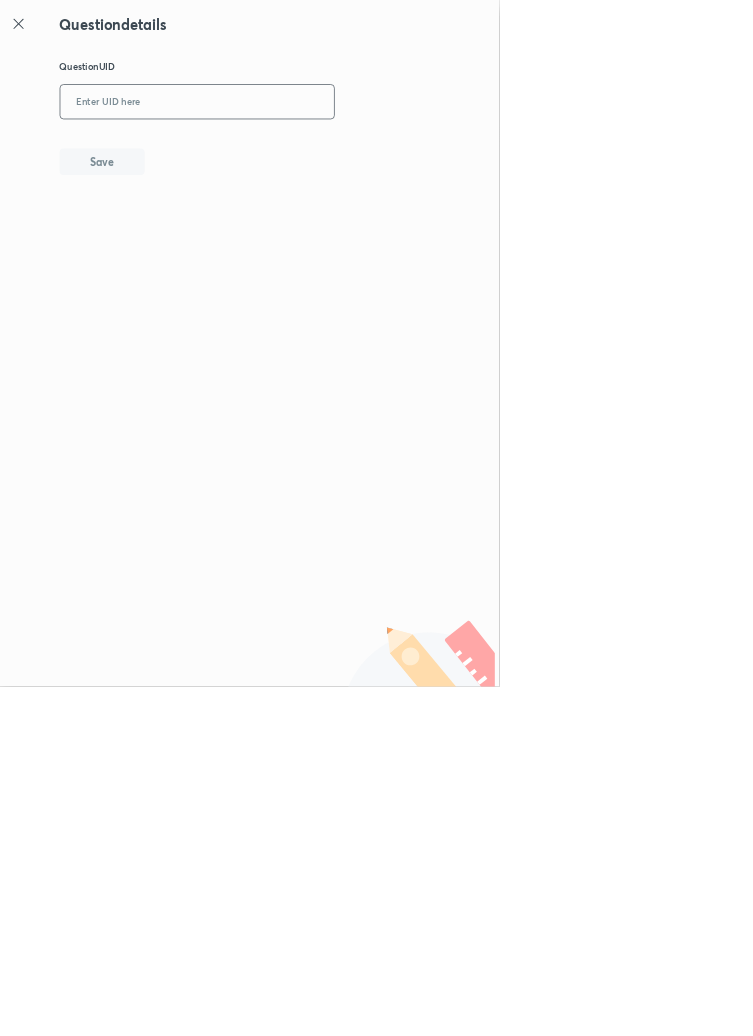 click at bounding box center [297, 154] 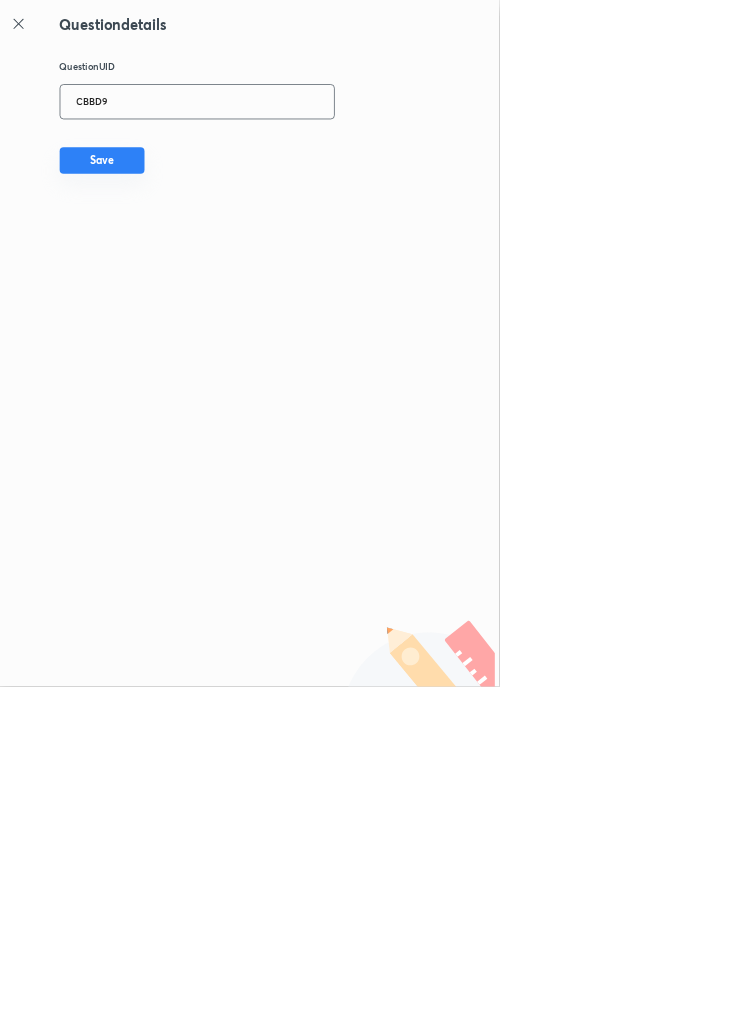 type on "CBBD9" 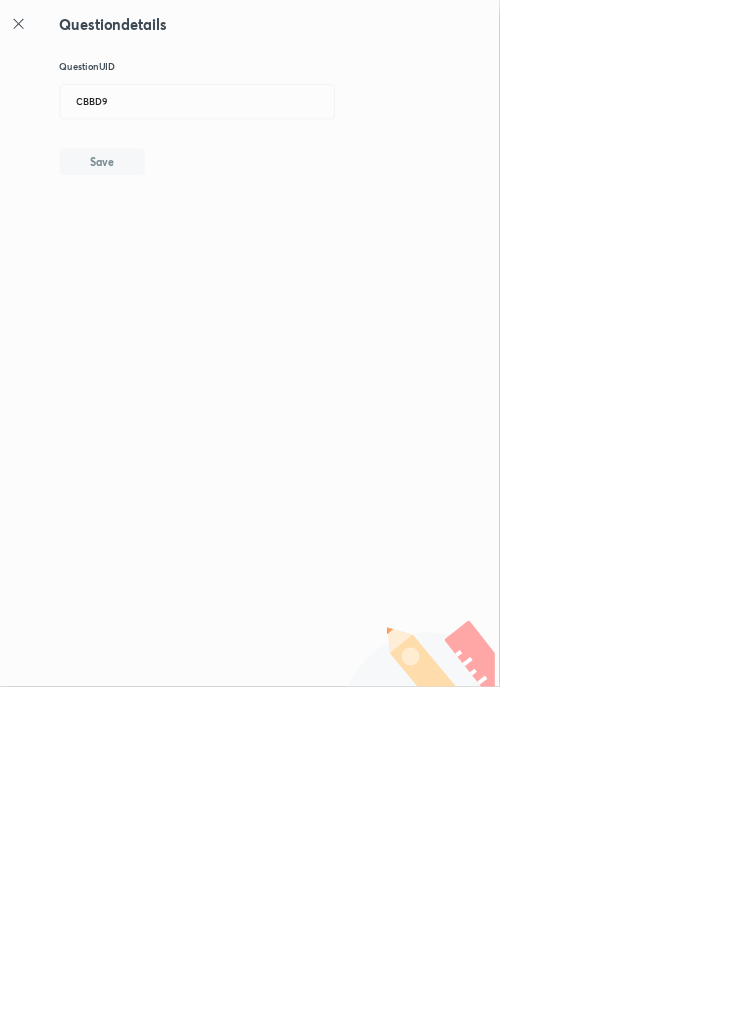 type 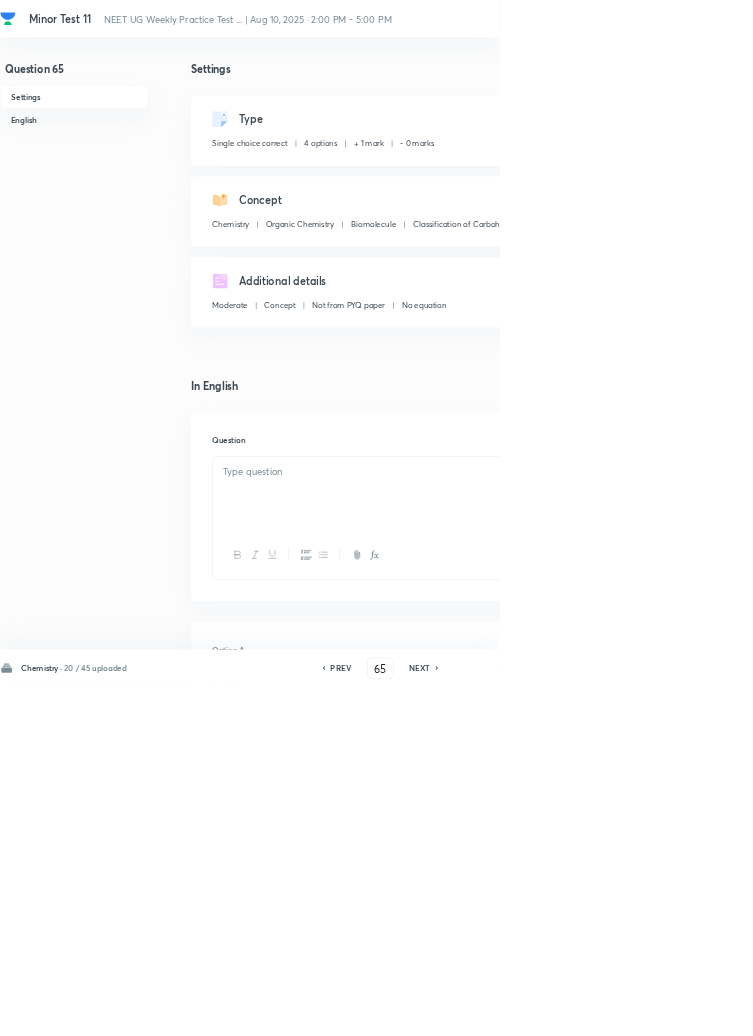 checkbox on "true" 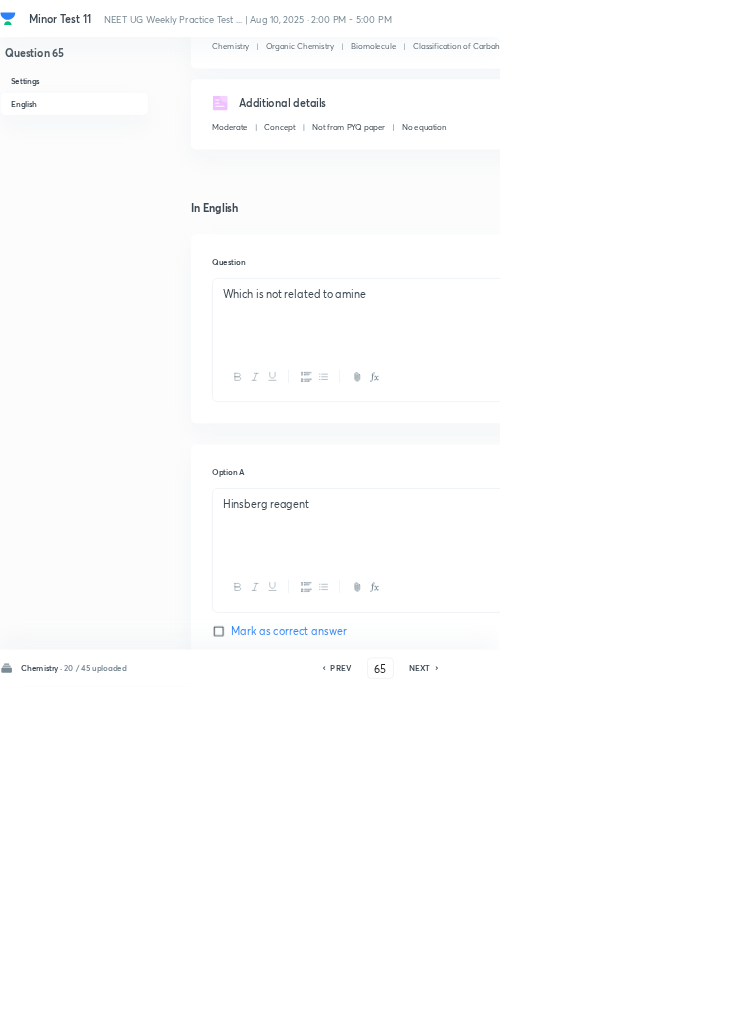 scroll, scrollTop: 0, scrollLeft: 0, axis: both 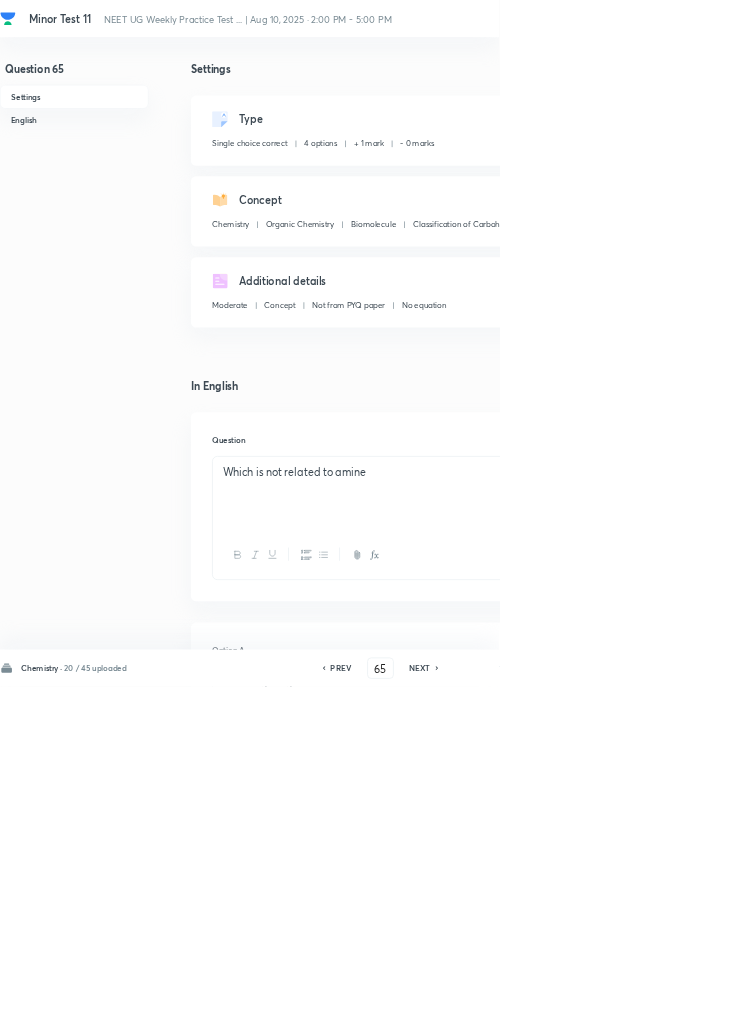 click on "Edit" at bounding box center (920, 182) 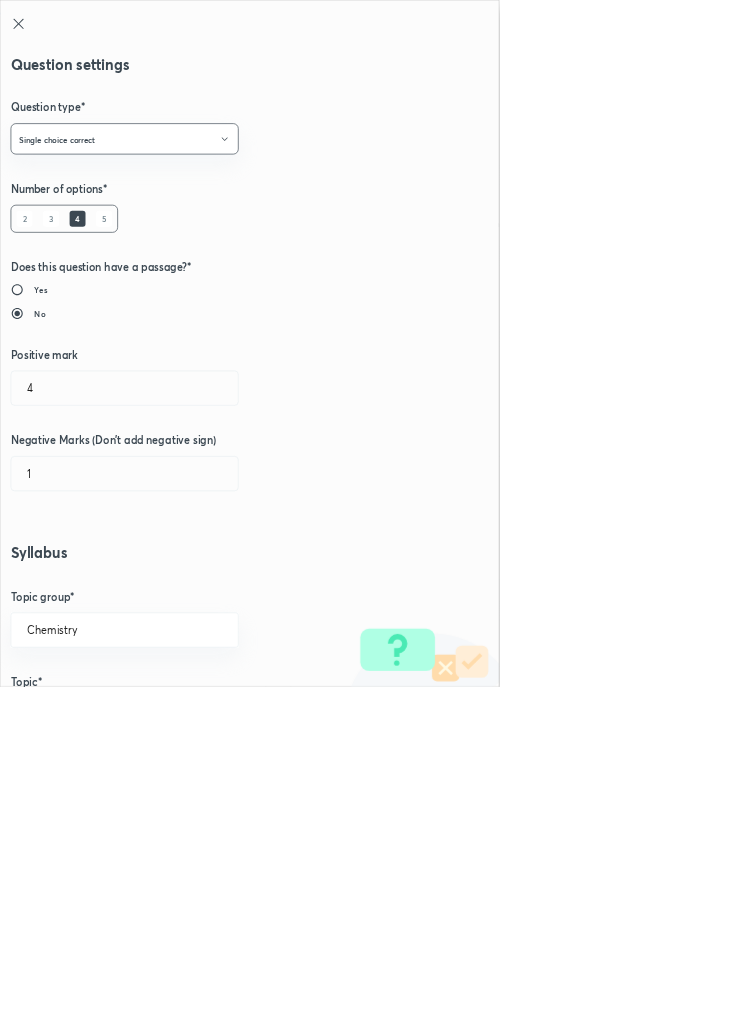type on "1" 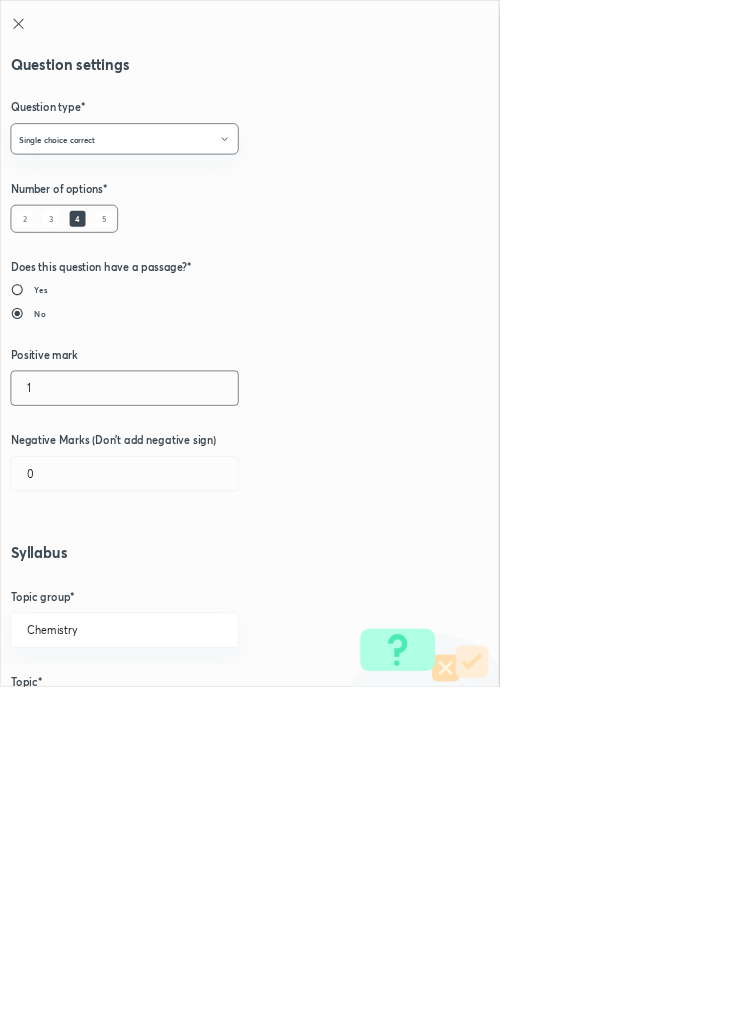 click on "1" at bounding box center (188, 585) 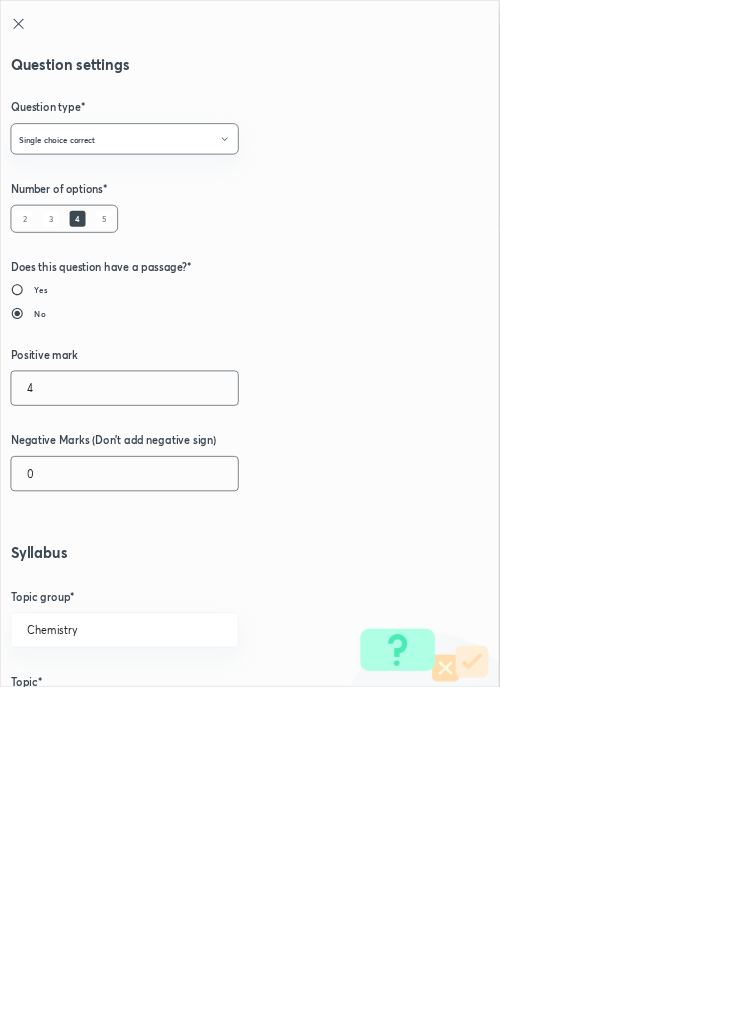 type on "4" 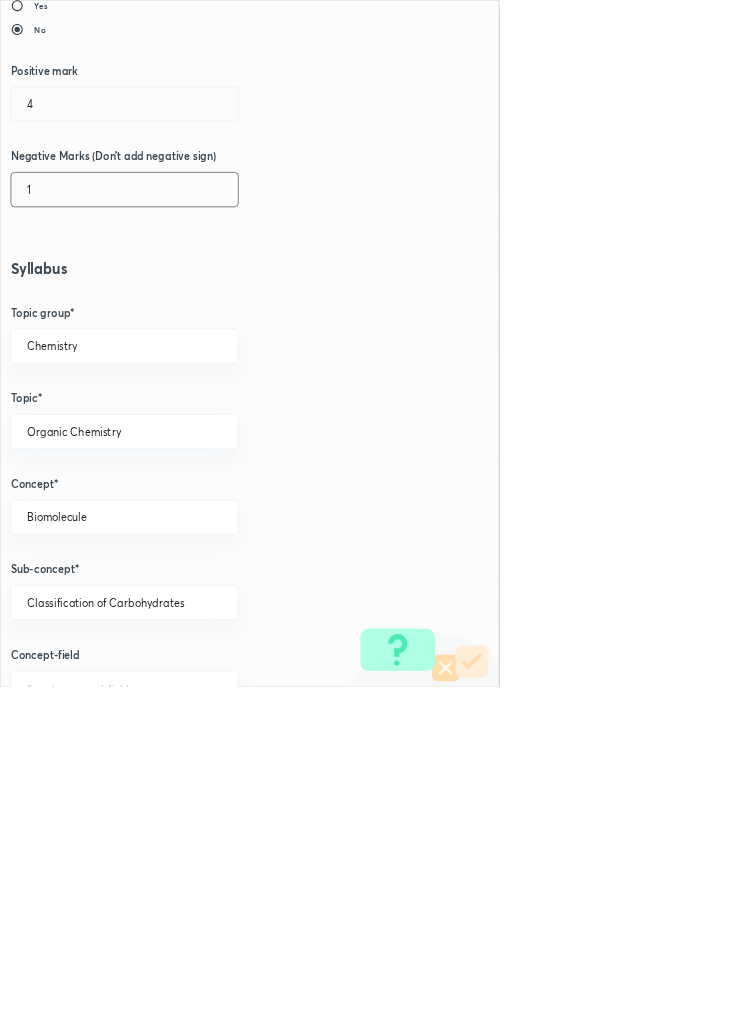 scroll, scrollTop: 1125, scrollLeft: 0, axis: vertical 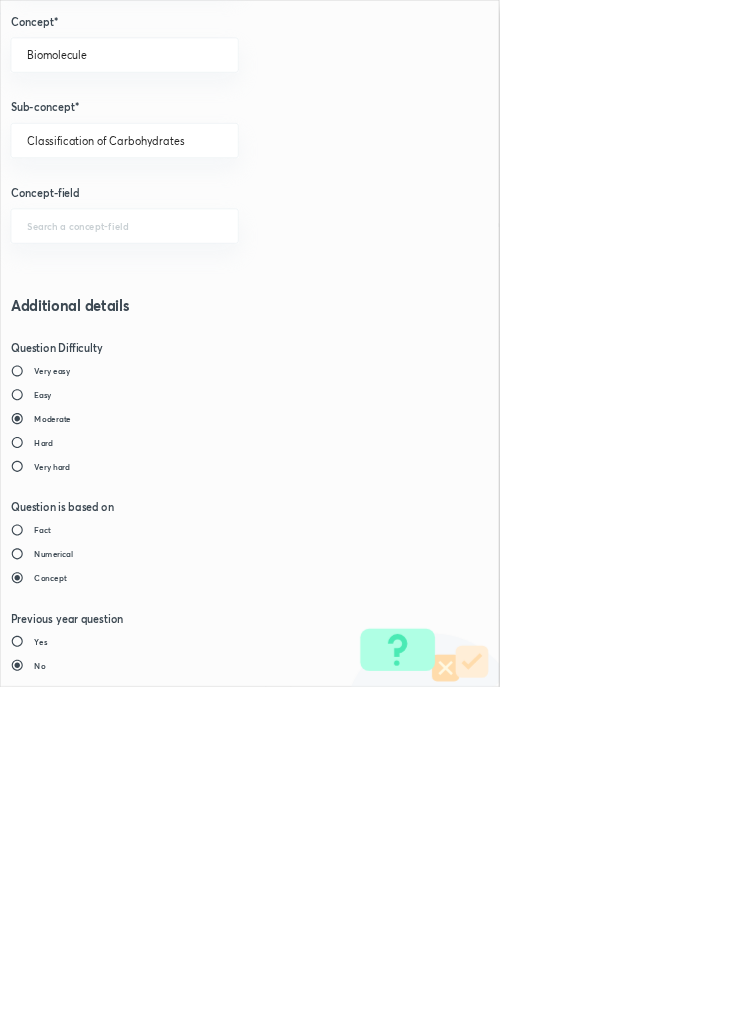 type on "1" 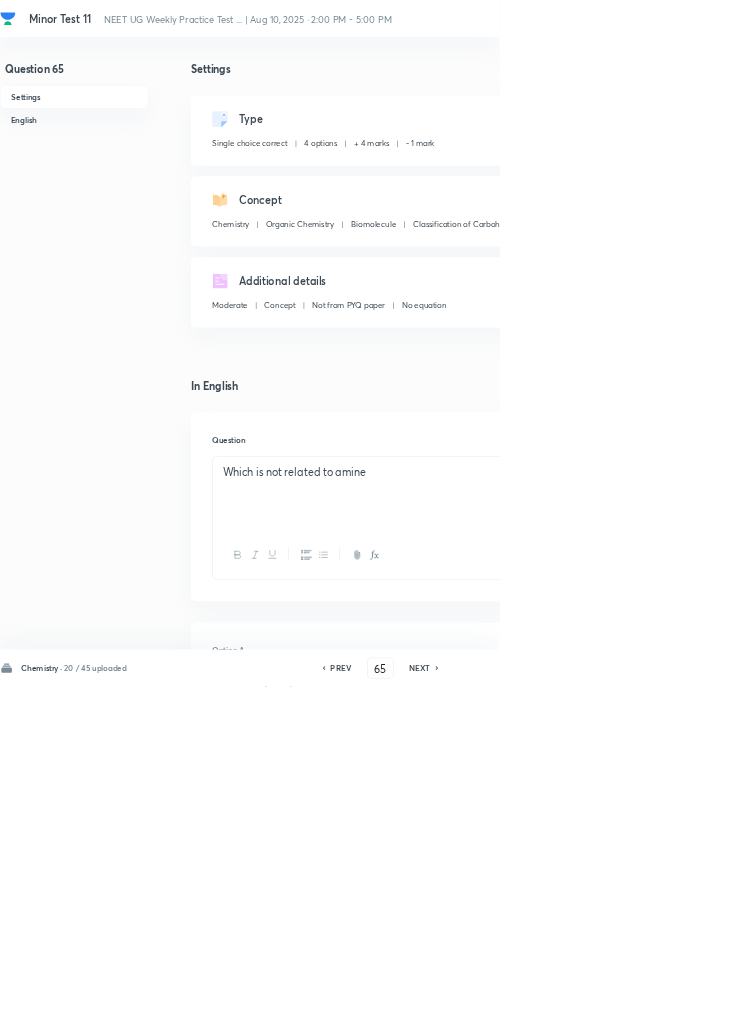 click on "Save" at bounding box center (1096, 1006) 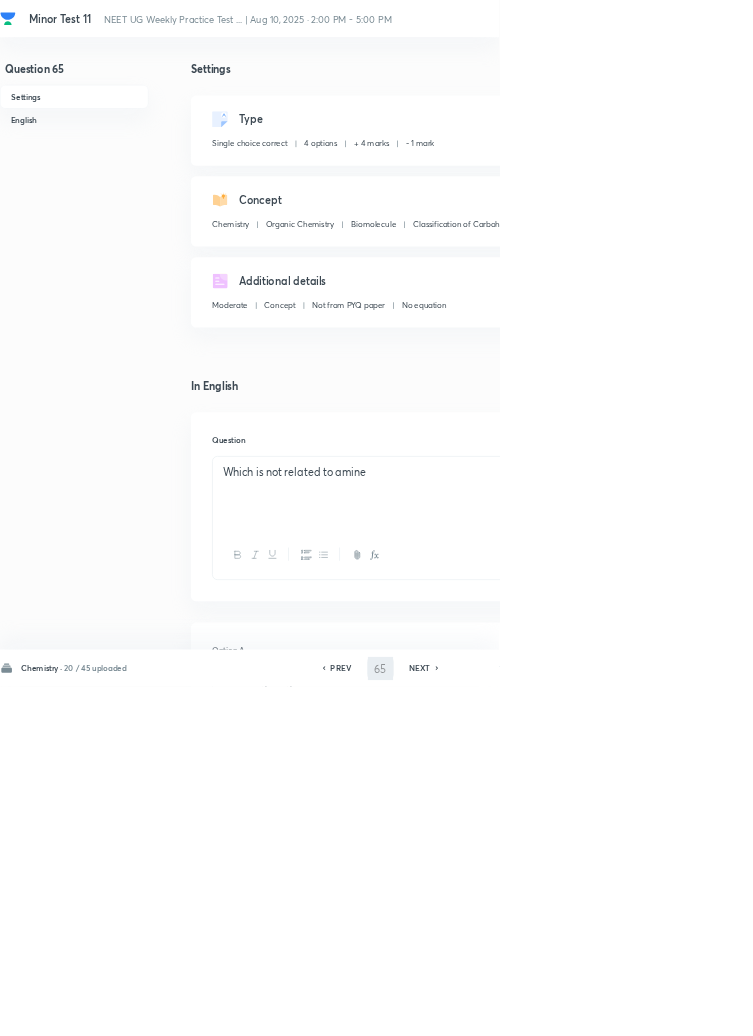 type on "66" 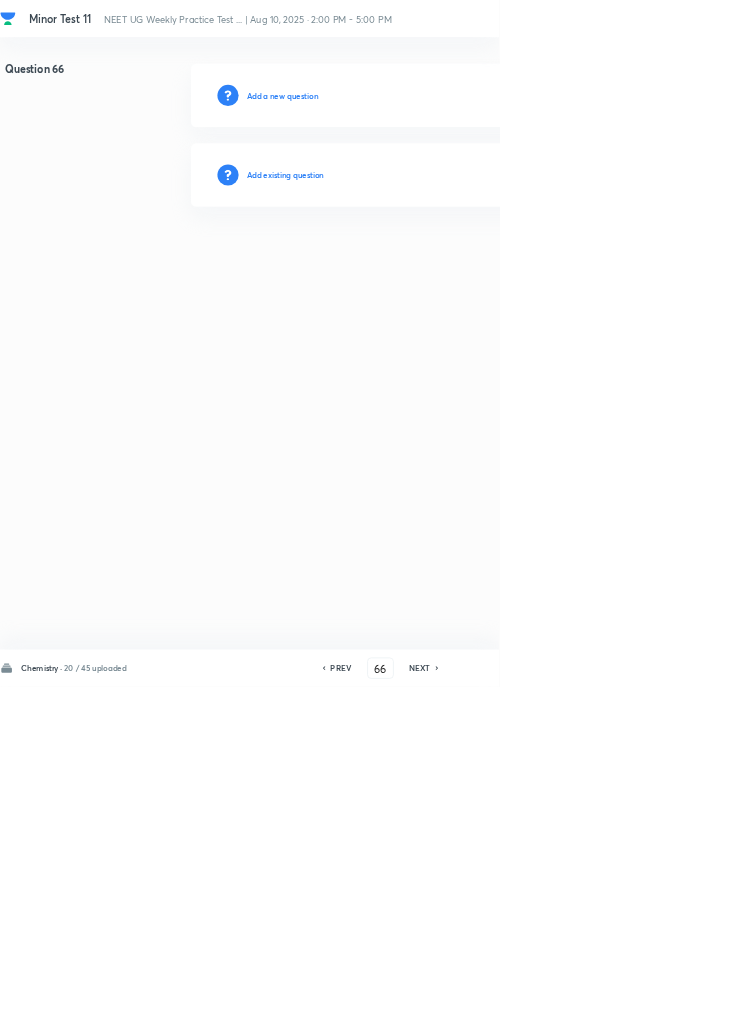 click on "Add existing question" at bounding box center [712, 264] 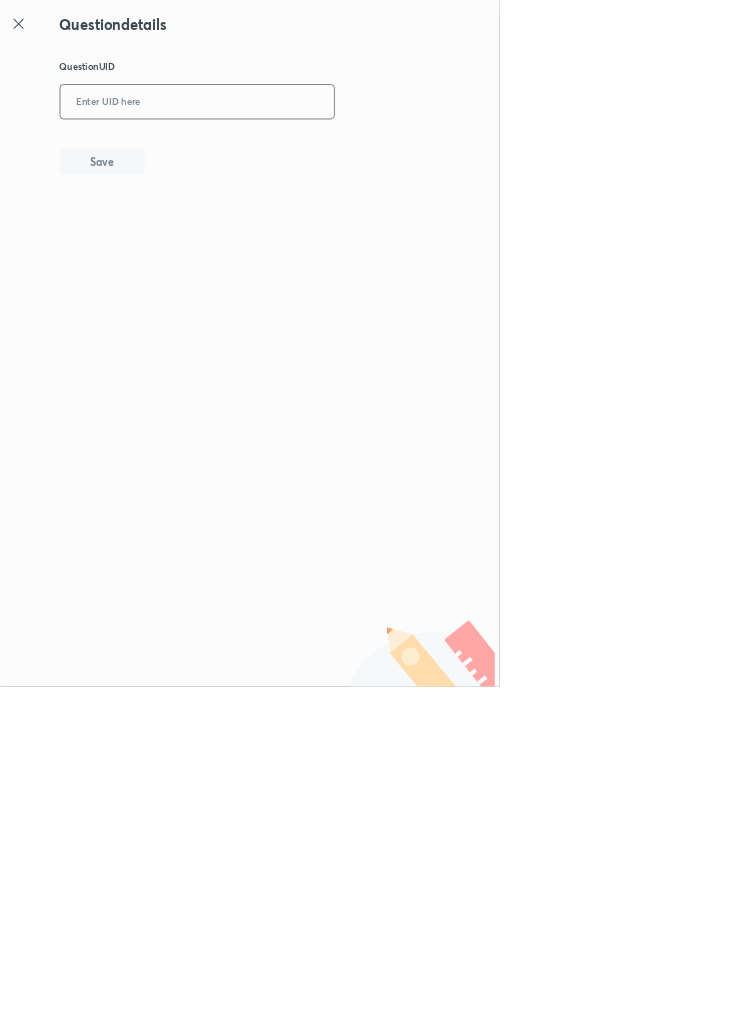click at bounding box center (297, 154) 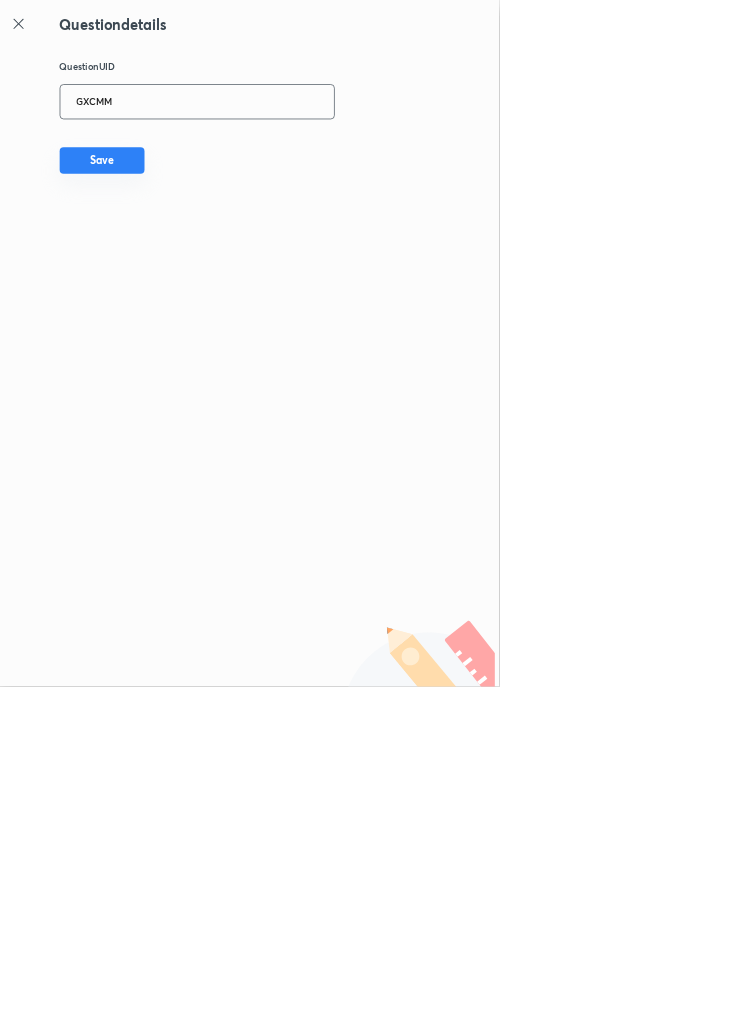 type on "GXCMM" 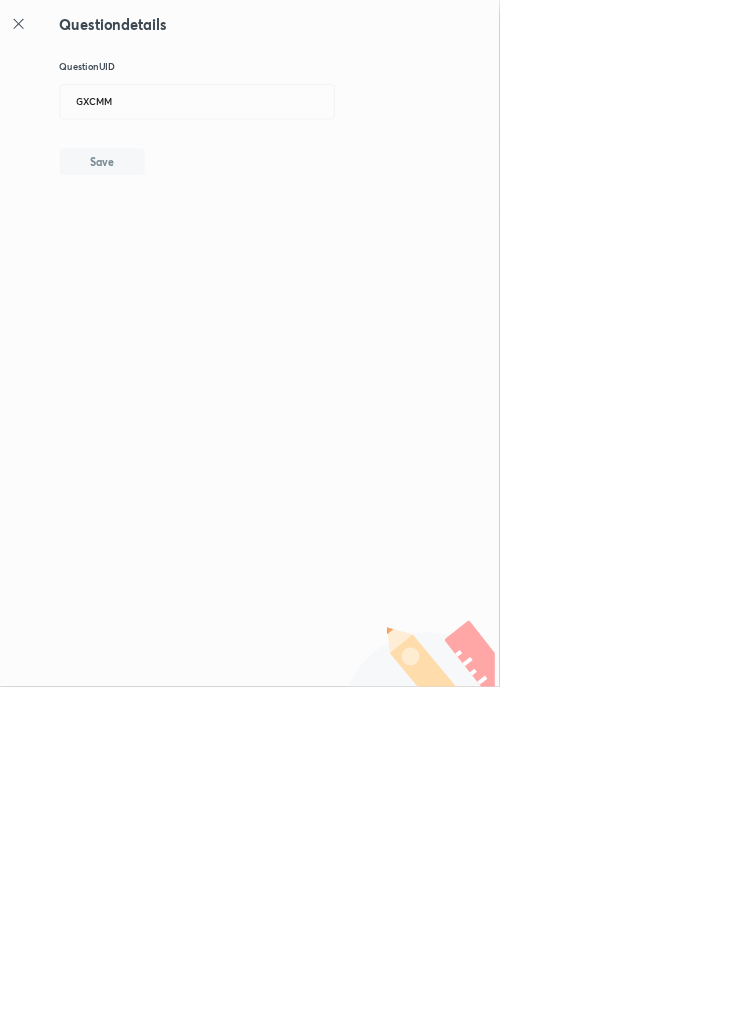 type 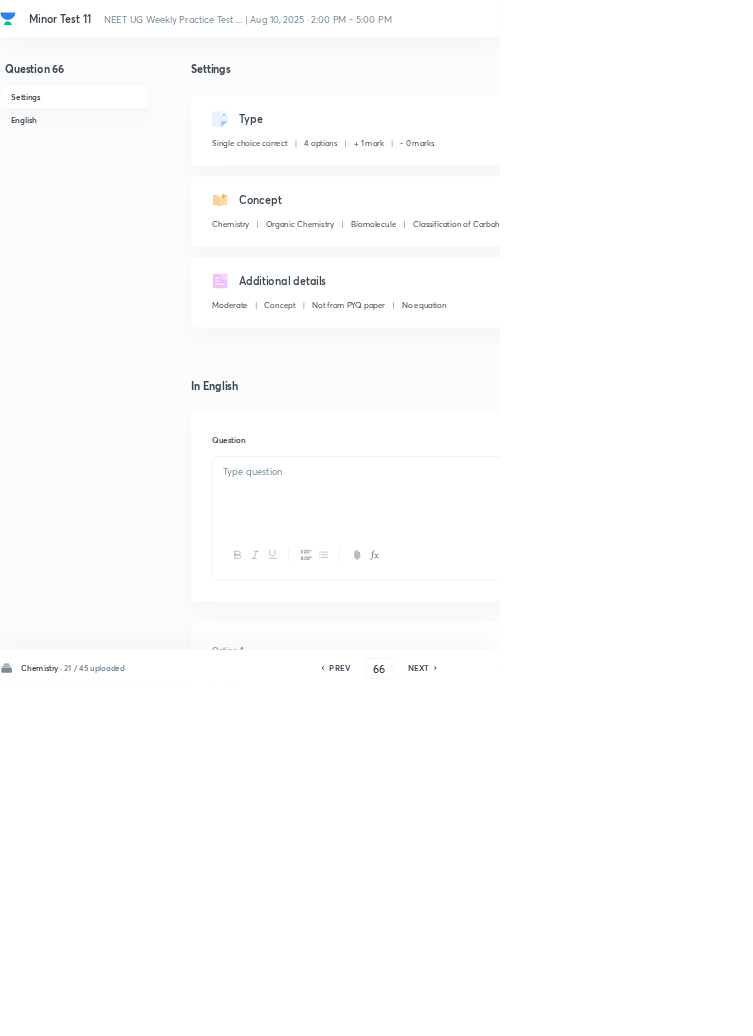 checkbox on "true" 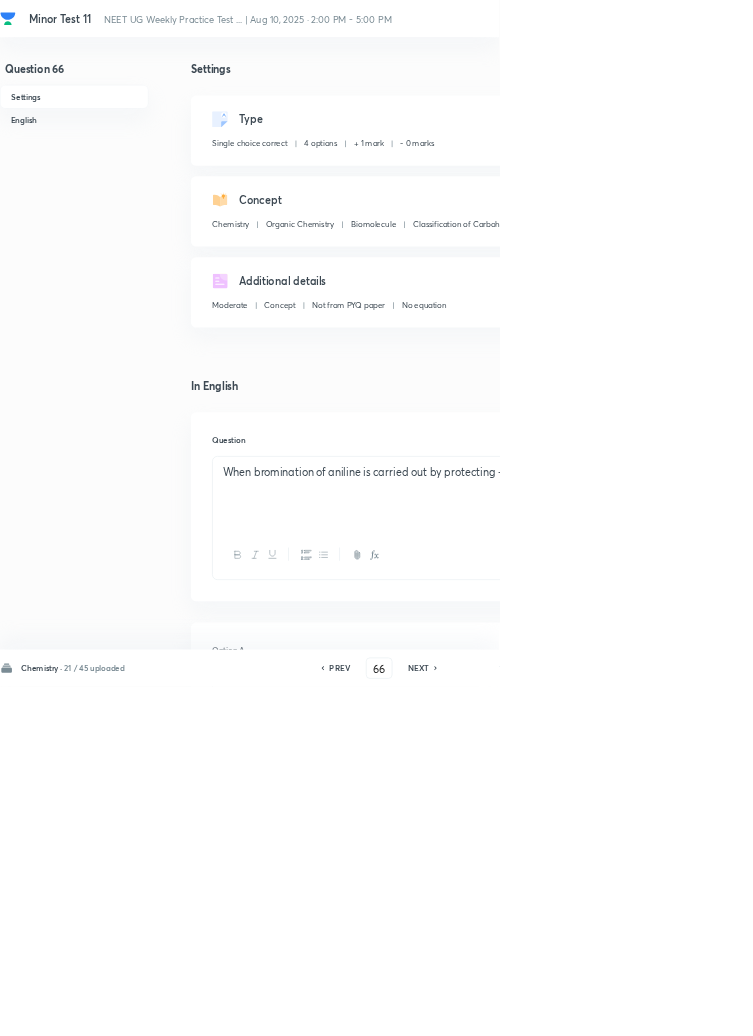 click on "Edit" at bounding box center (920, 182) 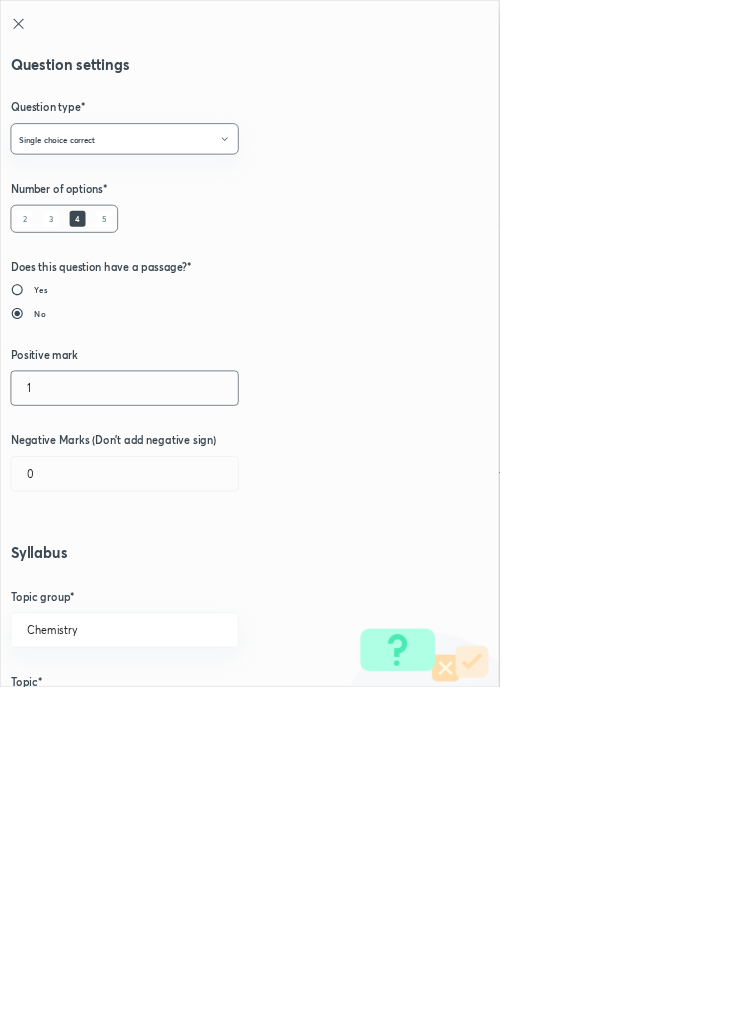 click on "1" at bounding box center (188, 585) 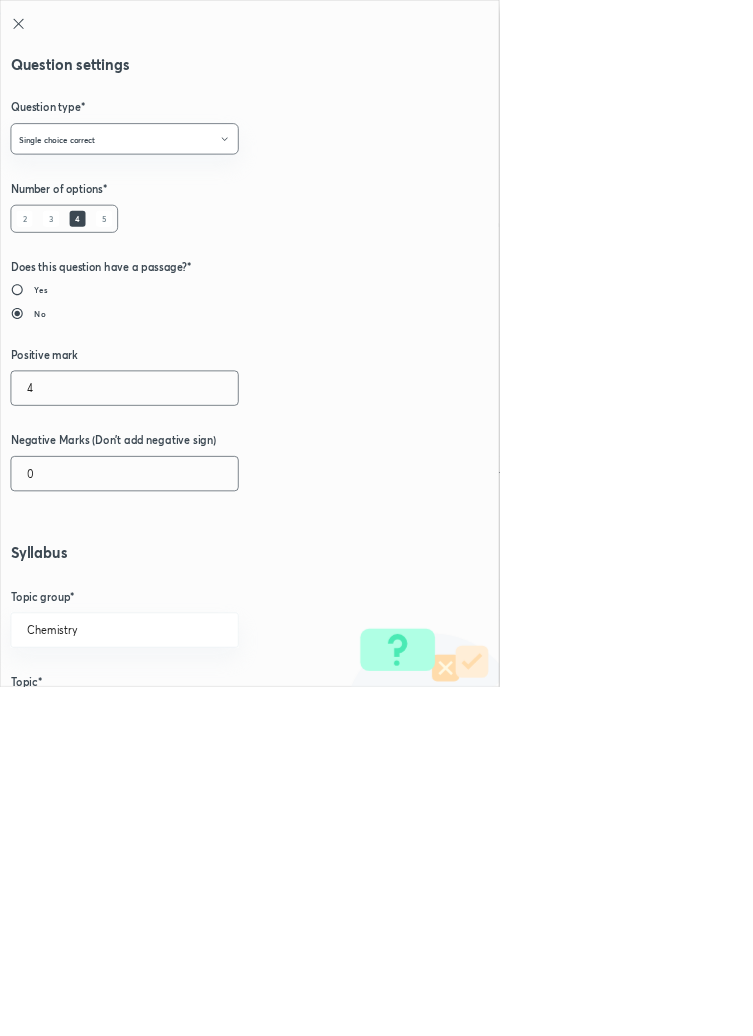type on "4" 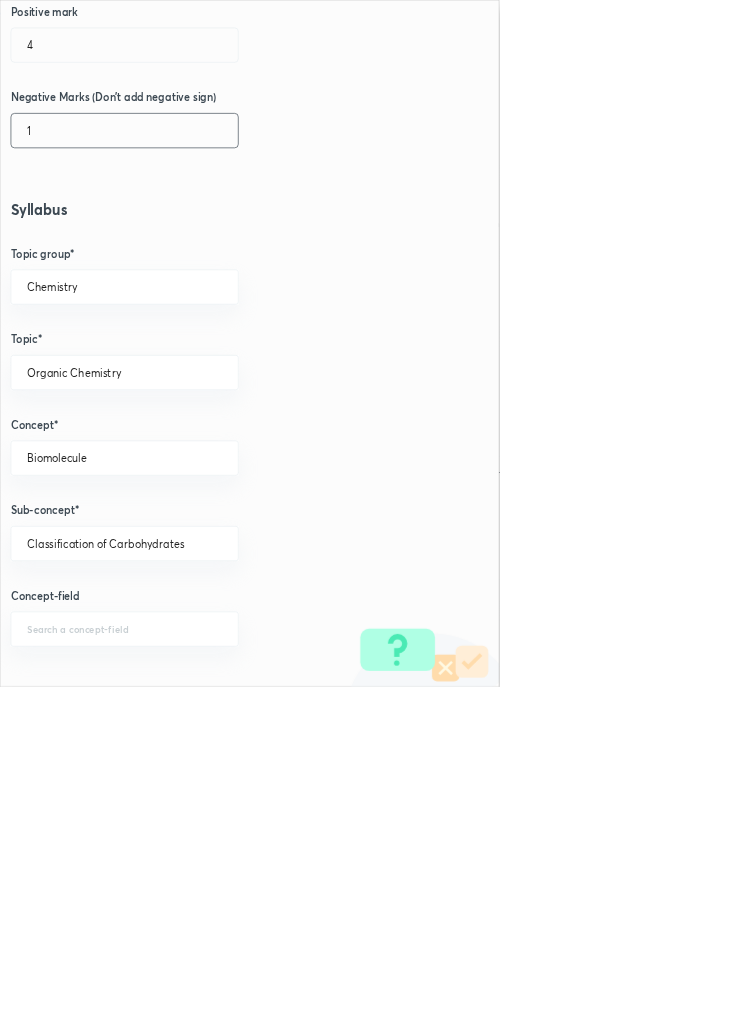 scroll, scrollTop: 1125, scrollLeft: 0, axis: vertical 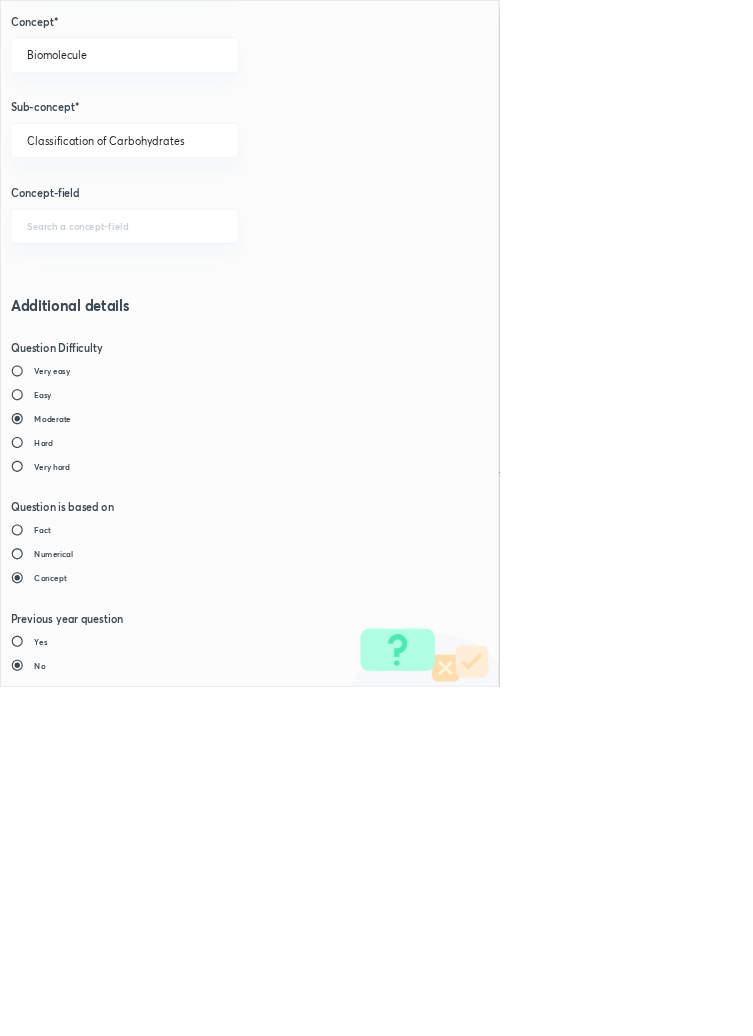 type on "1" 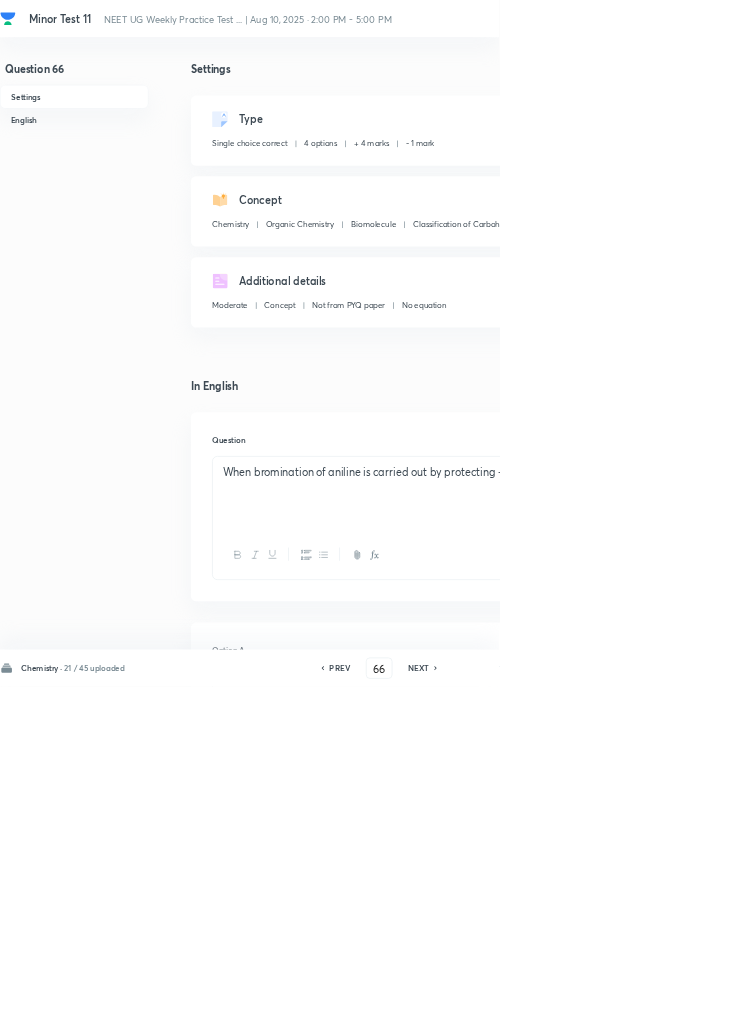 click on "Save" at bounding box center [1096, 1006] 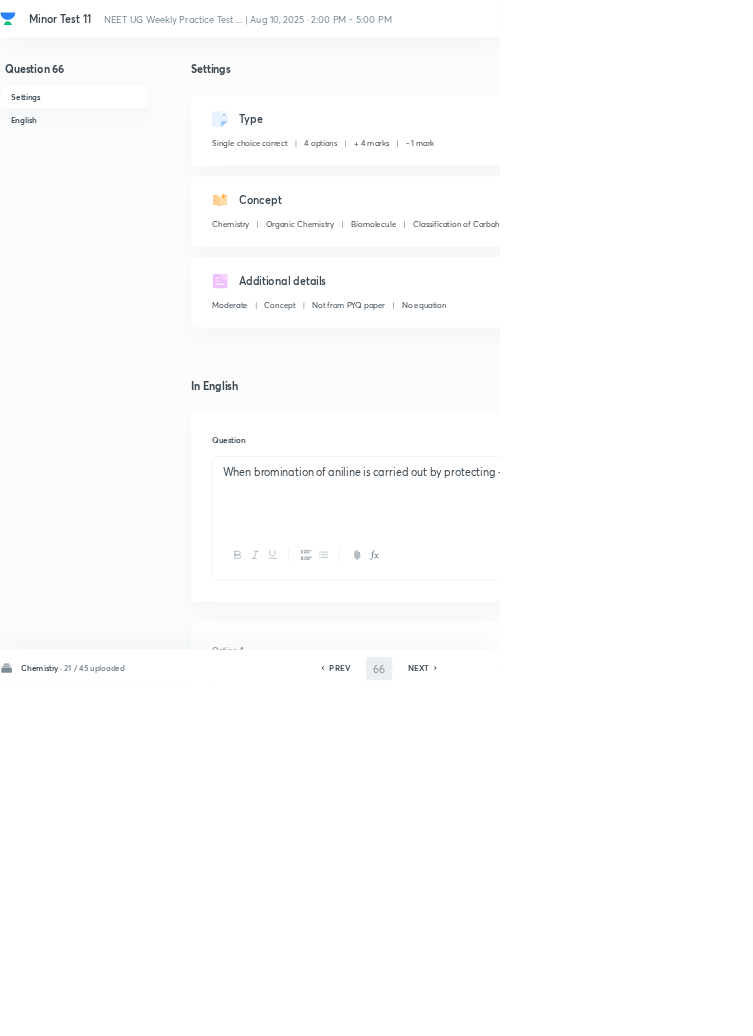 type on "67" 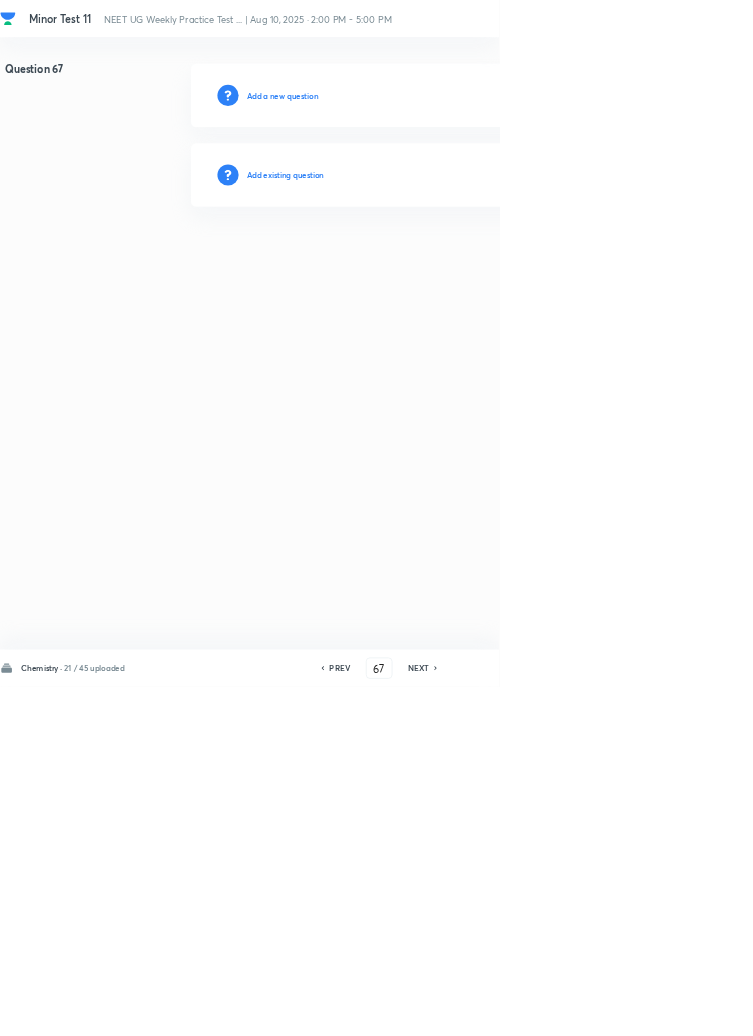 click on "Add existing question" at bounding box center [430, 264] 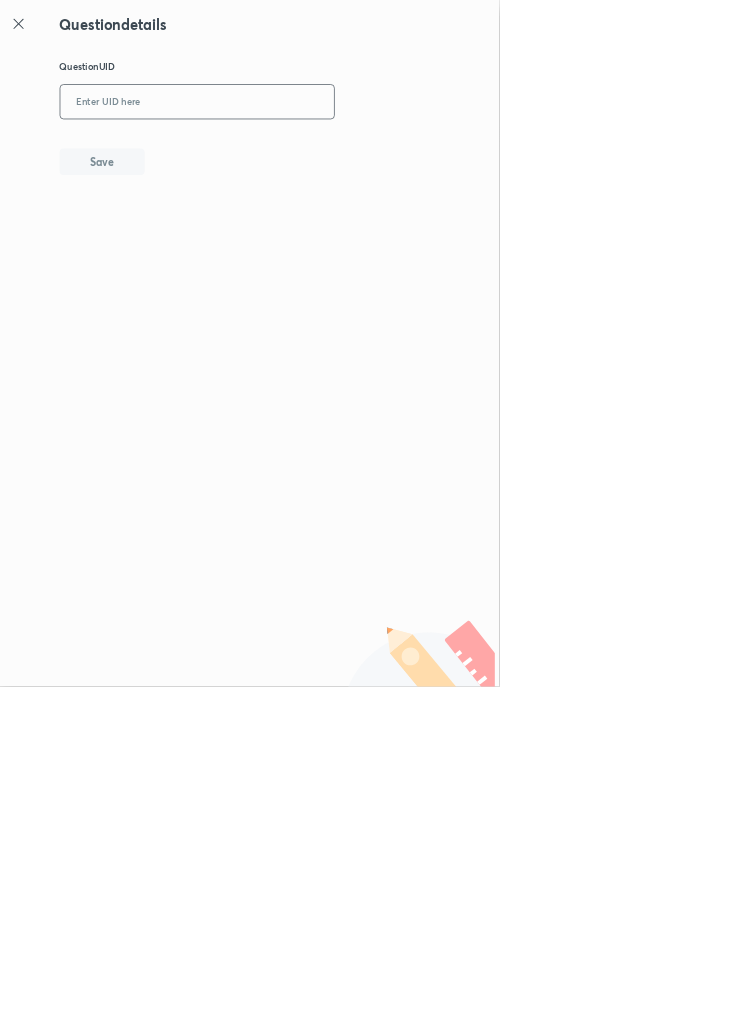 click at bounding box center (297, 154) 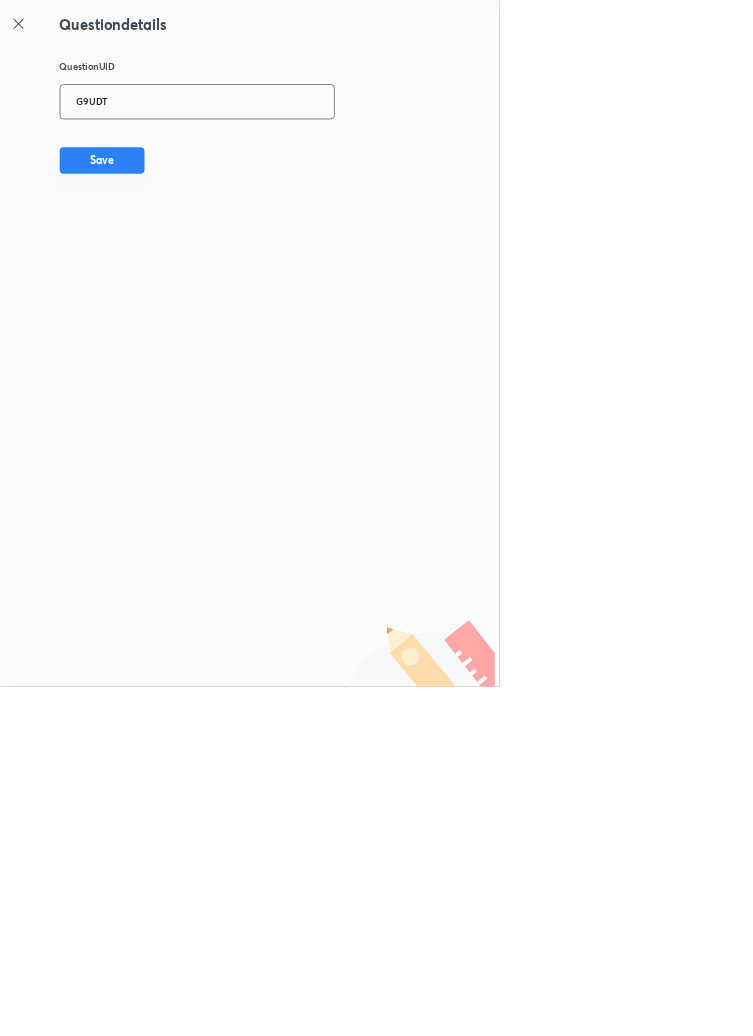 type on "G9UDT" 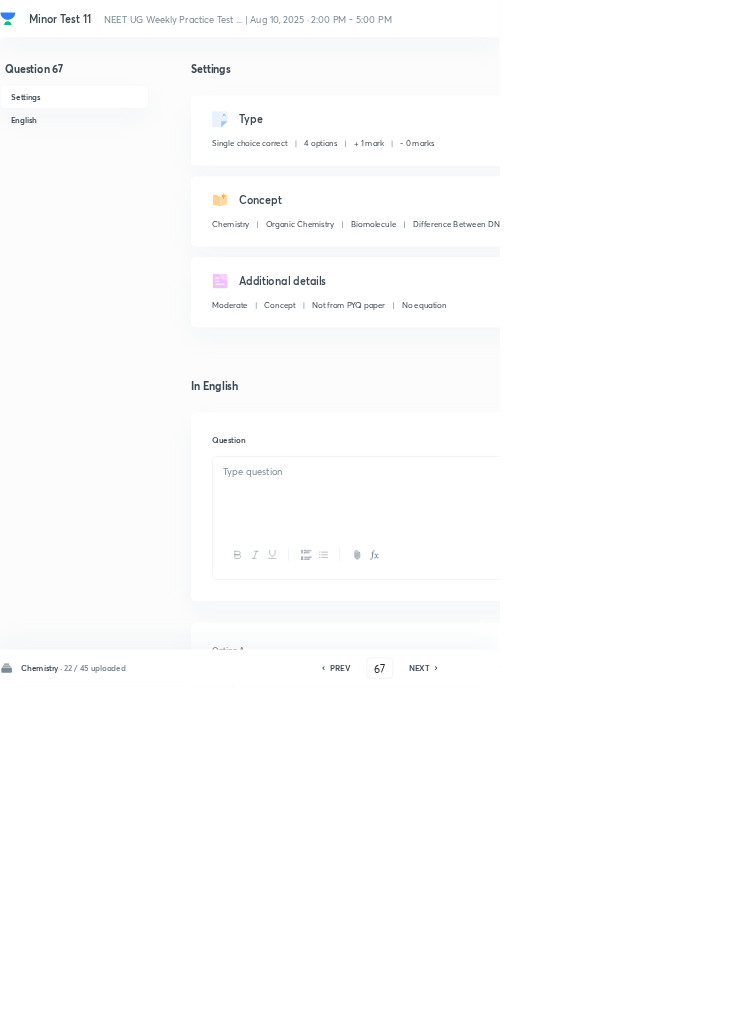checkbox on "true" 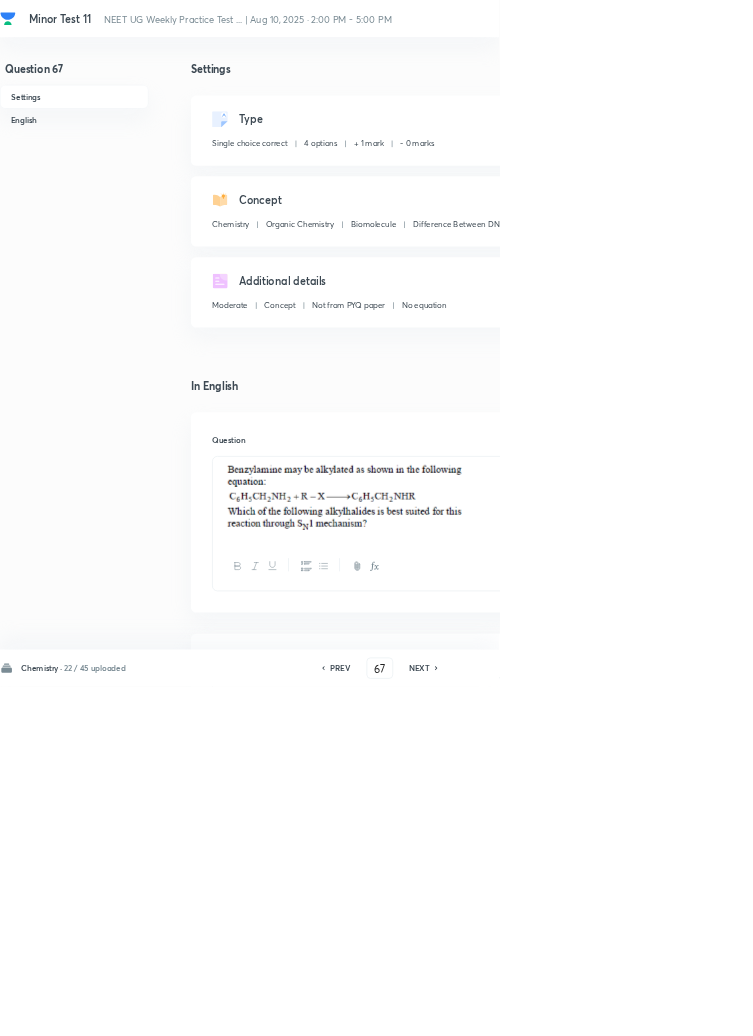 click on "Edit" at bounding box center [920, 182] 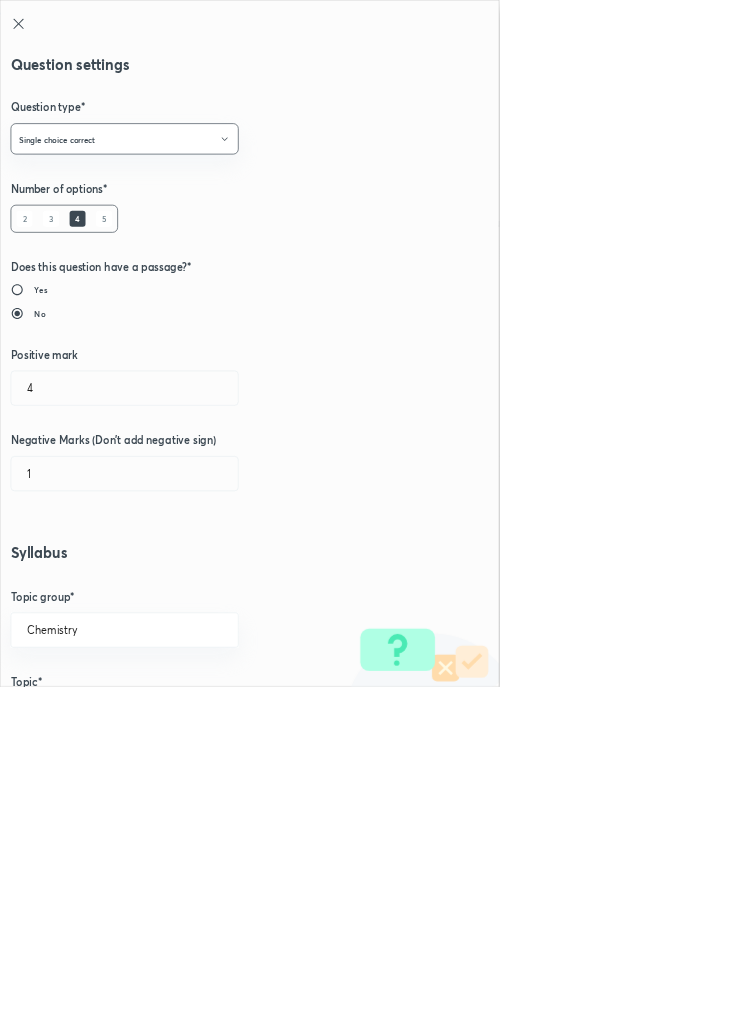 type on "1" 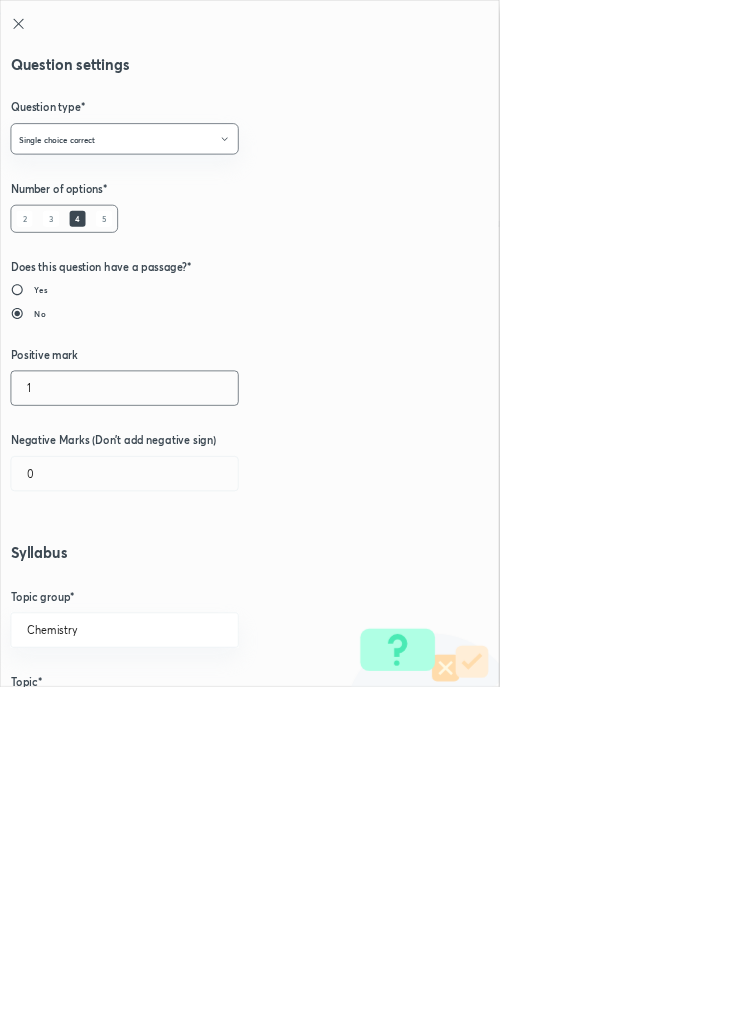 click on "1" at bounding box center (188, 585) 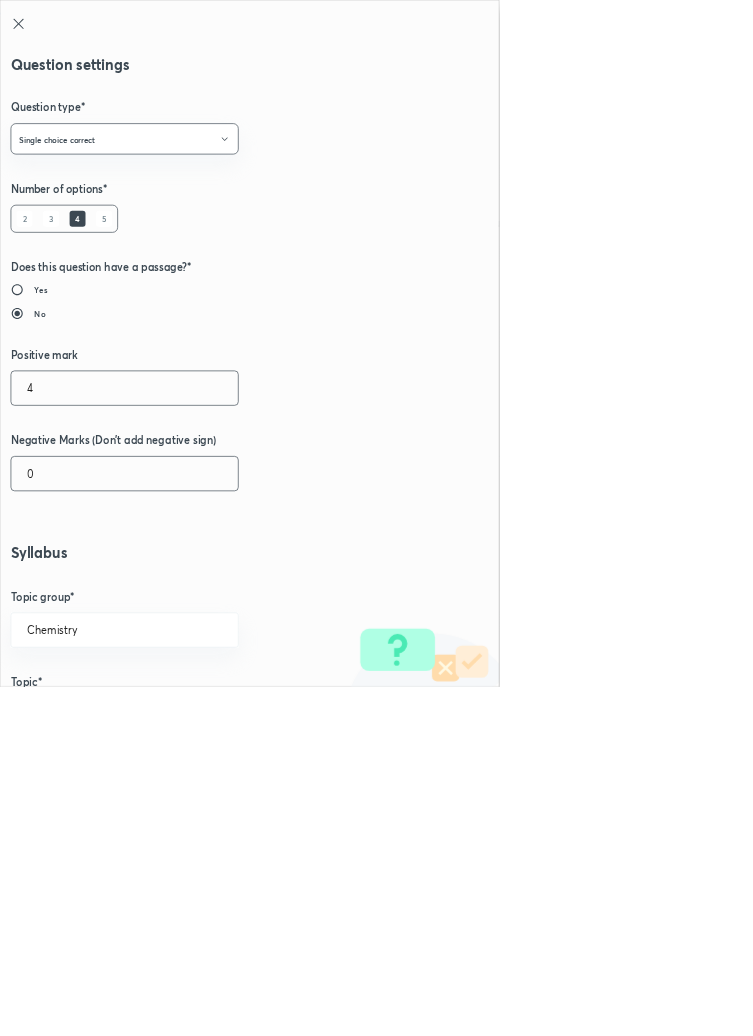 type on "4" 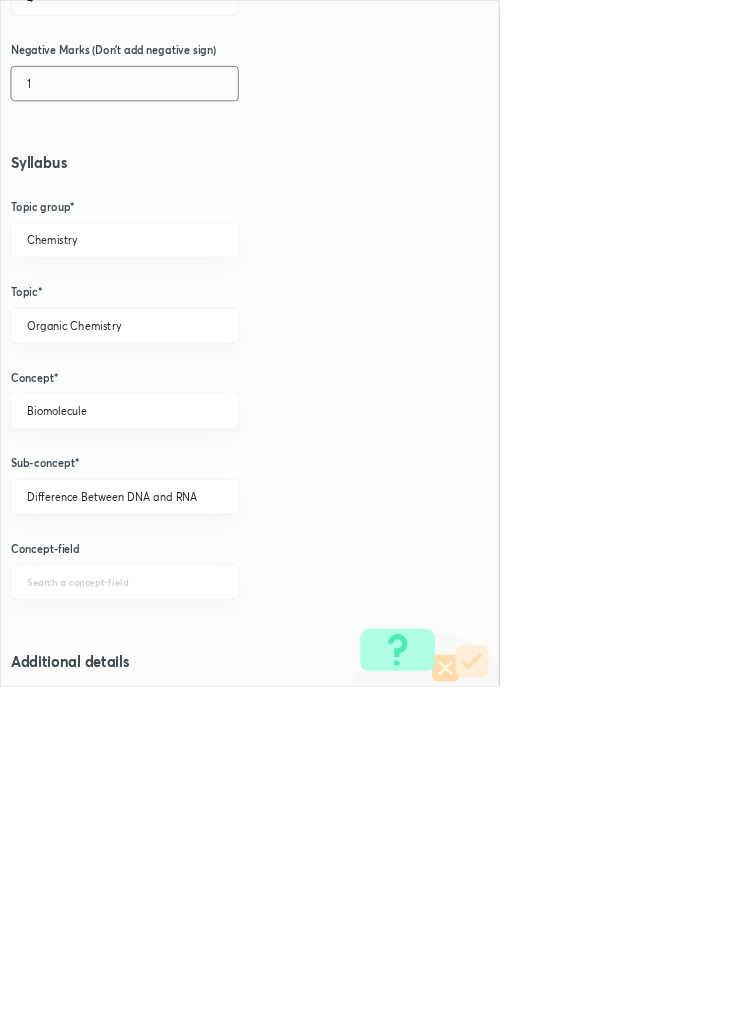 scroll, scrollTop: 1125, scrollLeft: 0, axis: vertical 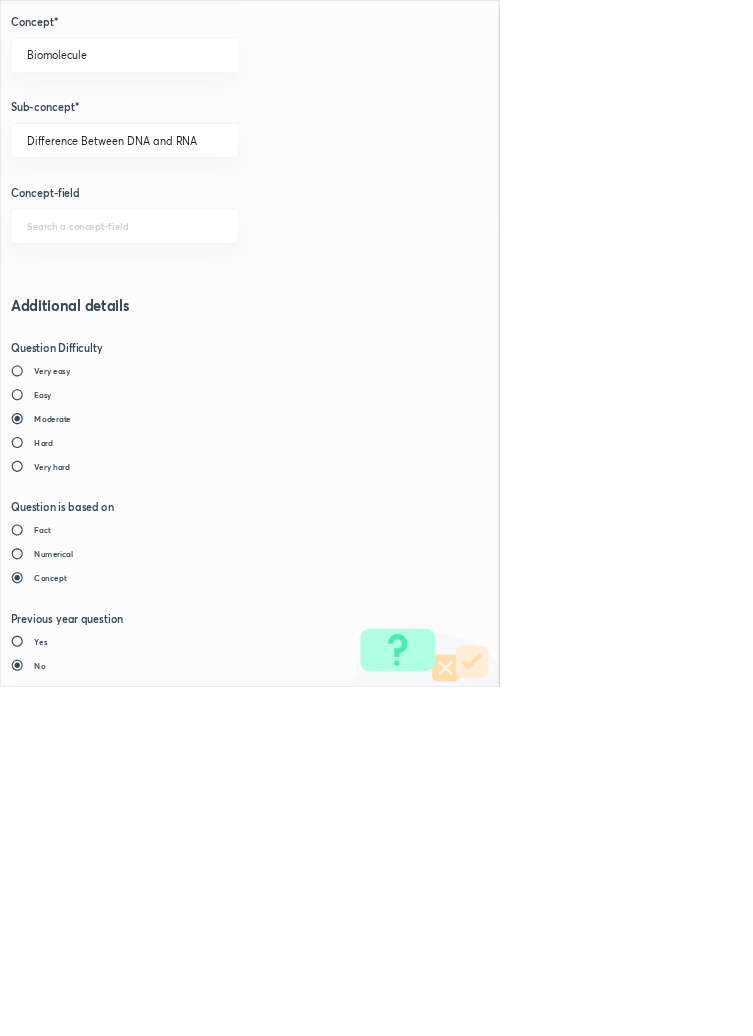 type on "1" 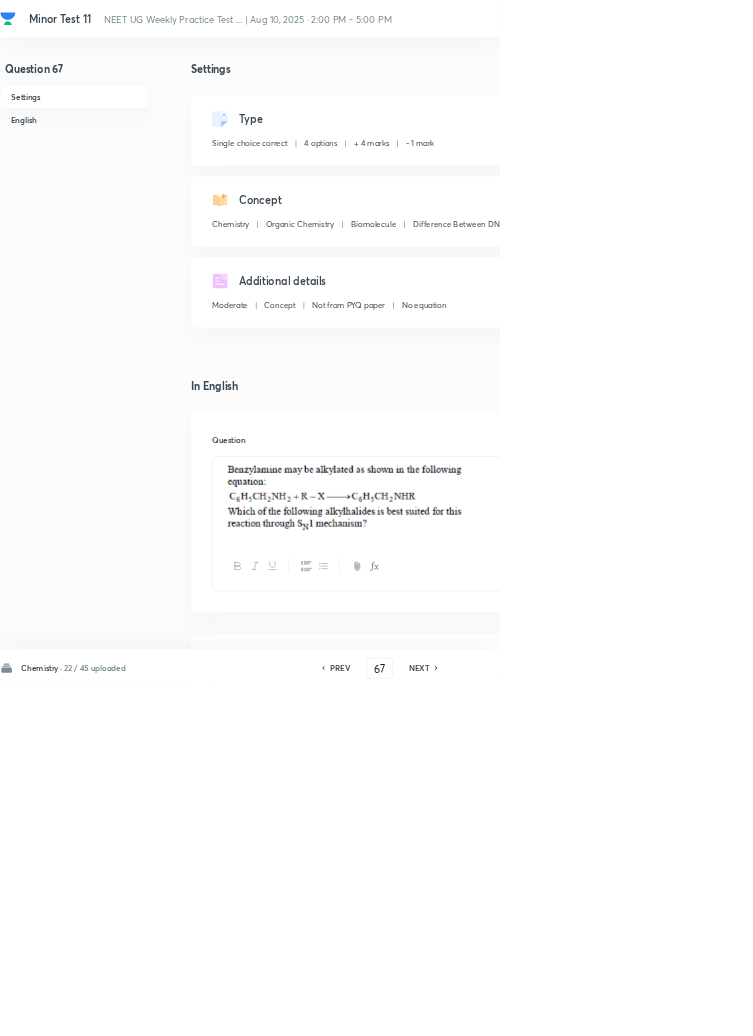 click on "Save" at bounding box center (1096, 1006) 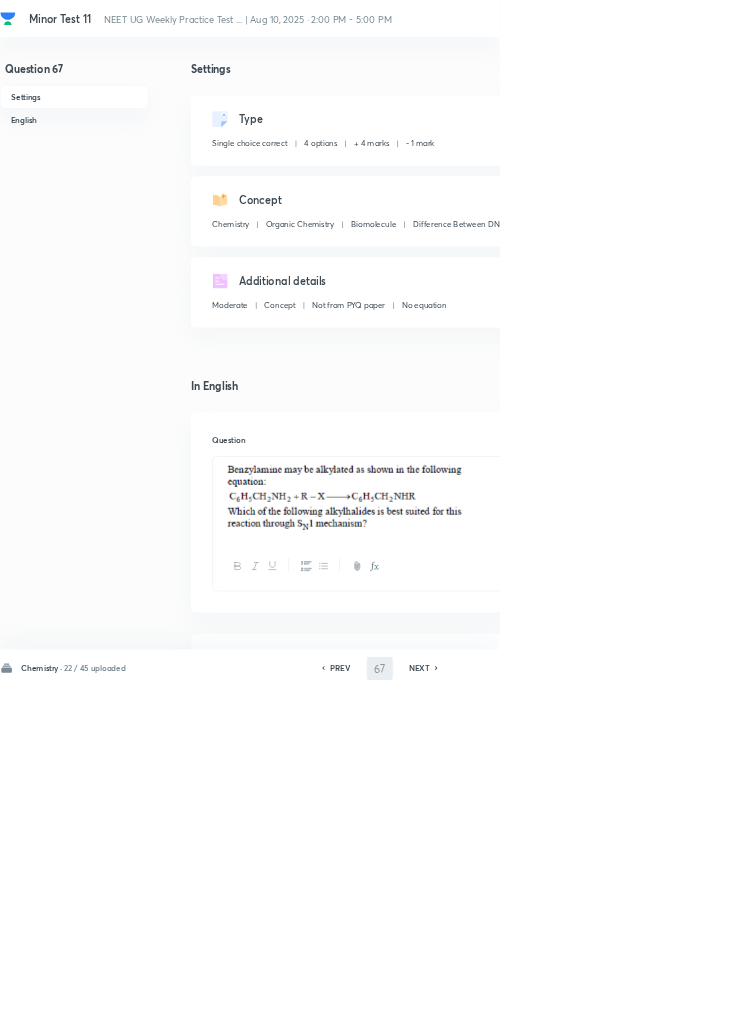 type on "68" 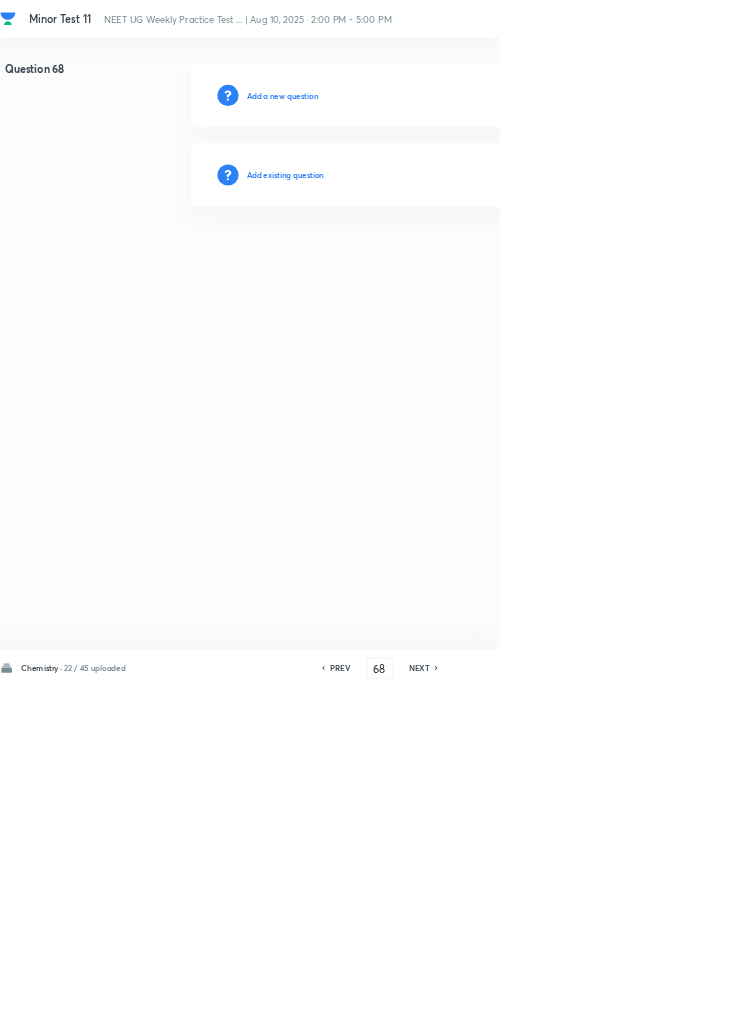 click on "Add existing question" at bounding box center (430, 264) 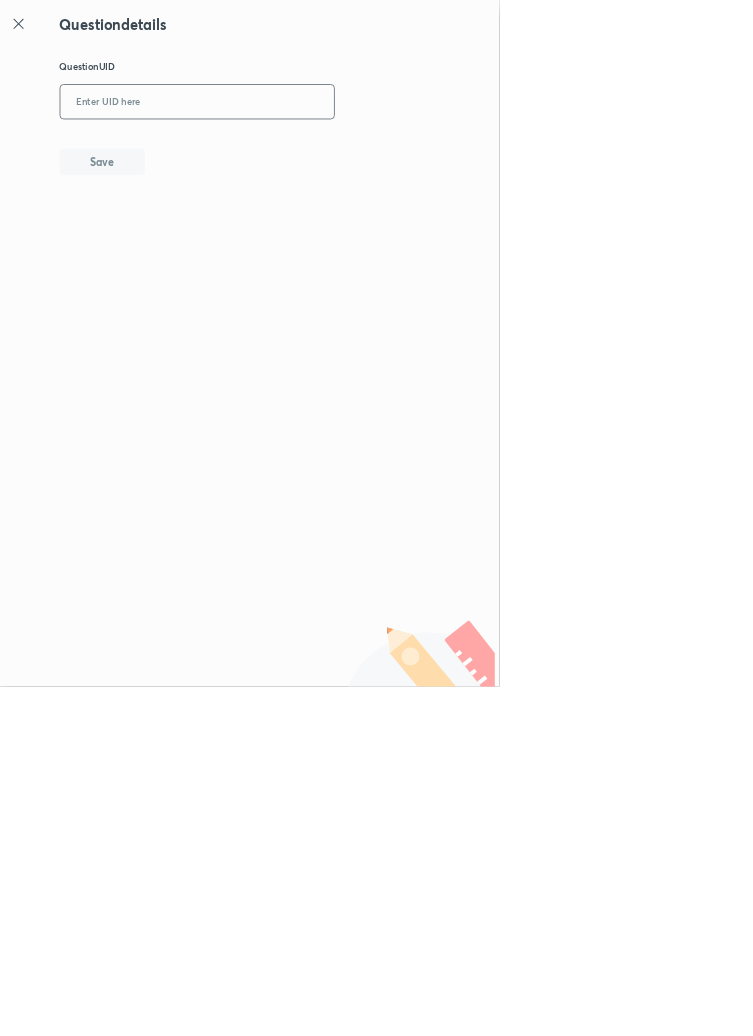 click at bounding box center (297, 154) 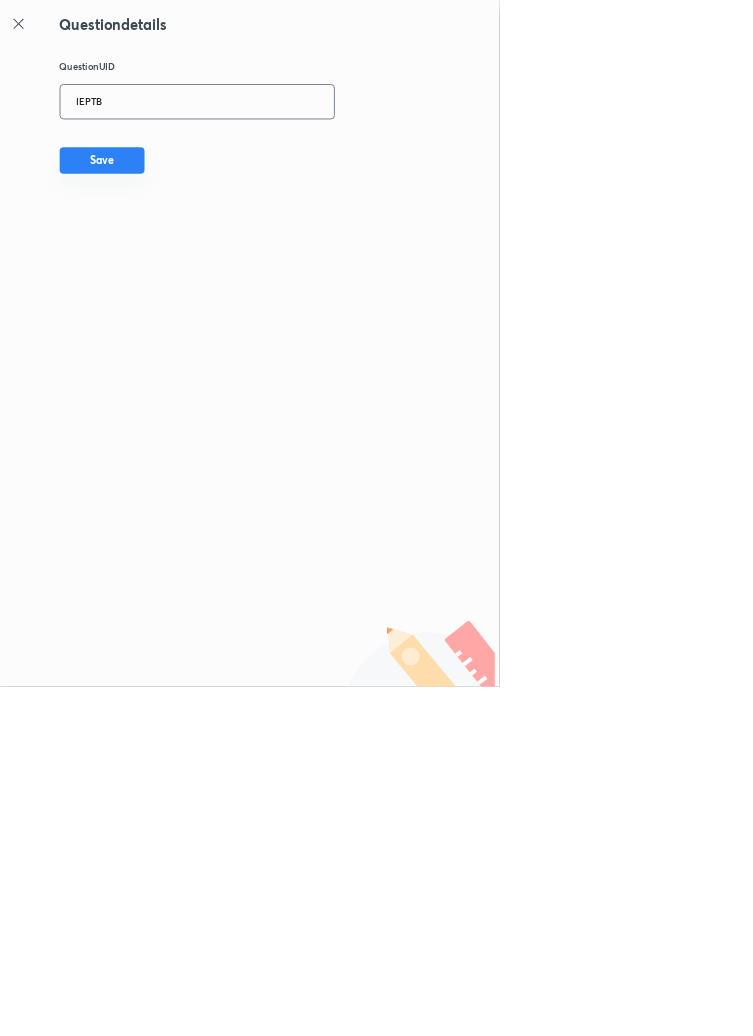 type on "IEPTB" 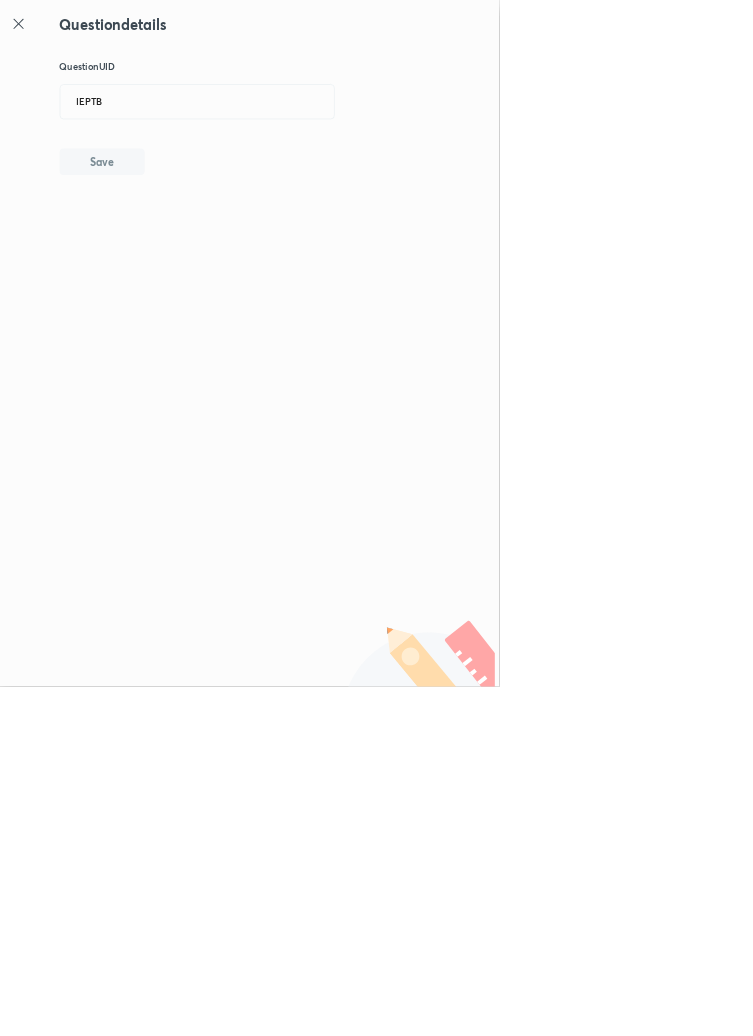 type 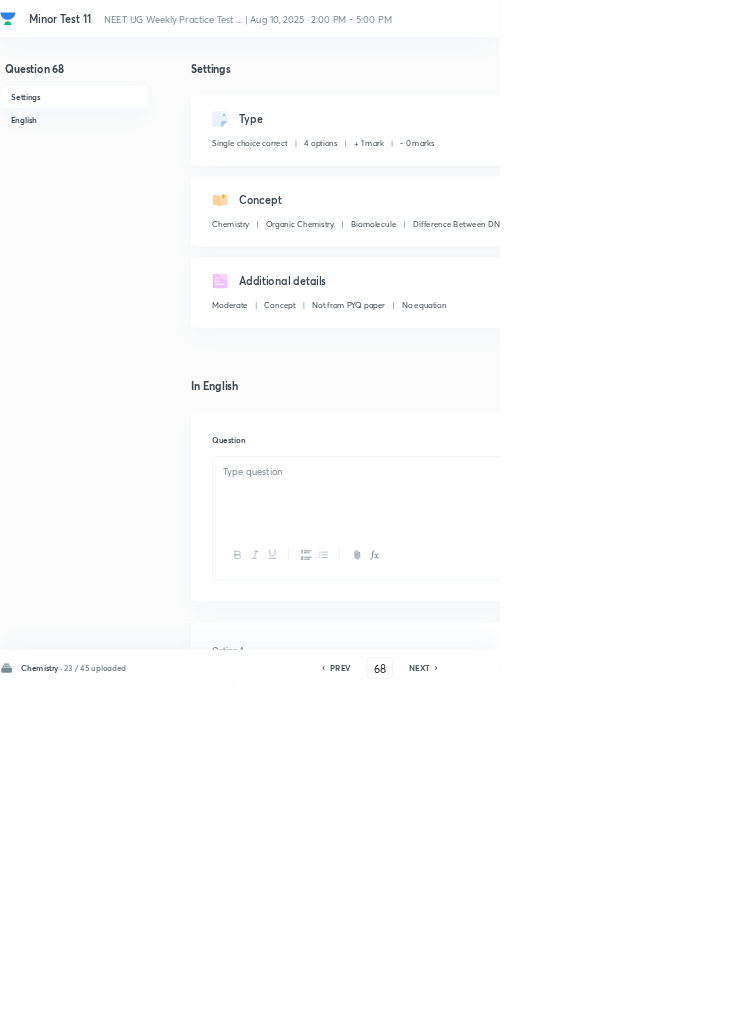 checkbox on "true" 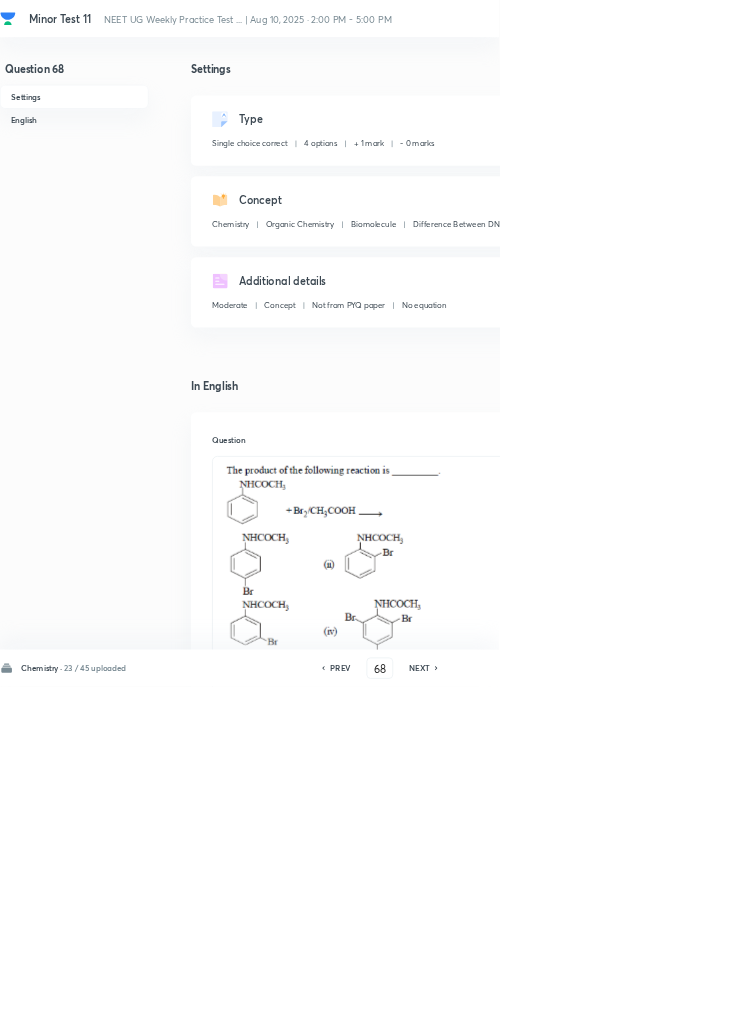 click on "Edit" at bounding box center (920, 182) 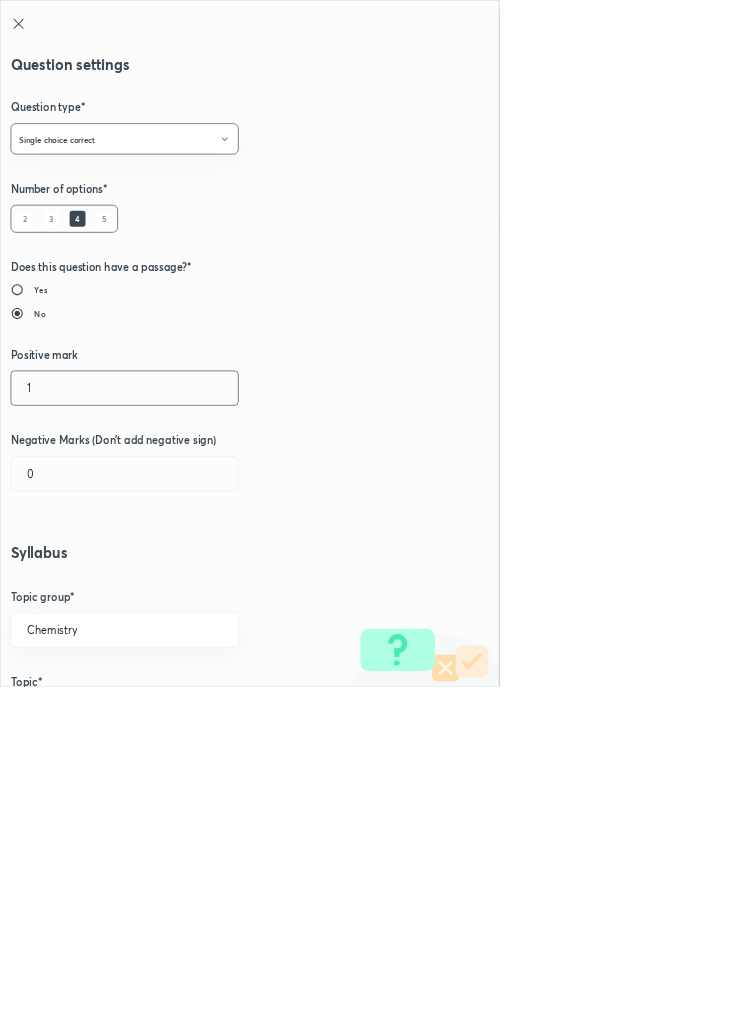 click on "1" at bounding box center [188, 585] 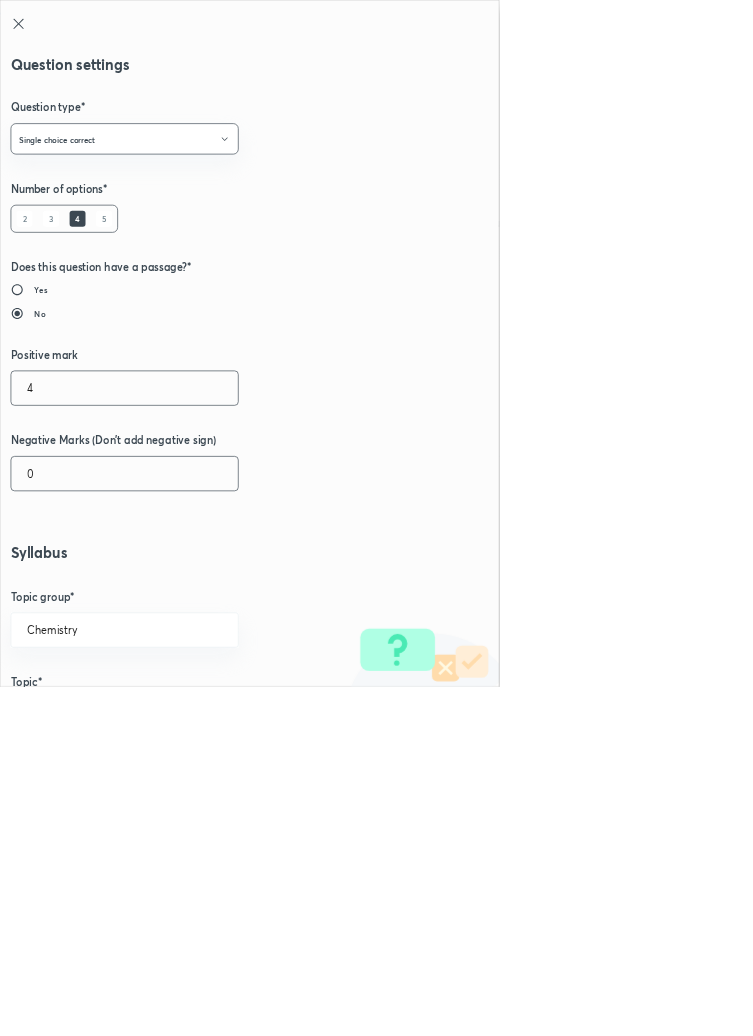 type on "4" 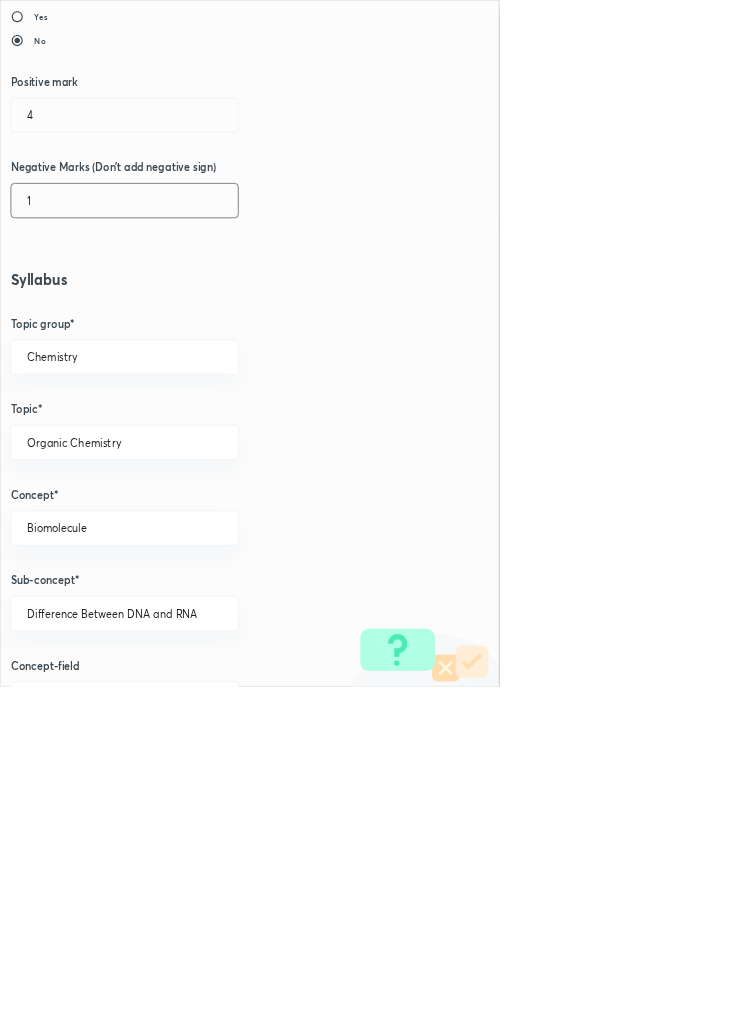 scroll, scrollTop: 1125, scrollLeft: 0, axis: vertical 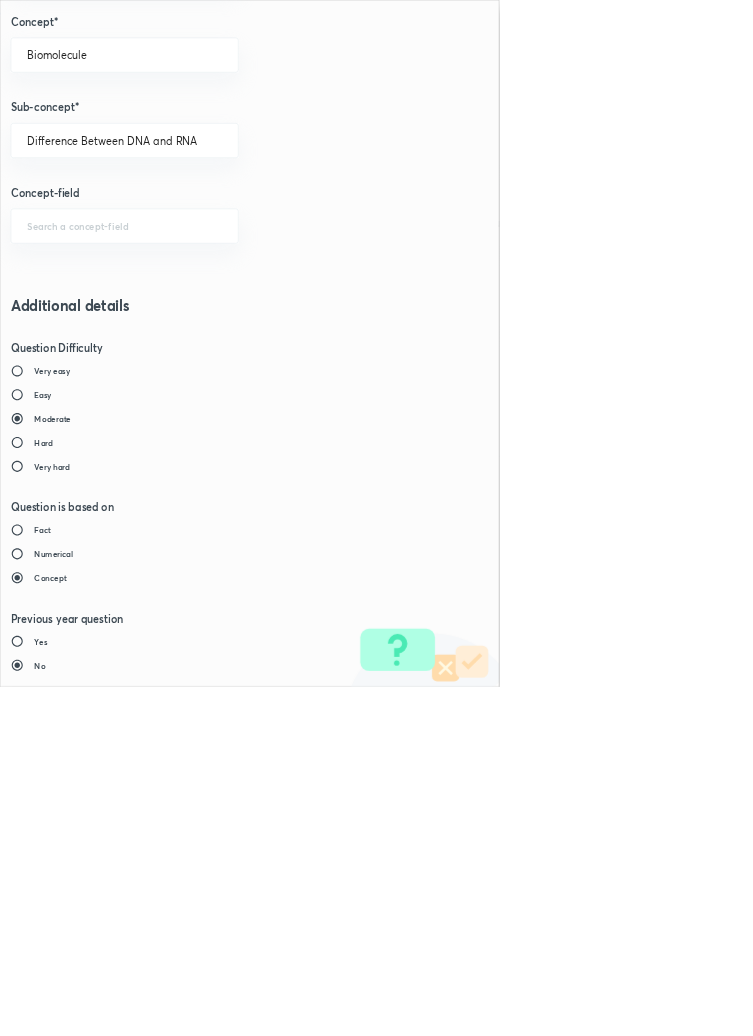 type on "1" 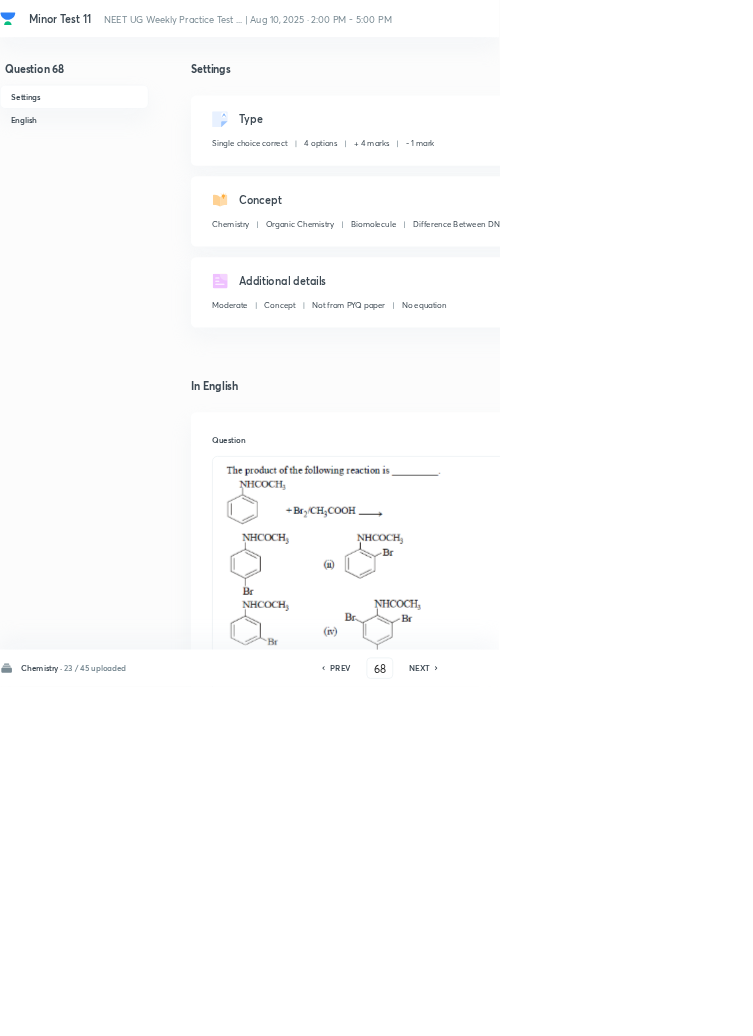 click on "Save" at bounding box center (1096, 1006) 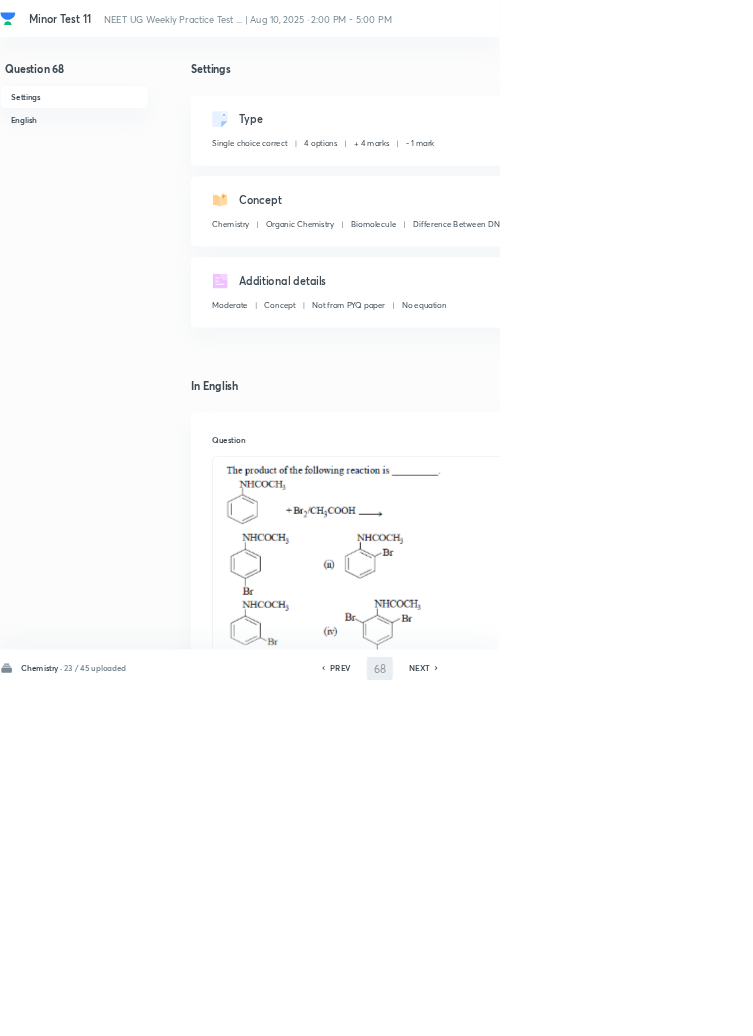 type on "69" 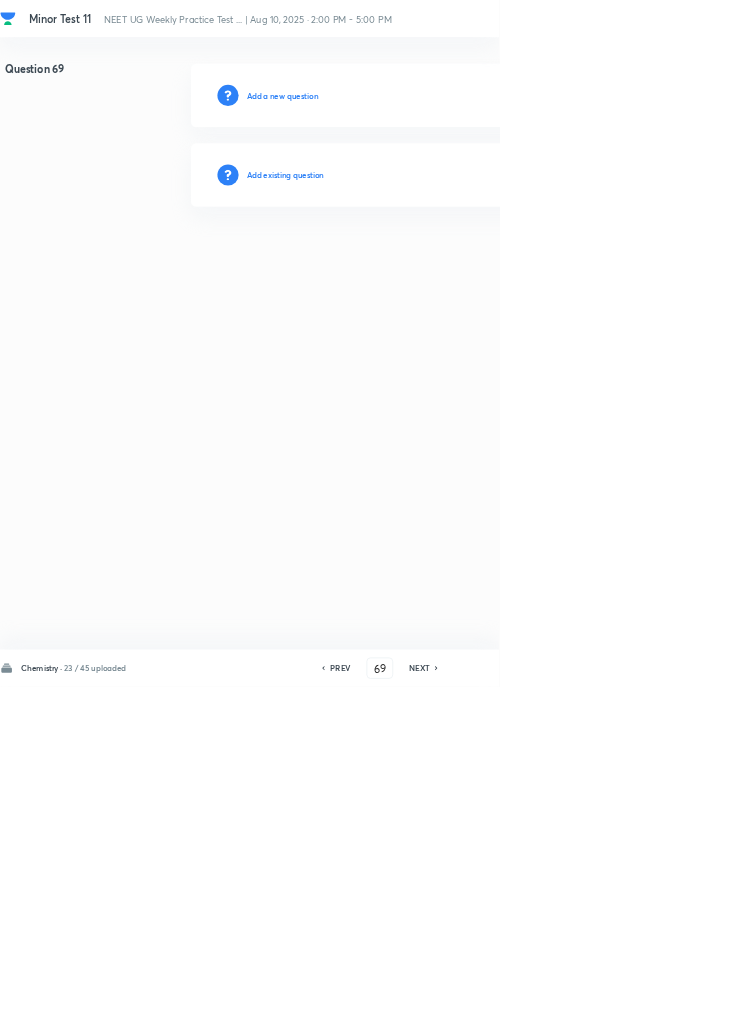 click on "Add existing question" at bounding box center (430, 264) 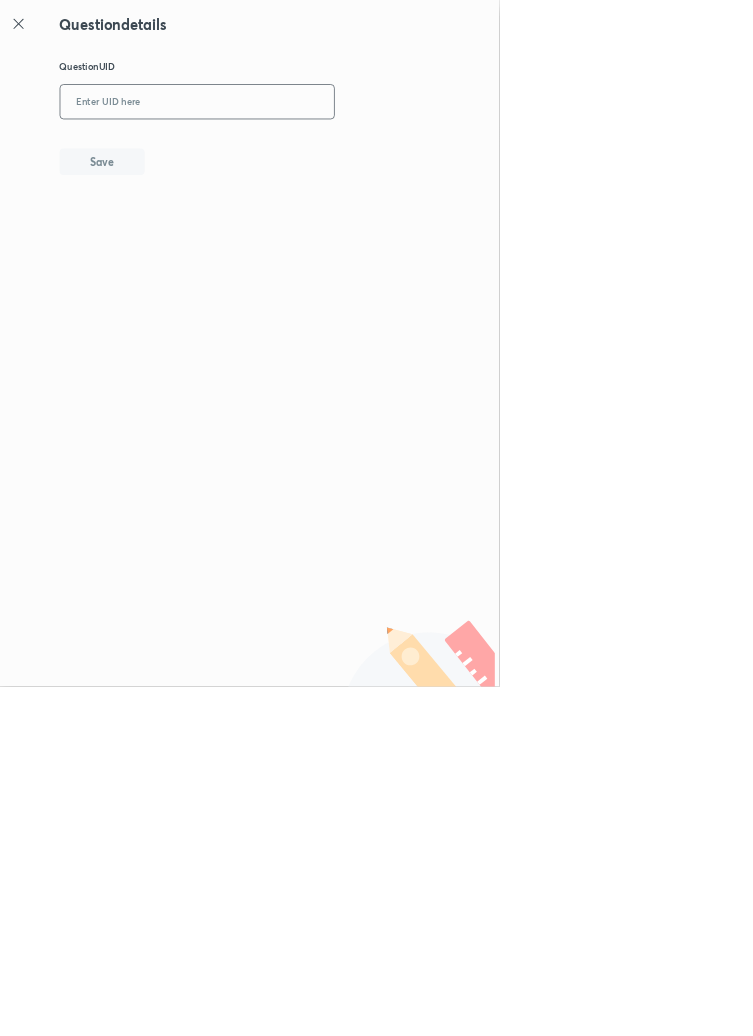 click at bounding box center [297, 154] 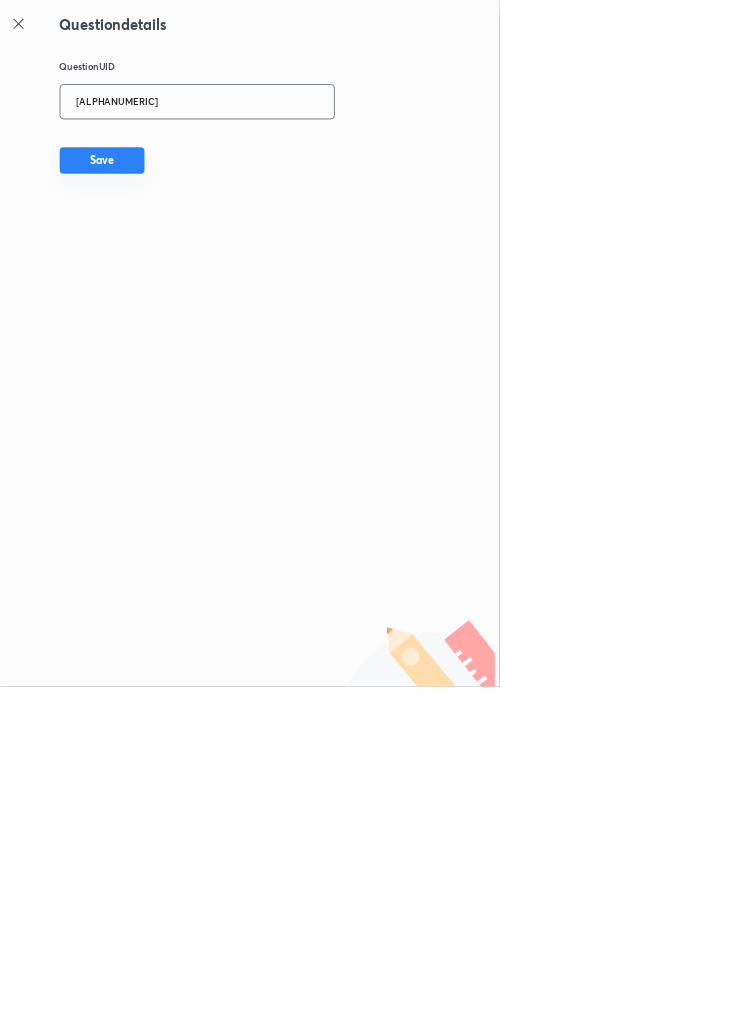 type on "X3Z7P" 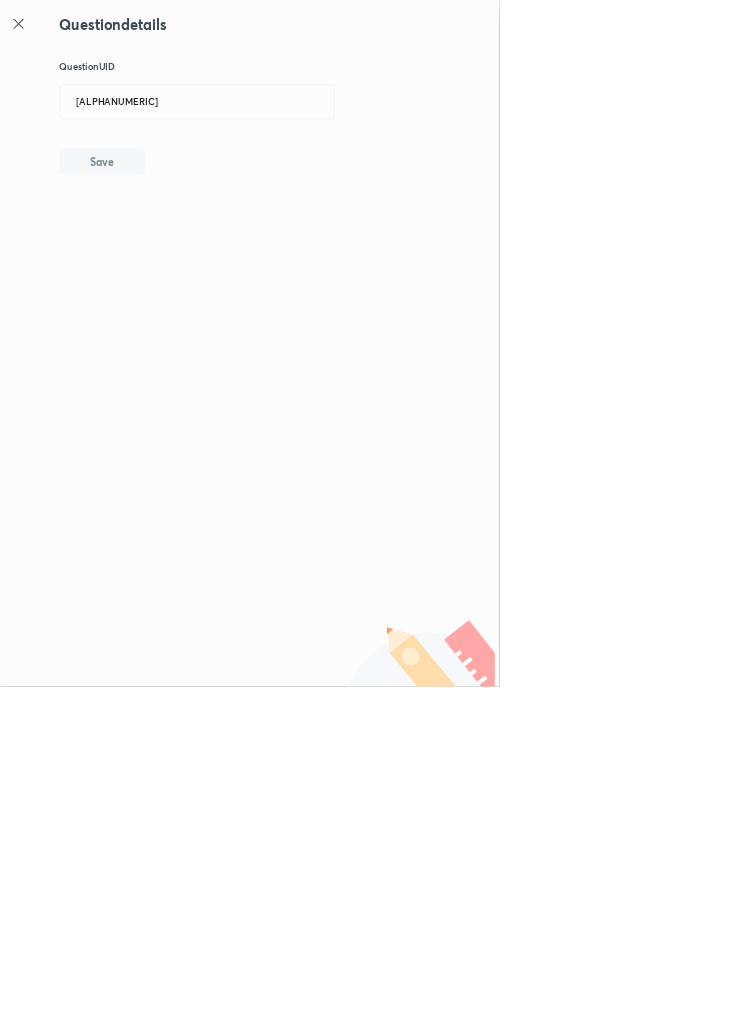 type 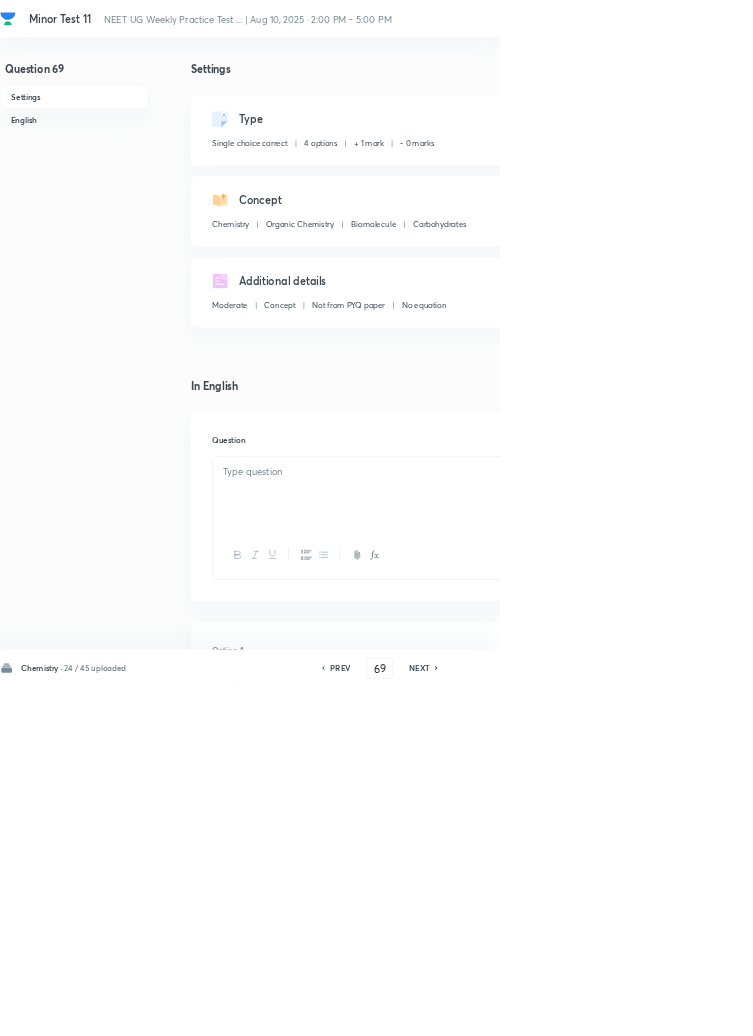 checkbox on "true" 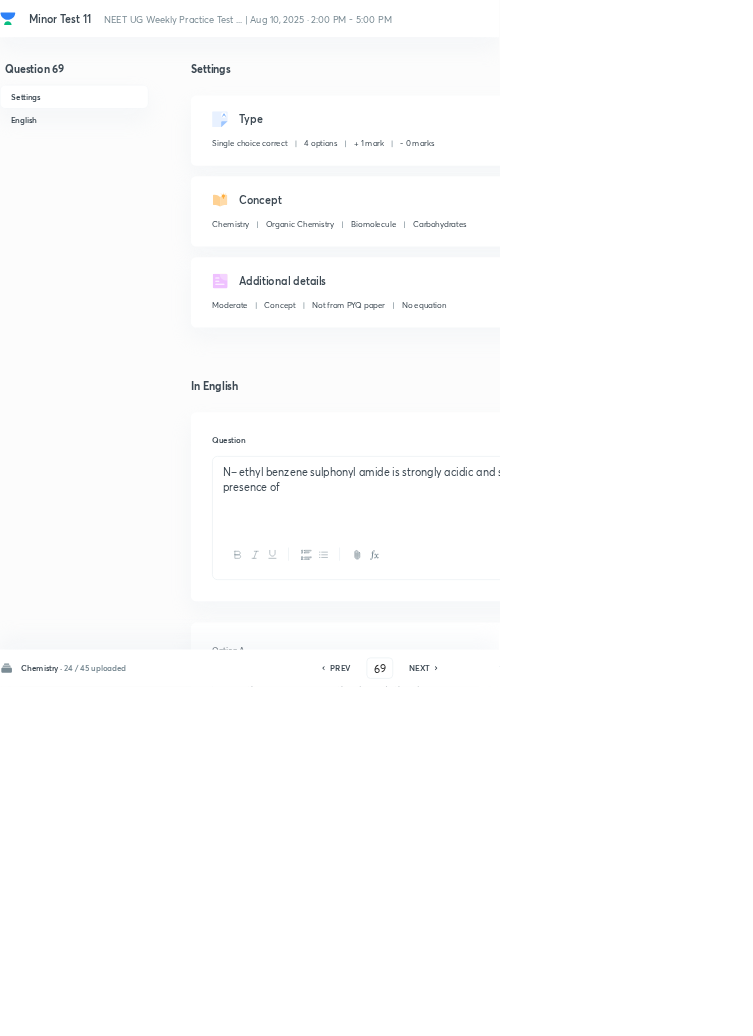 click on "Edit" at bounding box center [920, 182] 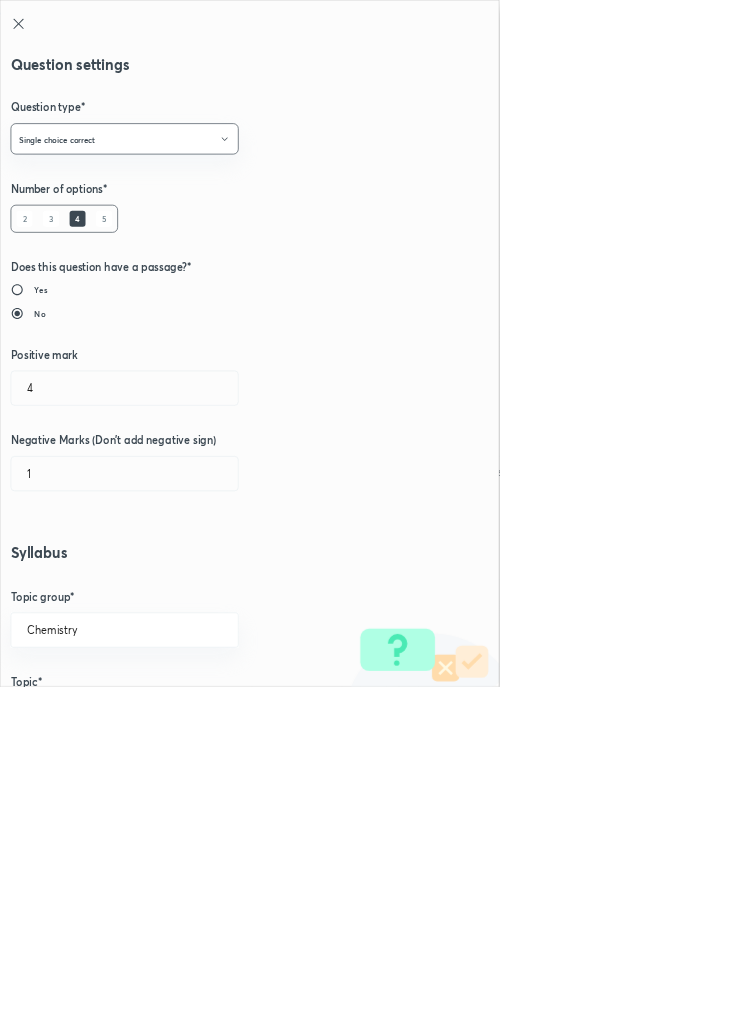 type on "1" 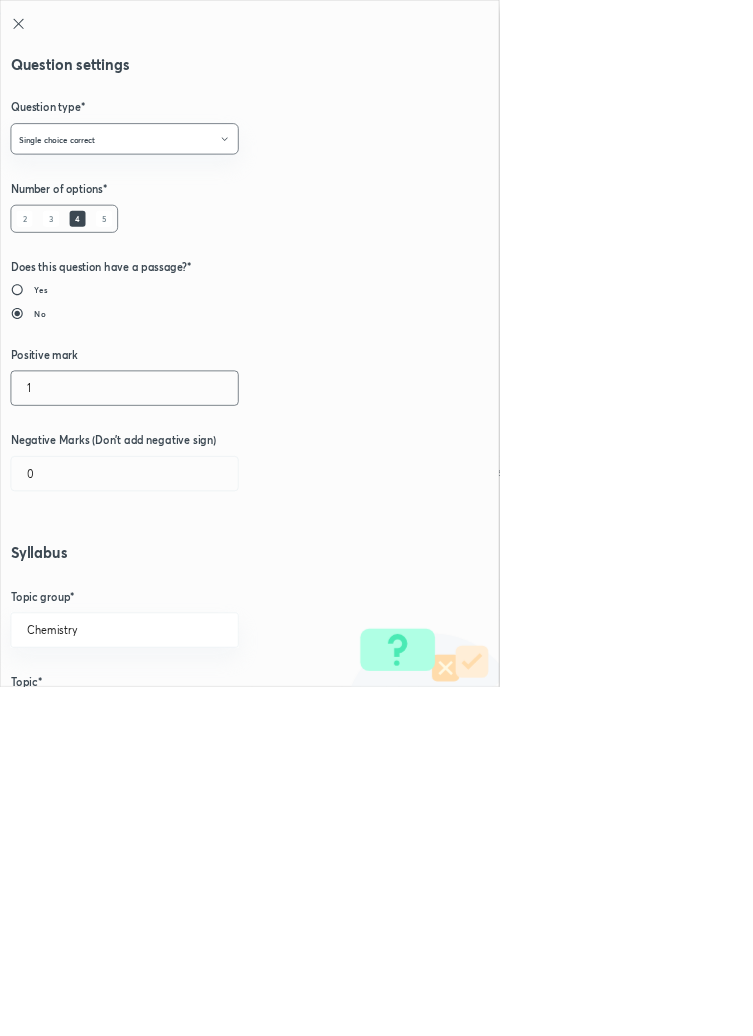 click on "1" at bounding box center (188, 585) 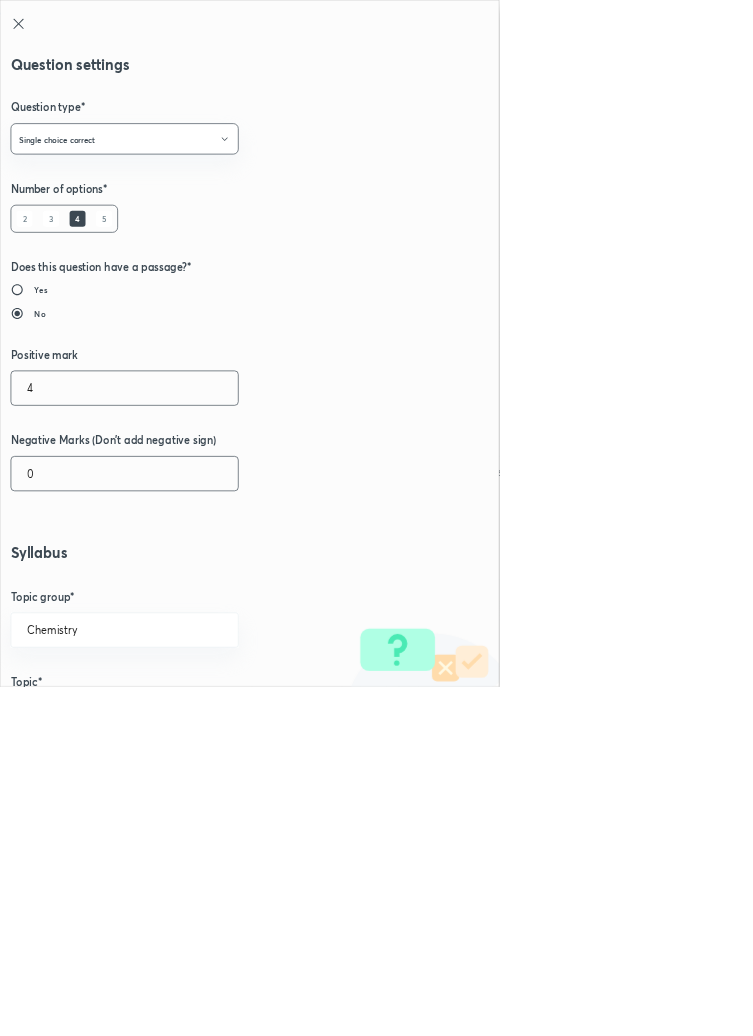 type on "4" 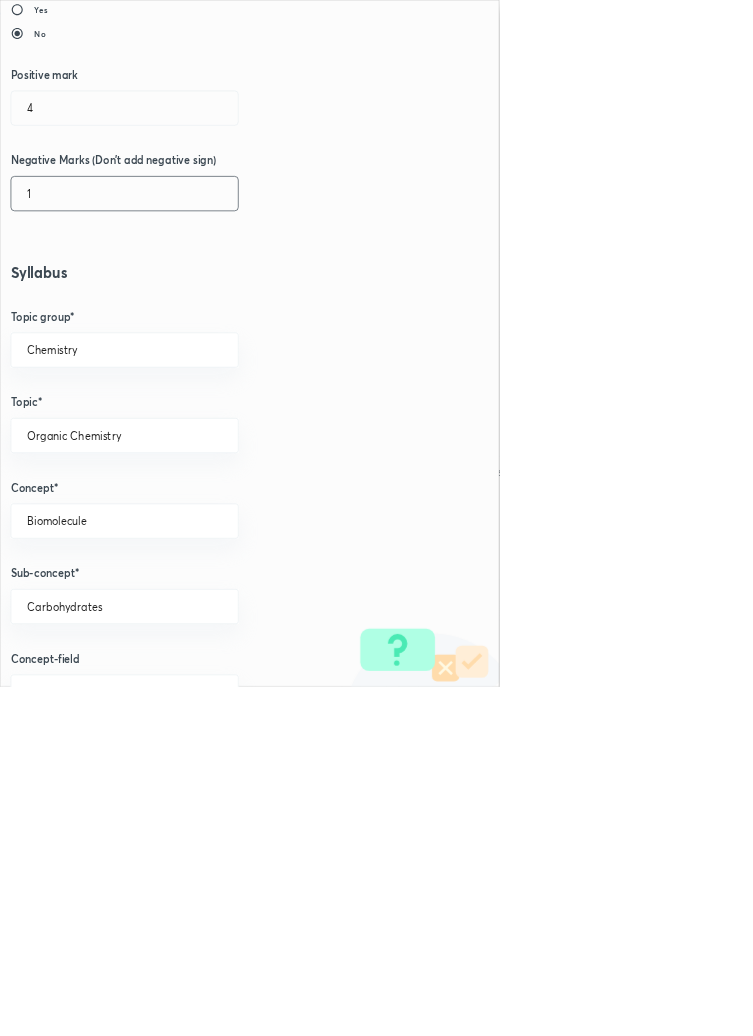 scroll, scrollTop: 1125, scrollLeft: 0, axis: vertical 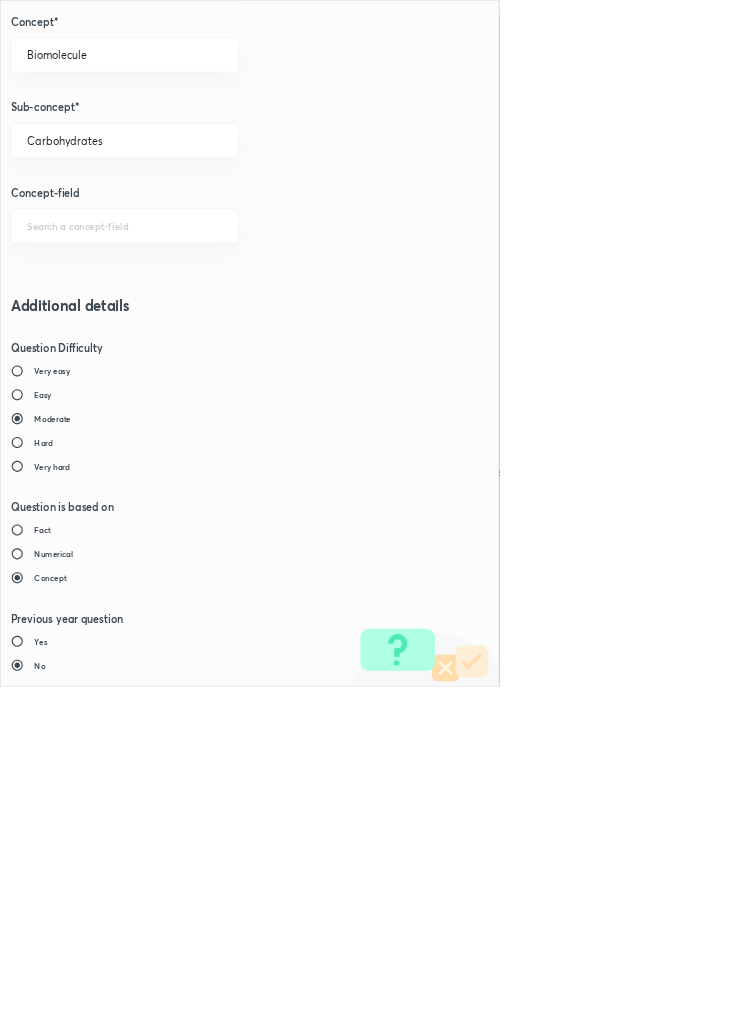 type on "1" 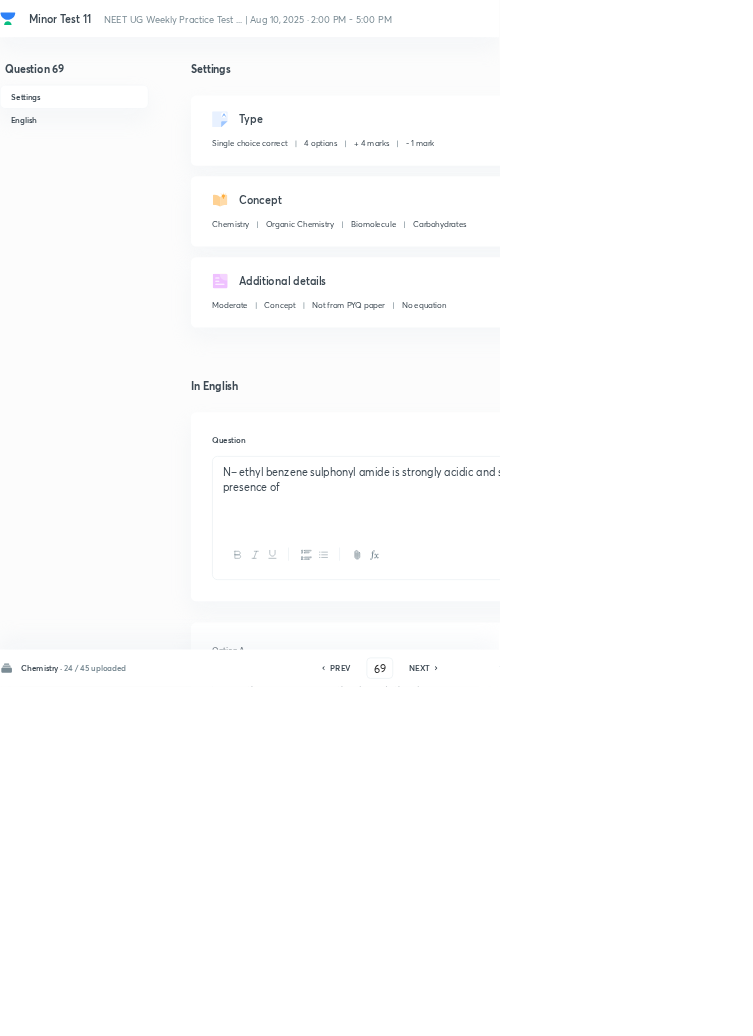 click on "Save" at bounding box center (1096, 1006) 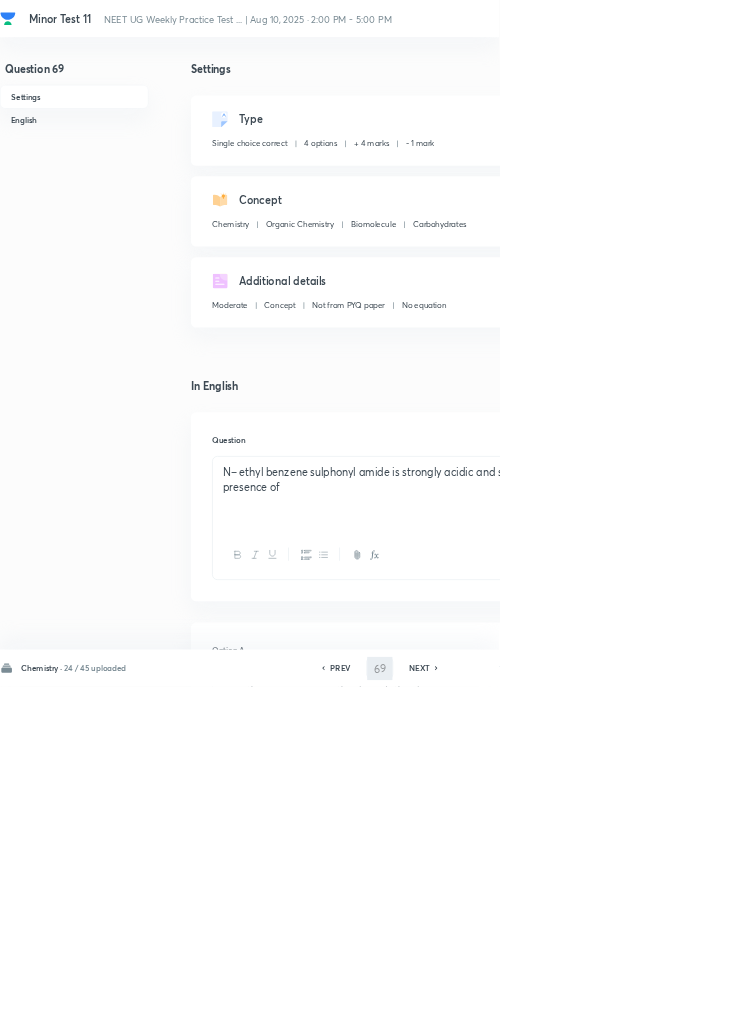 type on "70" 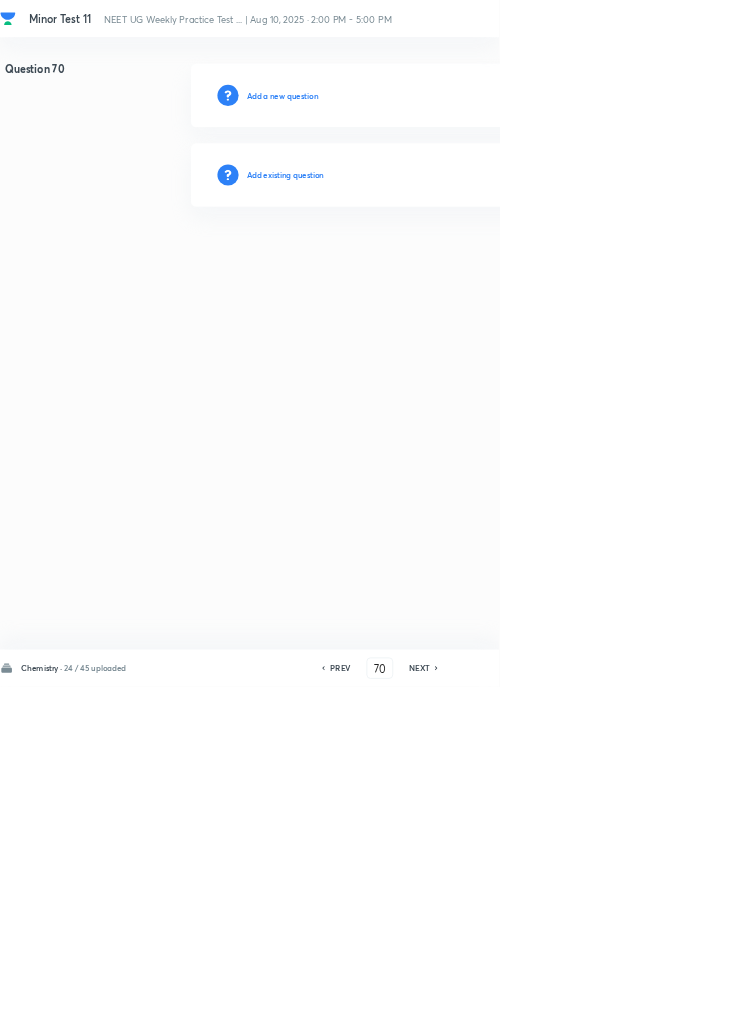 click on "Add existing question" at bounding box center [430, 264] 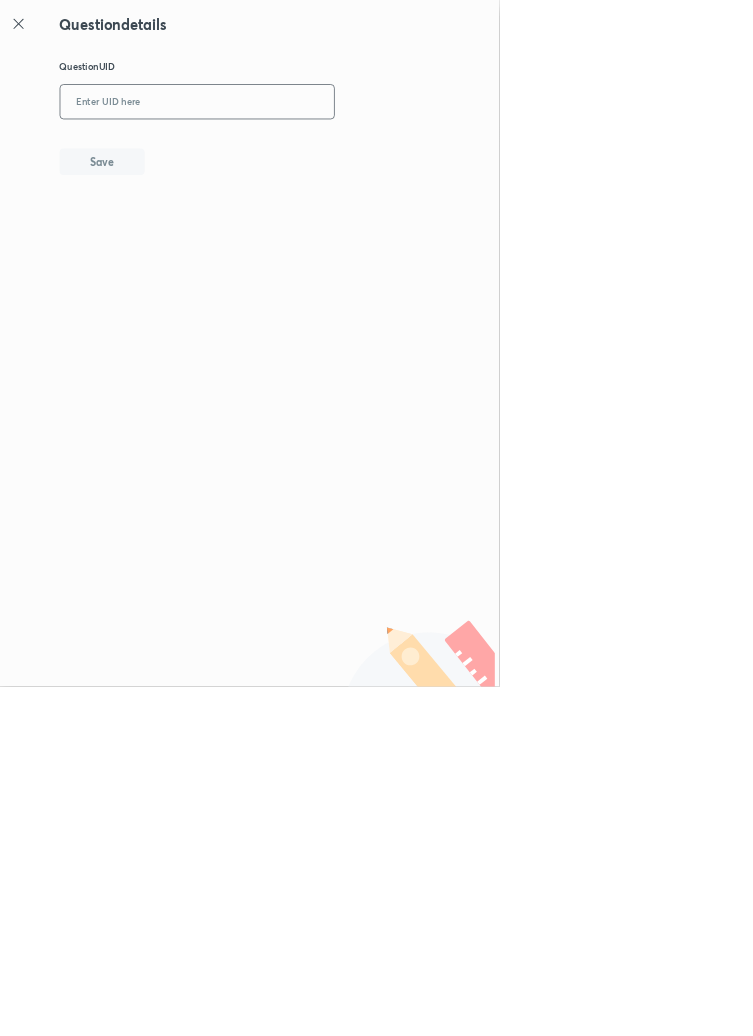 click at bounding box center (297, 154) 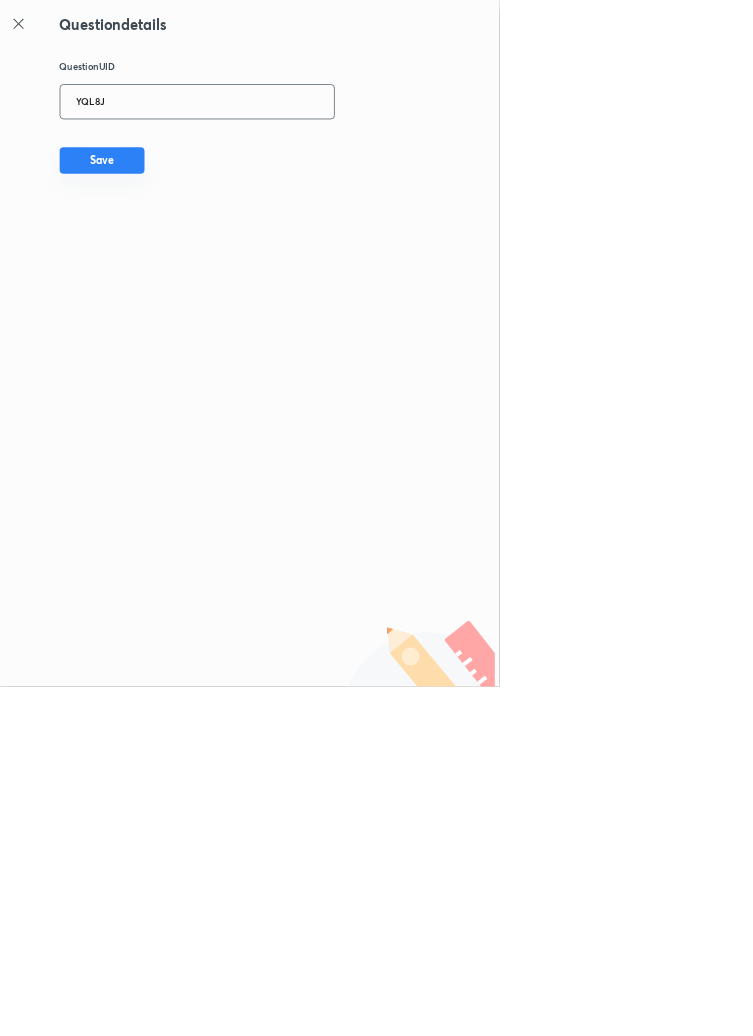 type on "YQL8J" 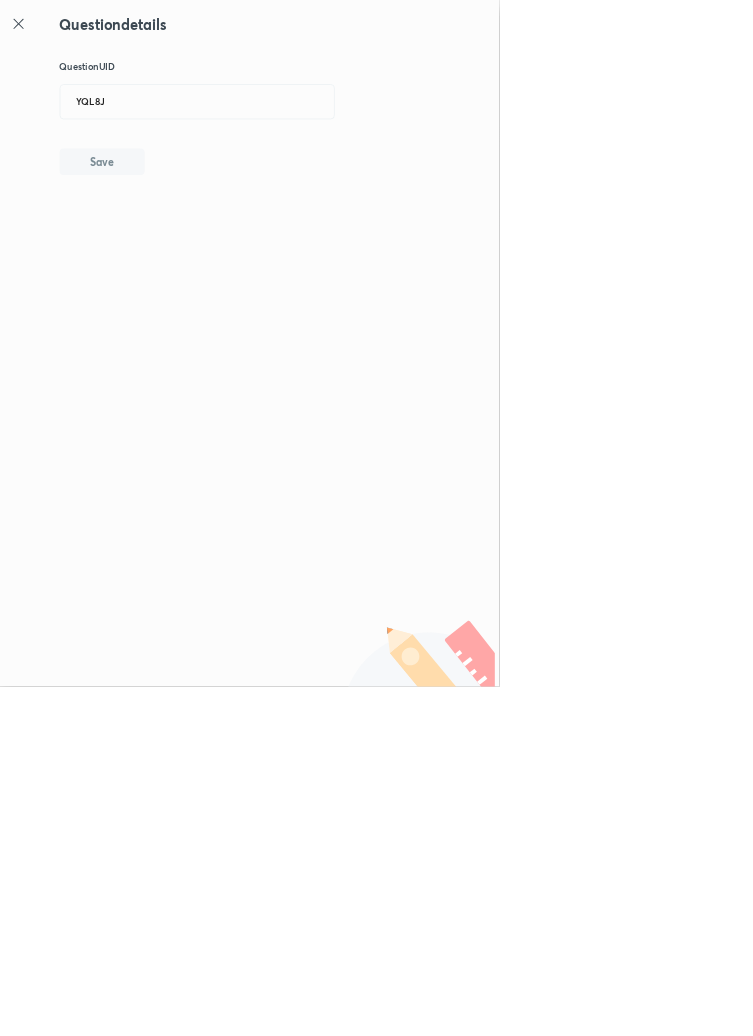 type 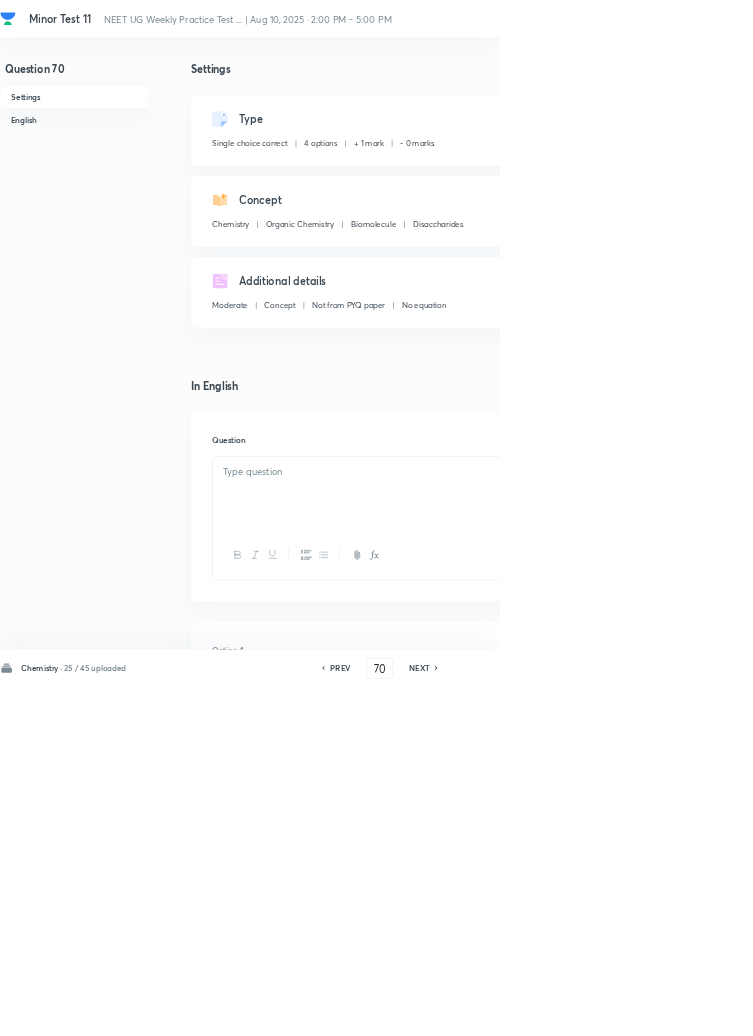 checkbox on "true" 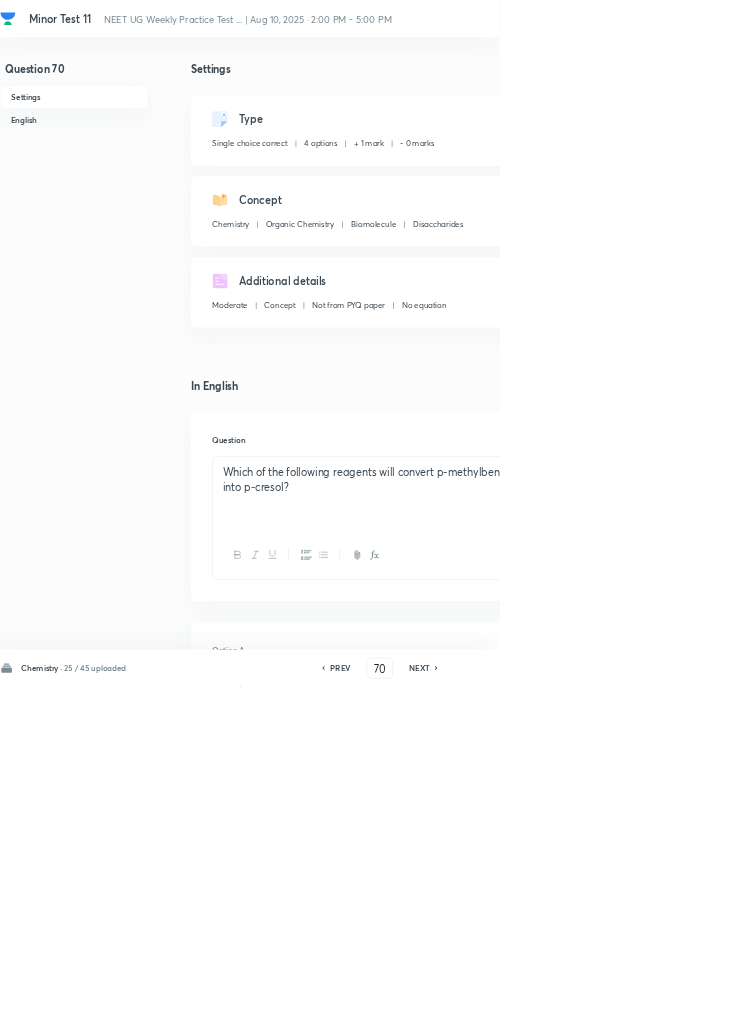 click on "Type Single choice correct 4 options + 1 mark - 0 marks Edit" at bounding box center [640, 197] 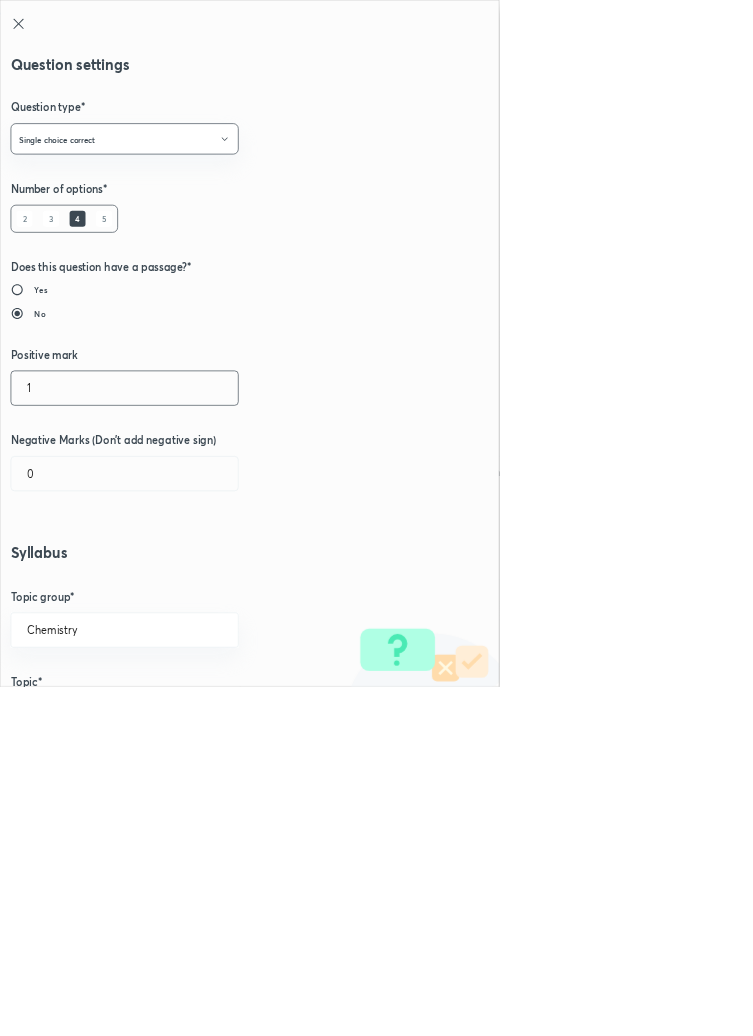 click on "1" at bounding box center [188, 585] 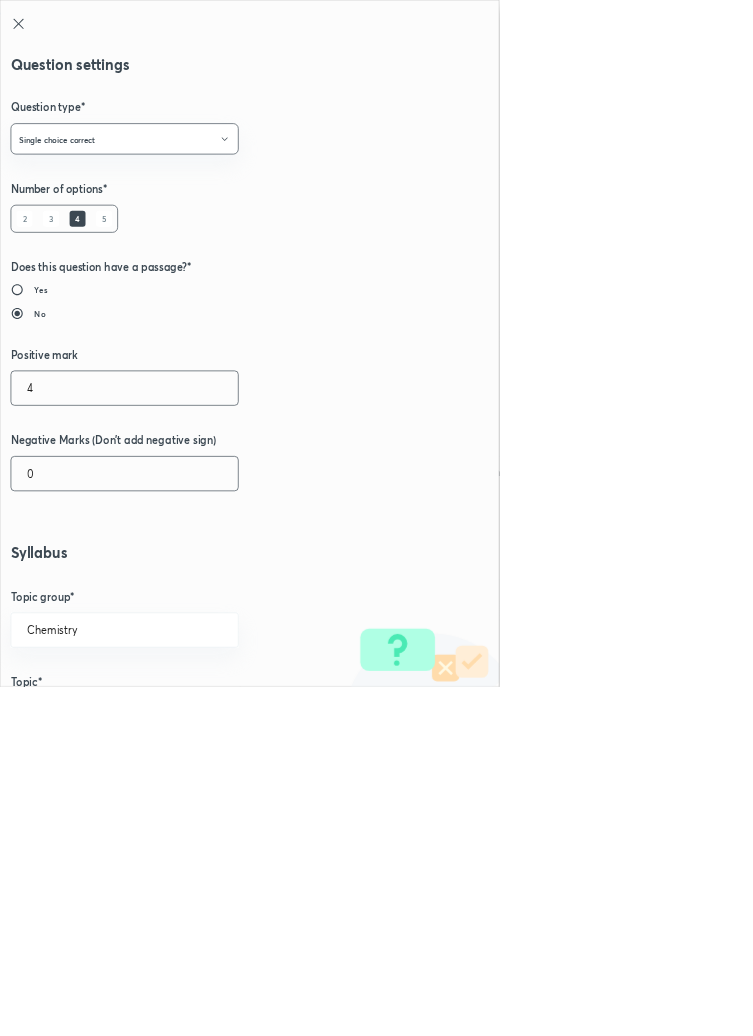 type on "4" 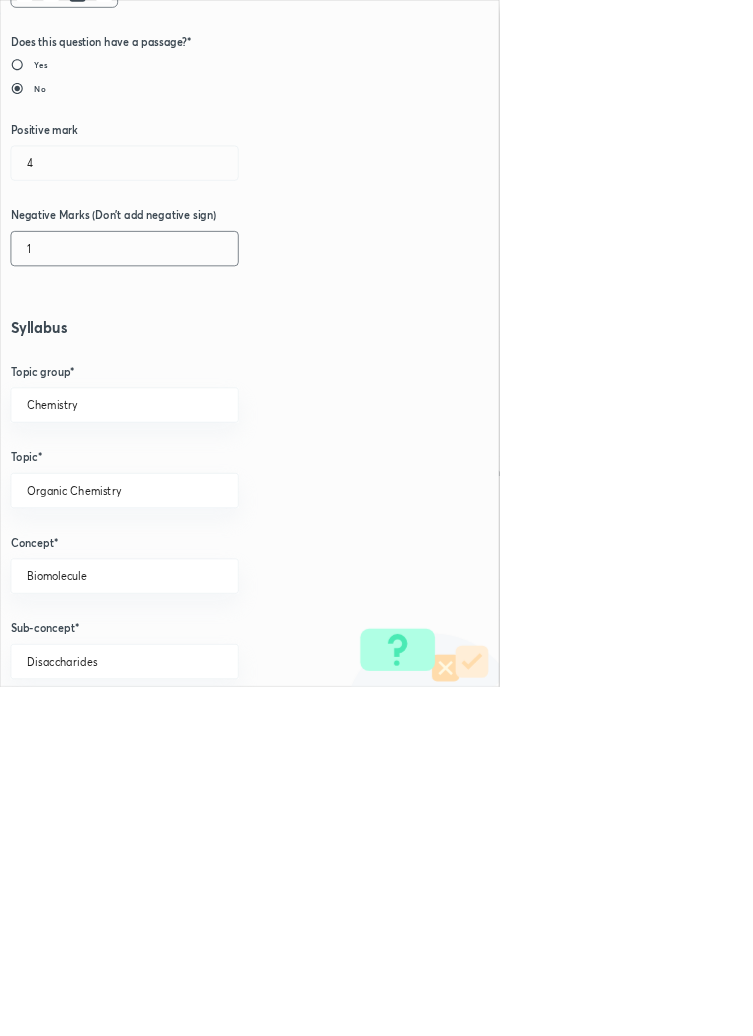 scroll, scrollTop: 1125, scrollLeft: 0, axis: vertical 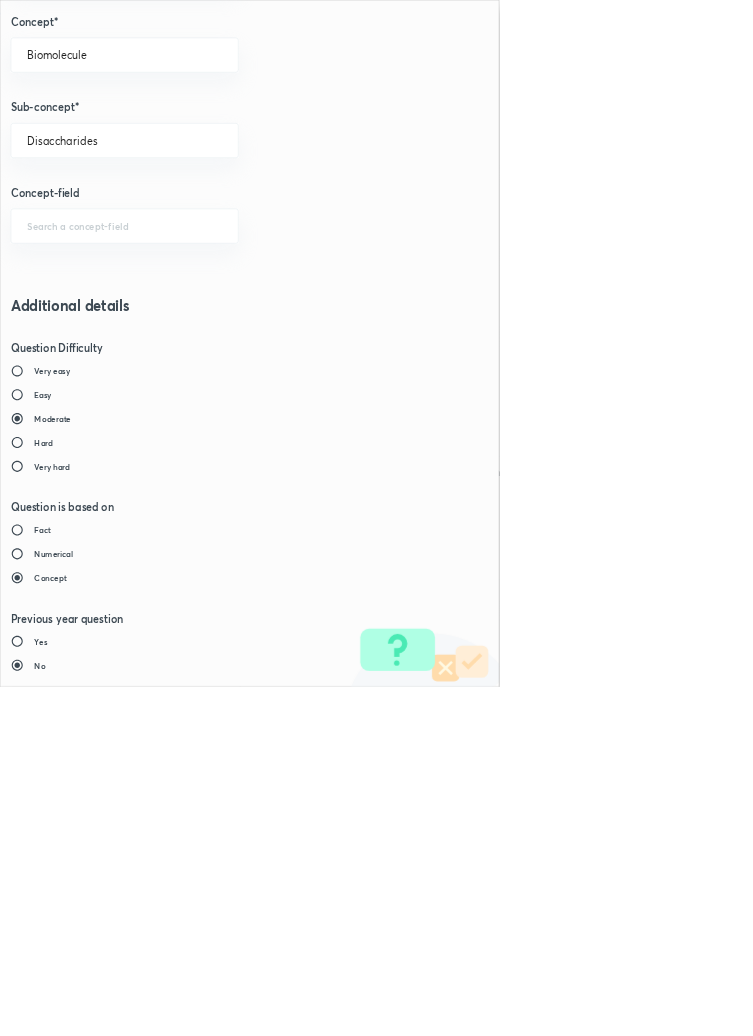 type on "1" 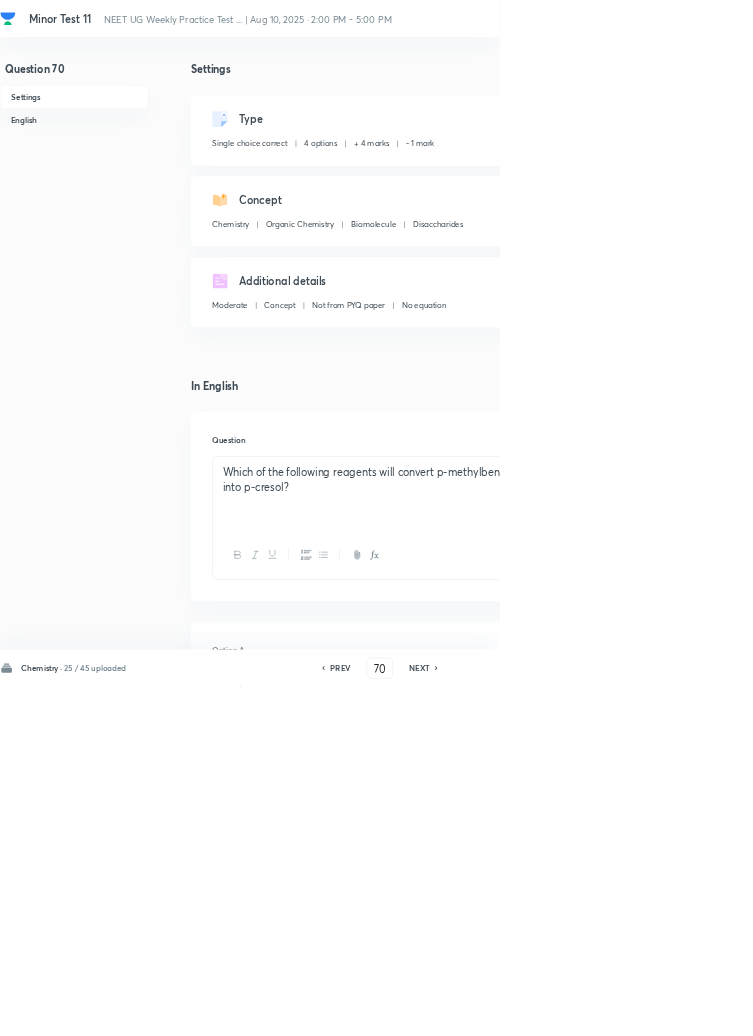 click on "Save" at bounding box center (1096, 1006) 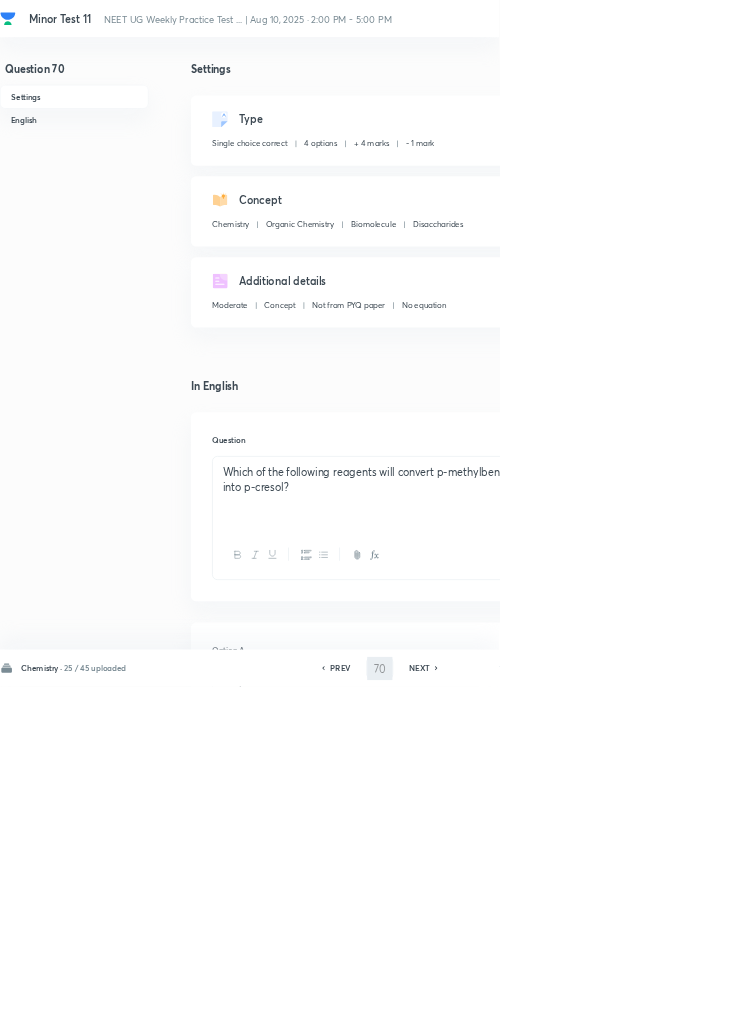 type on "71" 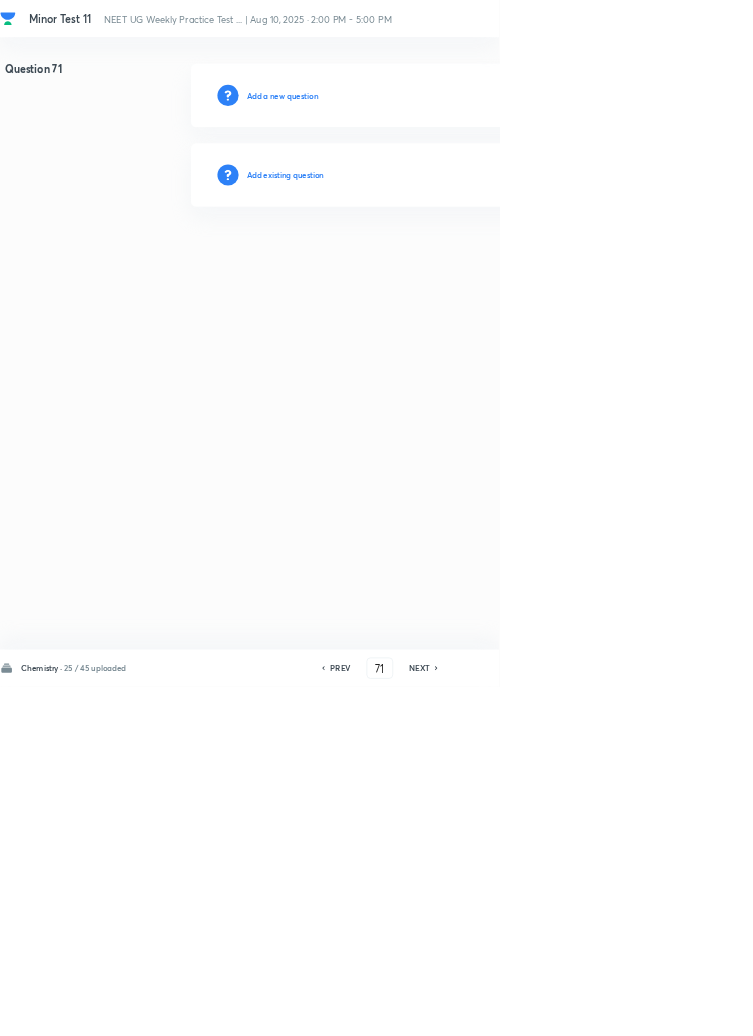 click on "Add existing question" at bounding box center (430, 264) 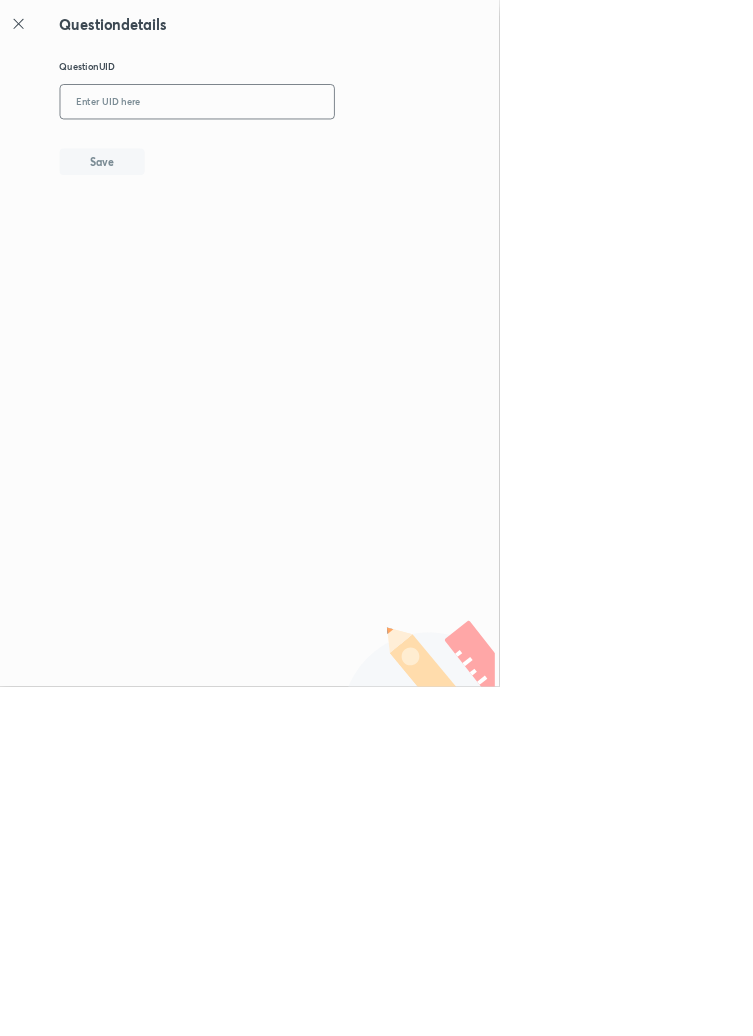 click at bounding box center [297, 154] 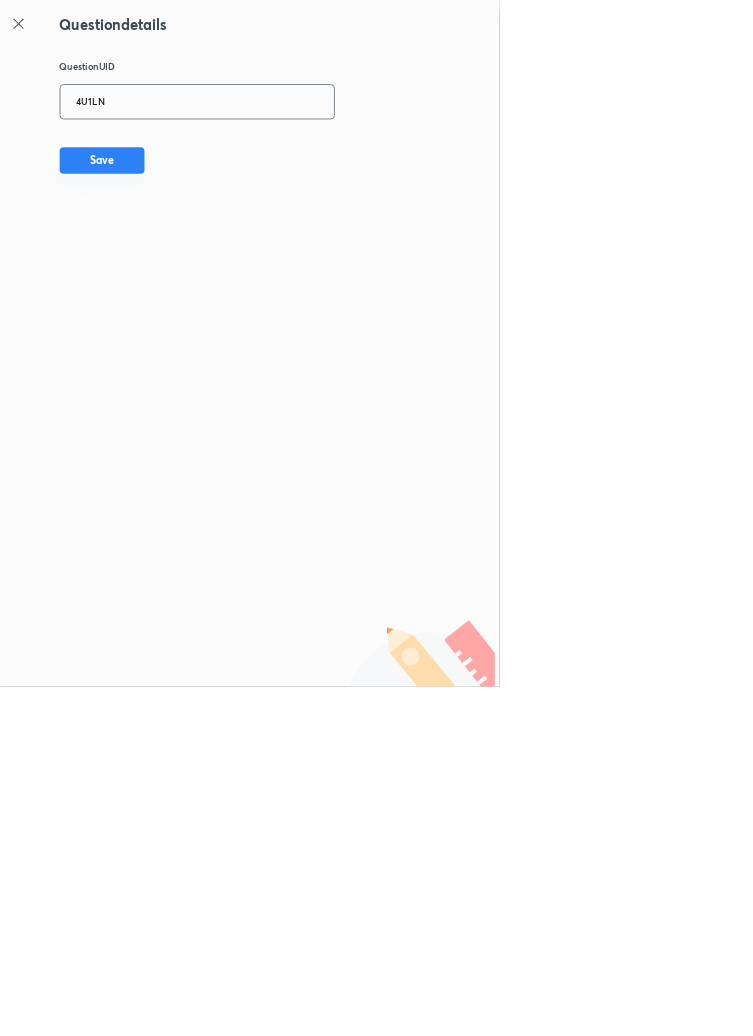 type on "4U1LN" 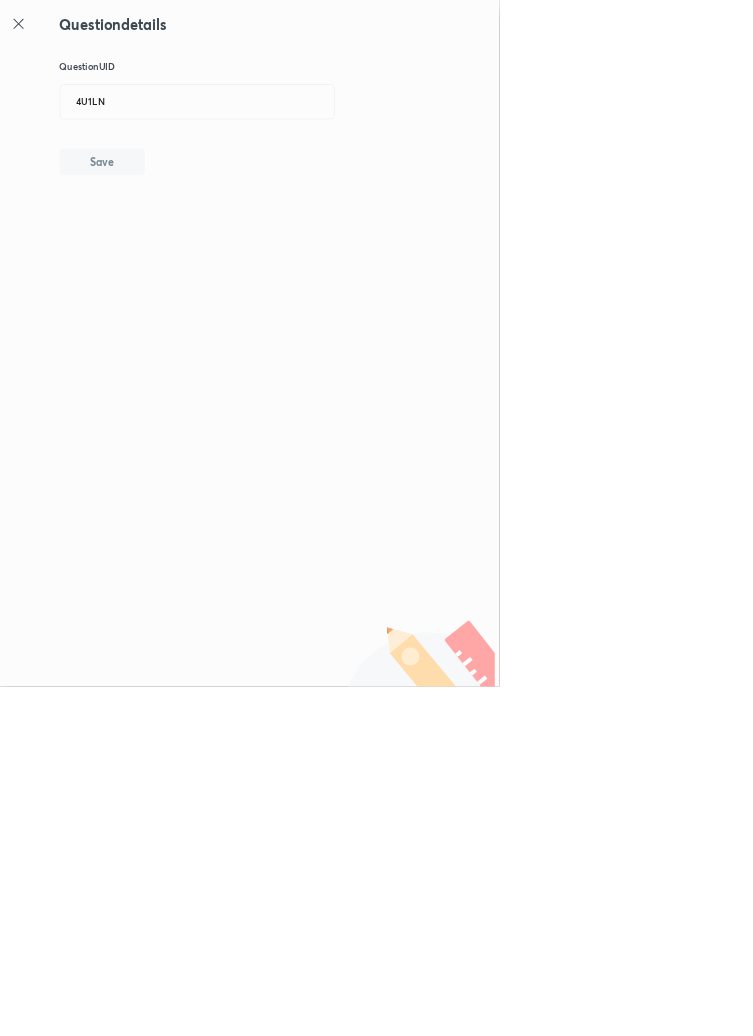 type 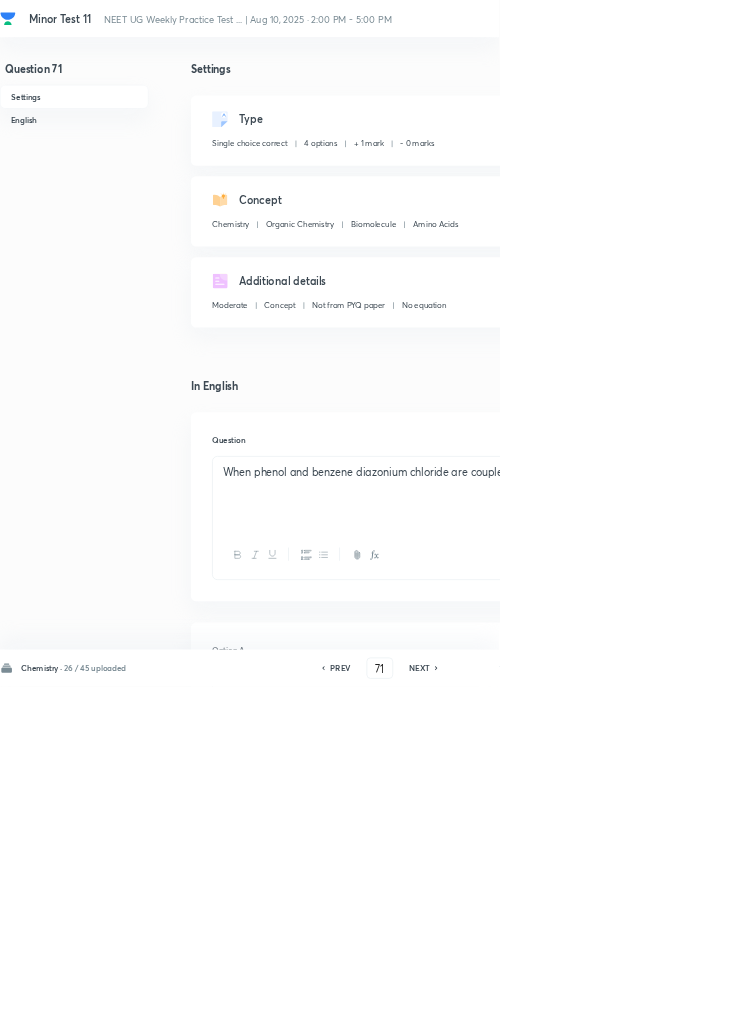 click on "Edit" at bounding box center (920, 182) 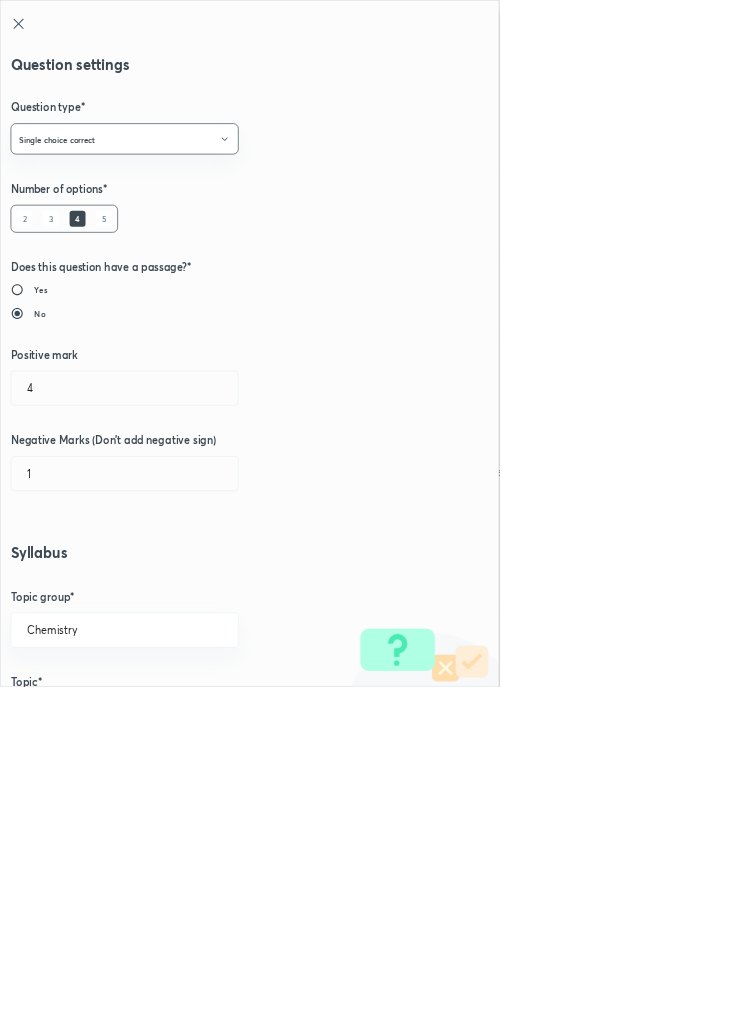 type on "1" 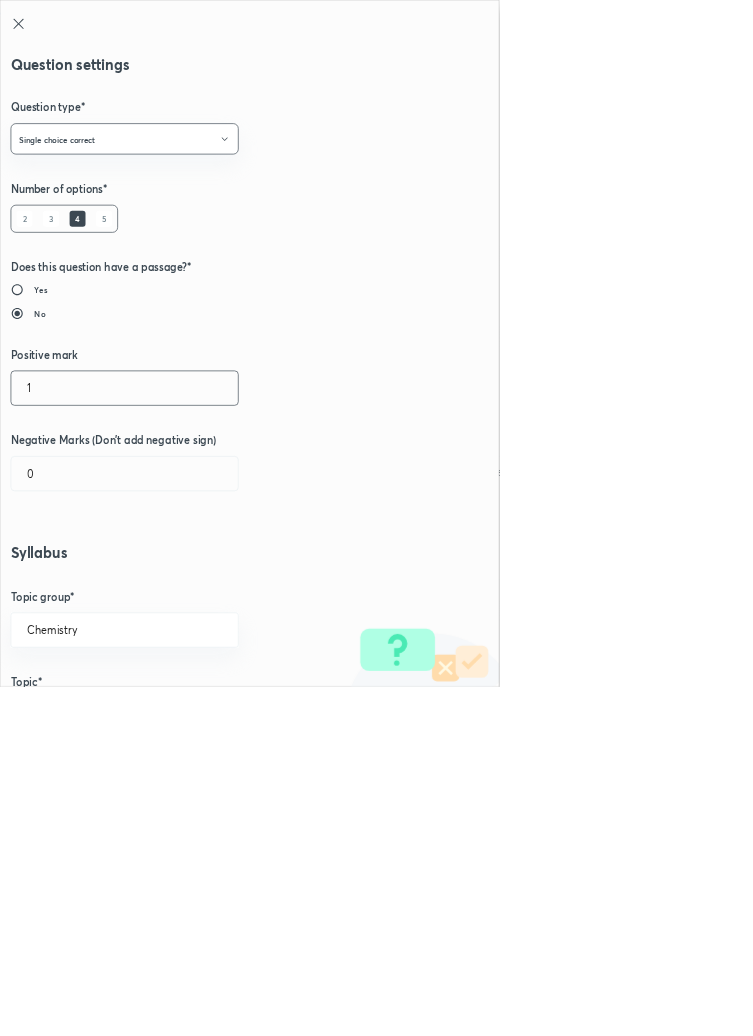 click on "1" at bounding box center [188, 585] 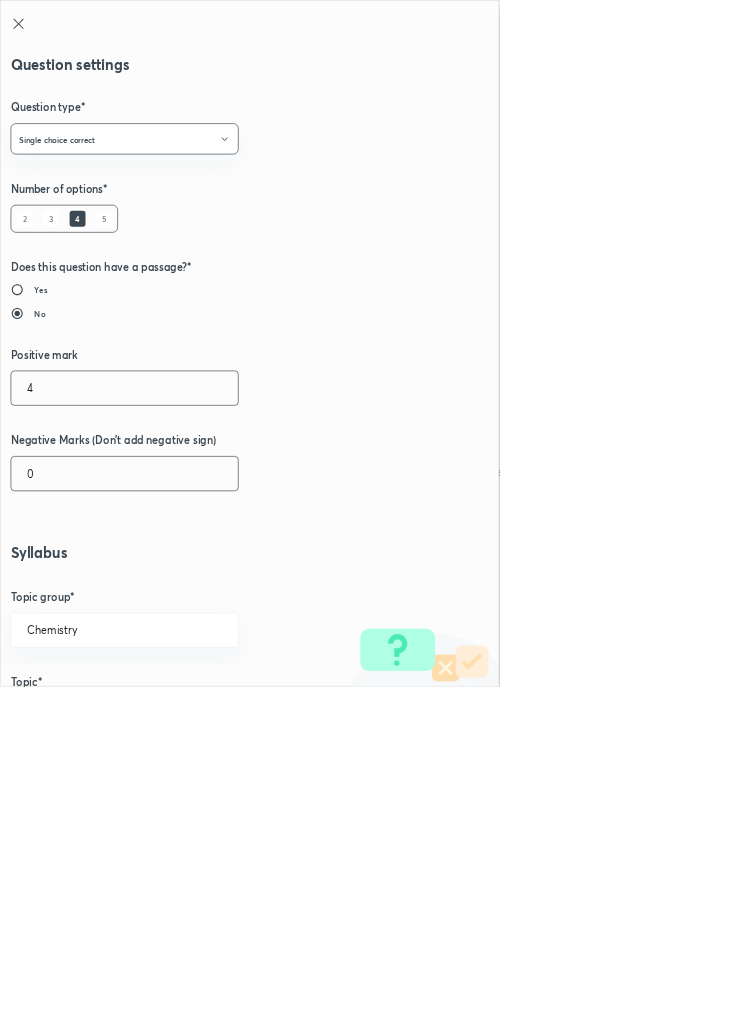 type on "4" 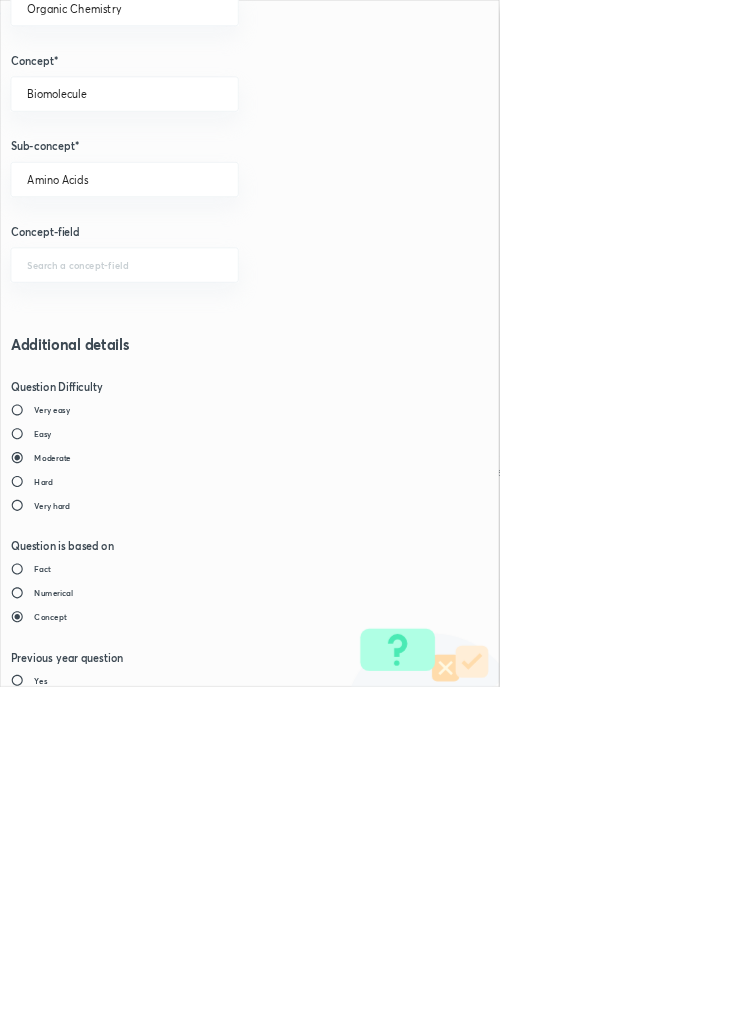 scroll, scrollTop: 1125, scrollLeft: 0, axis: vertical 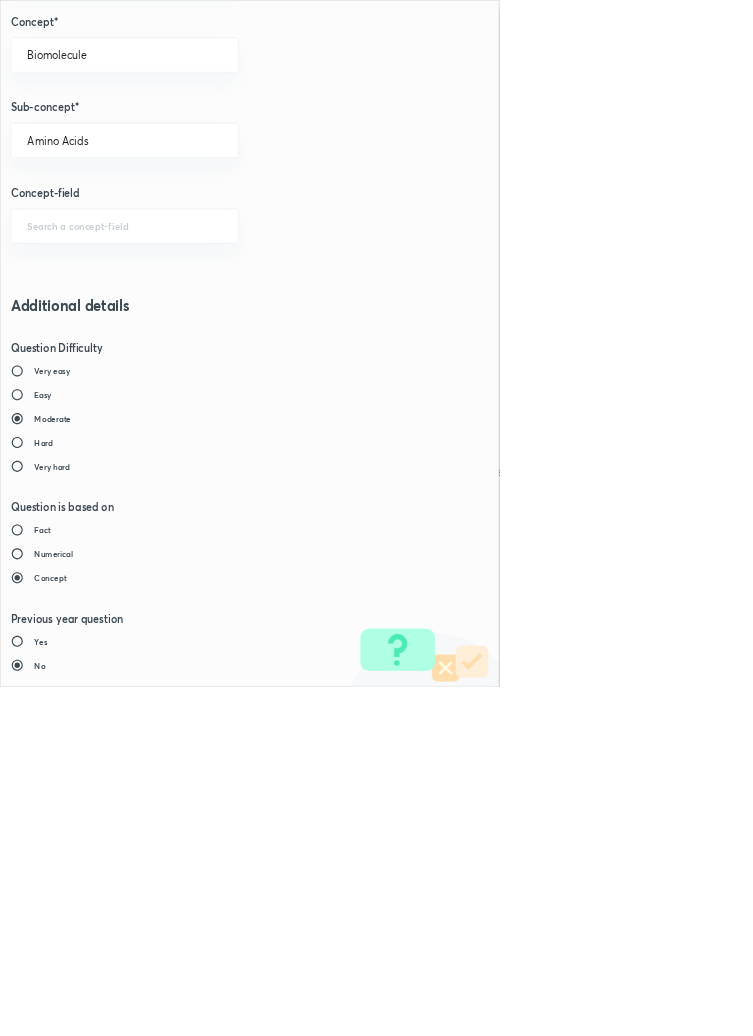 type on "1" 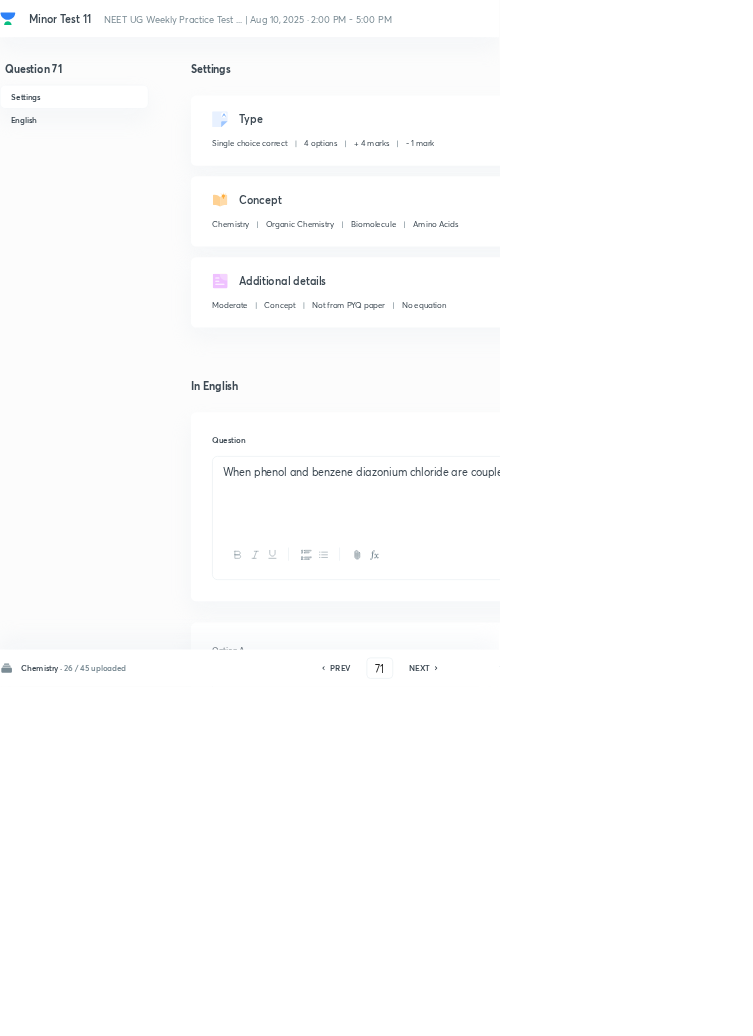 click on "Save" at bounding box center (1096, 1006) 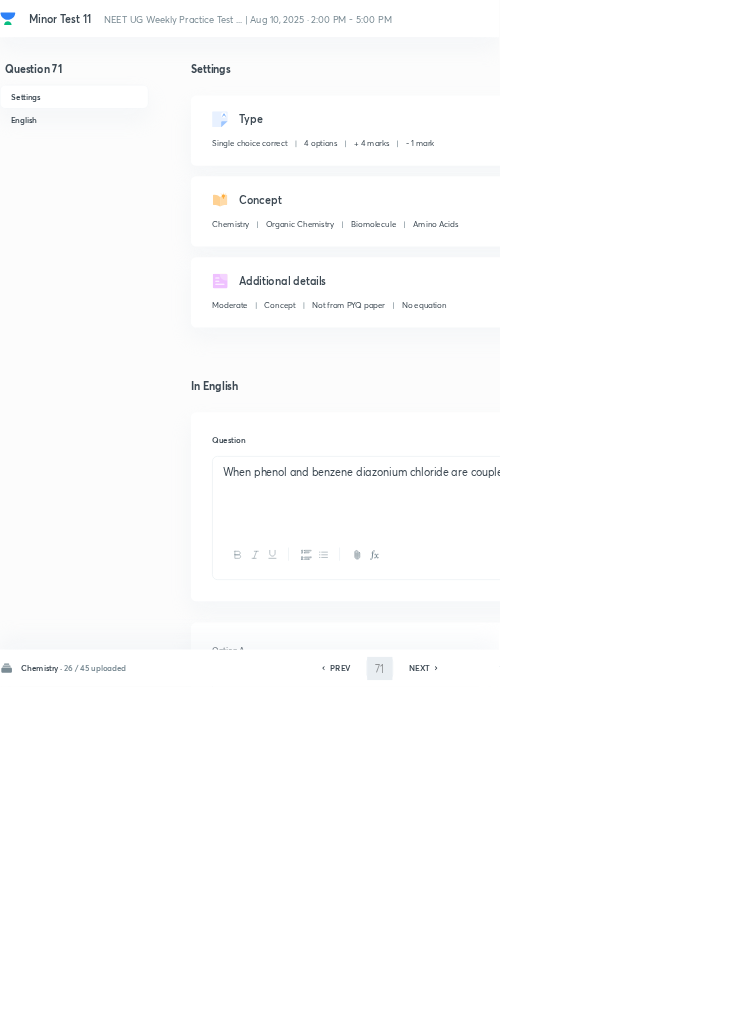 type on "72" 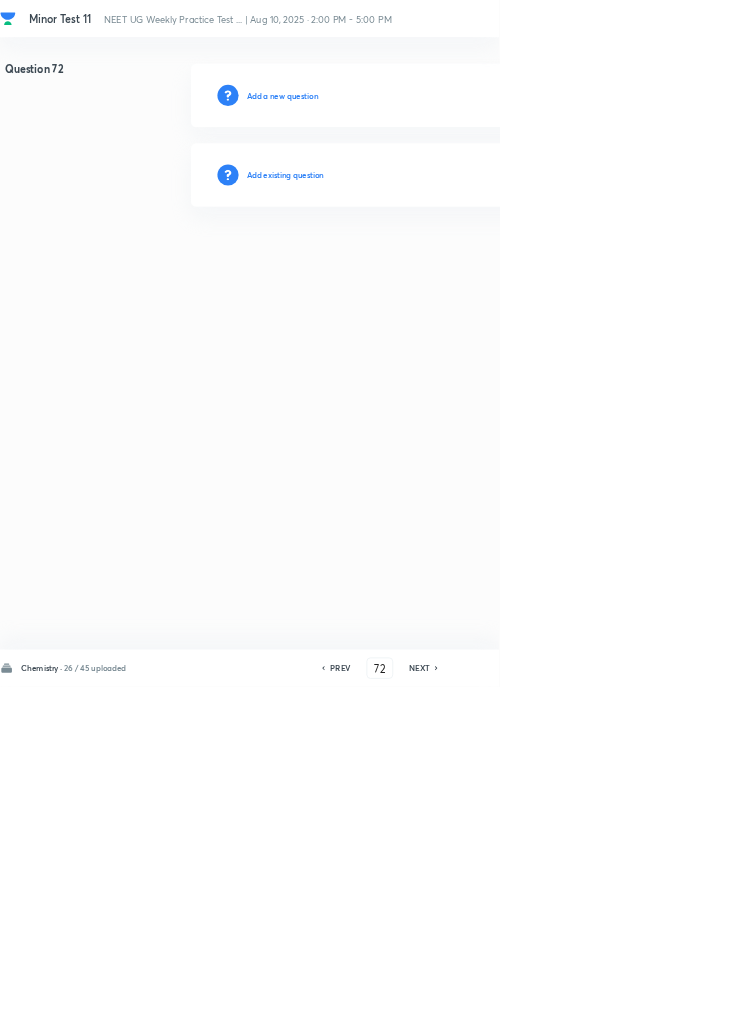 click on "Add existing question" at bounding box center (430, 264) 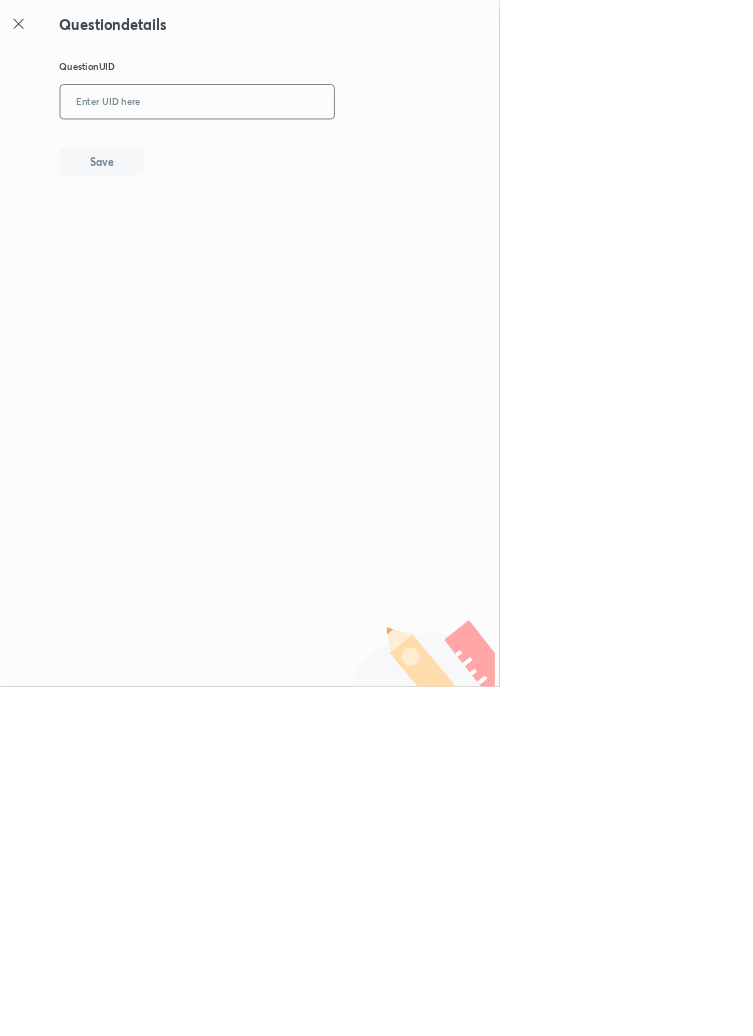 click at bounding box center [297, 154] 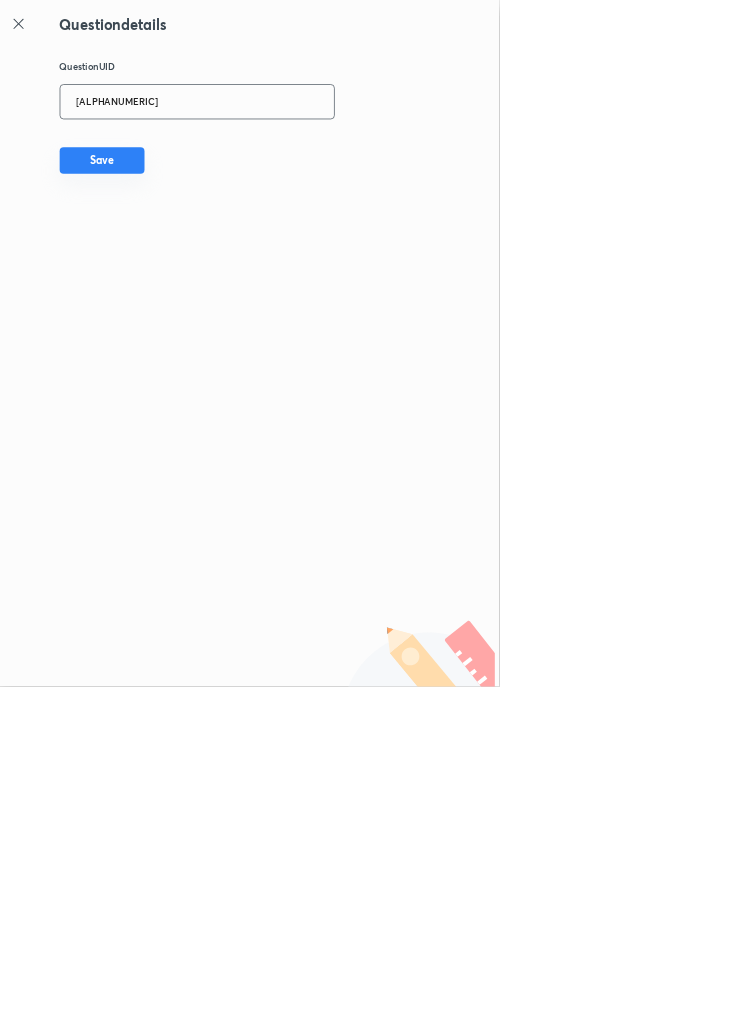 type on "5310I" 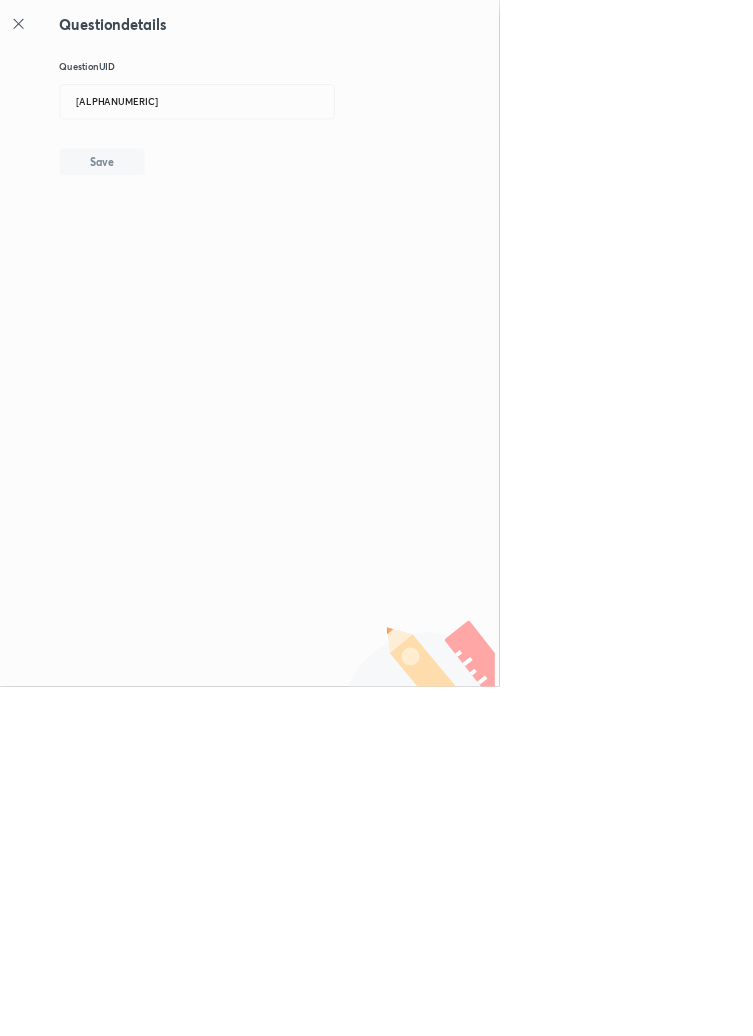 type 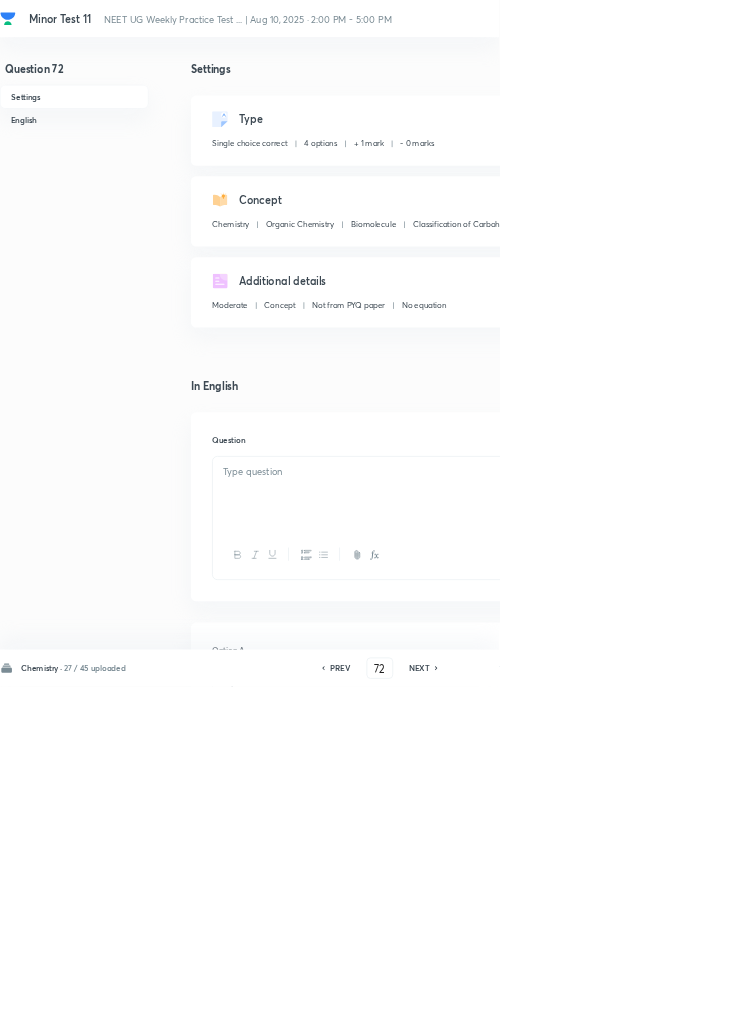 checkbox on "true" 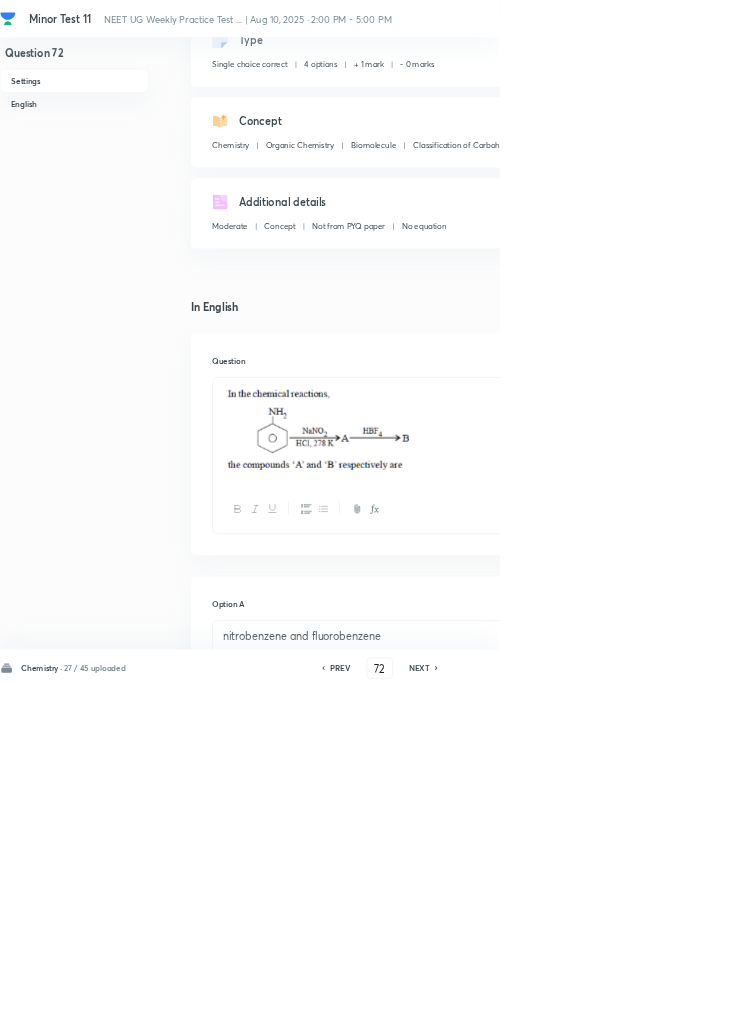 scroll, scrollTop: 147, scrollLeft: 0, axis: vertical 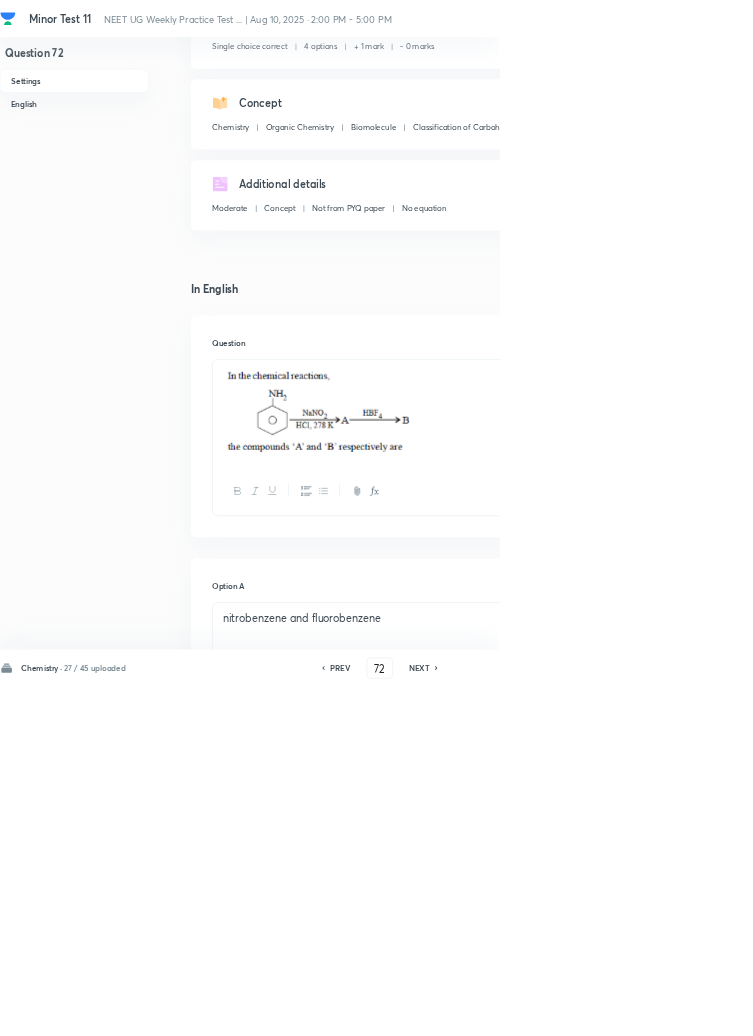 click on "Question 72 Settings English Settings Type Single choice correct 4 options + 1 mark - 0 marks Edit Concept Chemistry Organic Chemistry Biomolecule Classification of Carbohydrates Edit Additional details Moderate Concept Not from PYQ paper No equation Edit In English Question Option A nitrobenzene and fluorobenzene Mark as correct answer Option B phenol and benzene Mark as correct answer Option C benzene diazonium chloride and fluorobenzene Marked as correct Option D nitrobenzene and chlorobenzene Mark as correct answer Solution" at bounding box center (568, 1302) 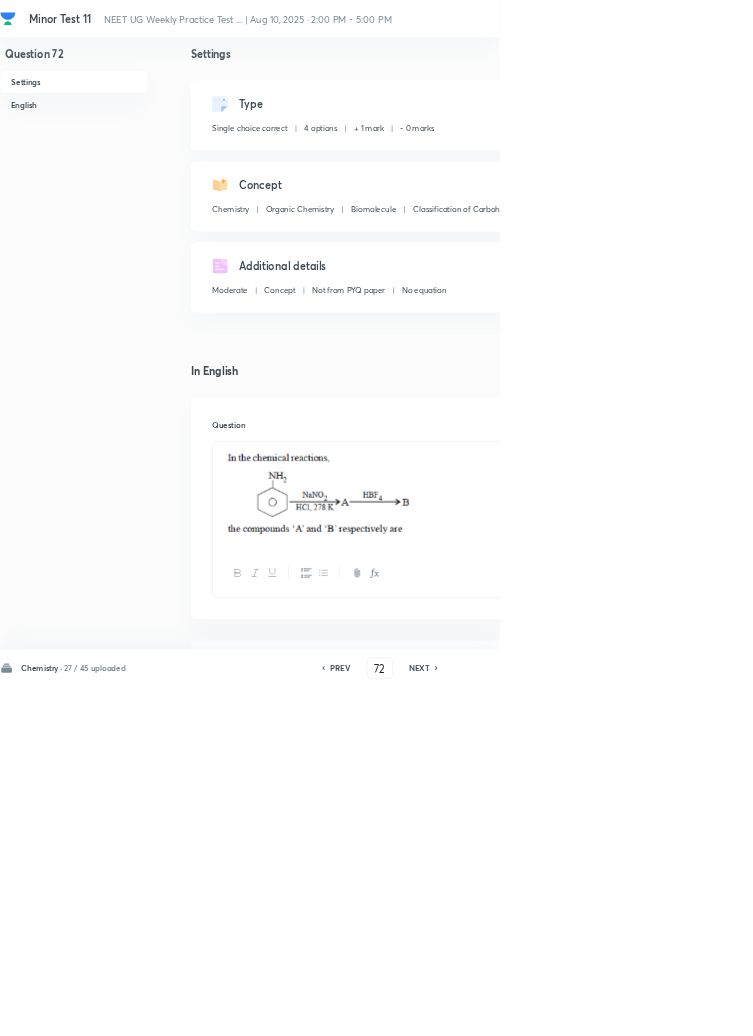 scroll, scrollTop: 0, scrollLeft: 0, axis: both 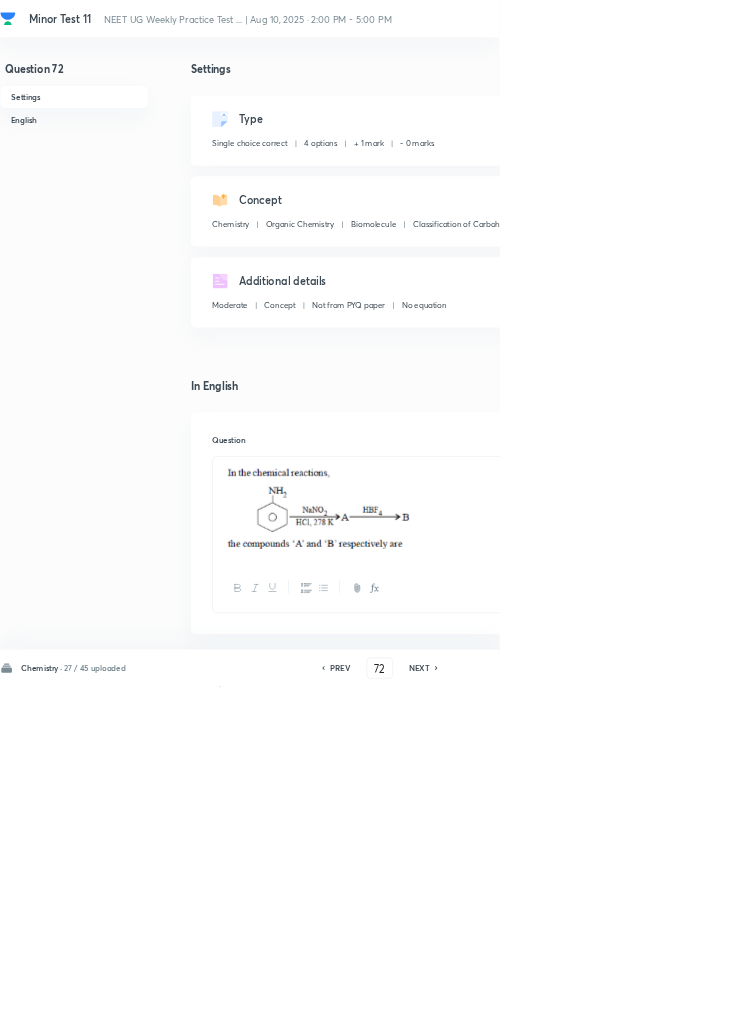 click on "Edit" at bounding box center (920, 182) 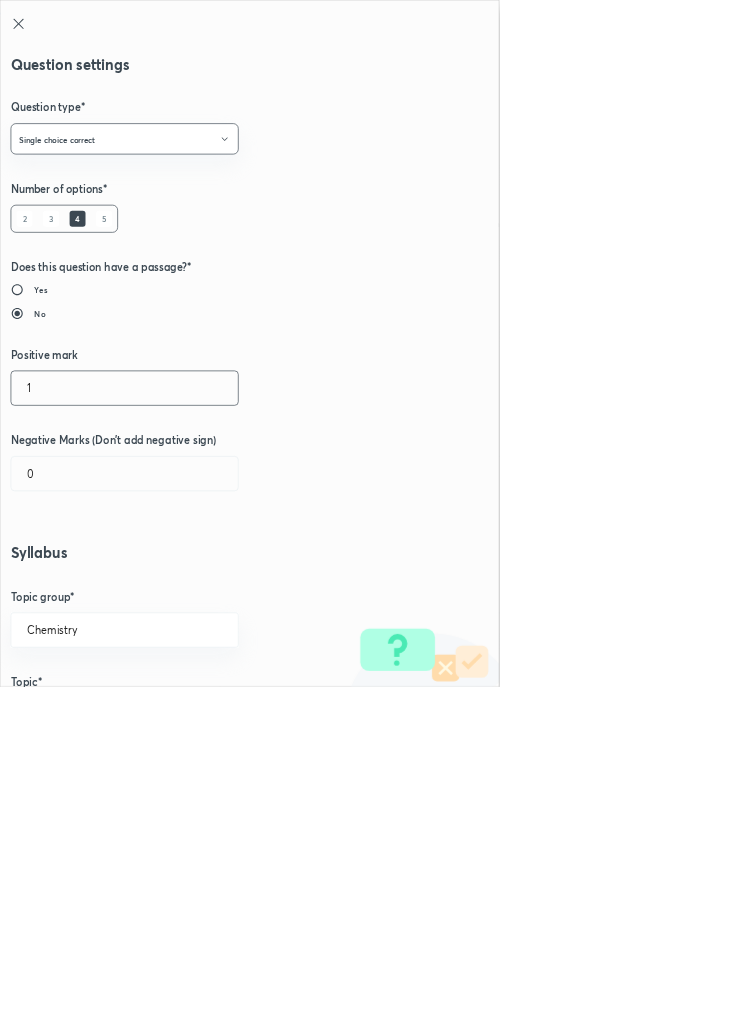click on "1" at bounding box center (188, 585) 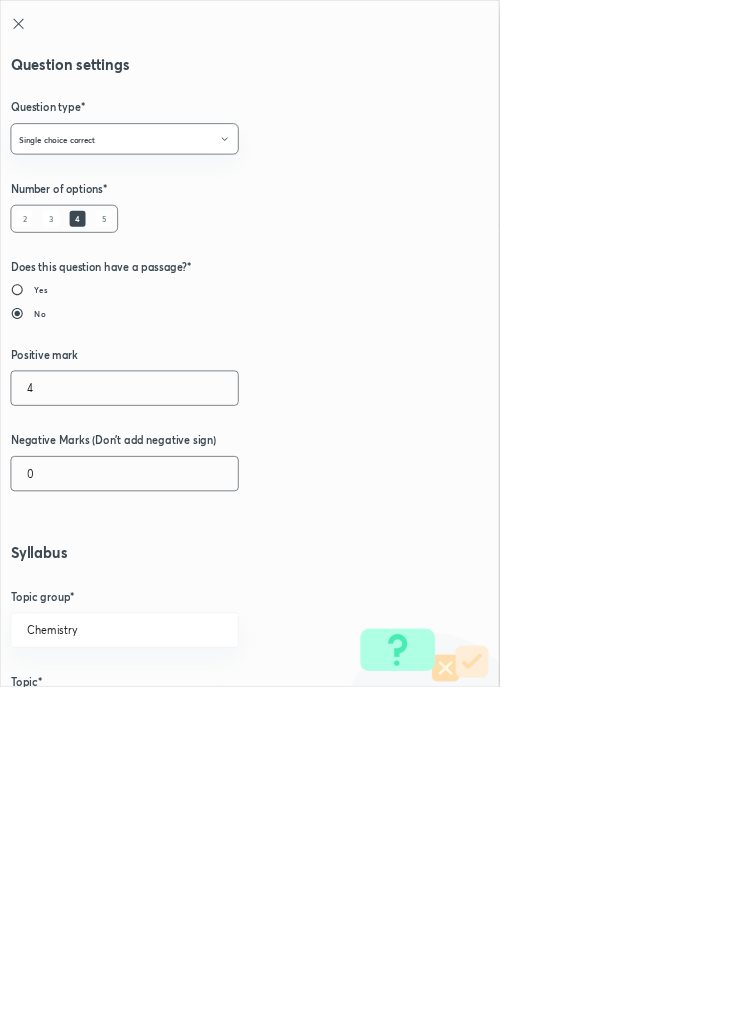 type on "4" 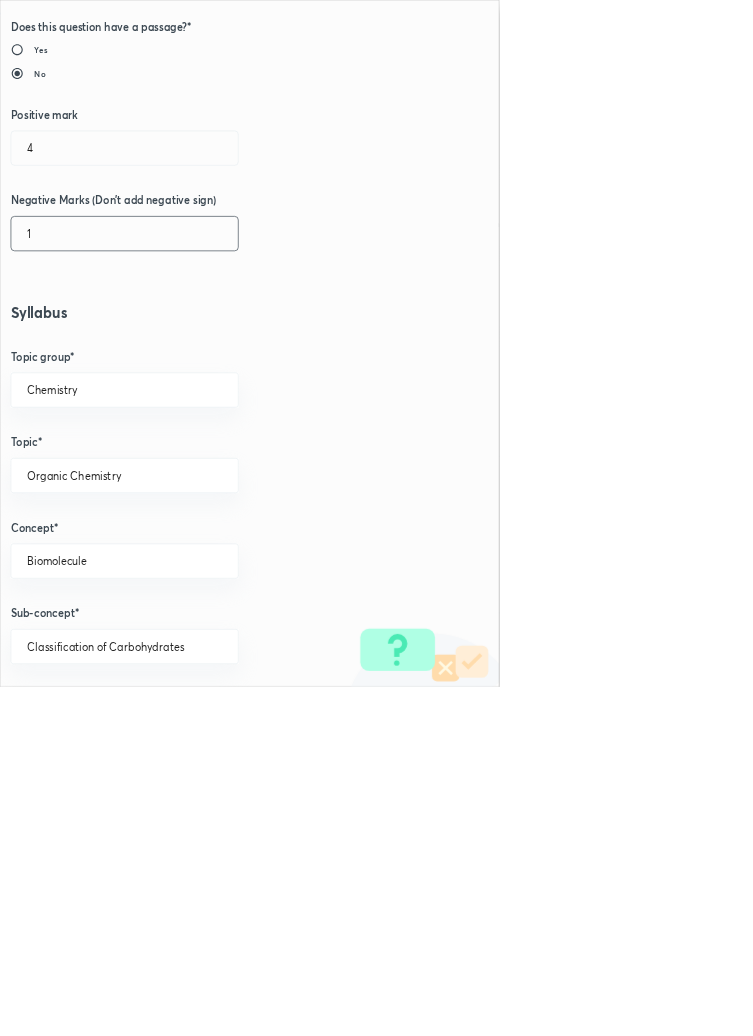 scroll, scrollTop: 1125, scrollLeft: 0, axis: vertical 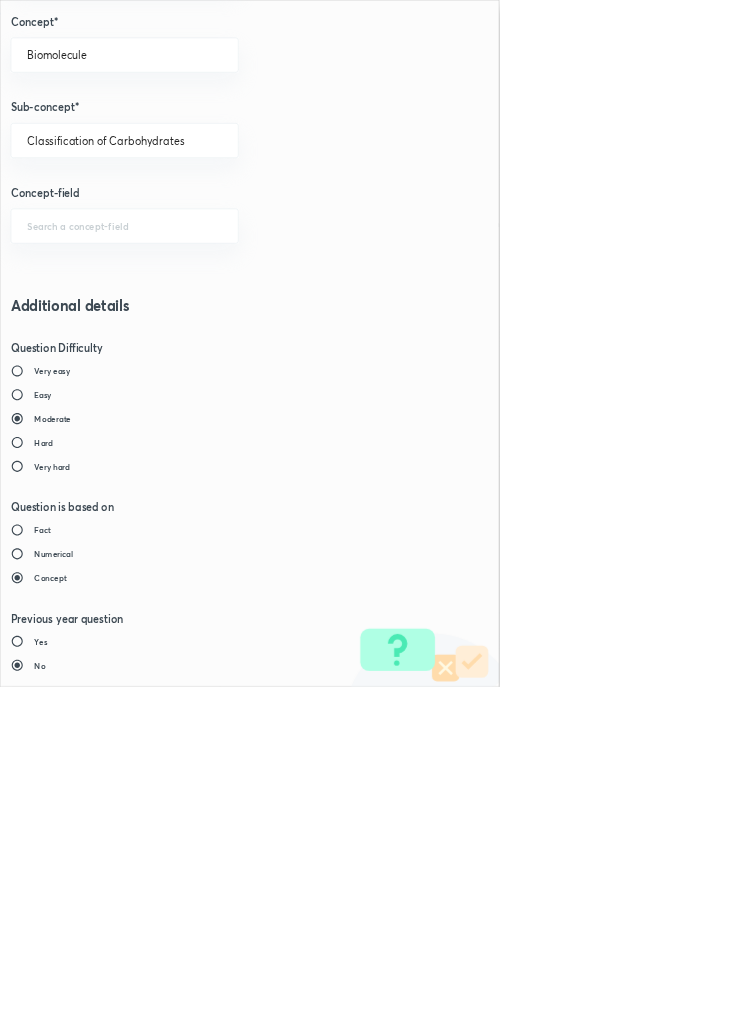 type on "1" 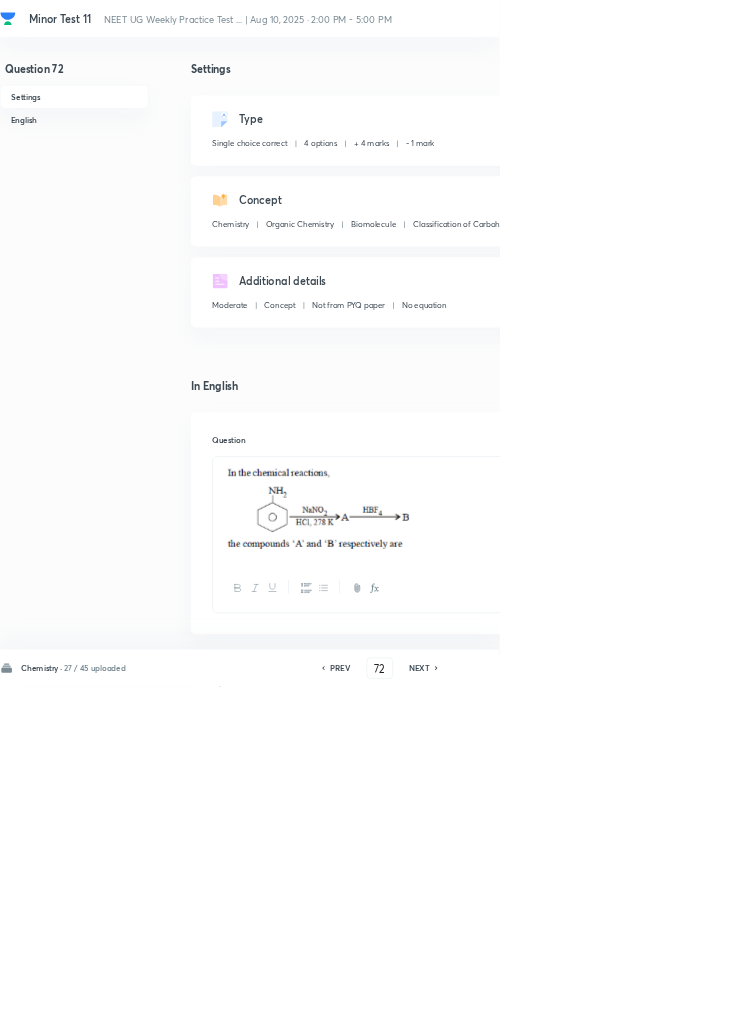 click on "Save" at bounding box center [1096, 1006] 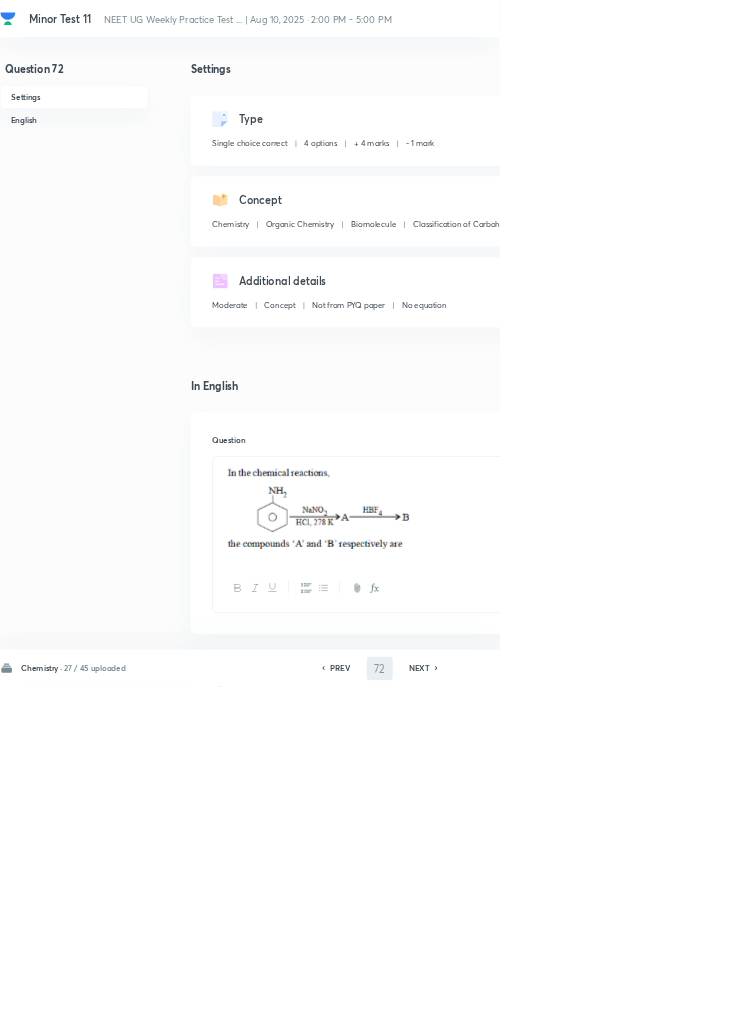 type on "73" 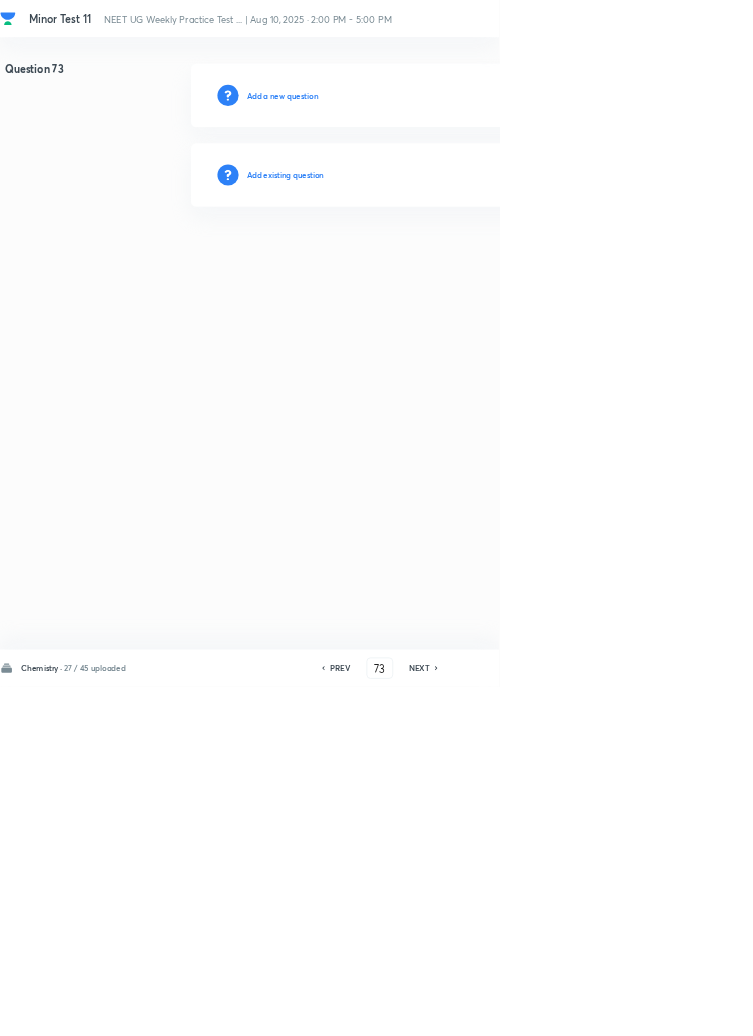 click on "Add existing question" at bounding box center [430, 264] 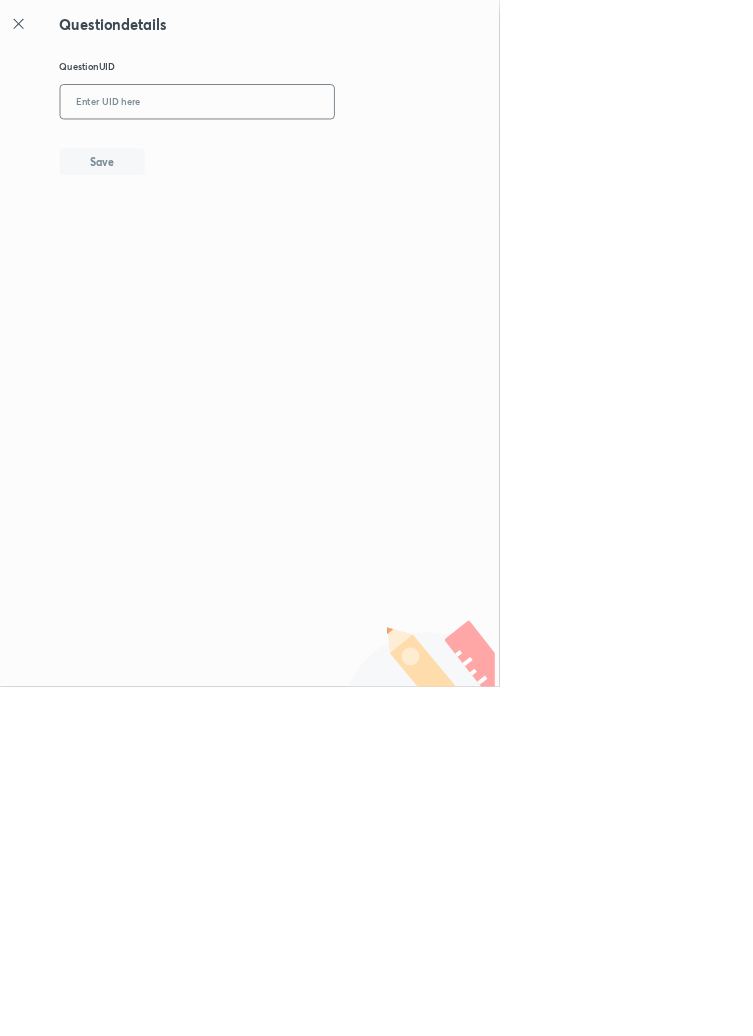click at bounding box center (297, 154) 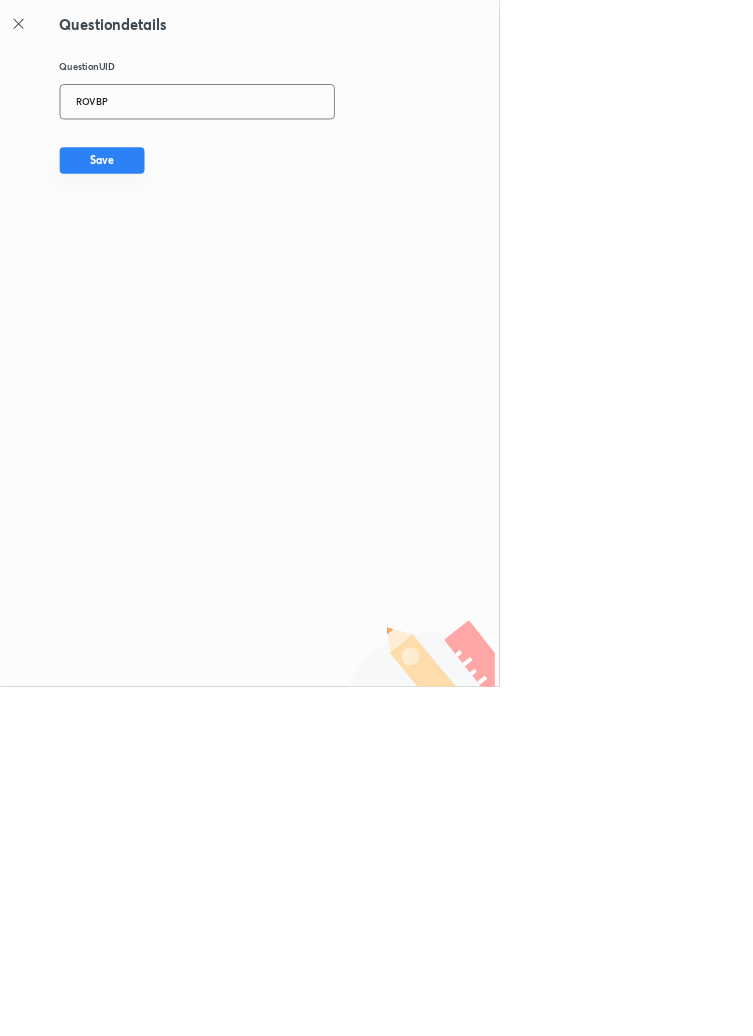type on "ROVBP" 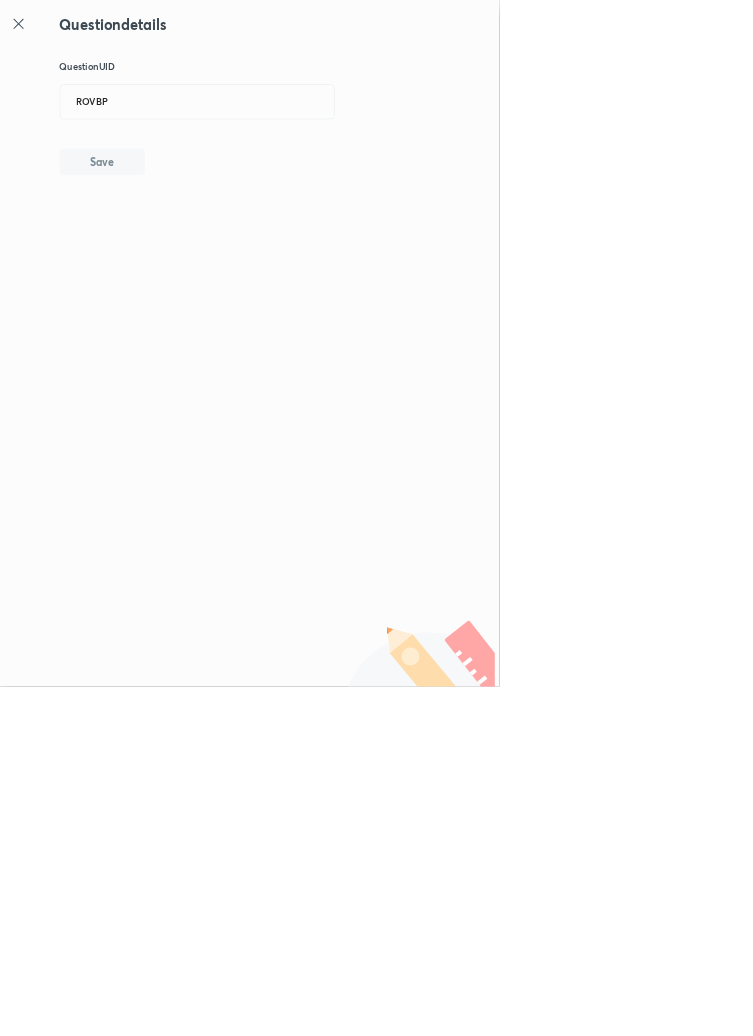 type 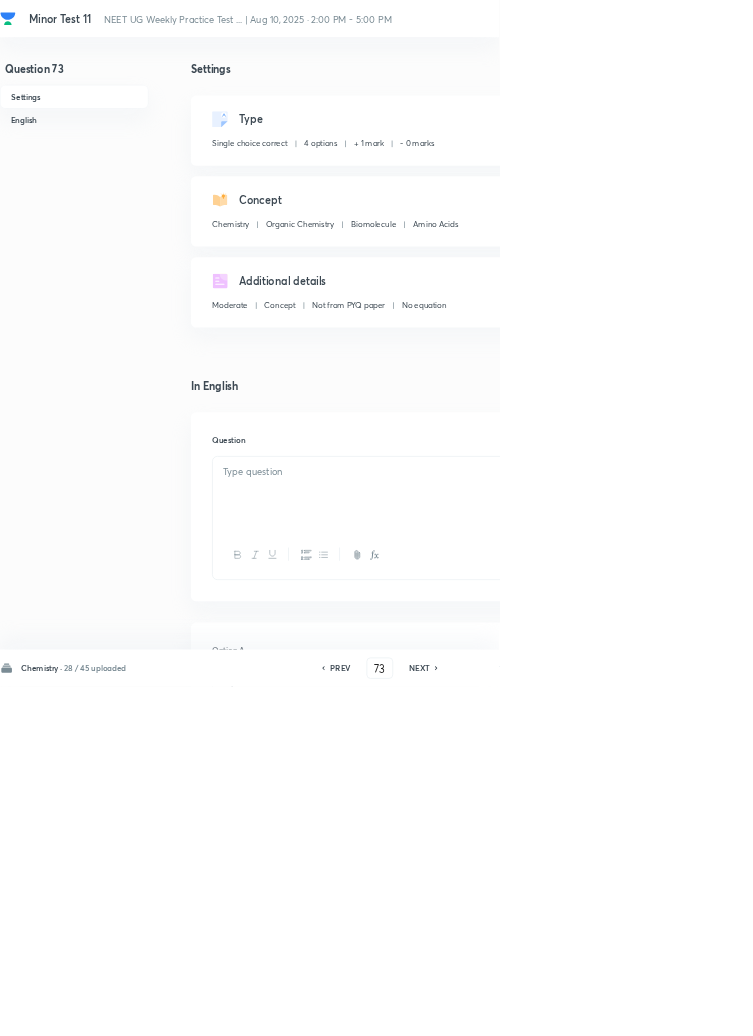 checkbox on "true" 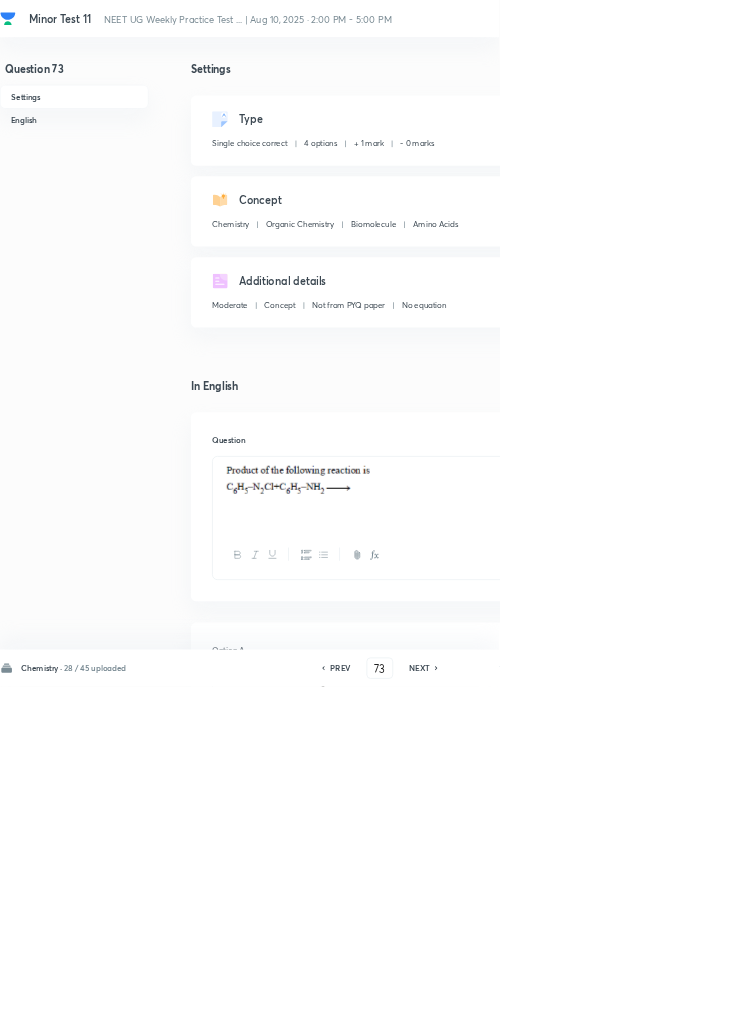 click on "Type Single choice correct 4 options + 1 mark - 0 marks Edit" at bounding box center [640, 197] 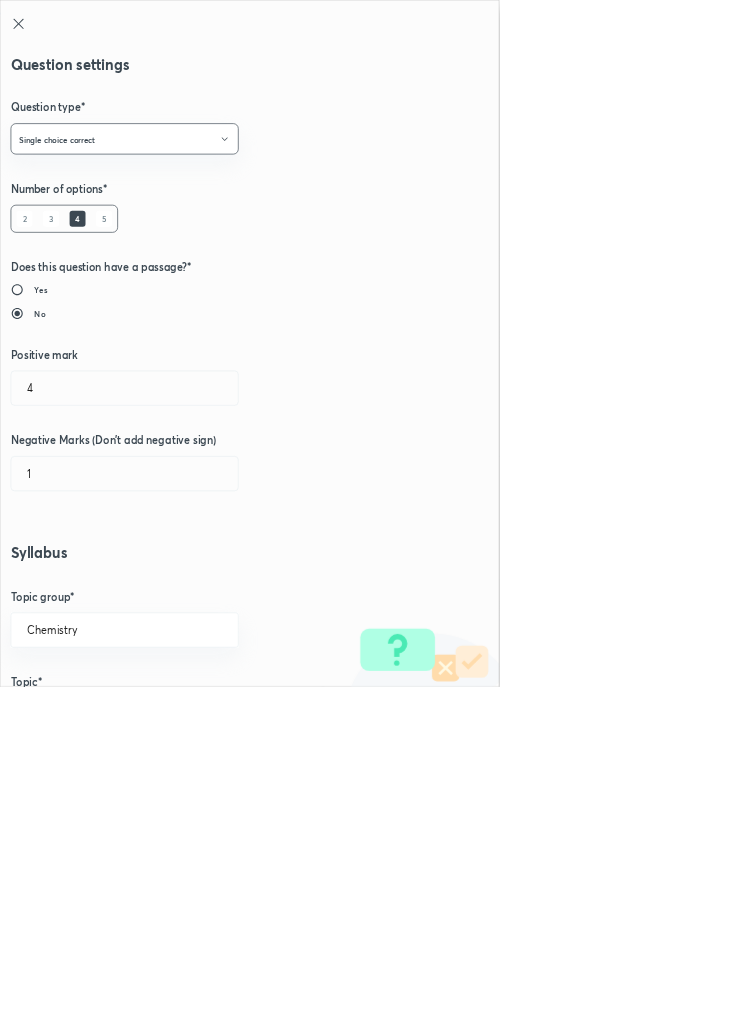 type on "1" 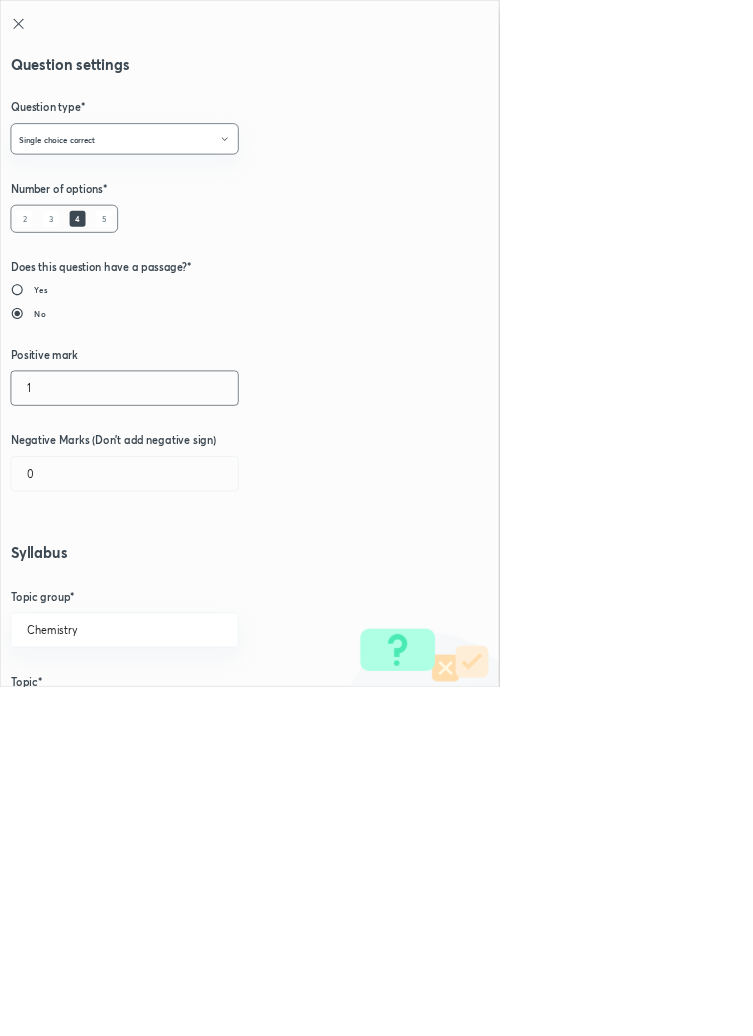 click on "1" at bounding box center (188, 585) 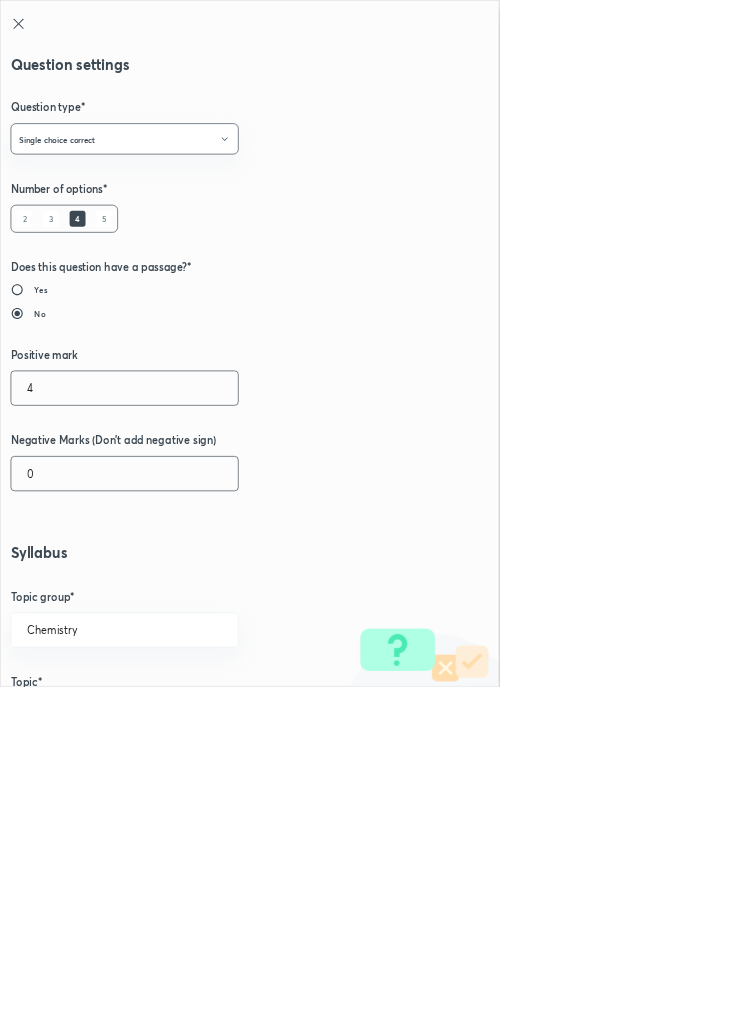 type on "4" 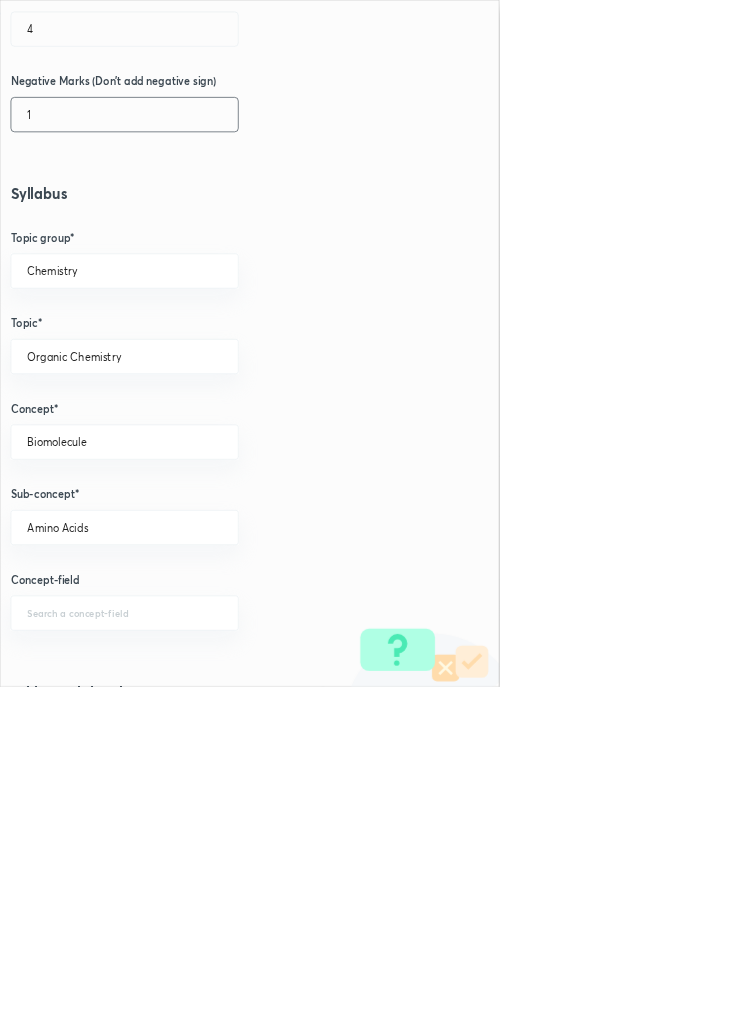 scroll, scrollTop: 1125, scrollLeft: 0, axis: vertical 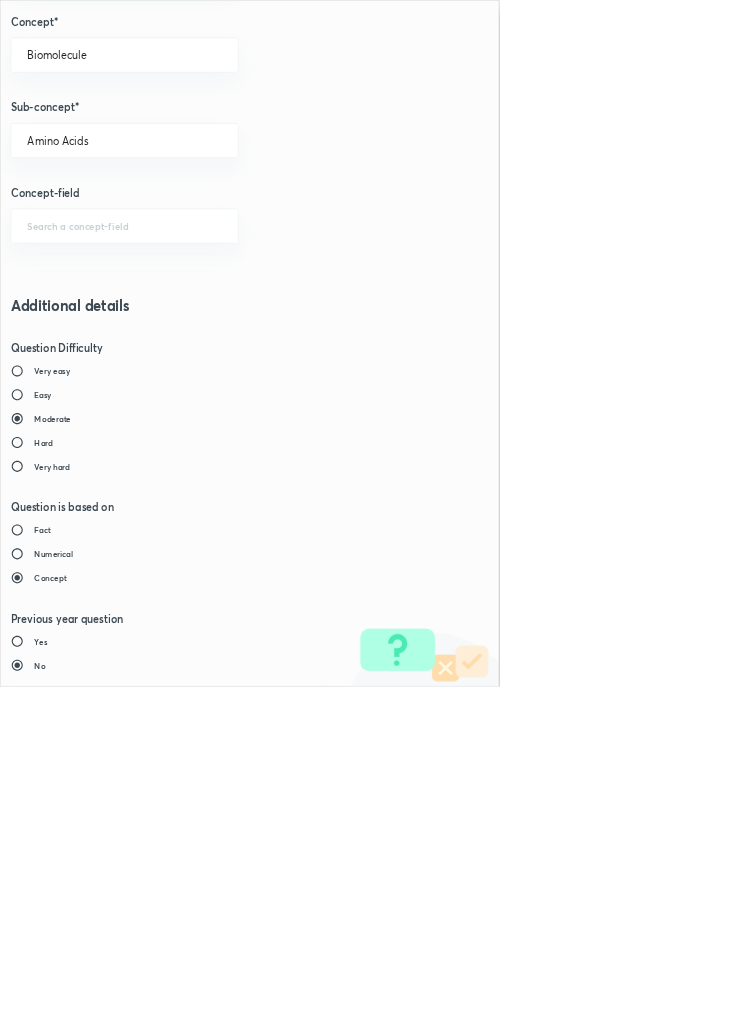 type on "1" 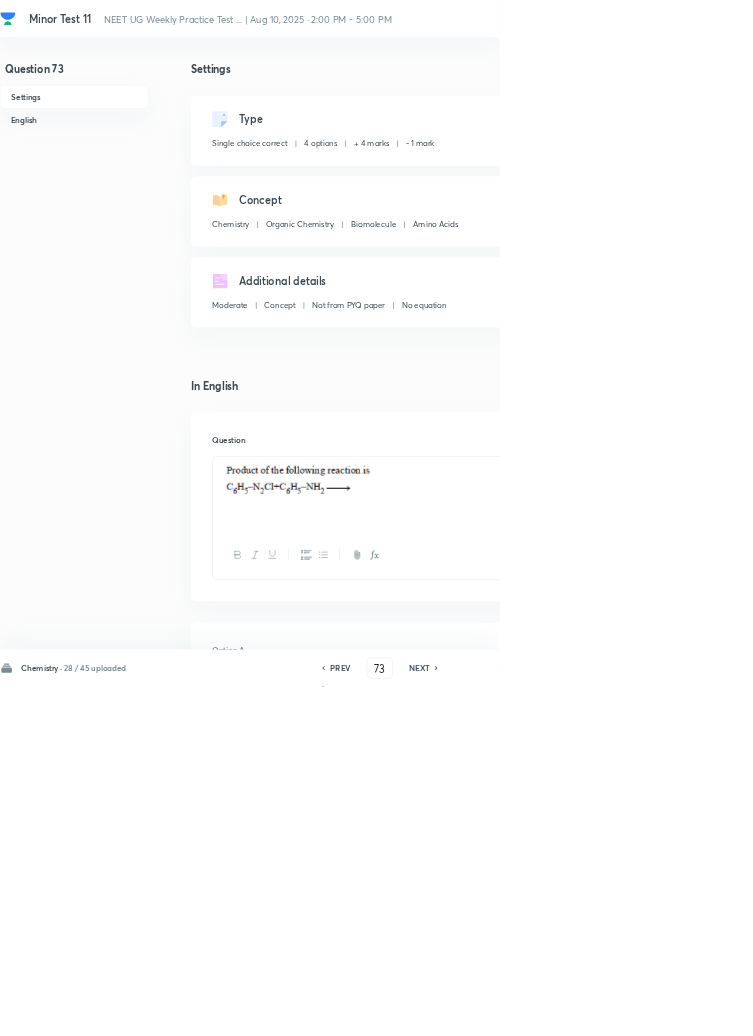 click on "Save" at bounding box center [1096, 1006] 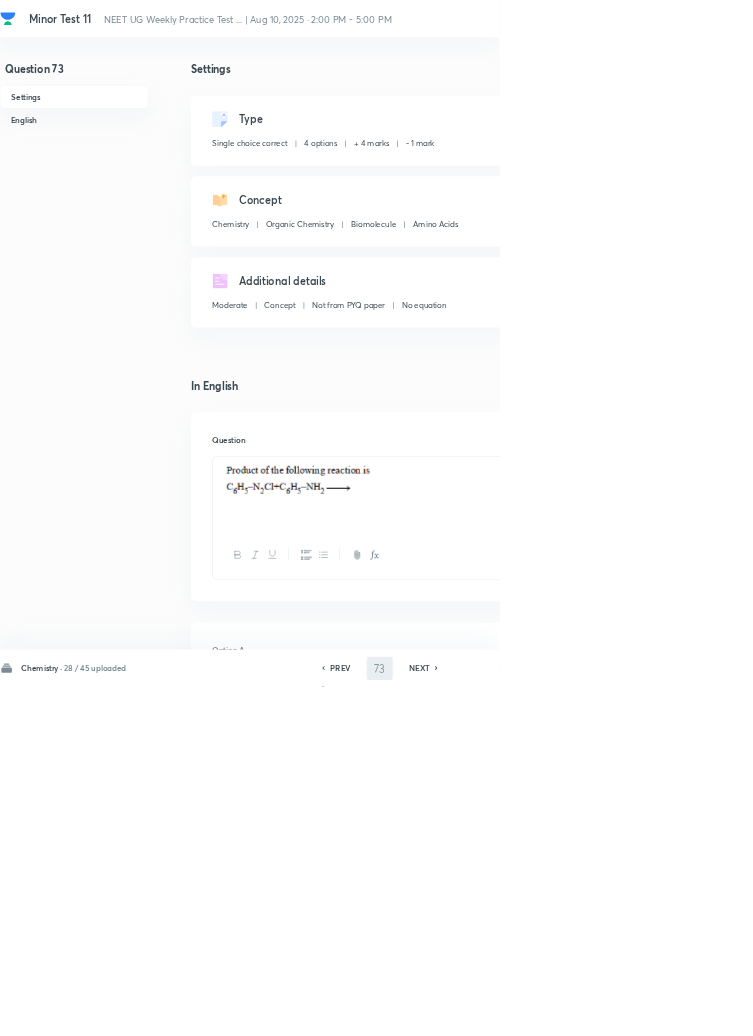 type on "74" 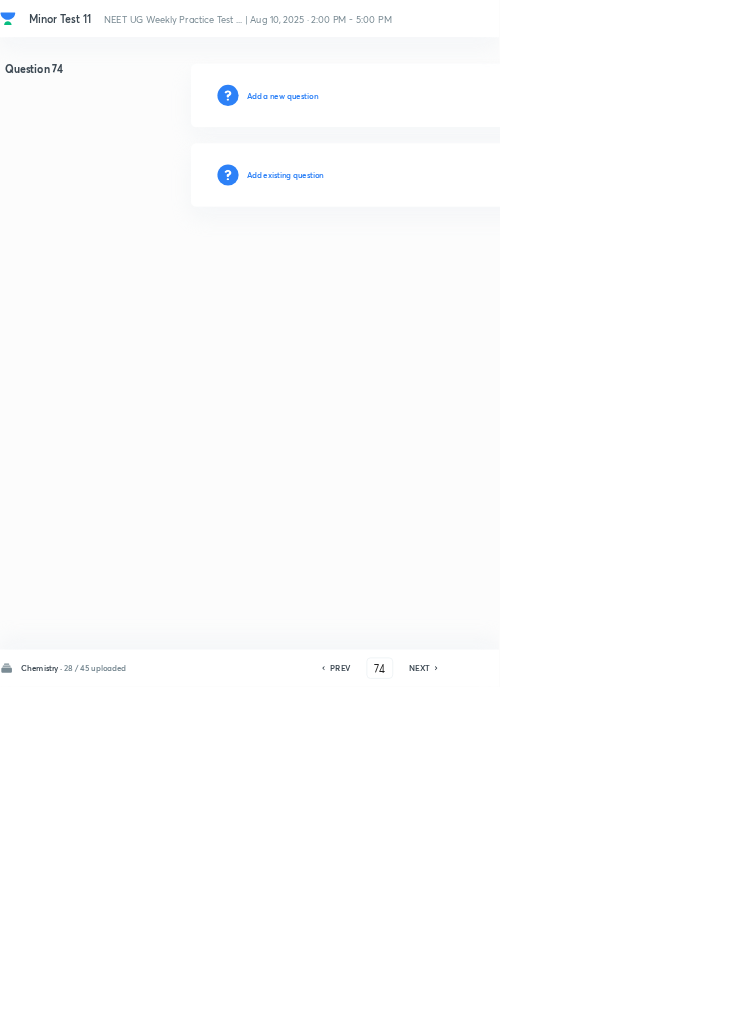 click on "Add existing question" at bounding box center [430, 264] 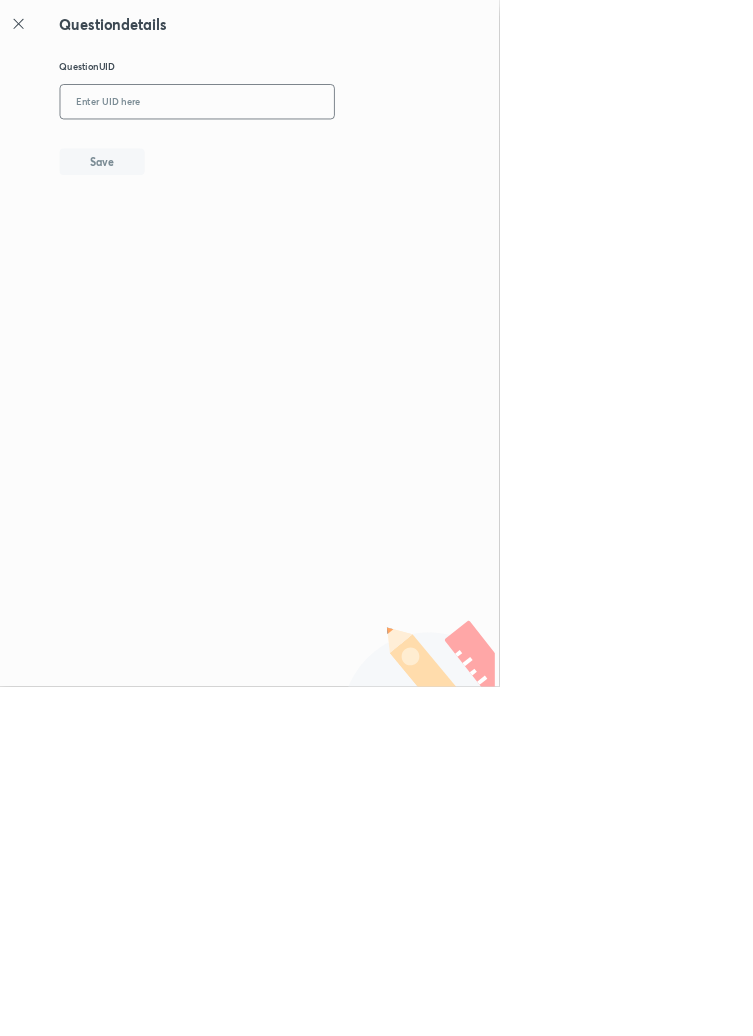 click at bounding box center (297, 154) 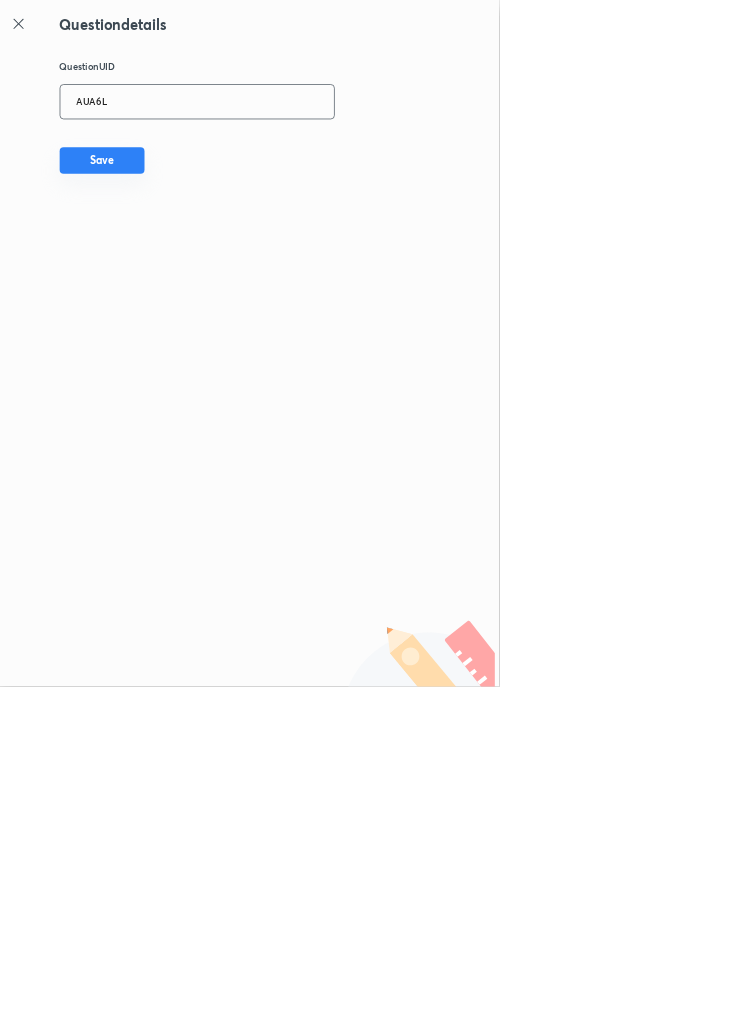 type on "AUA6L" 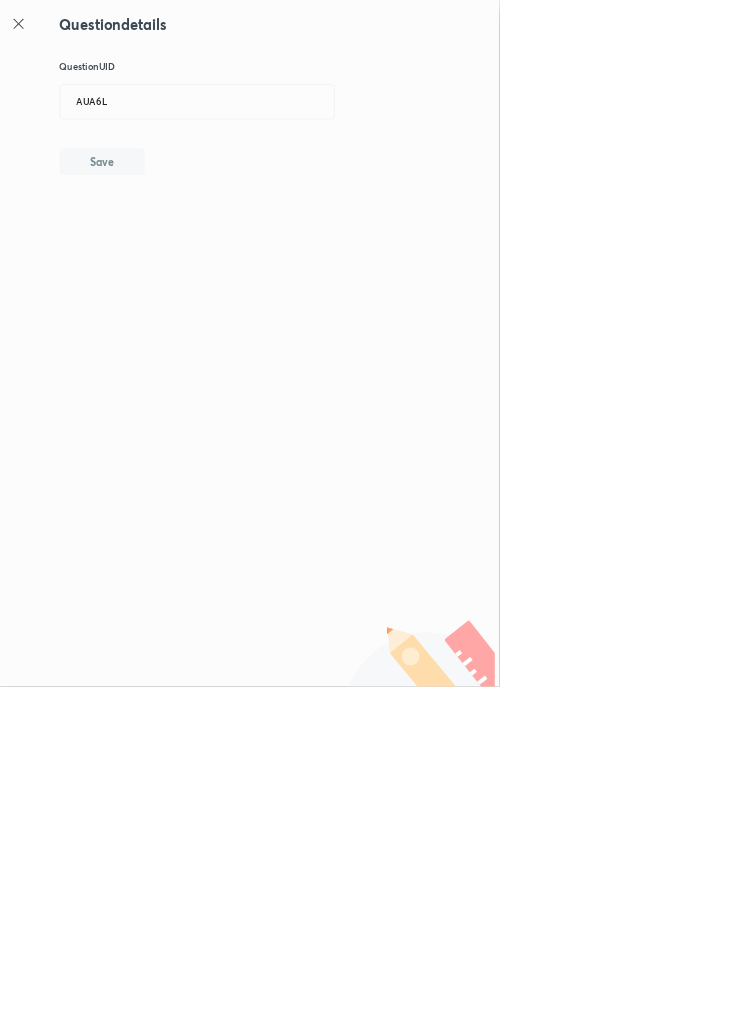 type 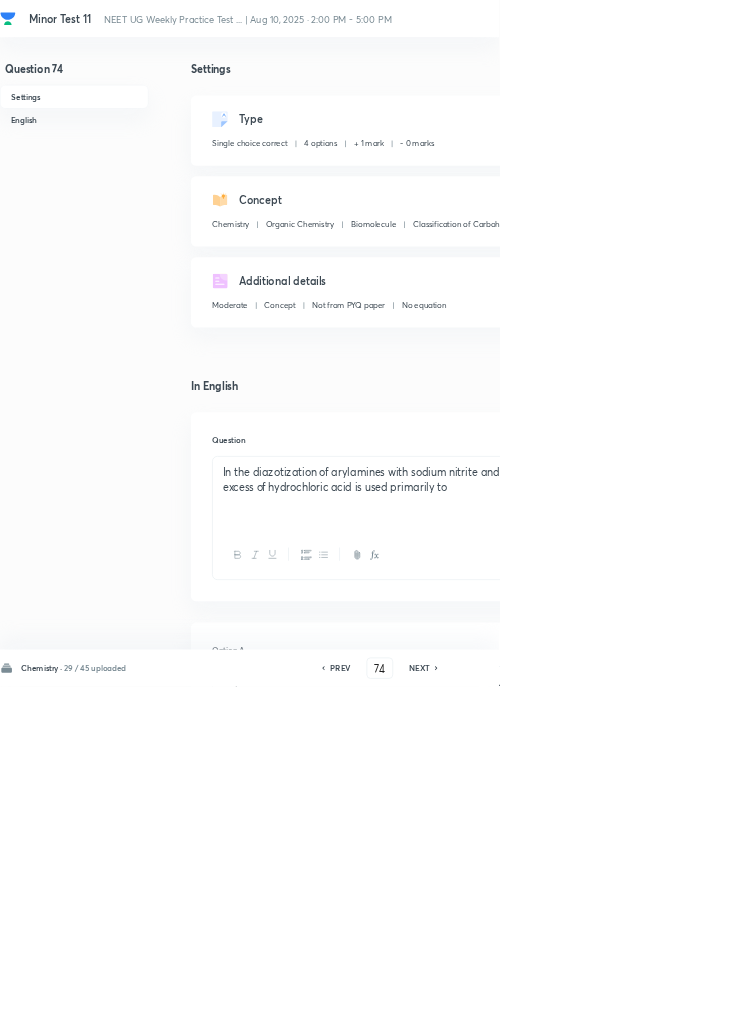 click on "Edit" at bounding box center (920, 182) 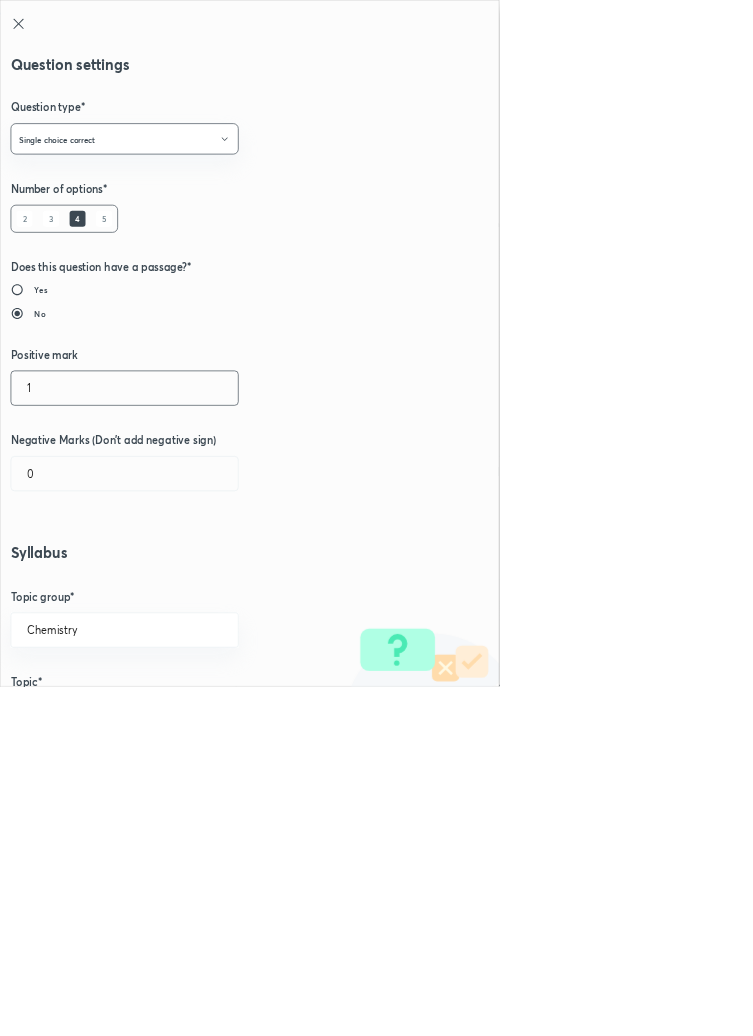 click on "1" at bounding box center (188, 585) 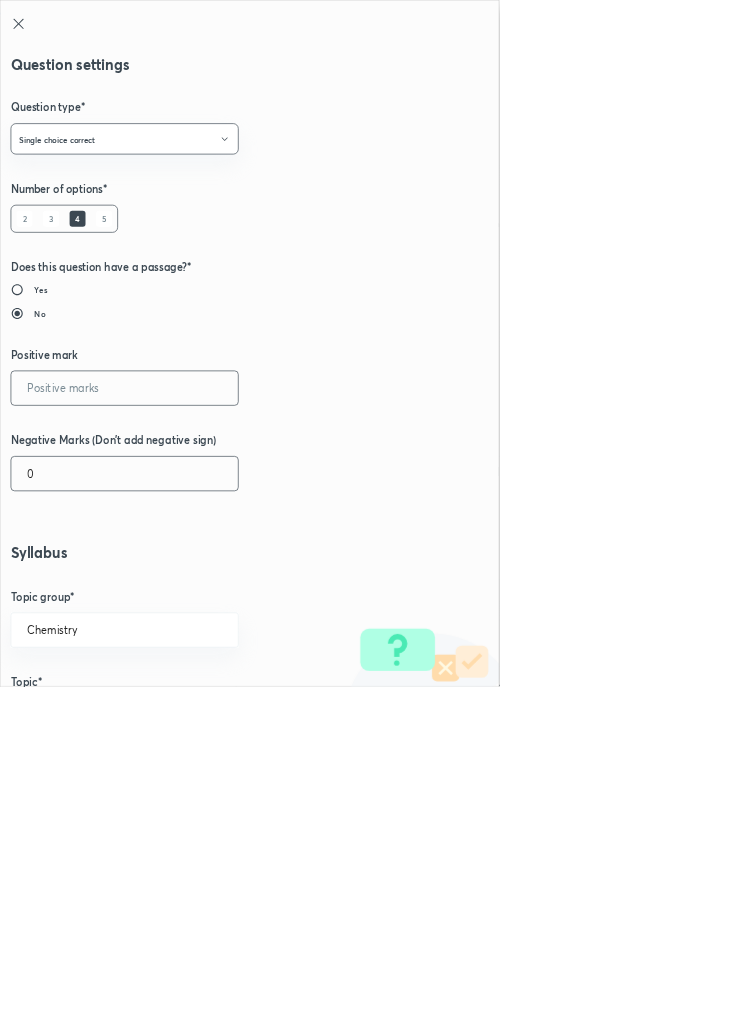 type 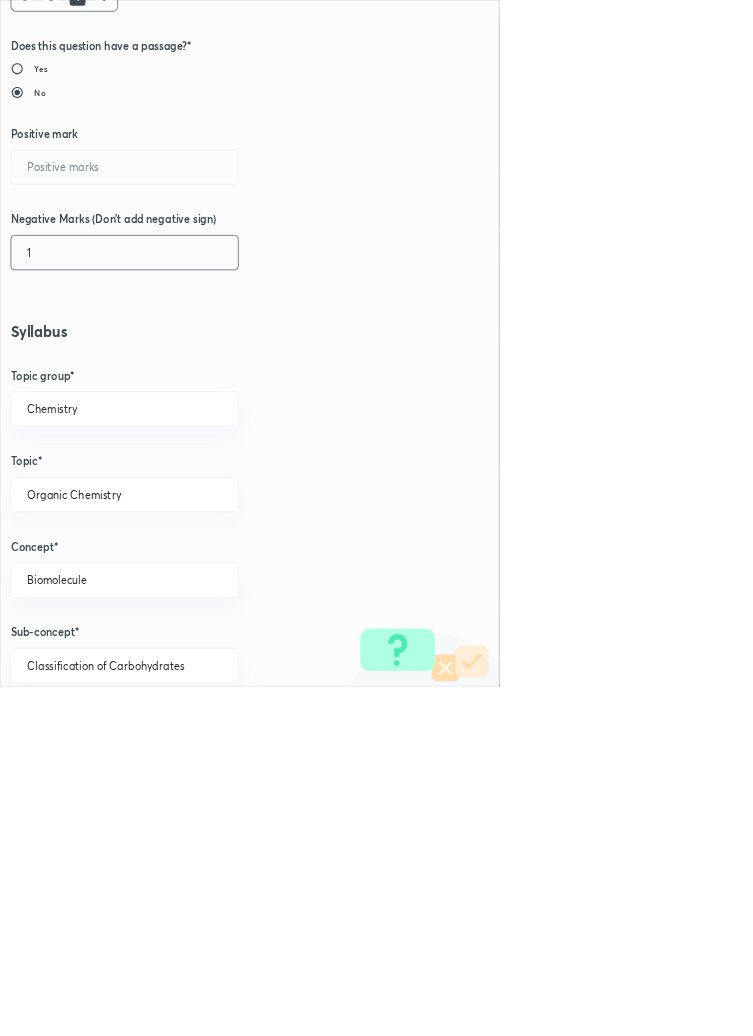 scroll, scrollTop: 1125, scrollLeft: 0, axis: vertical 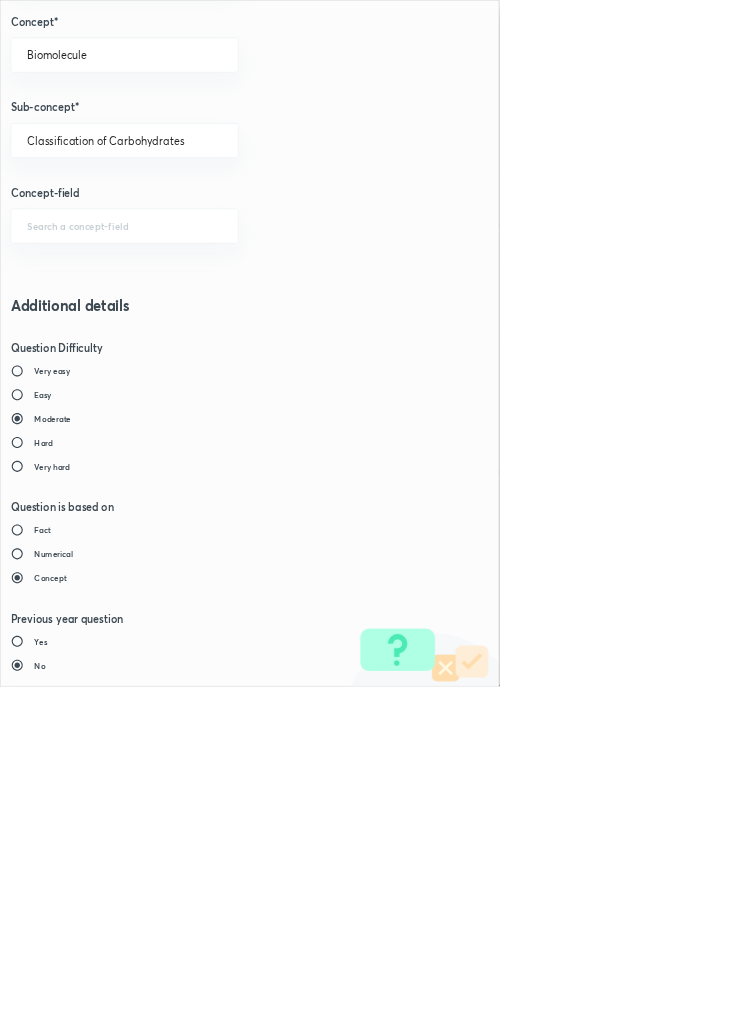 type on "1" 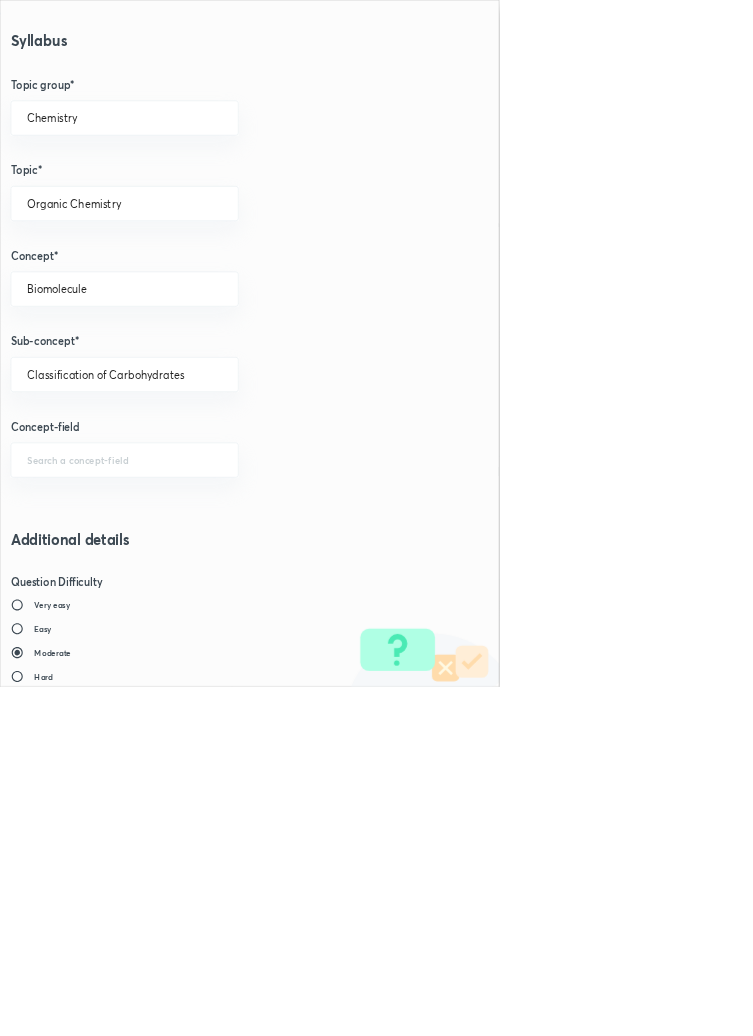 scroll, scrollTop: 0, scrollLeft: 0, axis: both 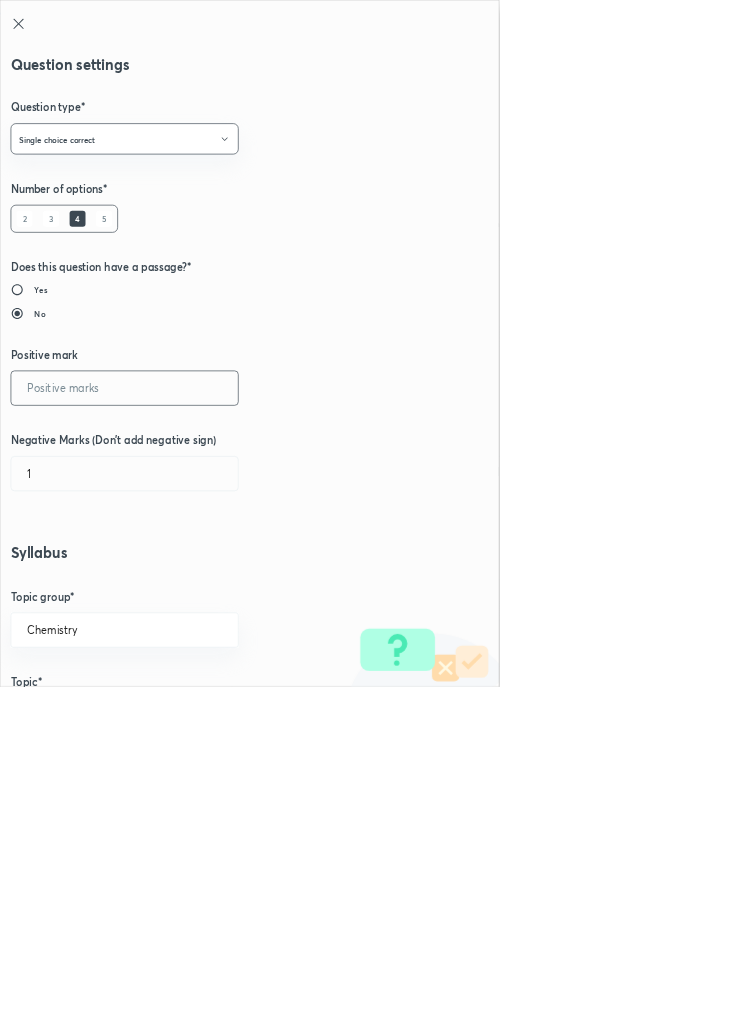click at bounding box center (188, 585) 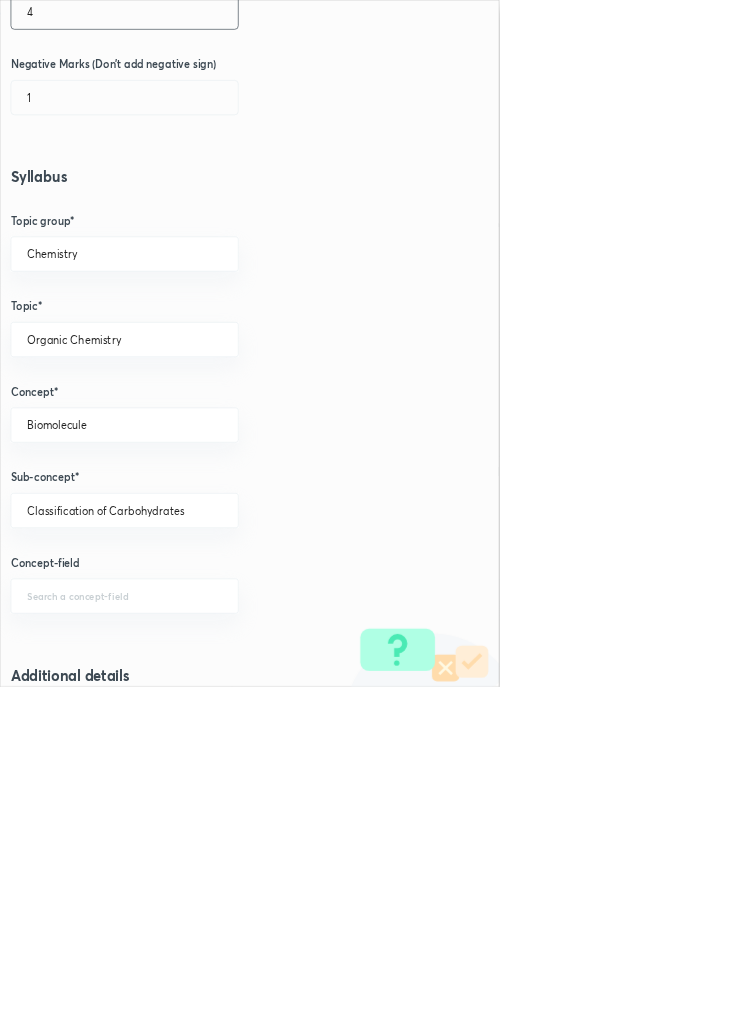 scroll, scrollTop: 1125, scrollLeft: 0, axis: vertical 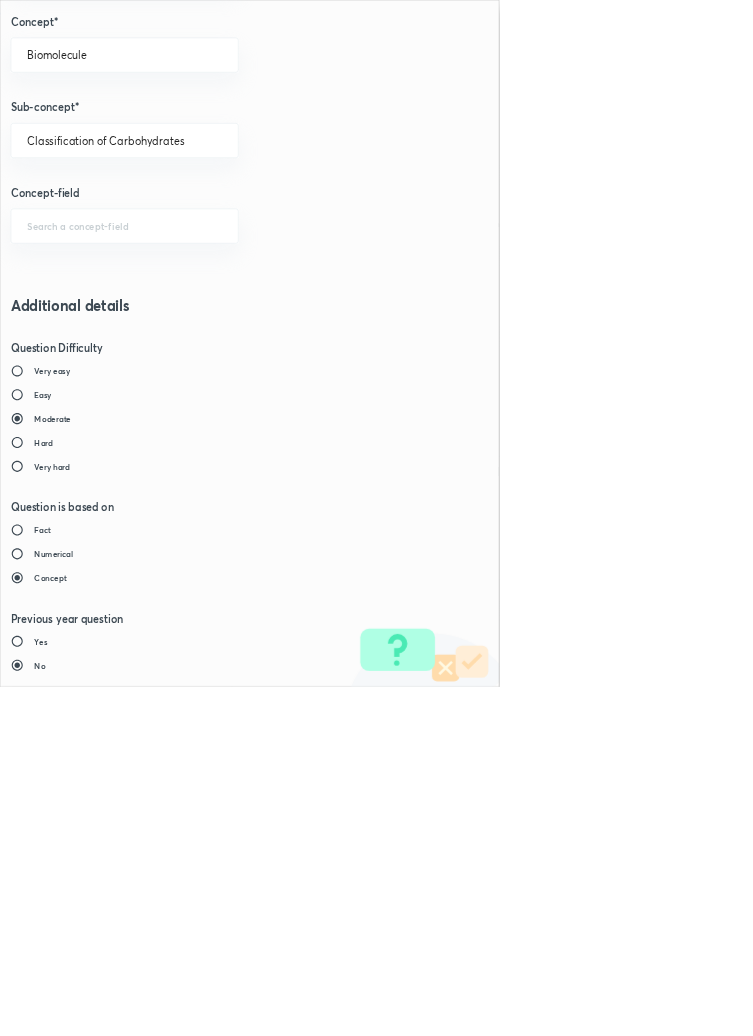 type on "4" 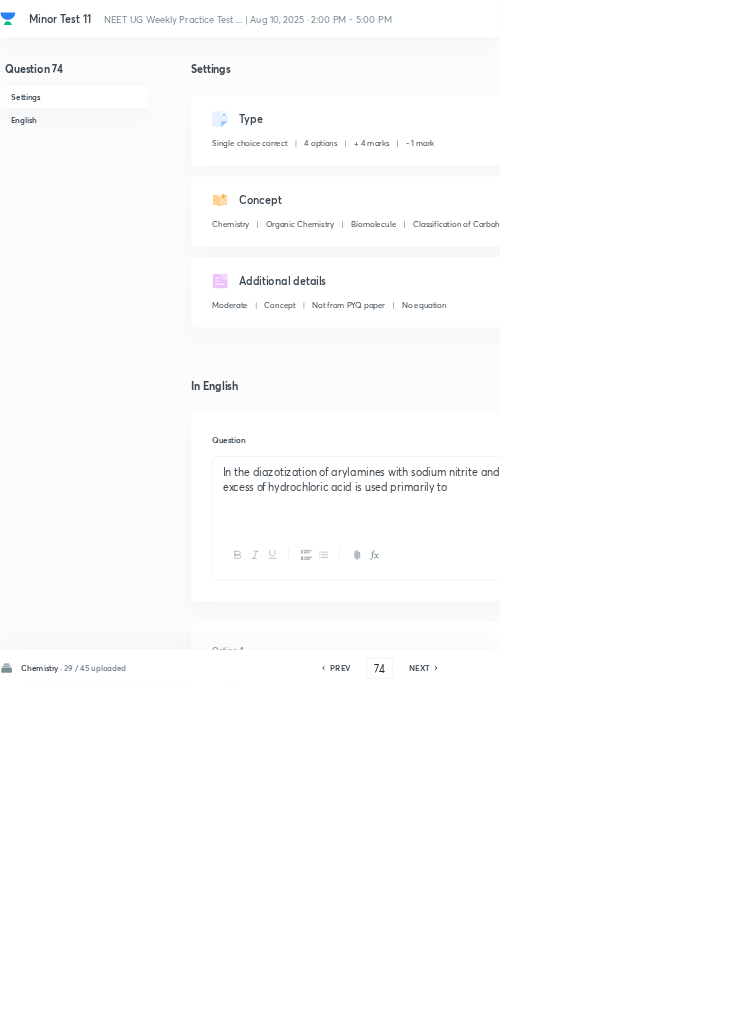 click on "Save" at bounding box center (1096, 1006) 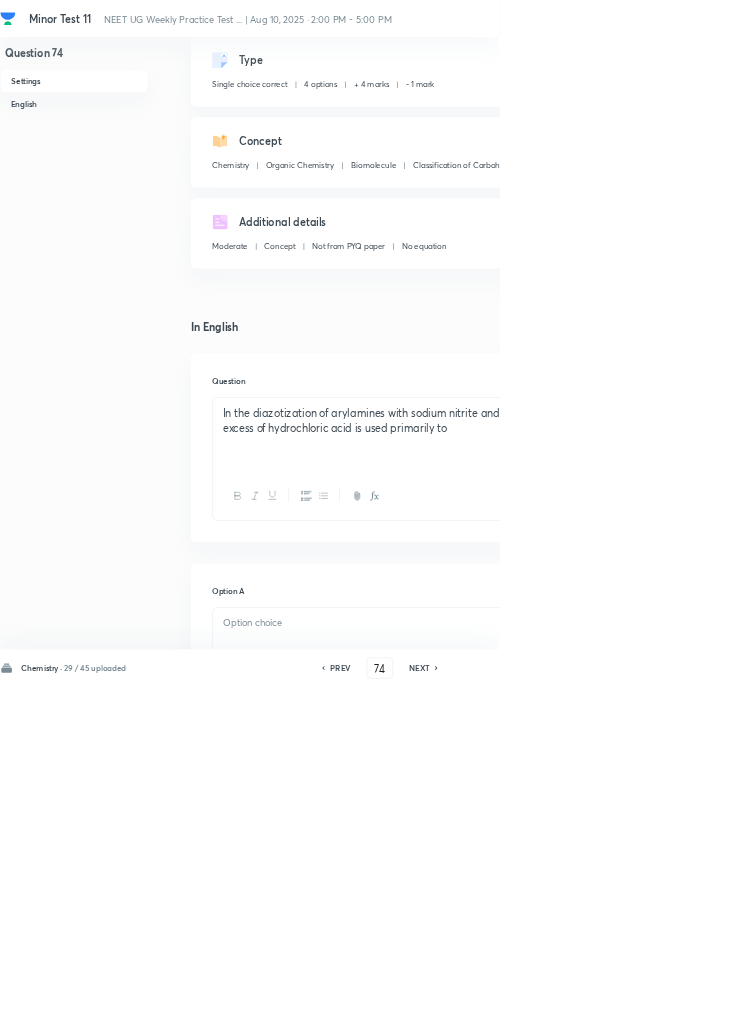 scroll, scrollTop: 0, scrollLeft: 0, axis: both 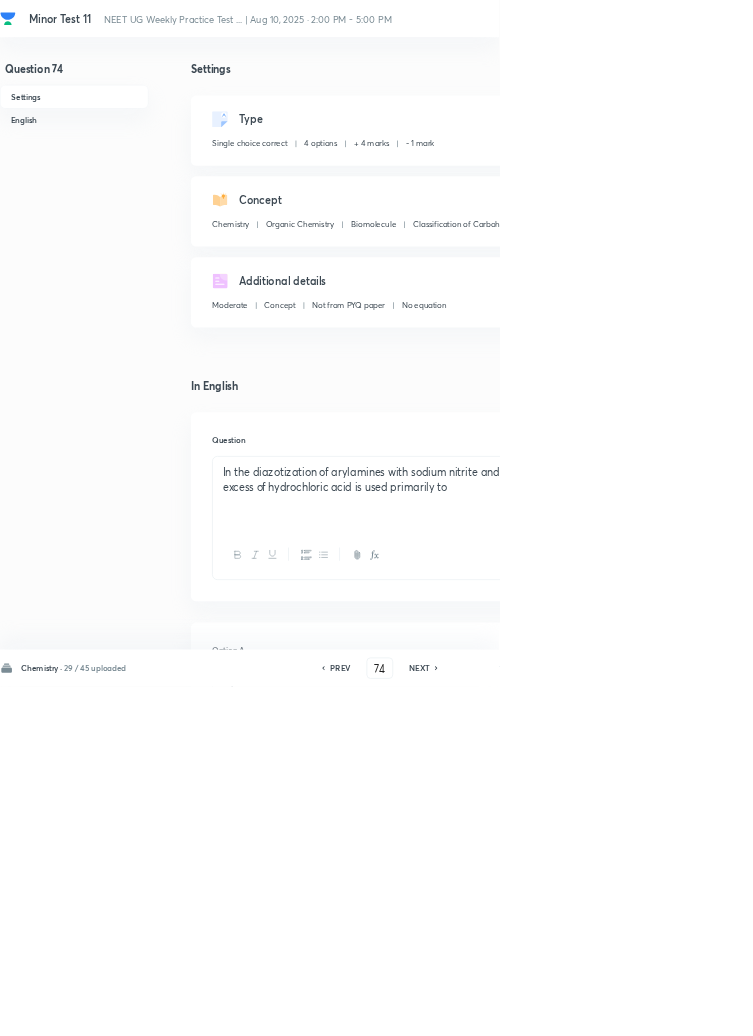 click on "Save" at bounding box center (1096, 1006) 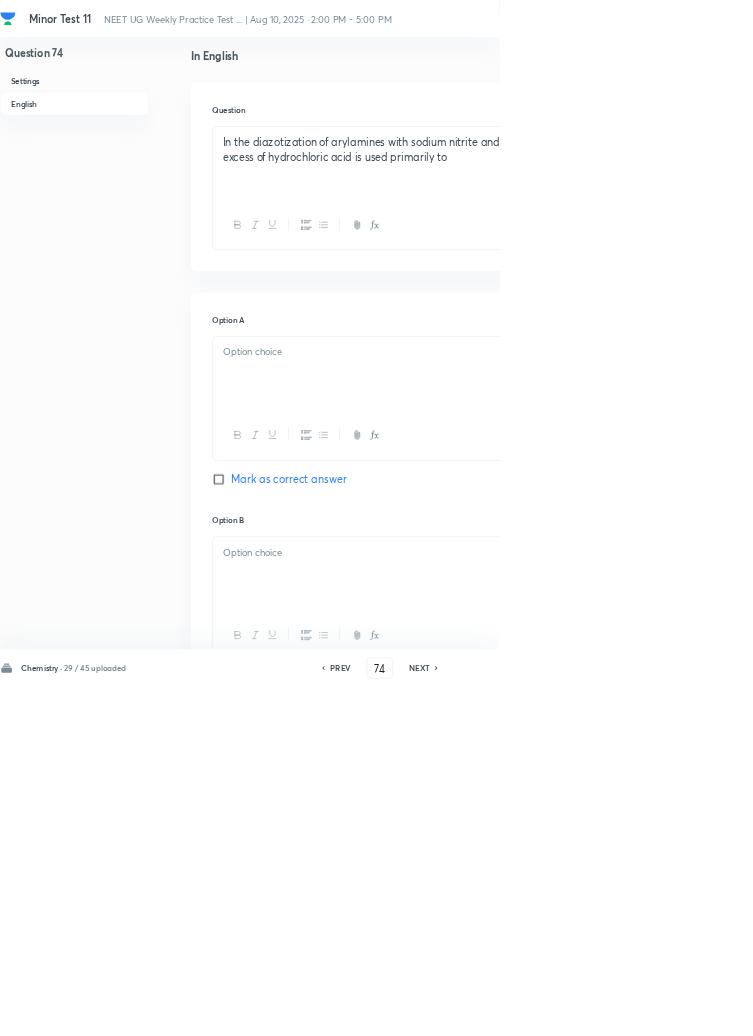 scroll, scrollTop: 0, scrollLeft: 0, axis: both 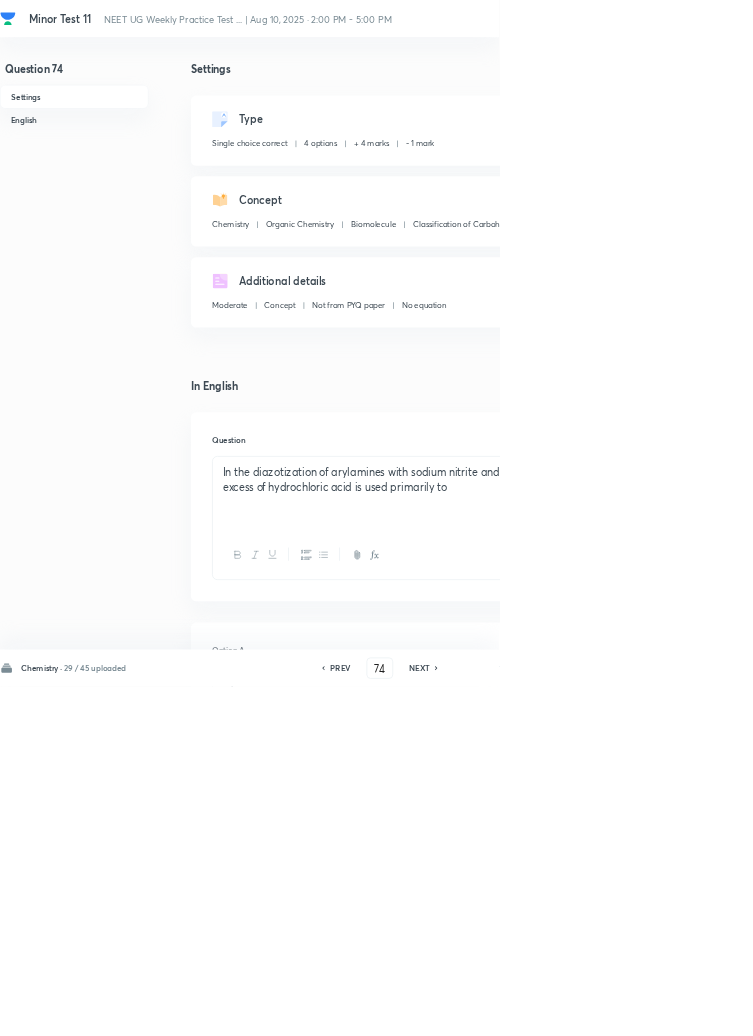 click at bounding box center [640, 1062] 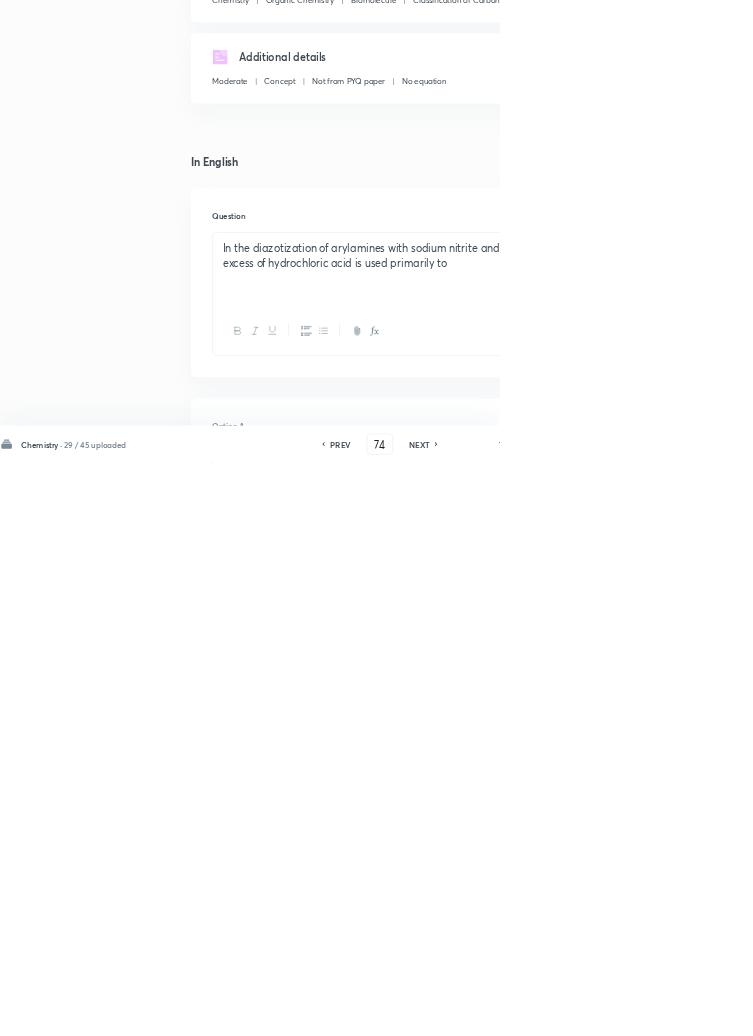scroll, scrollTop: 20, scrollLeft: 0, axis: vertical 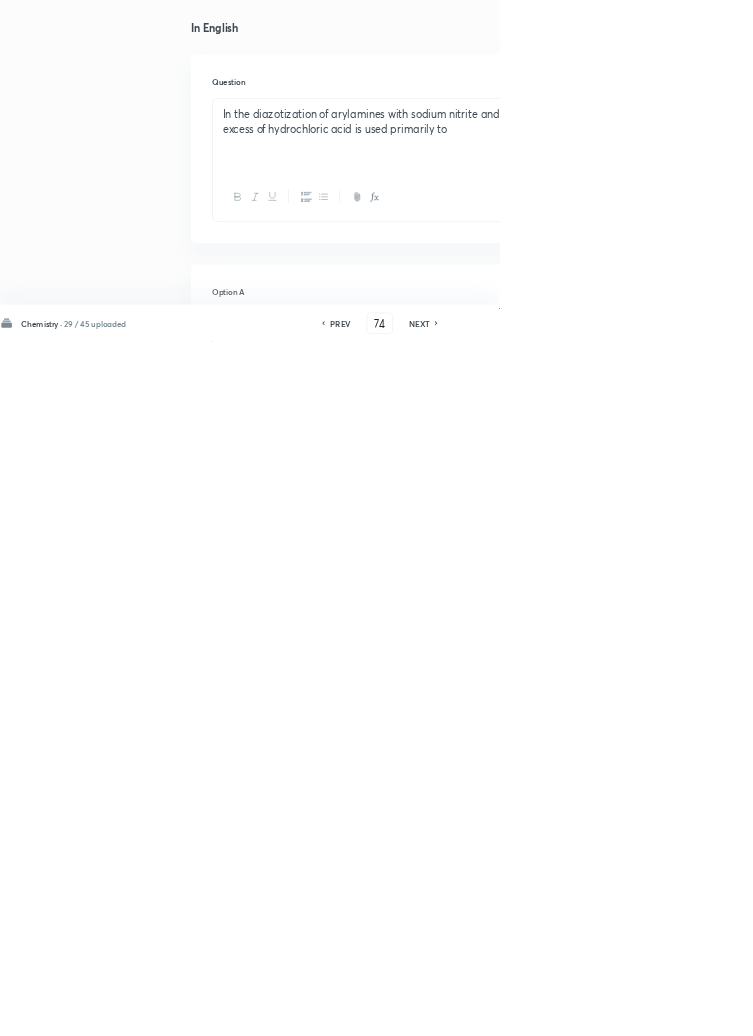 type 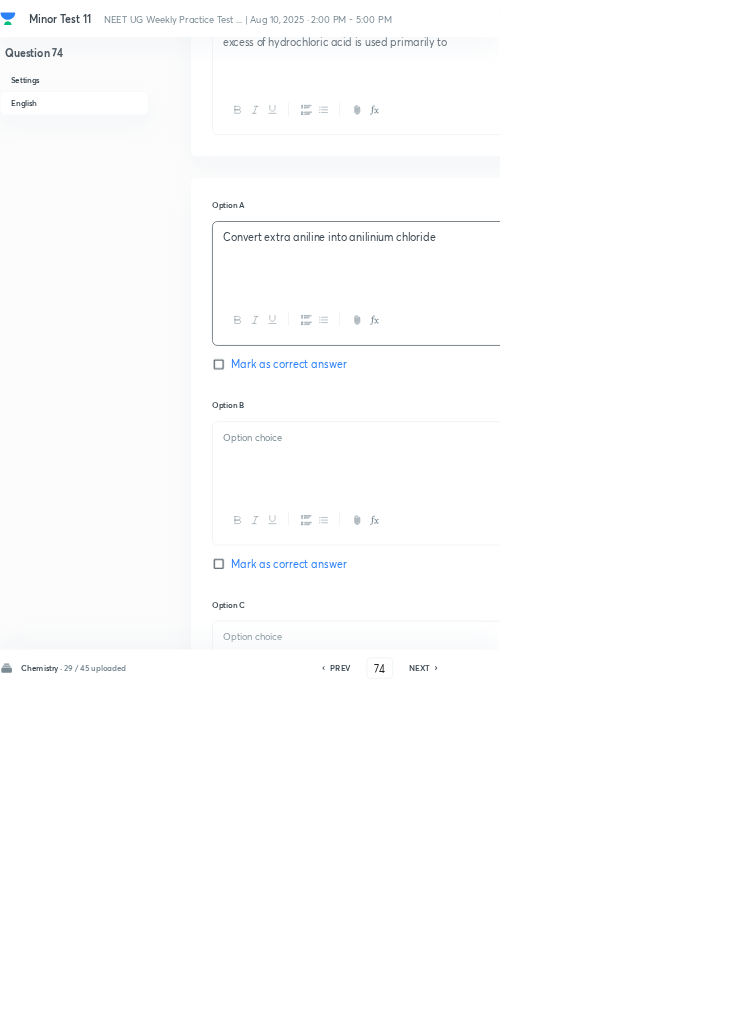 scroll, scrollTop: 666, scrollLeft: 0, axis: vertical 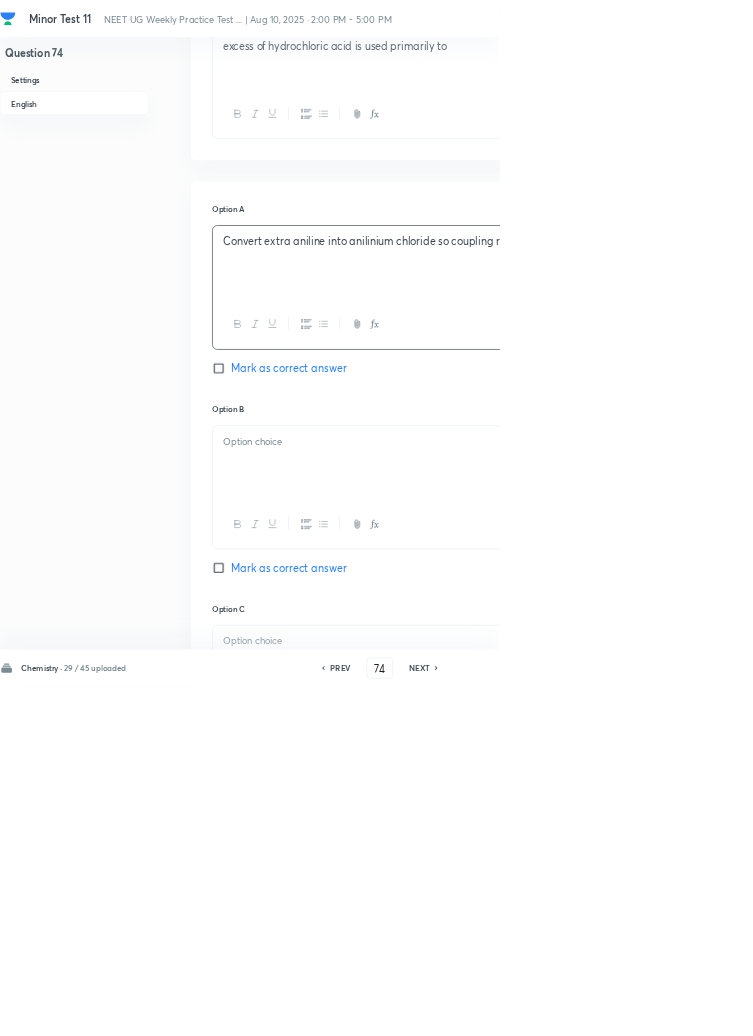 click at bounding box center [640, 665] 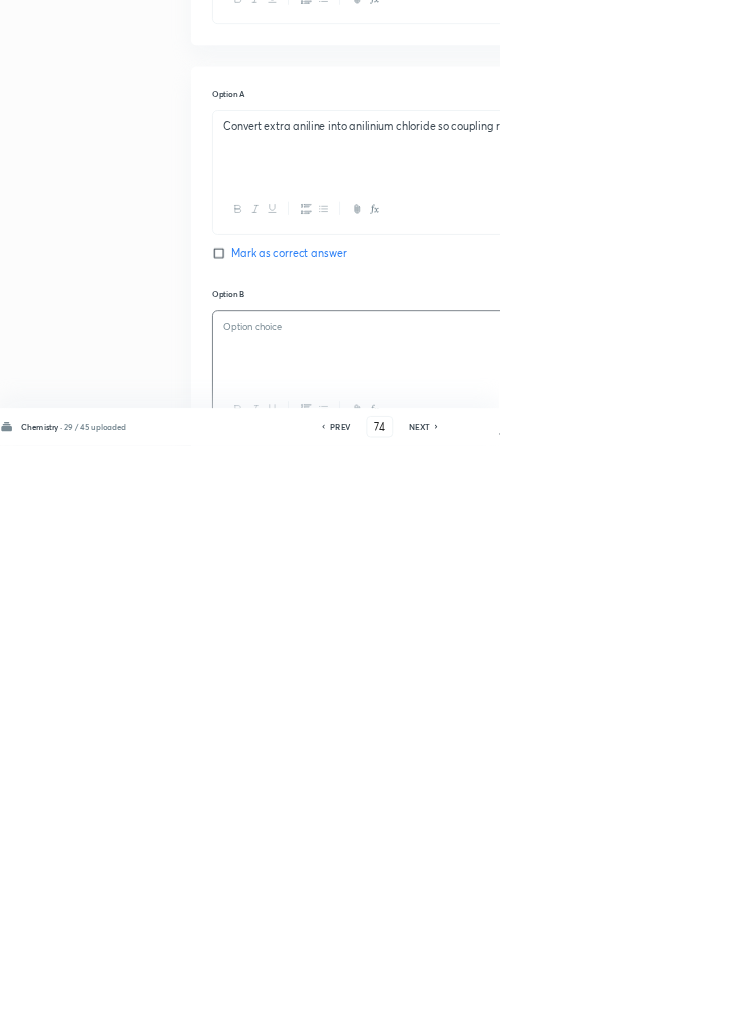 scroll, scrollTop: 475, scrollLeft: 0, axis: vertical 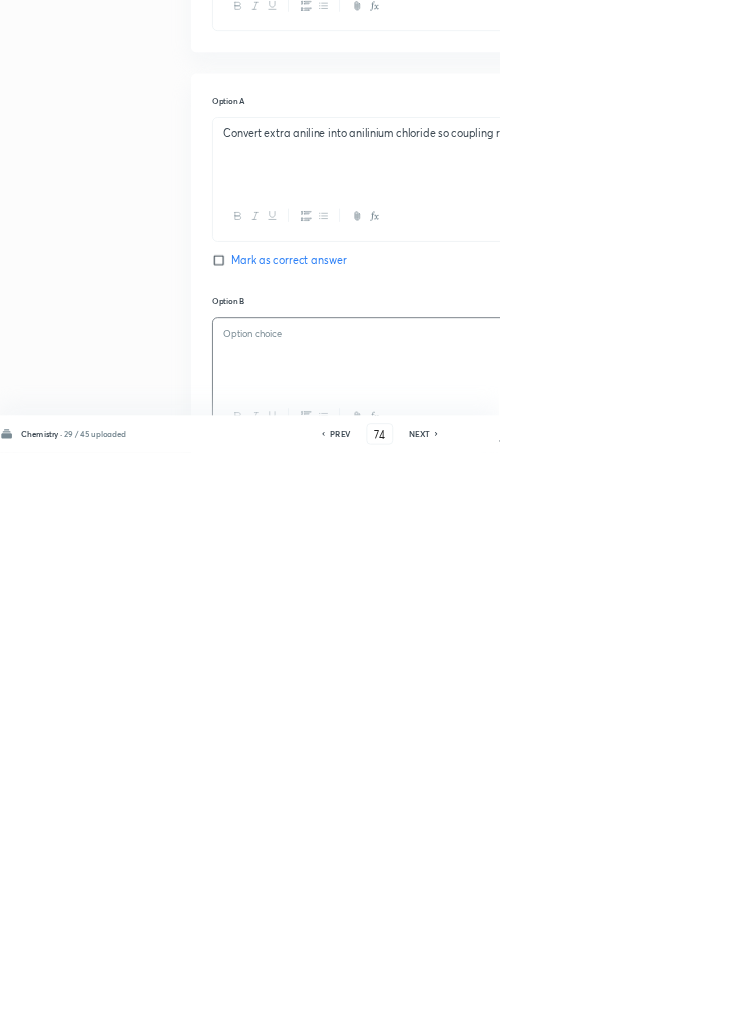 type 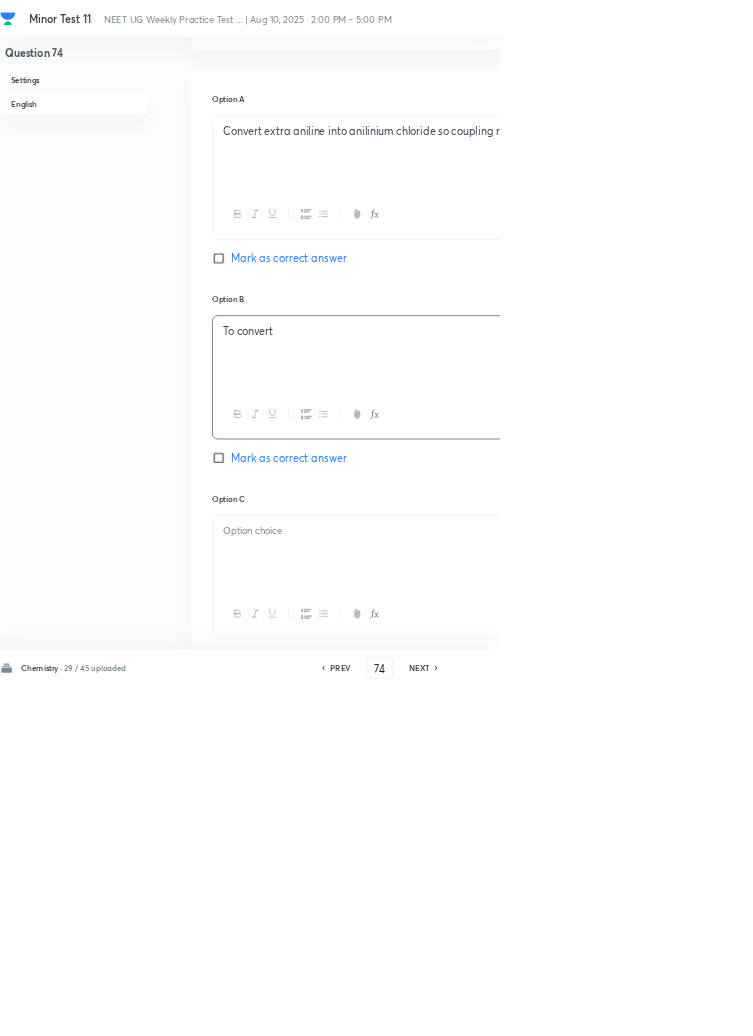 scroll, scrollTop: 827, scrollLeft: 0, axis: vertical 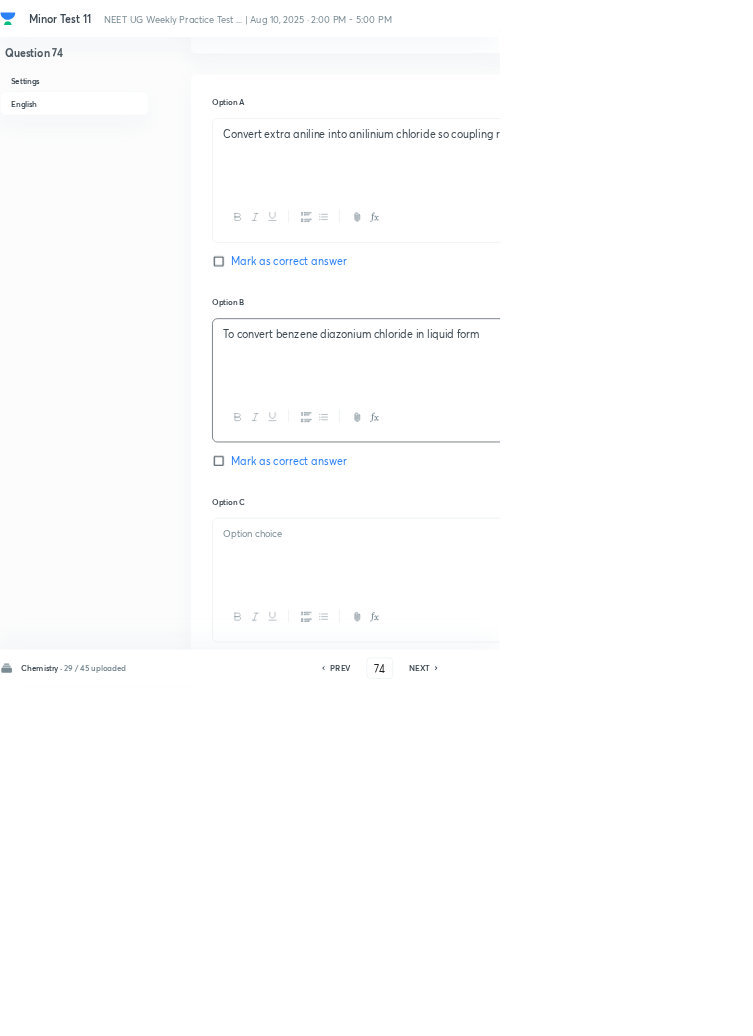 click at bounding box center (640, 838) 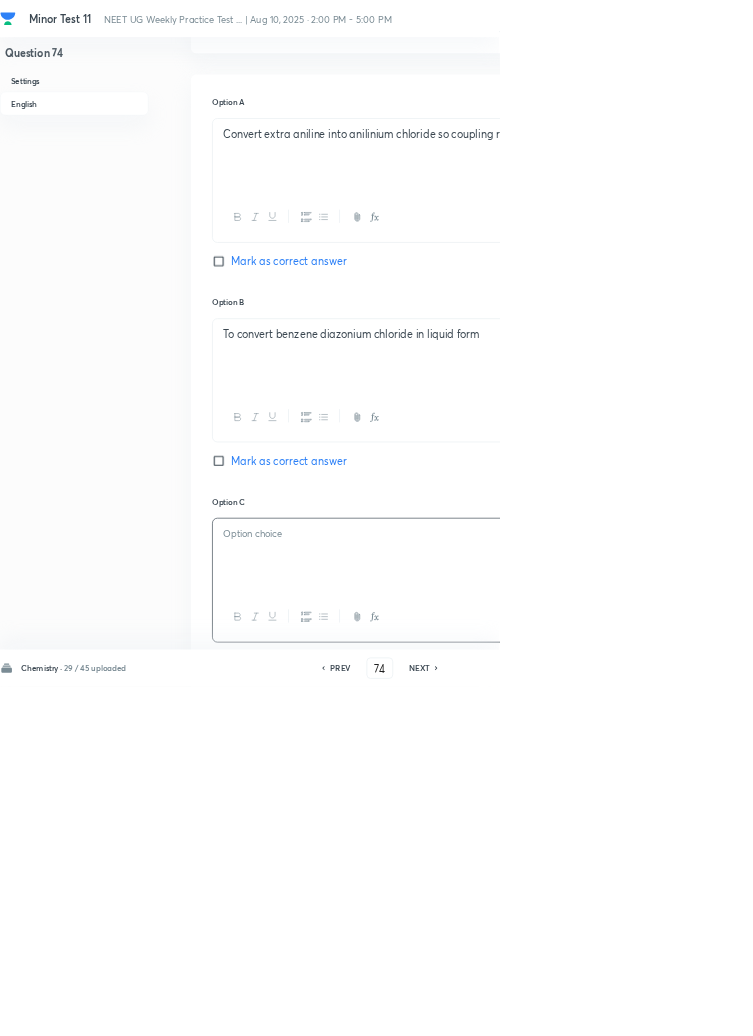 click on "To convert benzene diazonium chloride in liquid form" at bounding box center [640, 504] 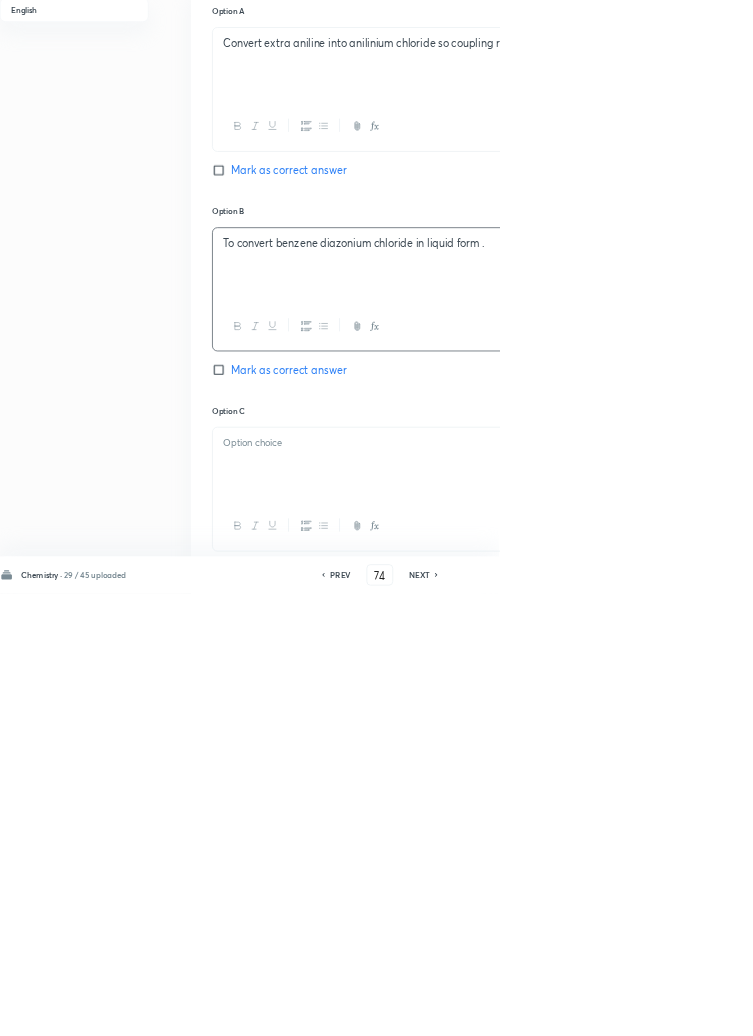 scroll, scrollTop: 824, scrollLeft: 0, axis: vertical 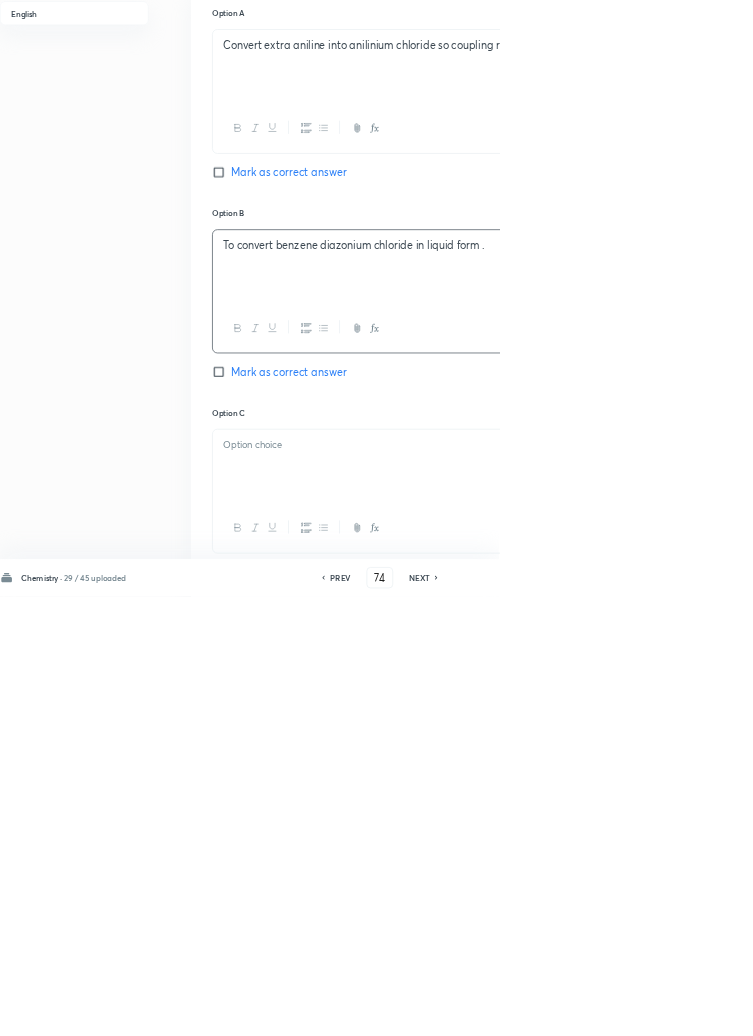 click at bounding box center (640, 841) 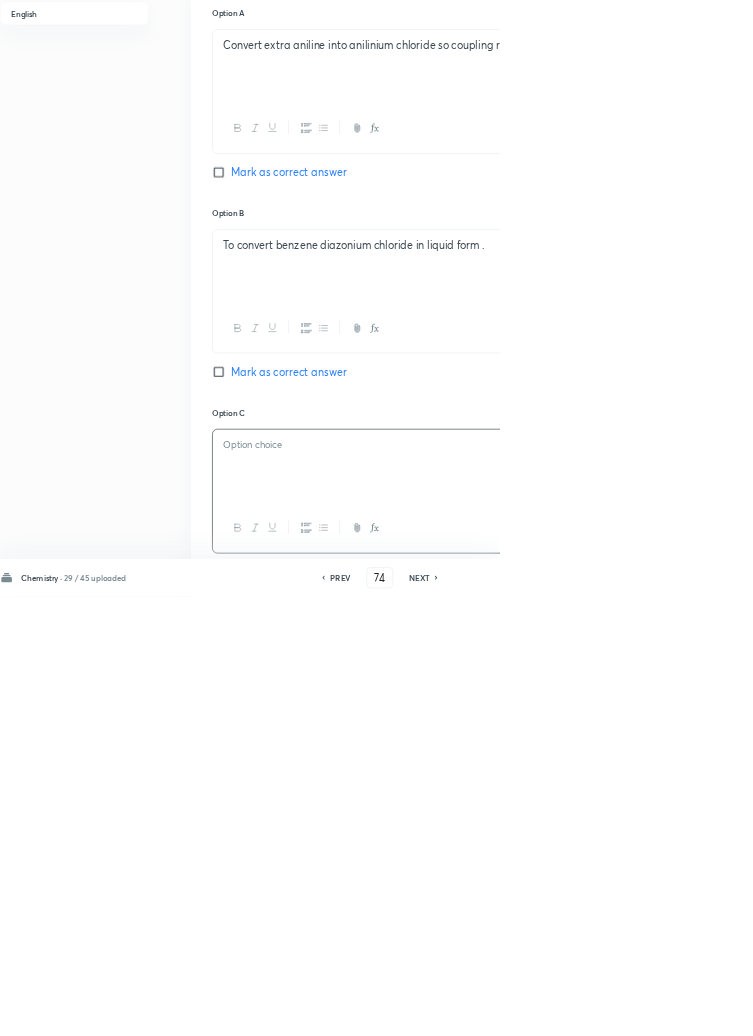 type 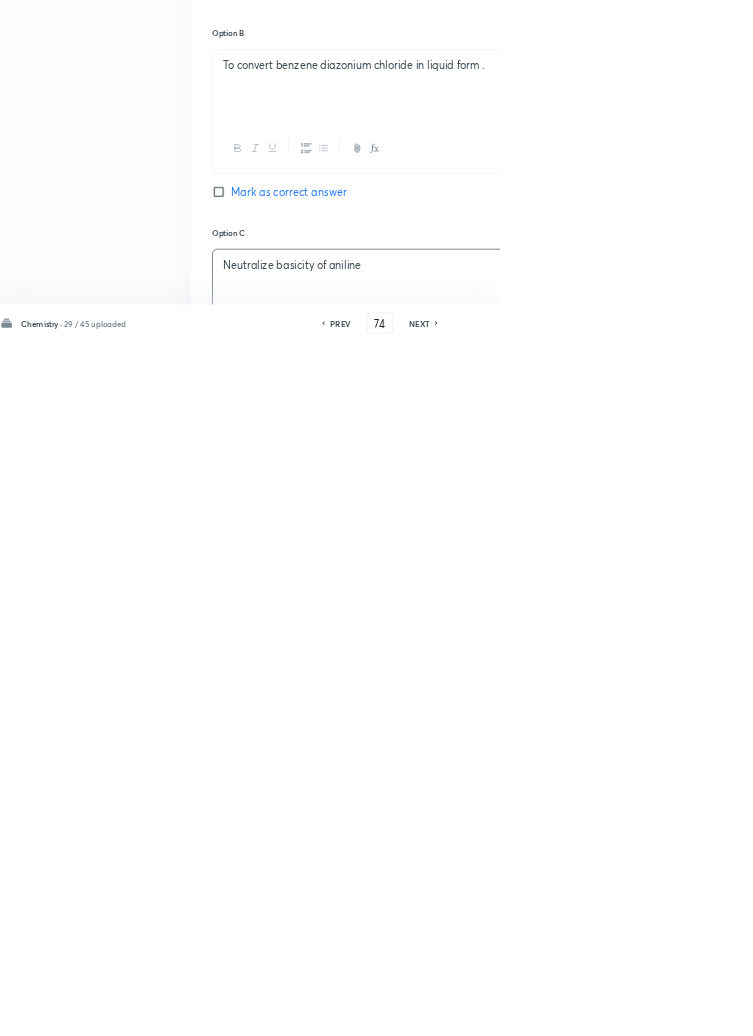 scroll, scrollTop: 716, scrollLeft: 0, axis: vertical 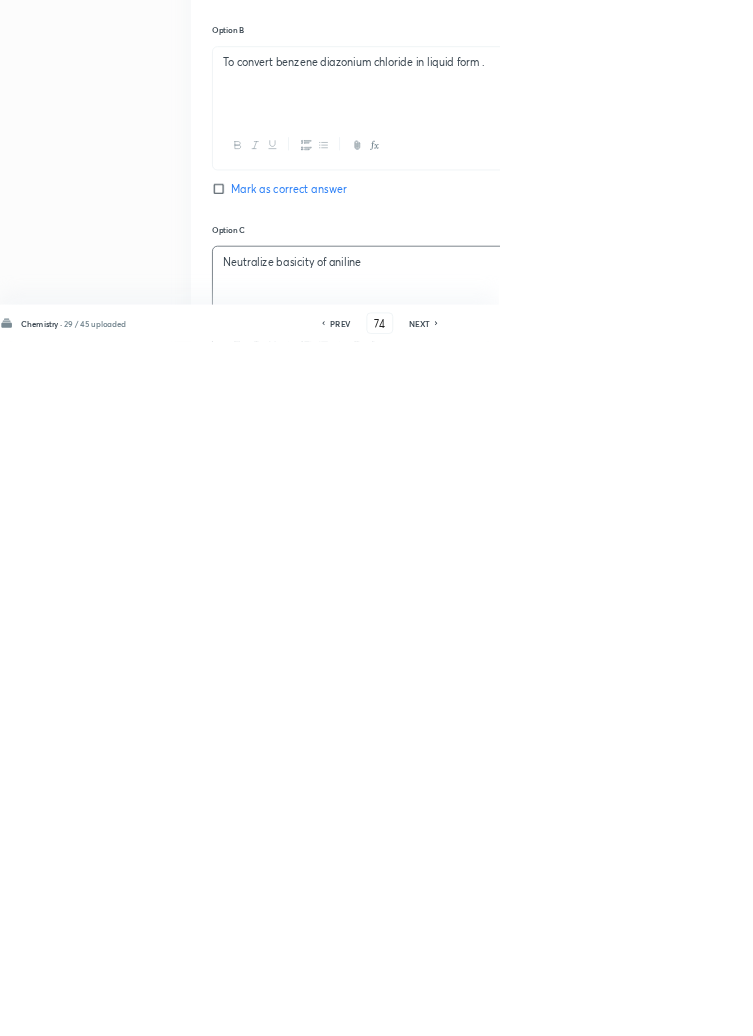 click at bounding box center [640, 1218] 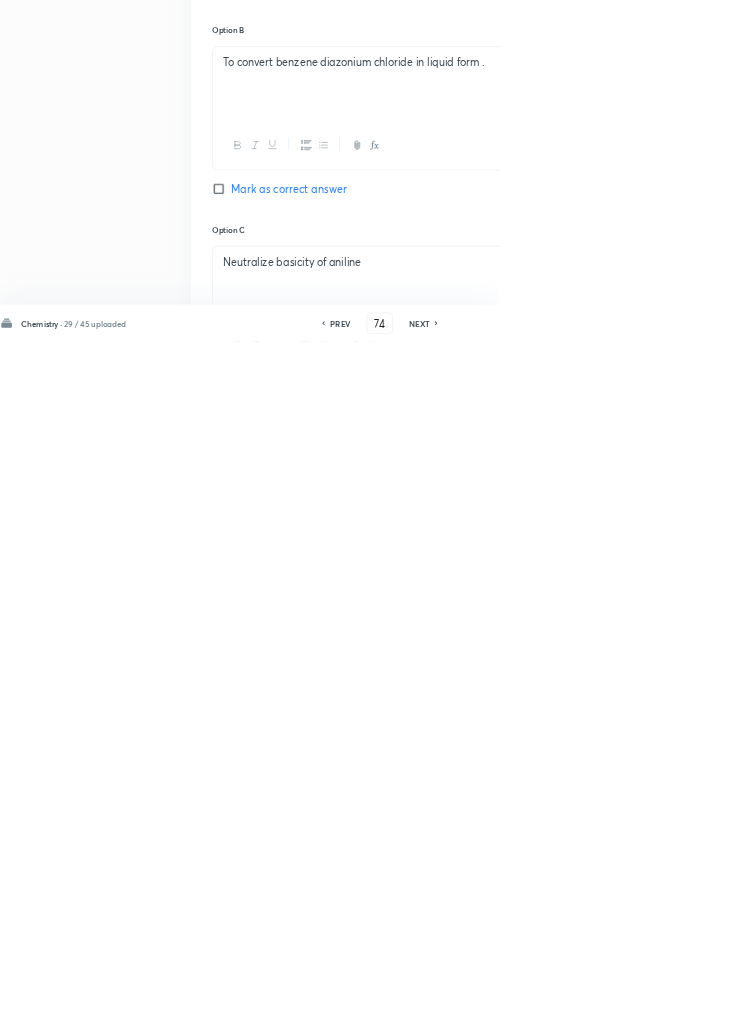type 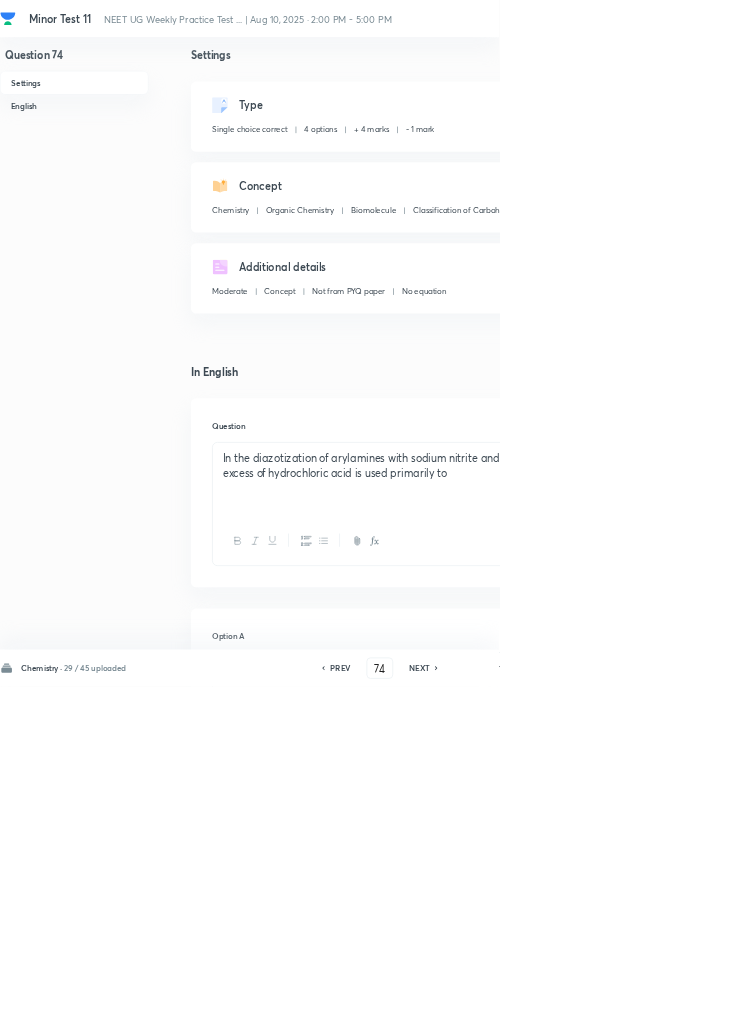 scroll, scrollTop: 0, scrollLeft: 0, axis: both 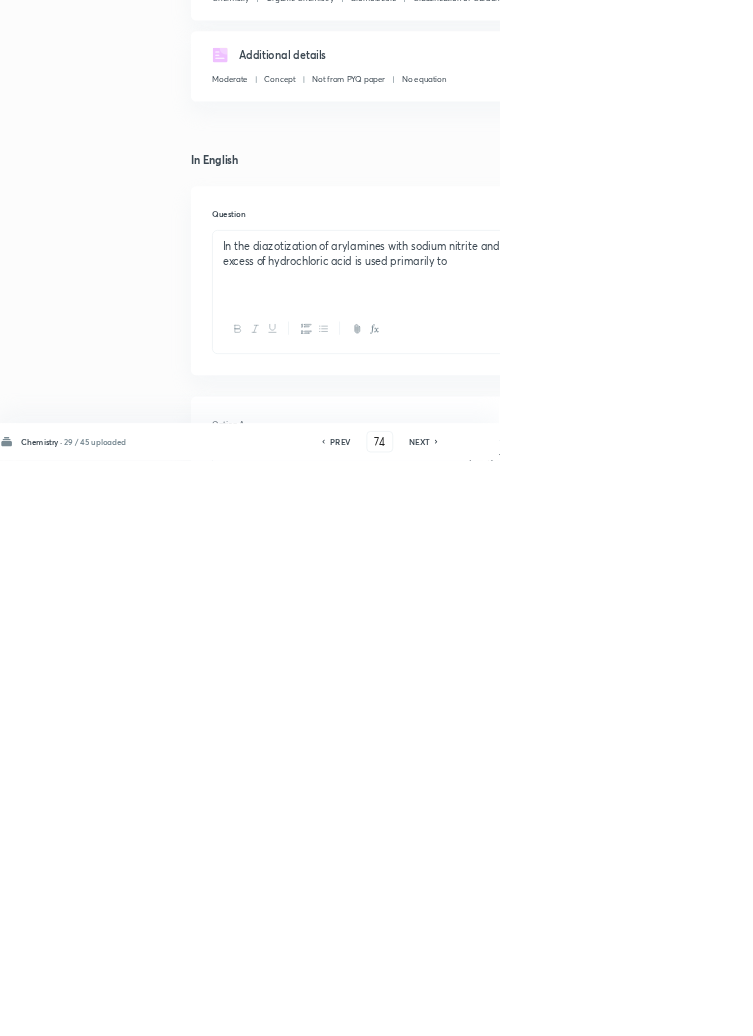 click on "Option A Convert extra aniline into anilinium chloride so coupling reaction can be inhibited Mark as correct answer Option B To convert benzene diazonium chloride in liquid form . Mark as correct answer Option C Neutralize basicity of aniline  Mark as correct answer Option D Disolve diazonium salt in HCl Mark as correct answer" at bounding box center [640, 1554] 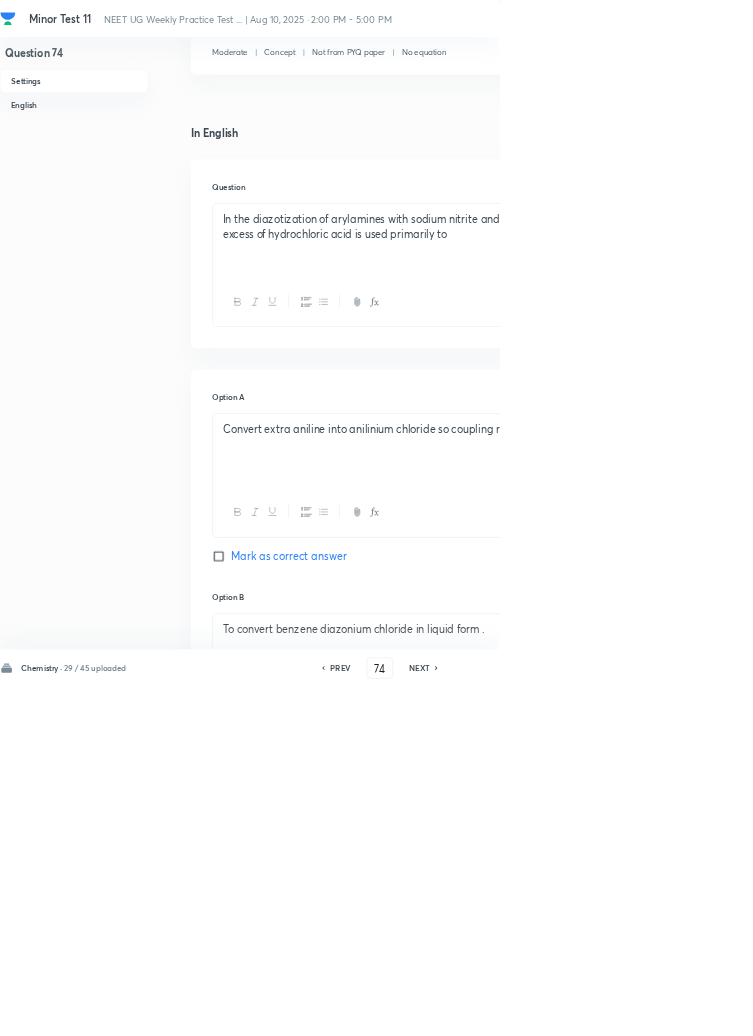 click on "Mark as correct answer" at bounding box center (334, 840) 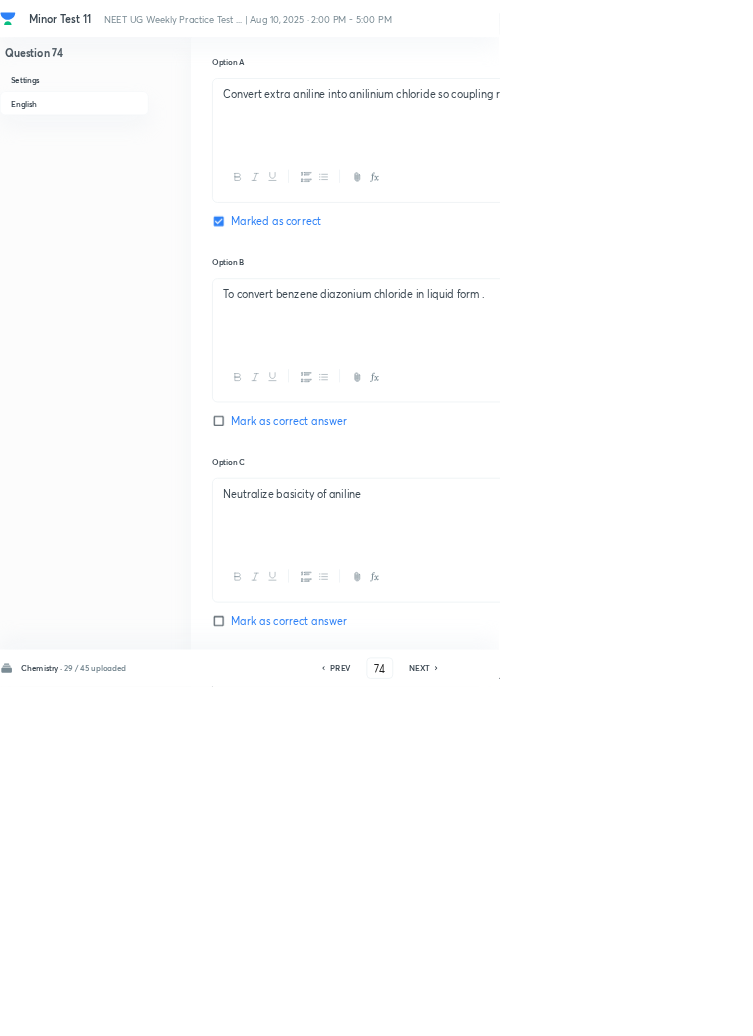 scroll, scrollTop: 954, scrollLeft: 0, axis: vertical 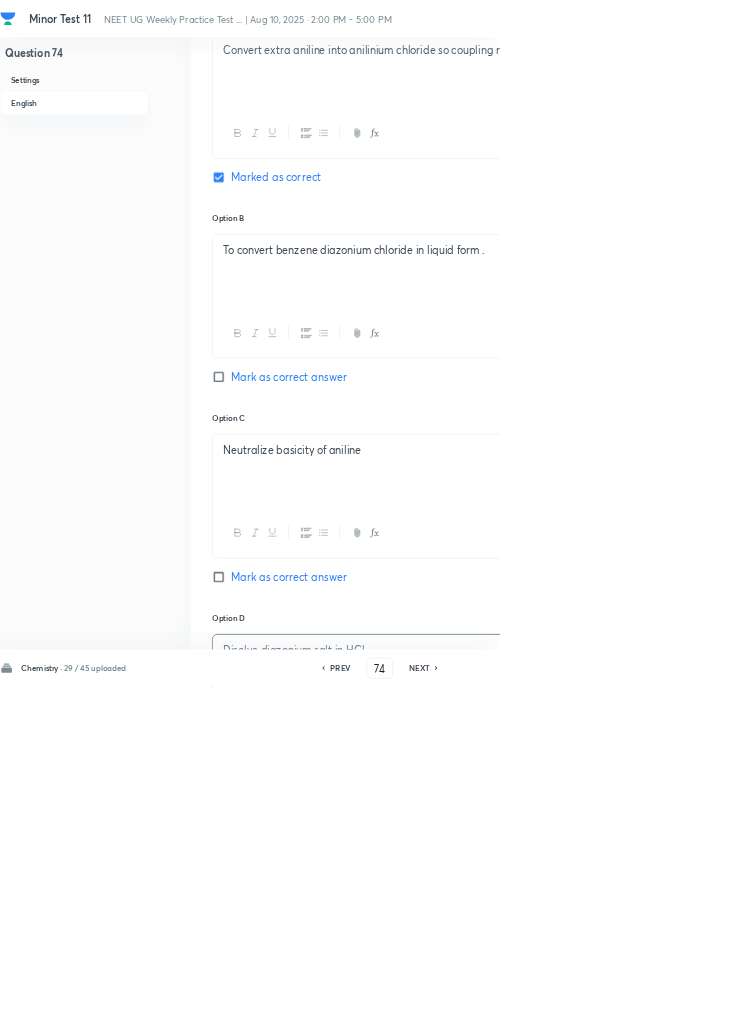 click on "Save" at bounding box center [1096, 1006] 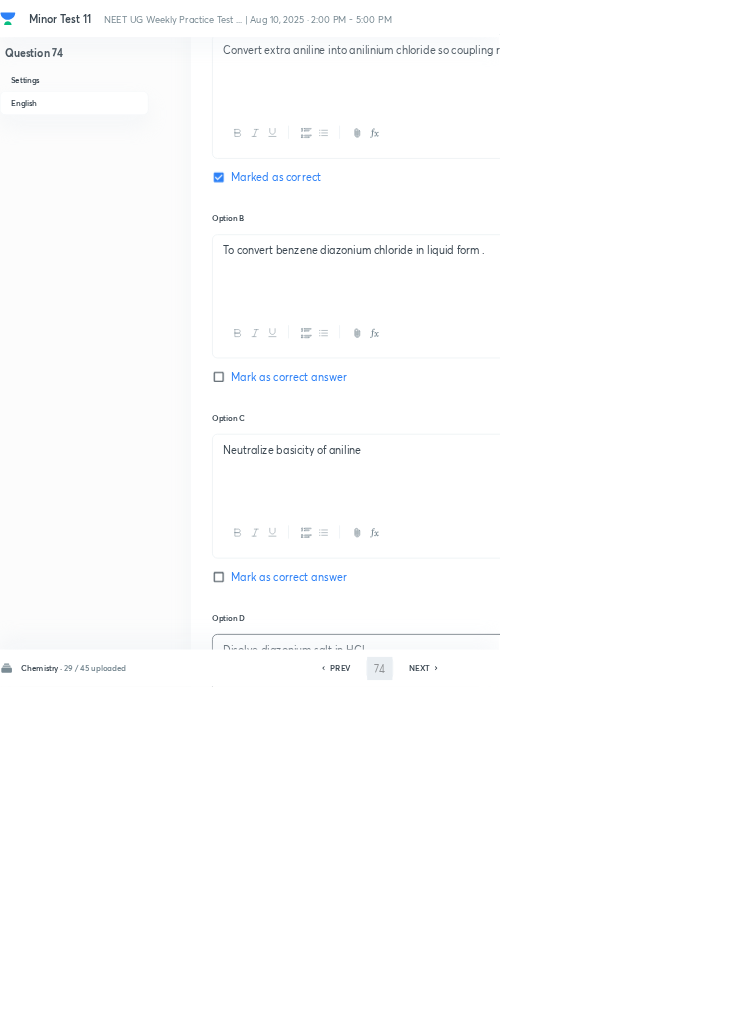 type on "75" 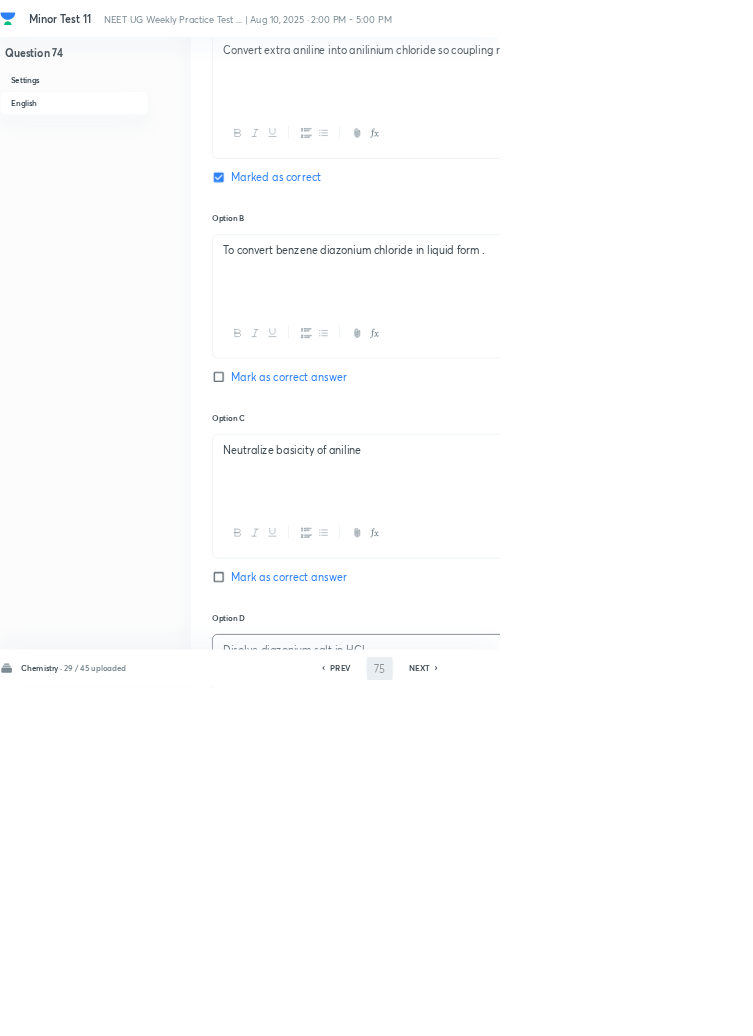 scroll, scrollTop: 0, scrollLeft: 0, axis: both 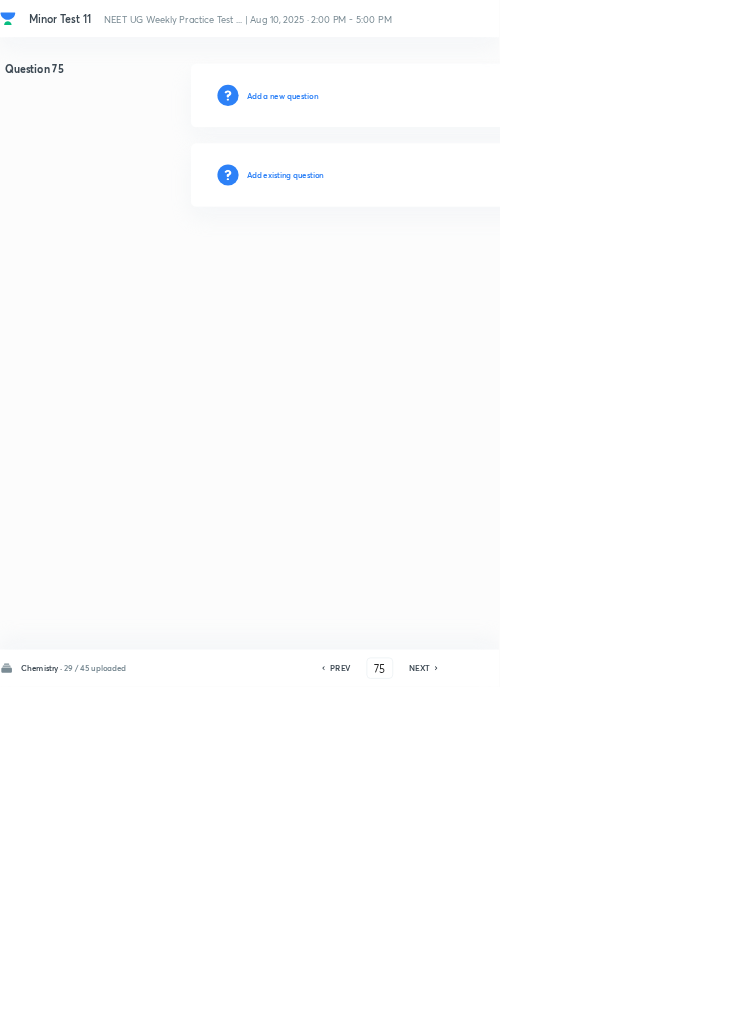 click on "Add existing question" at bounding box center [430, 264] 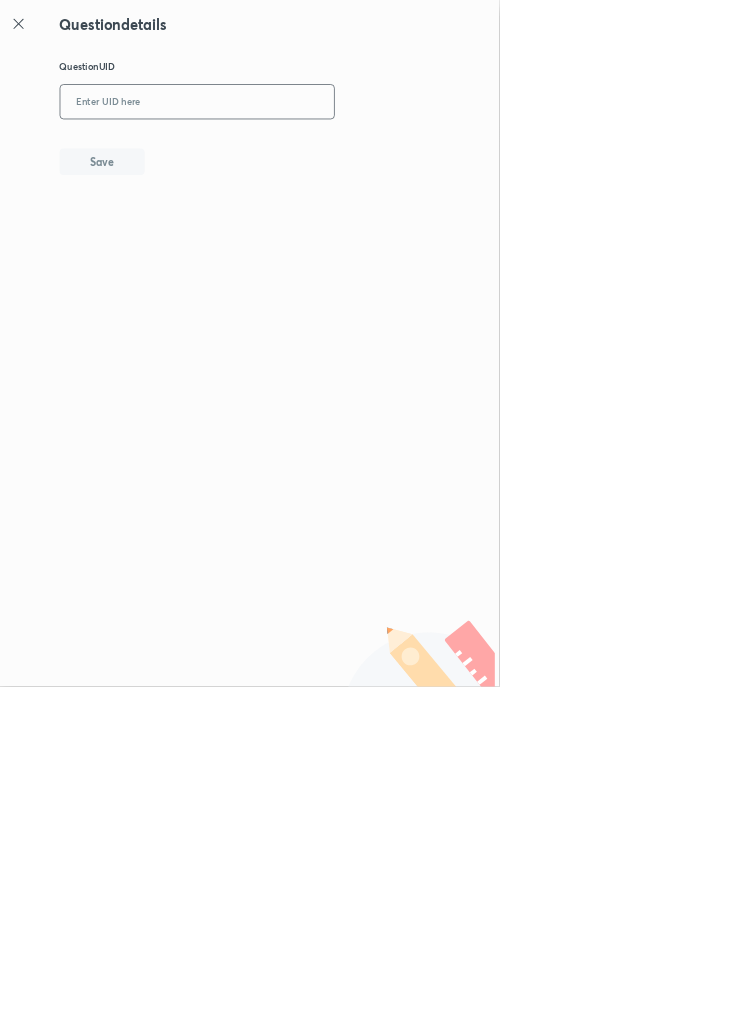 click at bounding box center [297, 154] 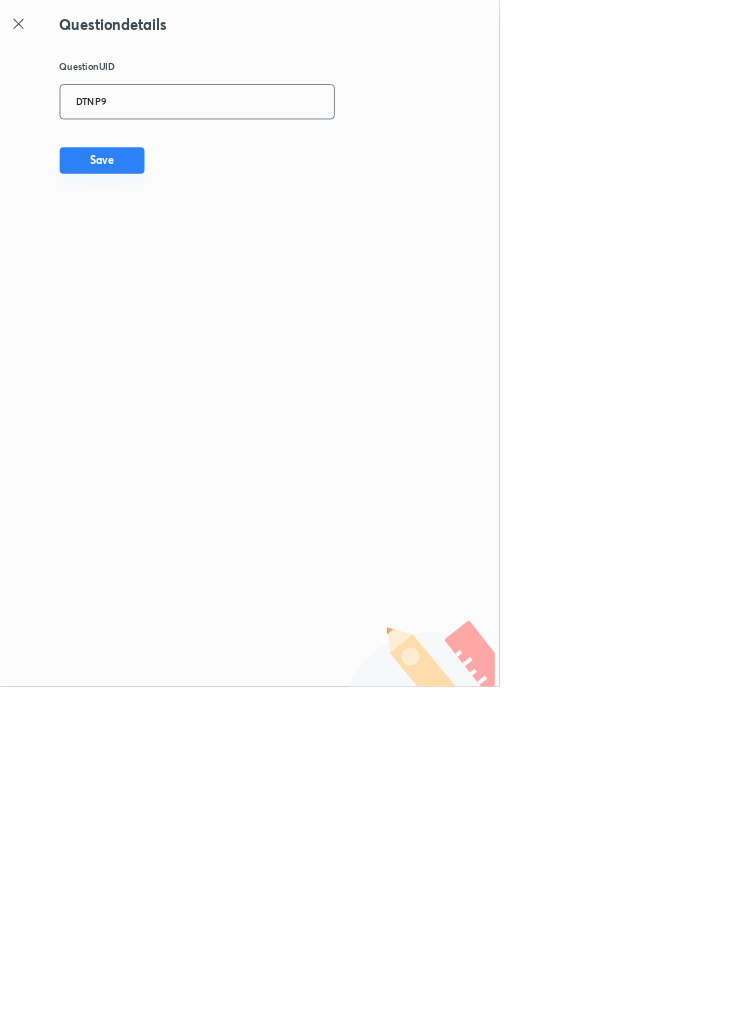 type on "DTNP9" 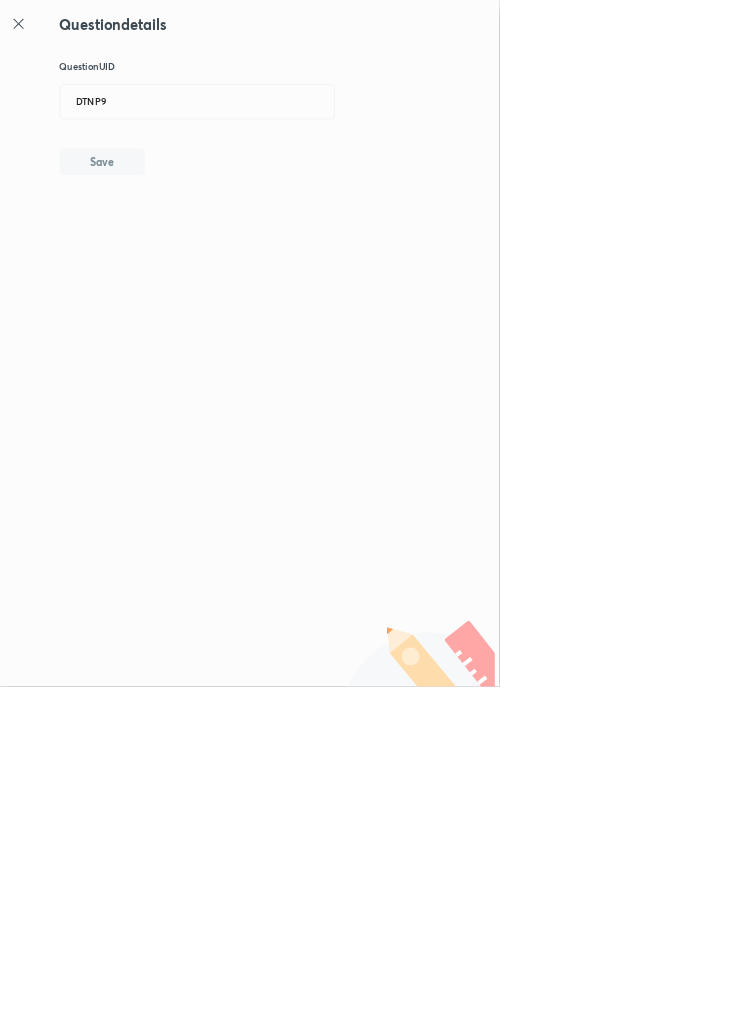 type 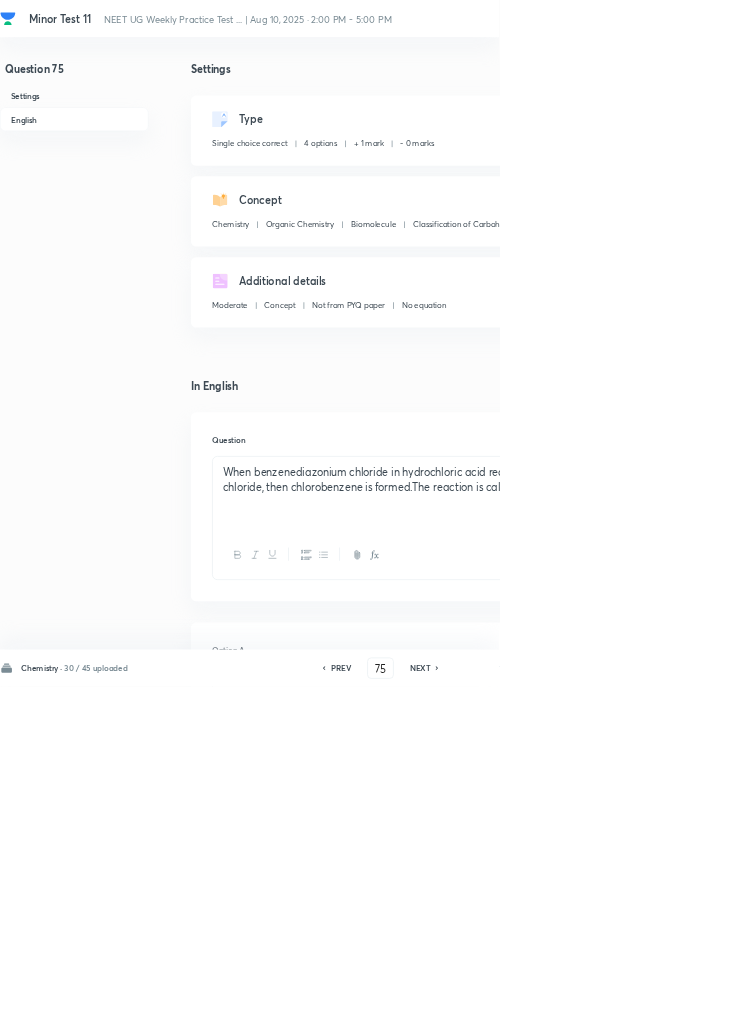 click on "Edit" at bounding box center [920, 182] 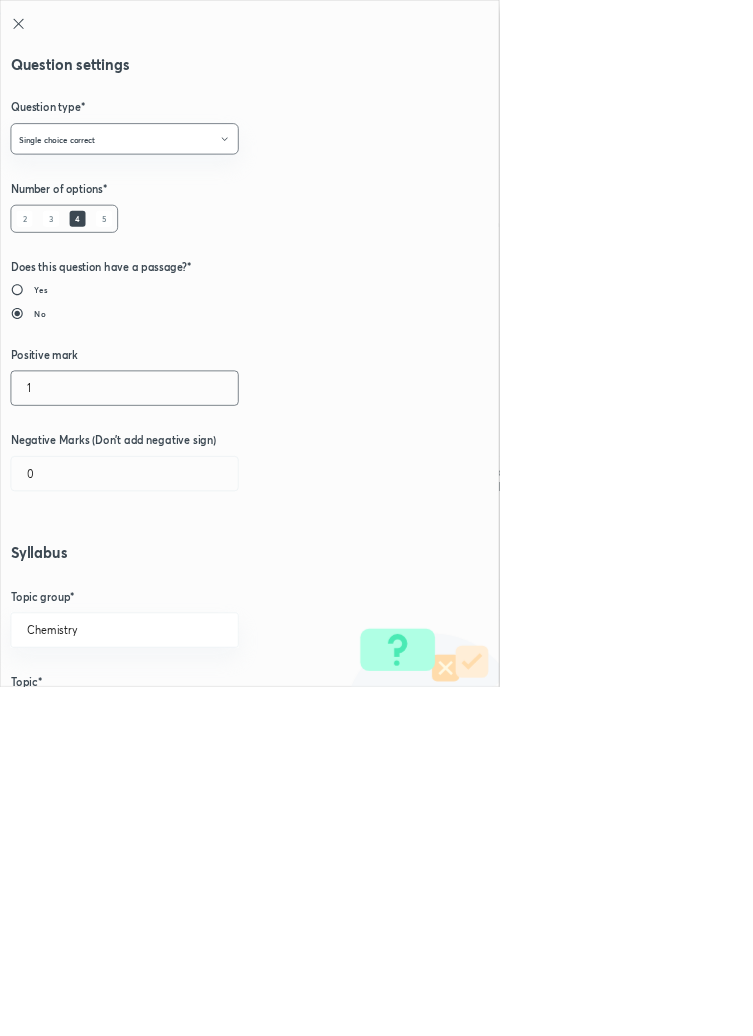 click on "1" at bounding box center [188, 585] 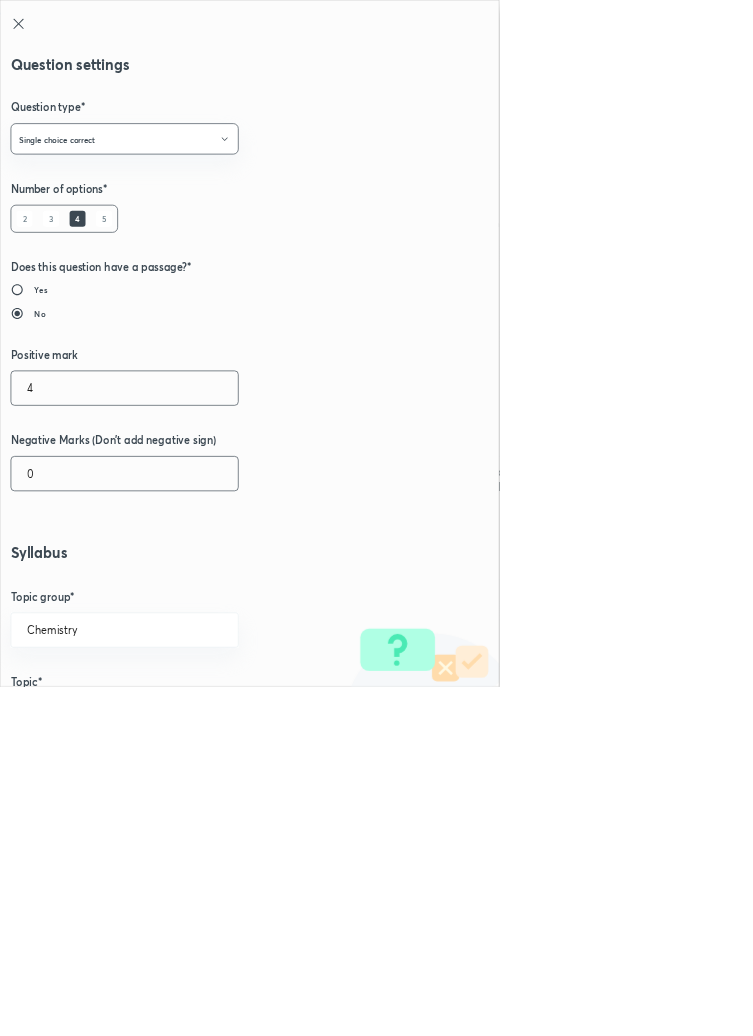 type on "4" 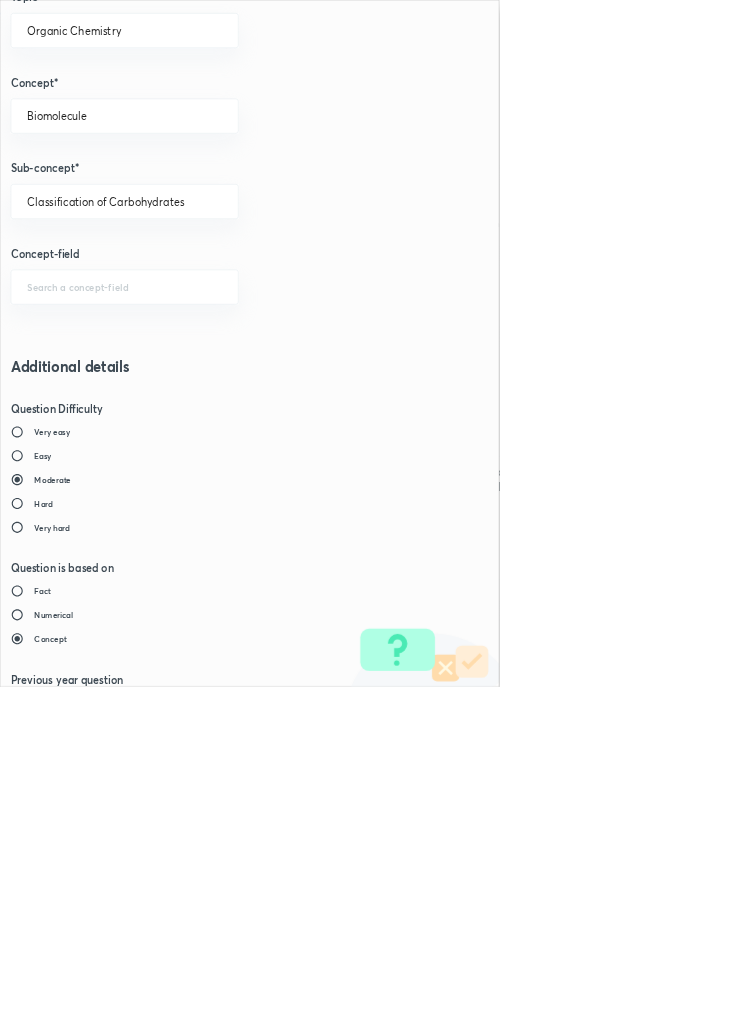 scroll, scrollTop: 1125, scrollLeft: 0, axis: vertical 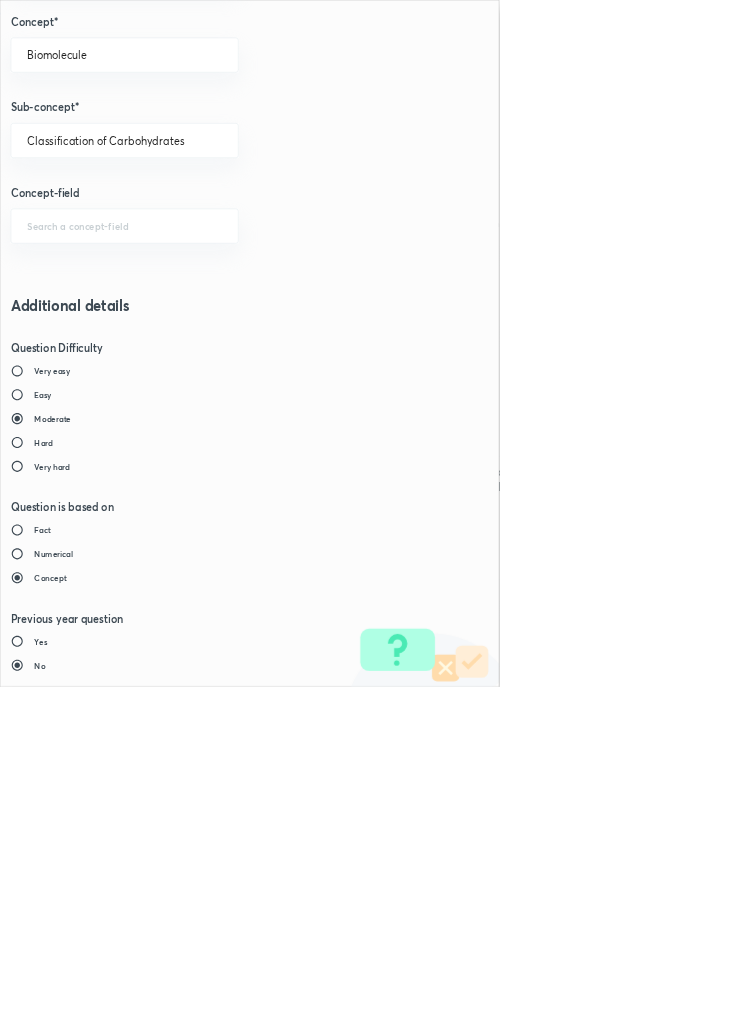 type on "1" 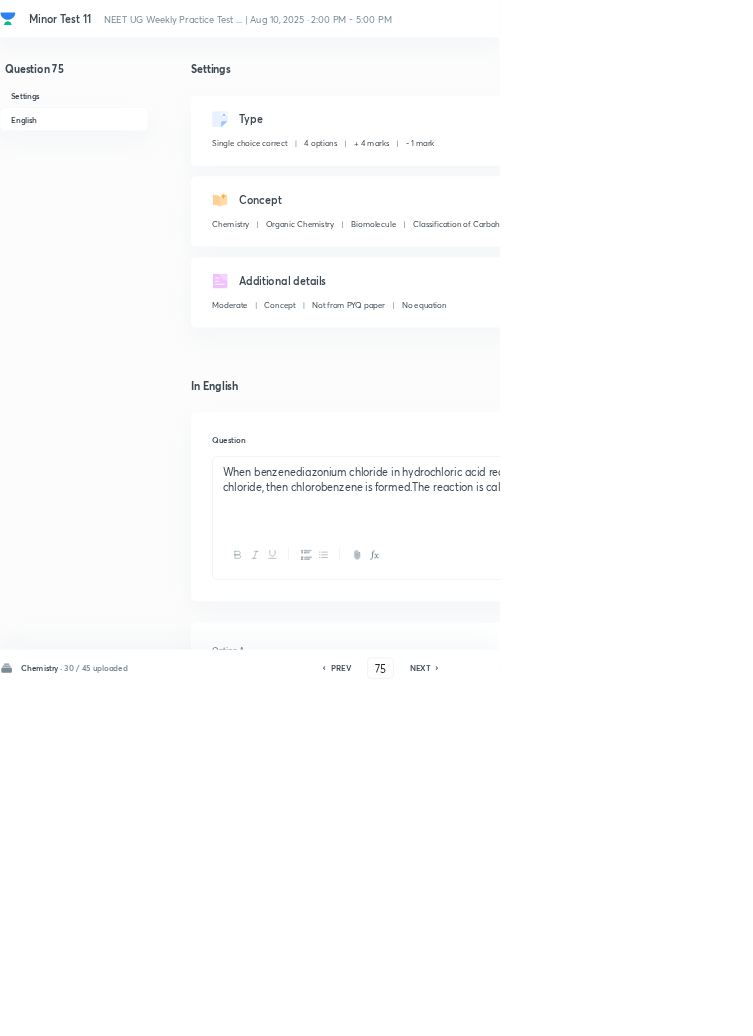 click on "Save" at bounding box center (1096, 1006) 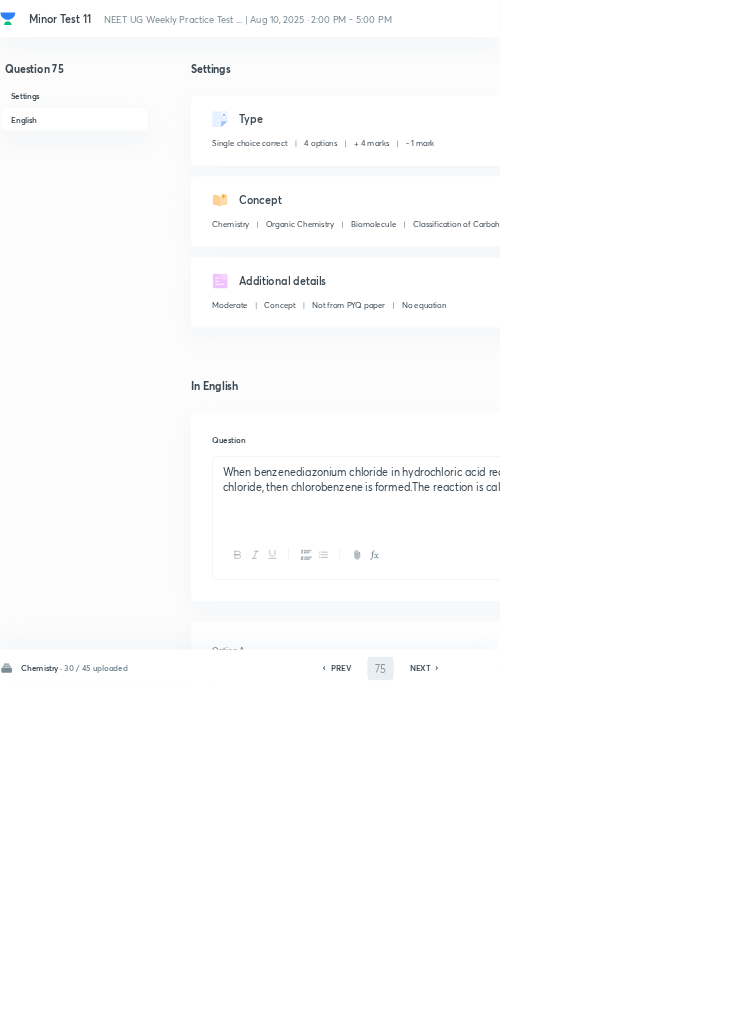 type on "76" 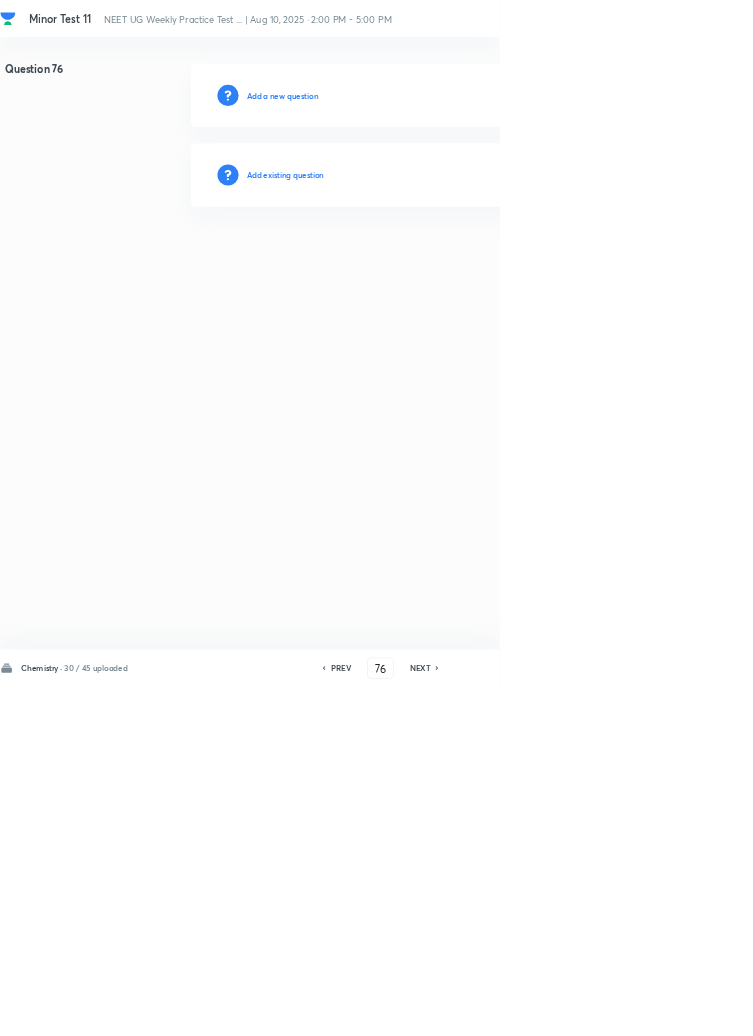 click on "Add existing question" at bounding box center [430, 264] 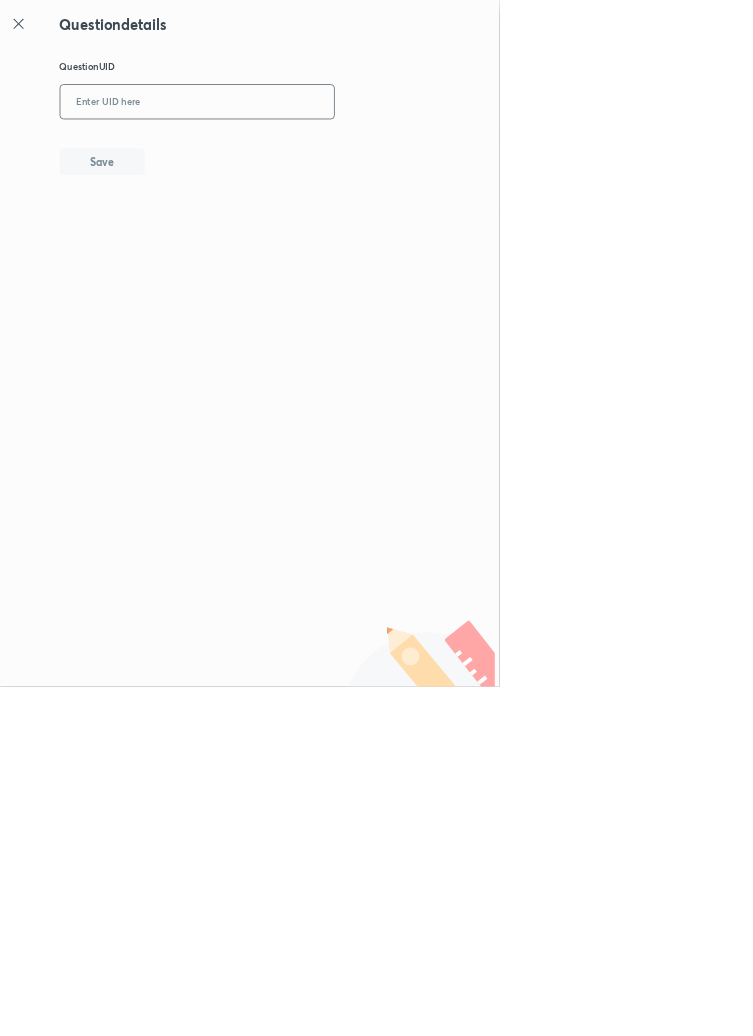 click at bounding box center [297, 154] 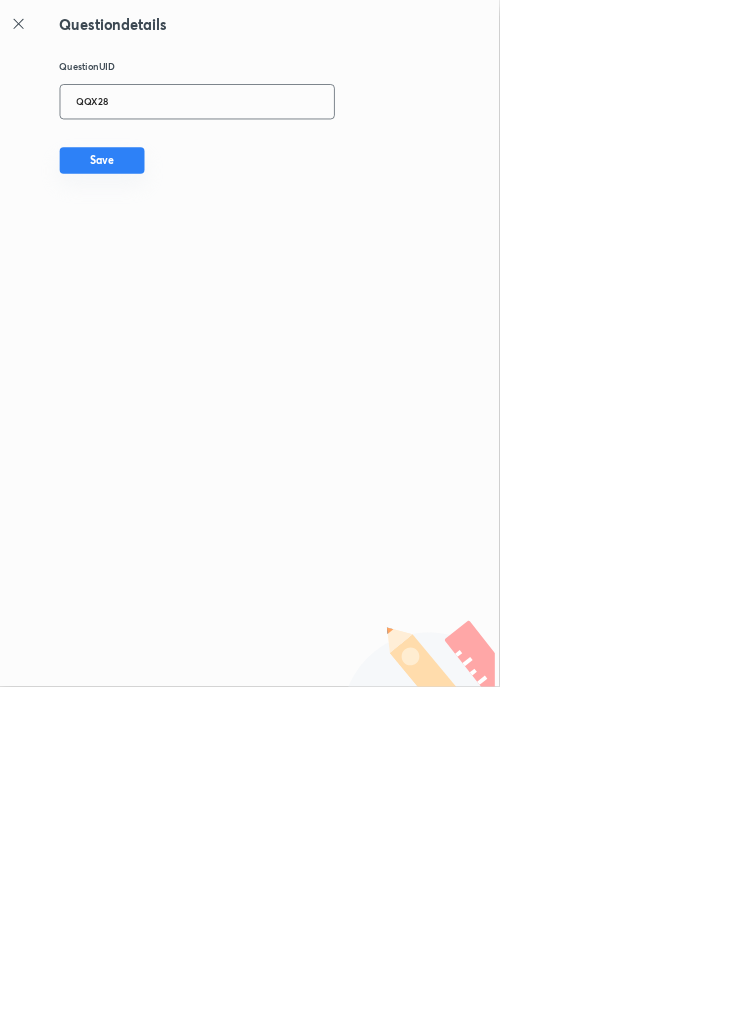 click on "Save" at bounding box center (154, 242) 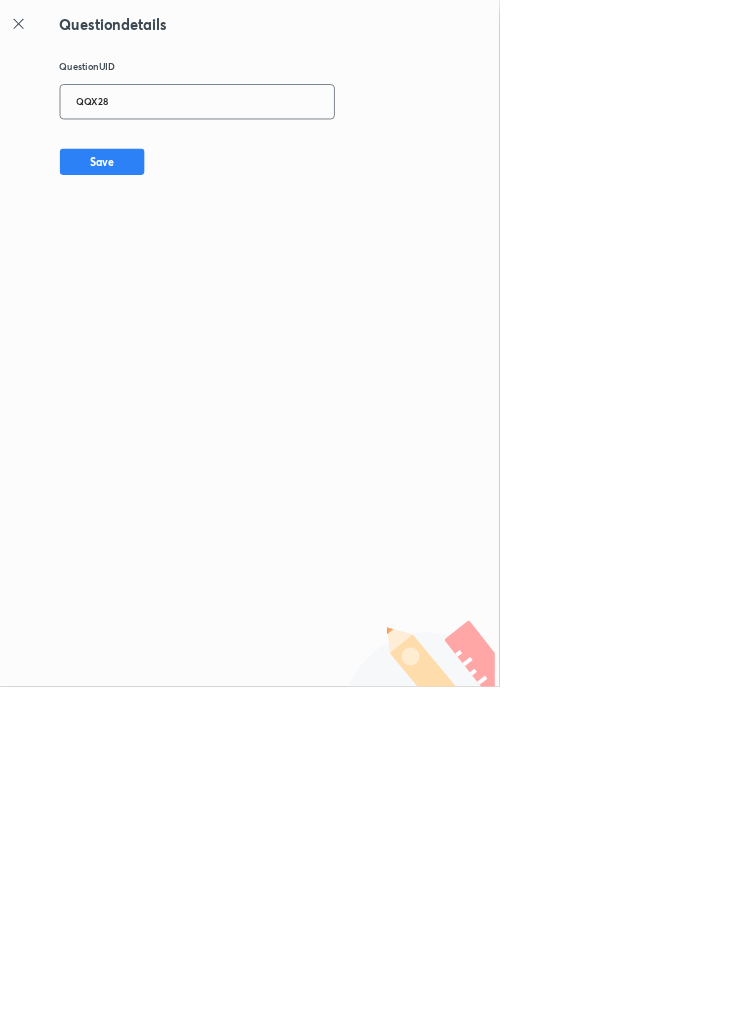 click on "QQX28" at bounding box center [297, 154] 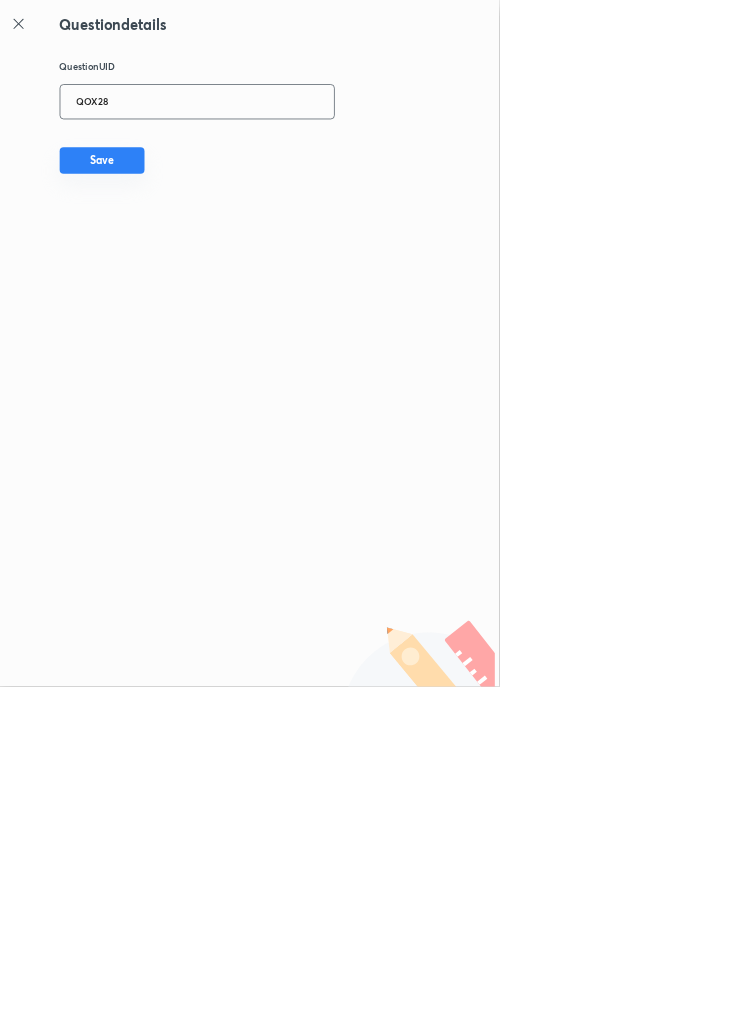 type 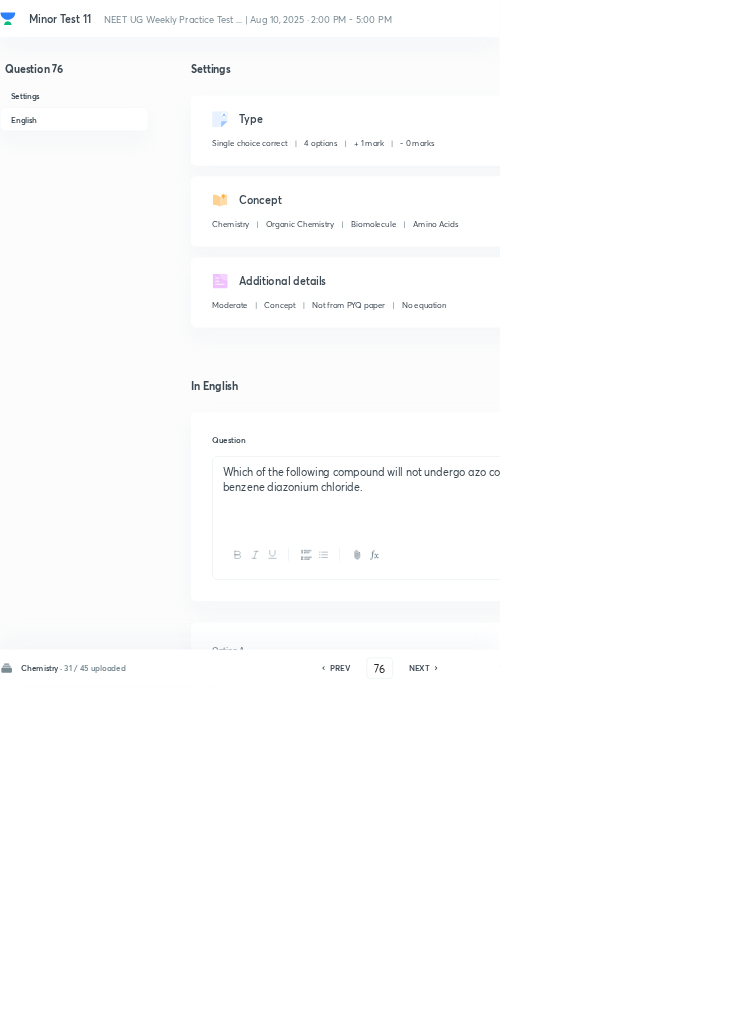click on "Edit" at bounding box center (920, 182) 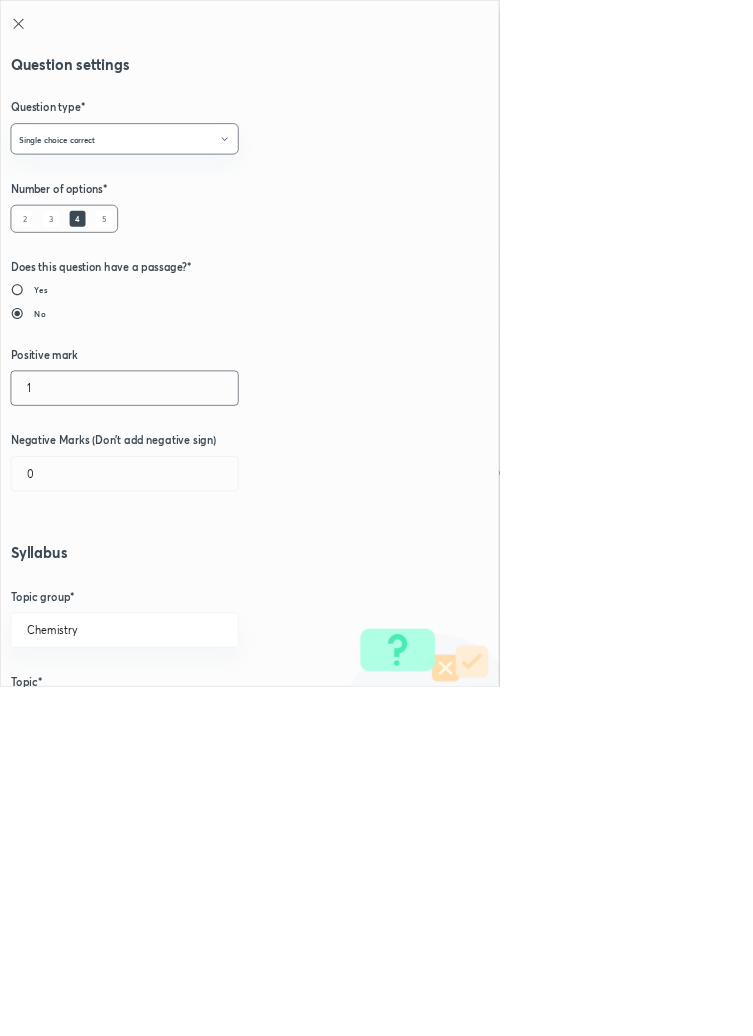click on "1" at bounding box center (188, 585) 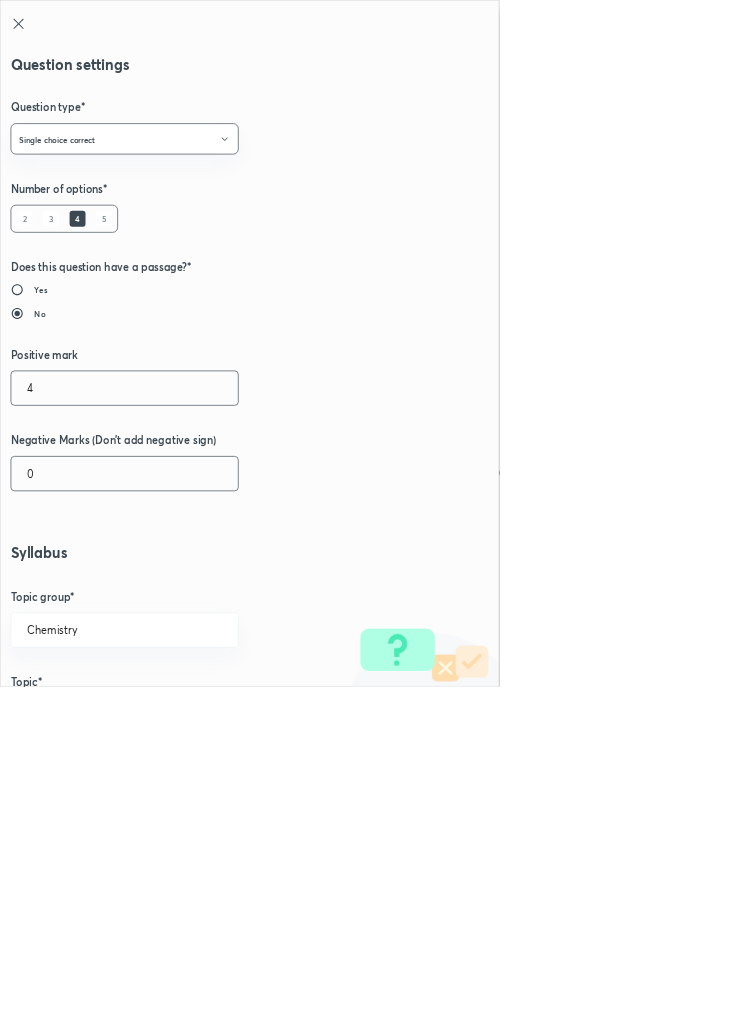 click on "0" at bounding box center (188, 714) 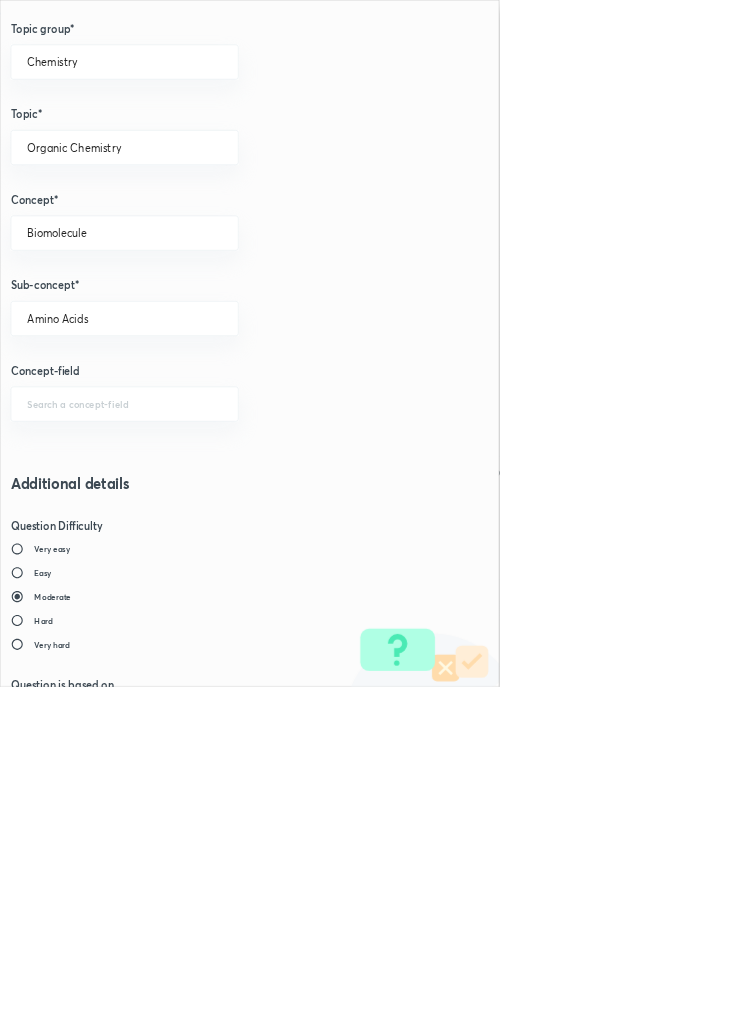 scroll, scrollTop: 1125, scrollLeft: 0, axis: vertical 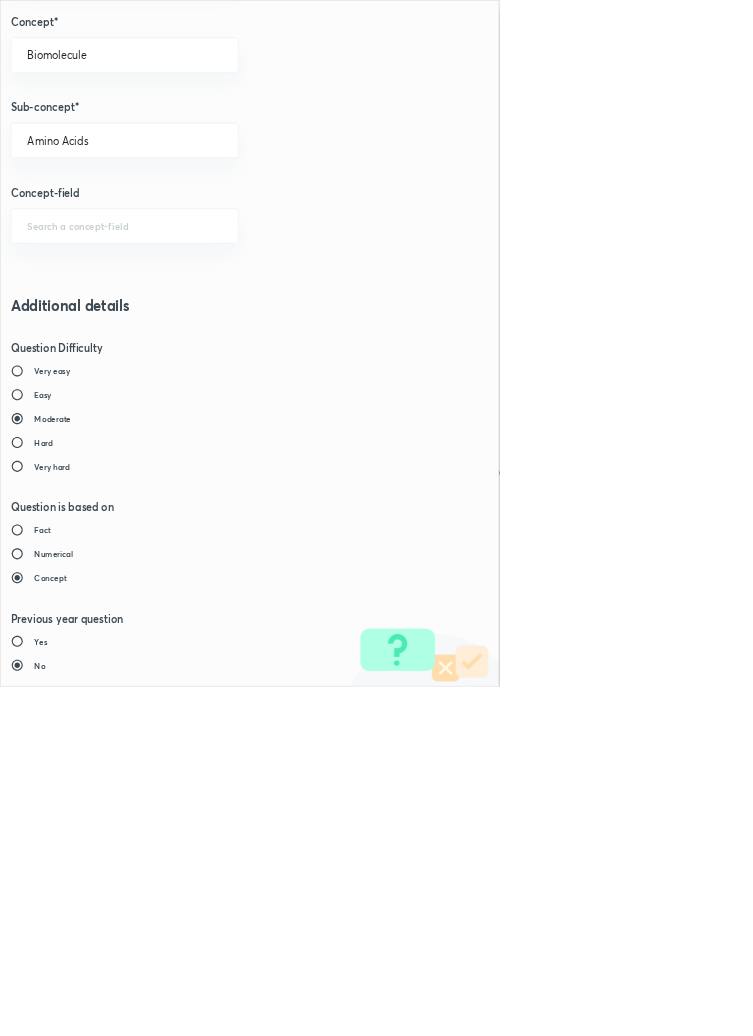 click on "Save" at bounding box center (80, 1476) 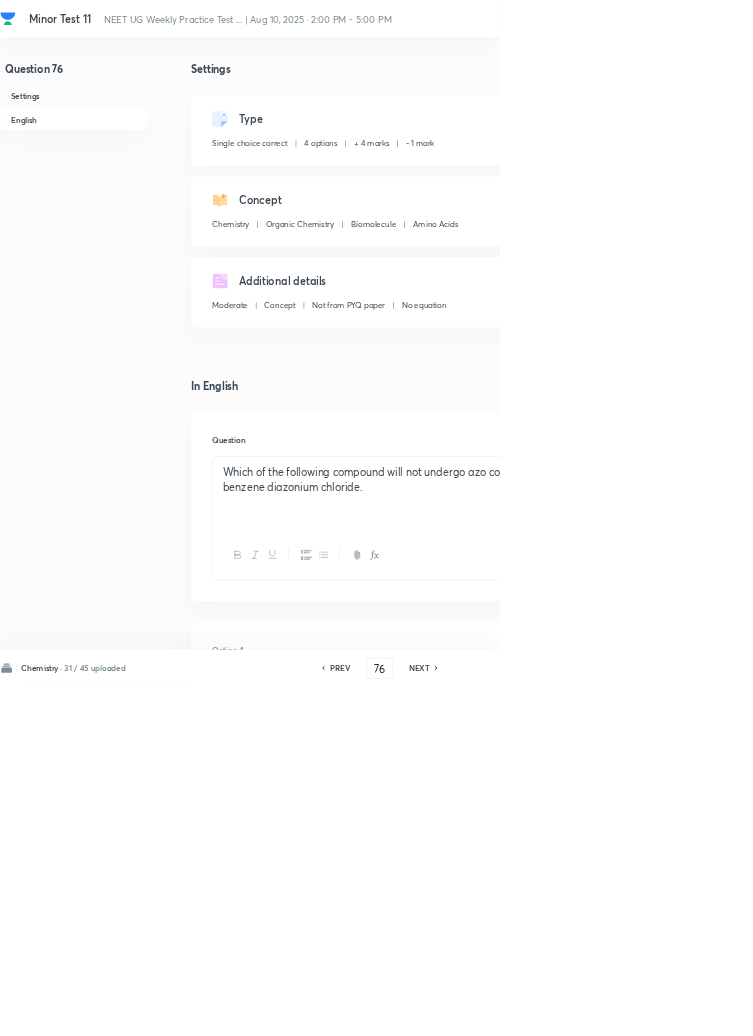 click on "Question 76 Settings English Settings Type Single choice correct 4 options + 4 marks - 1 mark Edit Concept Chemistry Organic Chemistry Biomolecule Amino Acids Edit Additional details Moderate Concept Not from PYQ paper No equation Edit In English Question Which of the following compound will not undergo azo coupling reaction with benzene diazonium chloride. Option A Aniline  Mark as correct answer Option B Phenol Mark as correct answer Option C Anisole  Mark as correct answer Option D Nitrobenzene Marked as correct Solution Nitrobenzene" at bounding box center (568, 1331) 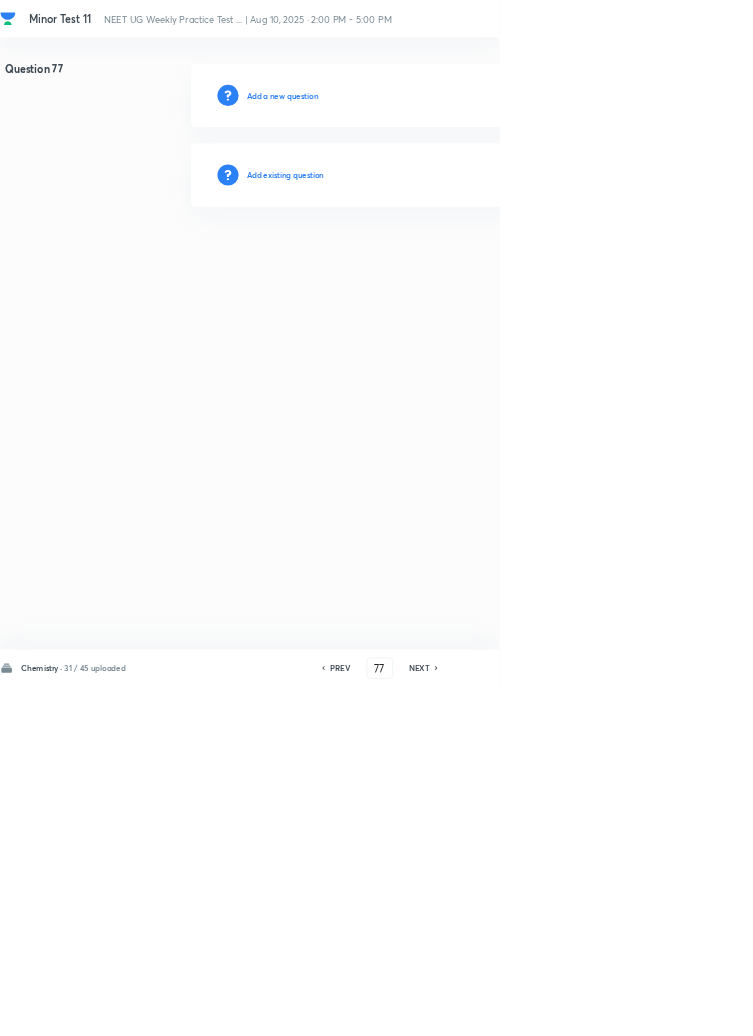 click on "Add existing question" at bounding box center [430, 264] 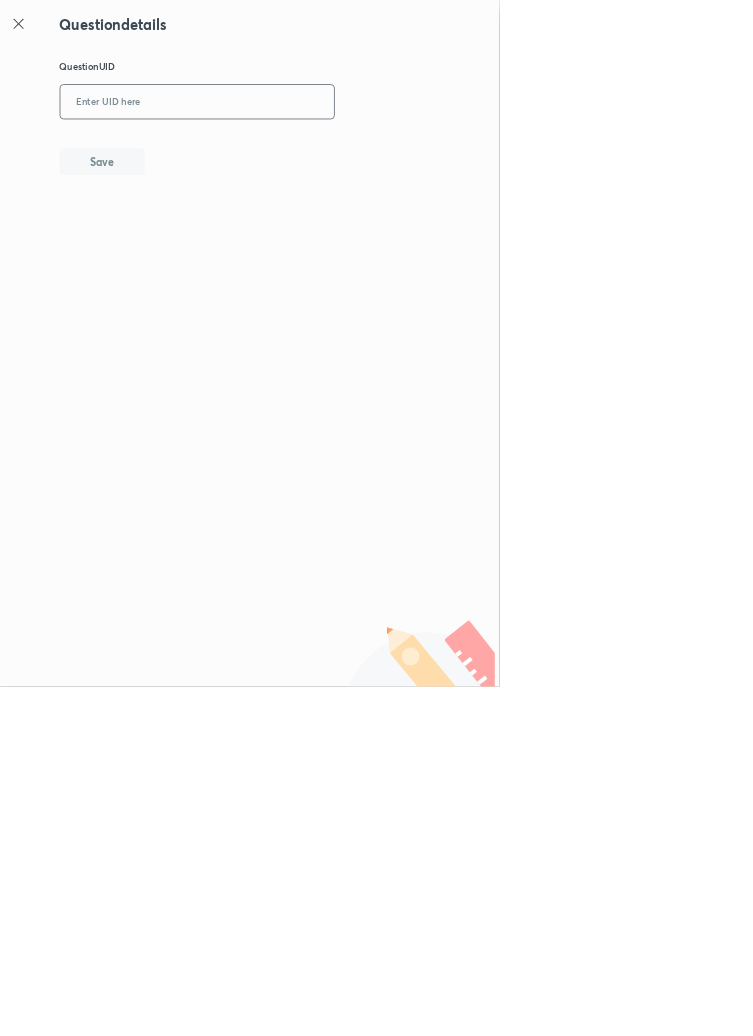 click at bounding box center (297, 154) 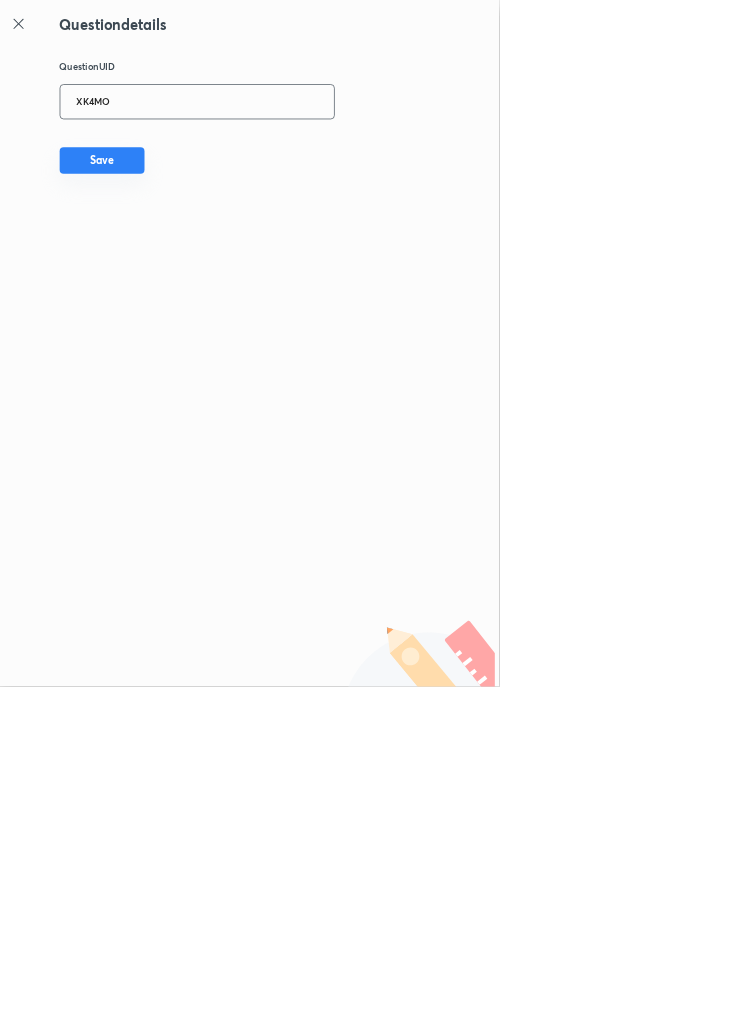 click on "Save" at bounding box center [154, 242] 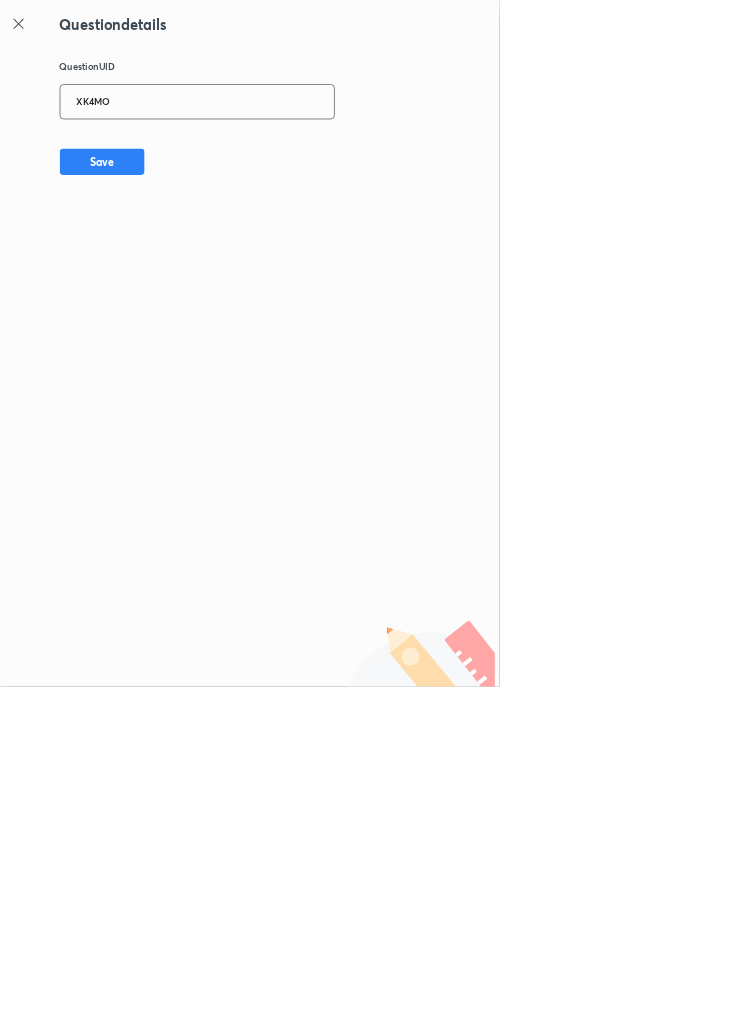 click on "XK4MO" at bounding box center [297, 154] 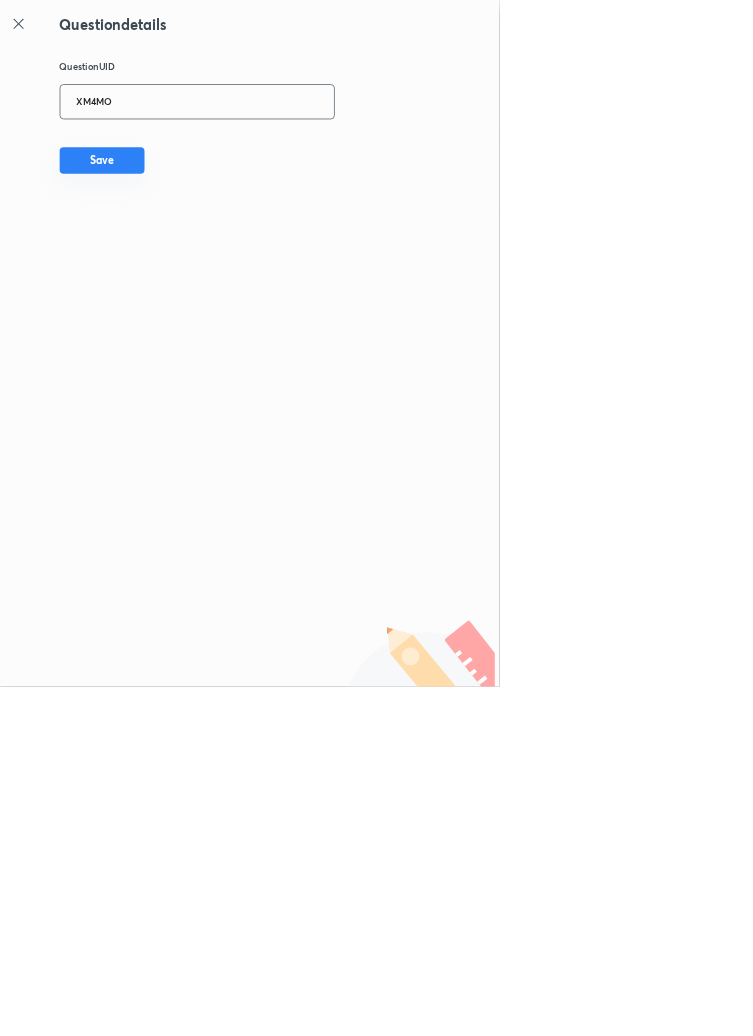 click on "Save" at bounding box center [154, 242] 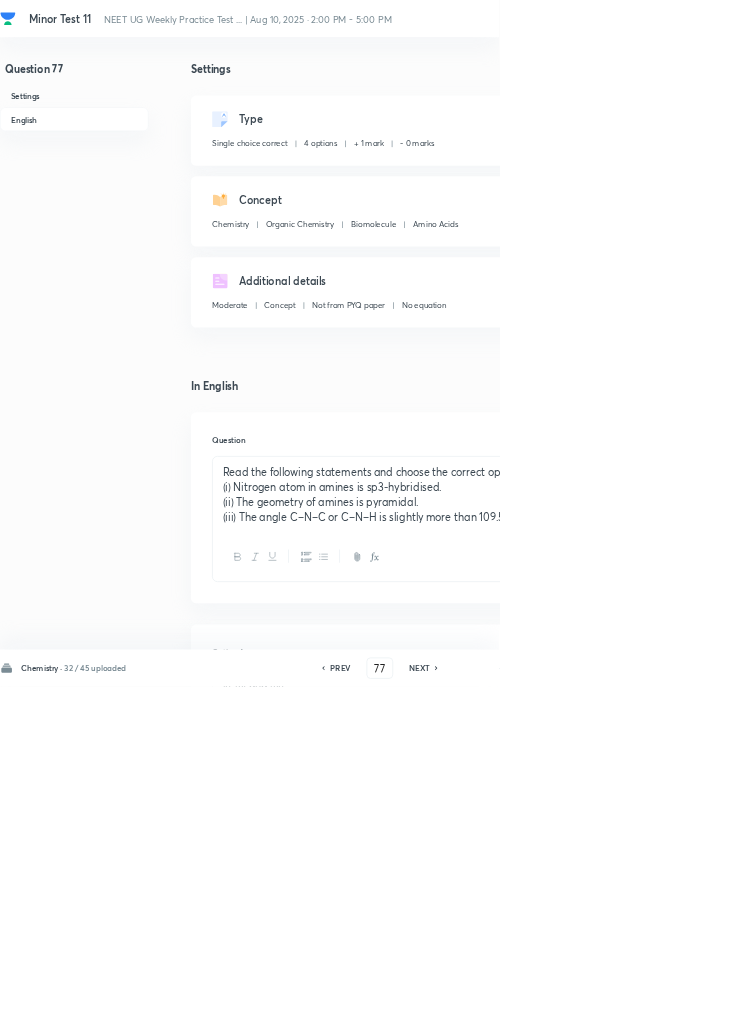 click on "Edit" at bounding box center (920, 182) 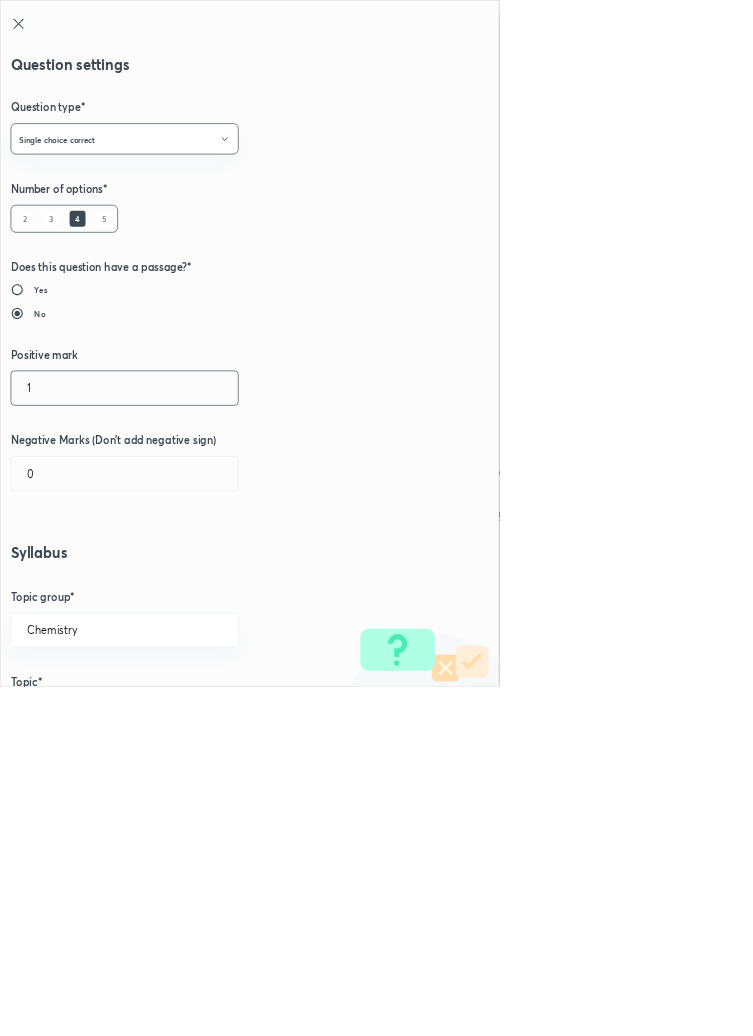 click on "1" at bounding box center [188, 585] 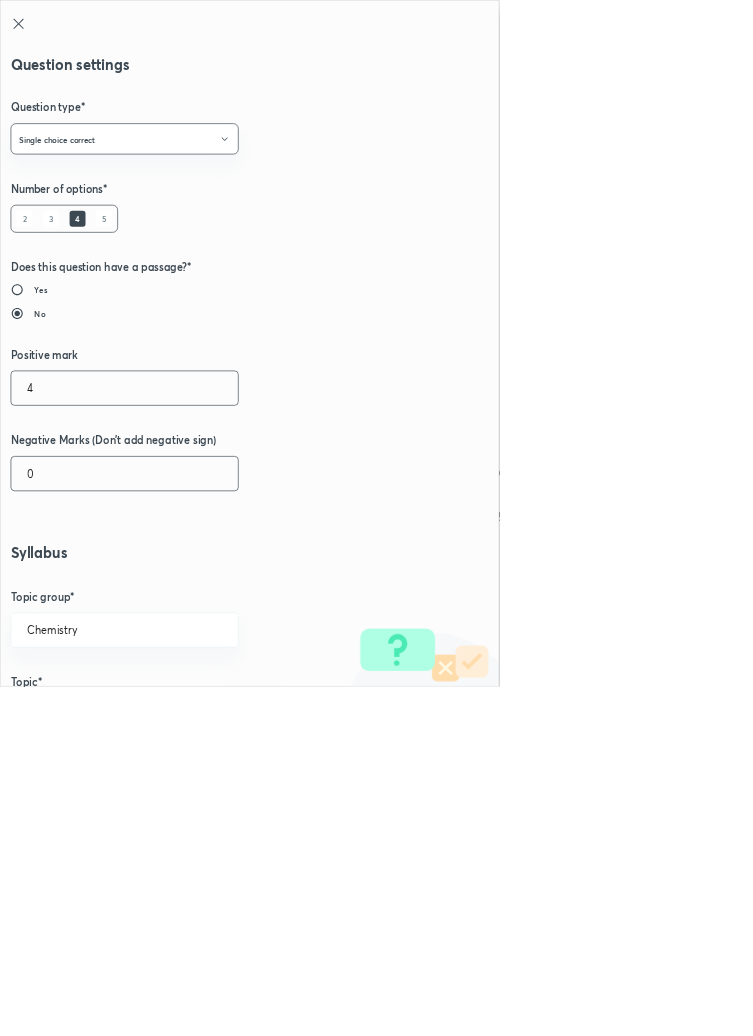 click on "0" at bounding box center [188, 714] 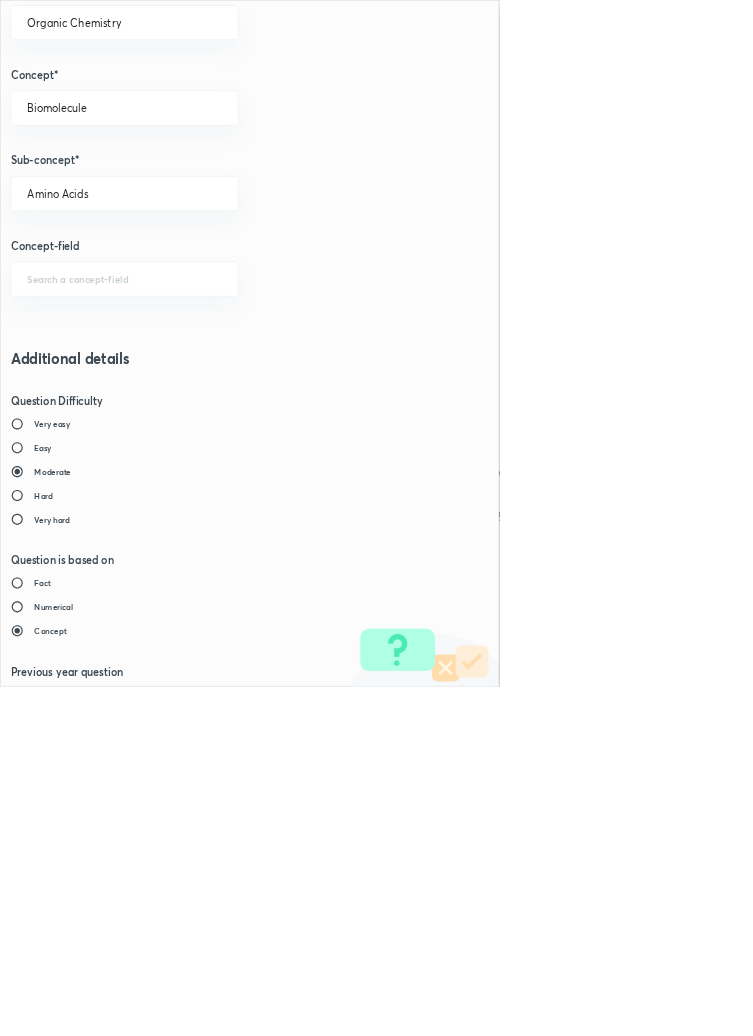 scroll, scrollTop: 1125, scrollLeft: 0, axis: vertical 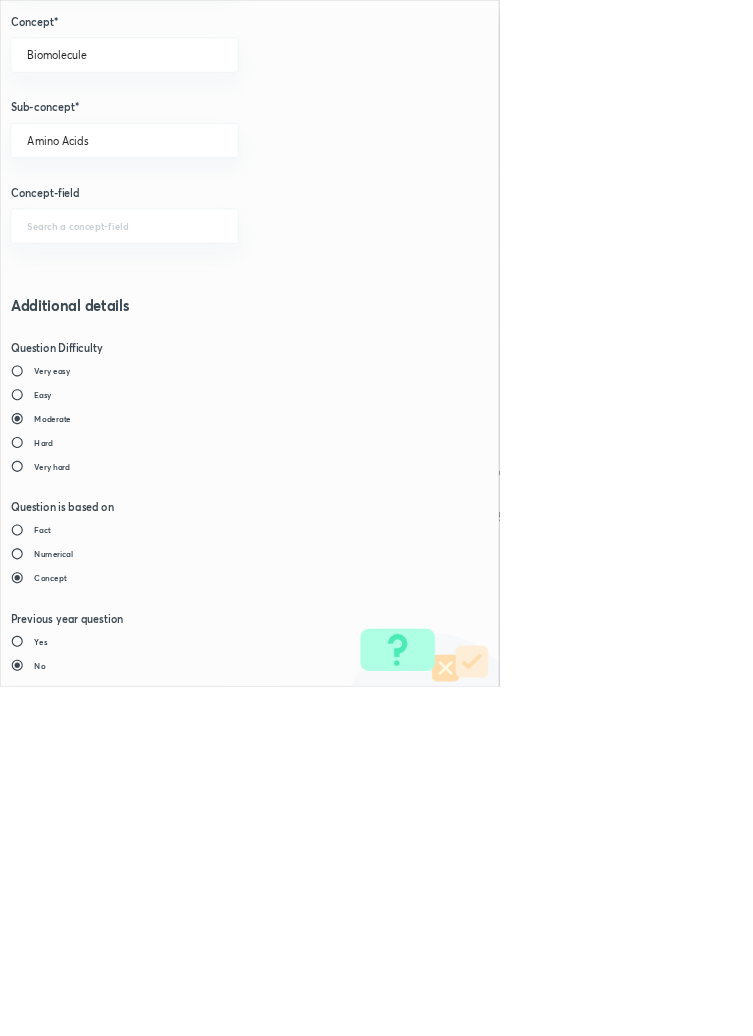 click on "Save" at bounding box center (80, 1476) 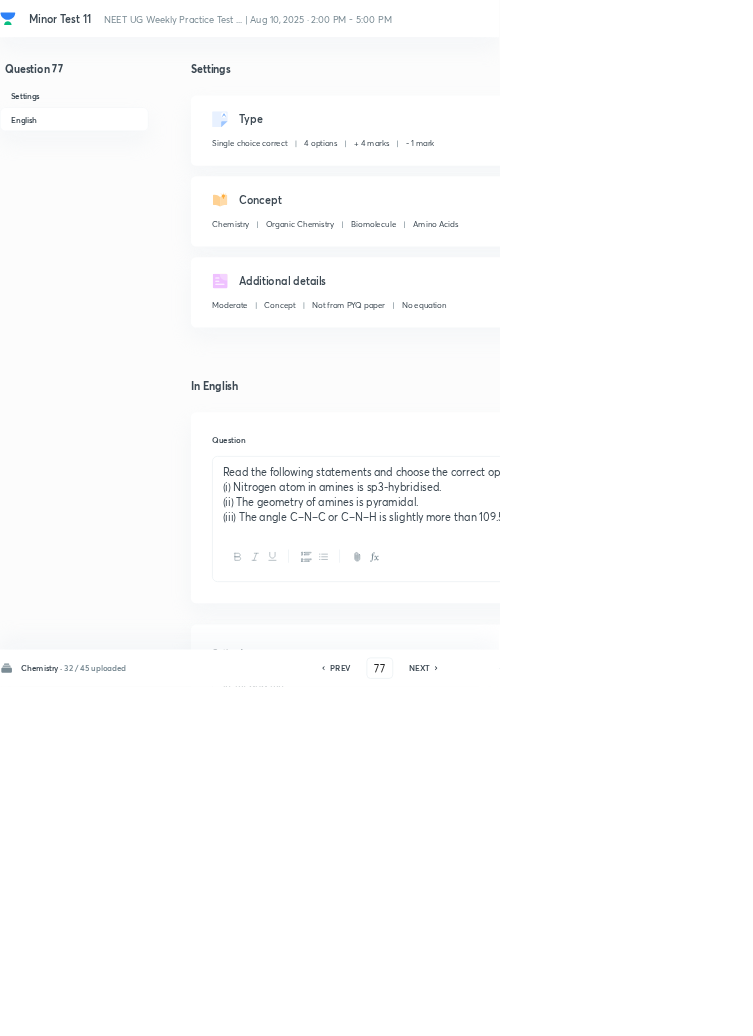 click on "Save" at bounding box center [1096, 1006] 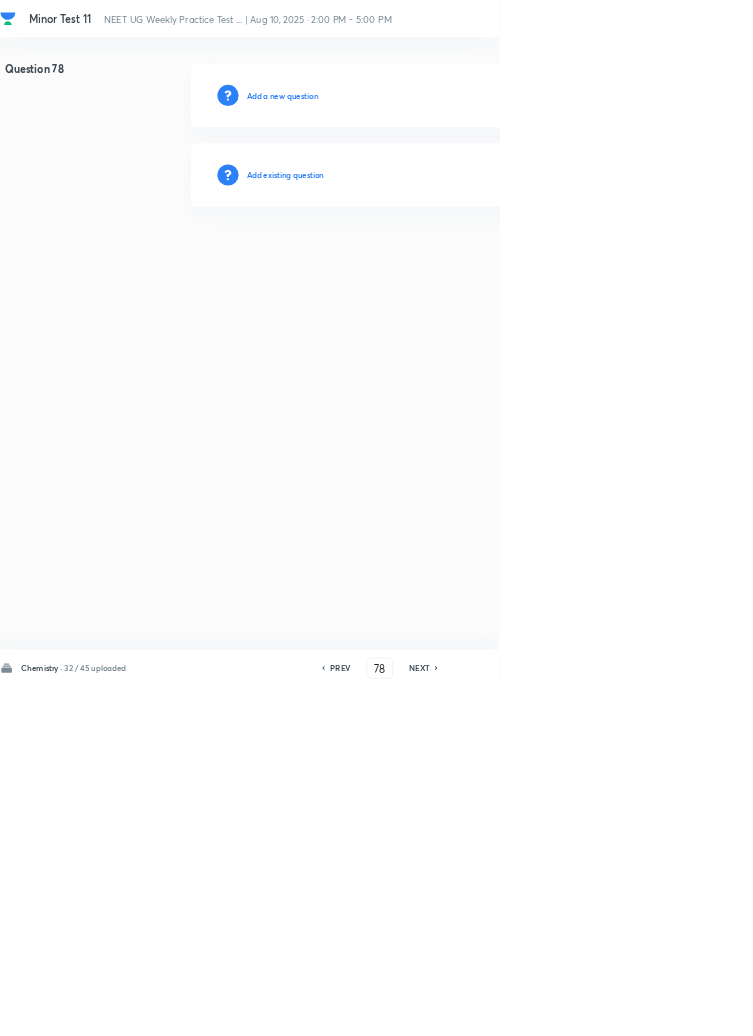 click on "Add existing question" at bounding box center [430, 264] 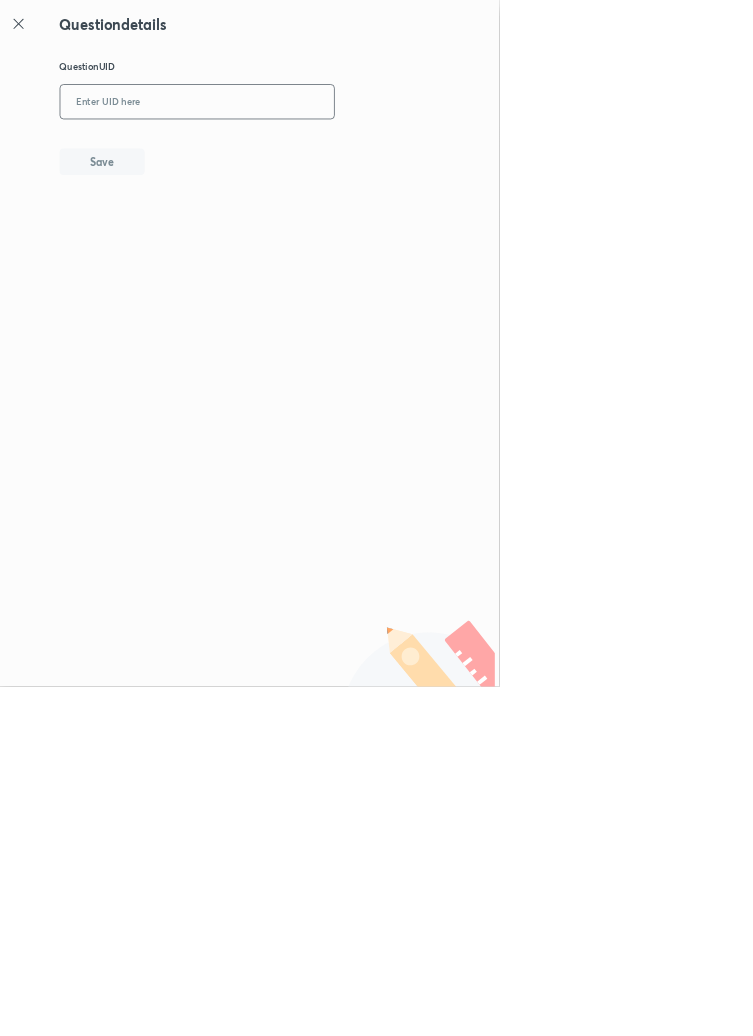 click at bounding box center [297, 154] 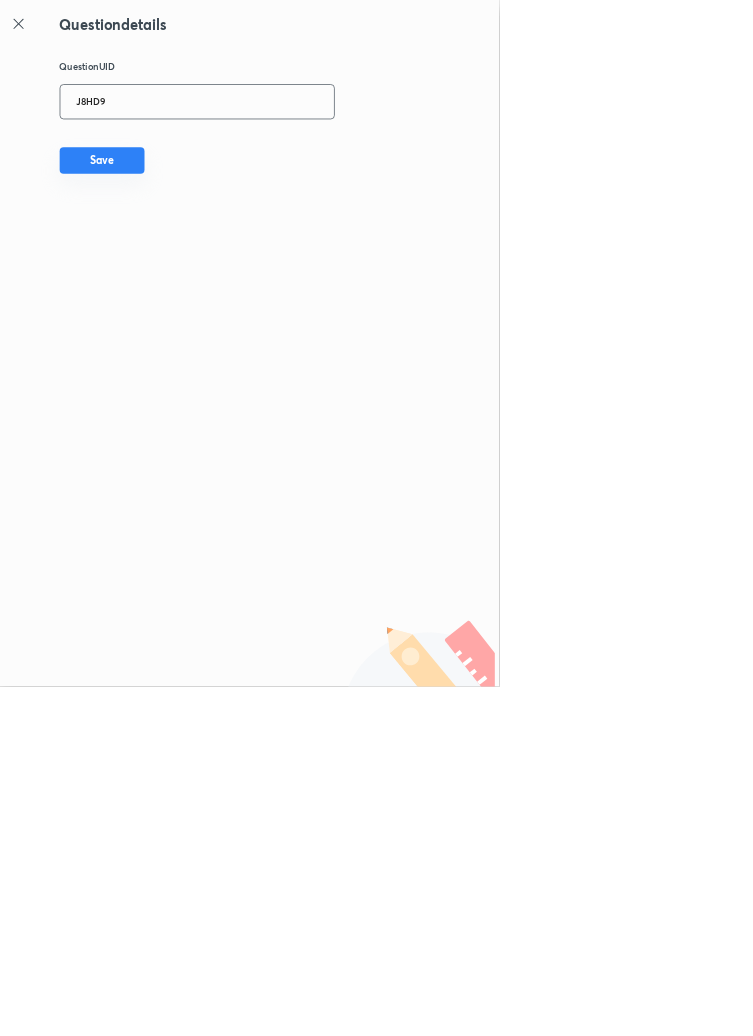click on "Save" at bounding box center (154, 242) 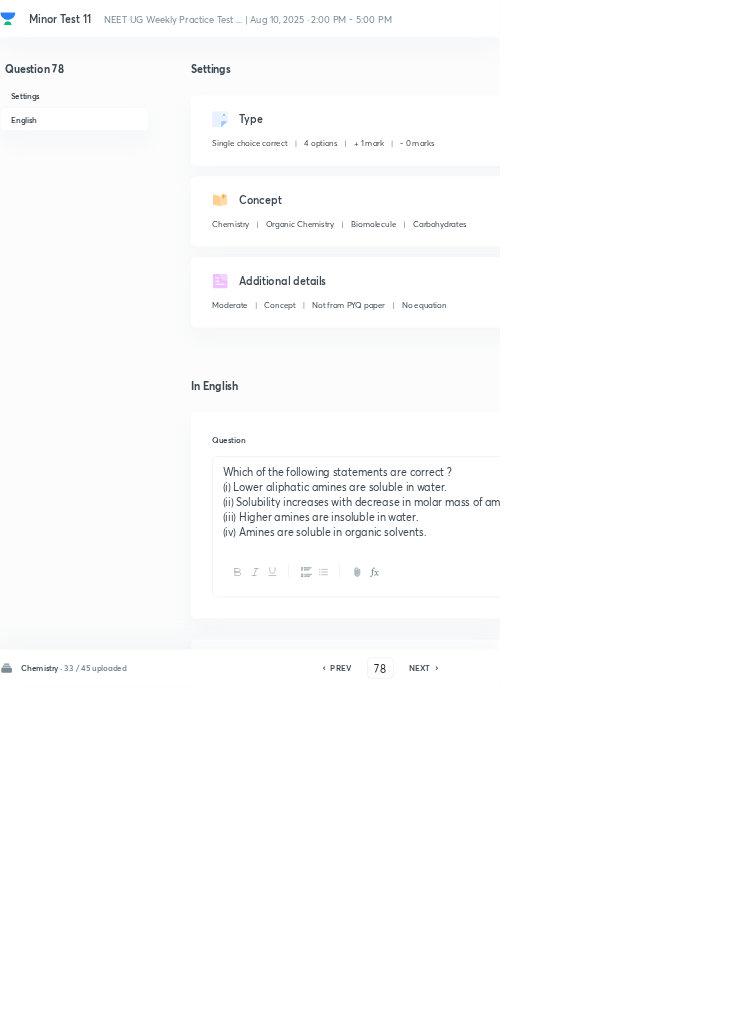 click on "Edit" at bounding box center (920, 182) 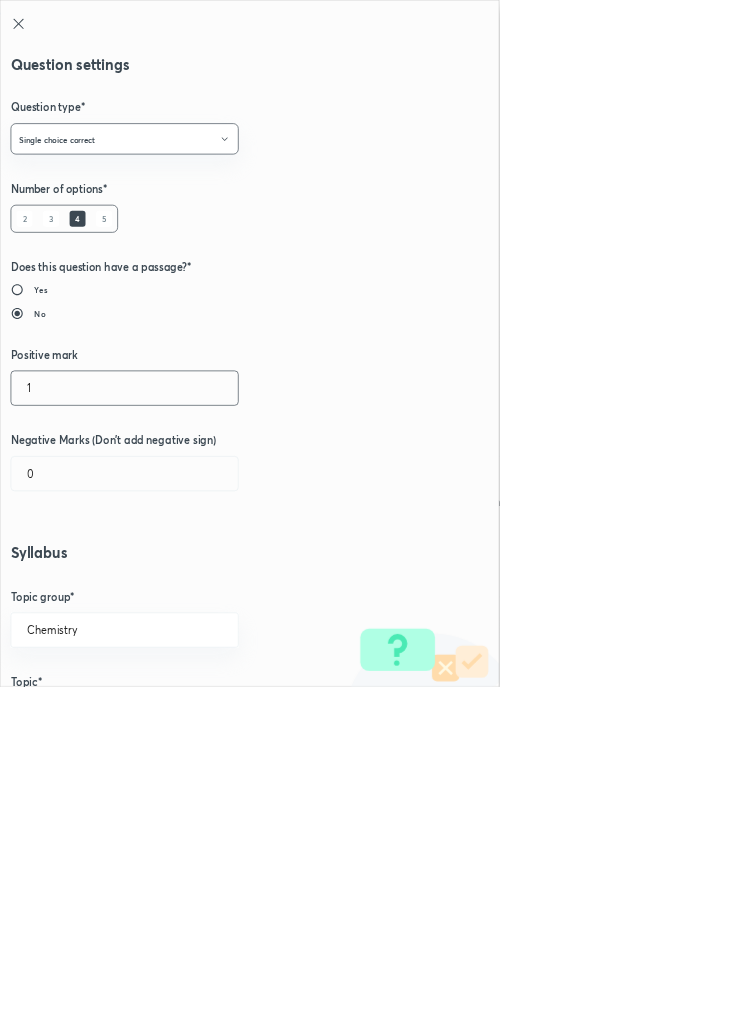 click on "1" at bounding box center (188, 585) 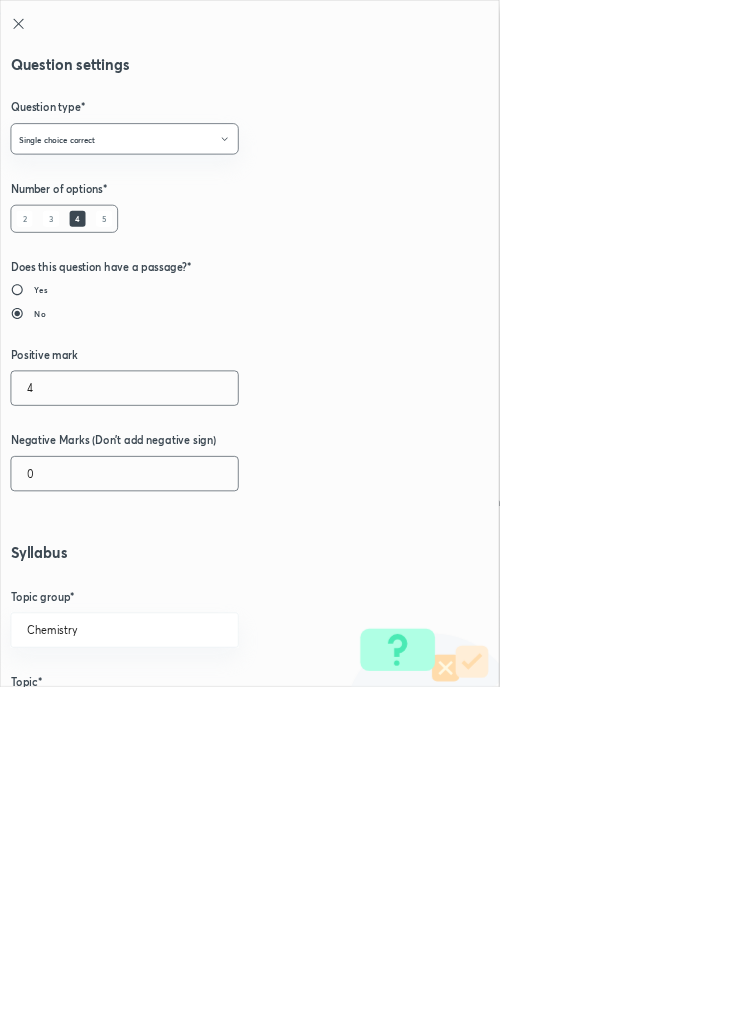 click on "0" at bounding box center [188, 714] 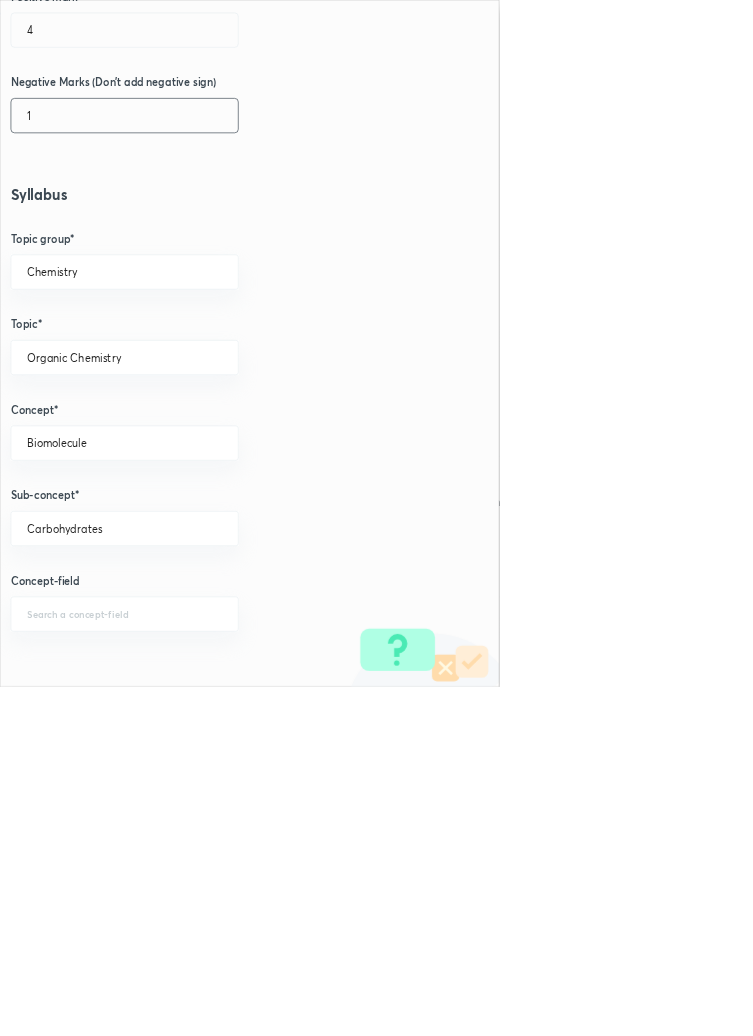 scroll, scrollTop: 1125, scrollLeft: 0, axis: vertical 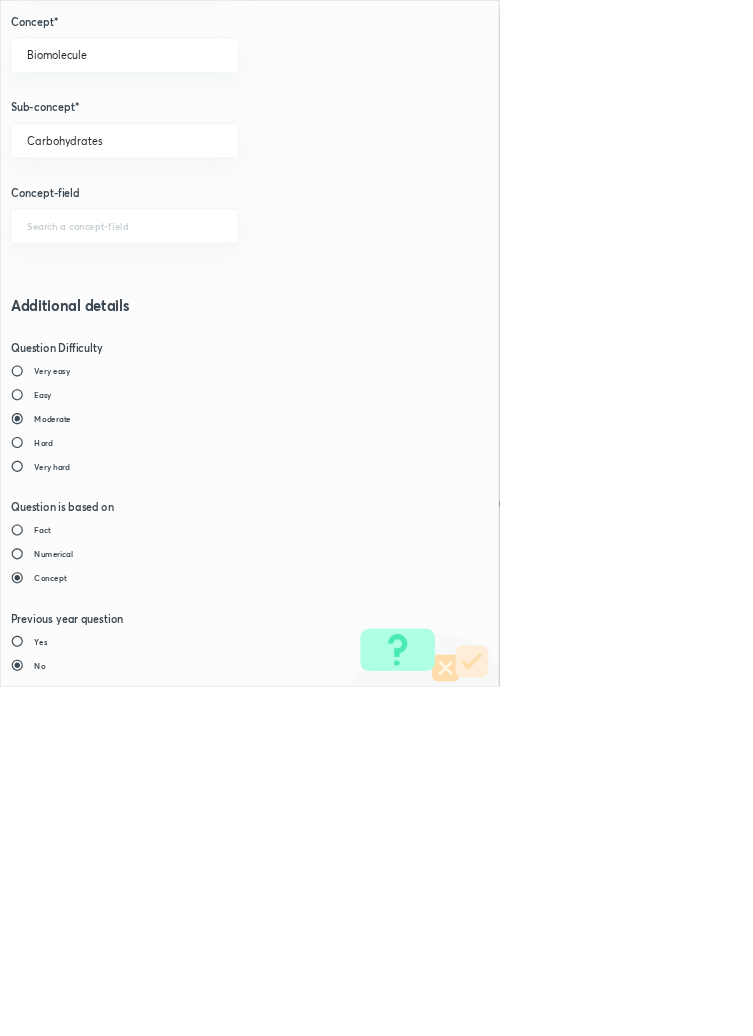 click on "Save" at bounding box center (80, 1476) 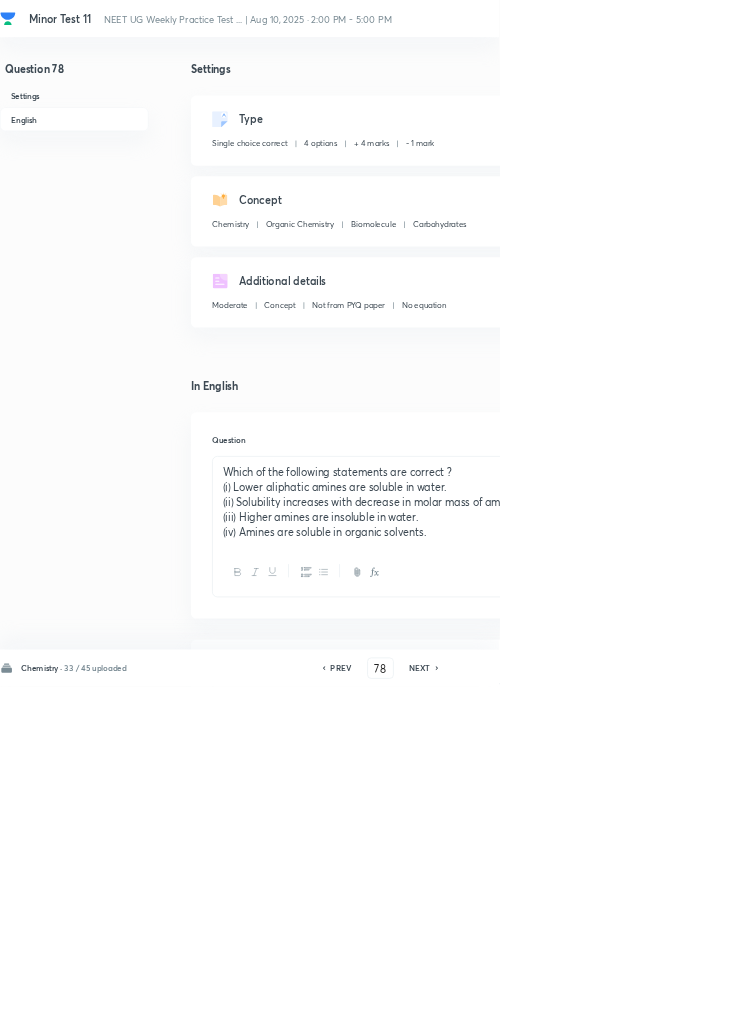 click on "Save" at bounding box center (1096, 1006) 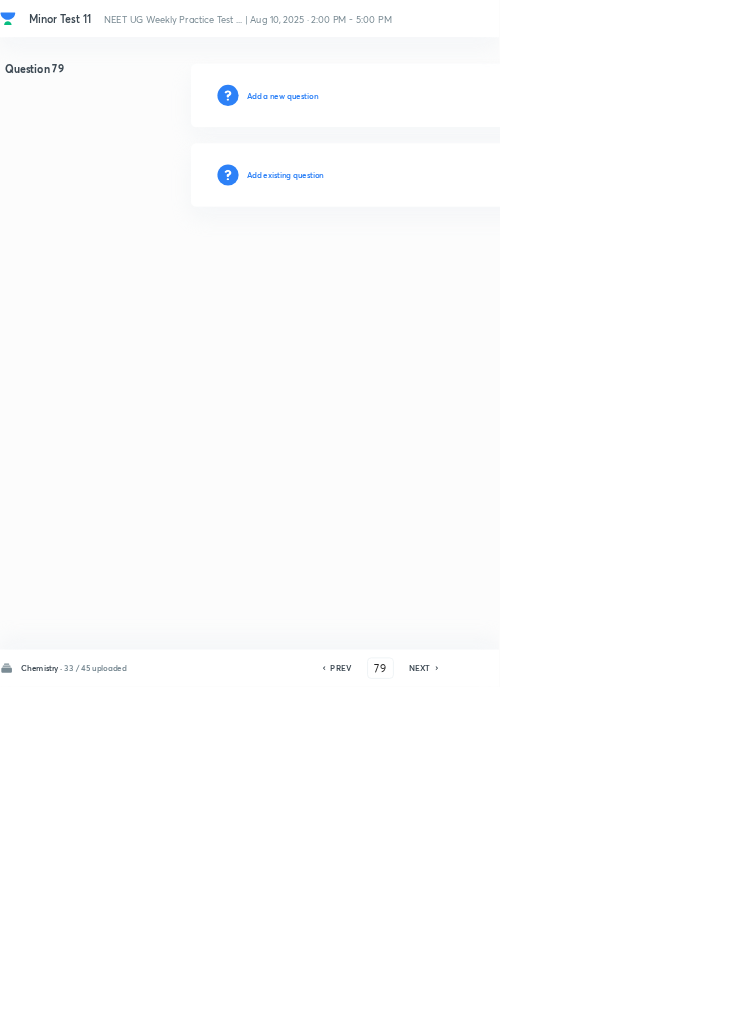 click on "Add existing question" at bounding box center (712, 264) 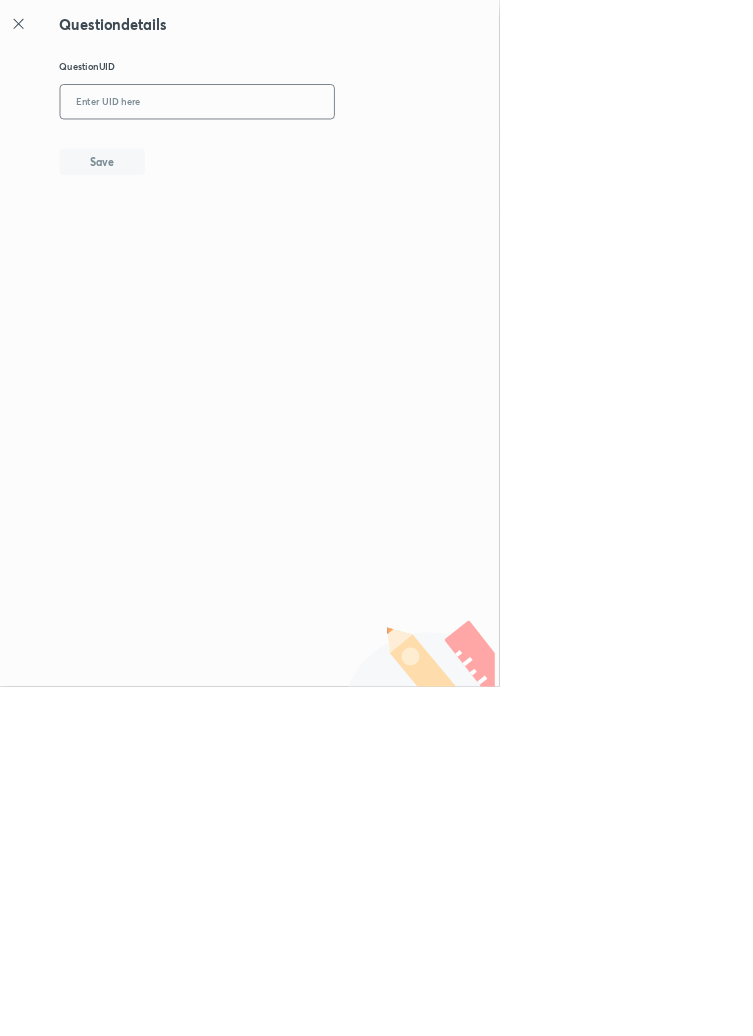click at bounding box center [297, 154] 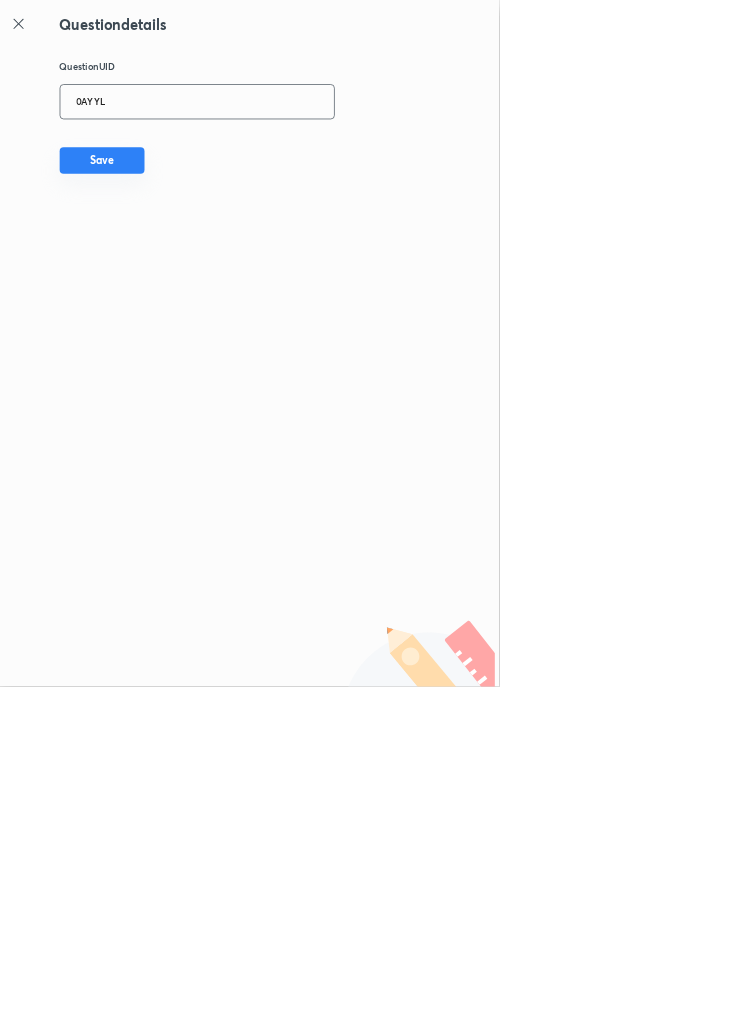 click on "Save" at bounding box center (154, 242) 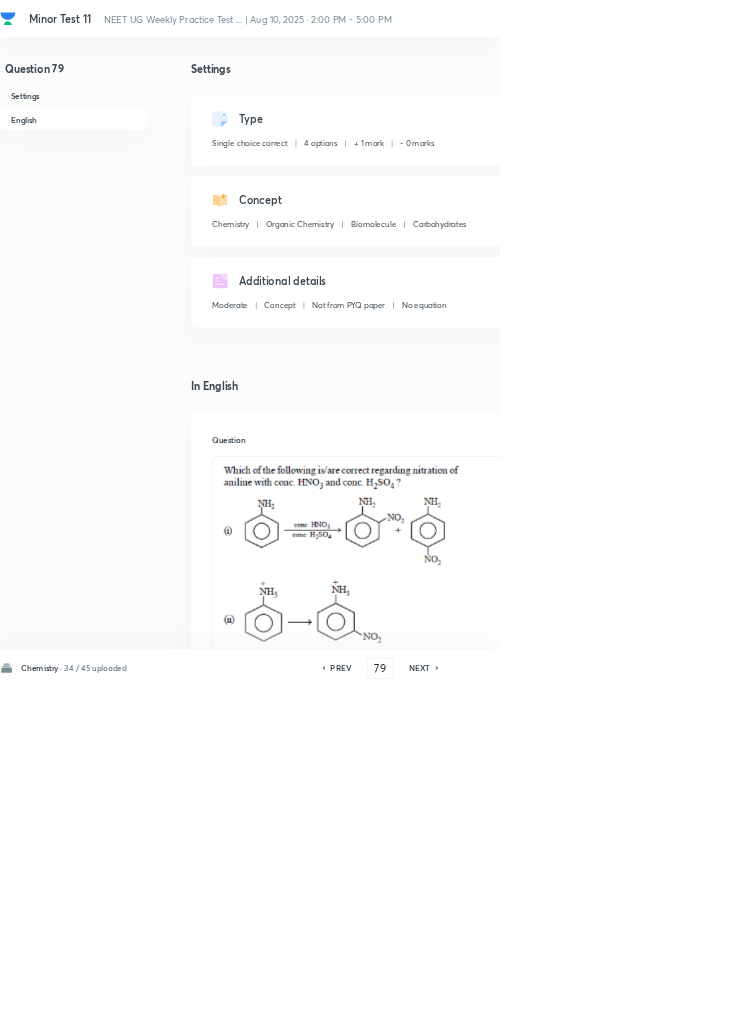 click on "Edit" at bounding box center [920, 182] 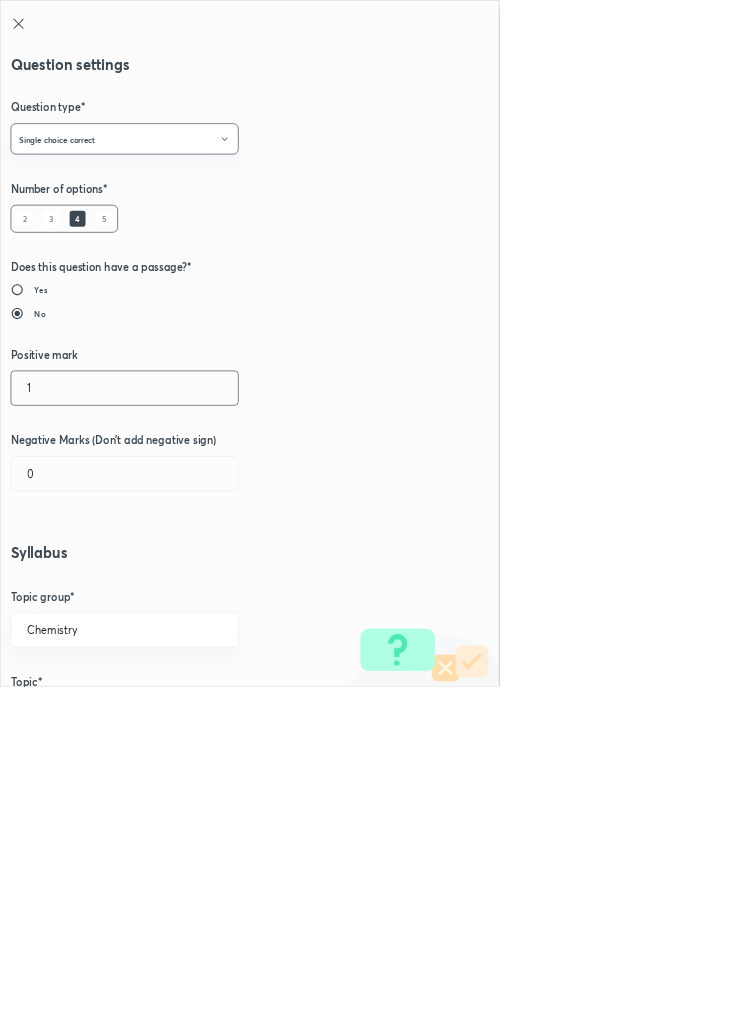 click on "1" at bounding box center [188, 585] 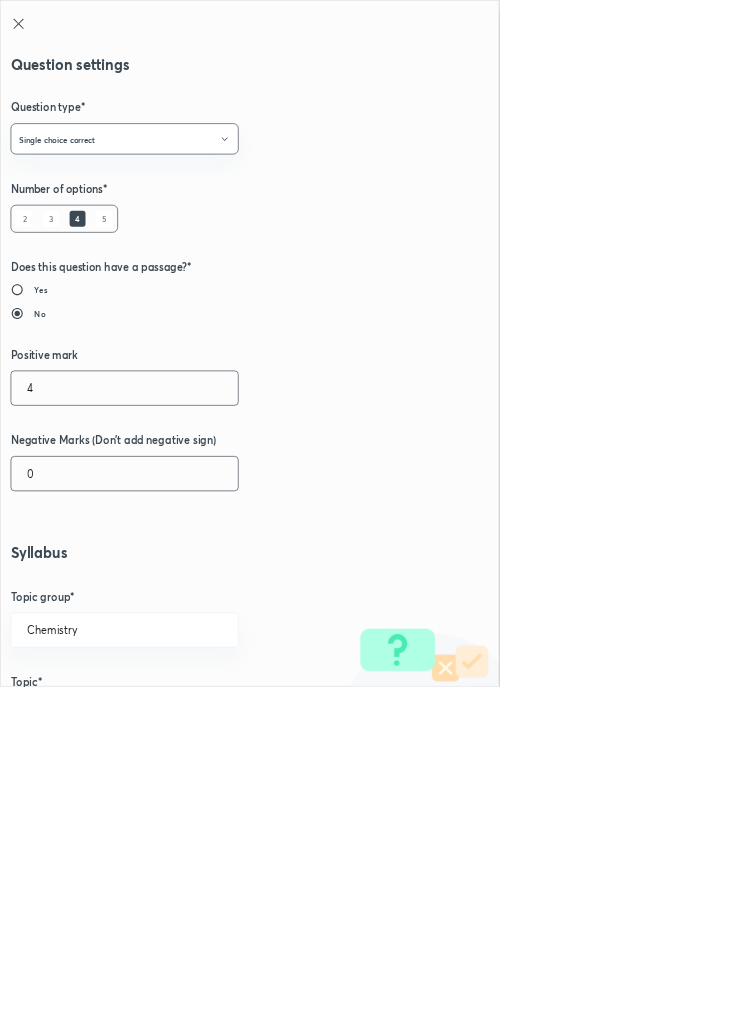 click on "0" at bounding box center [188, 714] 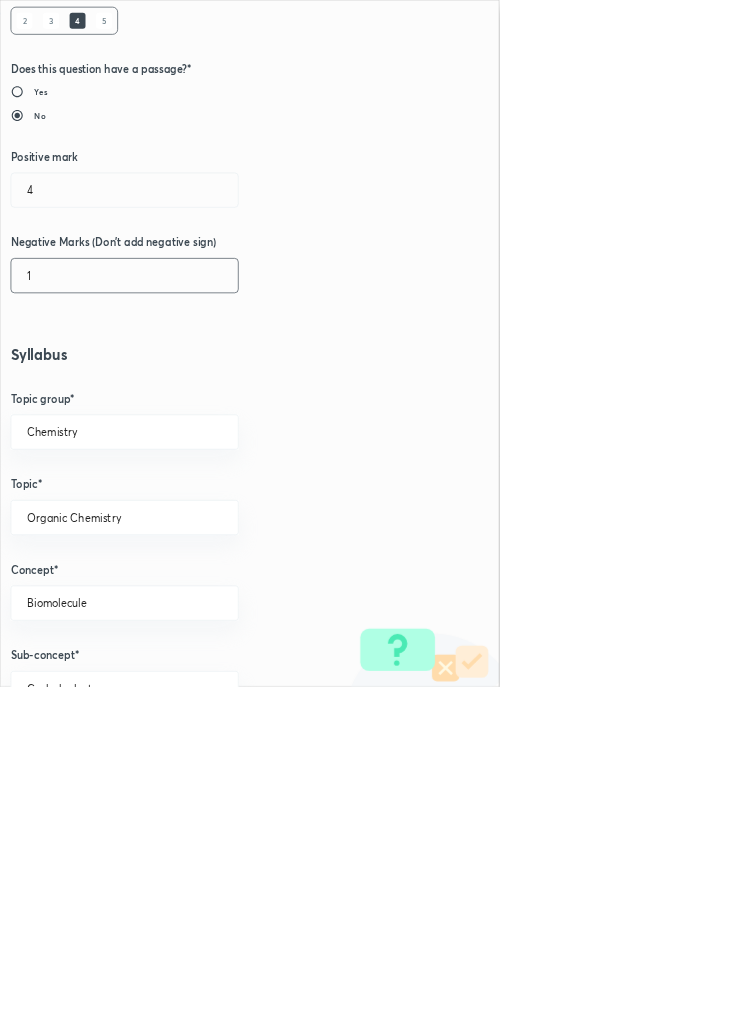 scroll, scrollTop: 1125, scrollLeft: 0, axis: vertical 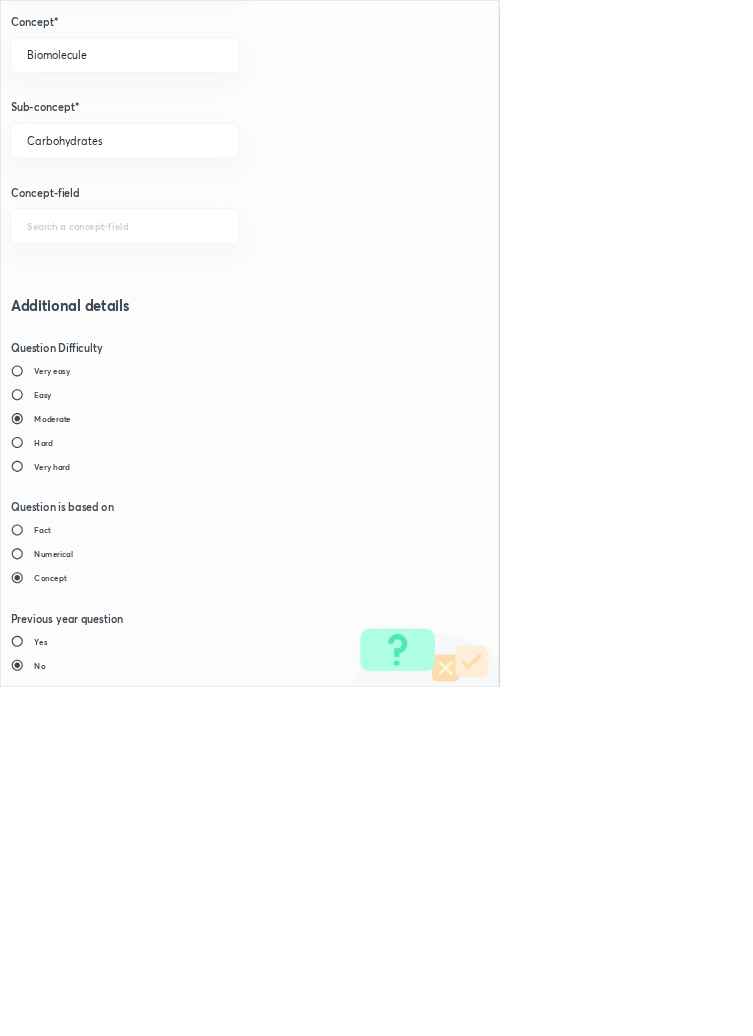 click on "Save" at bounding box center [80, 1476] 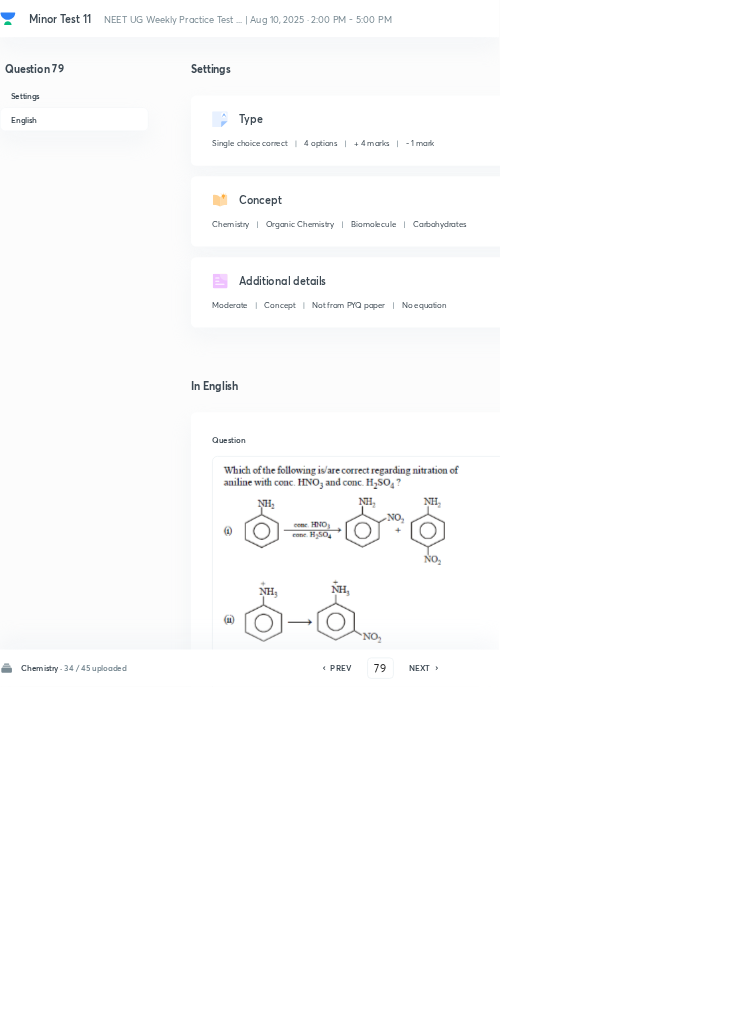 click on "Save" at bounding box center (1096, 1006) 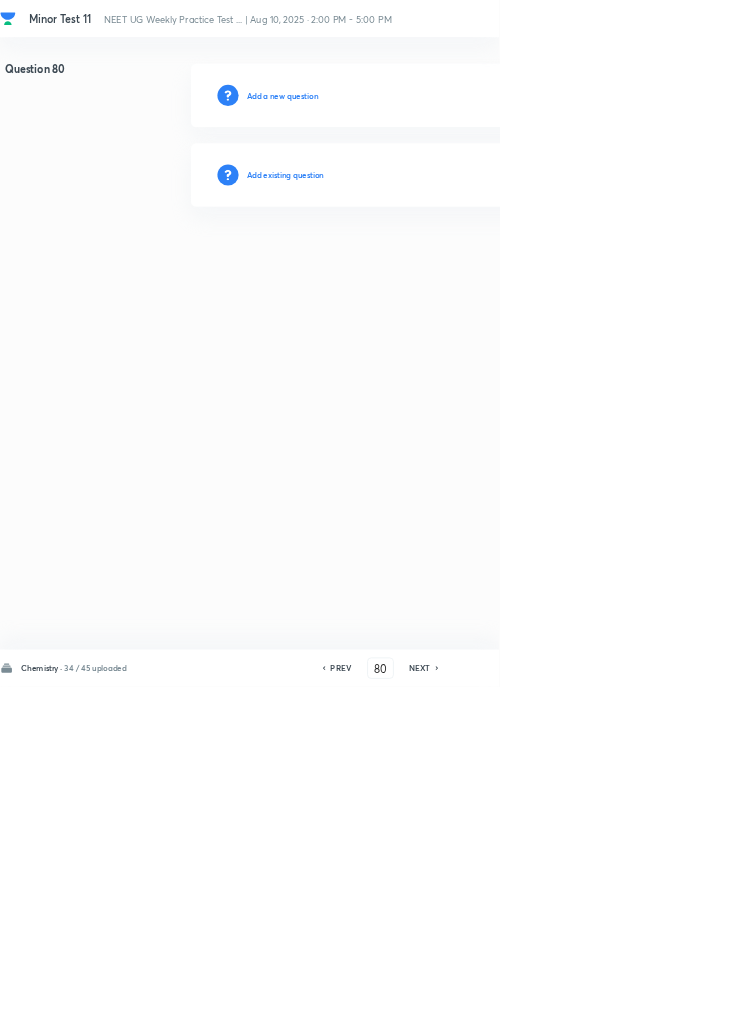 click on "Add existing question" at bounding box center (430, 264) 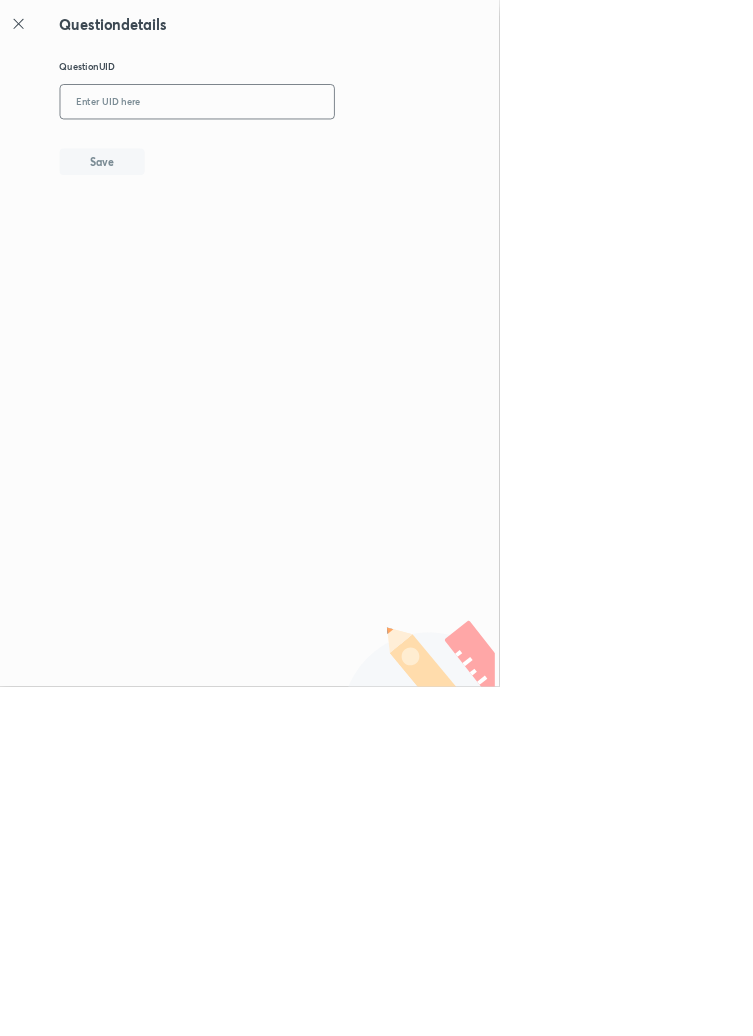 click at bounding box center [297, 154] 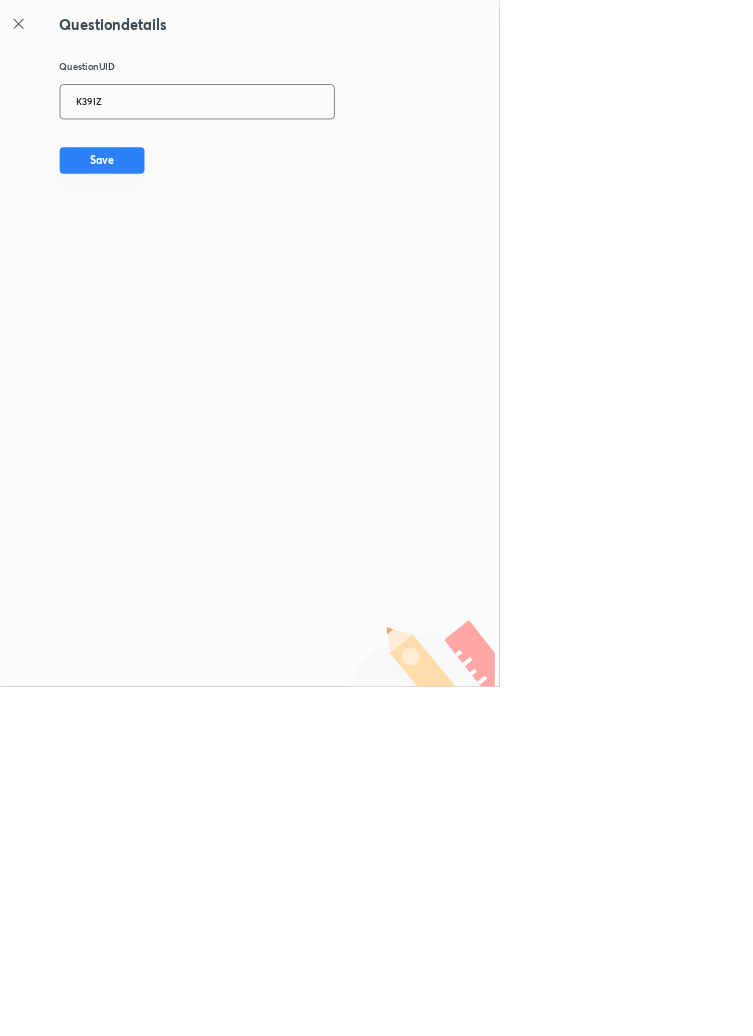 click on "Save" at bounding box center (154, 242) 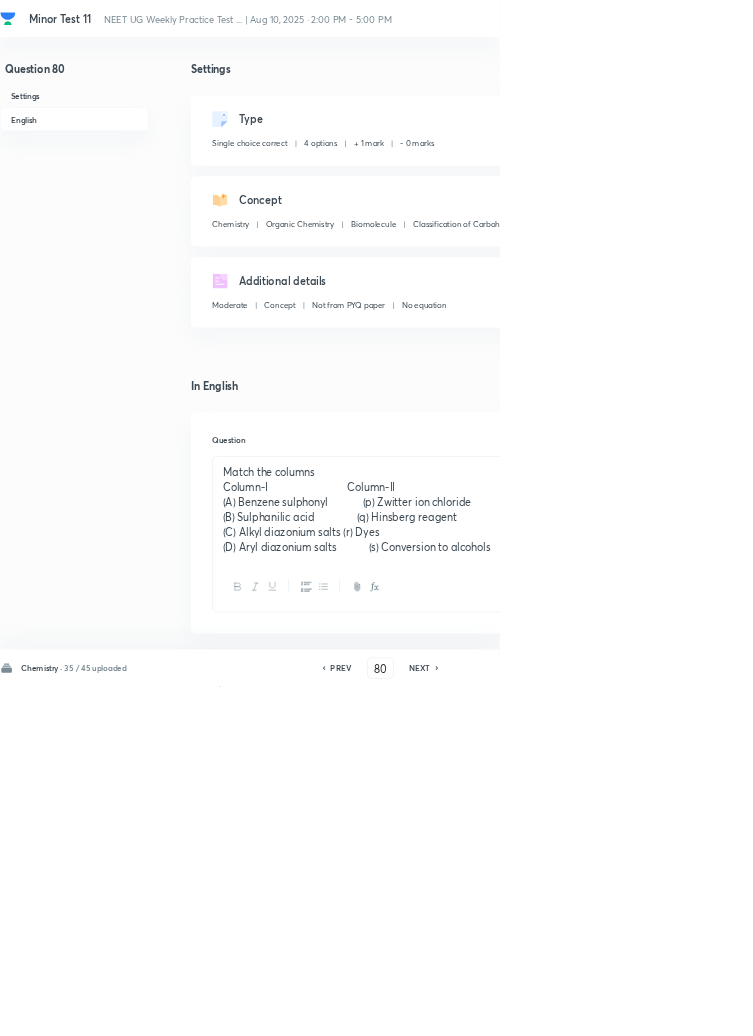click on "Edit" at bounding box center (920, 182) 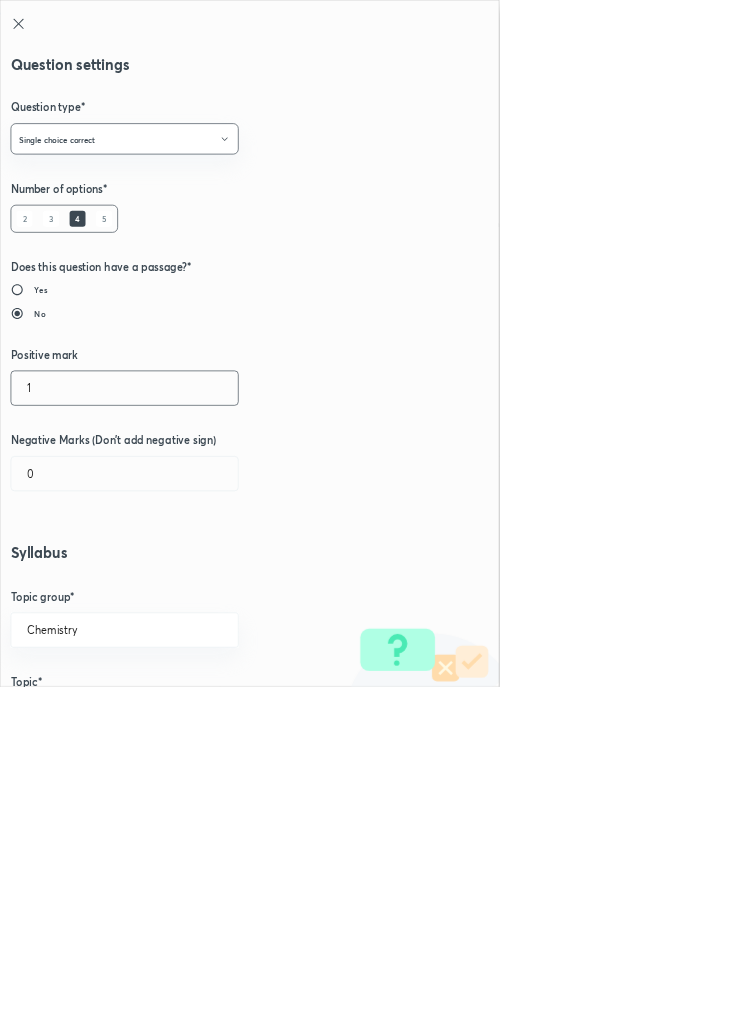 click on "1" at bounding box center [188, 585] 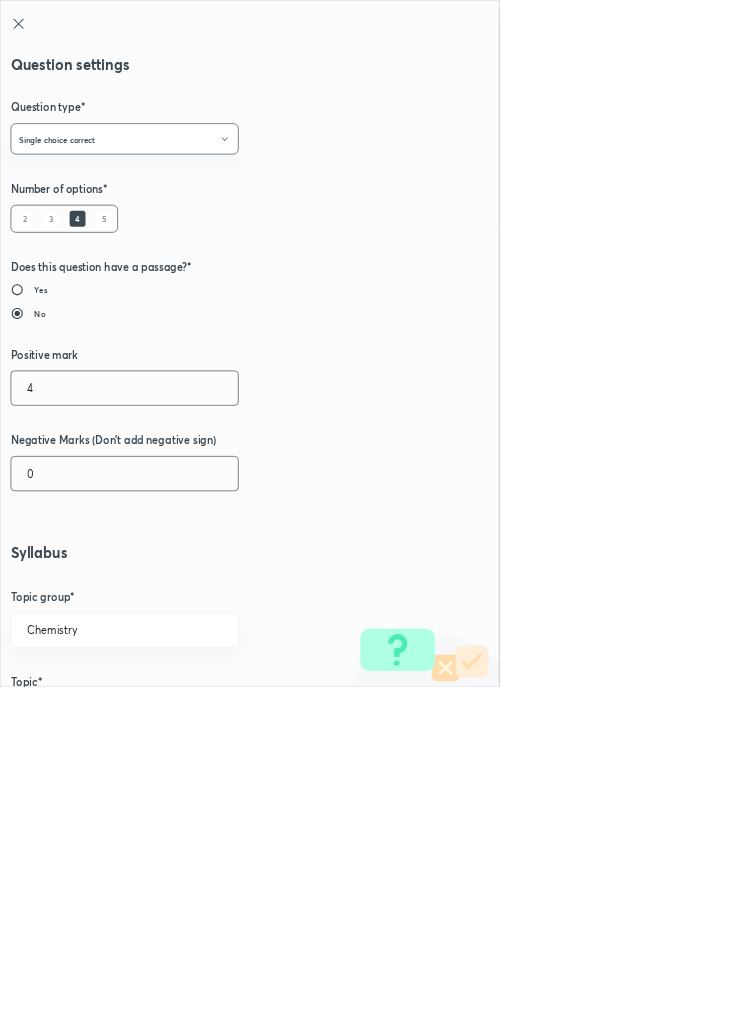 click on "0" at bounding box center (188, 714) 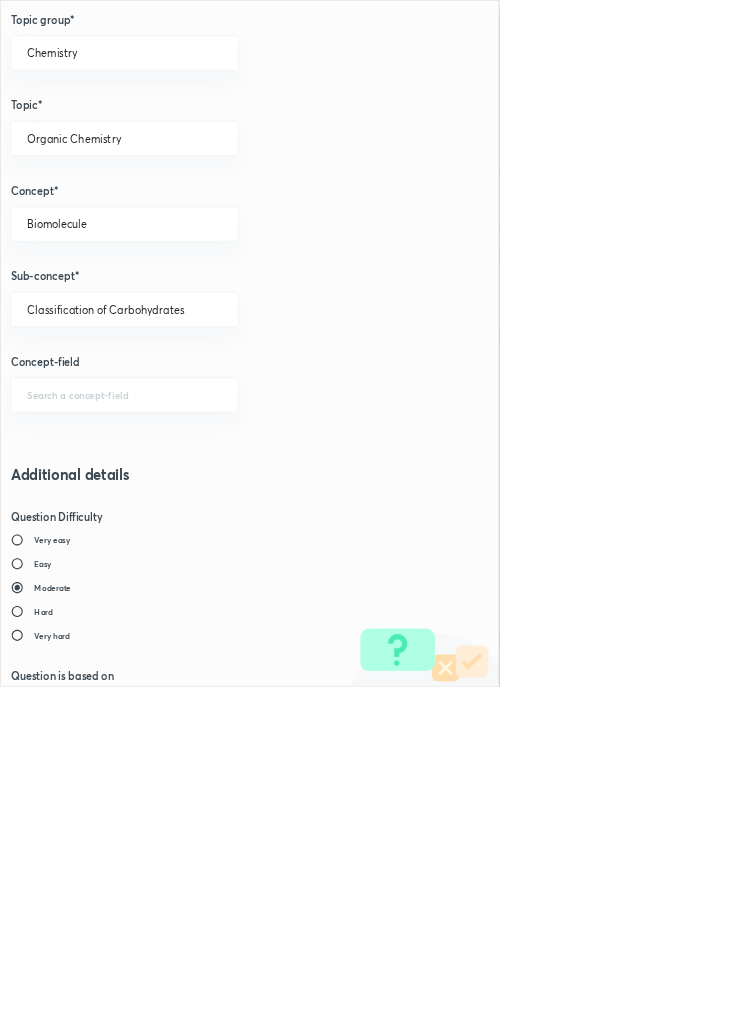 scroll, scrollTop: 1125, scrollLeft: 0, axis: vertical 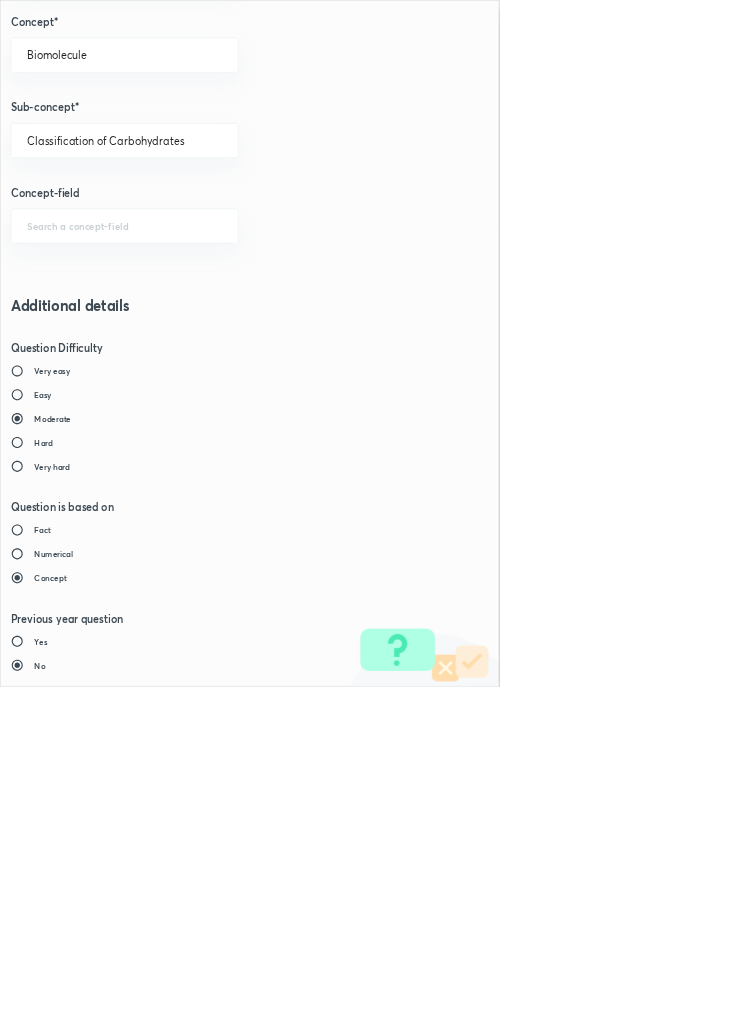 click on "Save" at bounding box center [80, 1476] 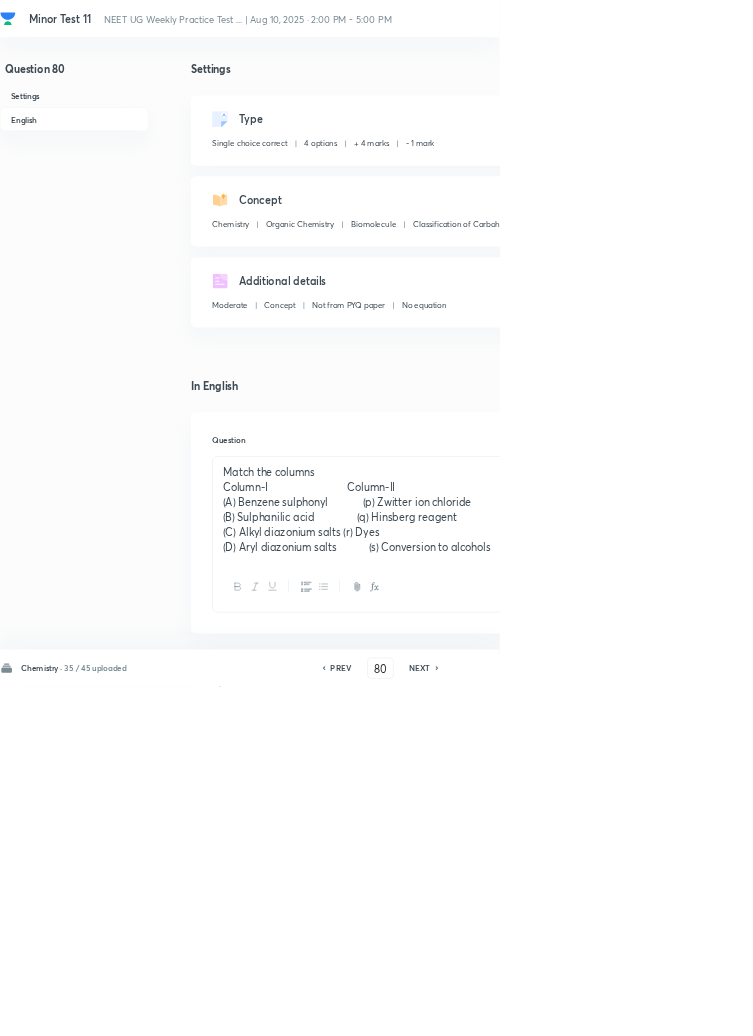 click on "Save" at bounding box center (1096, 1006) 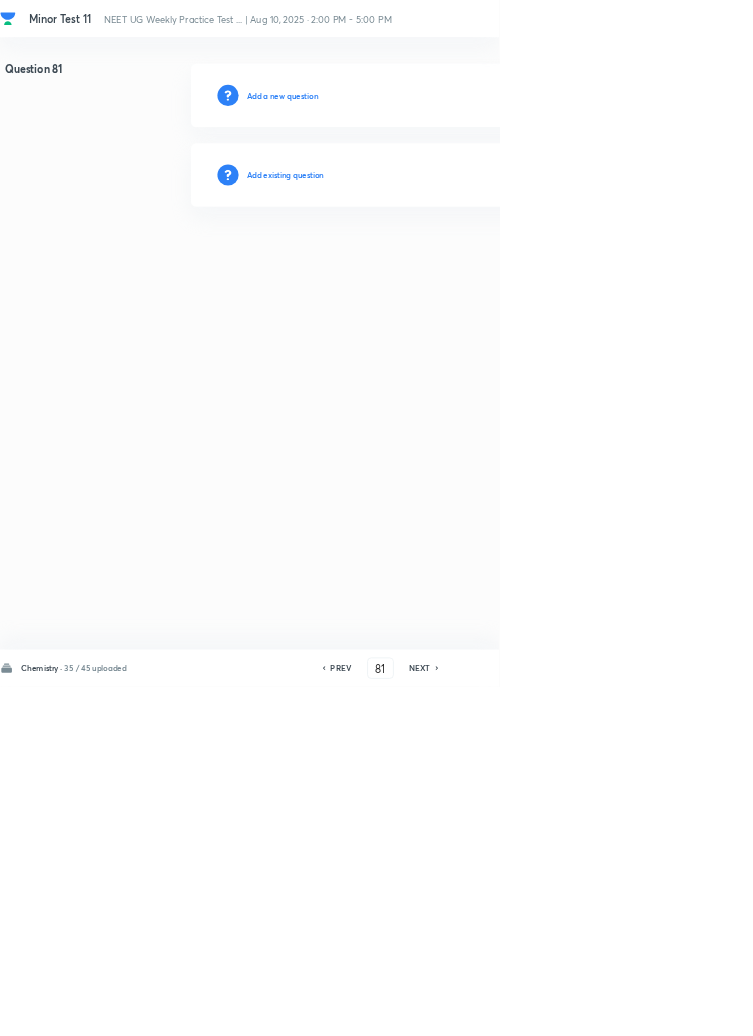 click on "Add existing question" at bounding box center (430, 264) 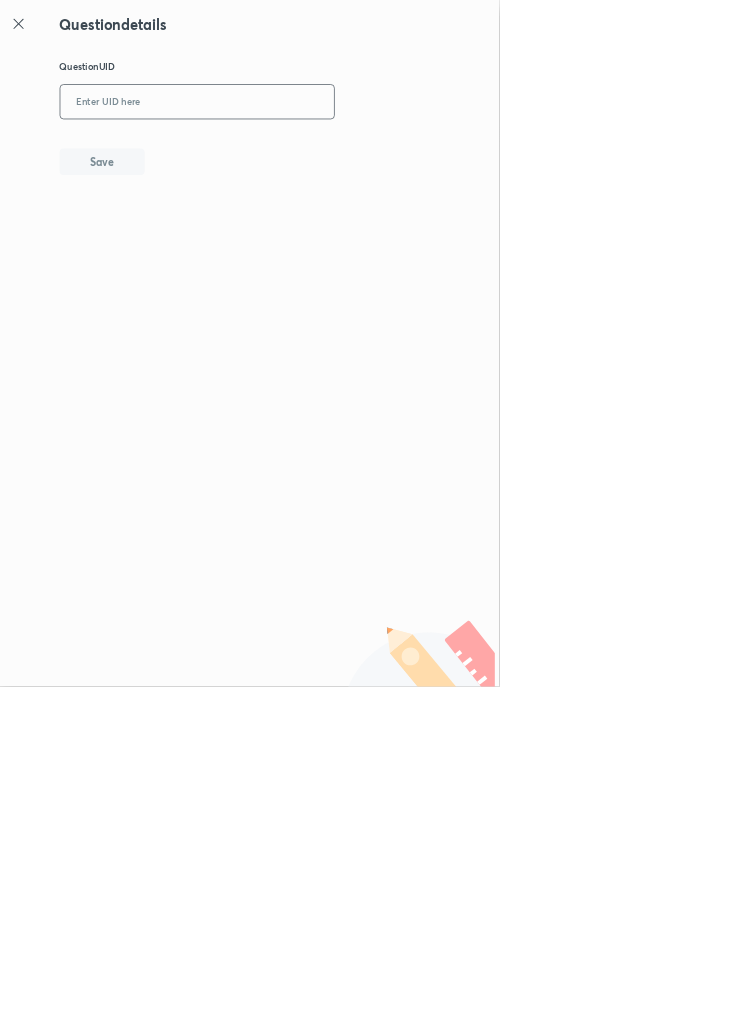 click at bounding box center [297, 154] 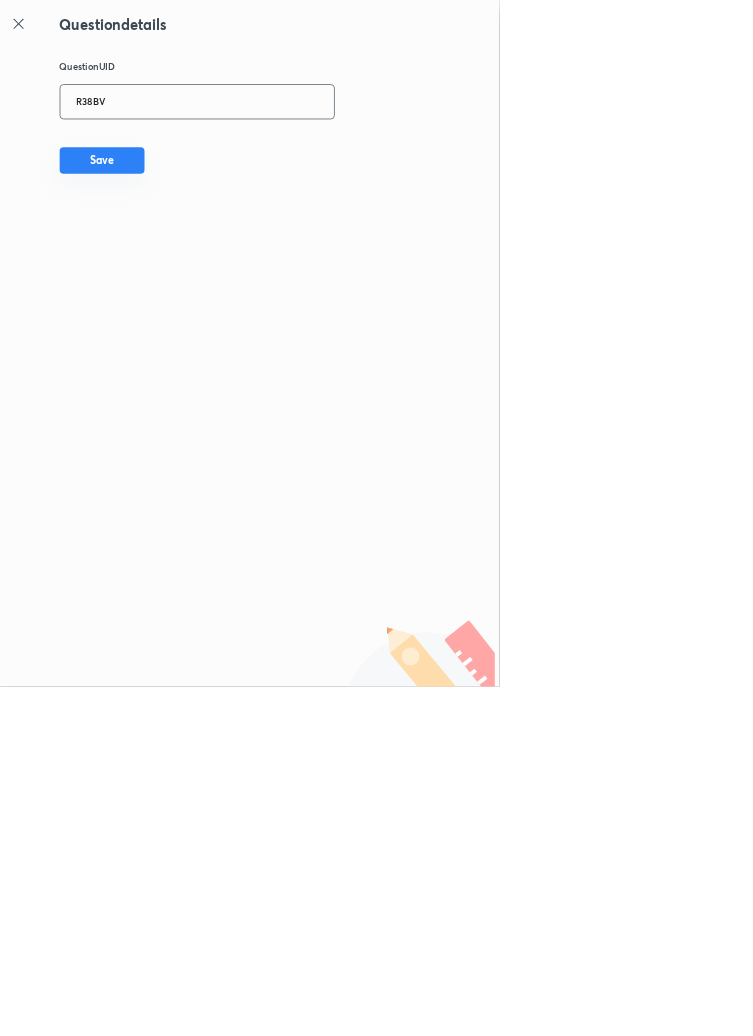 click on "Save" at bounding box center (154, 242) 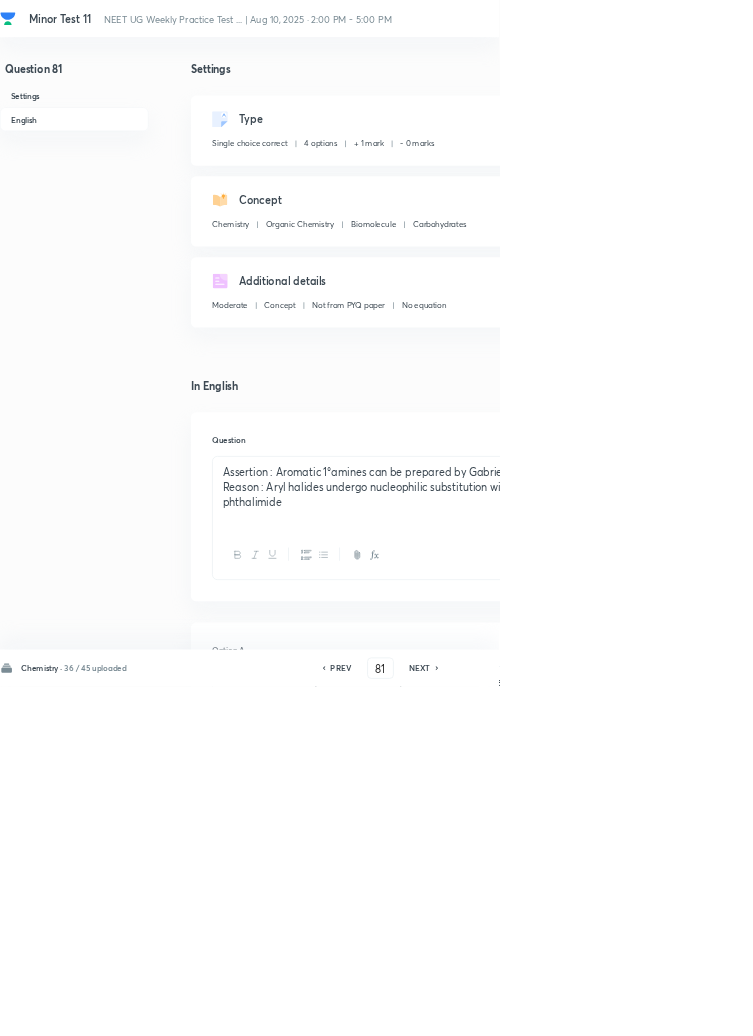 click on "Edit" at bounding box center (920, 182) 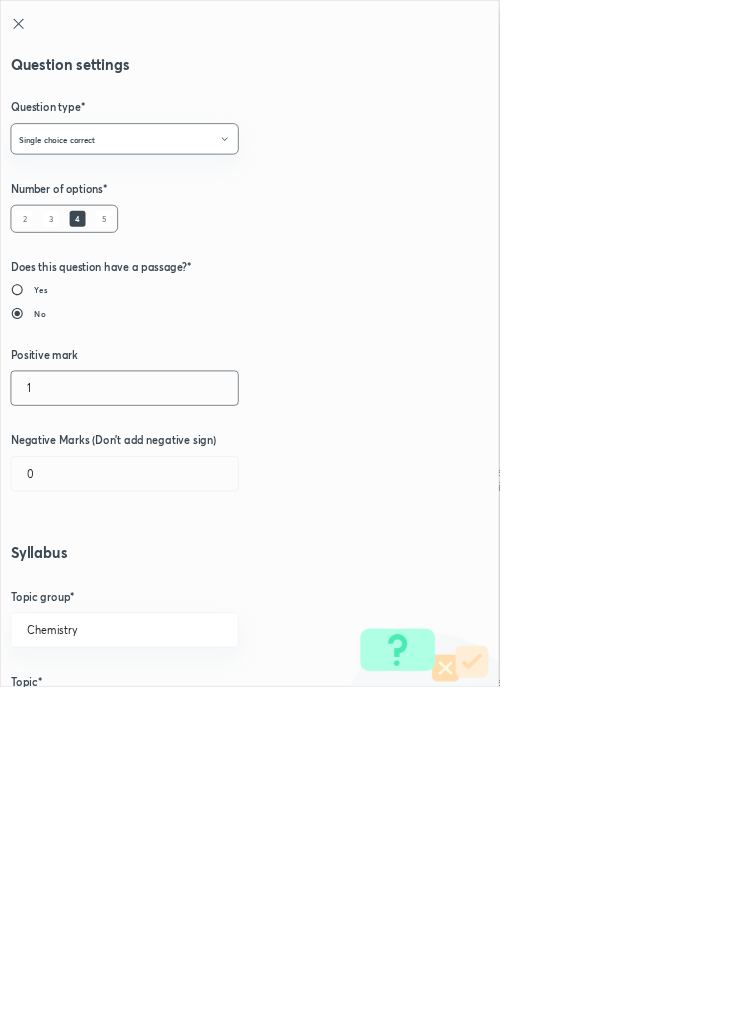 click on "1" at bounding box center [188, 585] 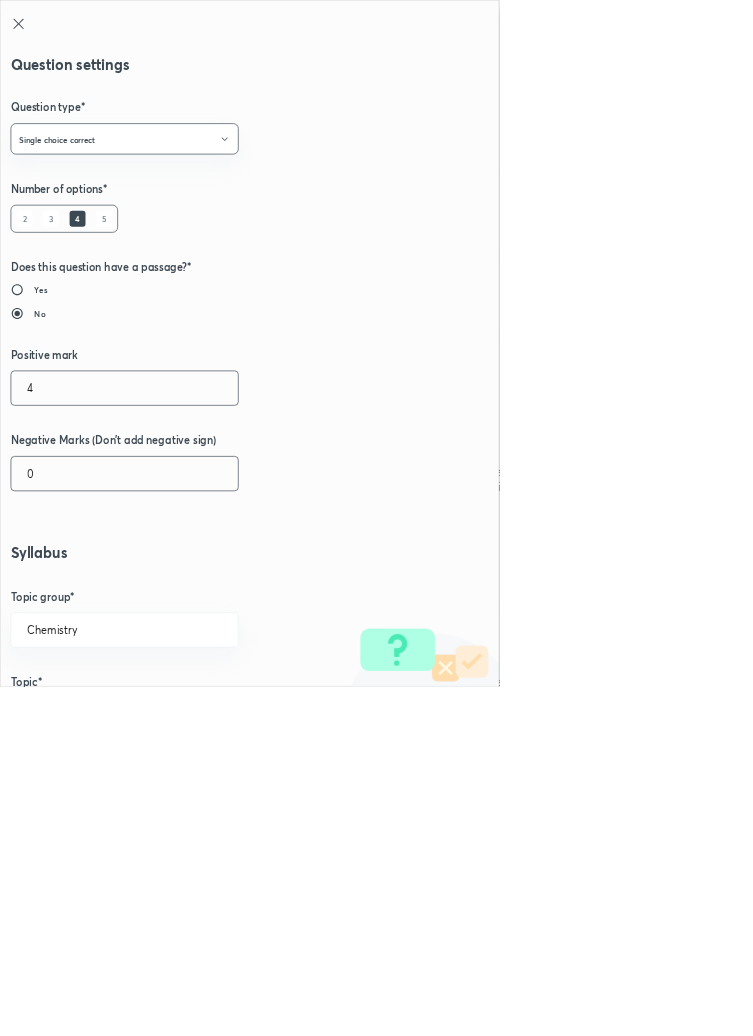 click on "0" at bounding box center [188, 714] 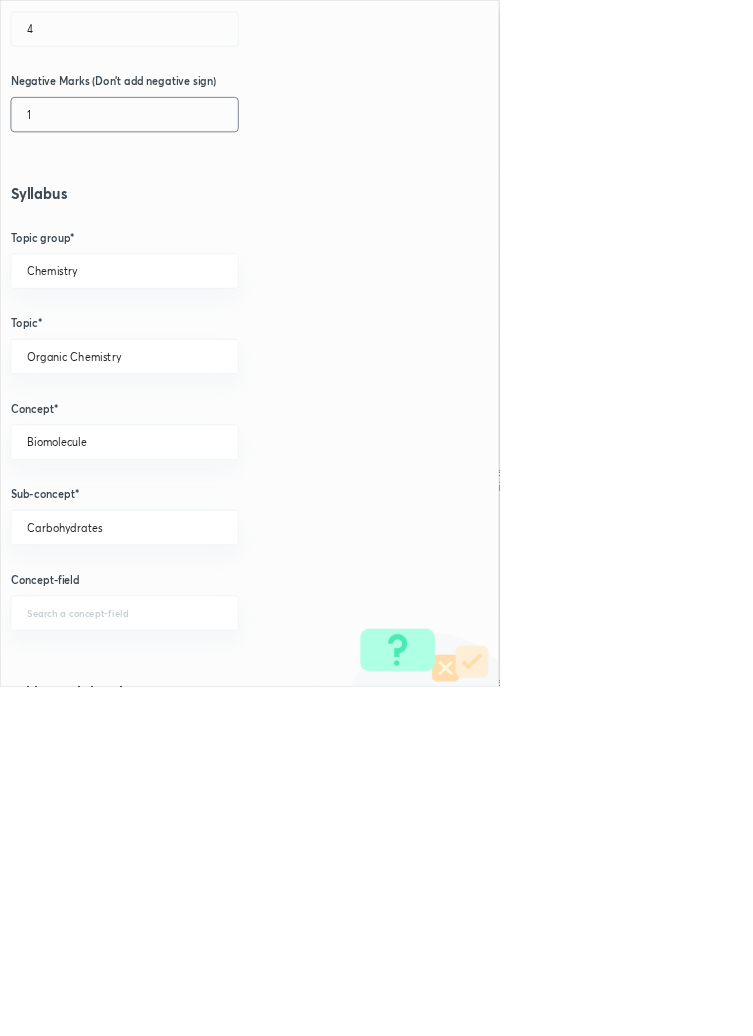 scroll, scrollTop: 1125, scrollLeft: 0, axis: vertical 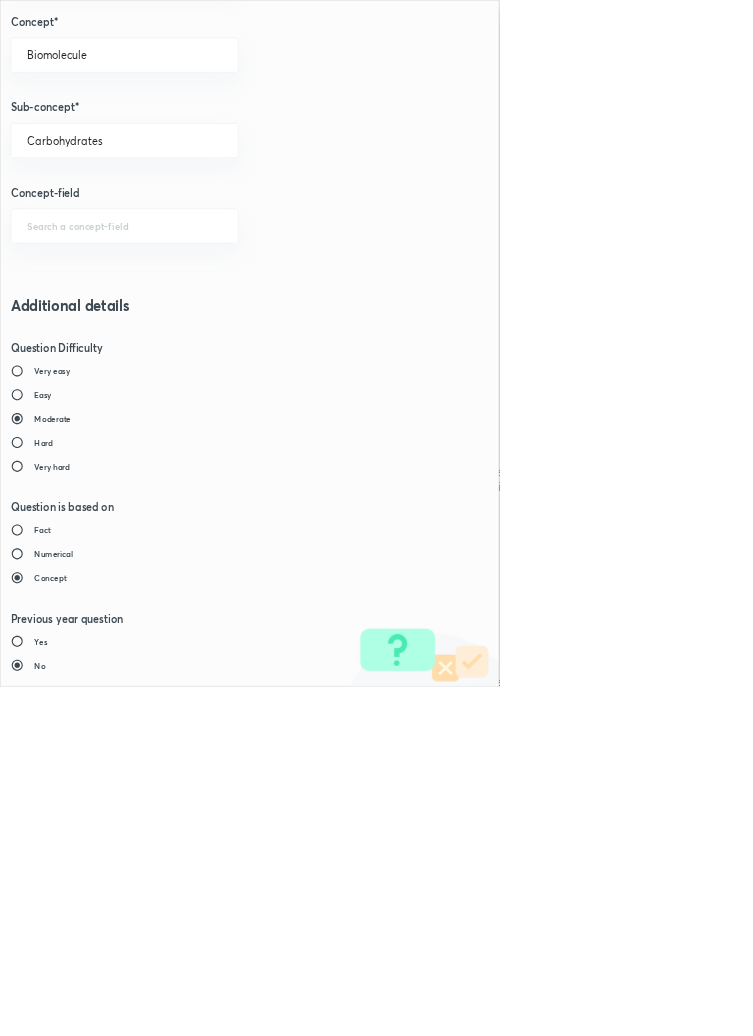 click on "Save" at bounding box center (80, 1476) 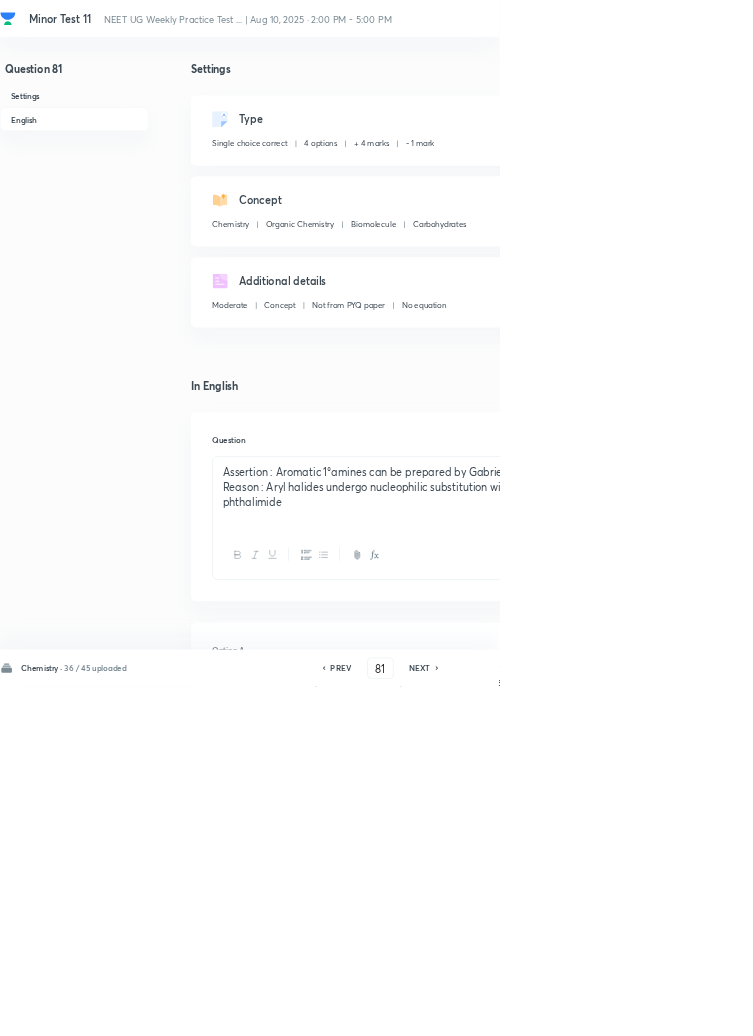 click on "Save" at bounding box center (1096, 1006) 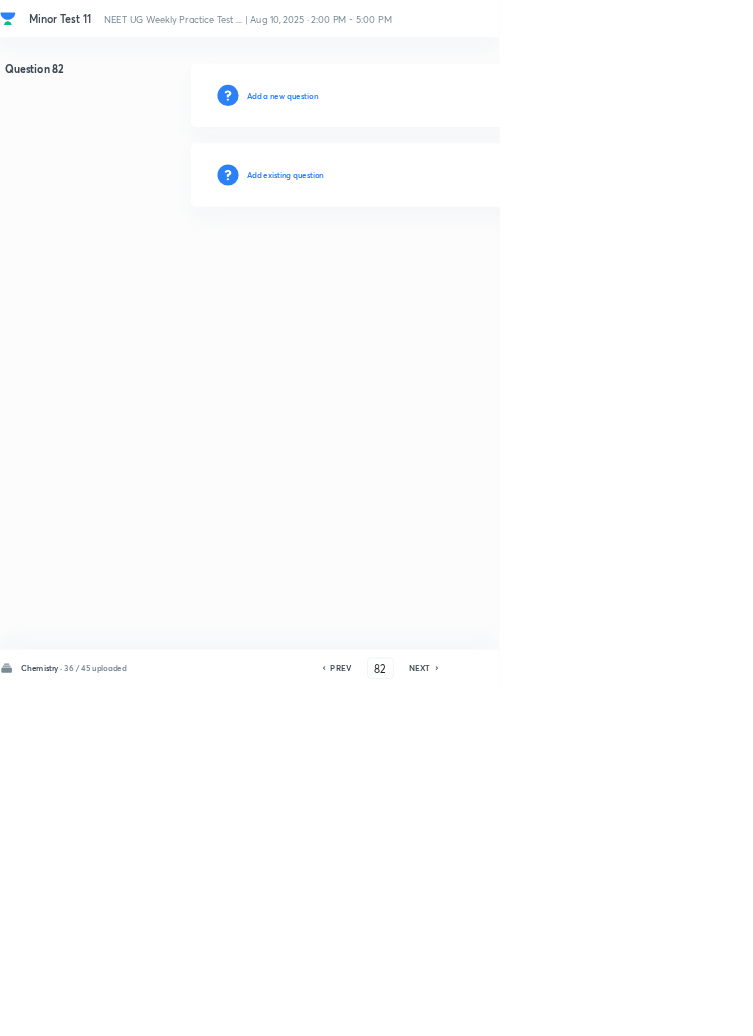 click on "Add existing question" at bounding box center [430, 264] 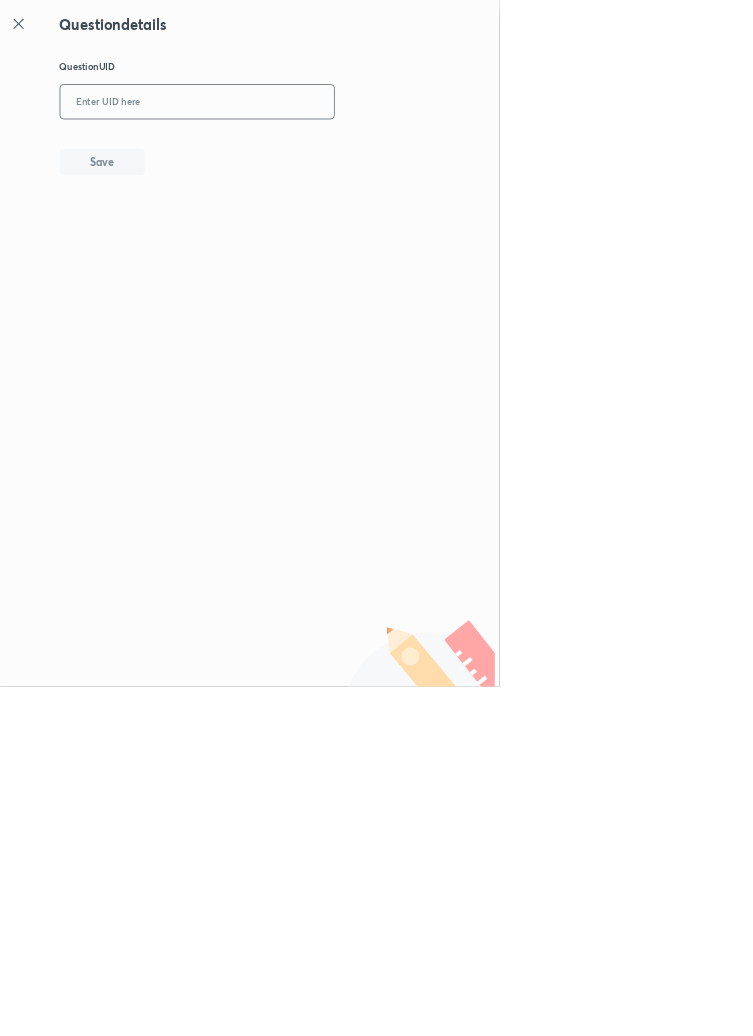 click at bounding box center [297, 154] 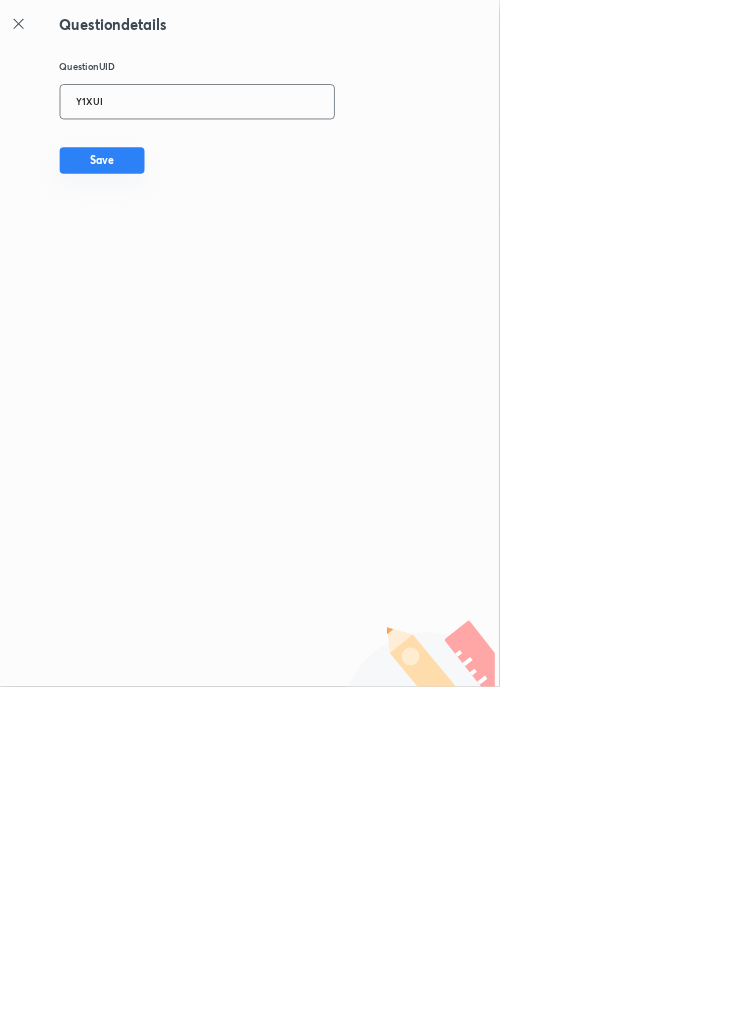click on "Save" at bounding box center [154, 242] 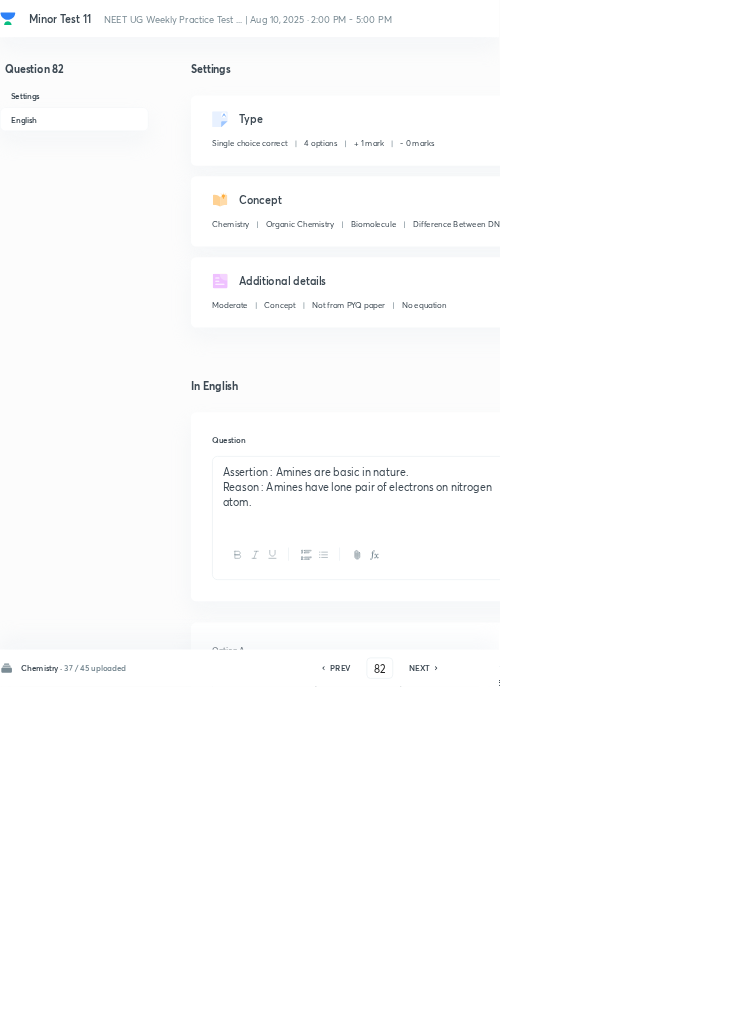 click on "Edit" at bounding box center [920, 182] 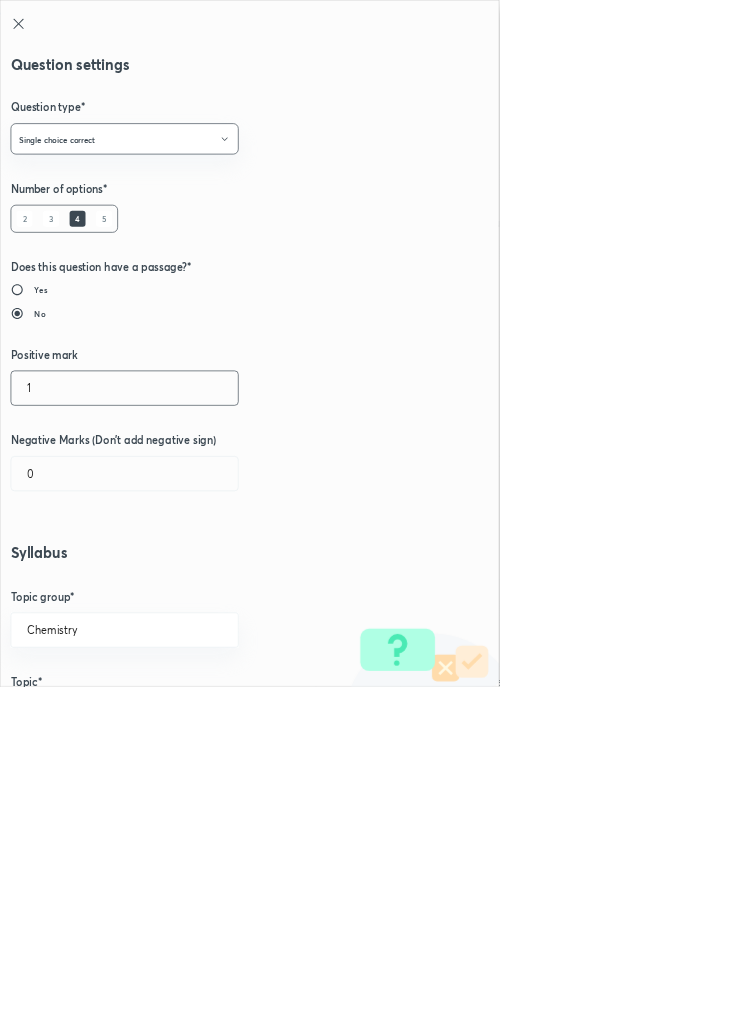 click on "1" at bounding box center (188, 585) 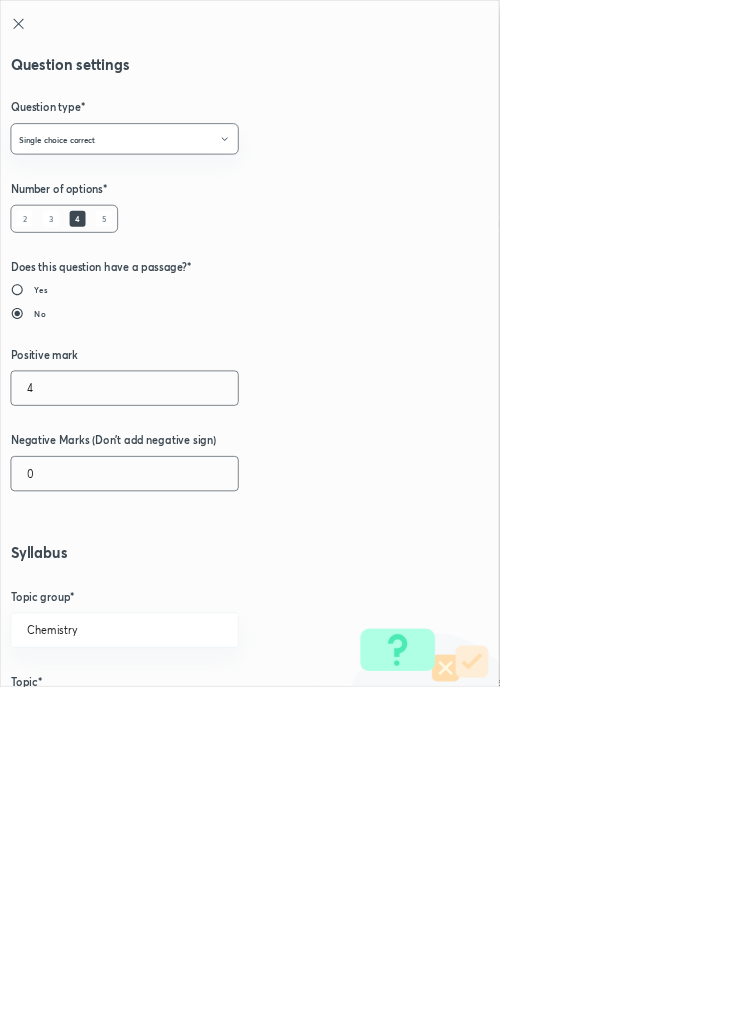 click on "0" at bounding box center [188, 714] 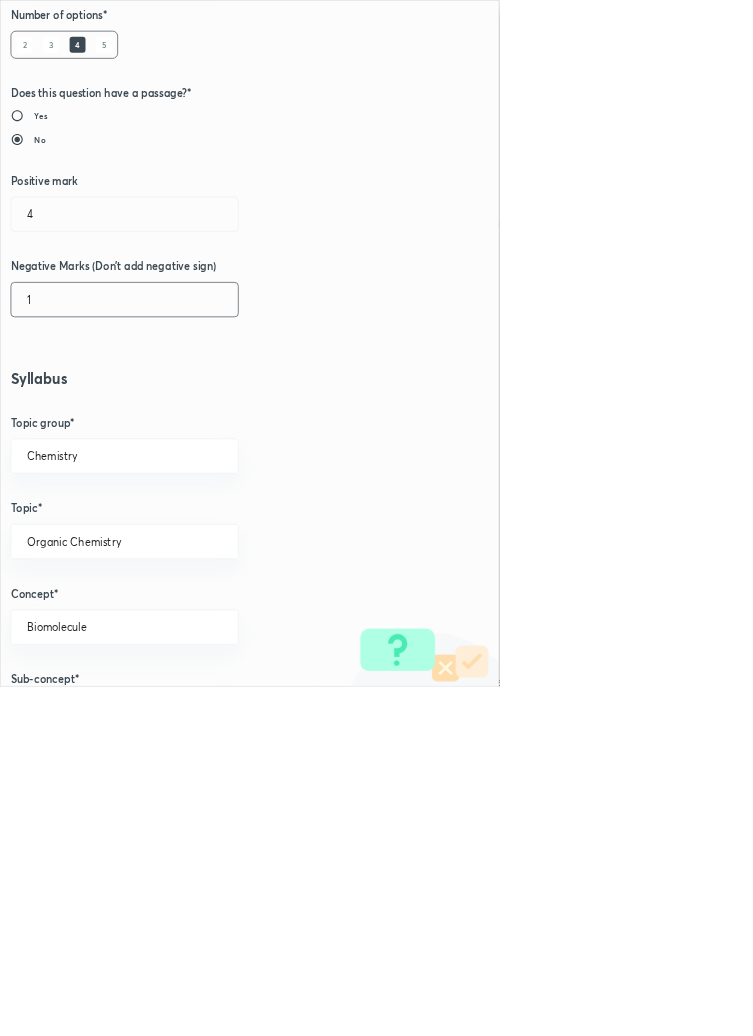 scroll, scrollTop: 1125, scrollLeft: 0, axis: vertical 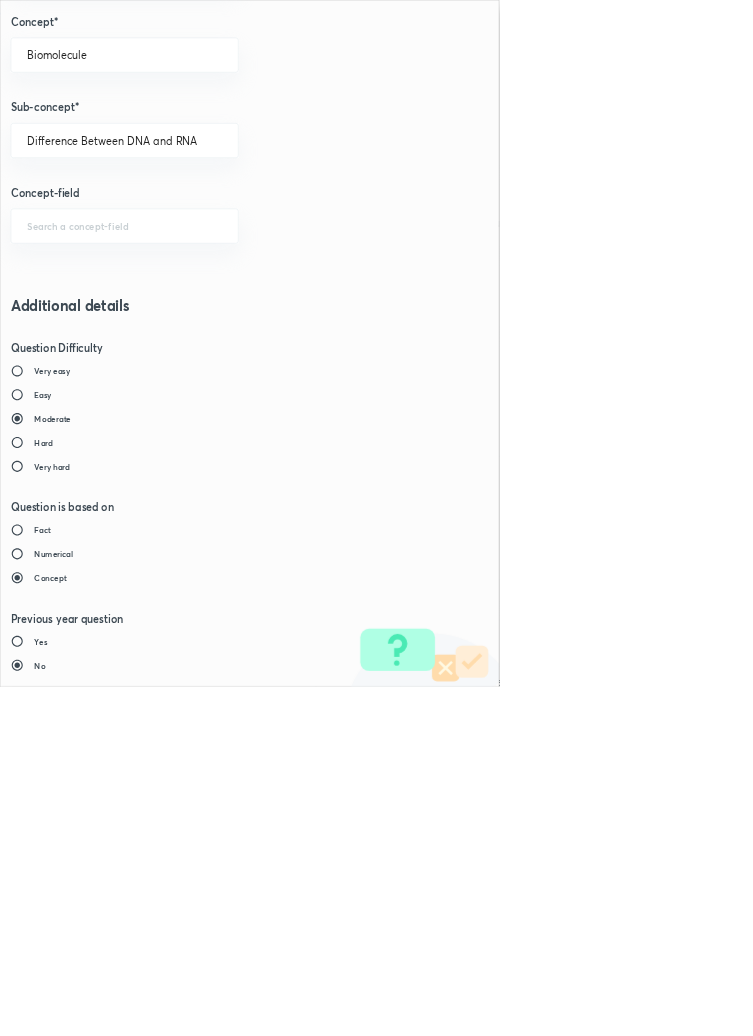 click on "Save" at bounding box center (80, 1476) 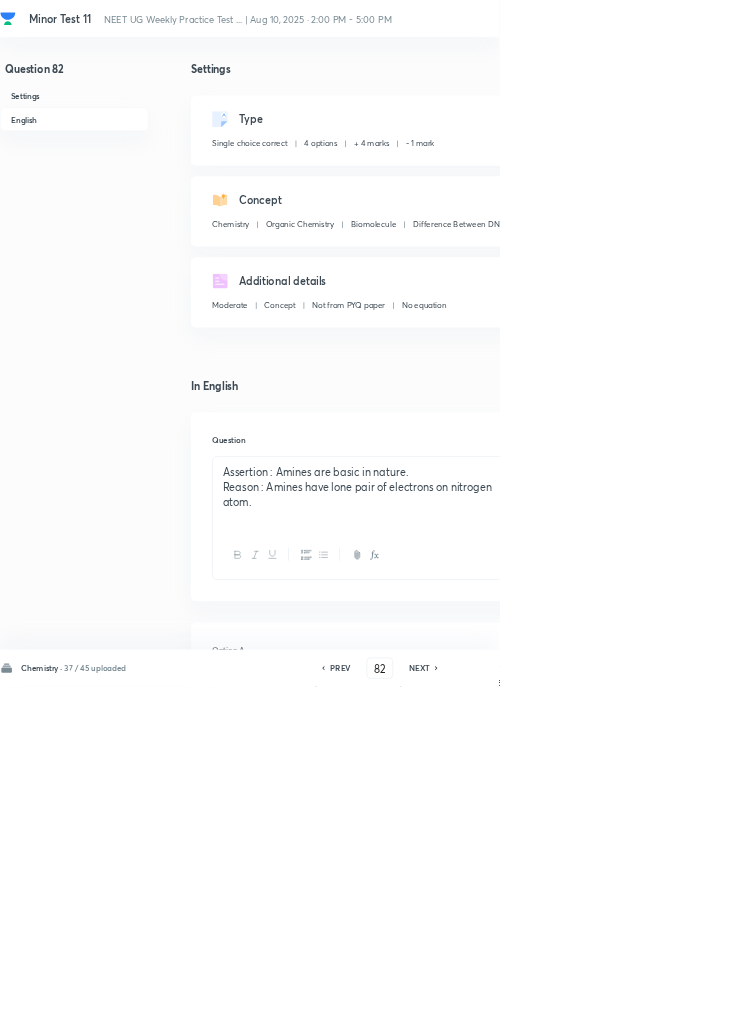 click on "Save" at bounding box center [1096, 1006] 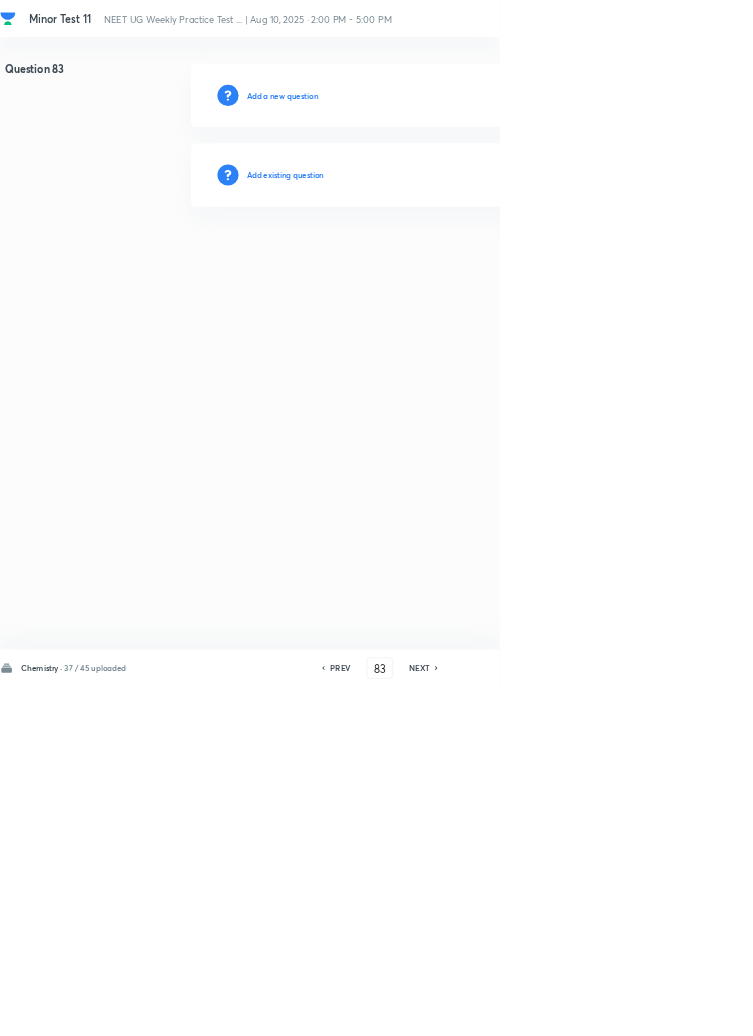 click on "Add existing question" at bounding box center [430, 264] 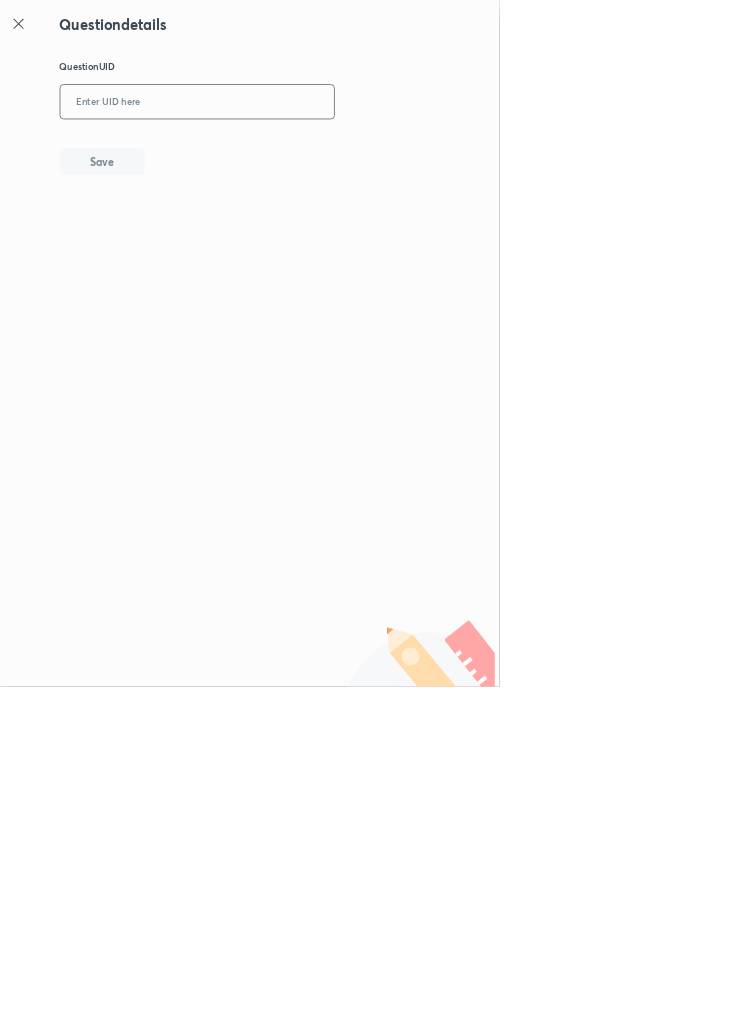 click at bounding box center [297, 154] 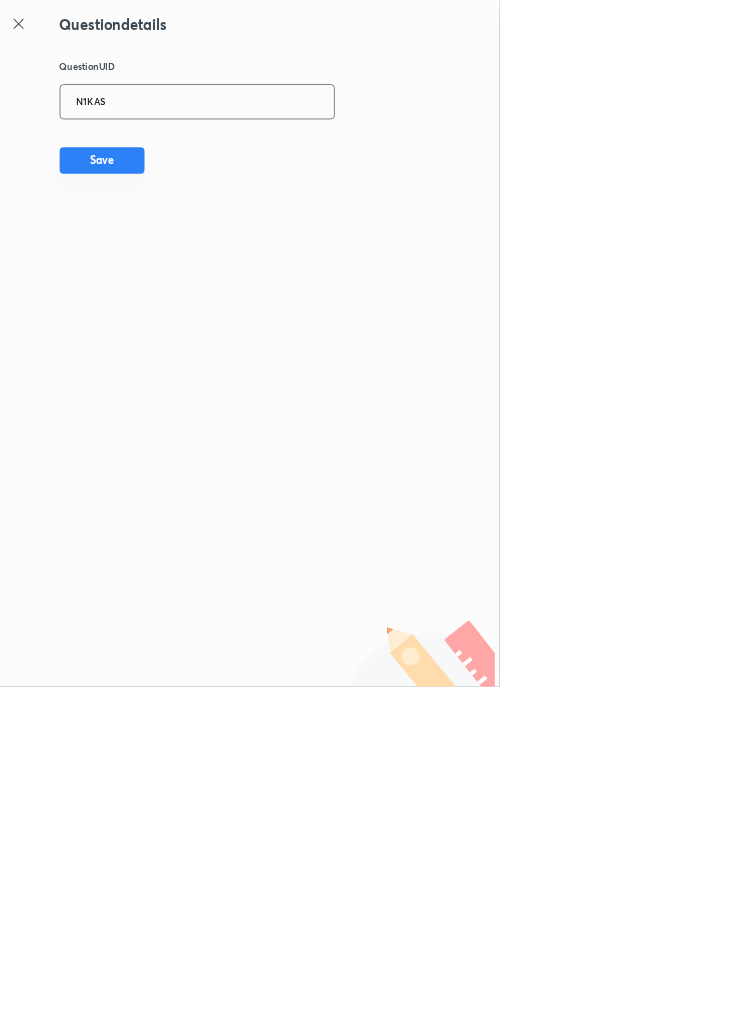 click on "Save" at bounding box center (154, 242) 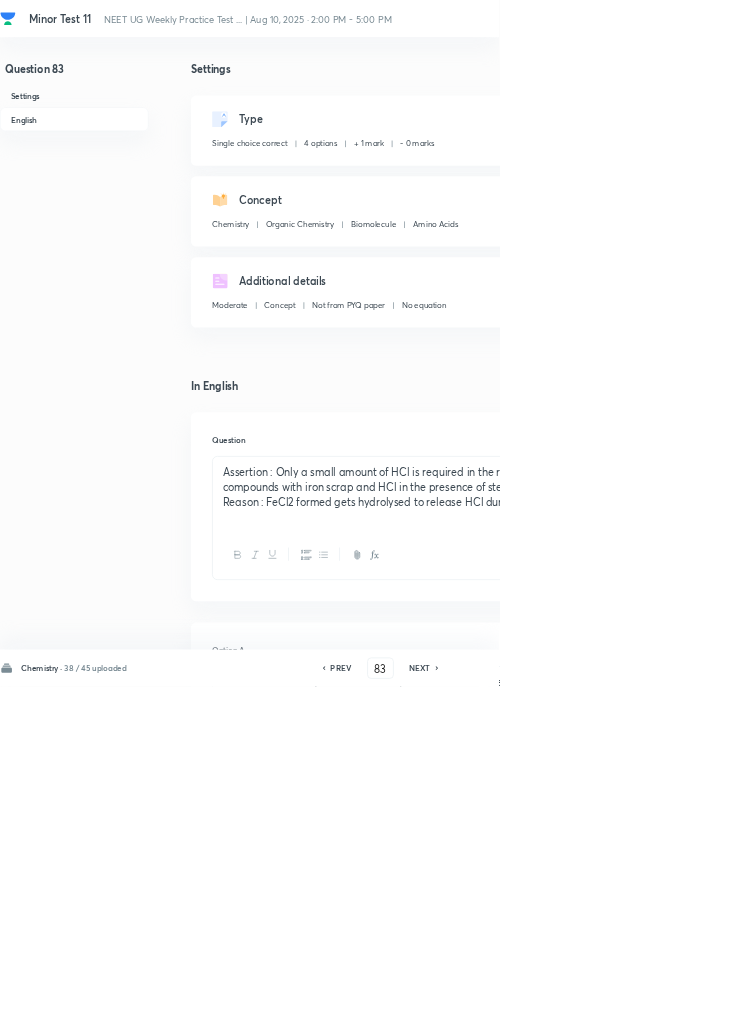 click on "Edit" at bounding box center [920, 182] 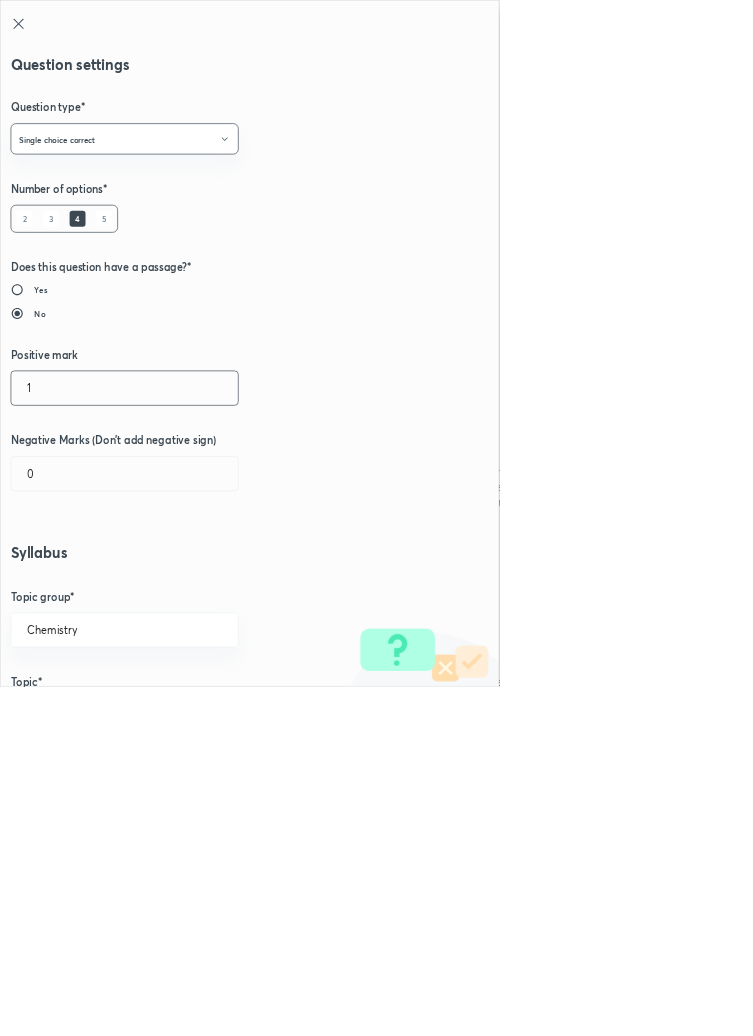click on "1" at bounding box center (188, 585) 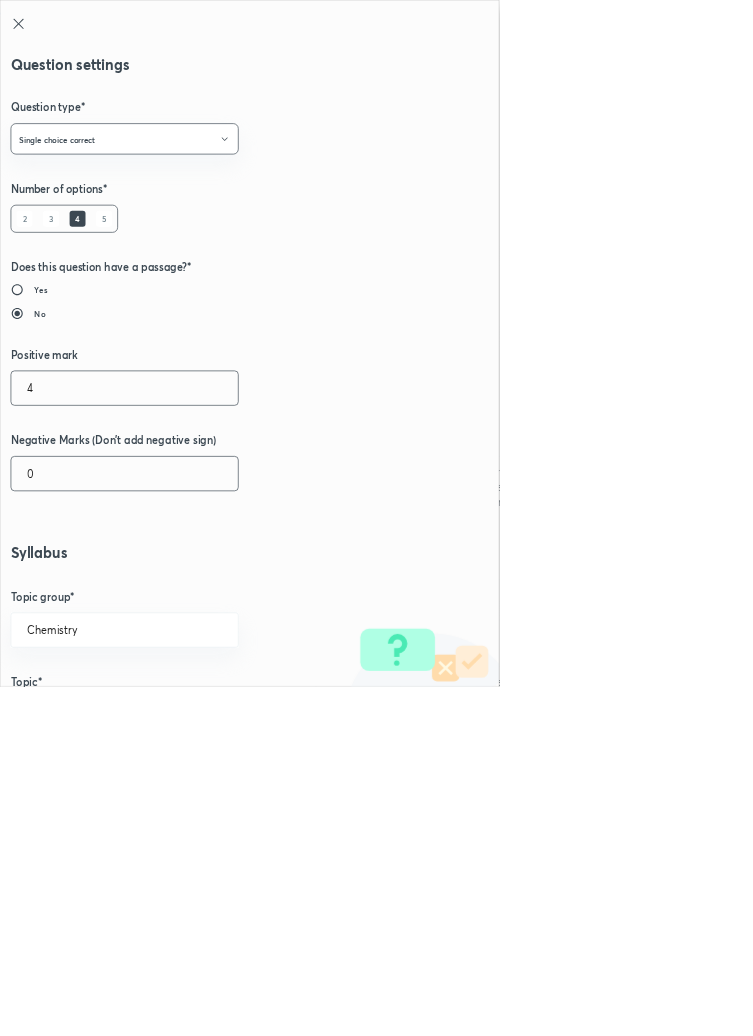 click on "0" at bounding box center [188, 714] 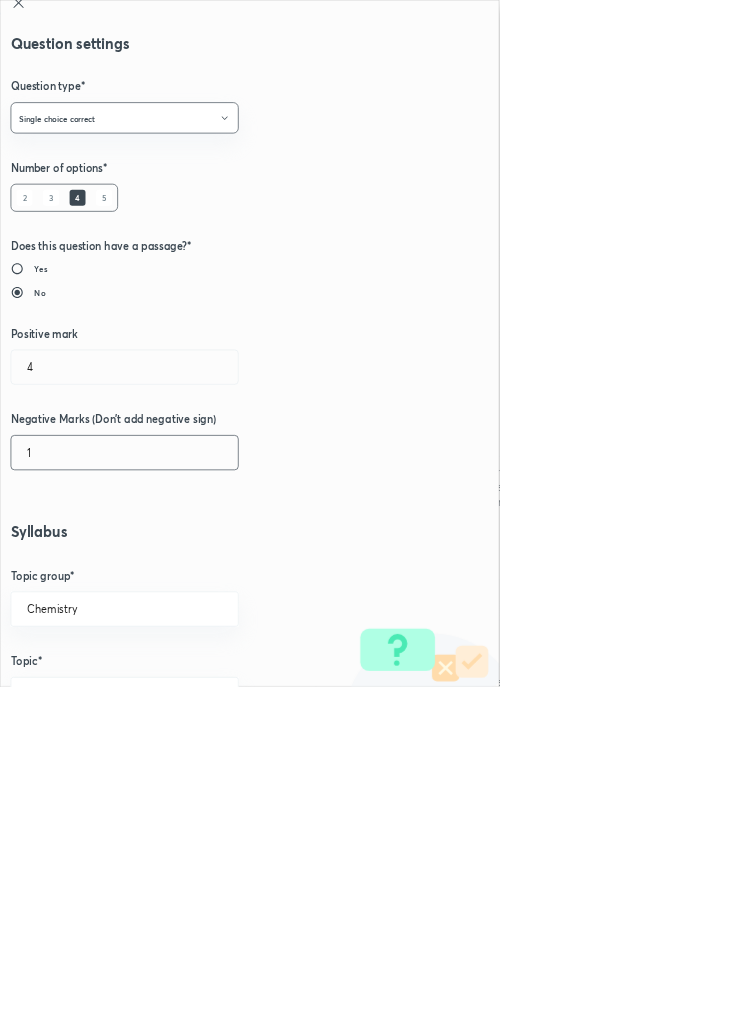 scroll, scrollTop: 0, scrollLeft: 0, axis: both 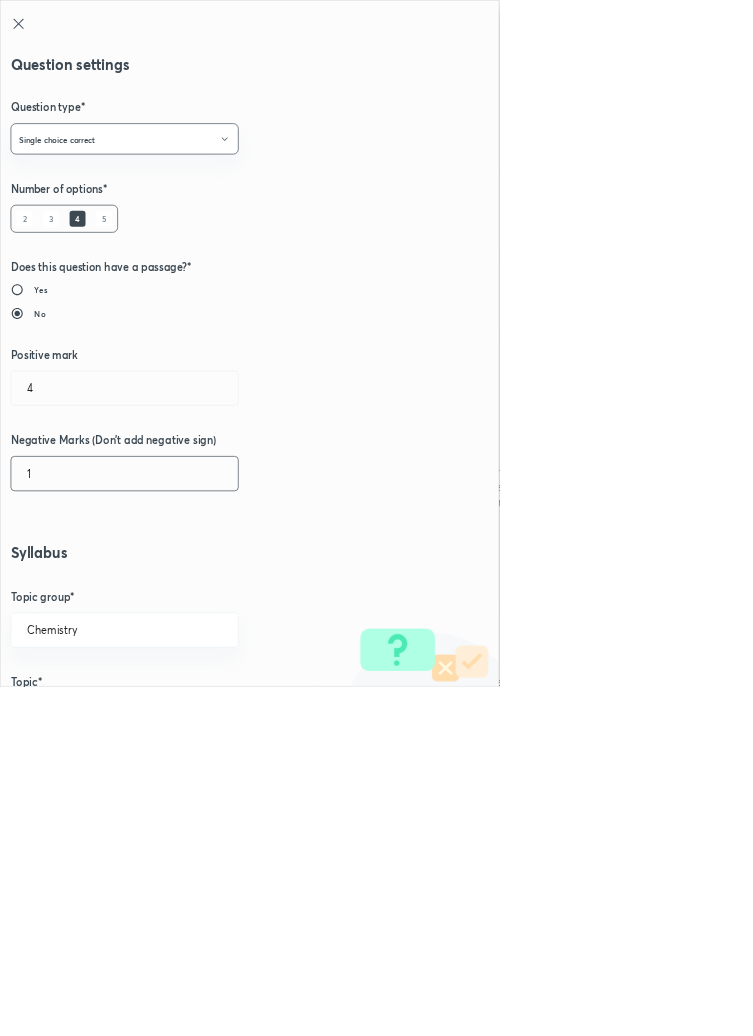click on "Question settings Question type* Single choice correct Number of options* 2 3 4 5 Does this question have a passage?* Yes No Positive mark 4 ​ Negative Marks (Don’t add negative sign) 1 ​ Syllabus Topic group* Chemistry ​ Topic* Organic Chemistry ​ Concept* Biomolecule ​ Sub-concept* Amino Acids ​ Concept-field ​ Additional details Question Difficulty Very easy Easy Moderate Hard Very hard Question is based on Fact Numerical Concept Previous year question Yes No Does this question have equation? Yes No Verification status Is the question verified? *Select 'yes' only if a question is verified Yes No Save" at bounding box center [376, 518] 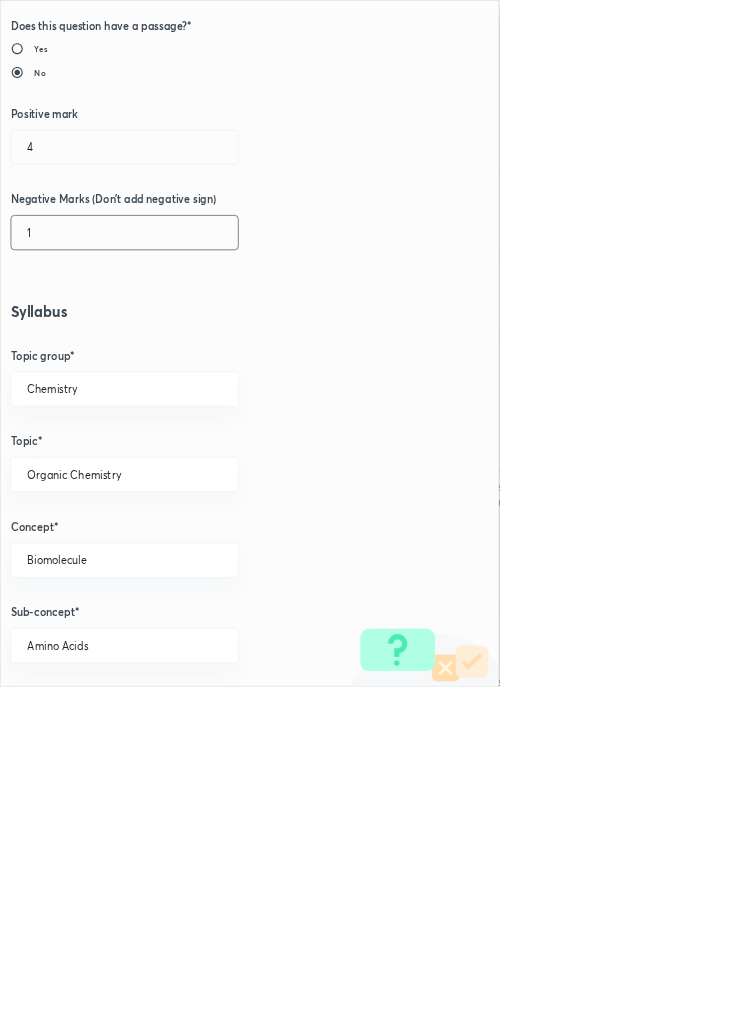 scroll, scrollTop: 1125, scrollLeft: 0, axis: vertical 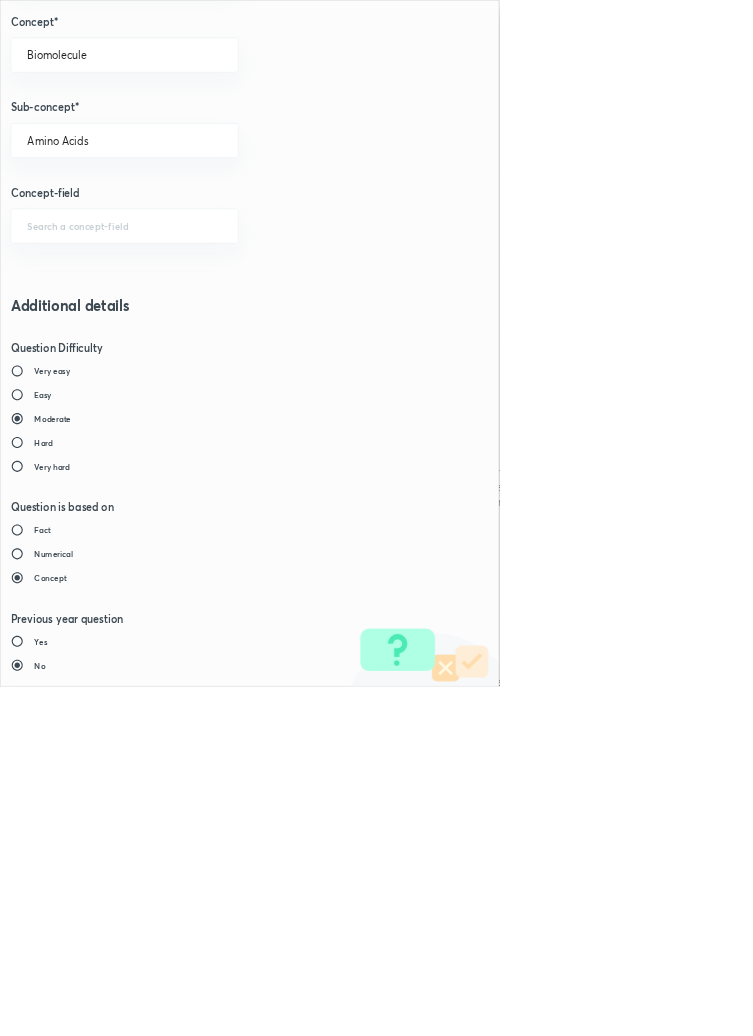 click on "Save" at bounding box center [80, 1476] 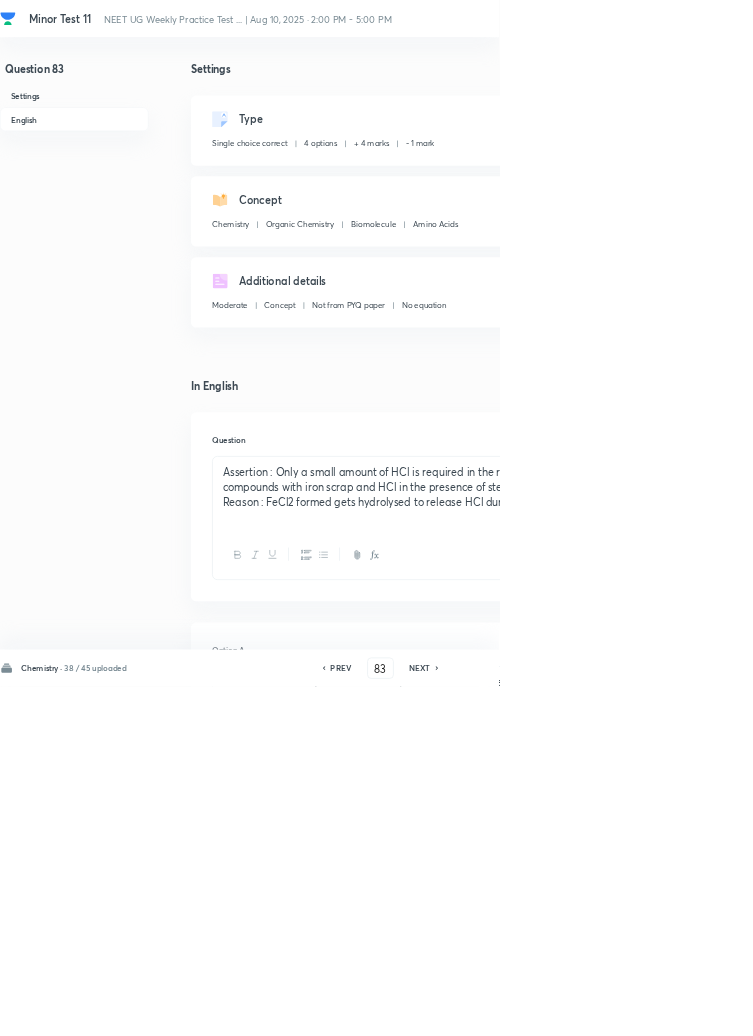 click on "Save" at bounding box center [1096, 1006] 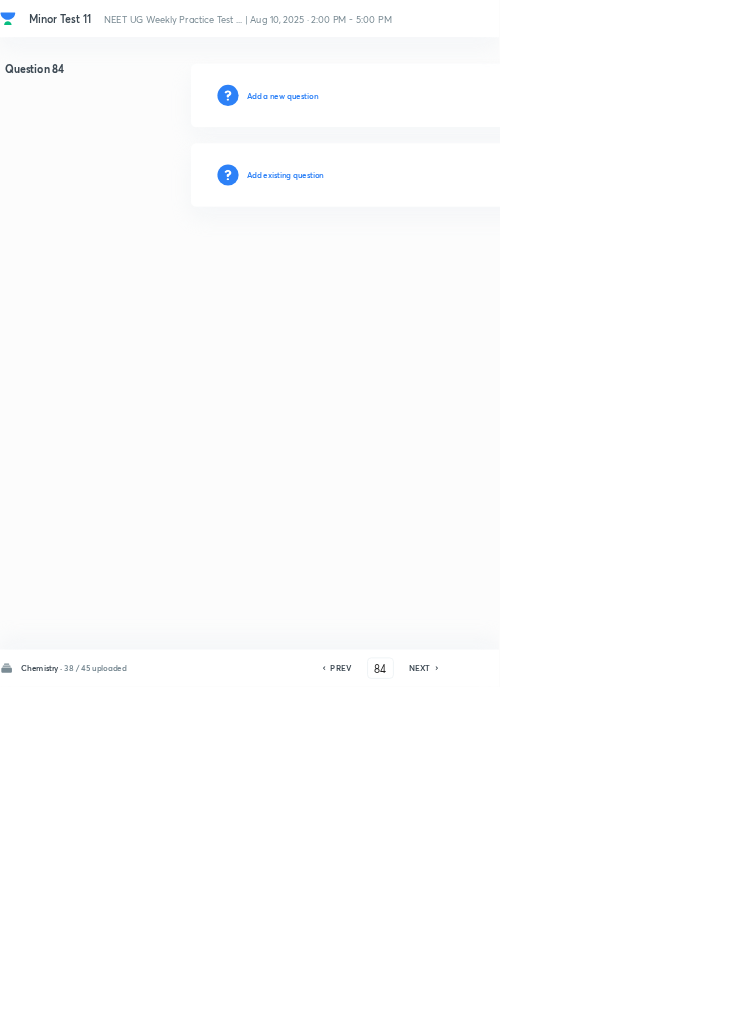 click on "Add existing question" at bounding box center (430, 264) 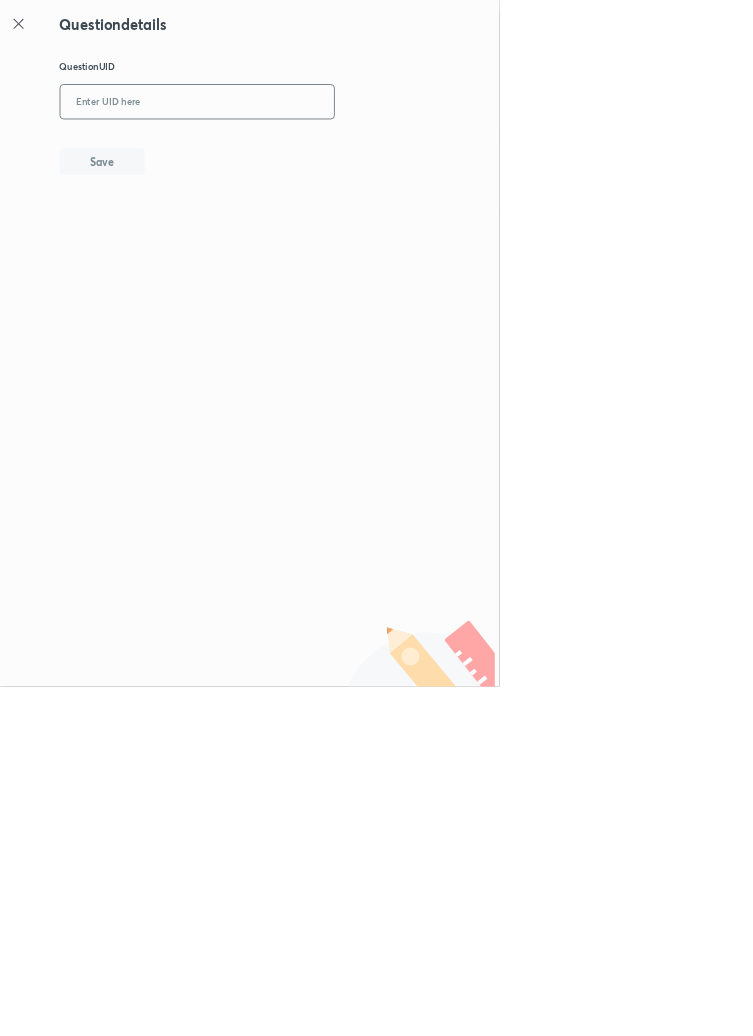 click at bounding box center (297, 154) 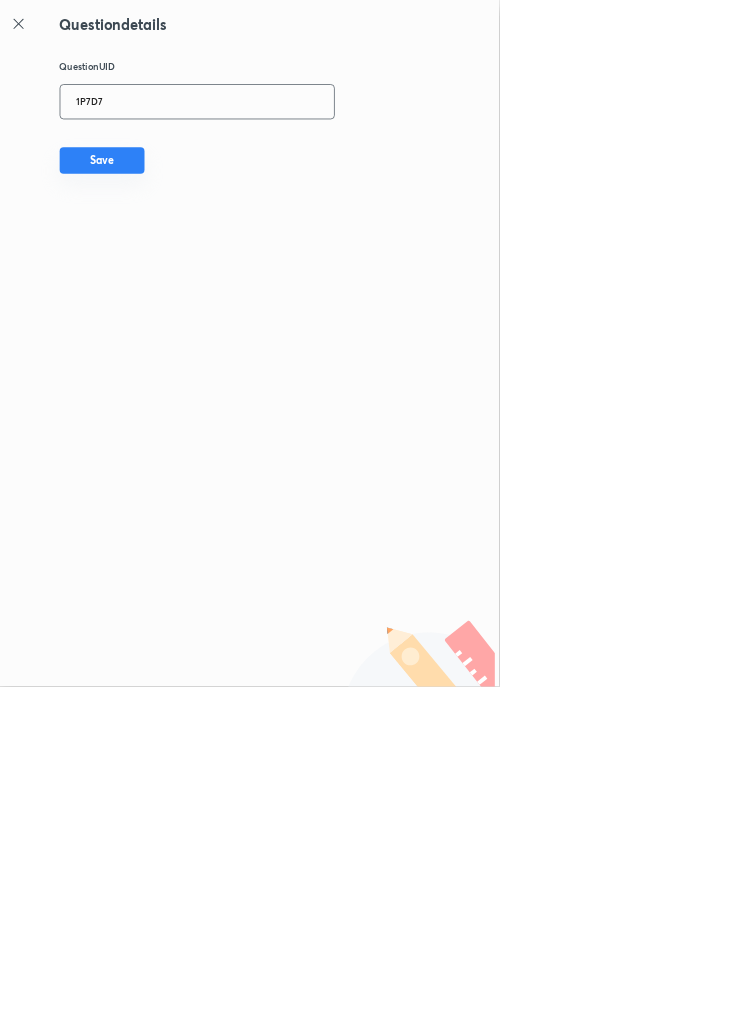 click on "Save" at bounding box center (154, 242) 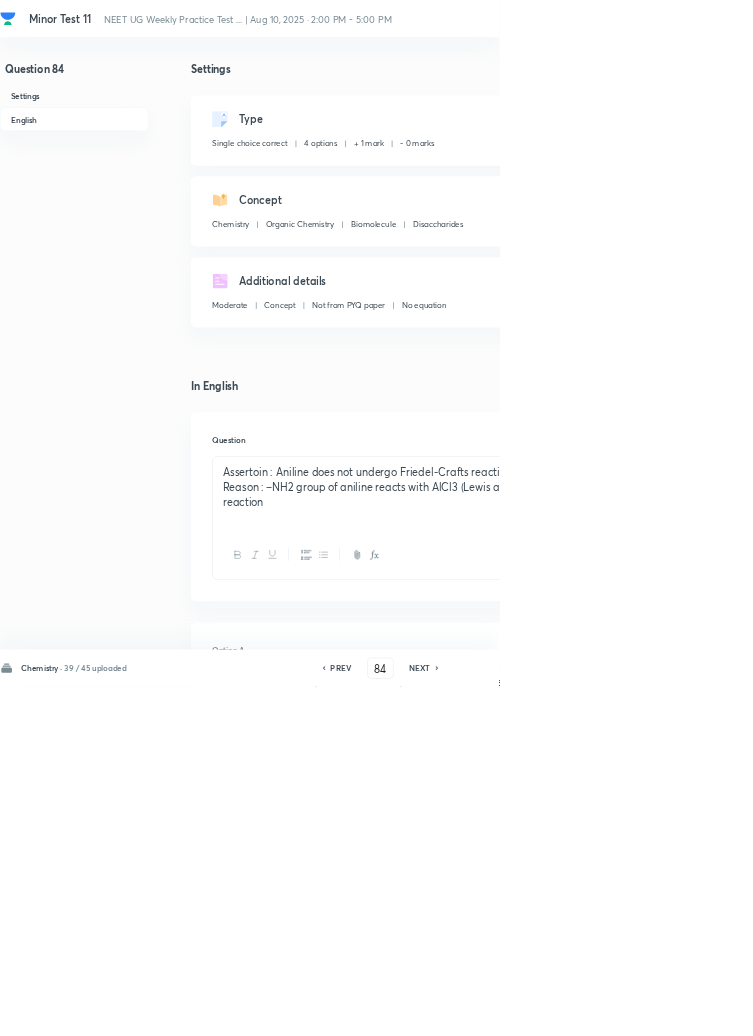 click on "Edit" at bounding box center (920, 182) 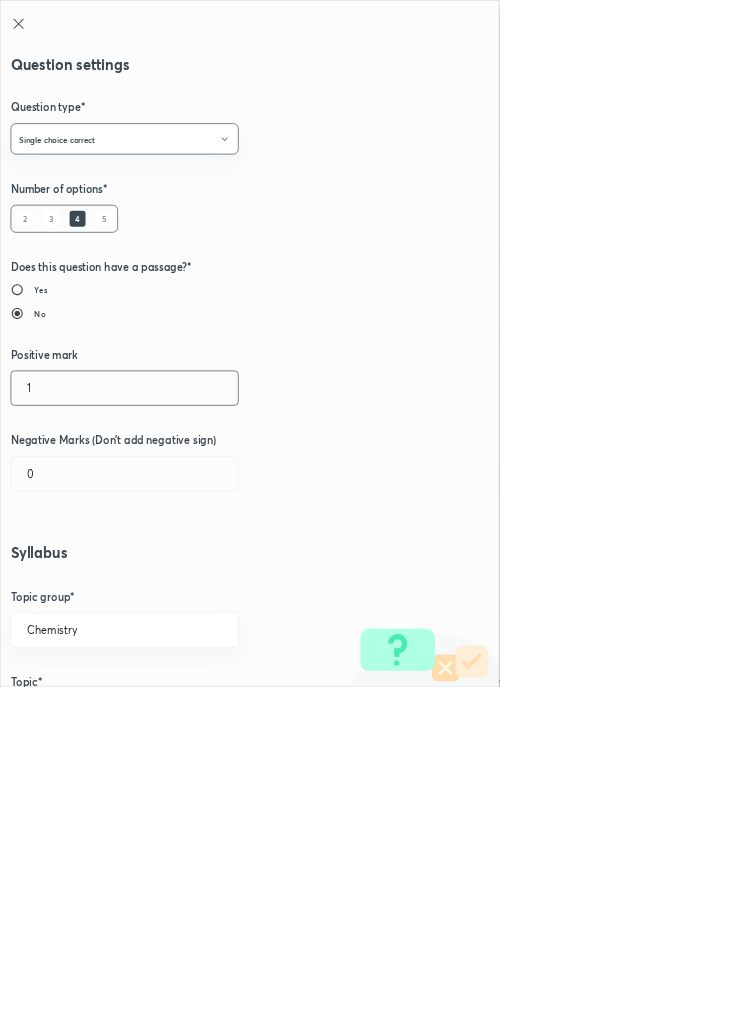click on "1" at bounding box center (188, 585) 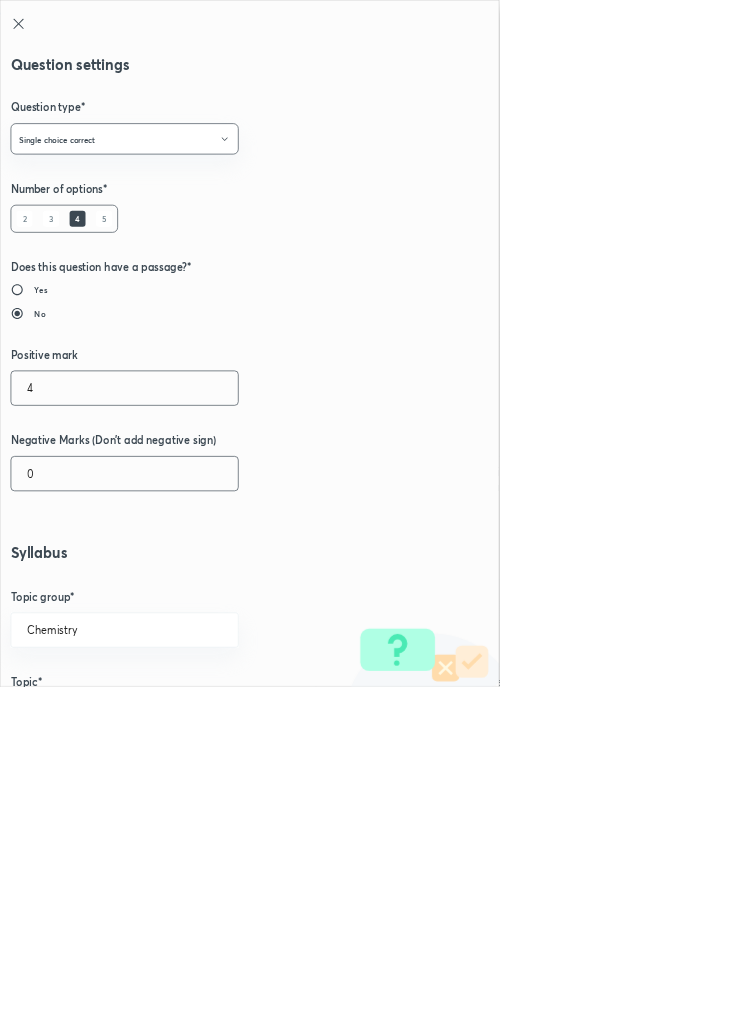 click on "0" at bounding box center (188, 714) 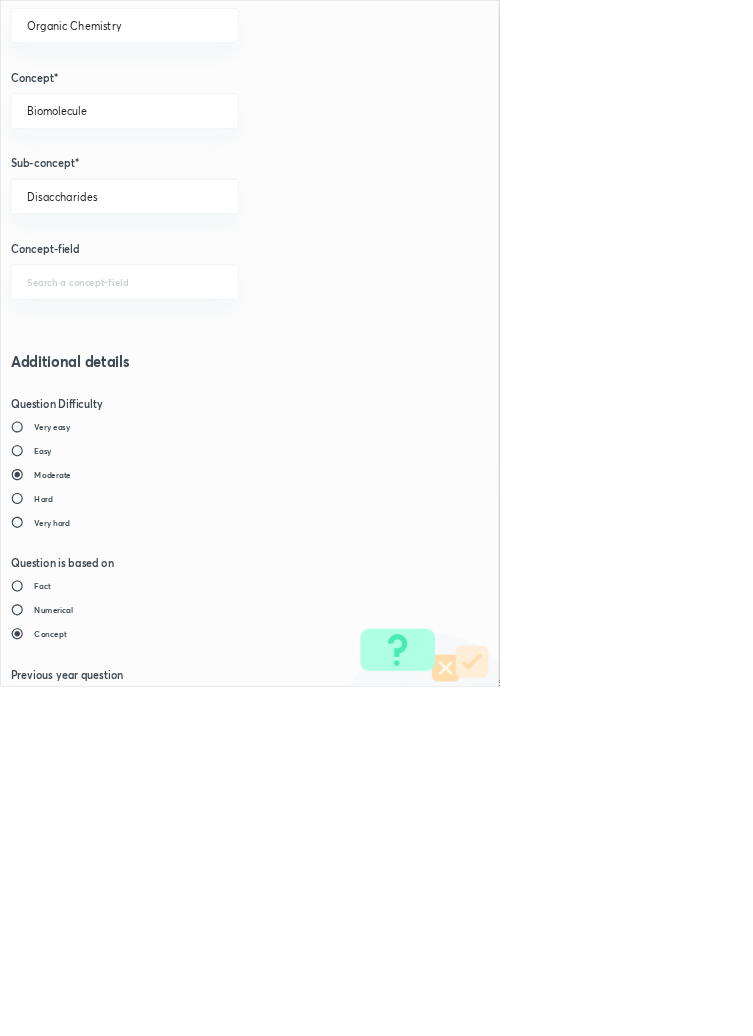 scroll, scrollTop: 1125, scrollLeft: 0, axis: vertical 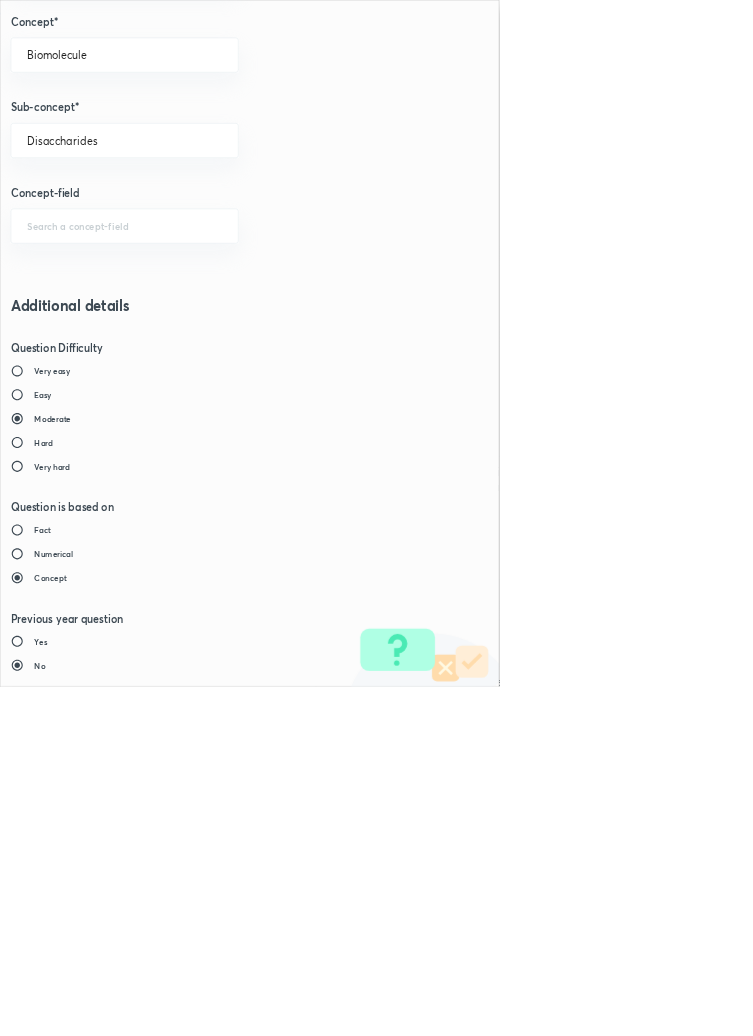 click on "Save" at bounding box center (80, 1476) 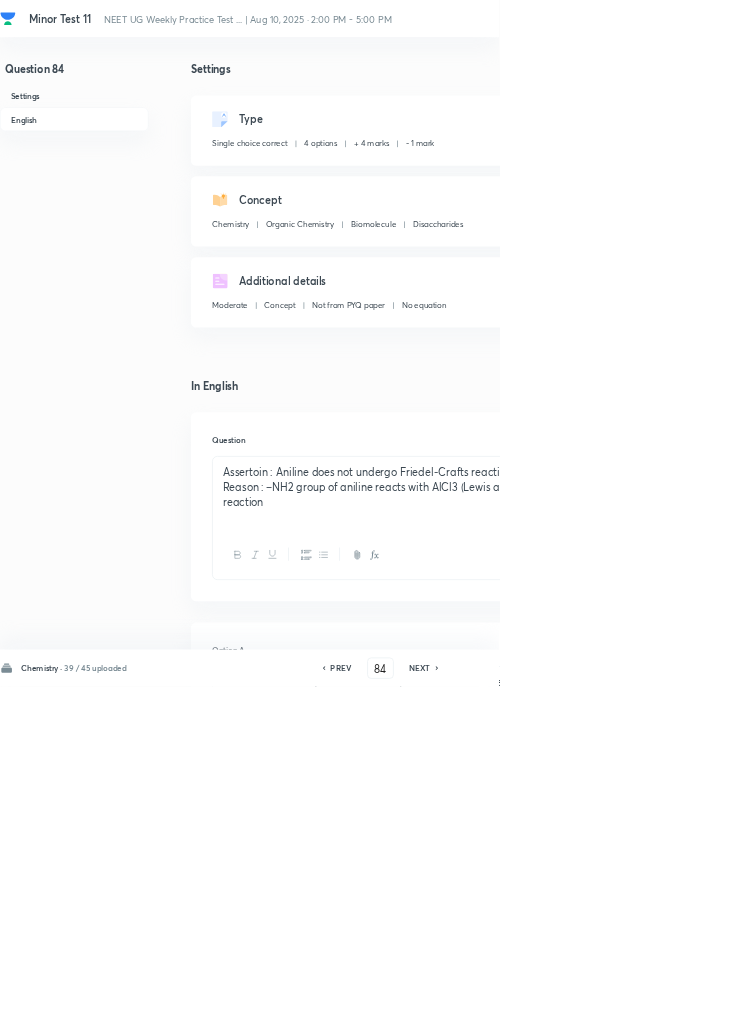 click on "Save" at bounding box center (1096, 1006) 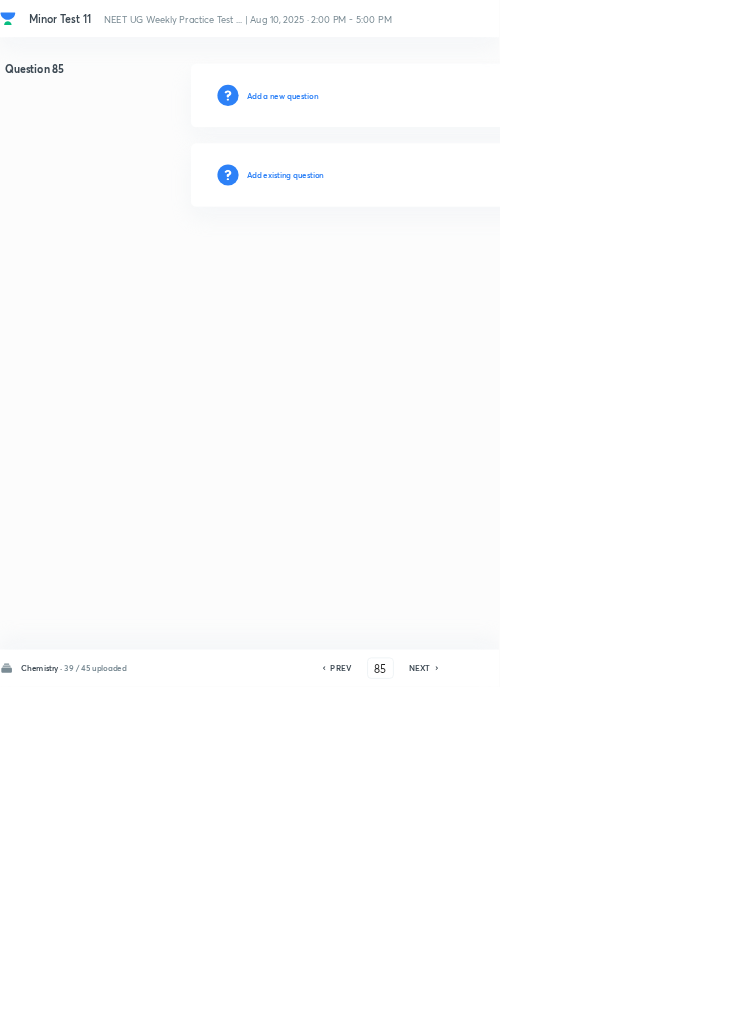 click on "Add existing question" at bounding box center (430, 264) 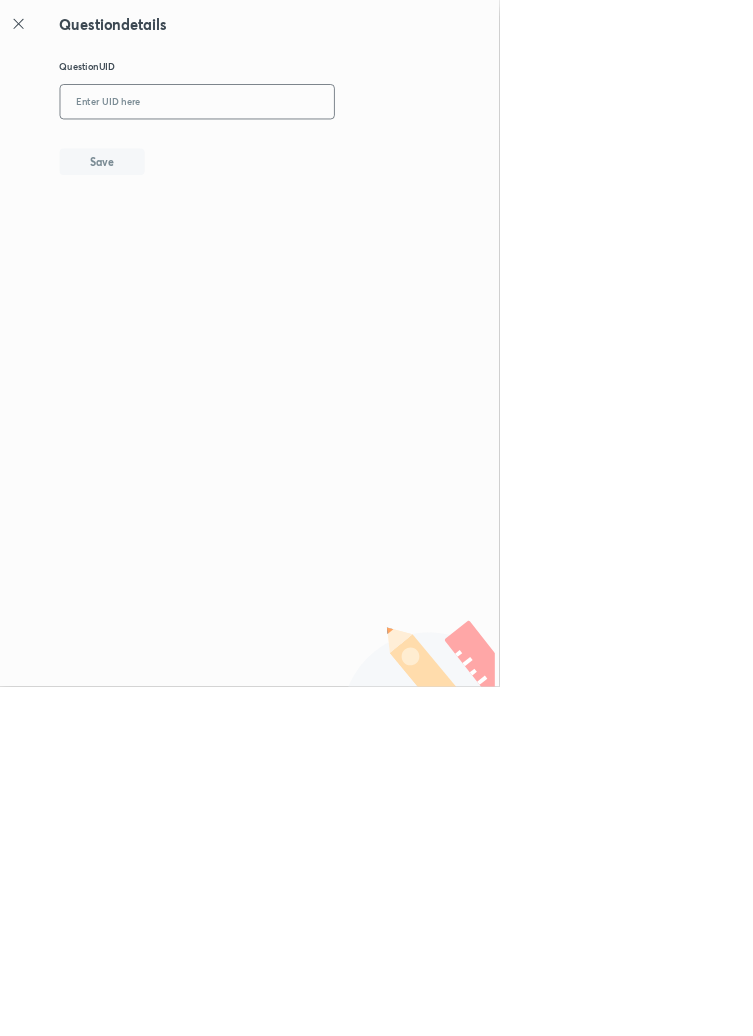 click at bounding box center (297, 154) 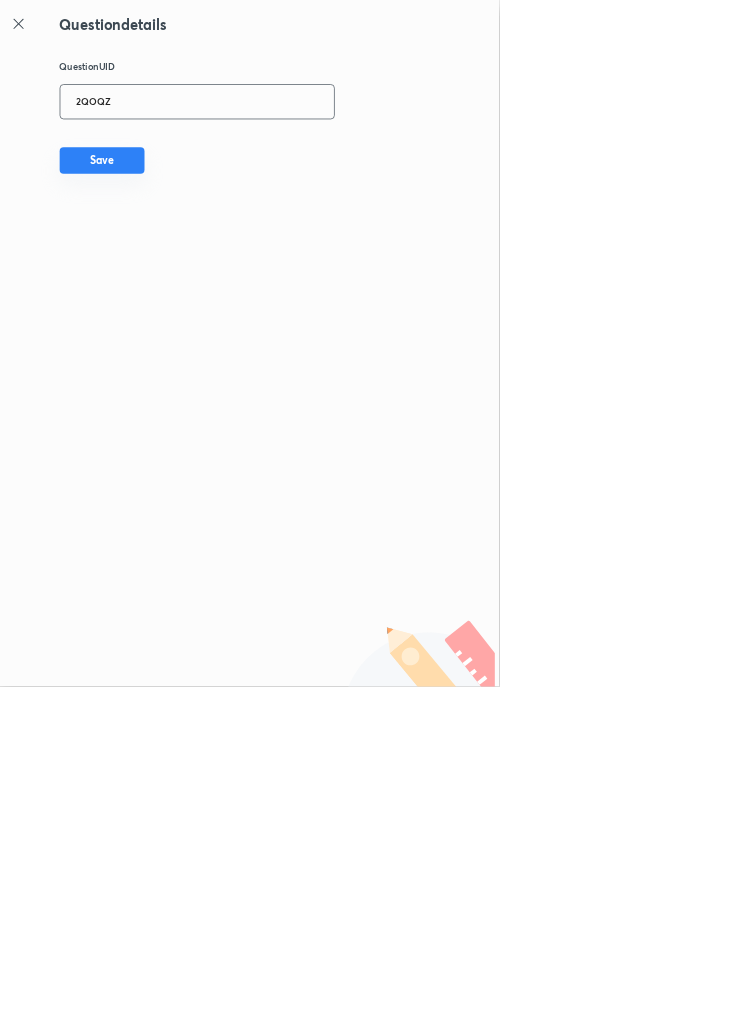 click on "Save" at bounding box center [154, 242] 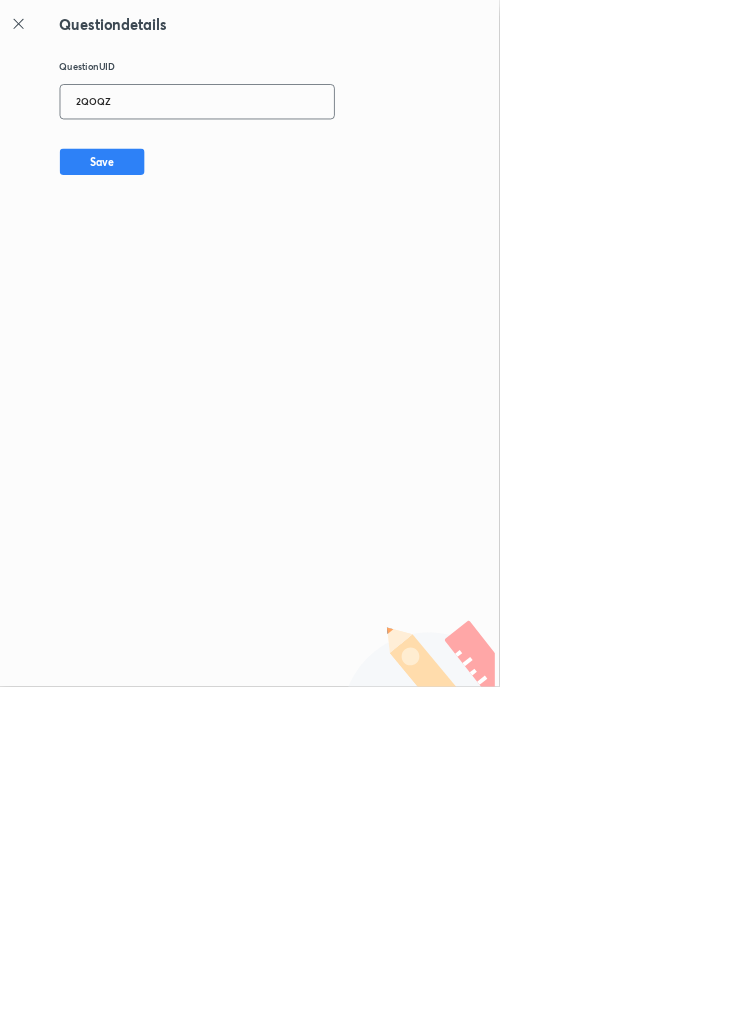 click on "2QOQZ" at bounding box center (297, 154) 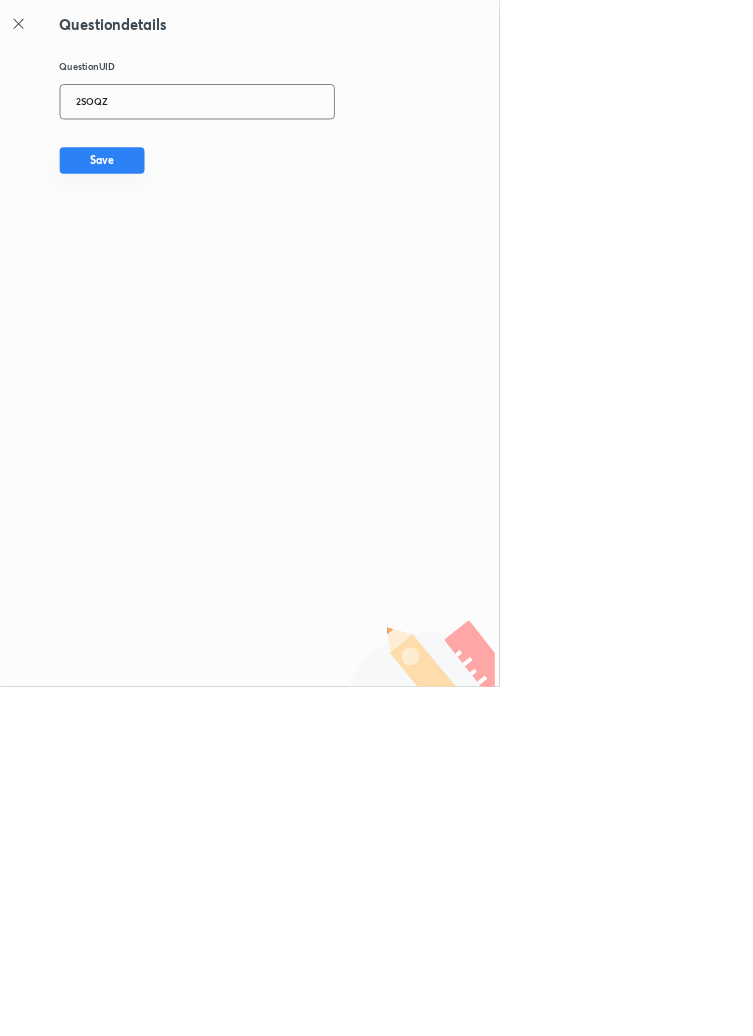 click on "Save" at bounding box center [154, 242] 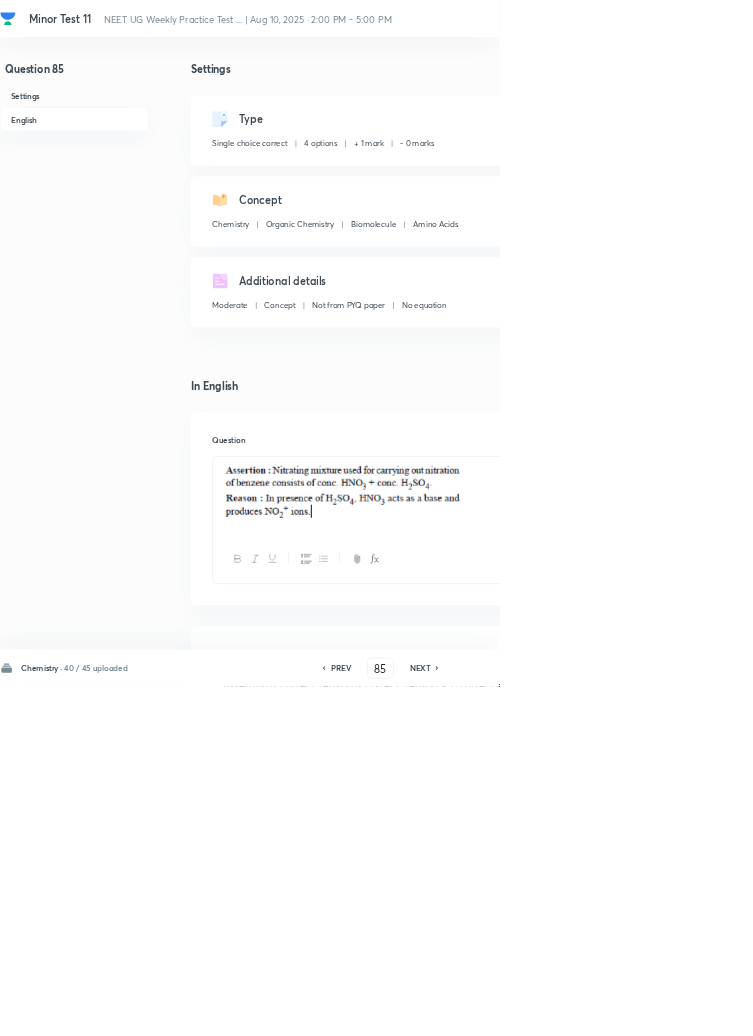 click on "Edit" at bounding box center [920, 182] 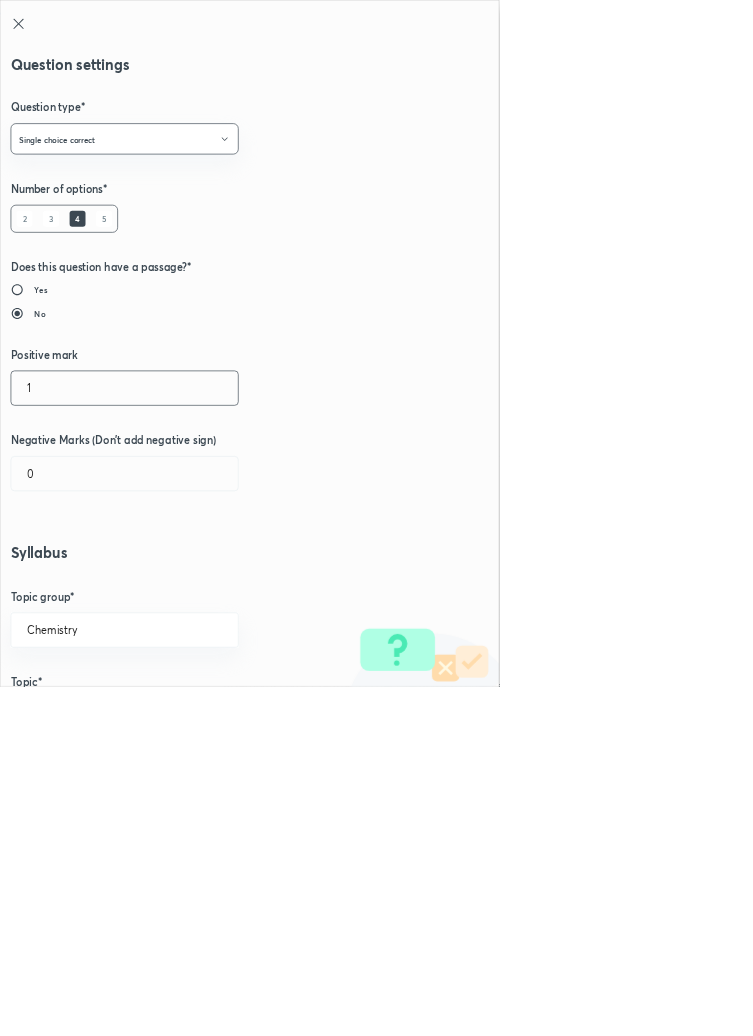 click on "1" at bounding box center [188, 585] 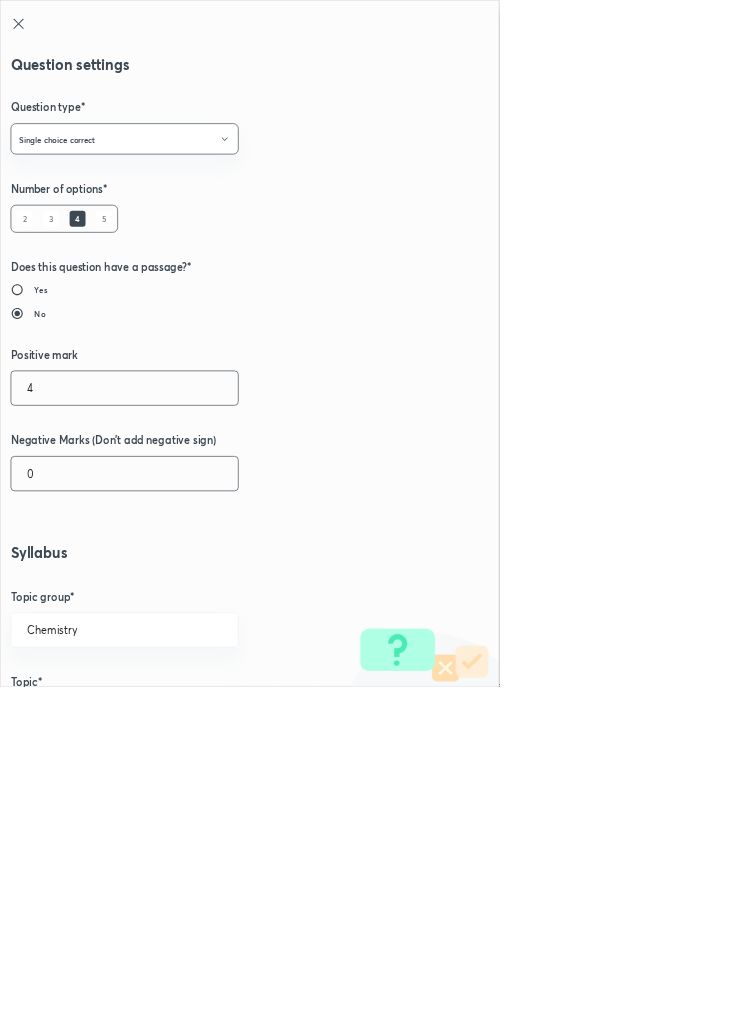 click on "0" at bounding box center [188, 714] 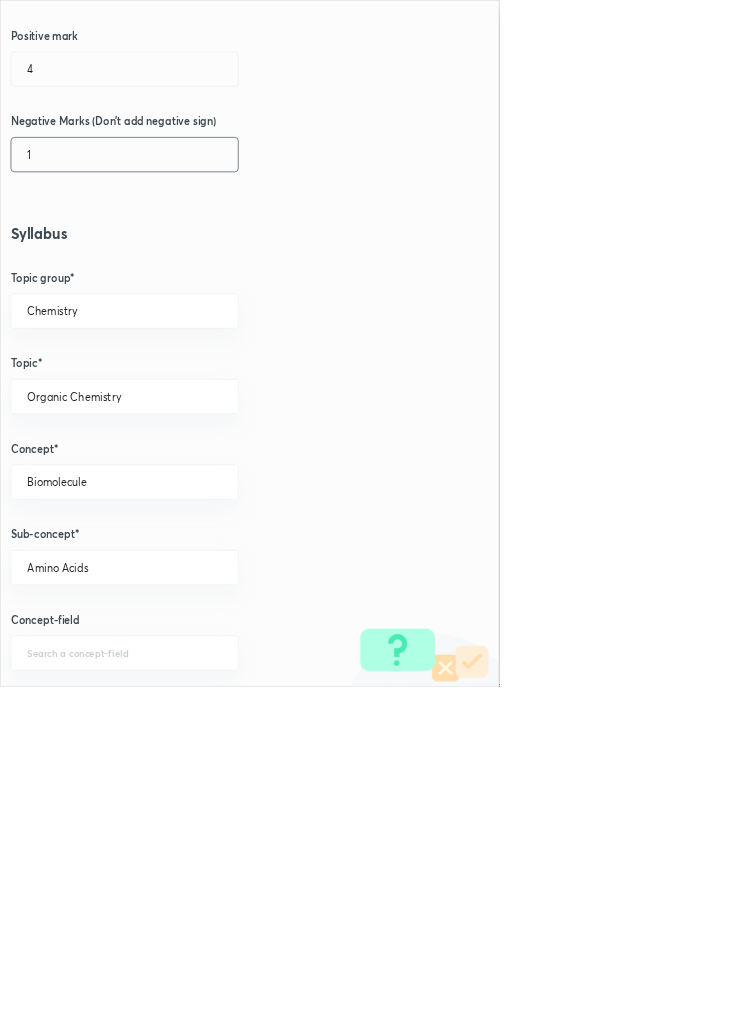 scroll, scrollTop: 1125, scrollLeft: 0, axis: vertical 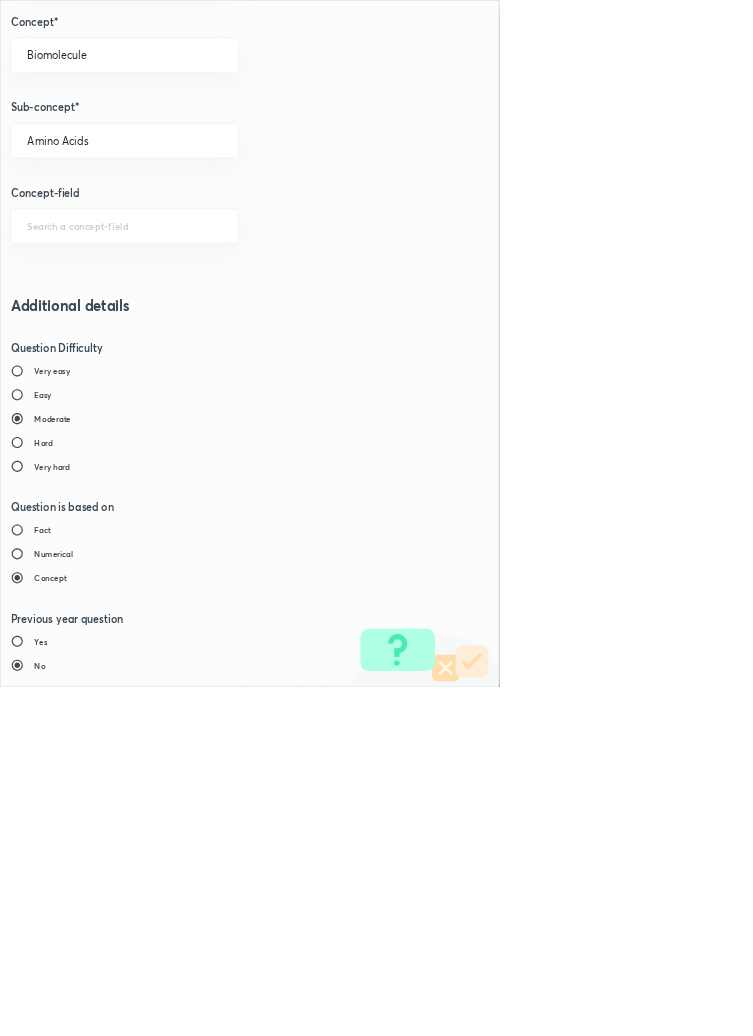 click on "Save" at bounding box center (80, 1476) 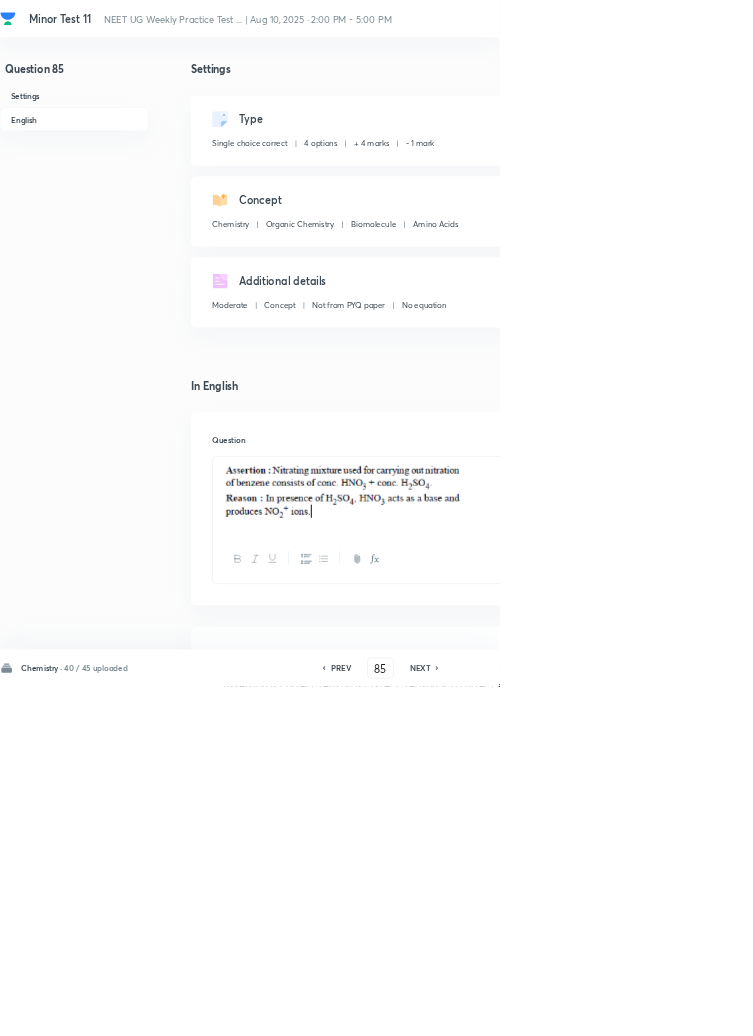 click on "Save" at bounding box center [1096, 1006] 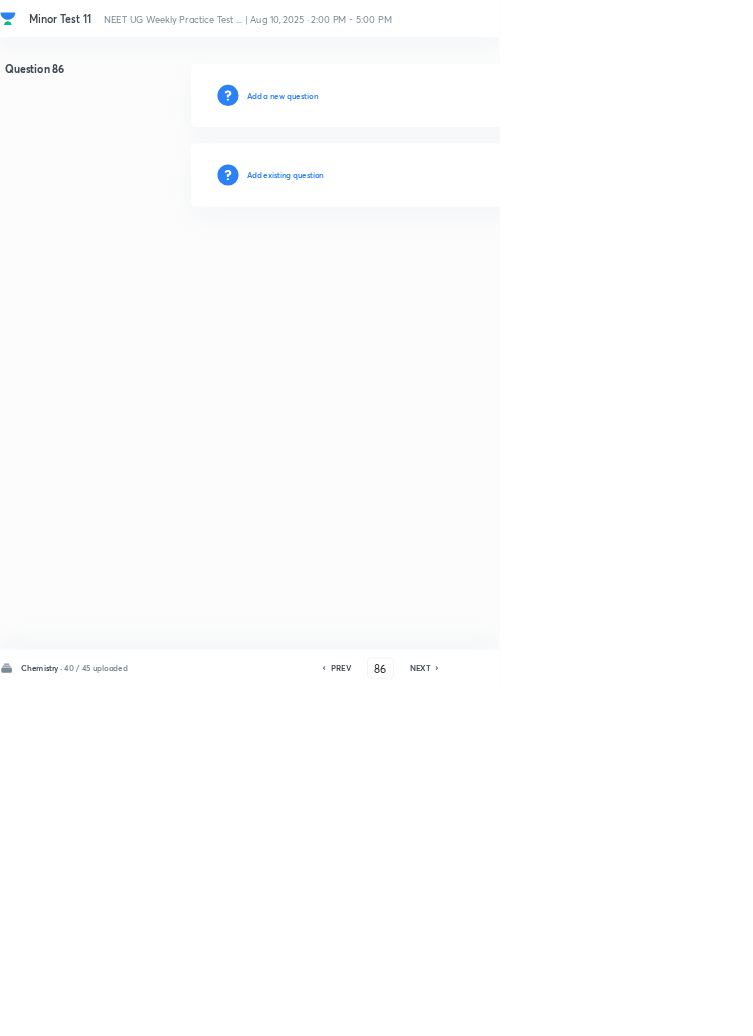 click on "Add existing question" at bounding box center (430, 264) 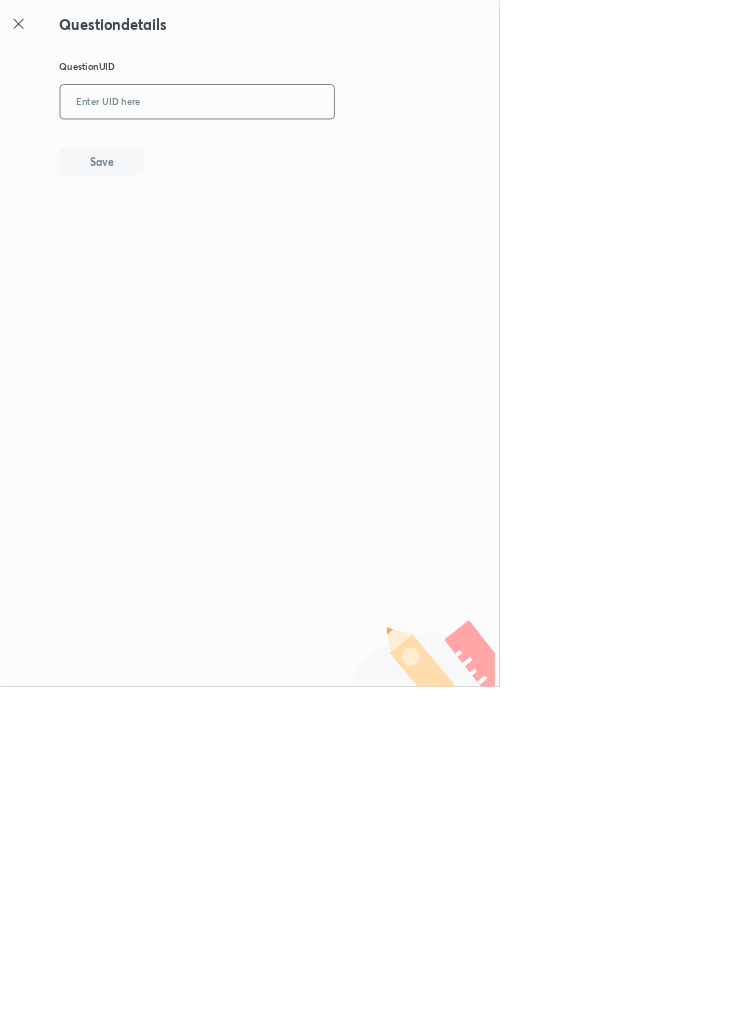 click at bounding box center [297, 154] 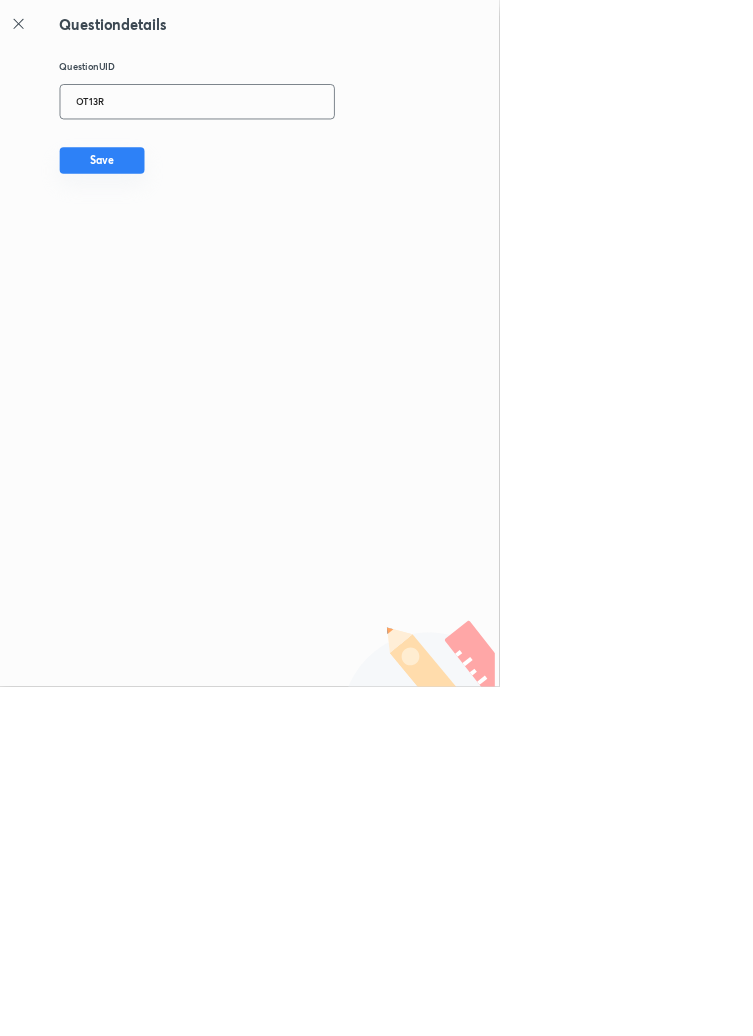 click on "Save" at bounding box center [154, 242] 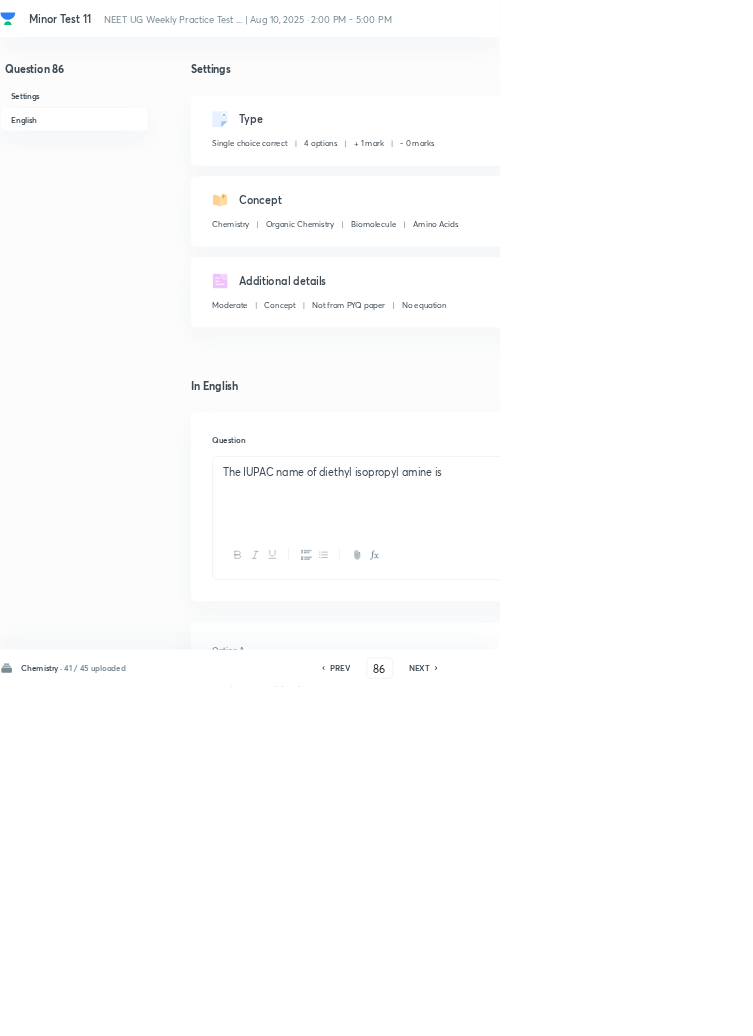 click on "Edit" at bounding box center (920, 182) 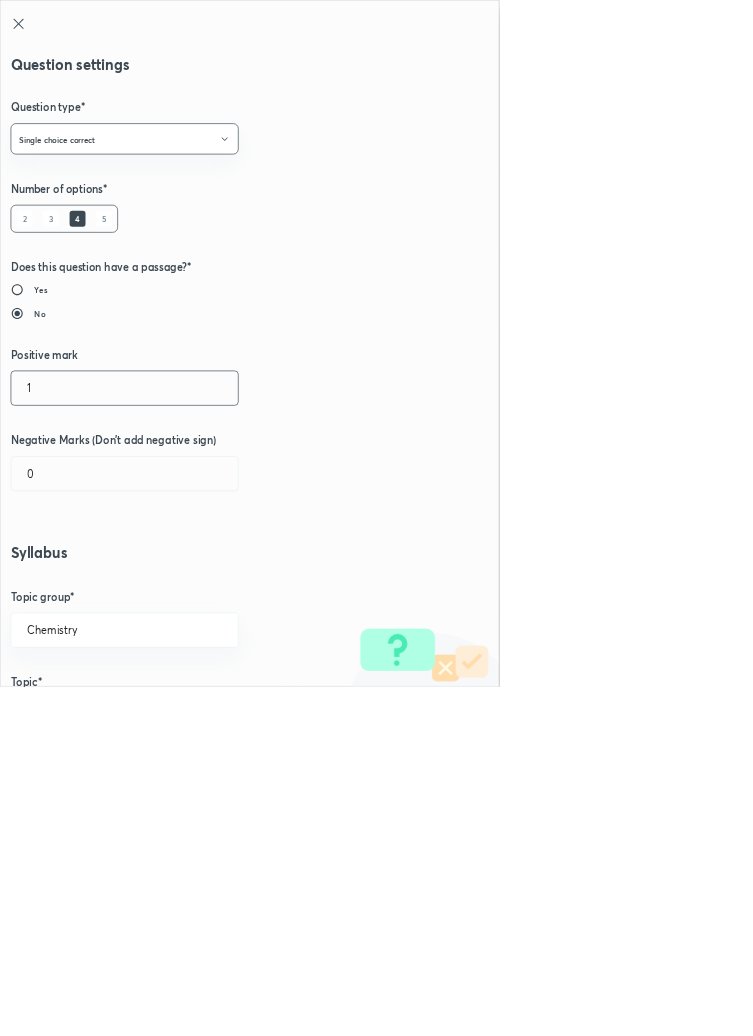 click on "1" at bounding box center [188, 585] 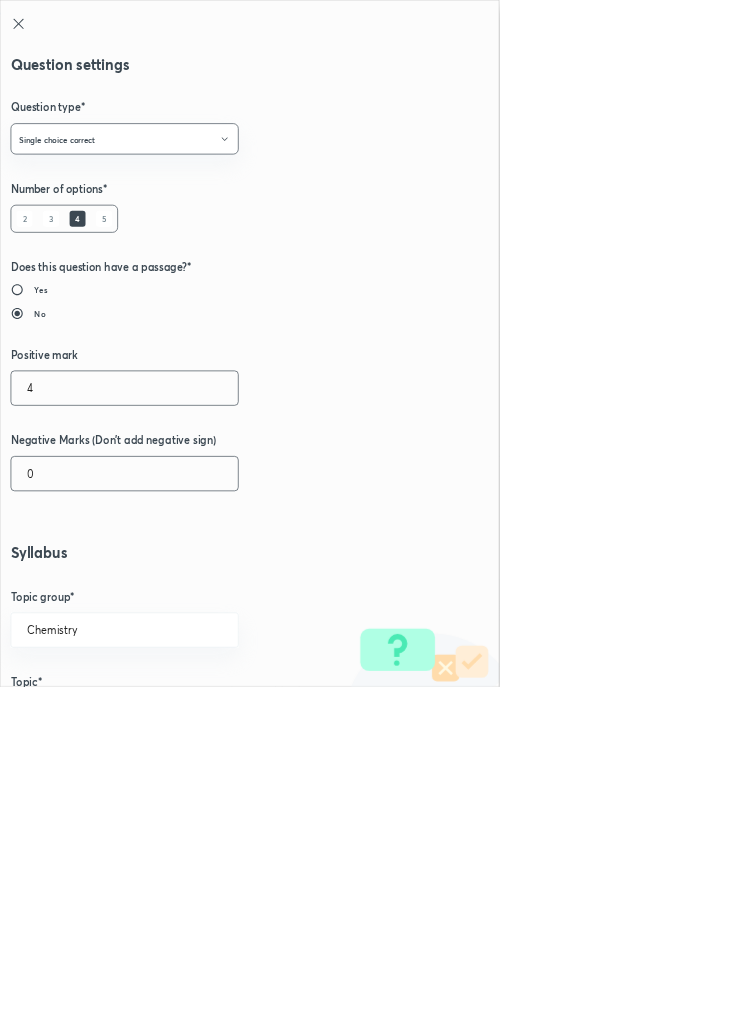 click on "0" at bounding box center (188, 714) 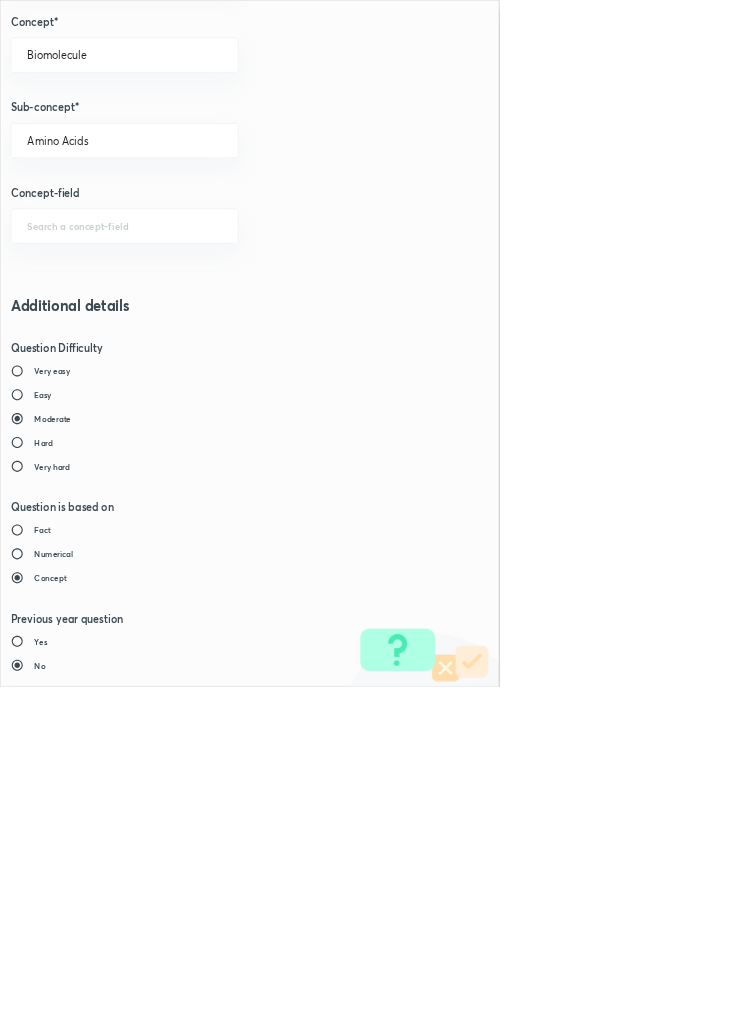 scroll, scrollTop: 1118, scrollLeft: 0, axis: vertical 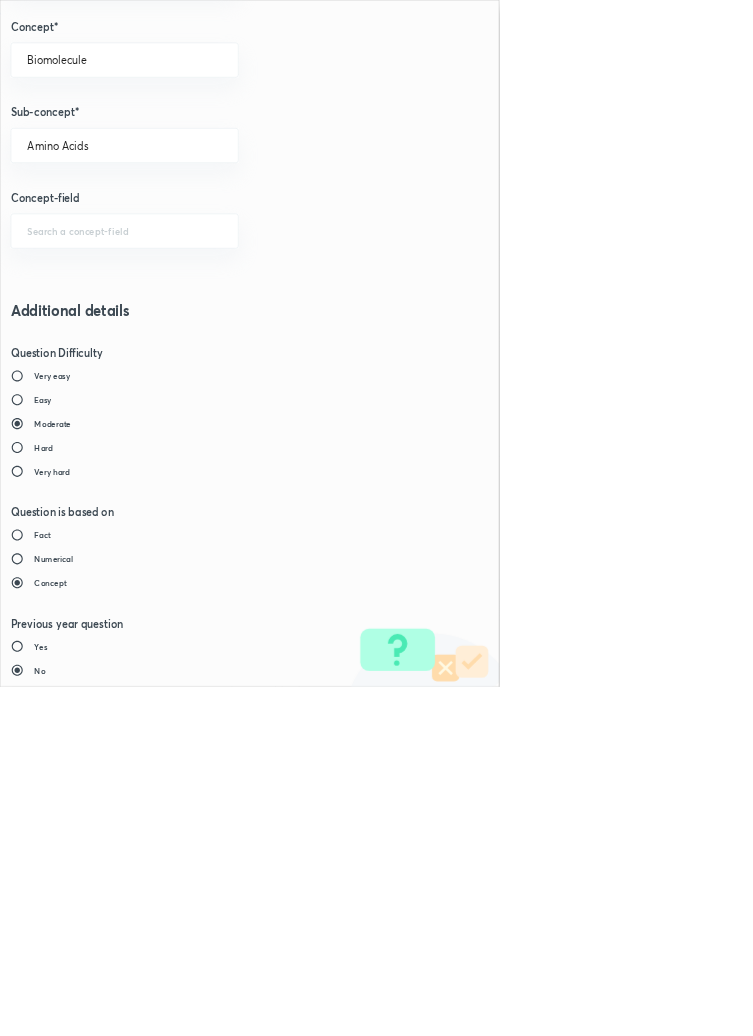 click on "Save" at bounding box center (80, 1483) 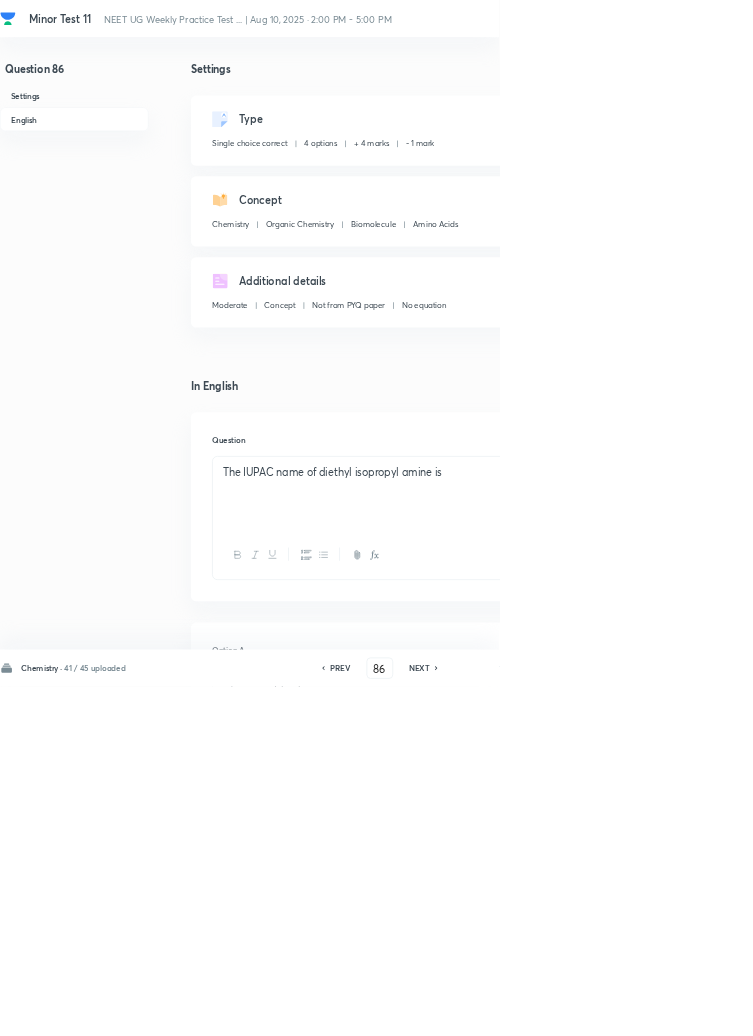 click on "Save" at bounding box center [1096, 1006] 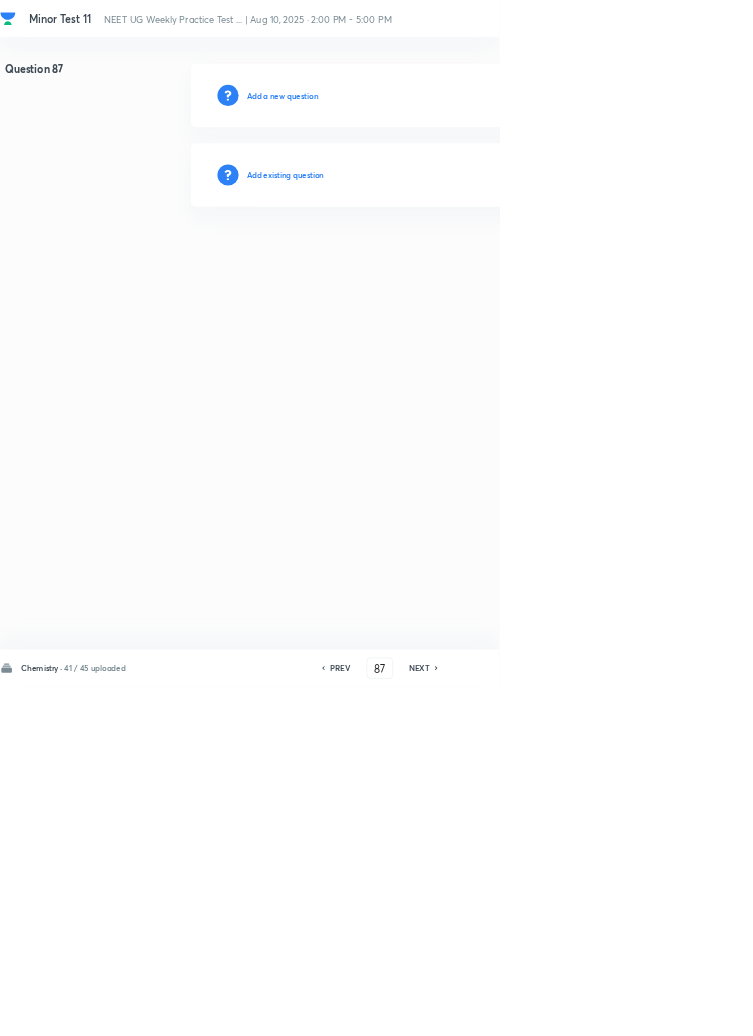 click on "Add existing question" at bounding box center (430, 264) 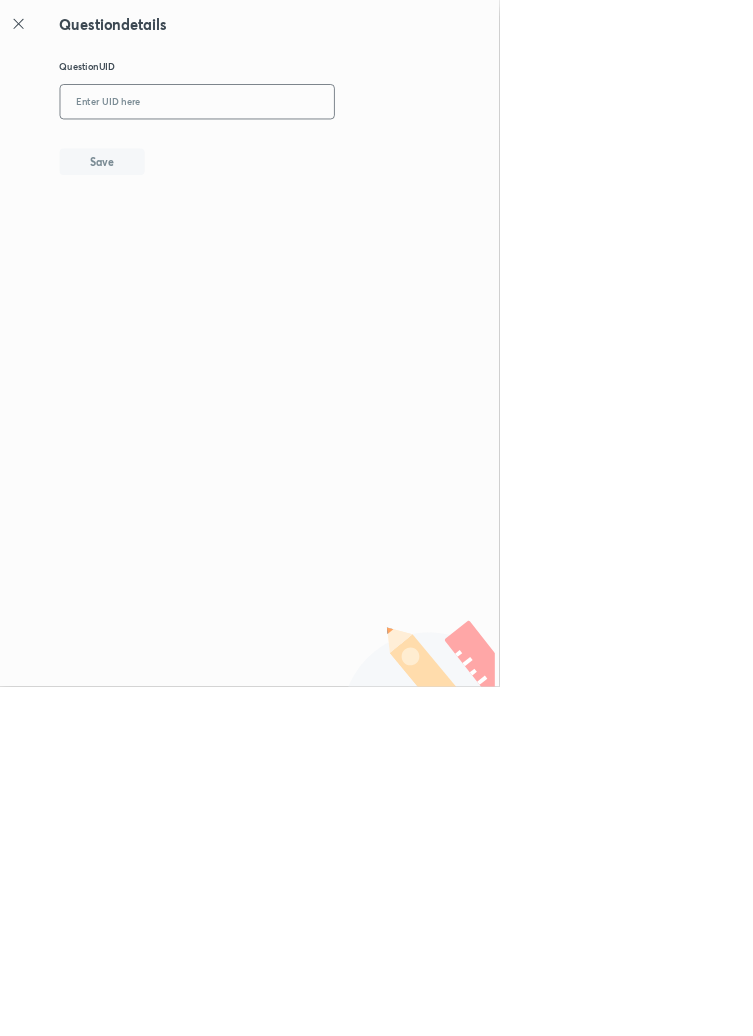 click at bounding box center (297, 154) 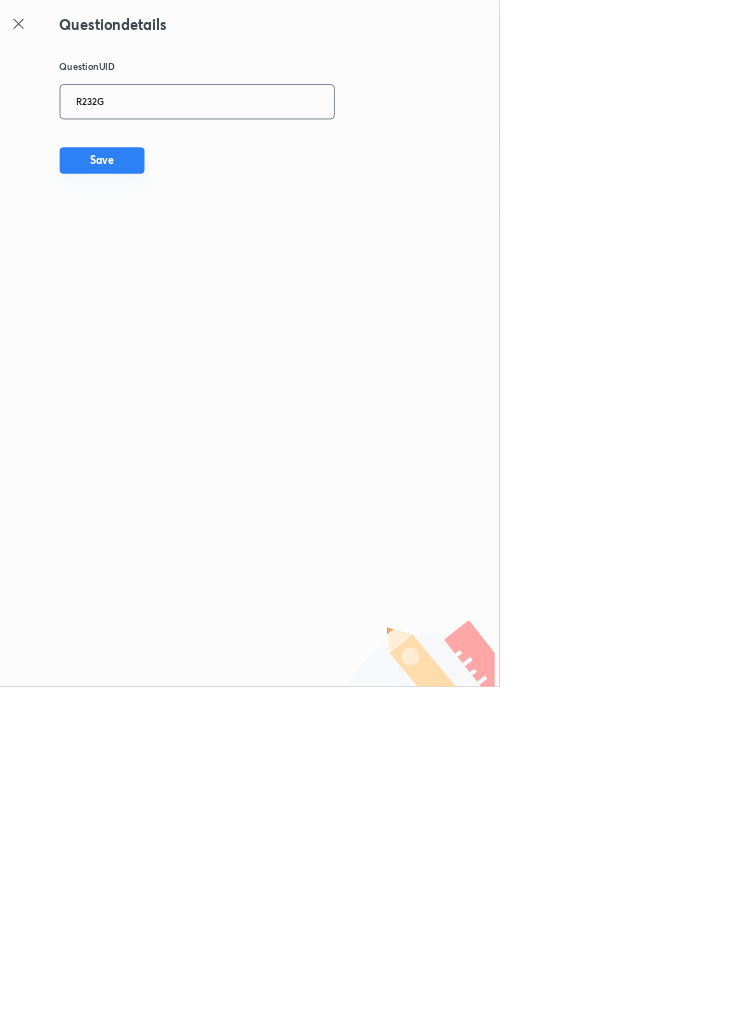 click on "Save" at bounding box center [154, 242] 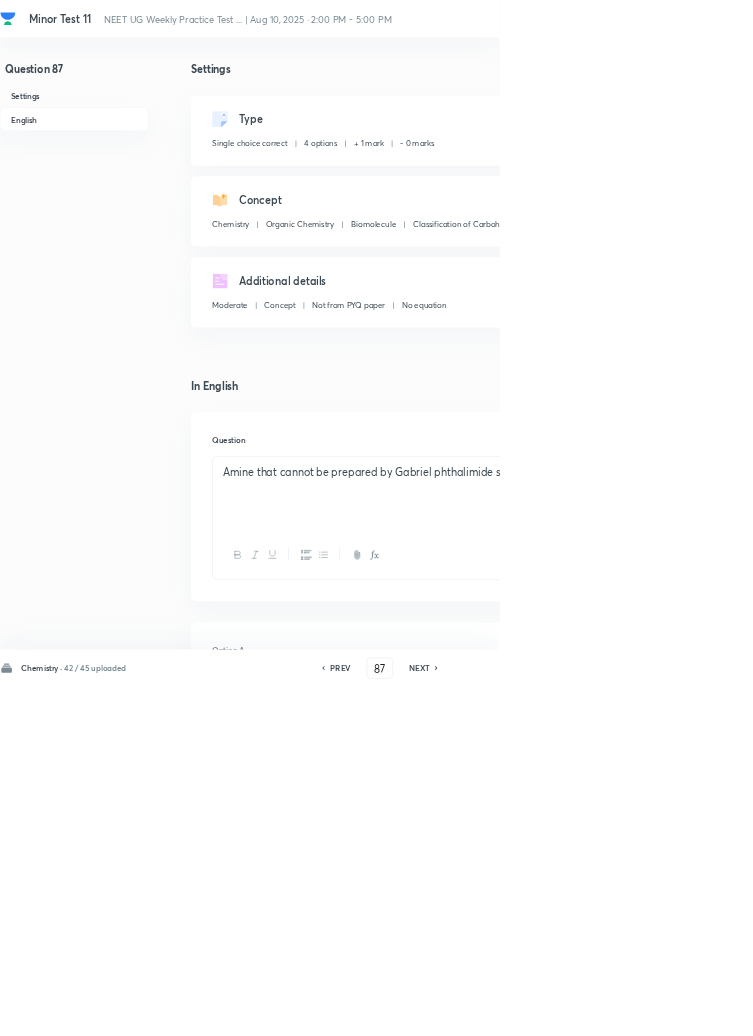 click on "Edit" at bounding box center [920, 182] 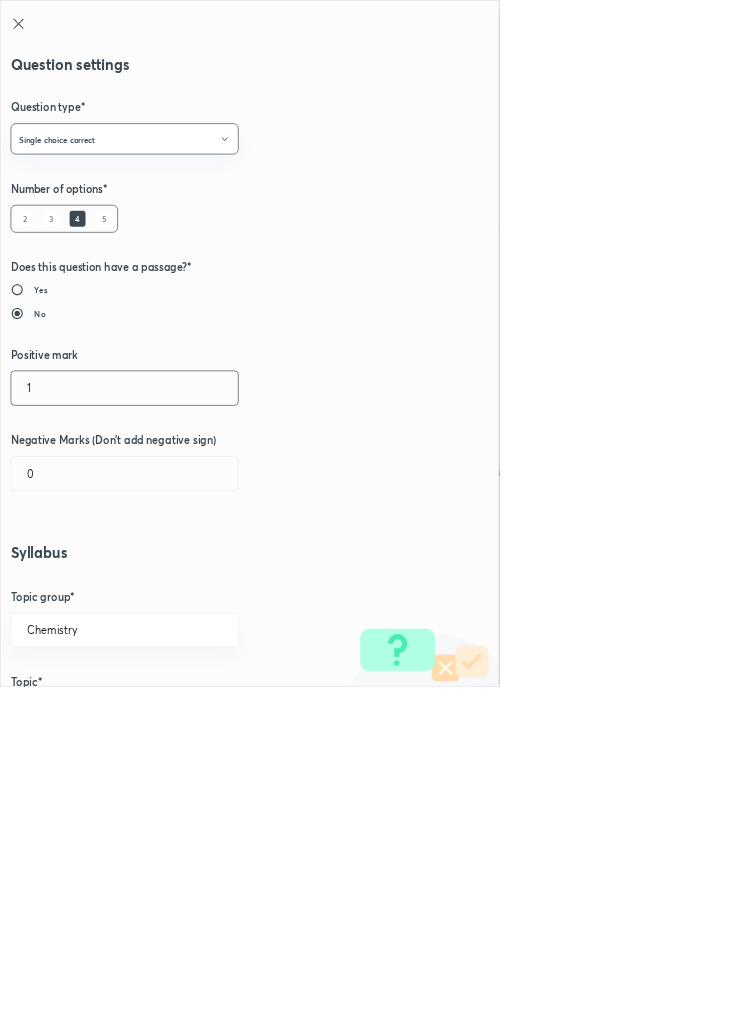 click on "1" at bounding box center [188, 585] 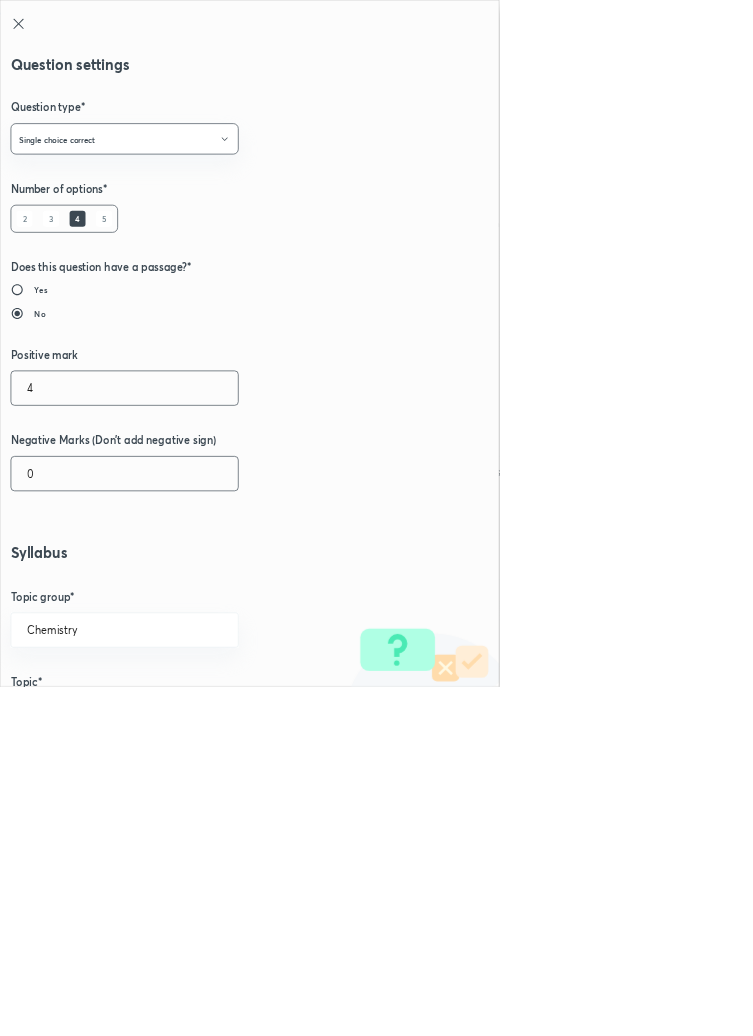 click on "0" at bounding box center [188, 714] 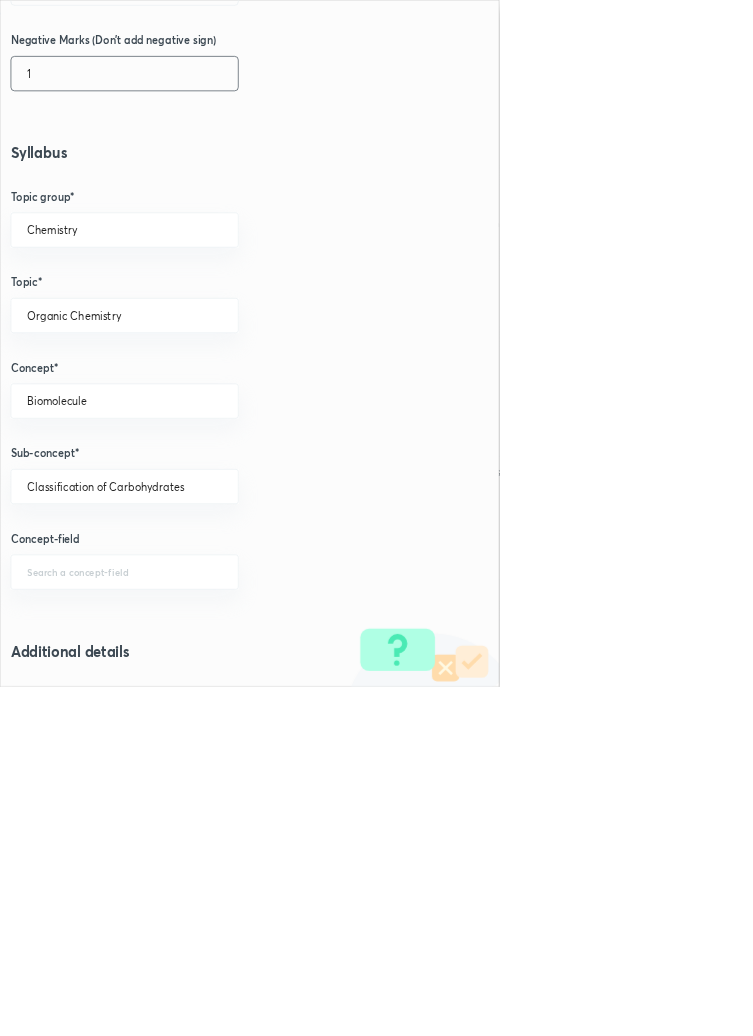 scroll, scrollTop: 1125, scrollLeft: 0, axis: vertical 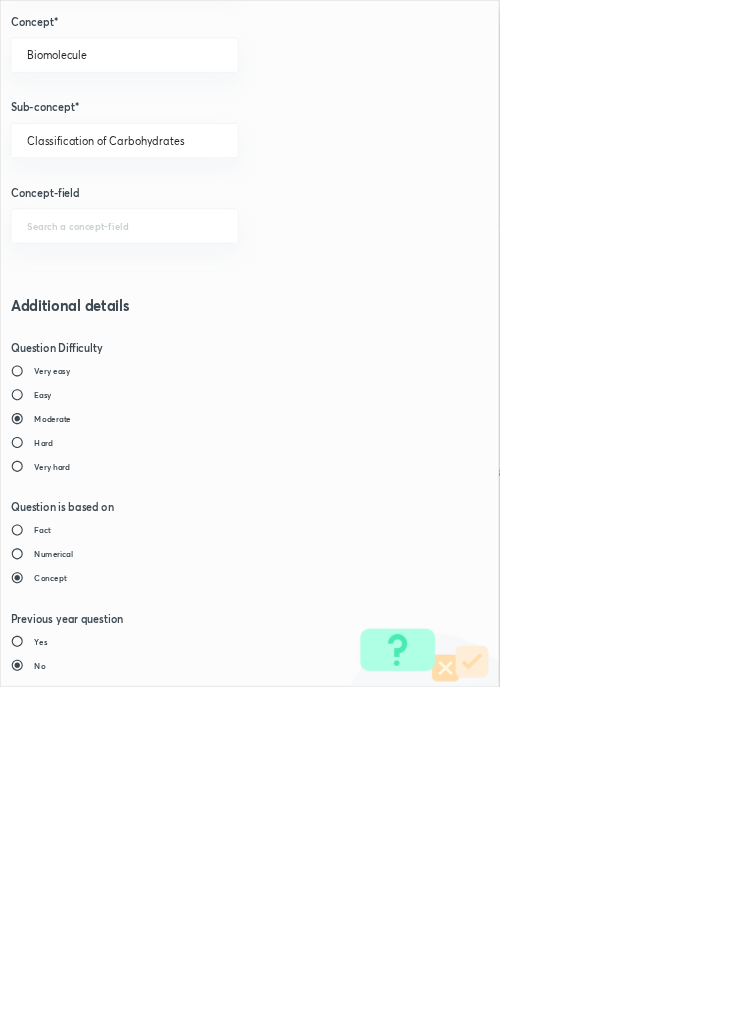 click on "Save" at bounding box center (80, 1476) 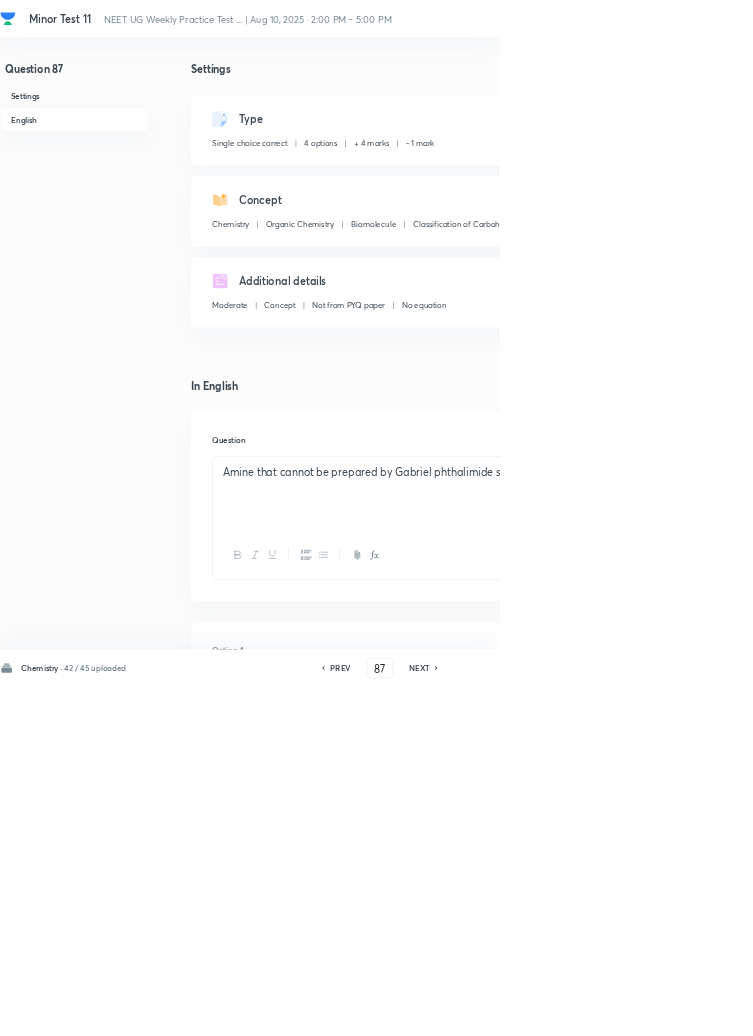 click on "Save" at bounding box center [1096, 1006] 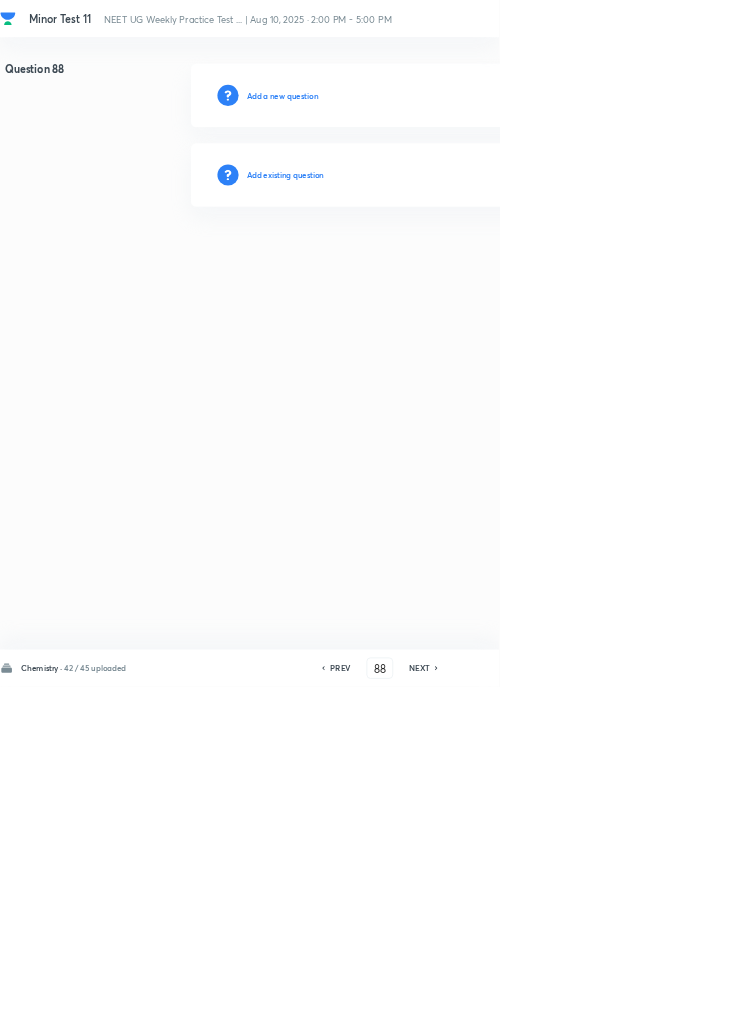 click on "Add existing question" at bounding box center [430, 264] 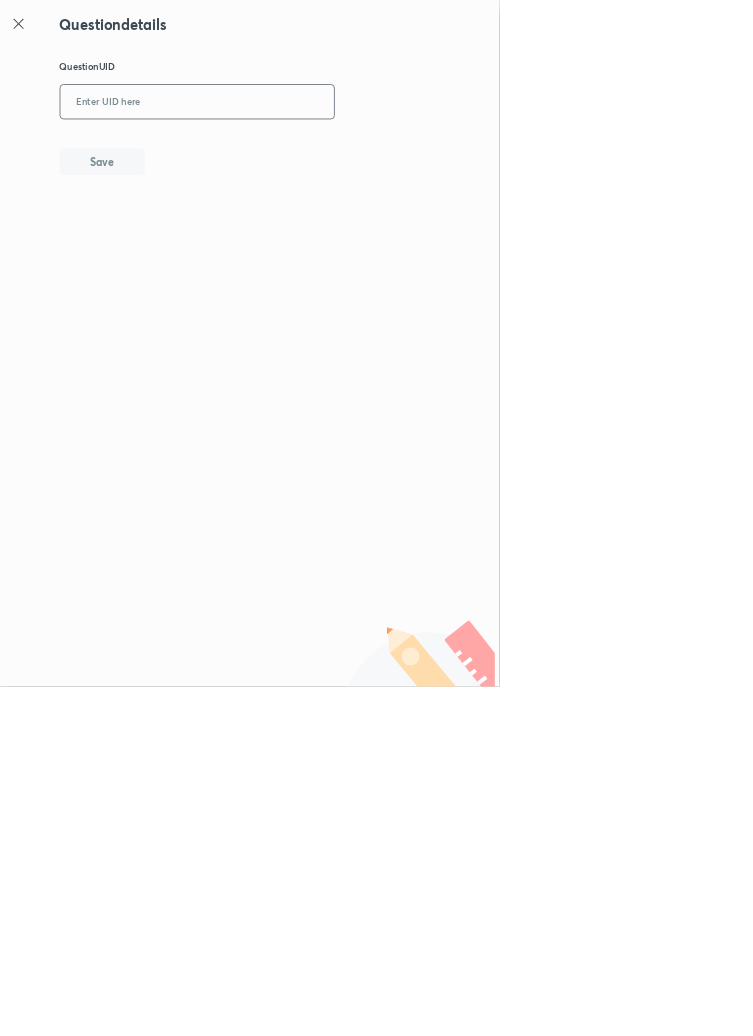 click at bounding box center (297, 154) 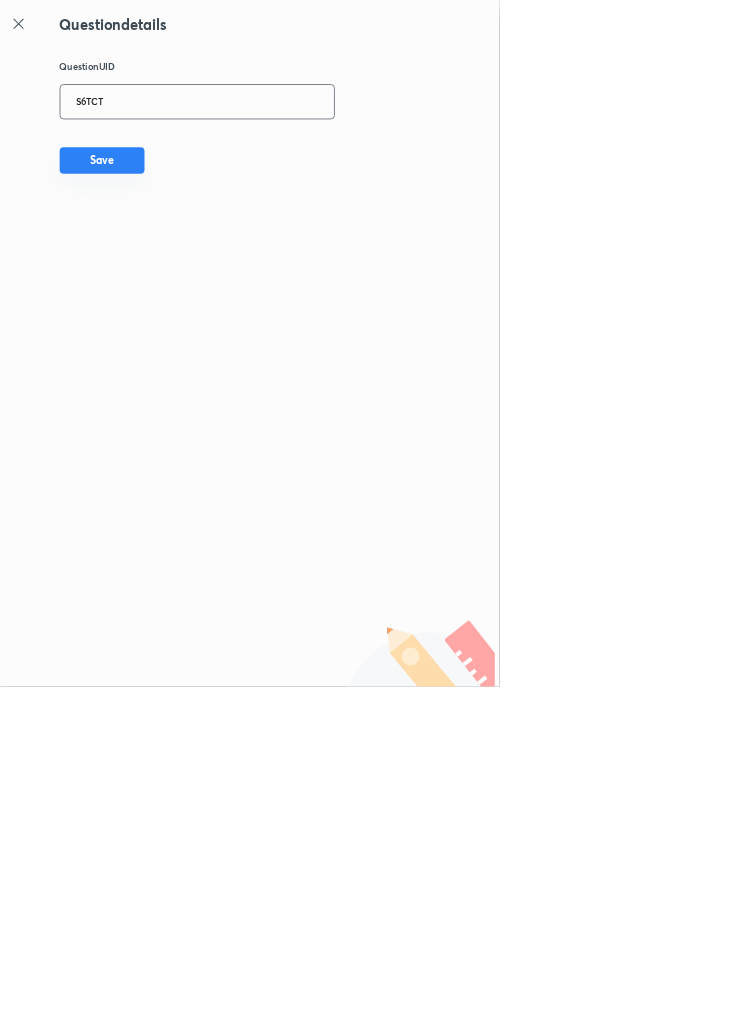 click on "Save" at bounding box center (154, 242) 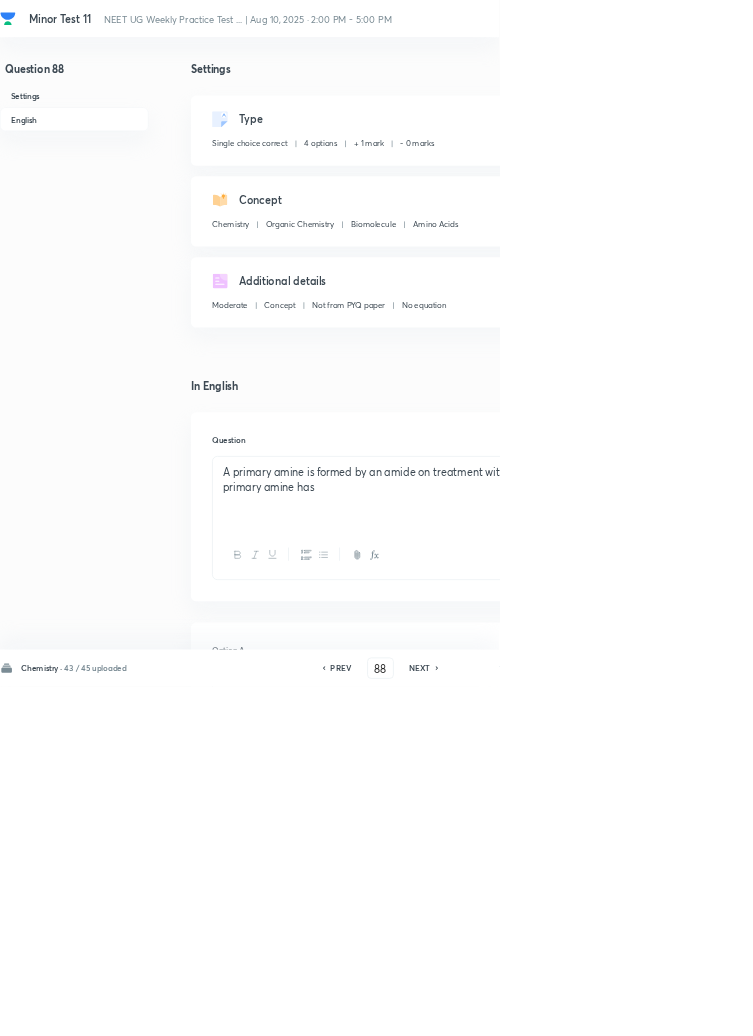 click on "Type Single choice correct 4 options + 1 mark - 0 marks Edit" at bounding box center [640, 197] 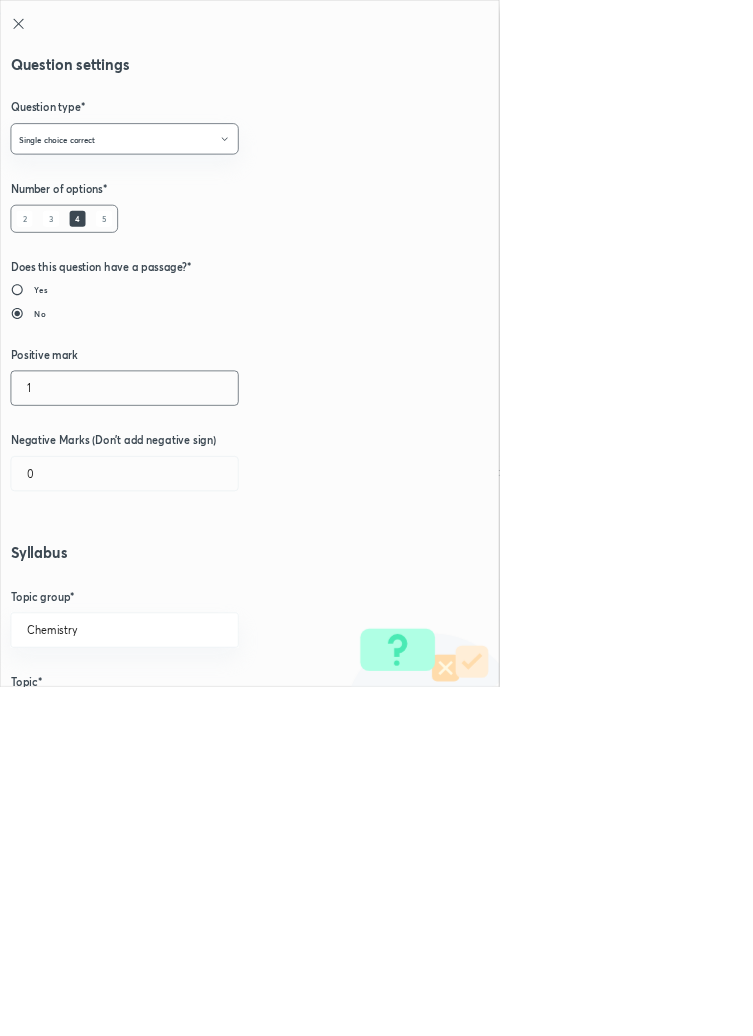 click on "1" at bounding box center (188, 585) 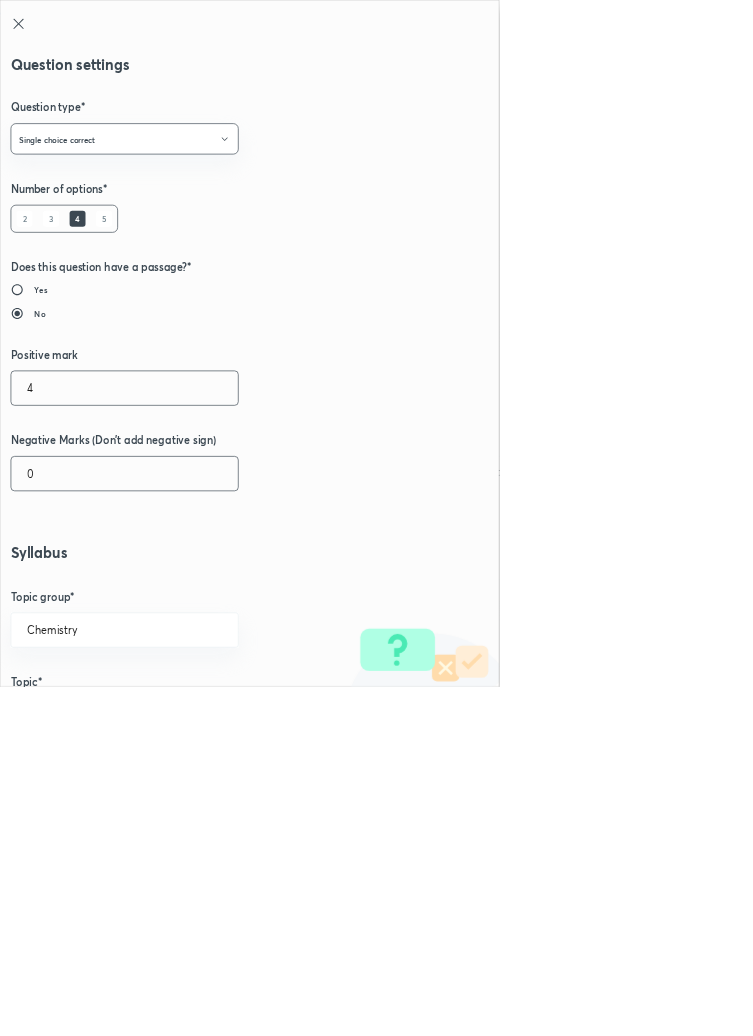 click on "0" at bounding box center (188, 714) 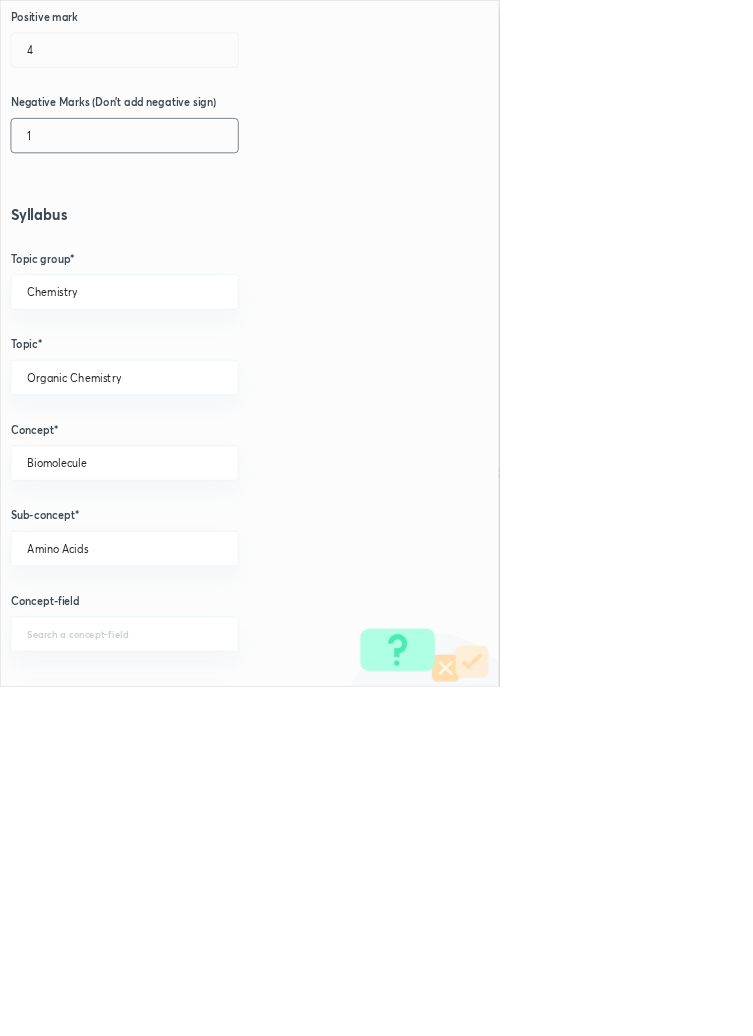 scroll, scrollTop: 1125, scrollLeft: 0, axis: vertical 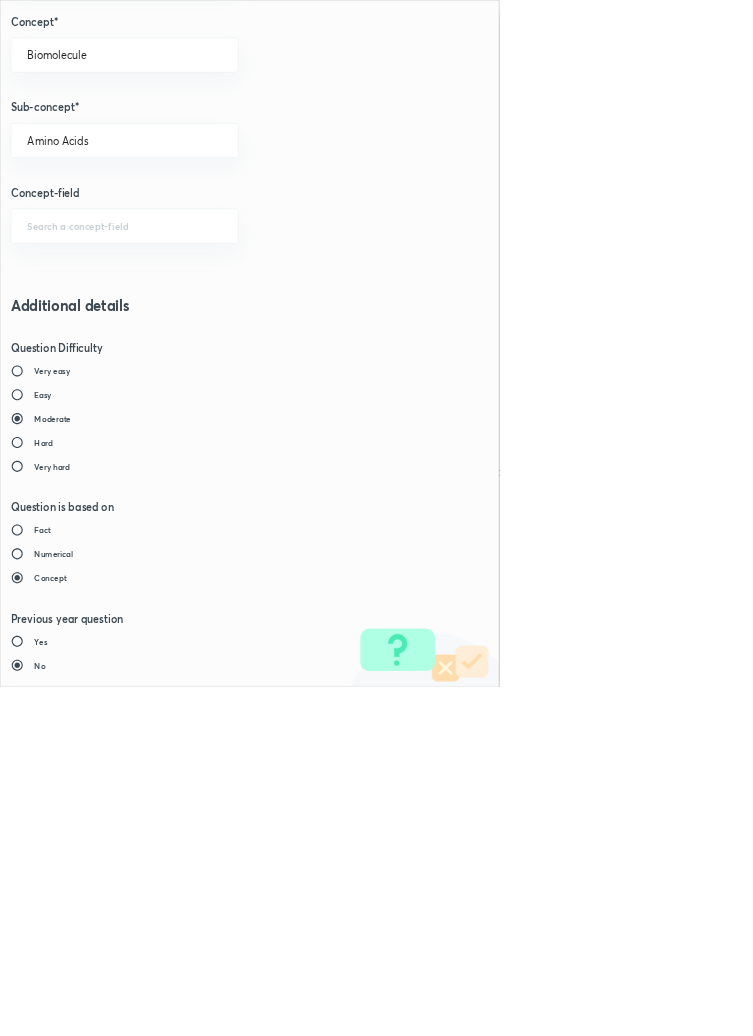 click on "Save" at bounding box center (80, 1476) 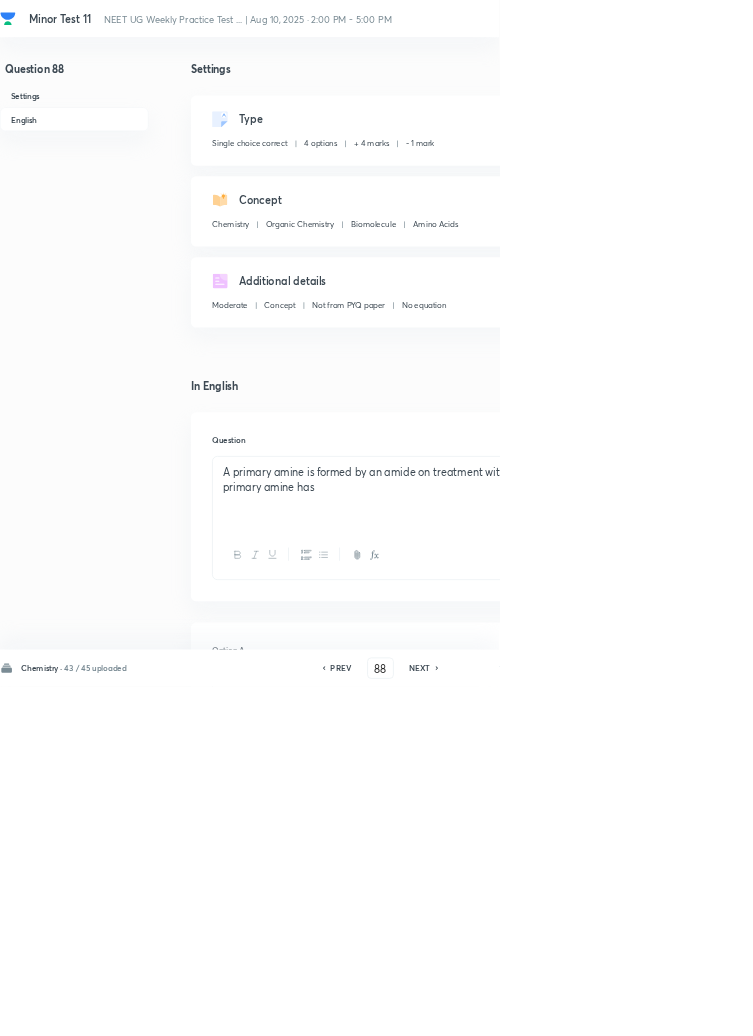 click on "Save" at bounding box center [1096, 1006] 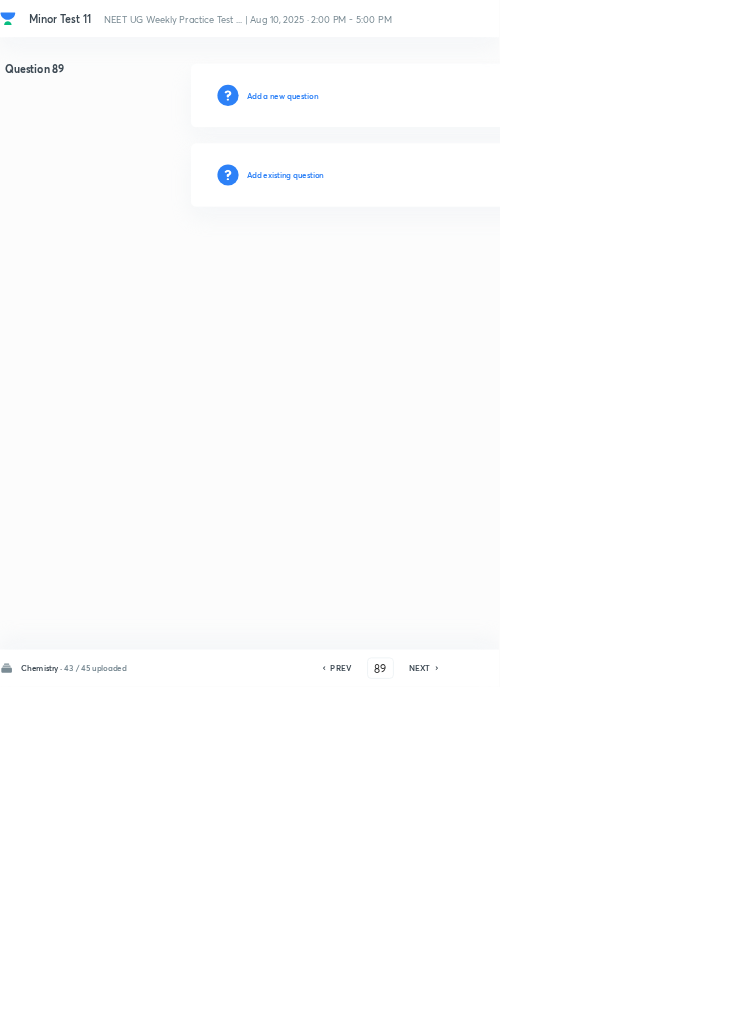 click on "Add existing question" at bounding box center [430, 264] 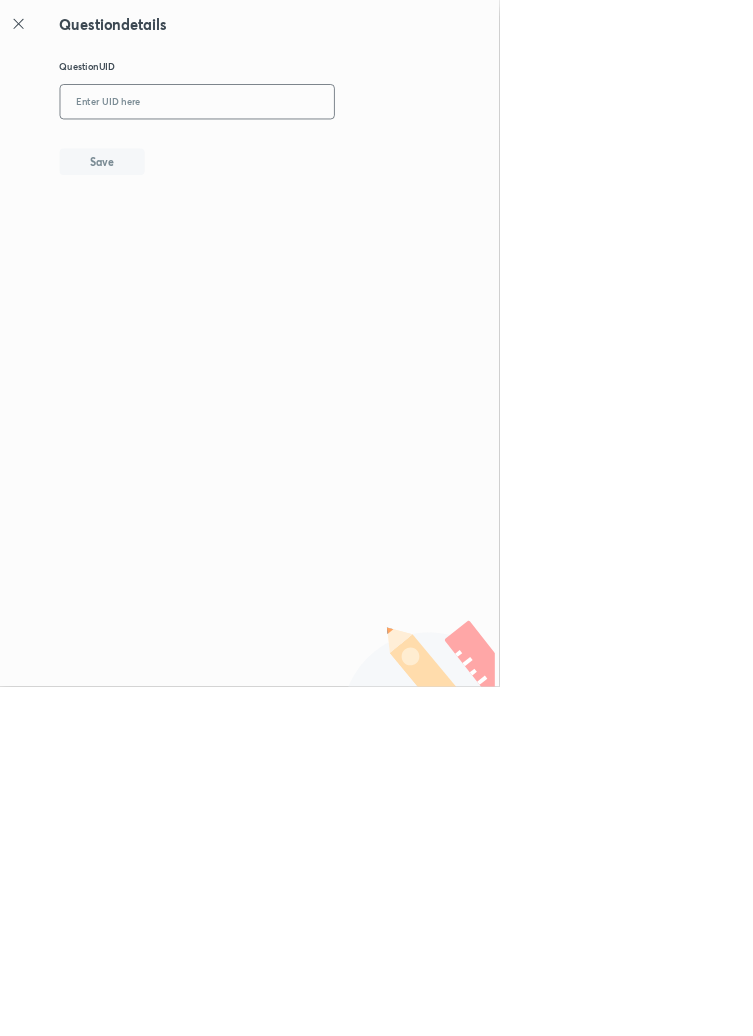 click at bounding box center (297, 154) 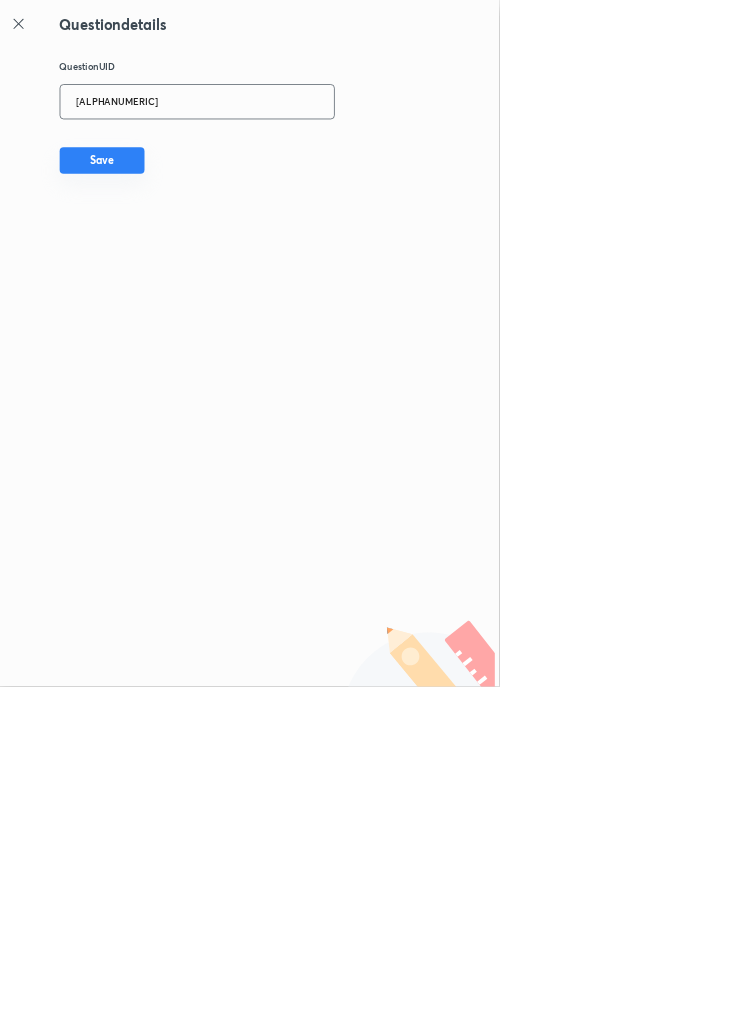 click on "Save" at bounding box center [154, 242] 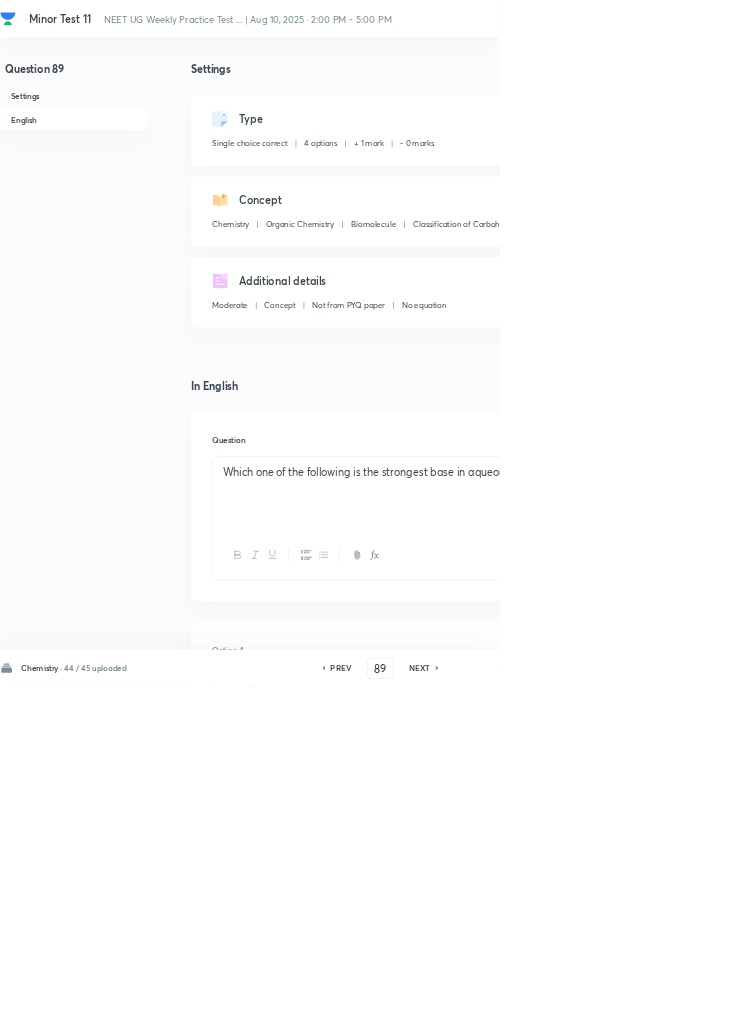 click on "Edit" at bounding box center [920, 182] 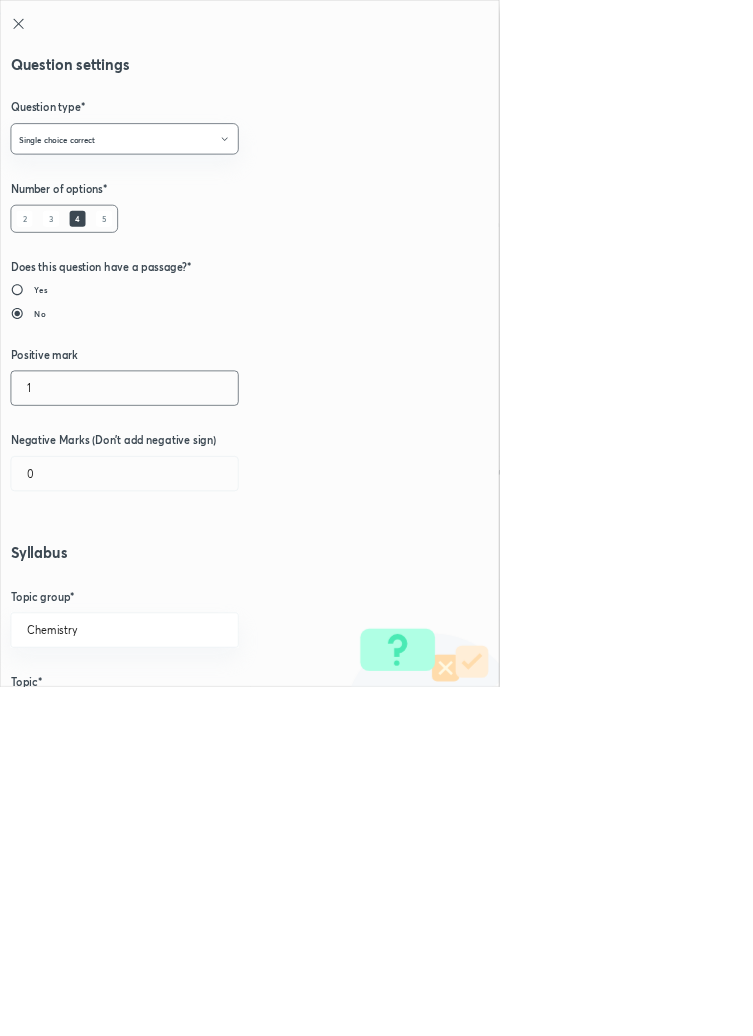 click on "1" at bounding box center (188, 585) 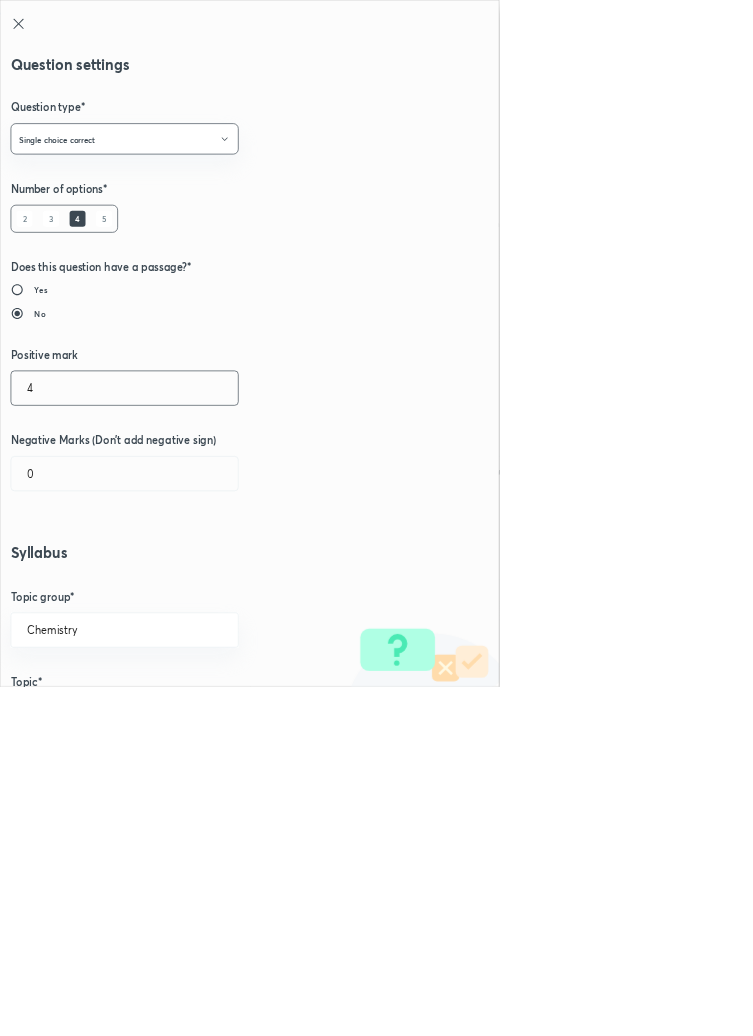 click on "4" at bounding box center (188, 585) 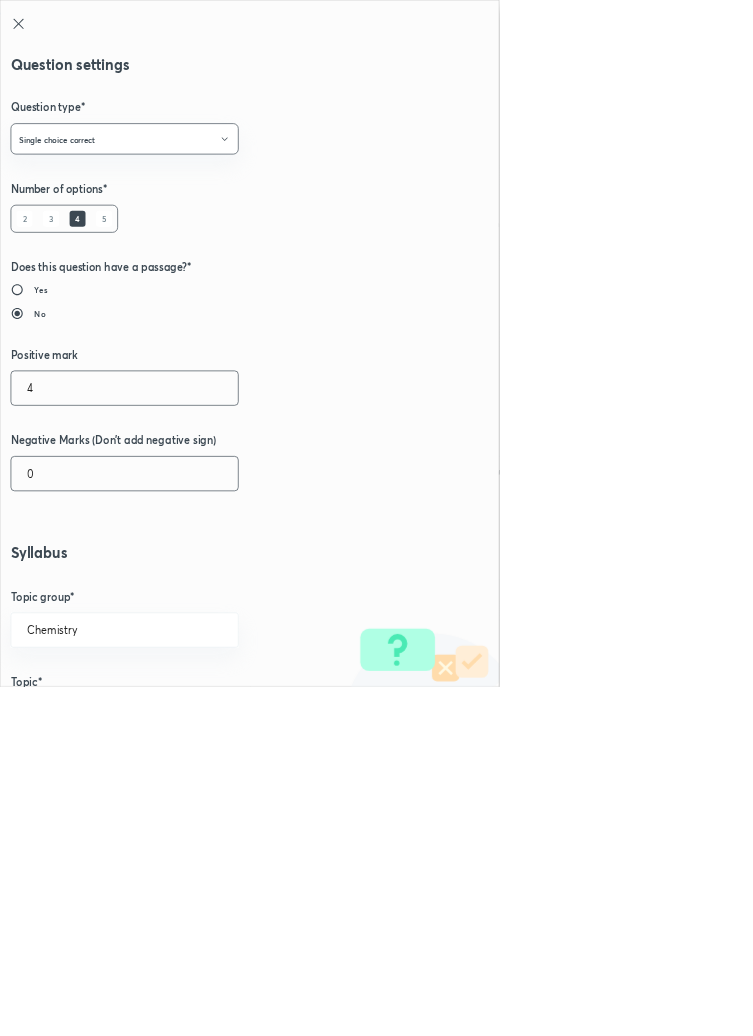 click on "0" at bounding box center (188, 714) 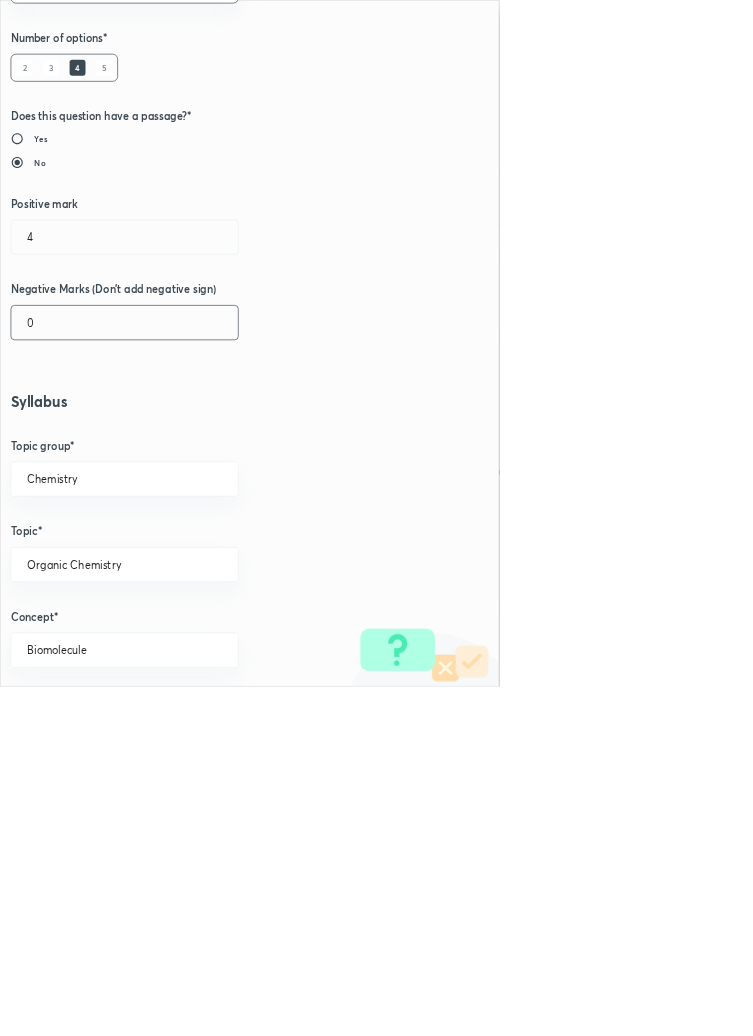 scroll, scrollTop: 158, scrollLeft: 0, axis: vertical 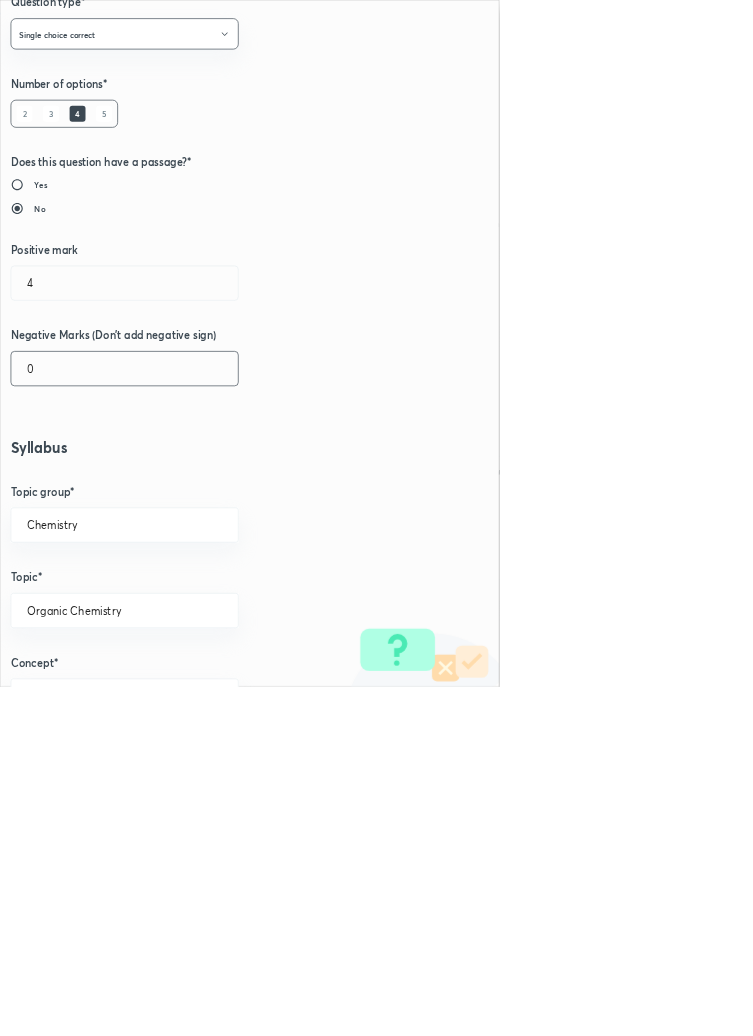 click on "0" at bounding box center (188, 556) 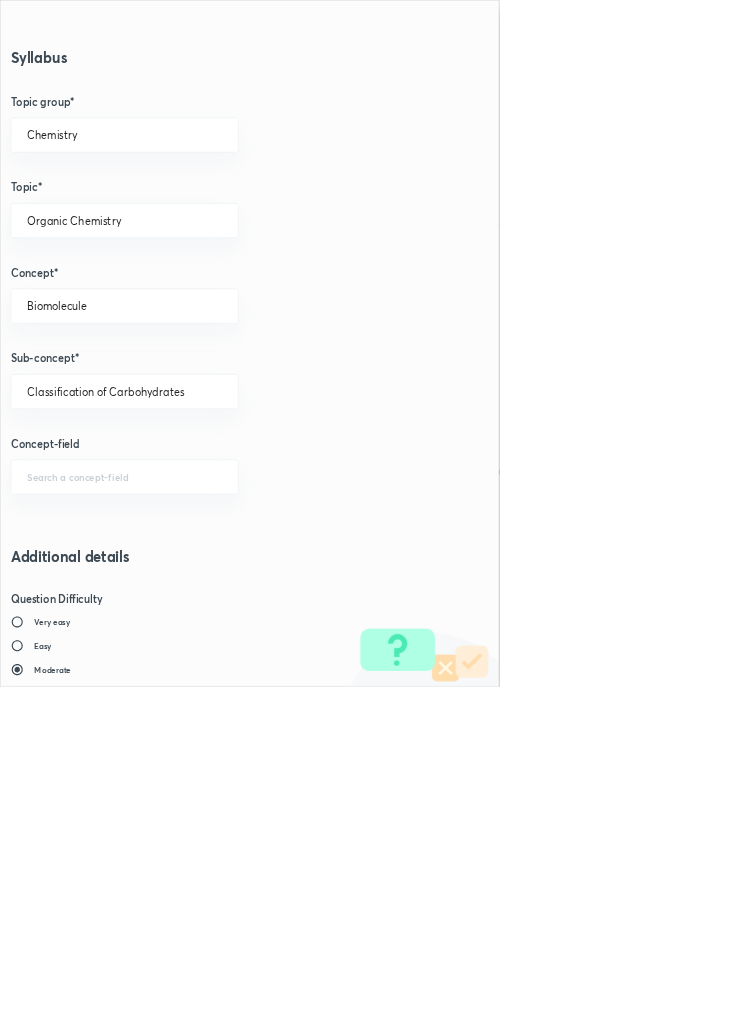 scroll, scrollTop: 1125, scrollLeft: 0, axis: vertical 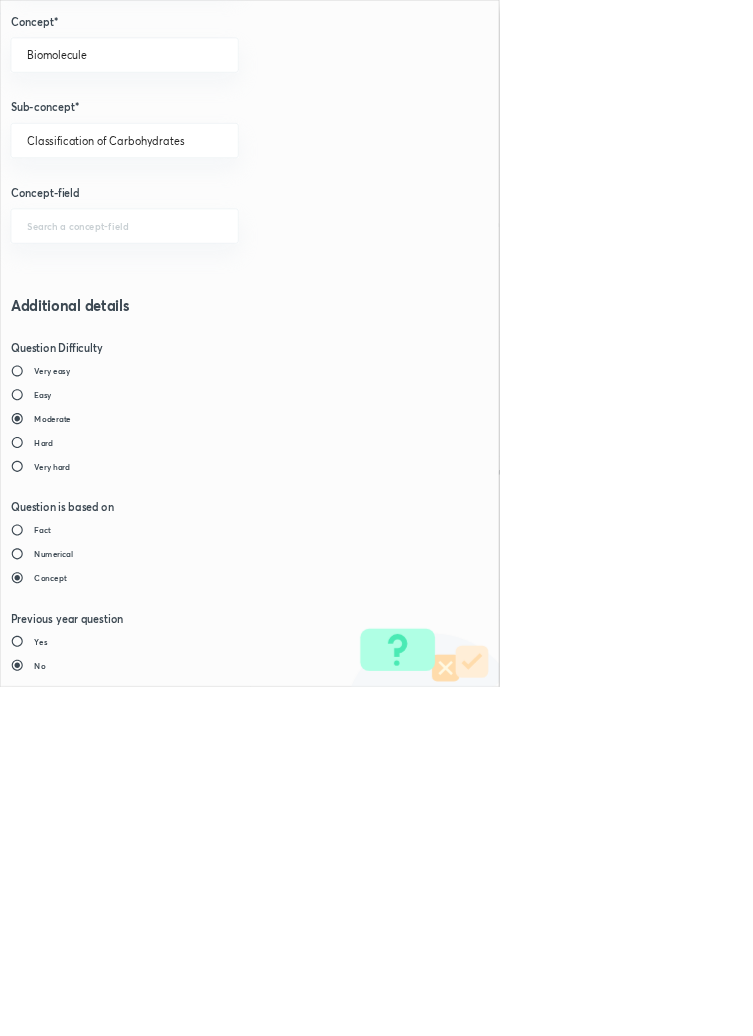 click on "Save" at bounding box center (80, 1476) 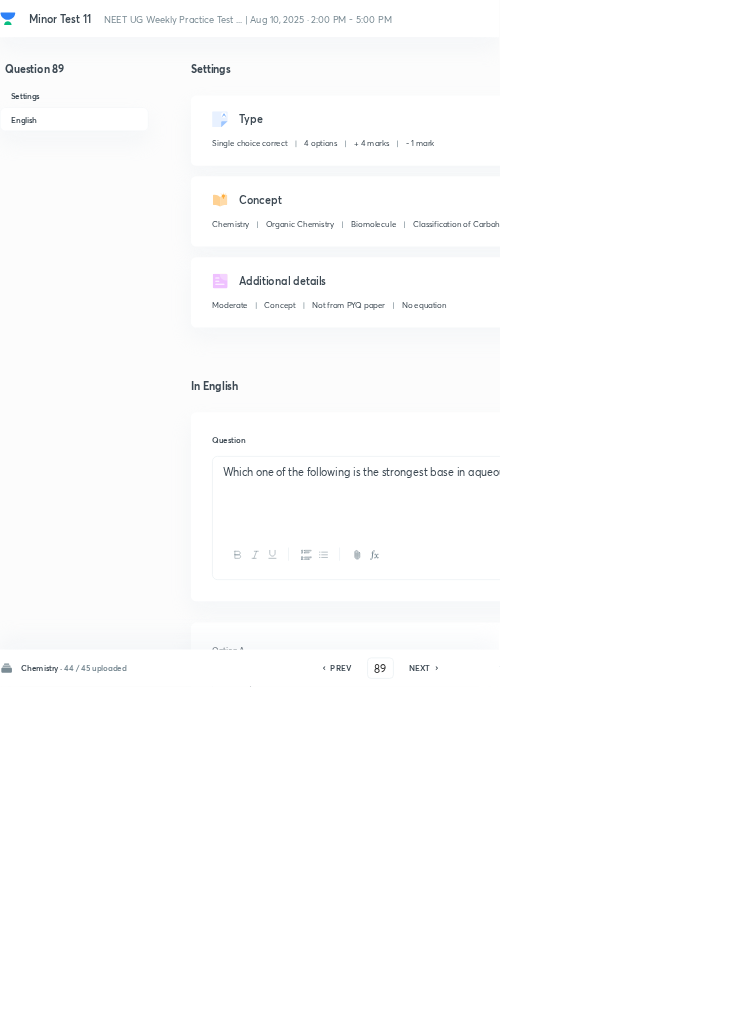 click on "Save" at bounding box center (1096, 1006) 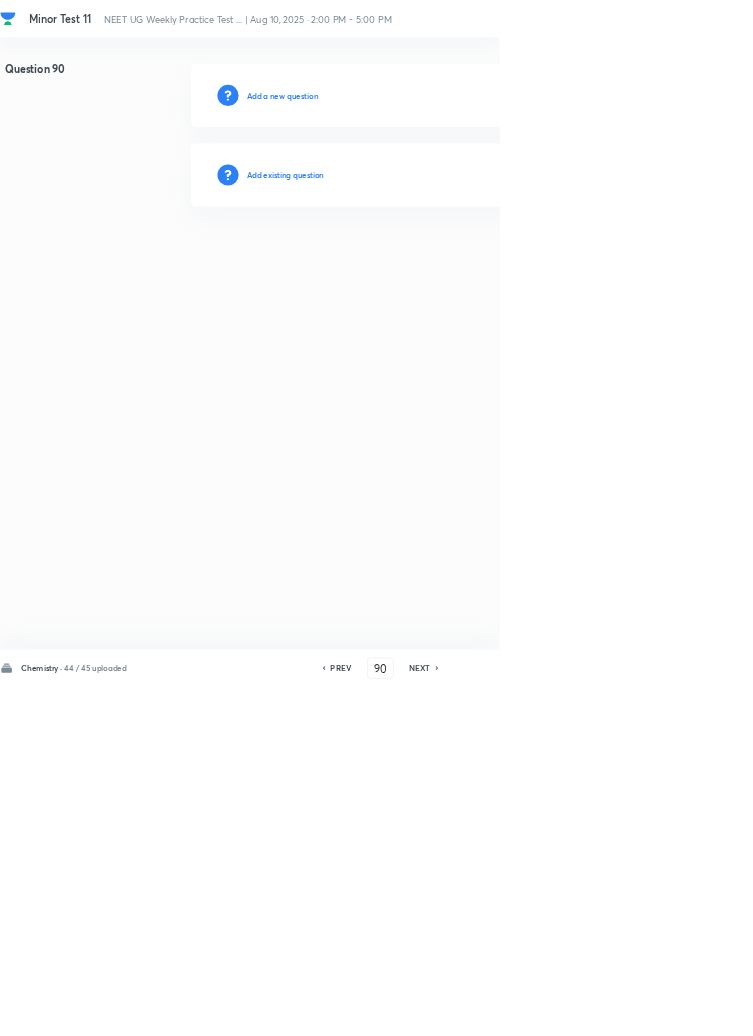 click on "Add existing question" at bounding box center [430, 264] 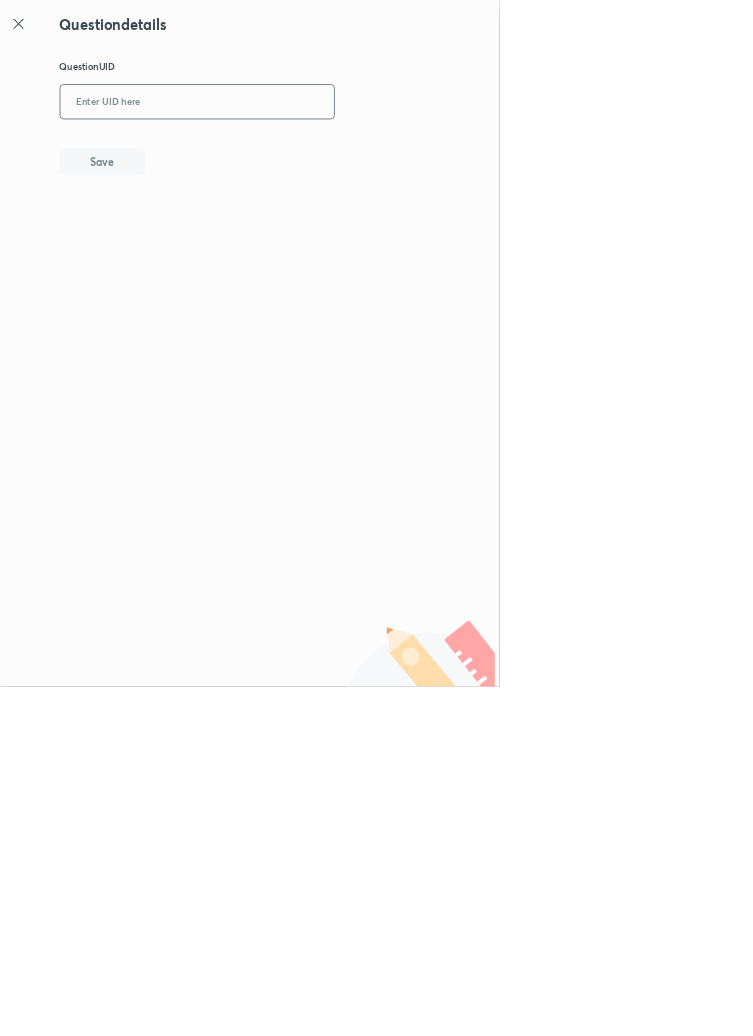 click at bounding box center (297, 154) 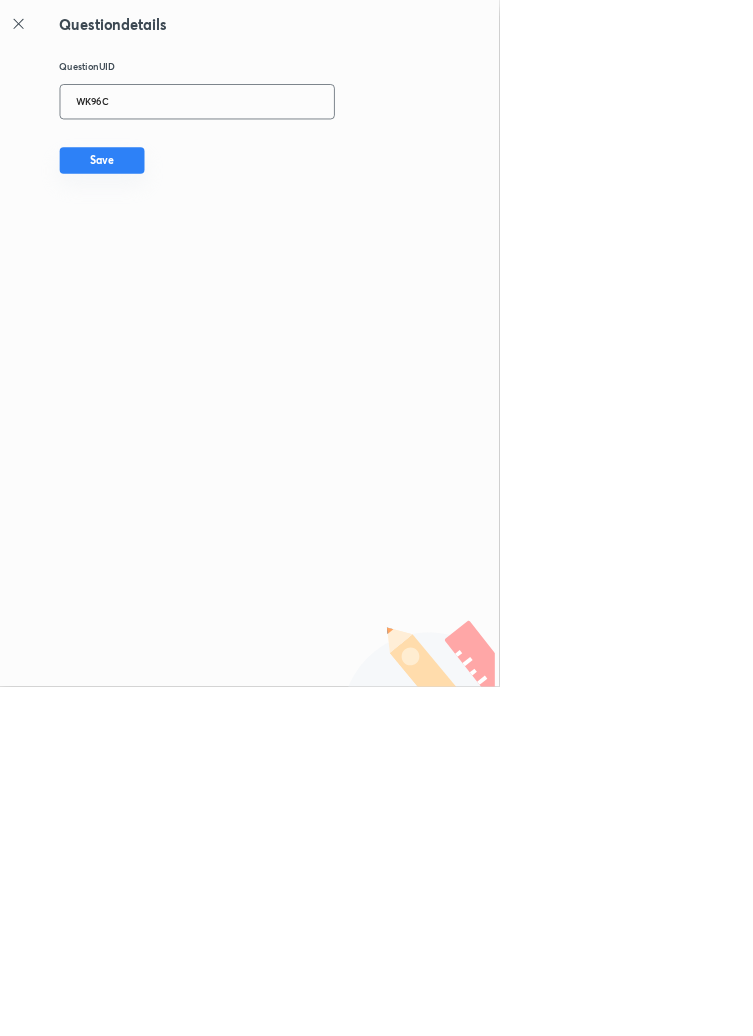 click on "Save" at bounding box center (154, 242) 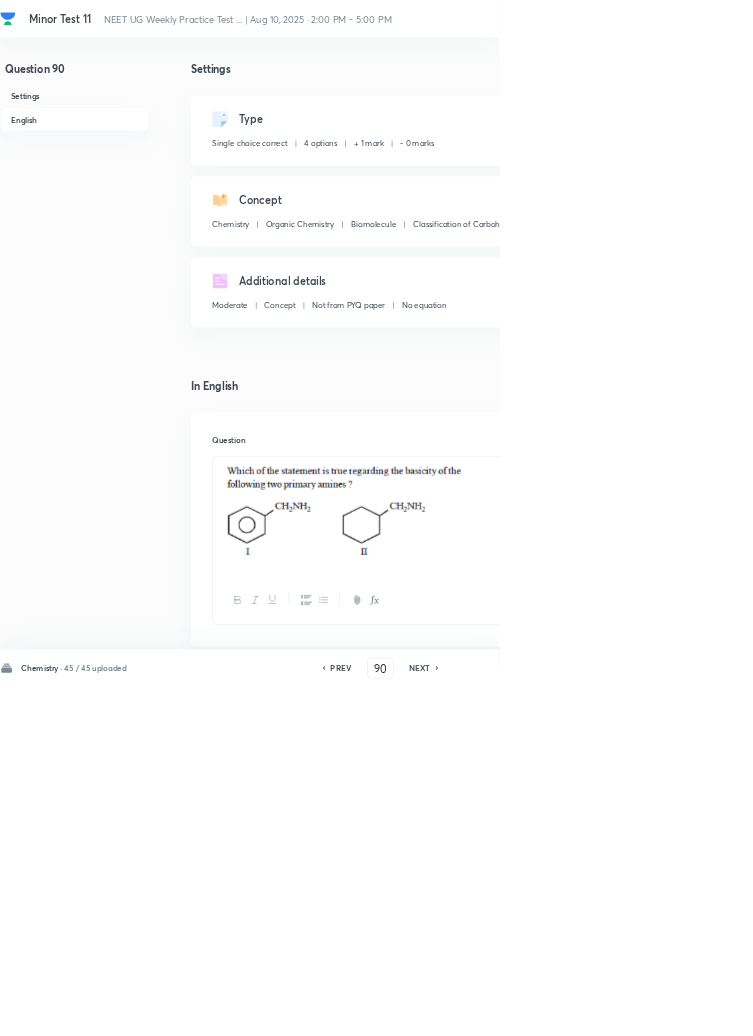 click on "Edit" at bounding box center [920, 182] 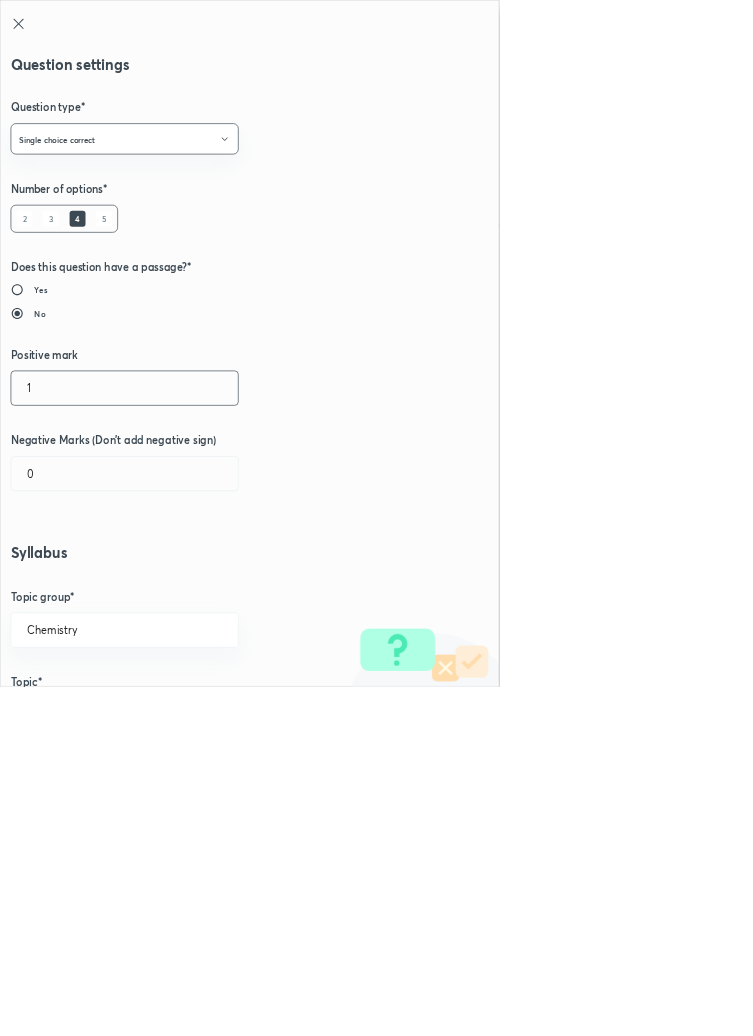 click on "1" at bounding box center (188, 585) 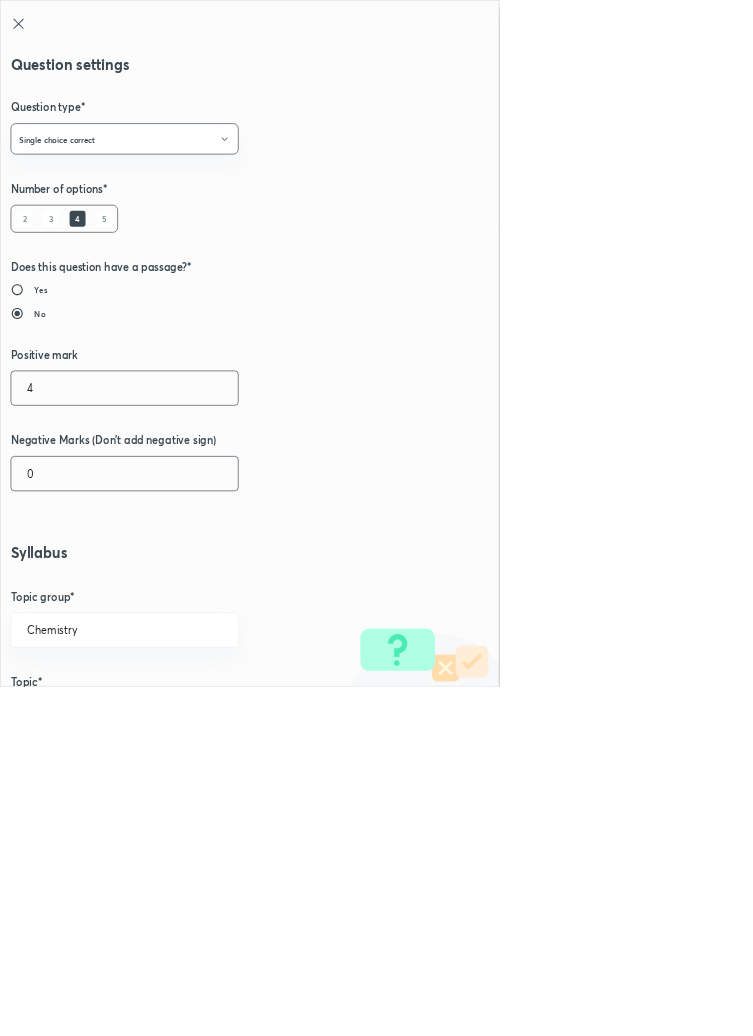 click on "0" at bounding box center (188, 714) 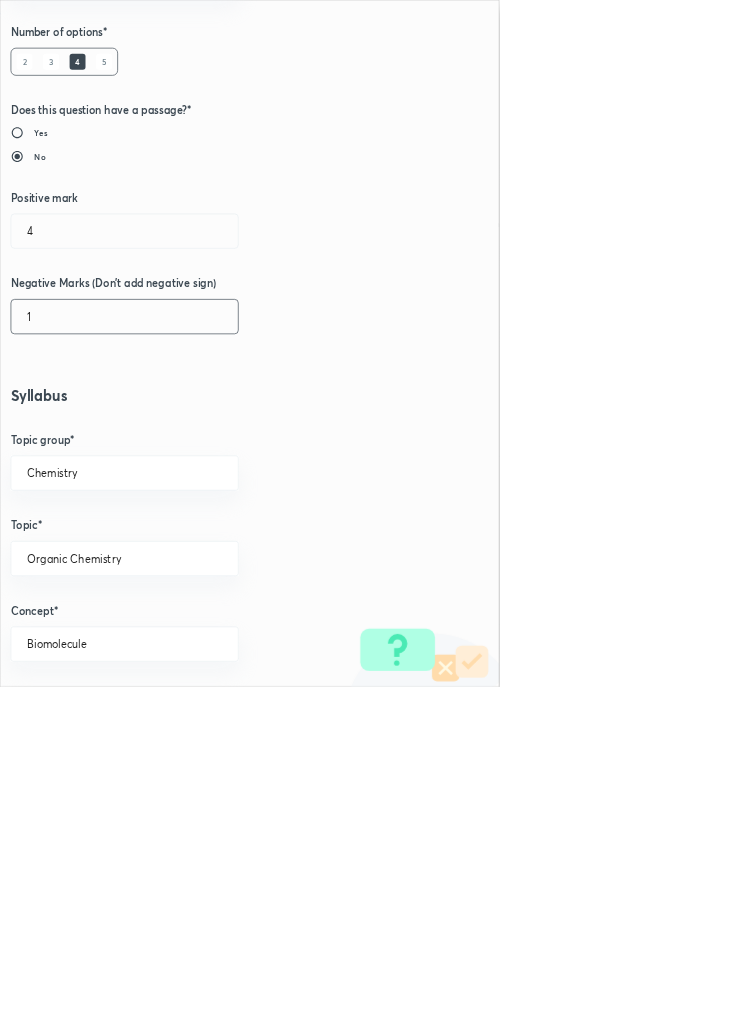 scroll, scrollTop: 1125, scrollLeft: 0, axis: vertical 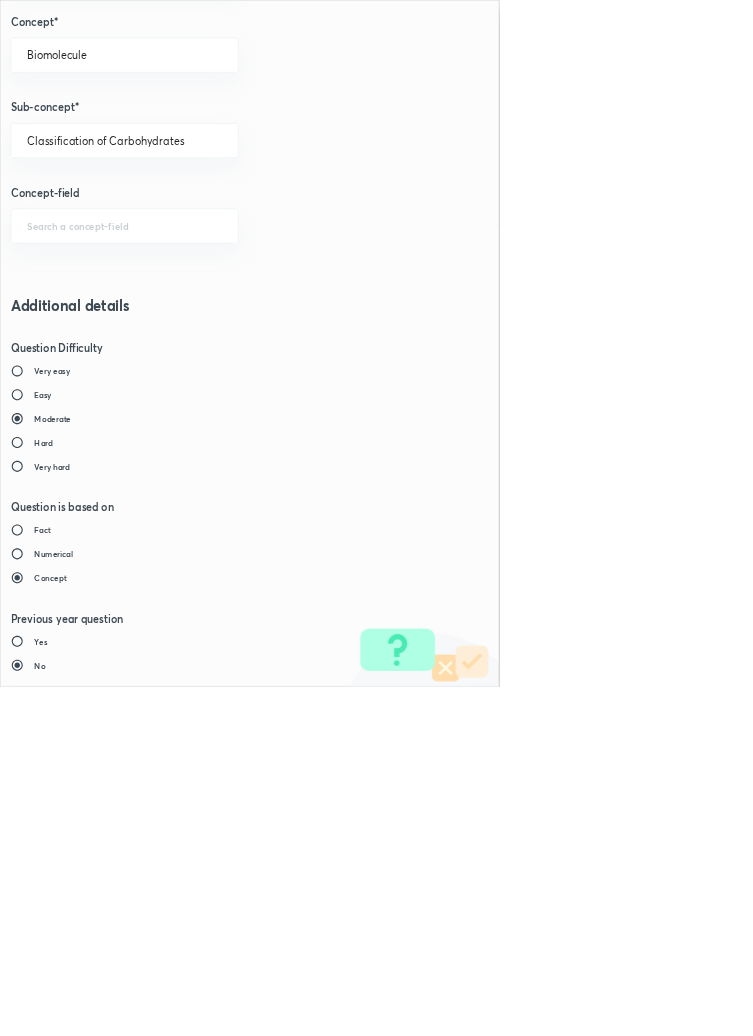 click on "Save" at bounding box center [80, 1476] 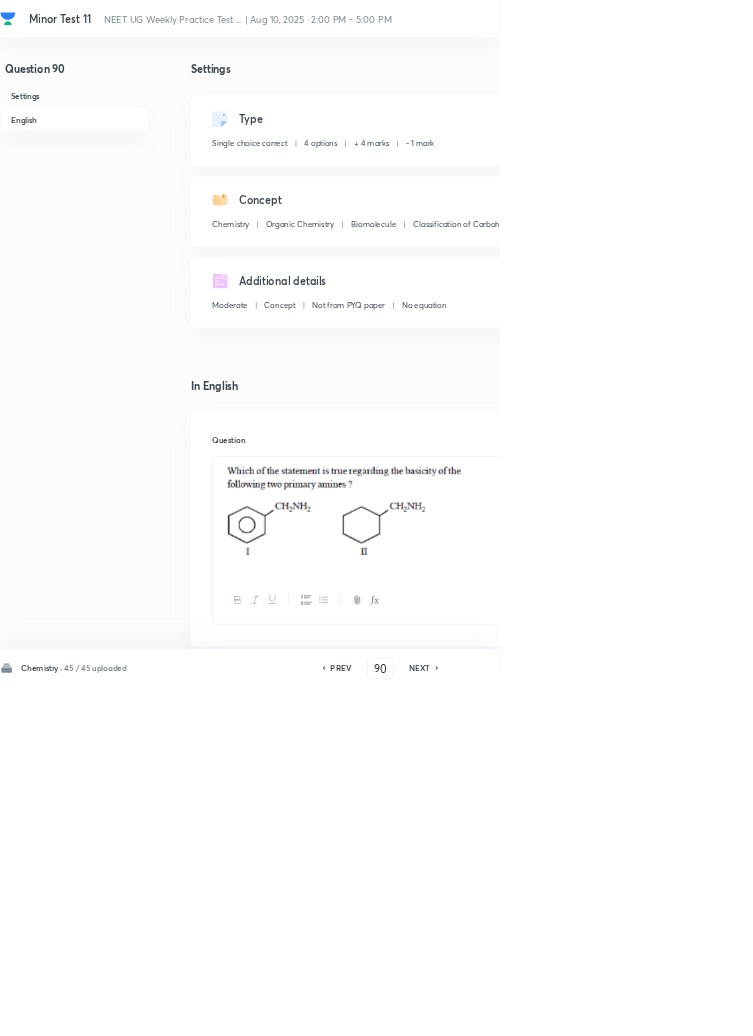 click on "Save" at bounding box center [1096, 1006] 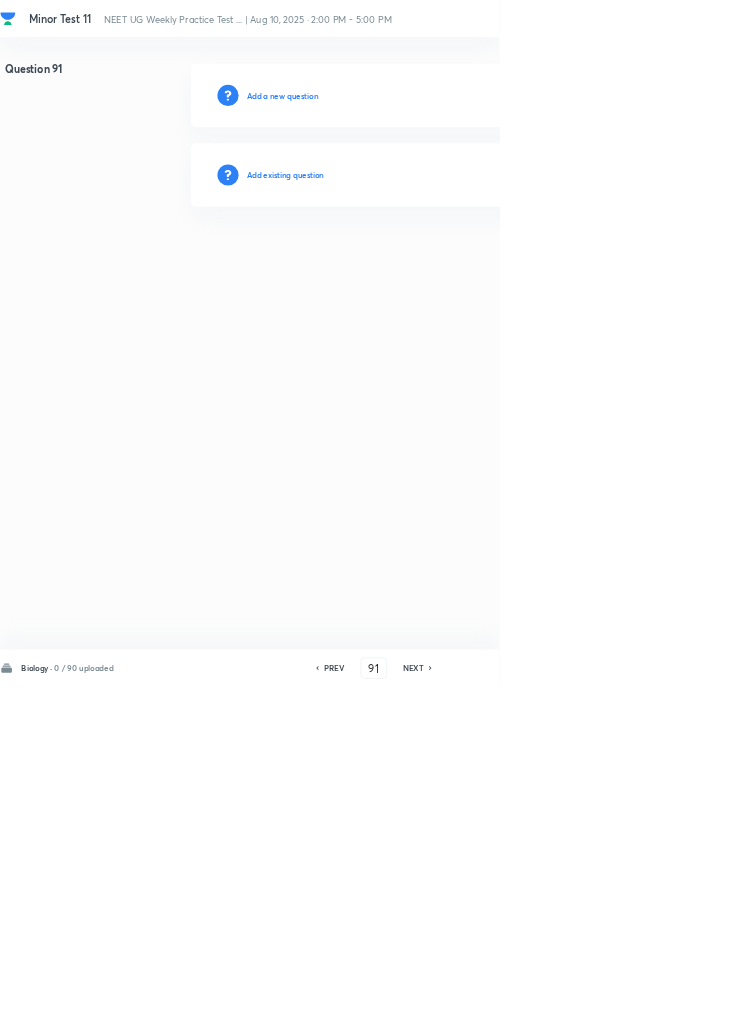 click on "Add existing question" at bounding box center (430, 264) 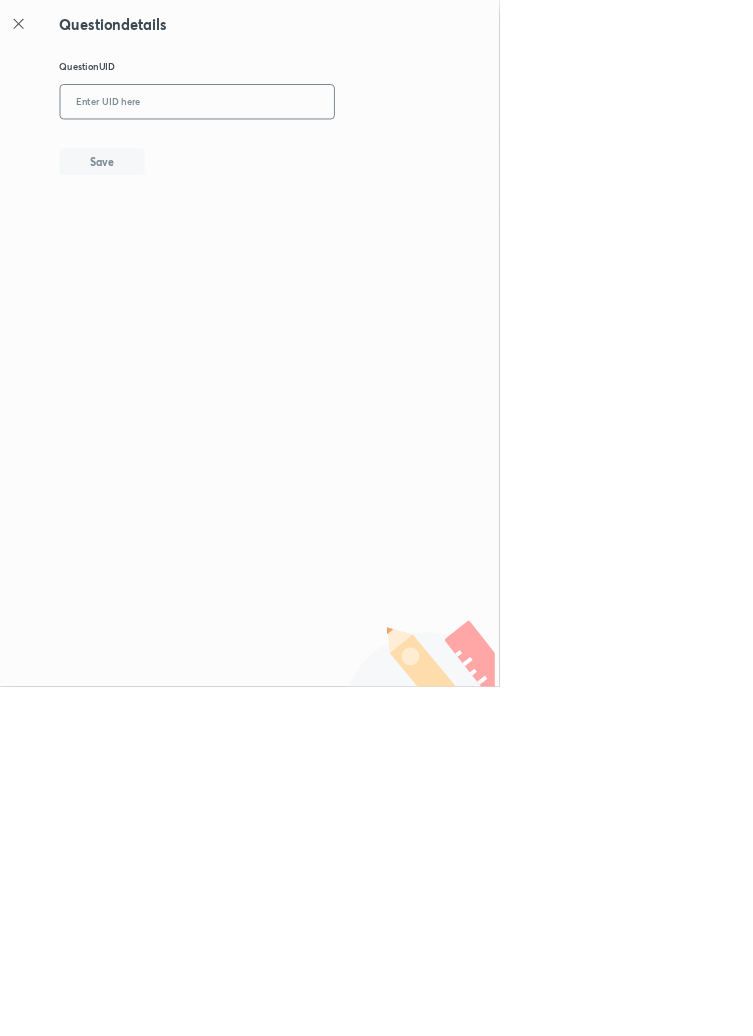 click at bounding box center (297, 154) 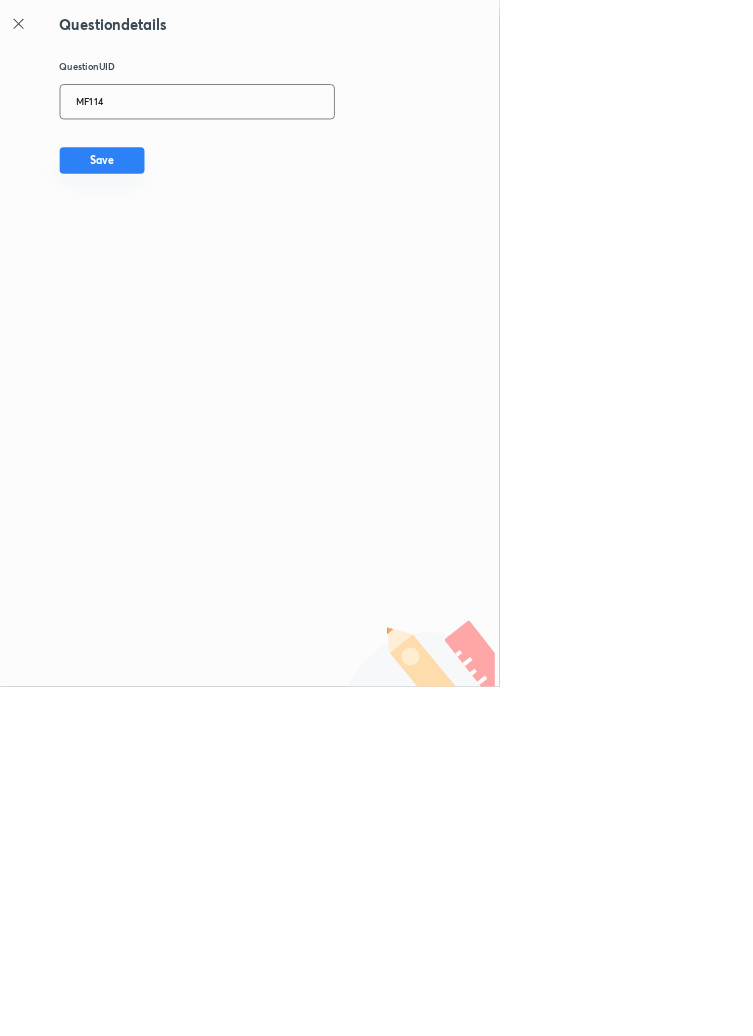 click on "Save" at bounding box center [154, 242] 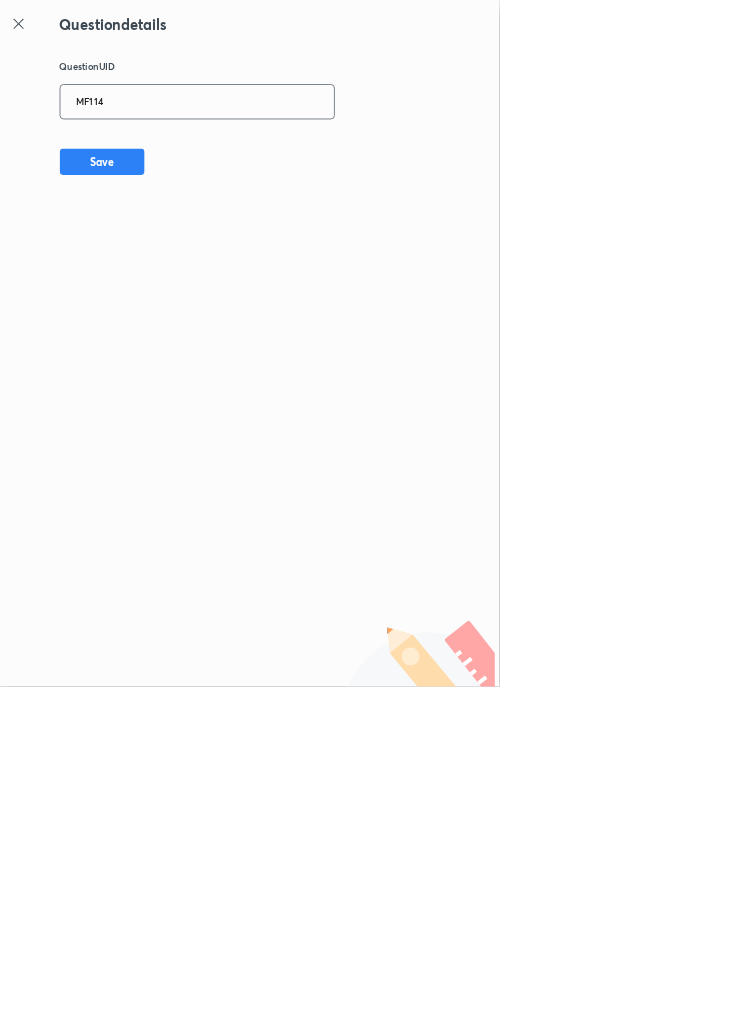 click on "MF114" at bounding box center [297, 154] 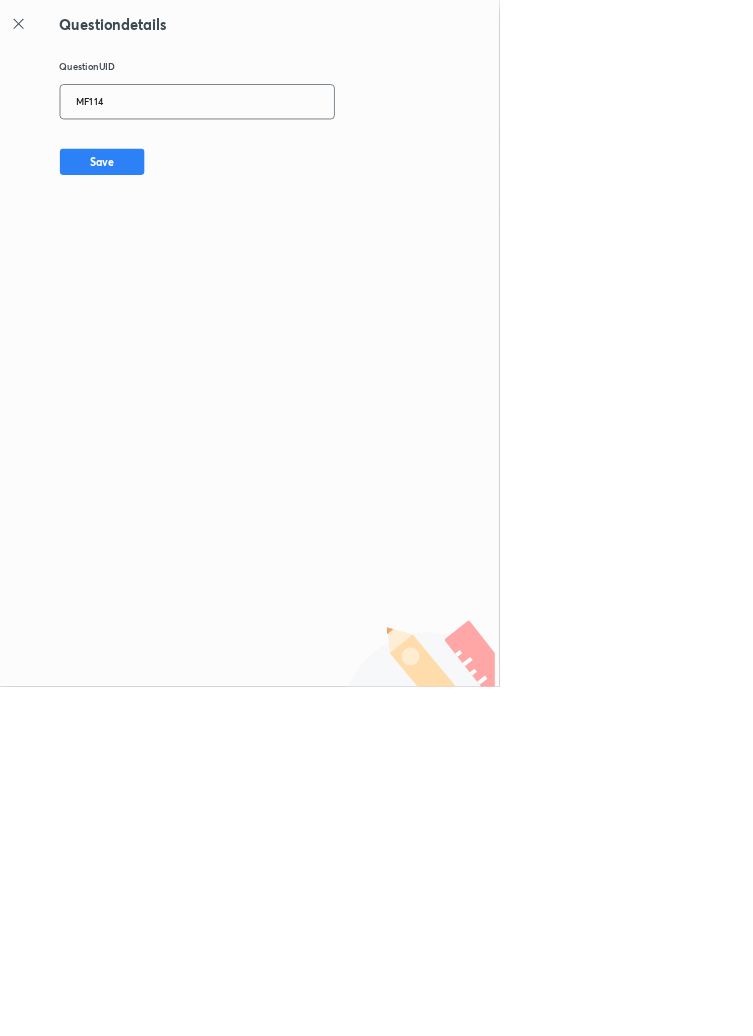 click on "MF114" at bounding box center (297, 154) 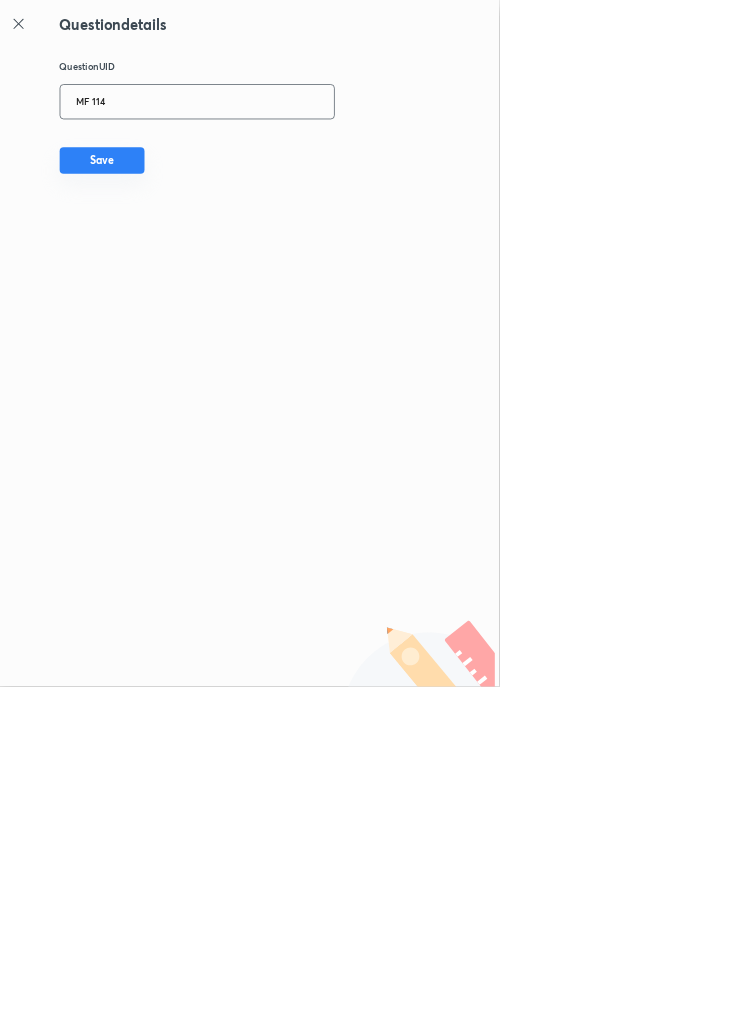 click on "Save" at bounding box center [154, 242] 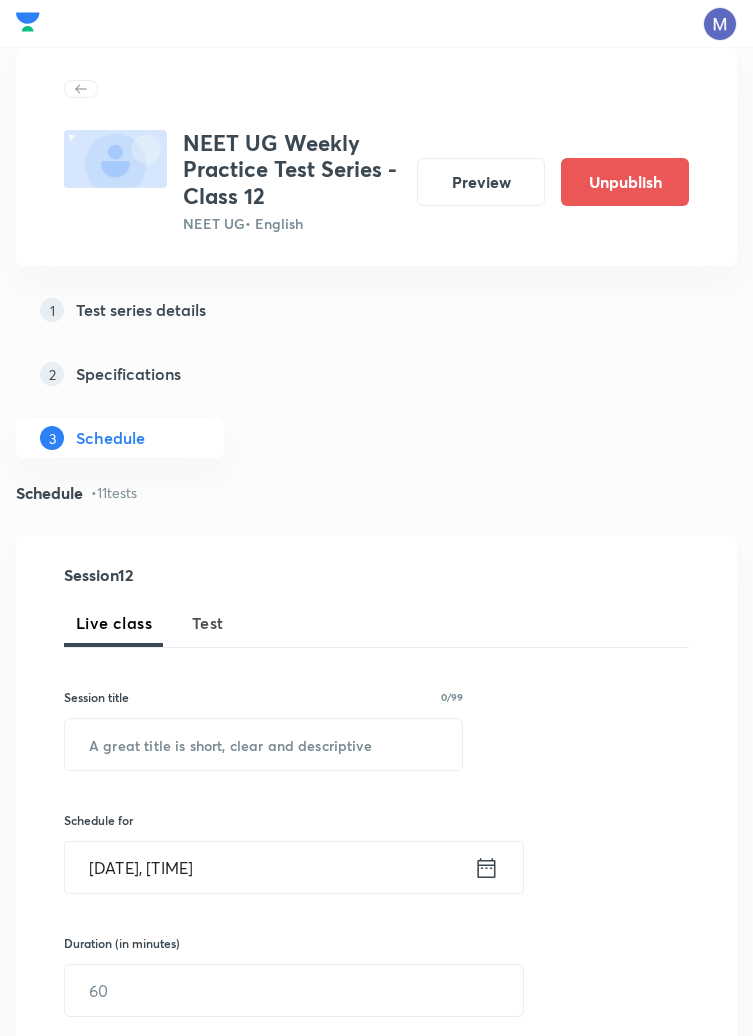 scroll, scrollTop: 2531, scrollLeft: 0, axis: vertical 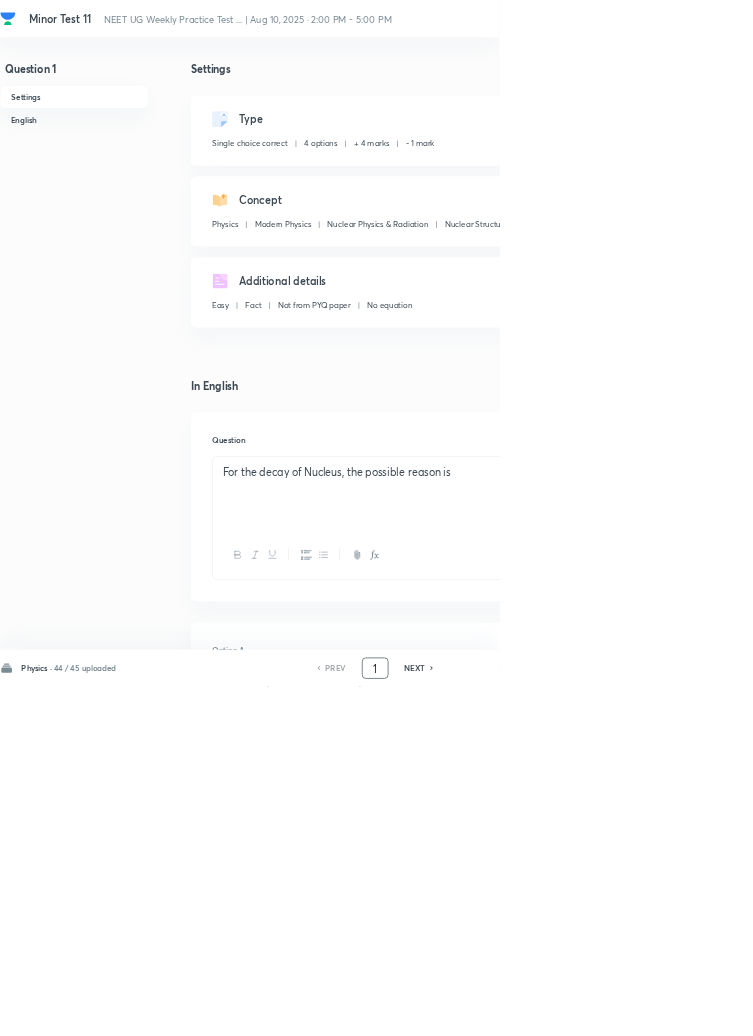 click on "1" at bounding box center [566, 1008] 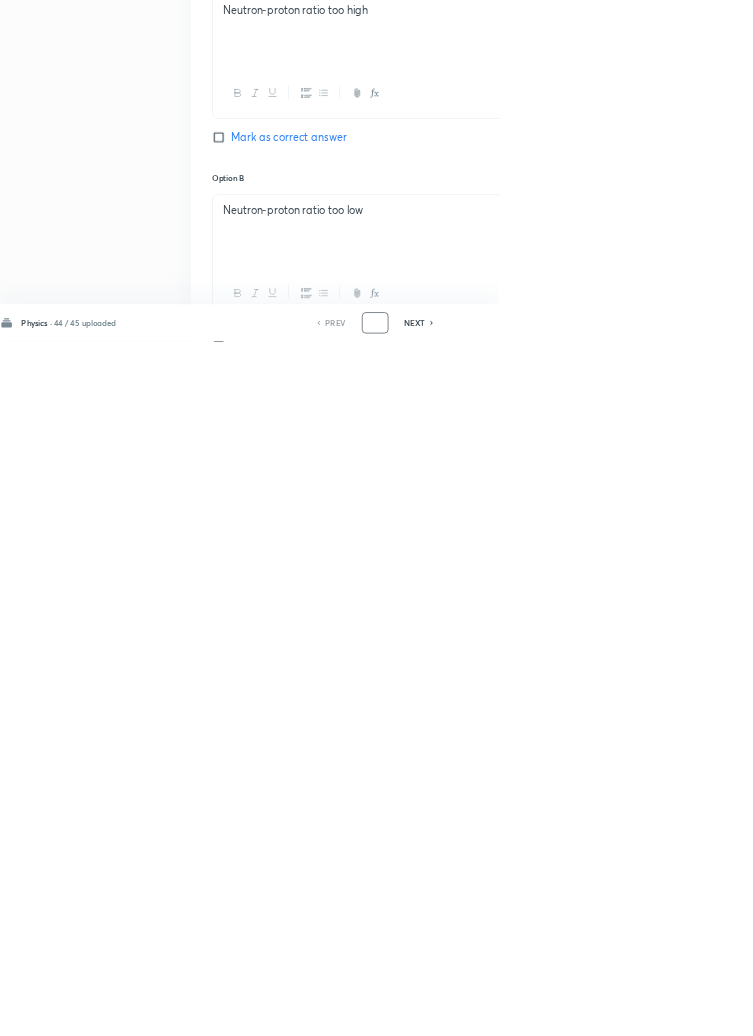 scroll, scrollTop: 950, scrollLeft: 0, axis: vertical 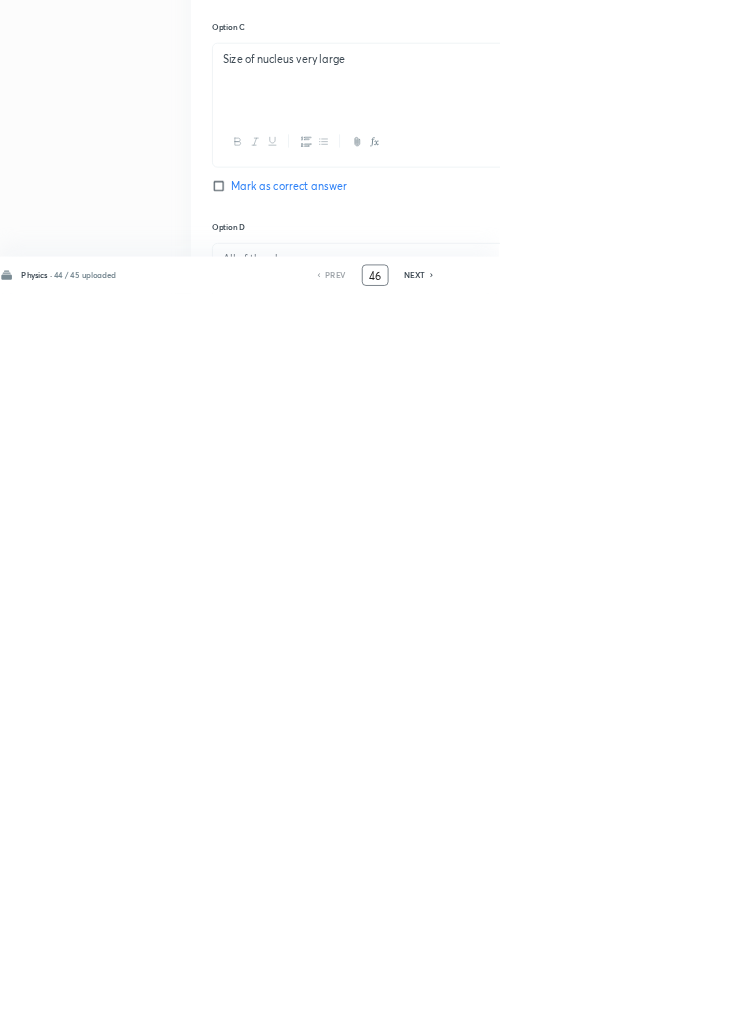 type on "46" 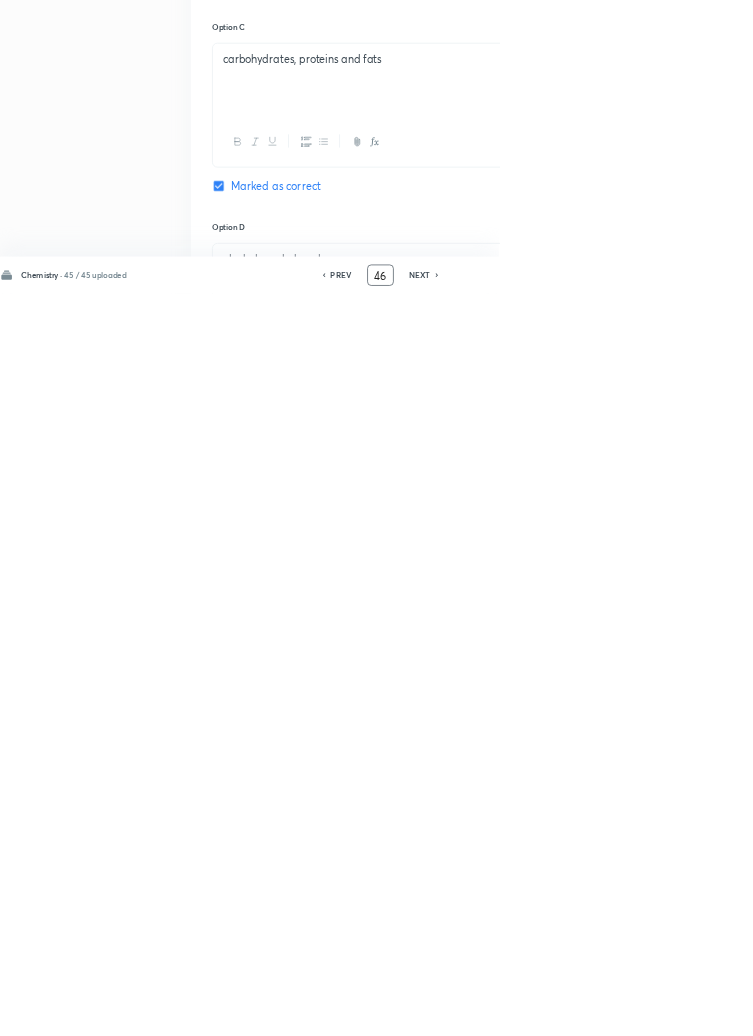 scroll, scrollTop: 950, scrollLeft: 0, axis: vertical 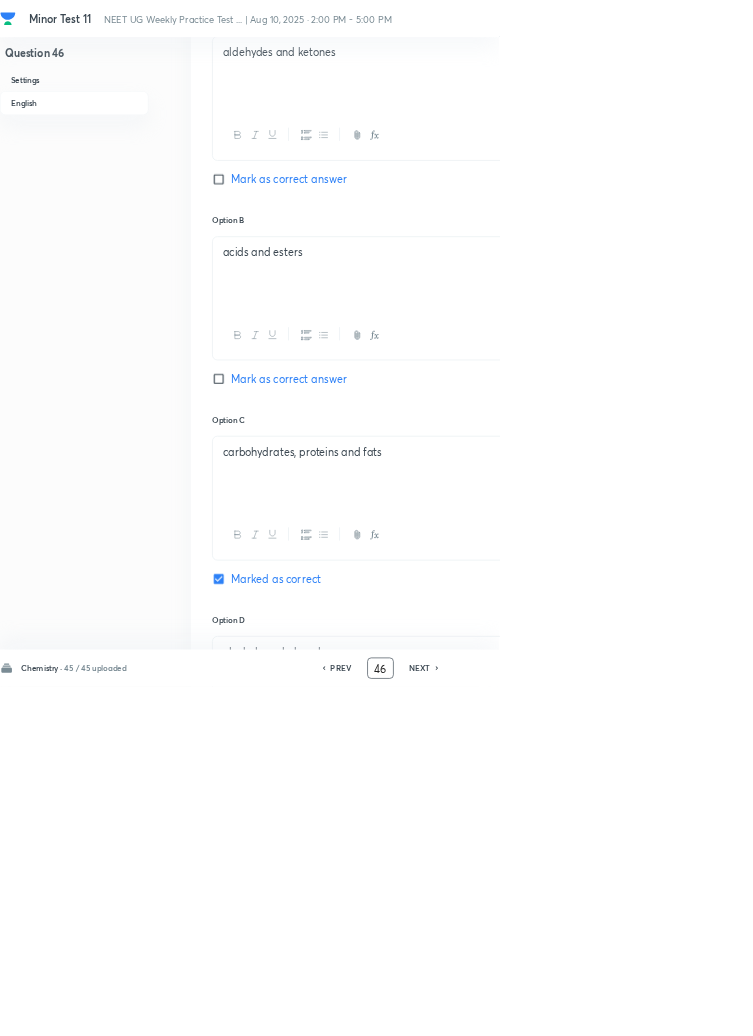 click on "46" at bounding box center (574, 1008) 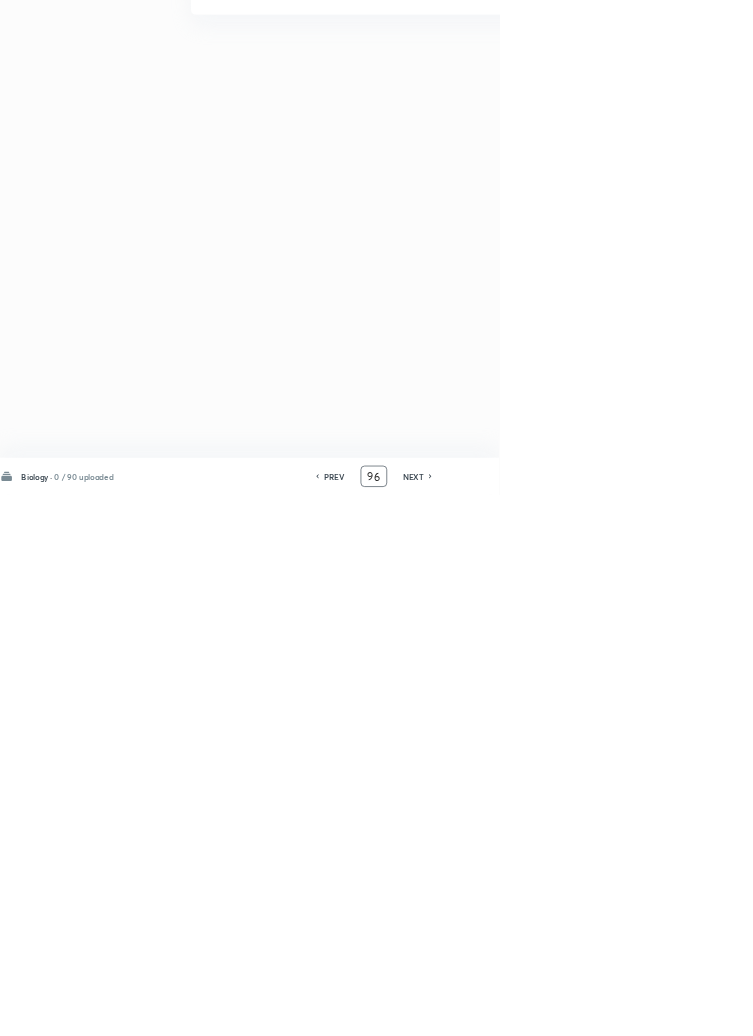 scroll, scrollTop: 0, scrollLeft: 0, axis: both 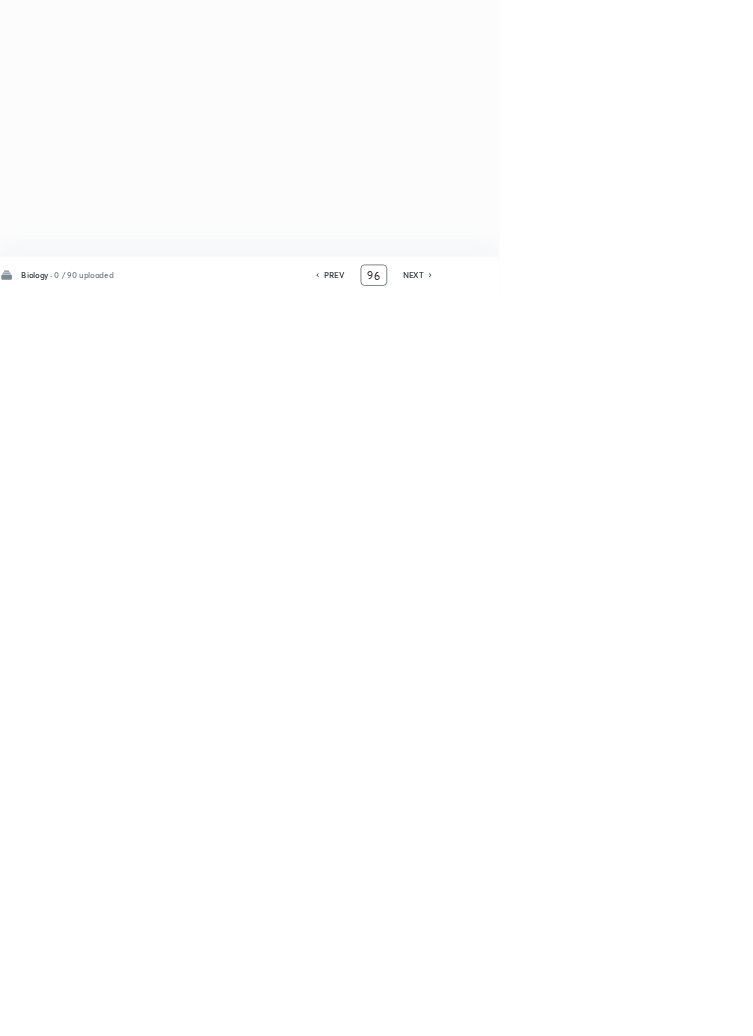 click on "PREV" at bounding box center (504, 1008) 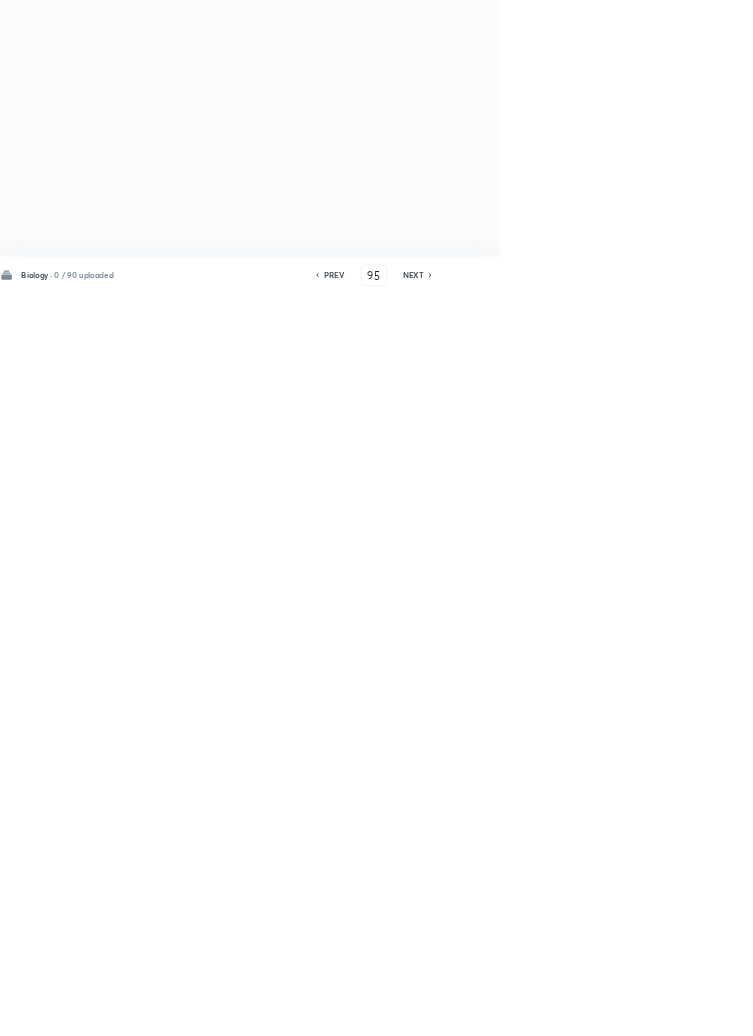 scroll, scrollTop: 0, scrollLeft: 0, axis: both 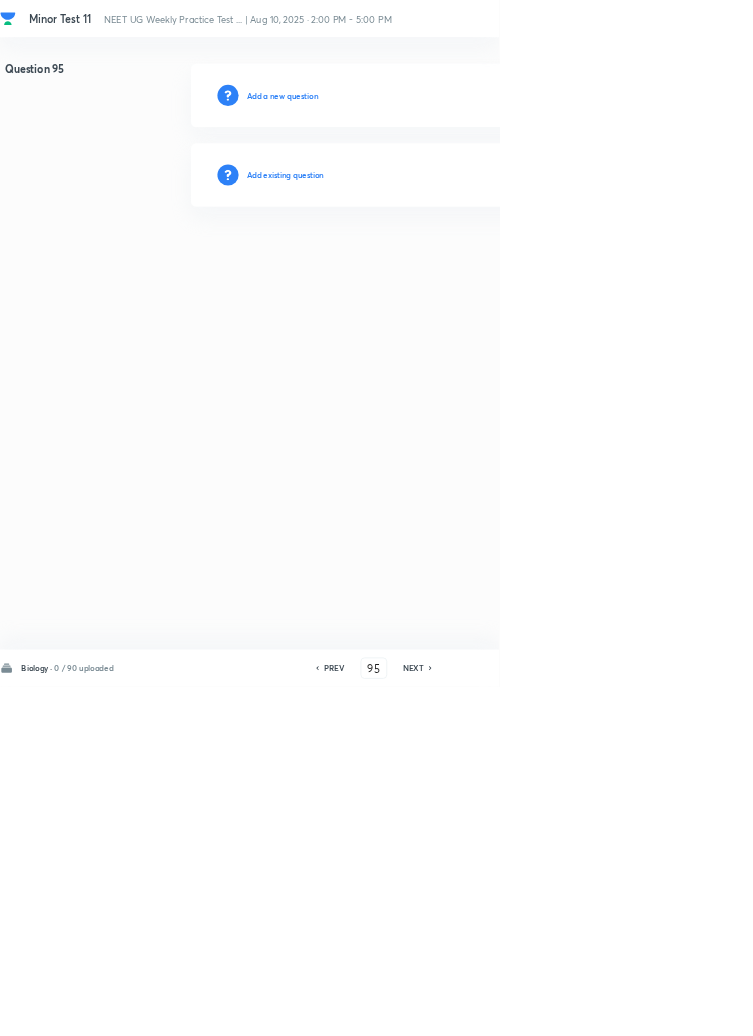 click on "PREV" at bounding box center (504, 1008) 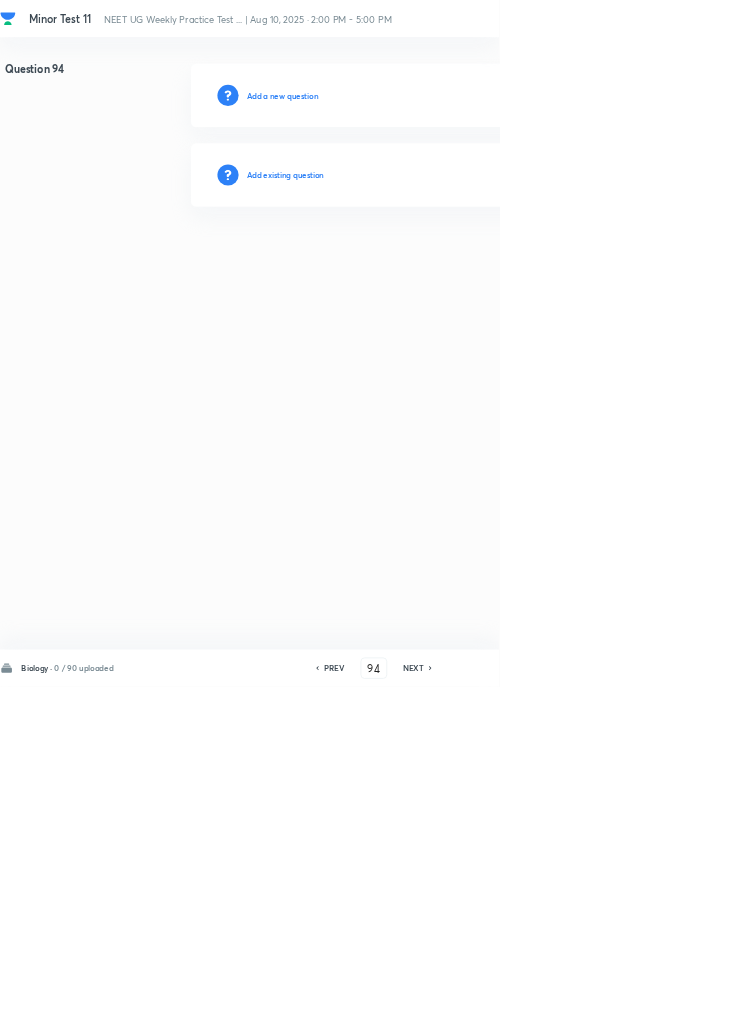 click on "PREV" at bounding box center [504, 1008] 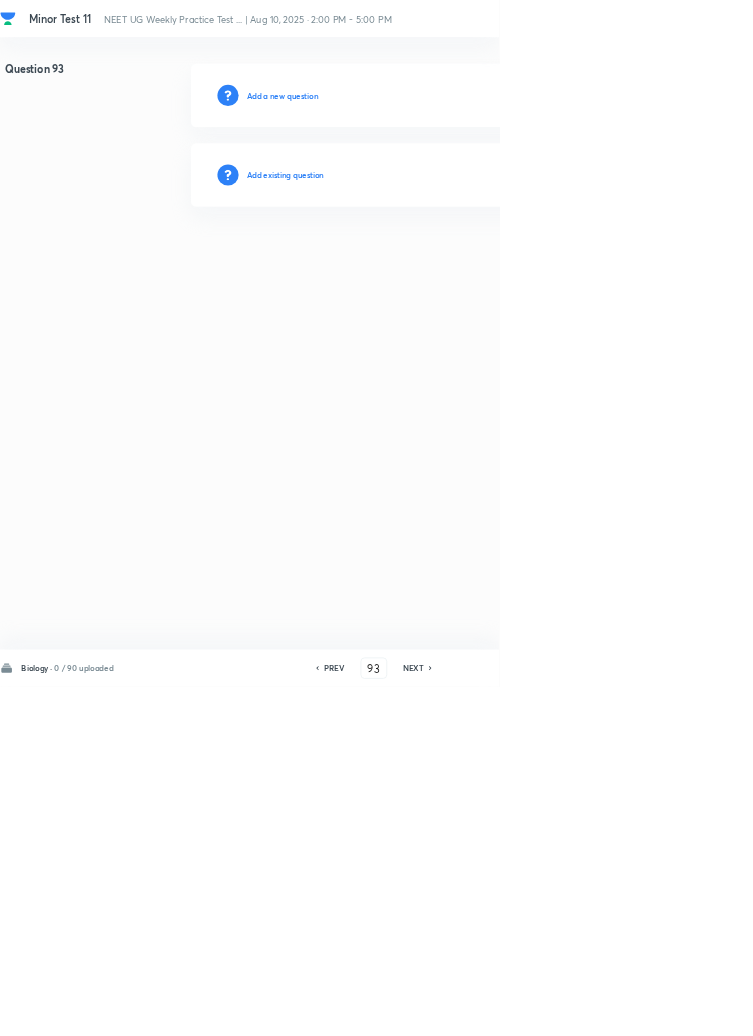 click on "PREV" at bounding box center [504, 1008] 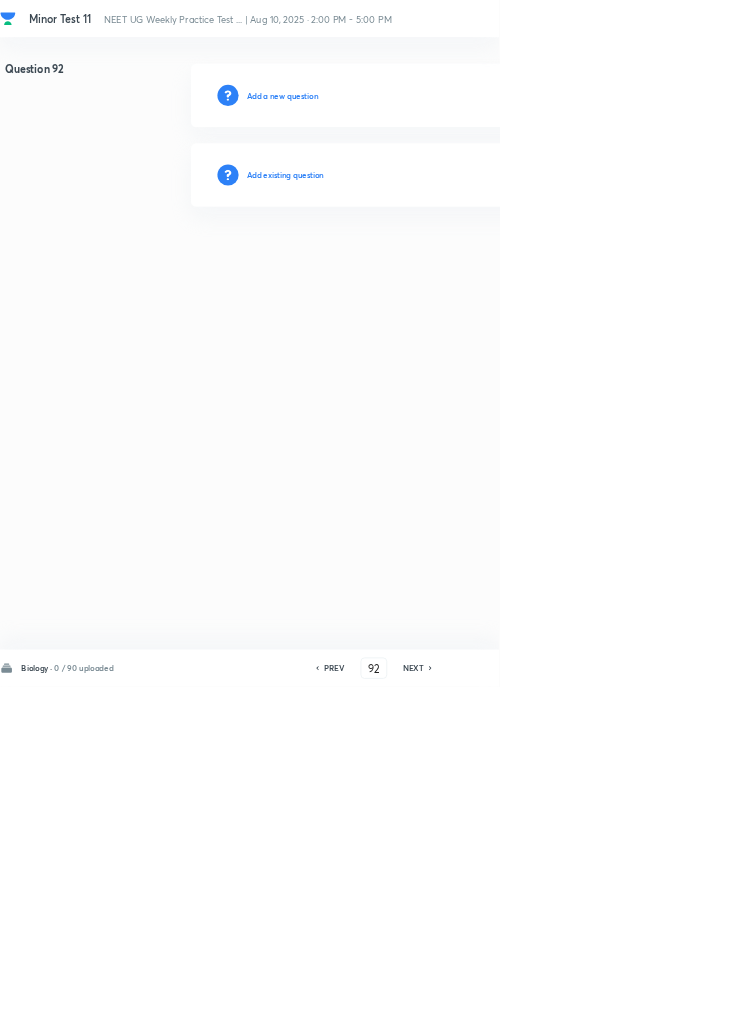 click on "PREV" at bounding box center (504, 1008) 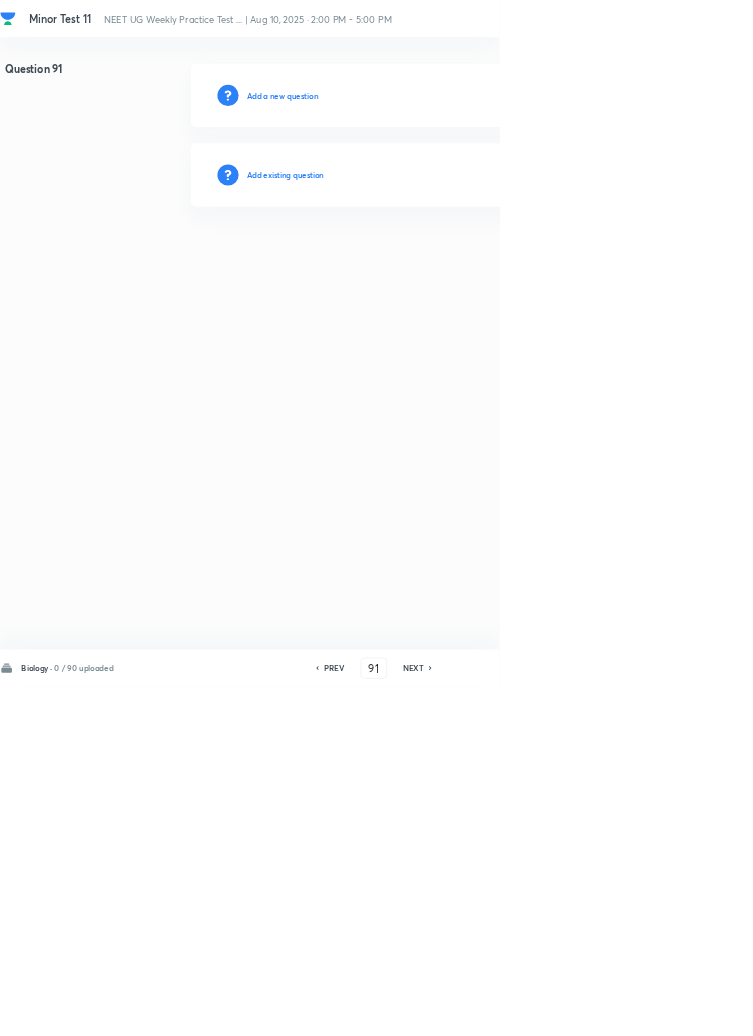 click on "PREV" at bounding box center (504, 1008) 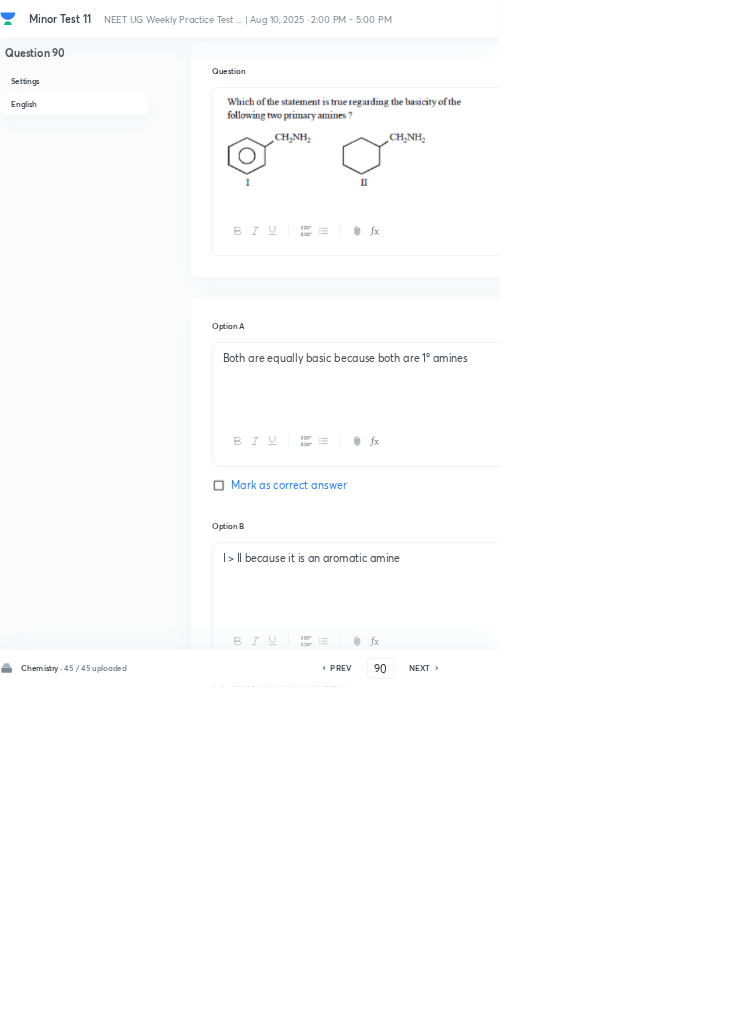 scroll, scrollTop: 0, scrollLeft: 0, axis: both 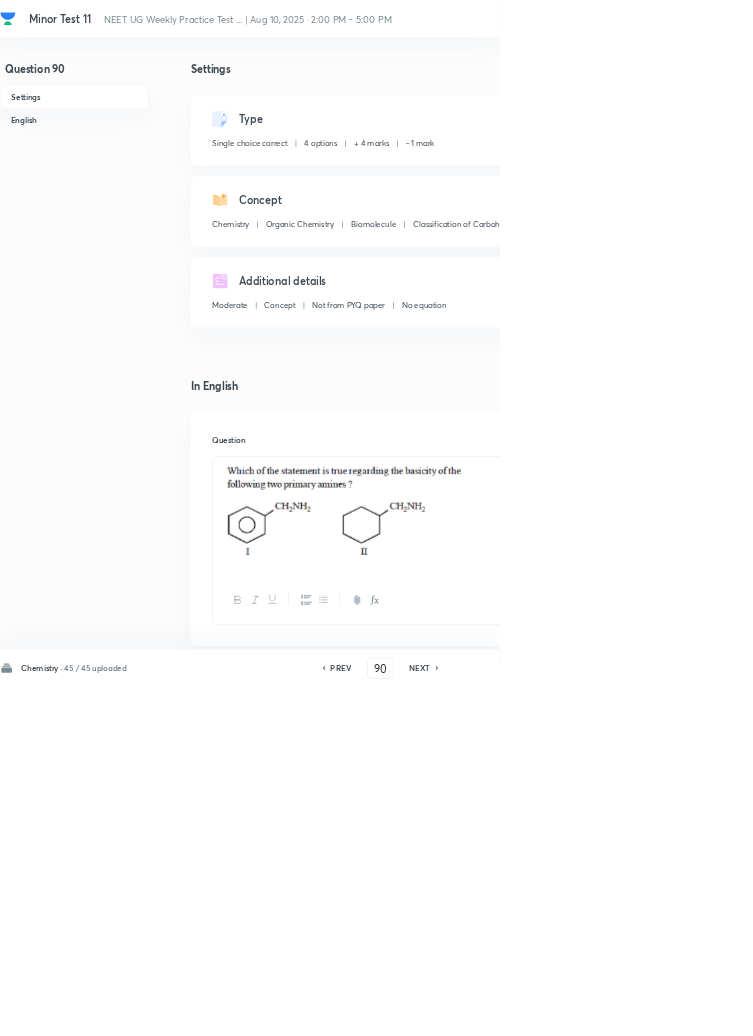 click on "NEXT" at bounding box center (633, 1008) 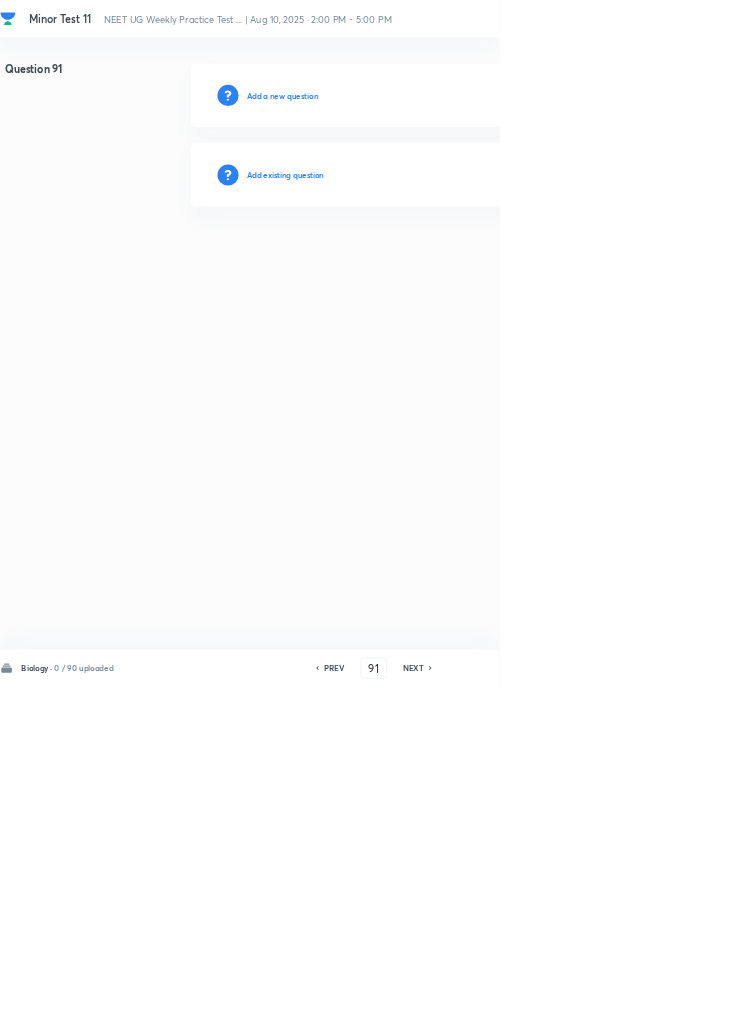 click on "PREV" at bounding box center [504, 1008] 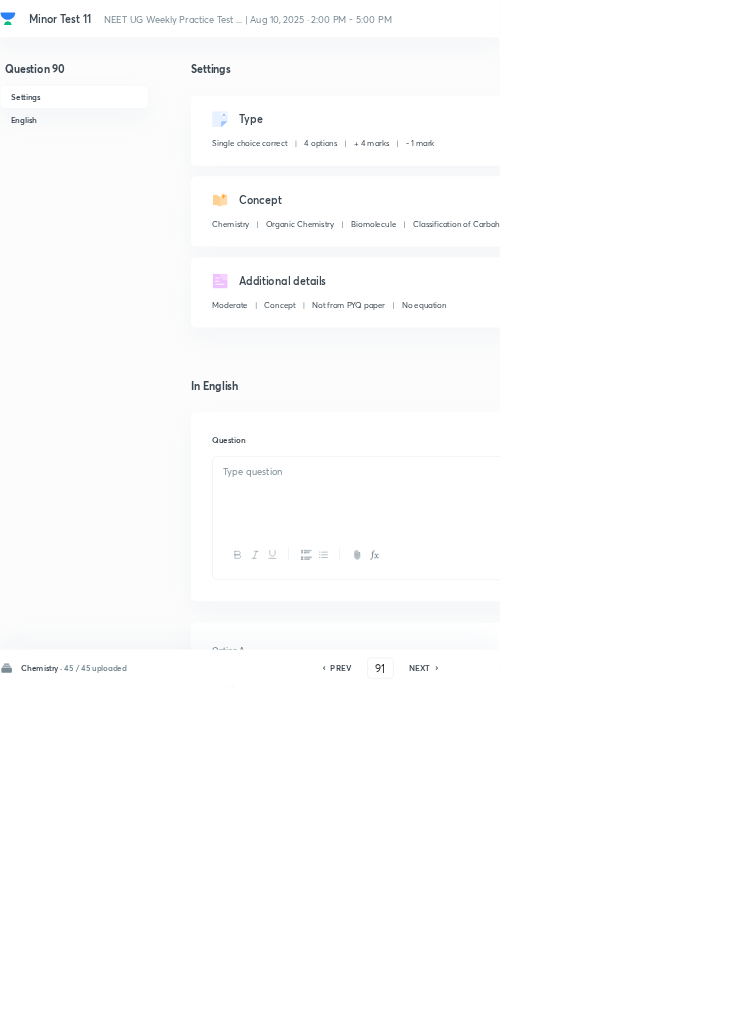 type on "90" 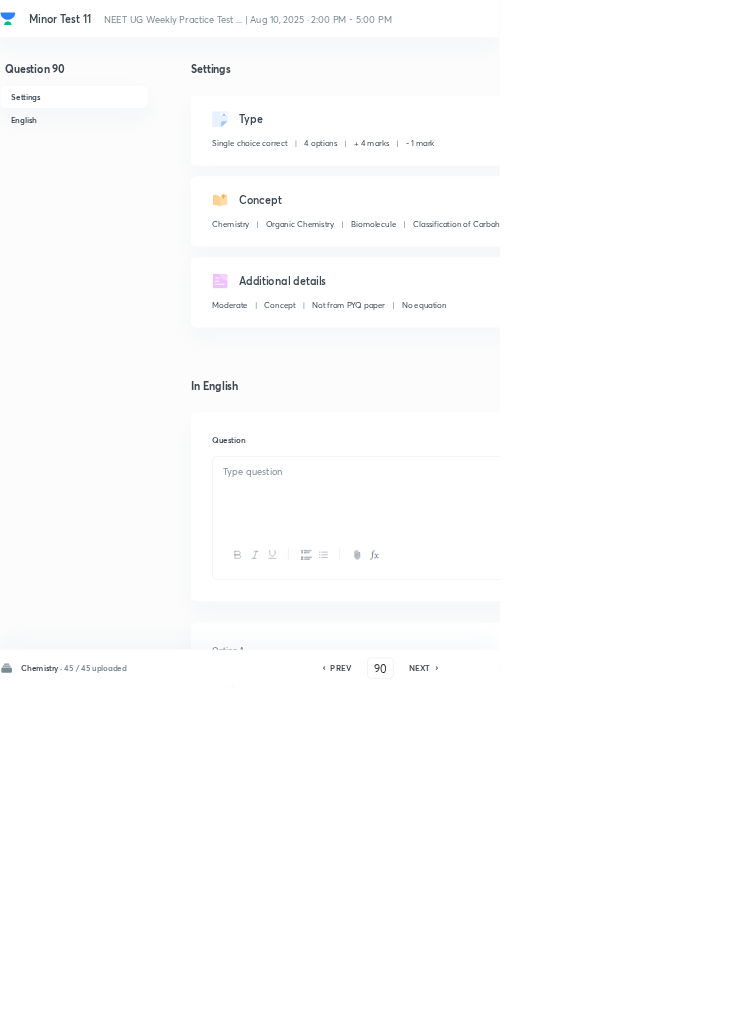 checkbox on "true" 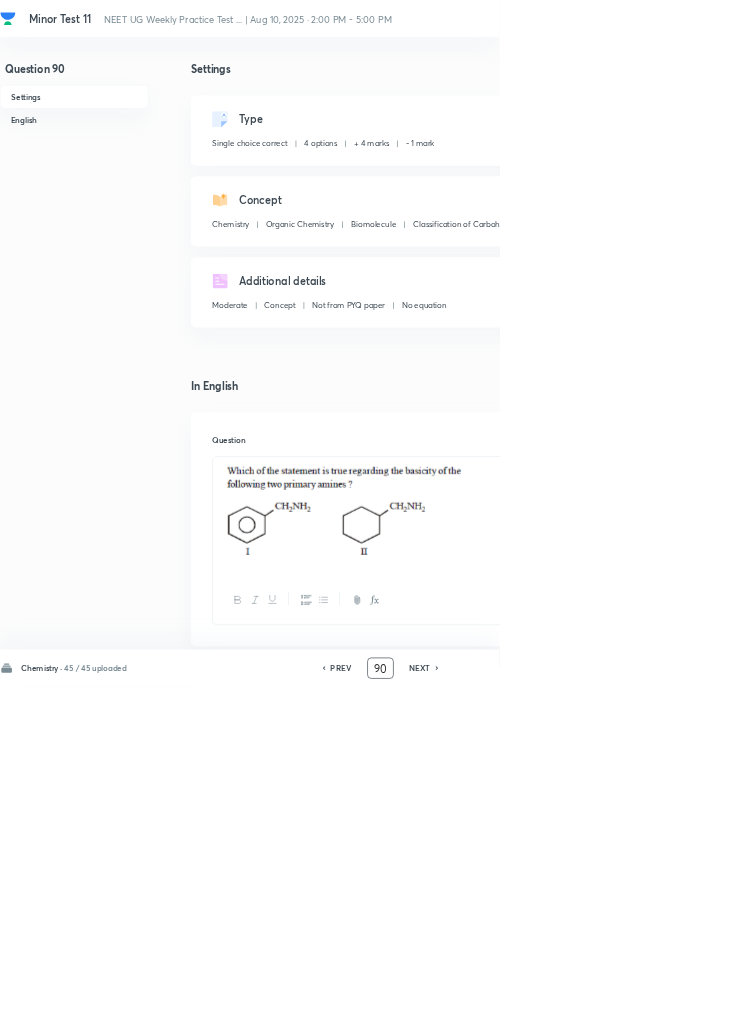 click on "90" at bounding box center (574, 1008) 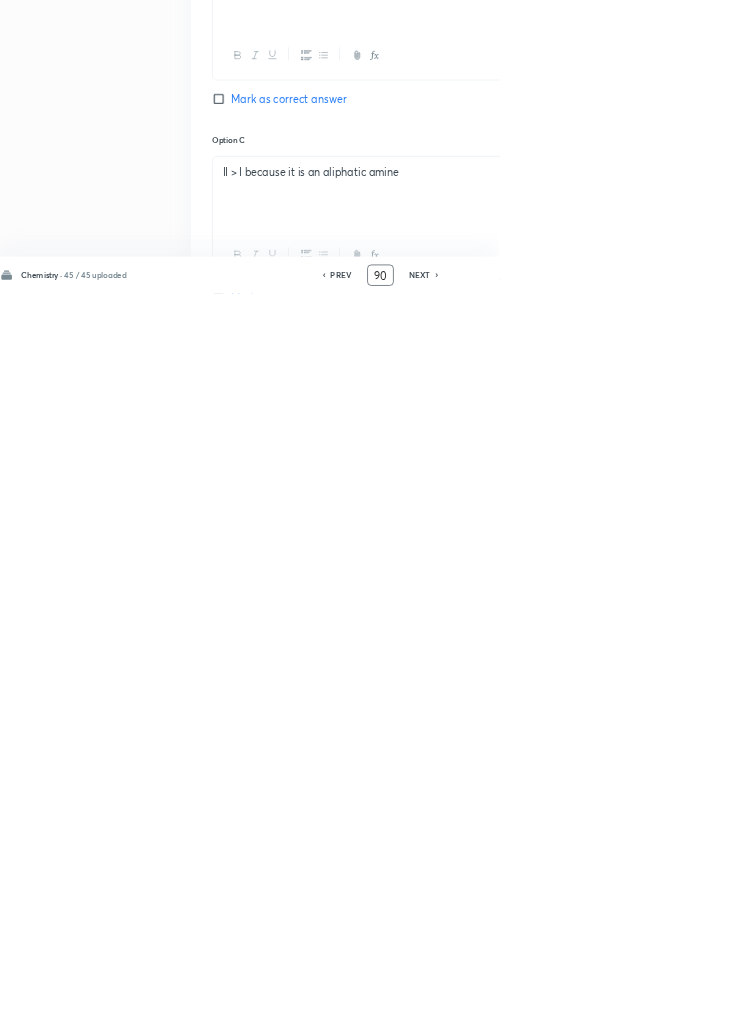 scroll, scrollTop: 950, scrollLeft: 0, axis: vertical 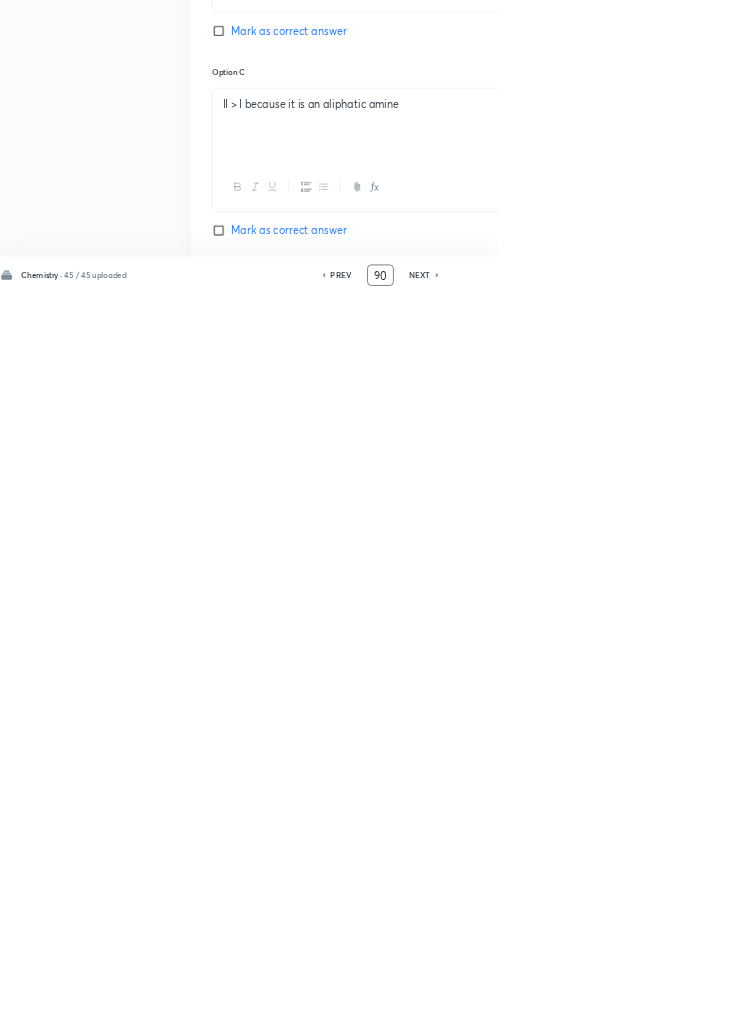 type on "9" 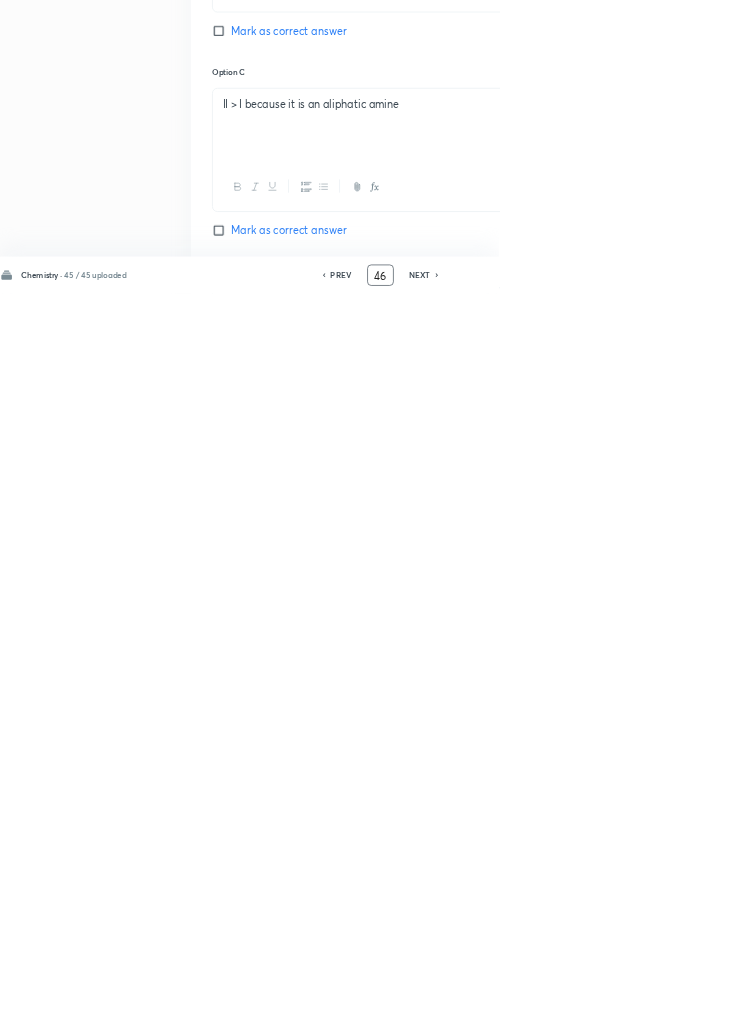 type on "46" 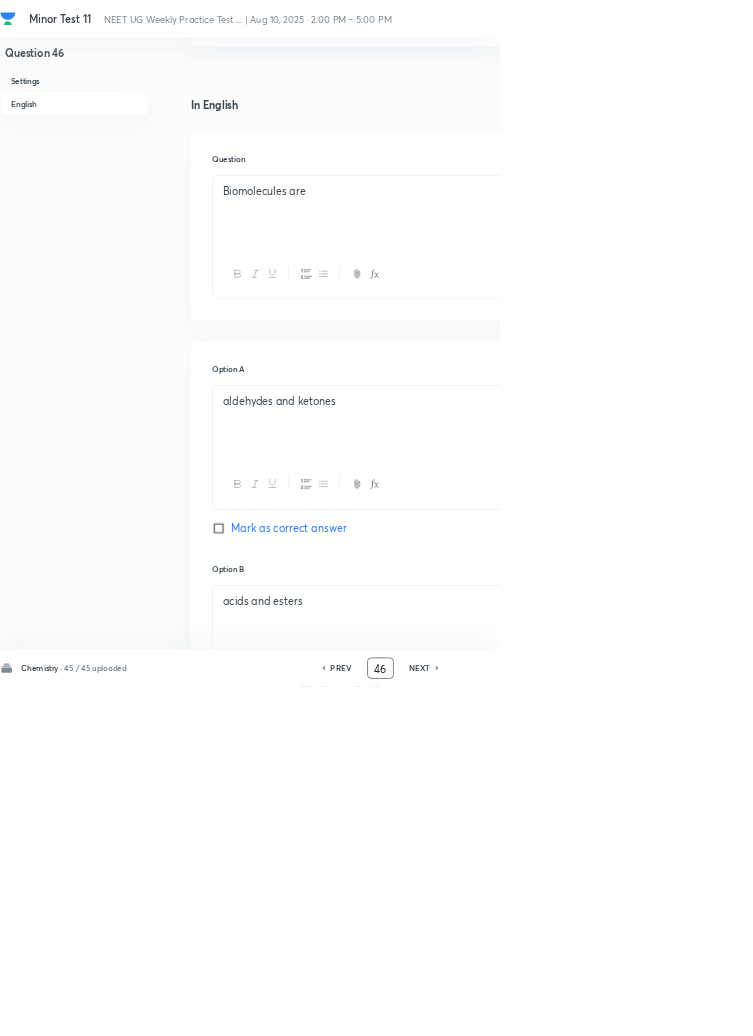 scroll, scrollTop: 0, scrollLeft: 0, axis: both 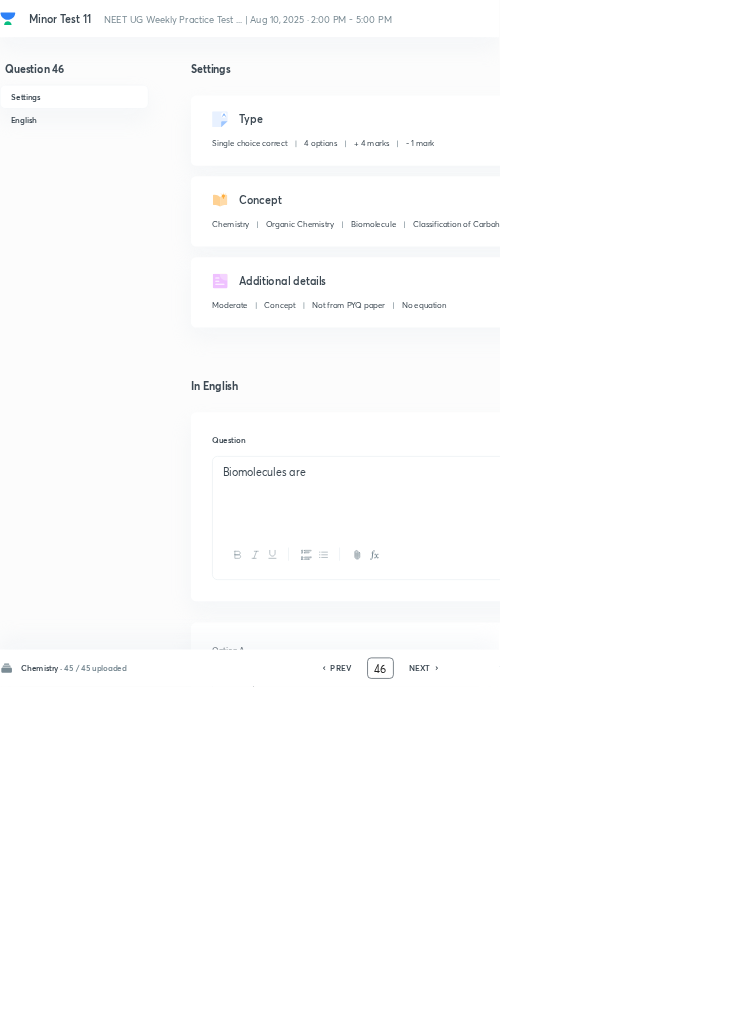 click 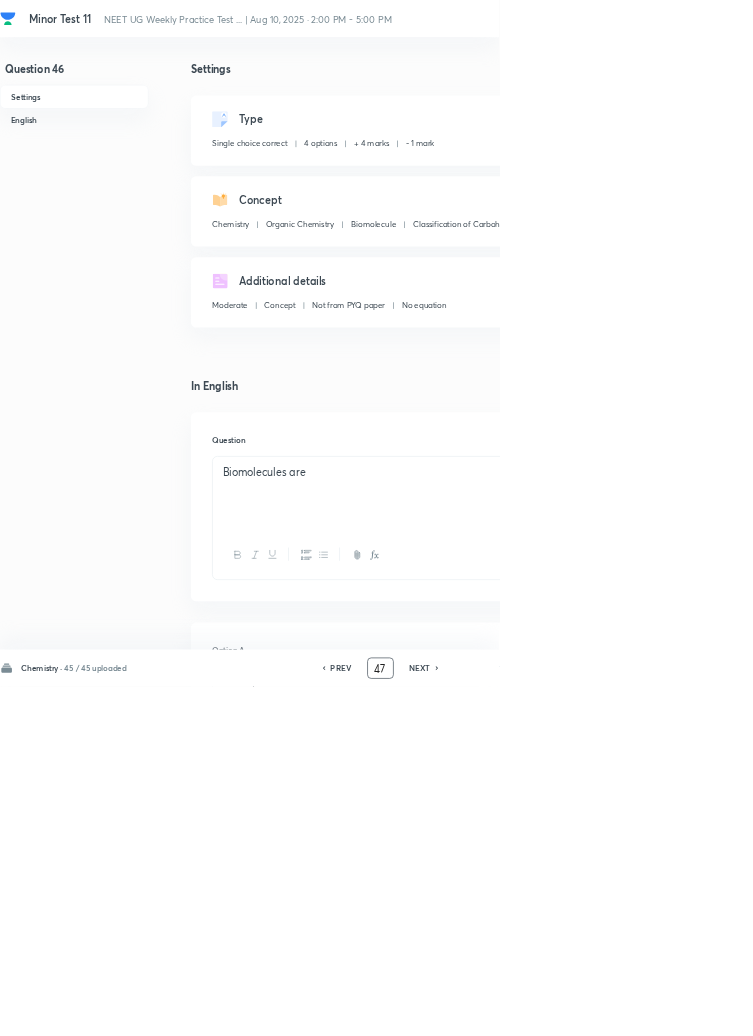 checkbox on "false" 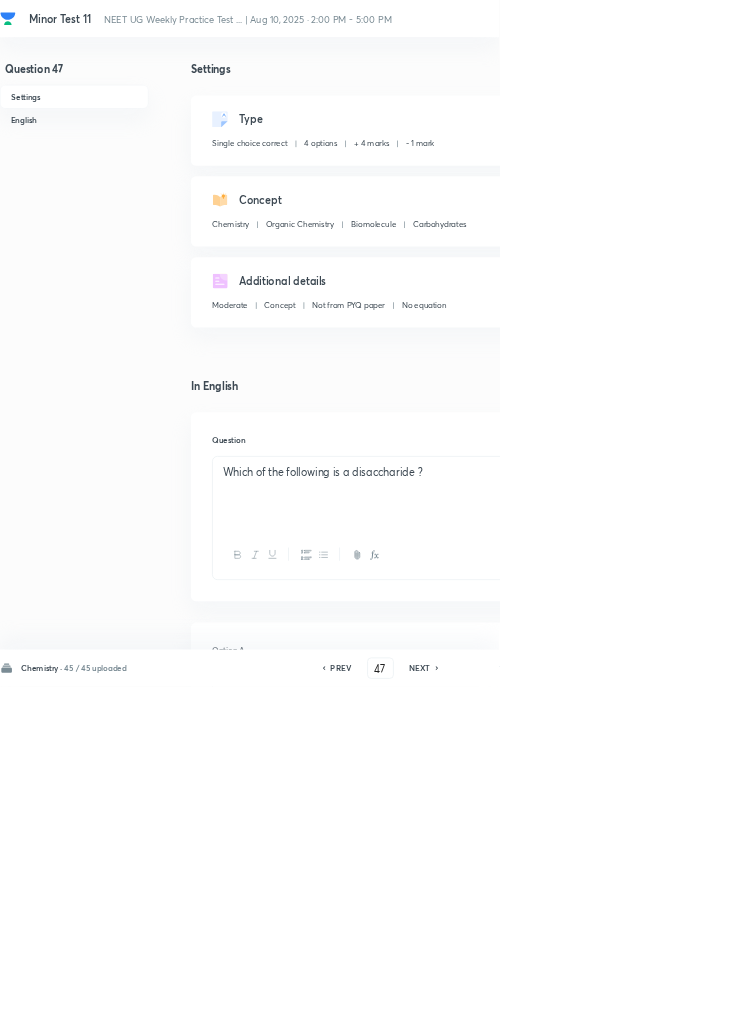 checkbox on "true" 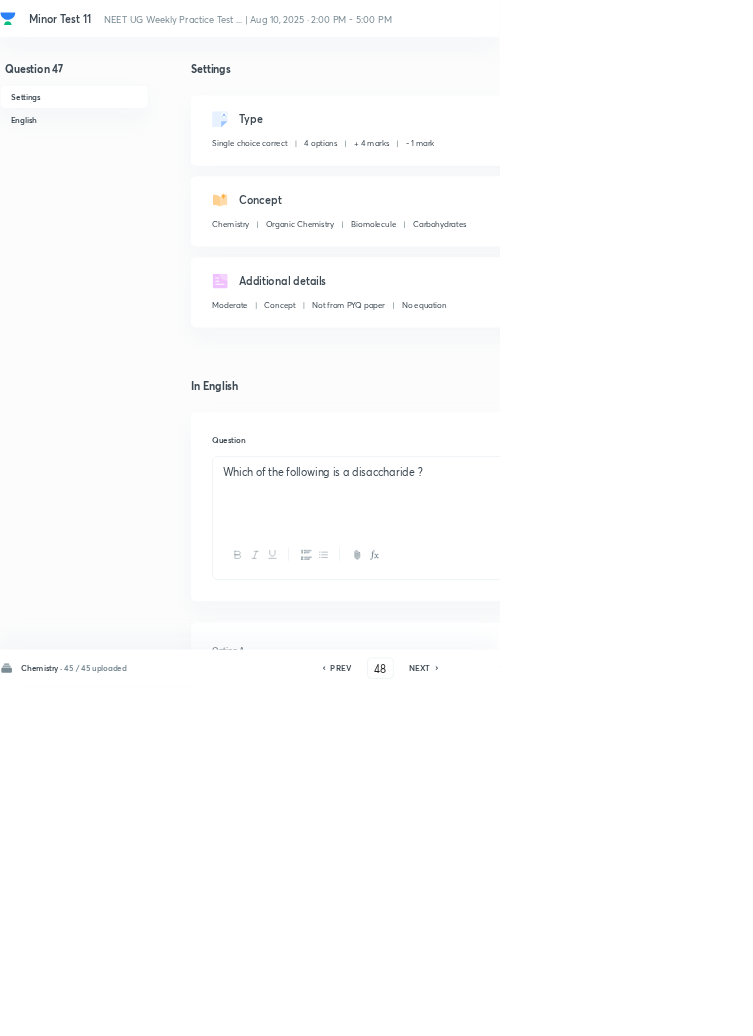 checkbox on "false" 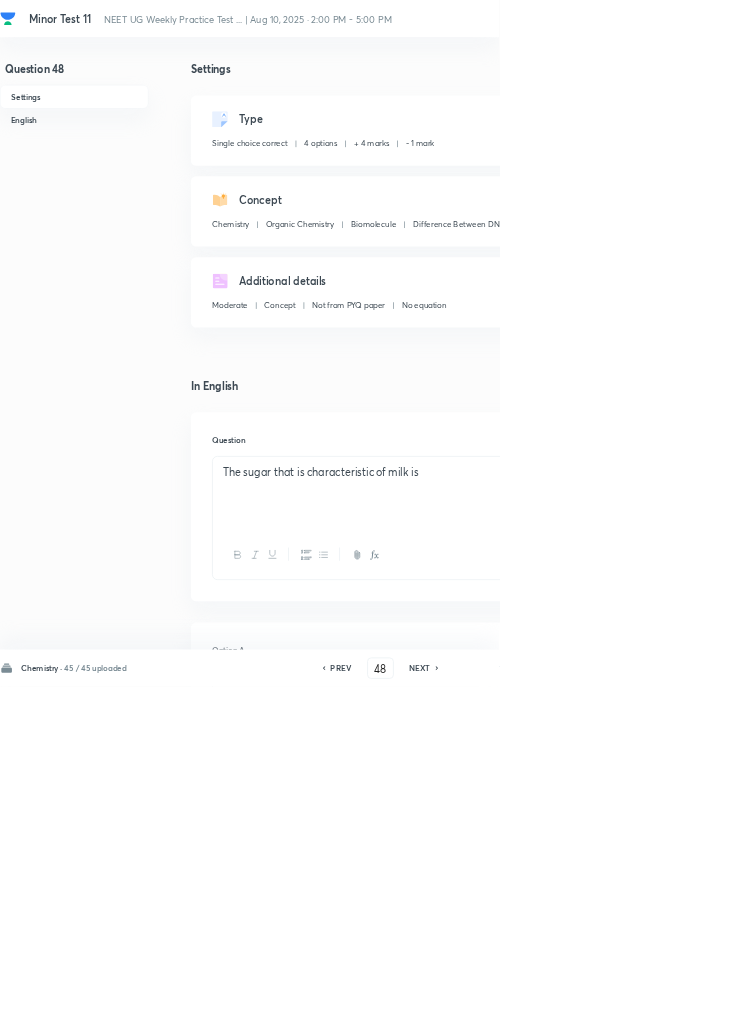 click 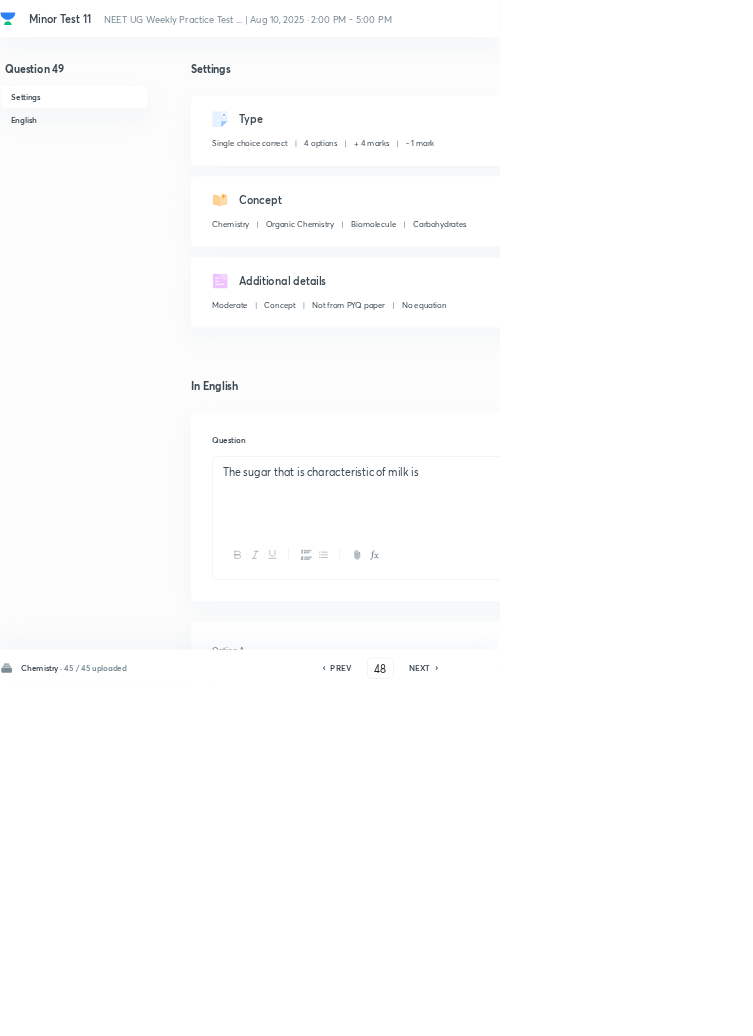 type on "49" 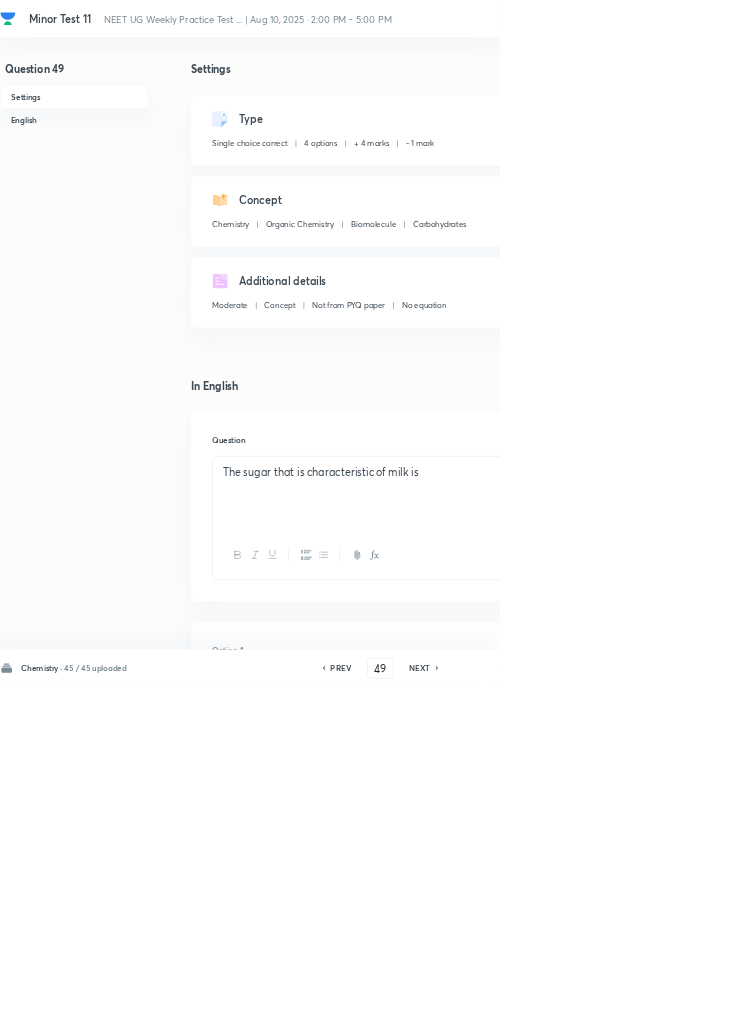 checkbox on "false" 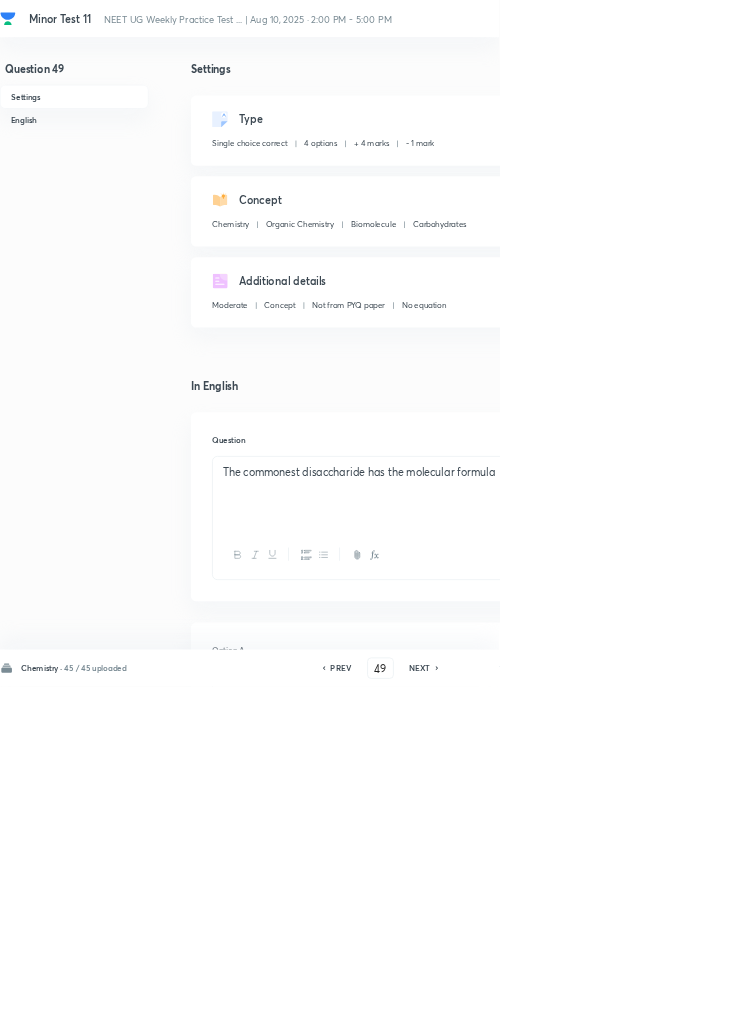 click 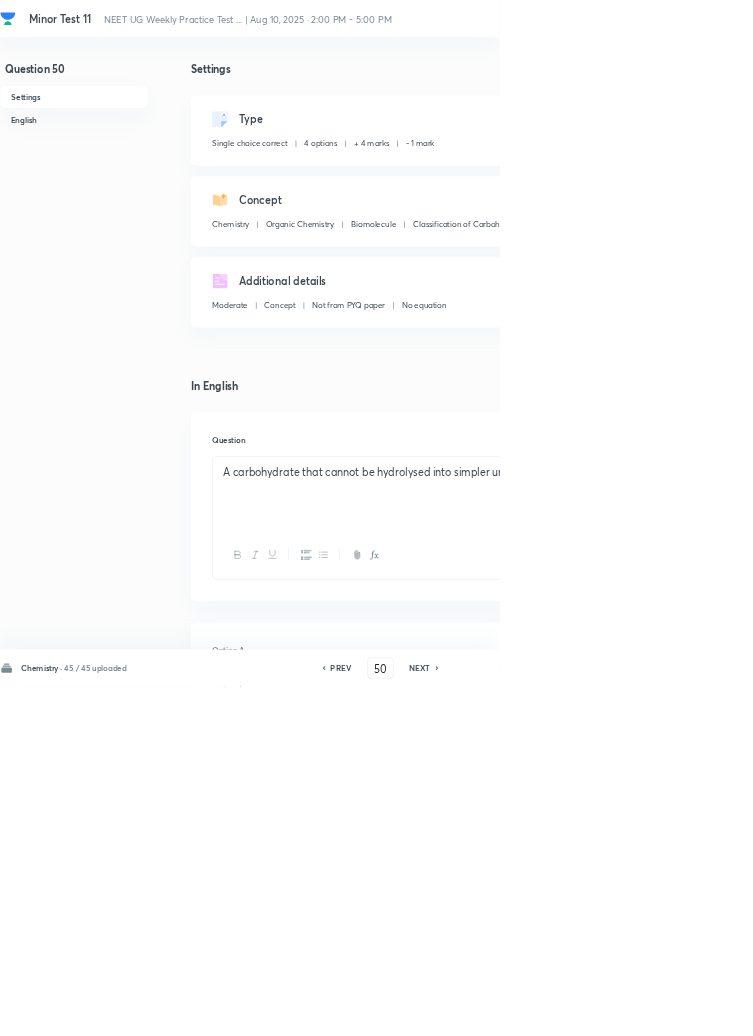 checkbox on "true" 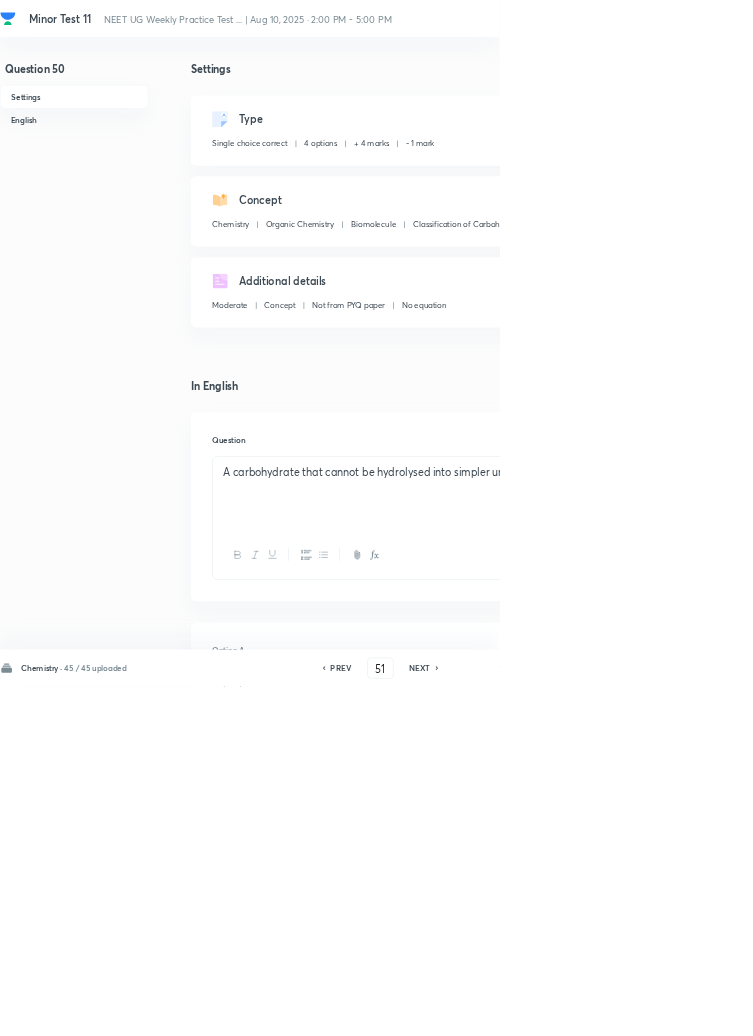 checkbox on "false" 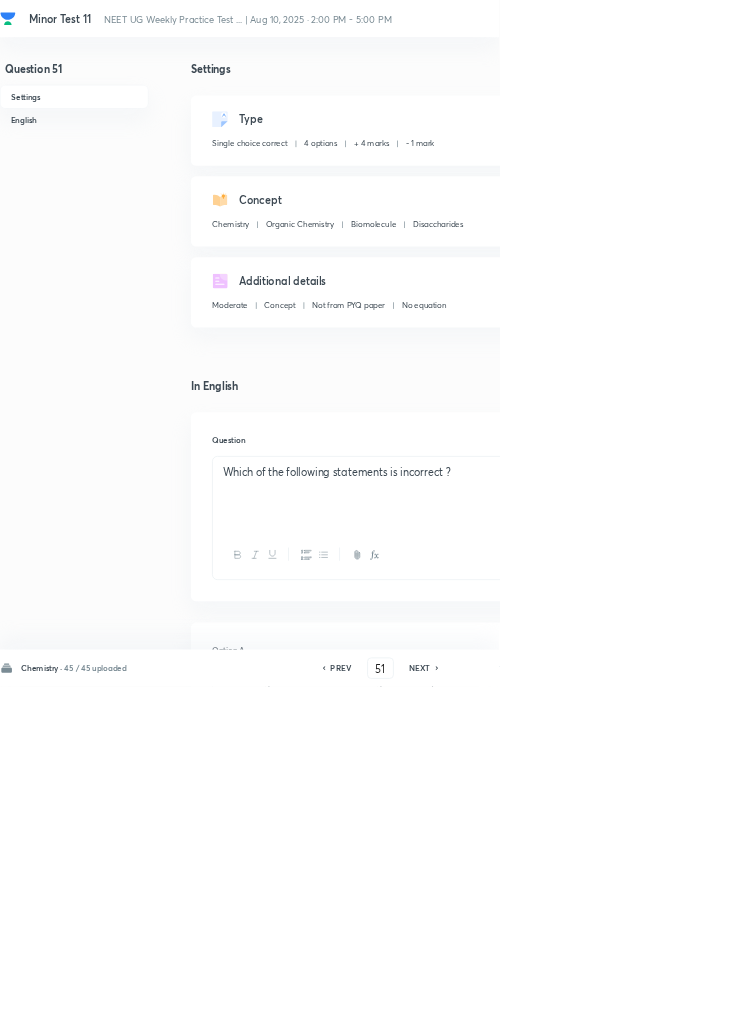 click 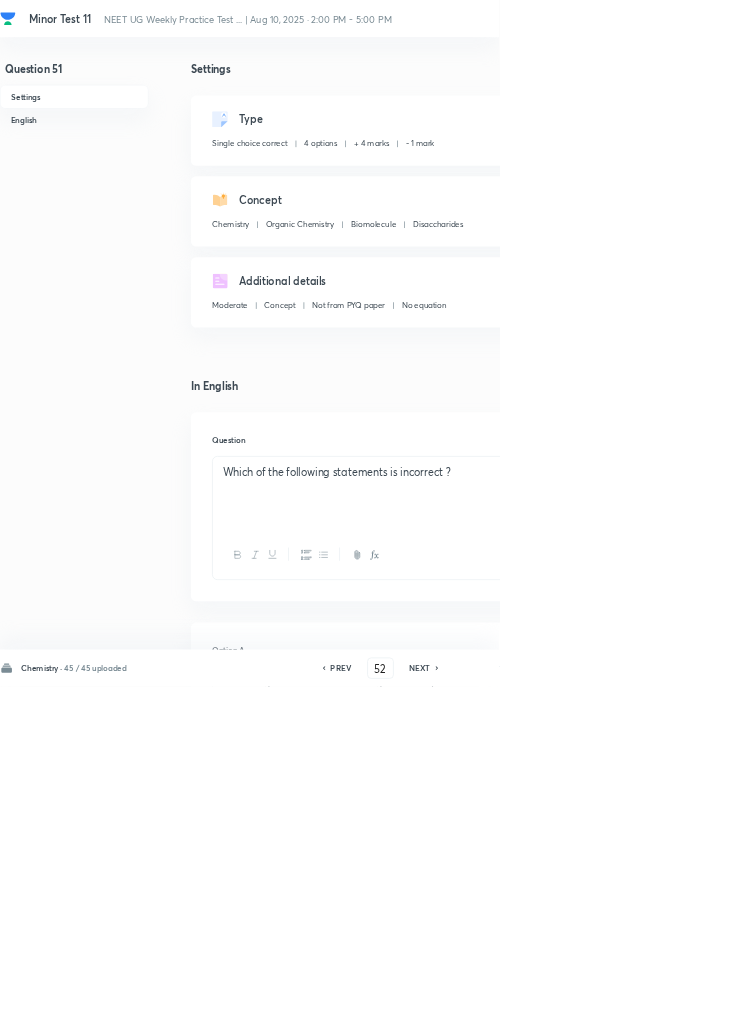 checkbox on "false" 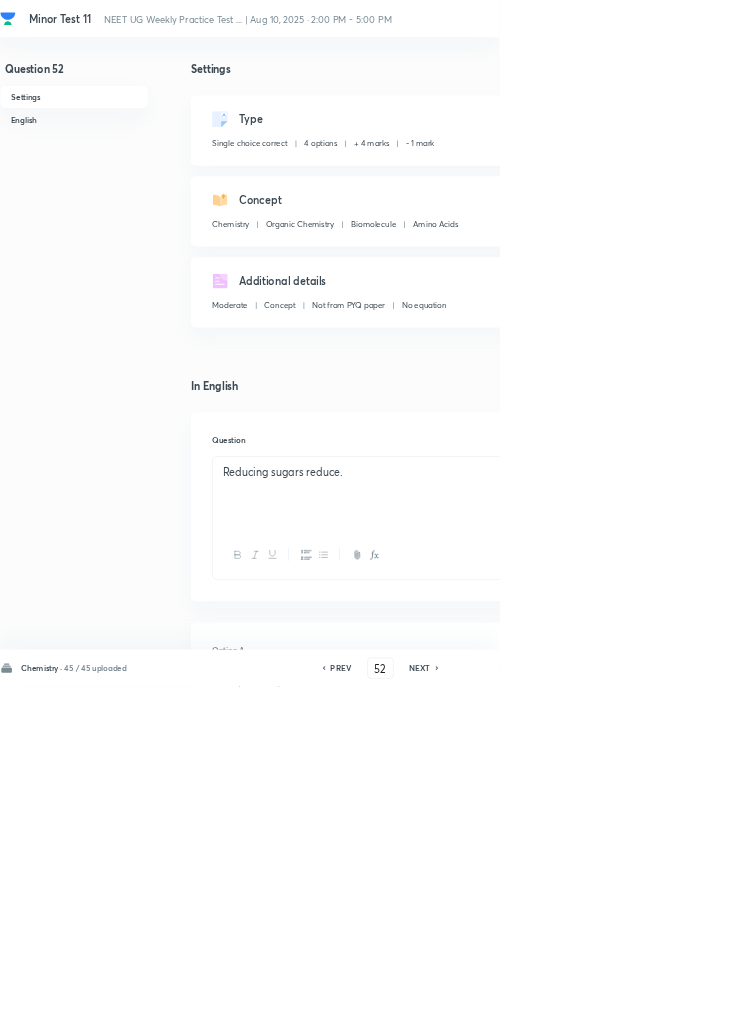 click on "NEXT" at bounding box center (633, 1008) 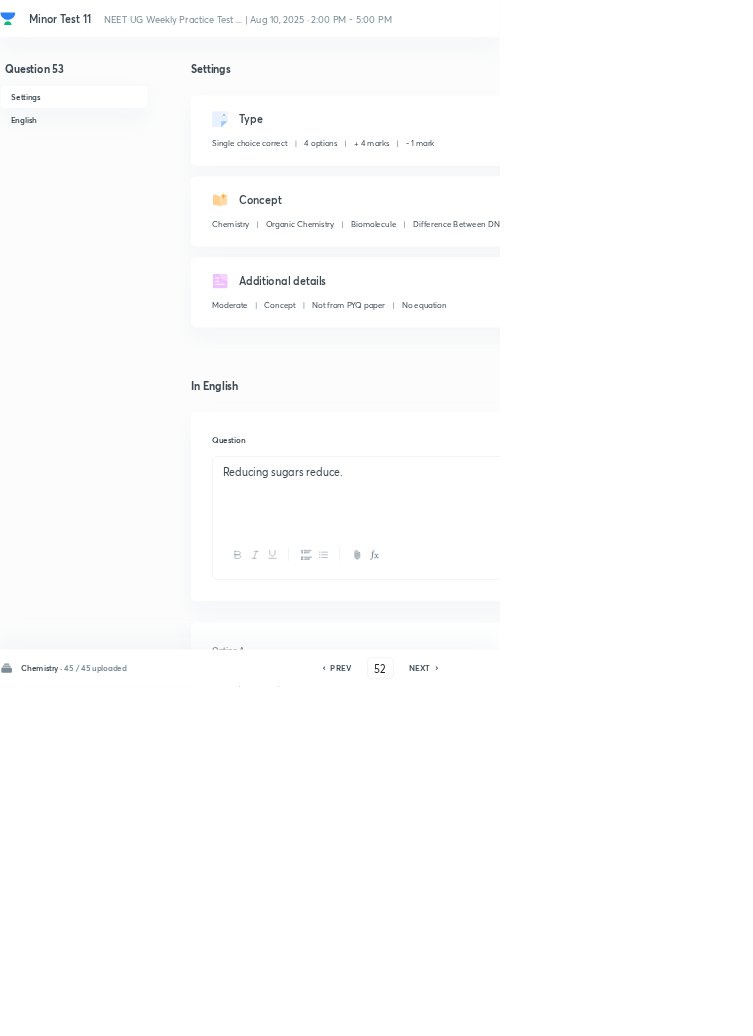 type on "53" 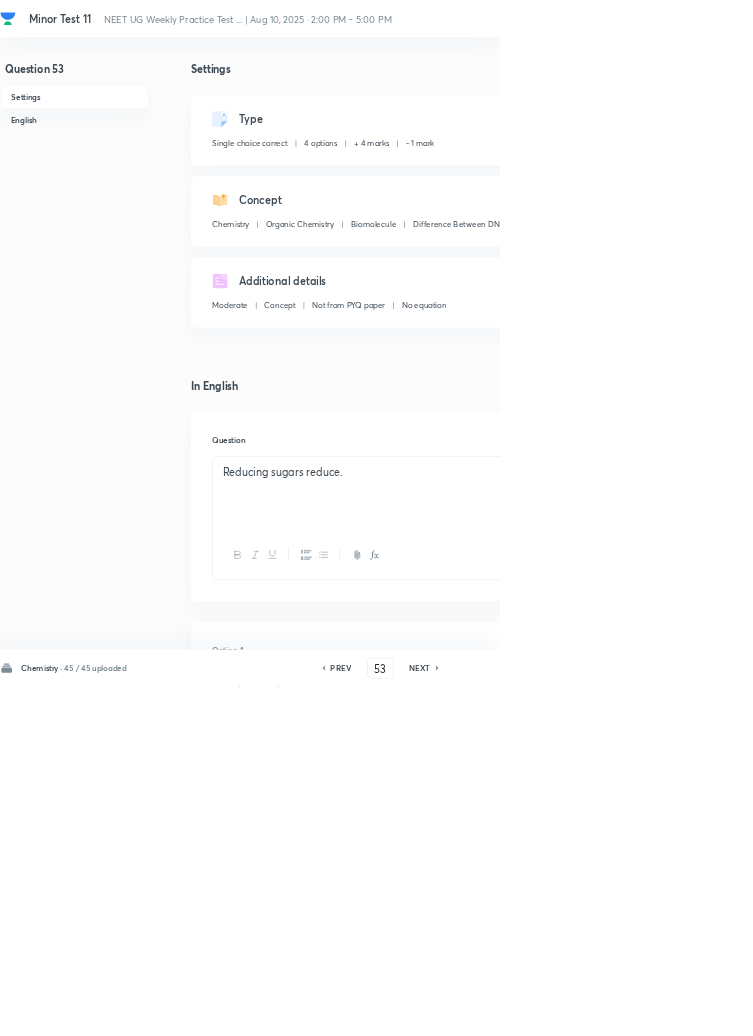 checkbox on "false" 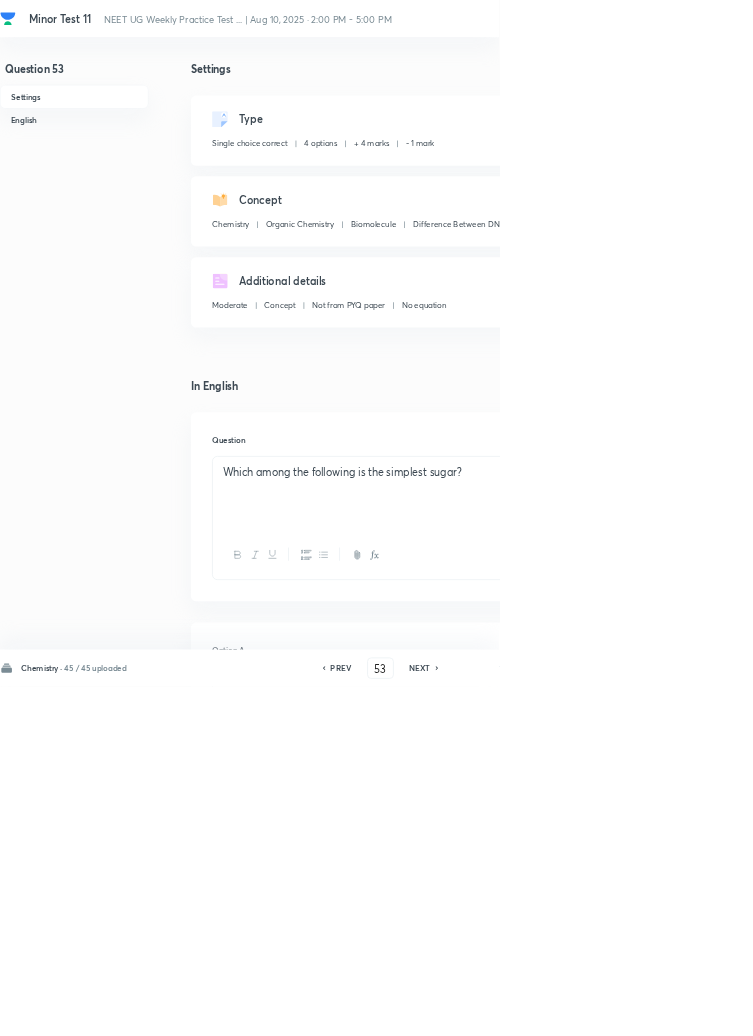 click on "NEXT" at bounding box center (633, 1008) 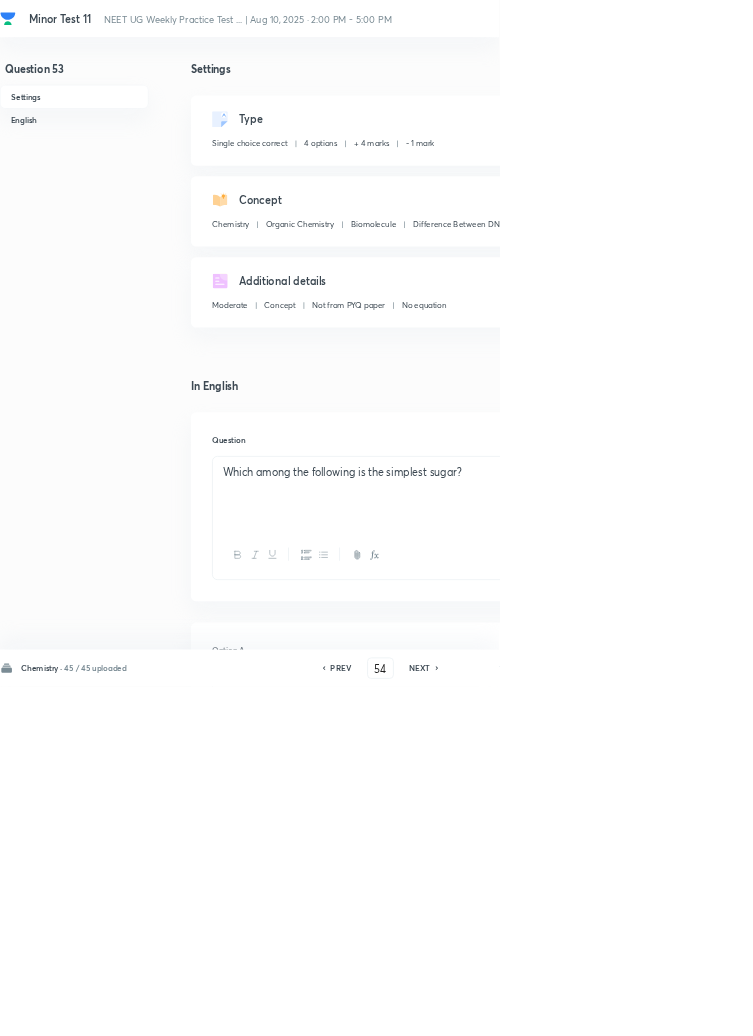 checkbox on "false" 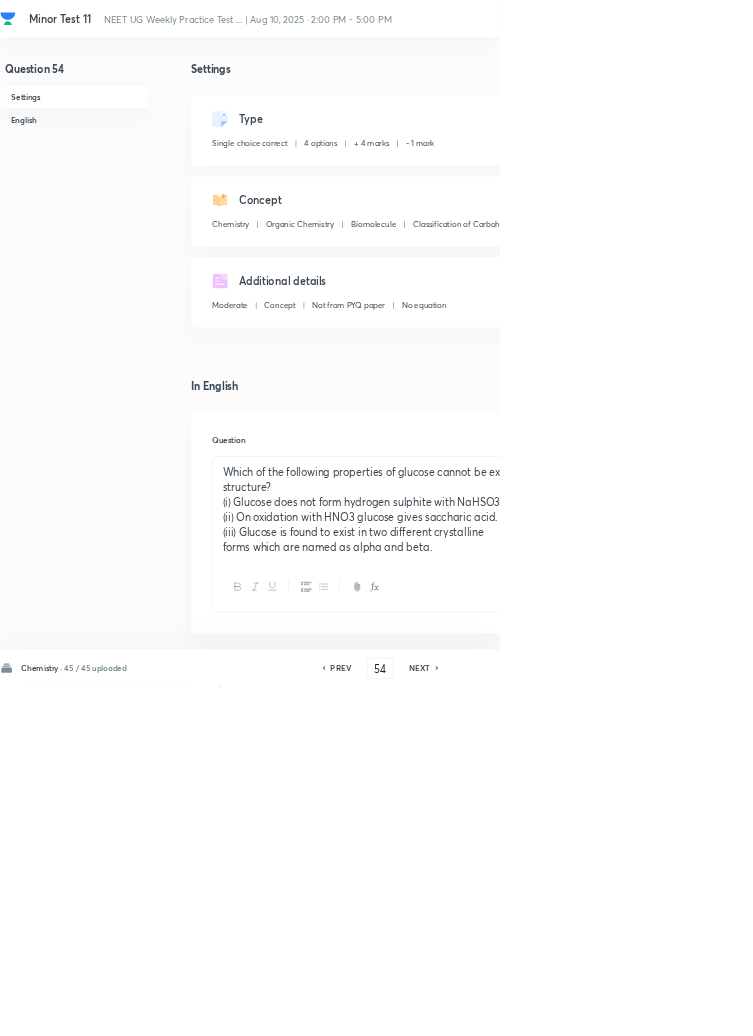 click on "NEXT" at bounding box center (633, 1008) 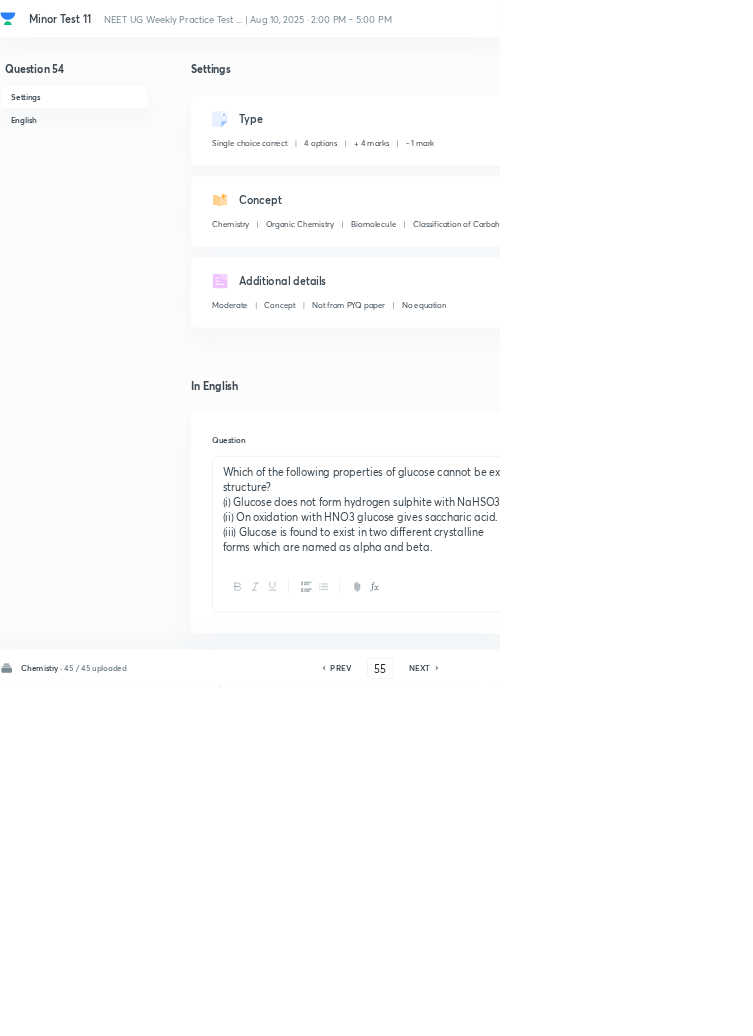 checkbox on "true" 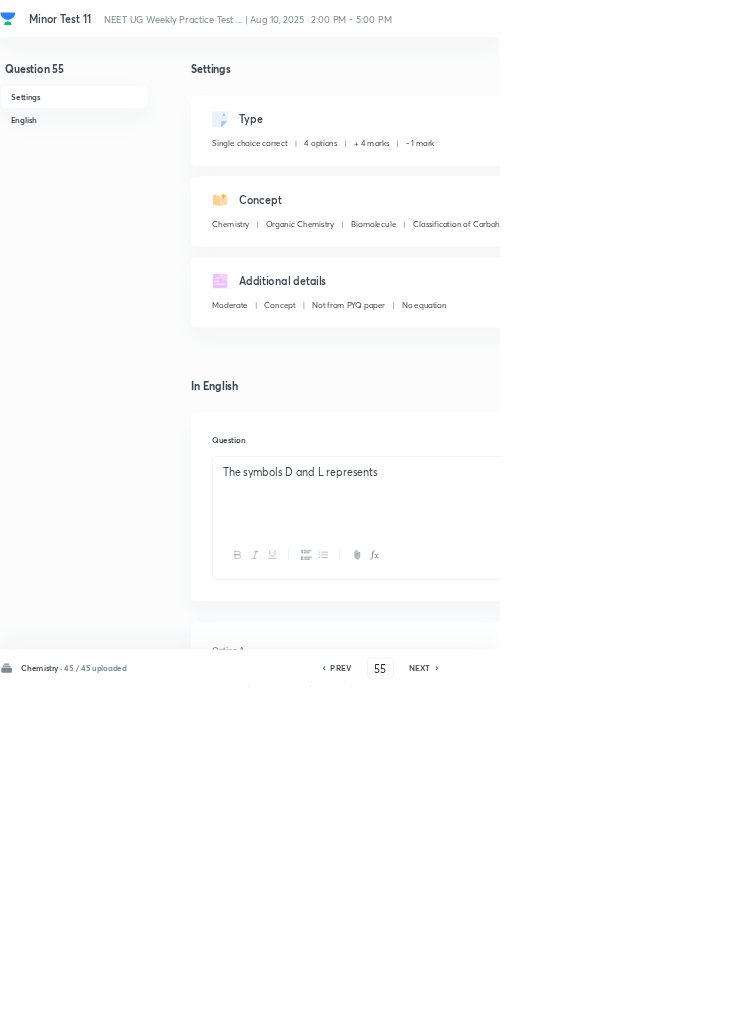 click on "NEXT" at bounding box center (633, 1008) 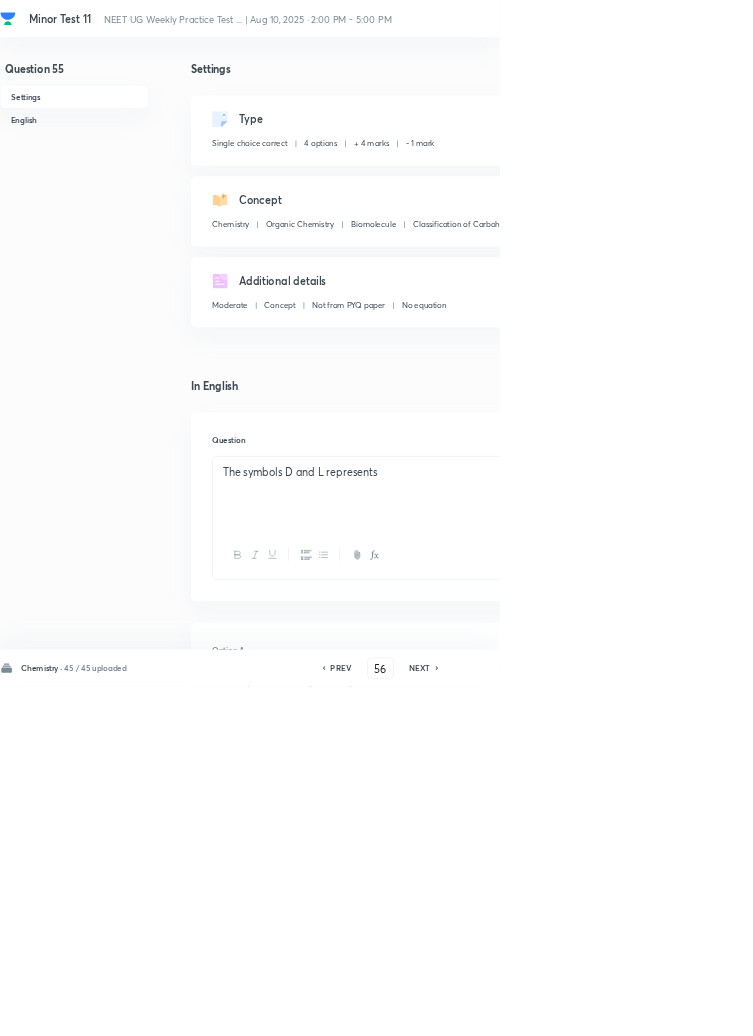 checkbox on "false" 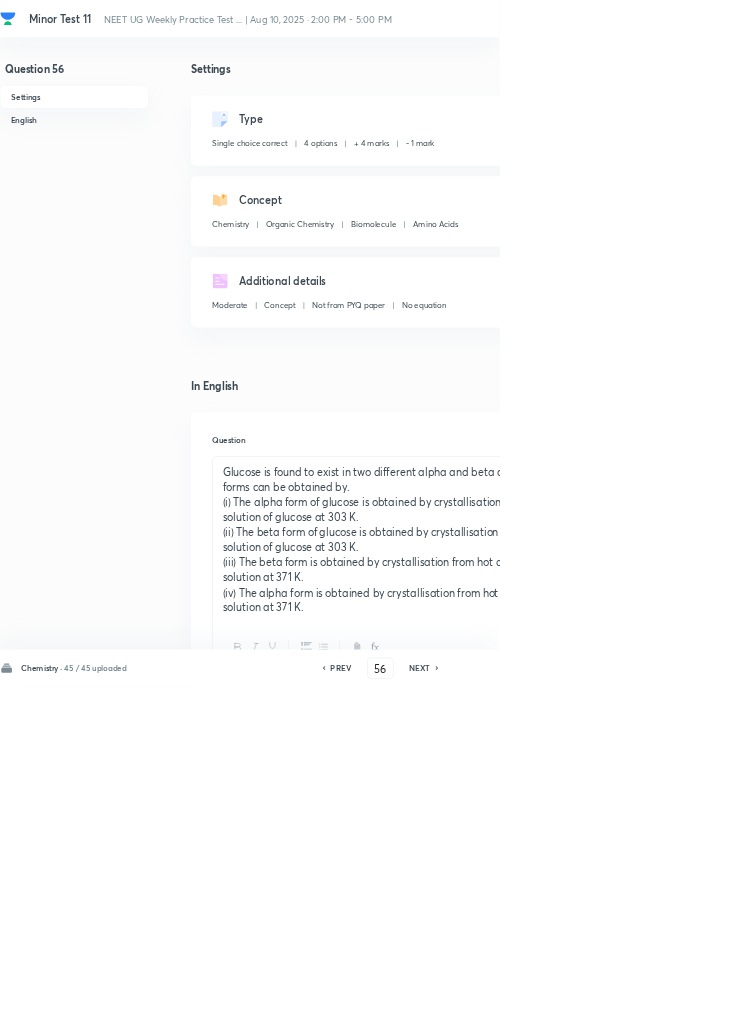 click on "NEXT" at bounding box center (633, 1008) 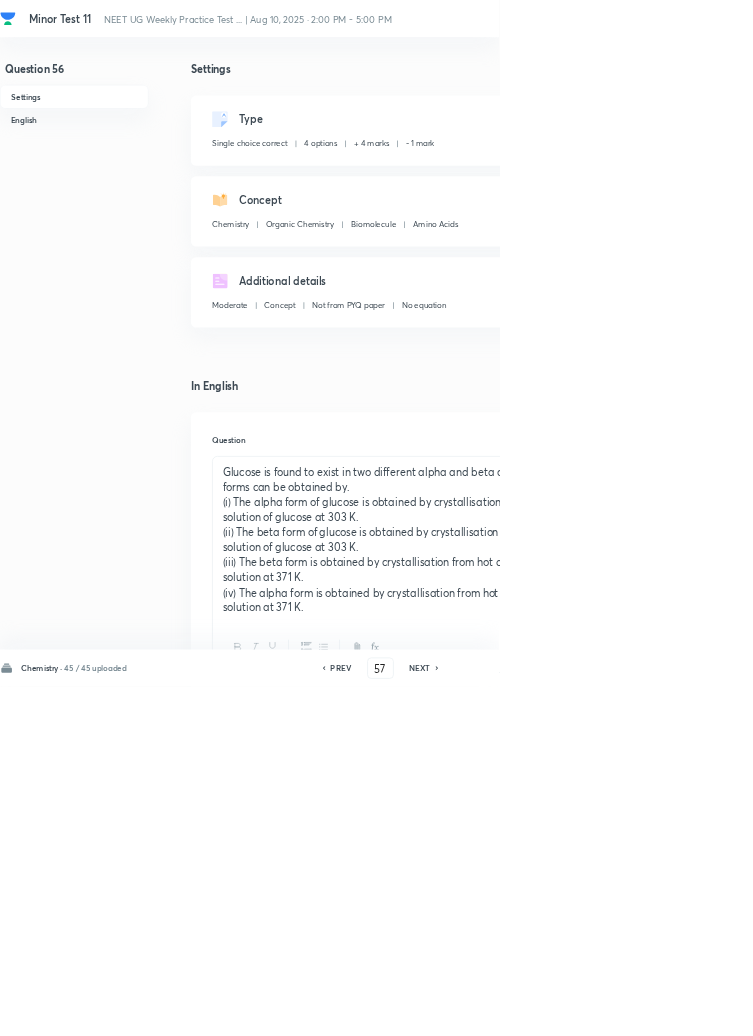 checkbox on "false" 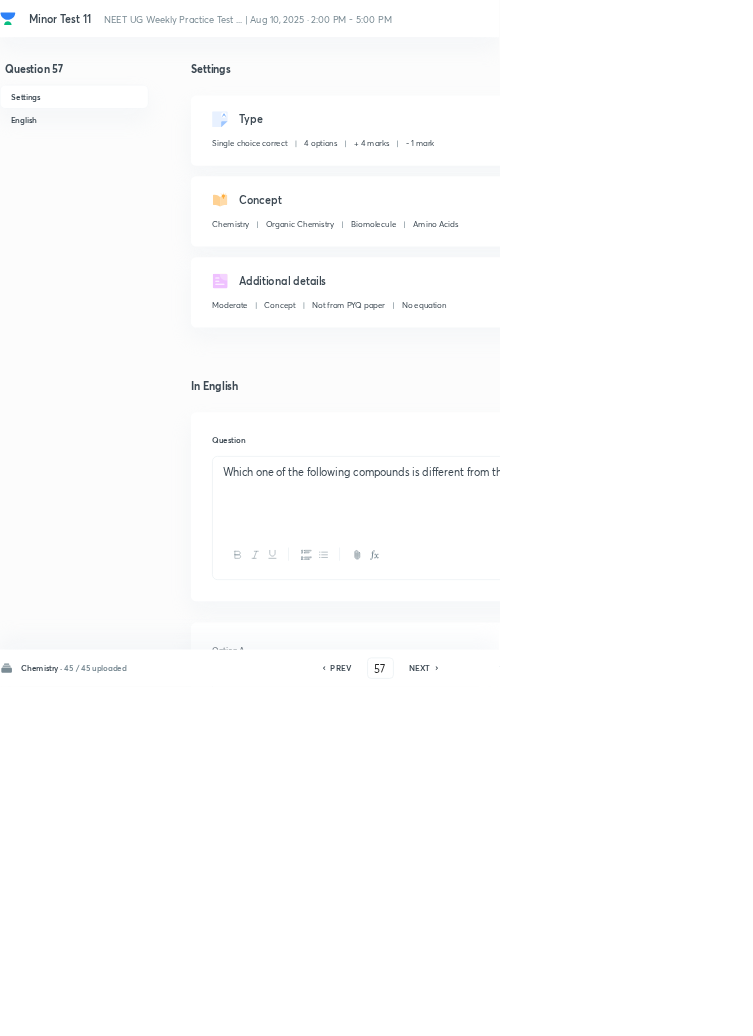click on "NEXT" at bounding box center (633, 1008) 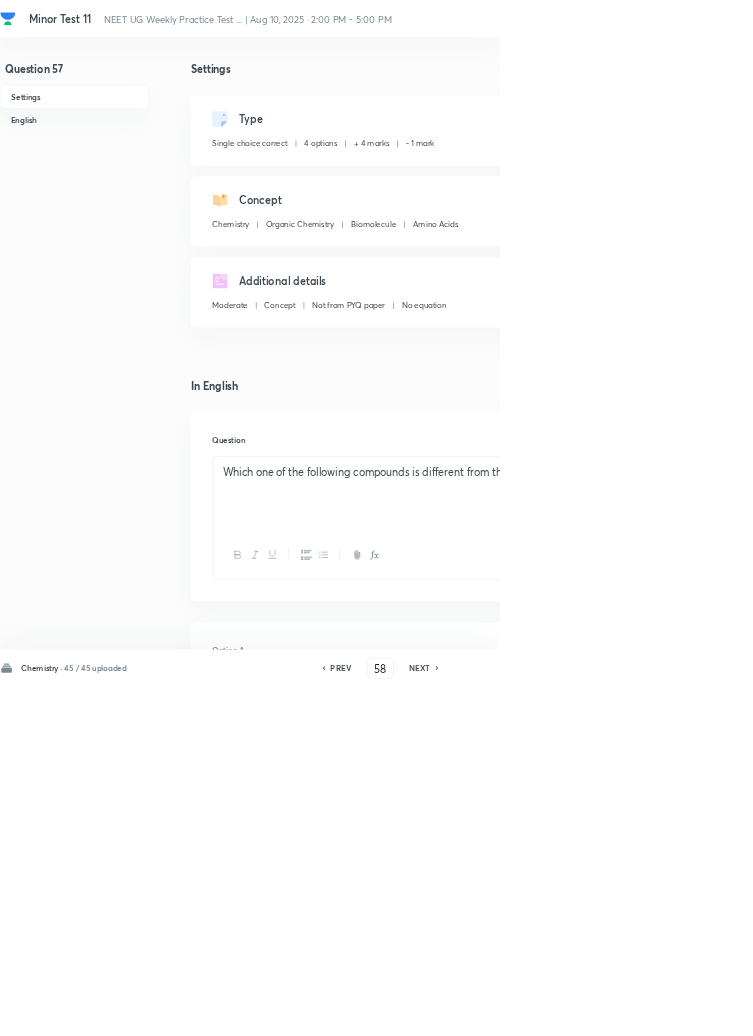 checkbox on "false" 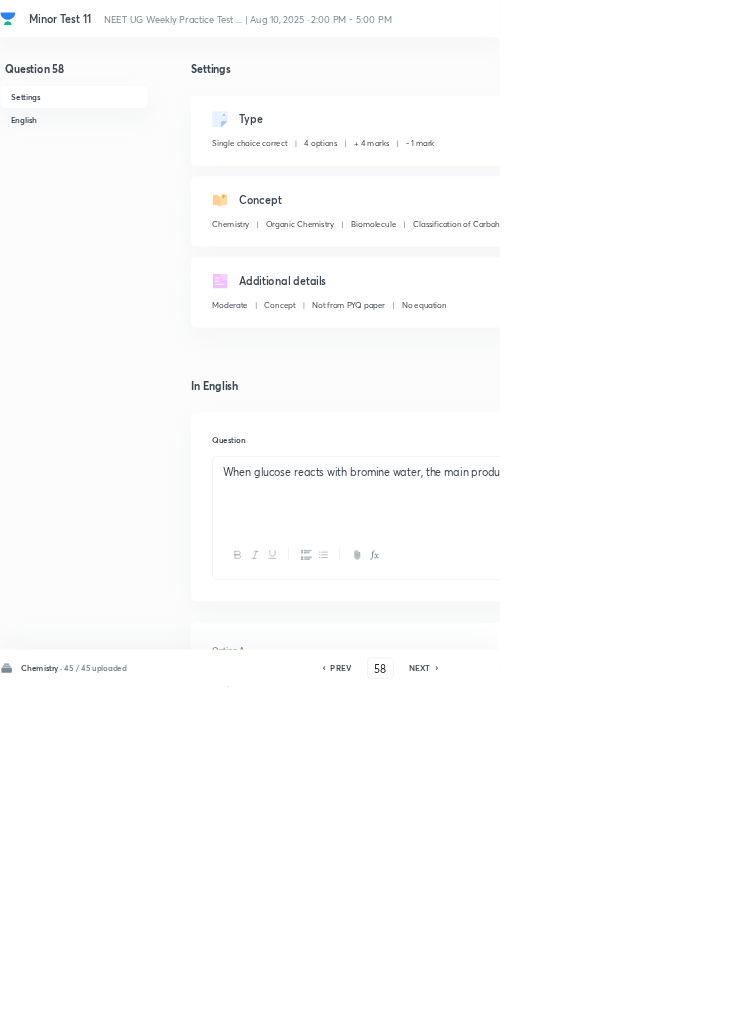 click on "NEXT" at bounding box center (633, 1008) 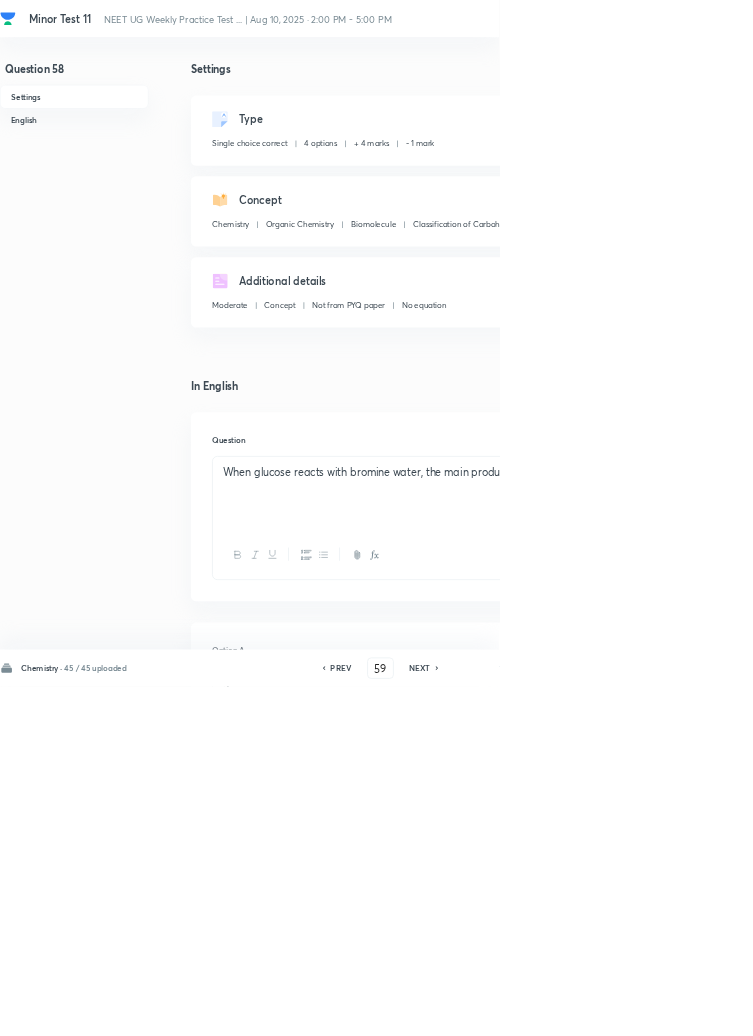 checkbox on "false" 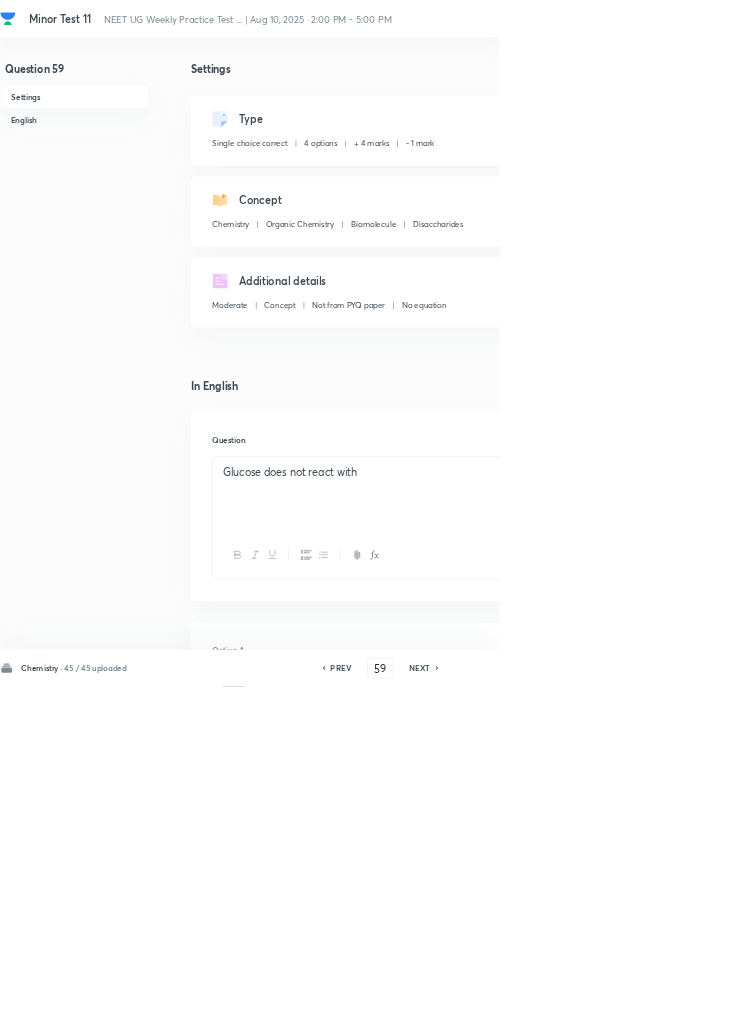 click on "NEXT" at bounding box center (633, 1008) 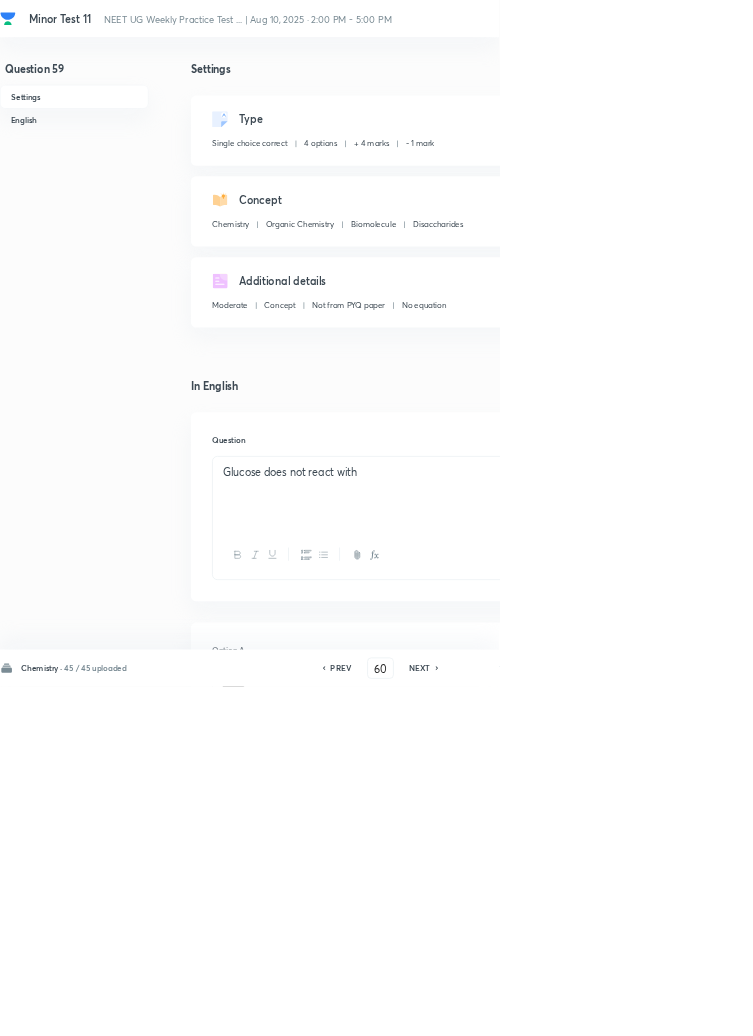 checkbox on "true" 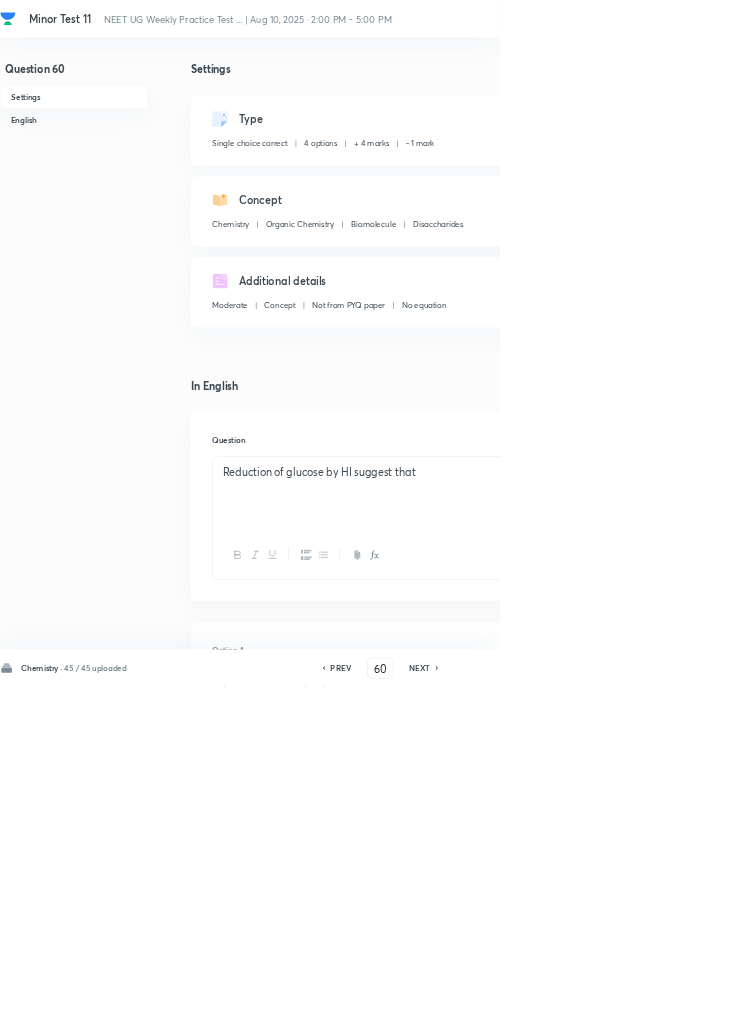 click on "NEXT" at bounding box center (633, 1008) 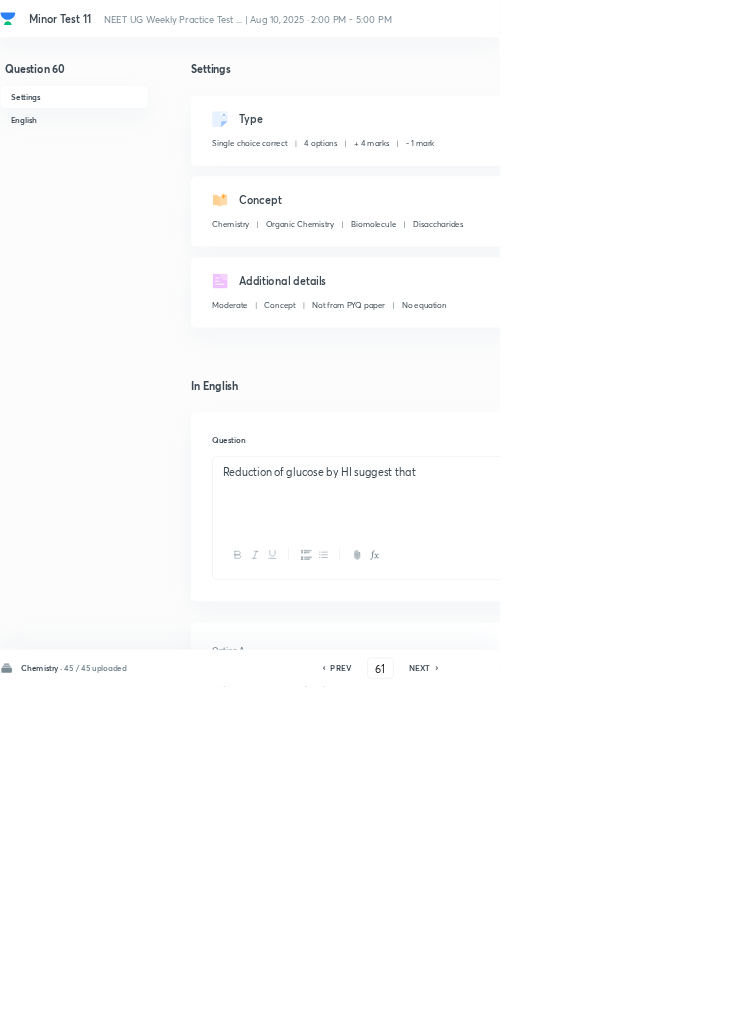 checkbox on "false" 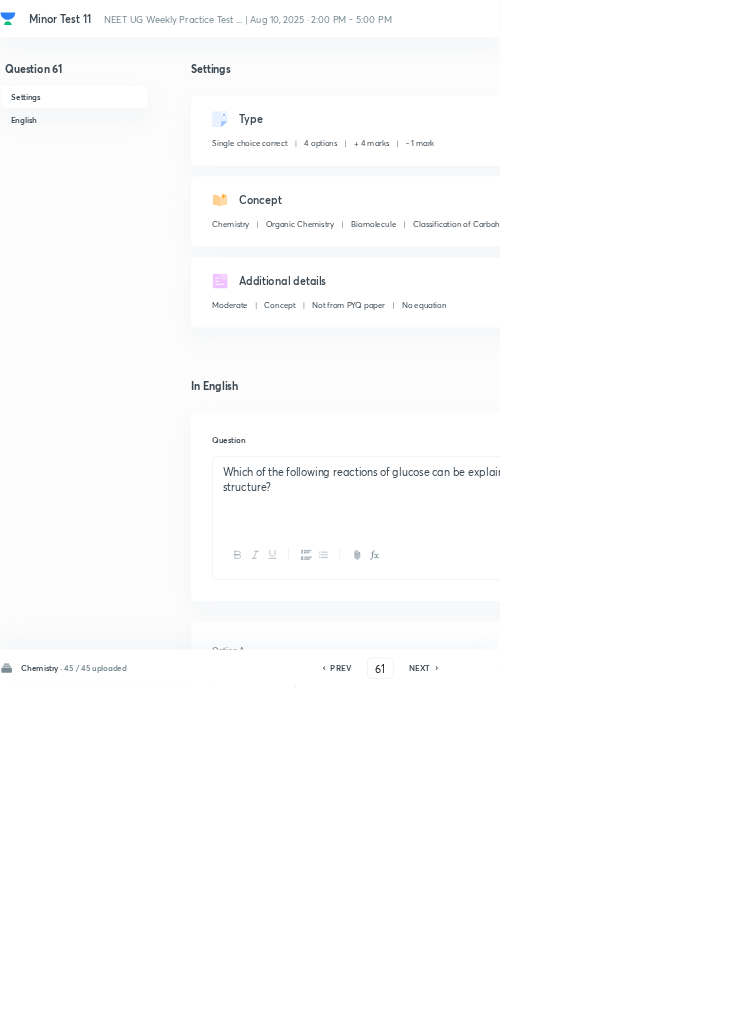 click on "NEXT" at bounding box center (633, 1008) 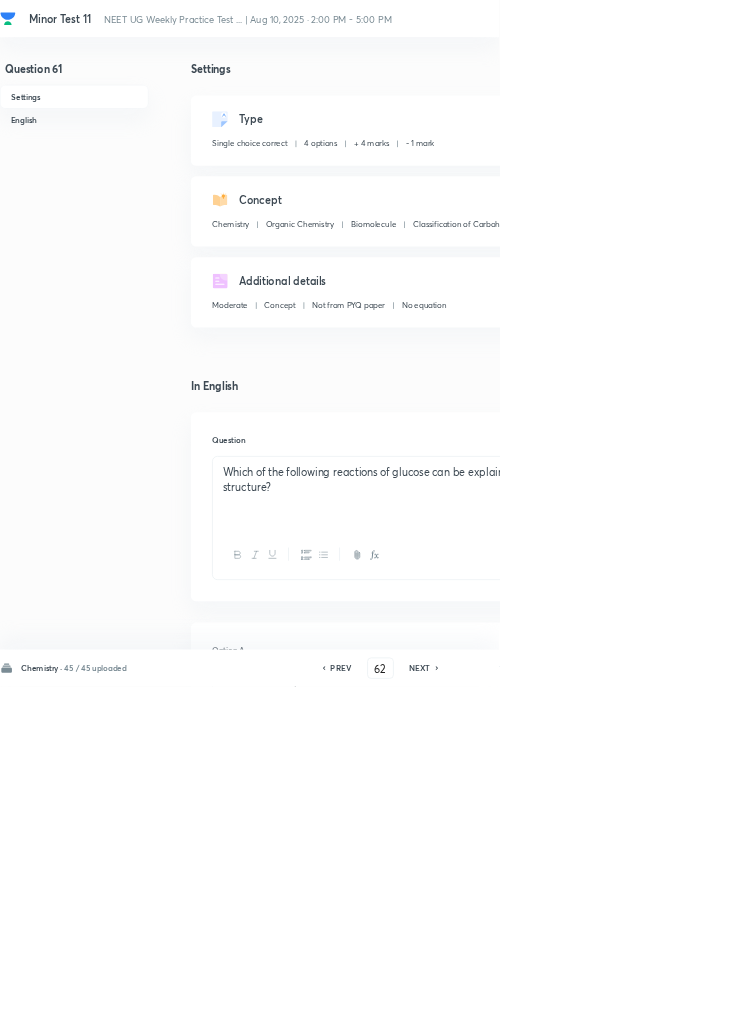 checkbox on "true" 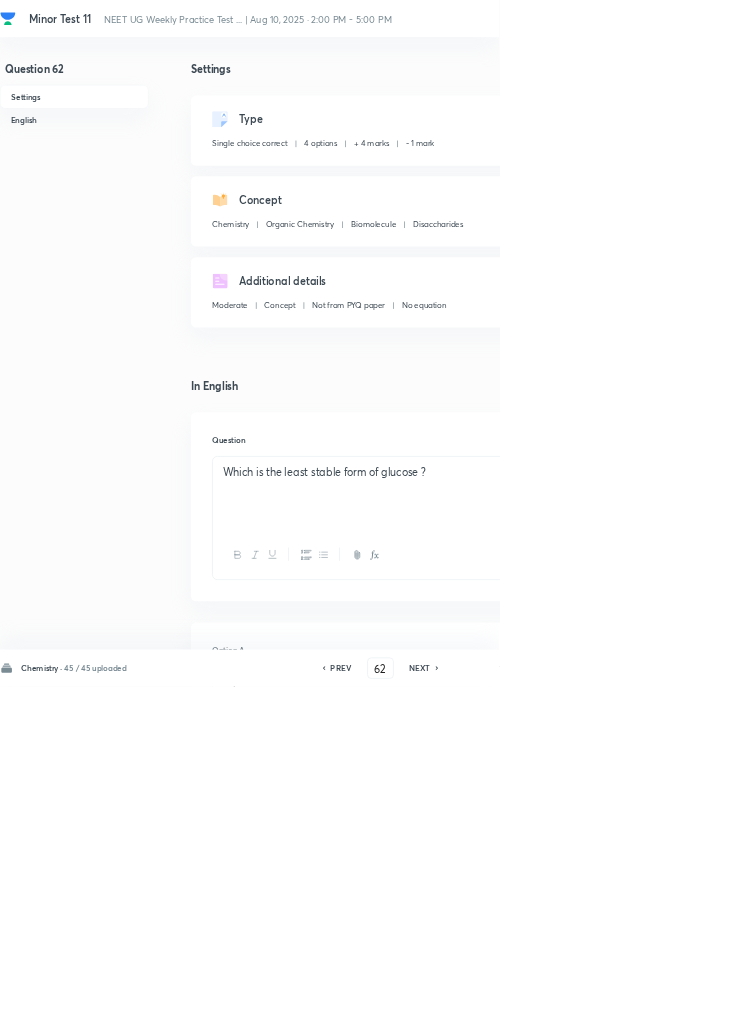 click on "NEXT" at bounding box center [633, 1008] 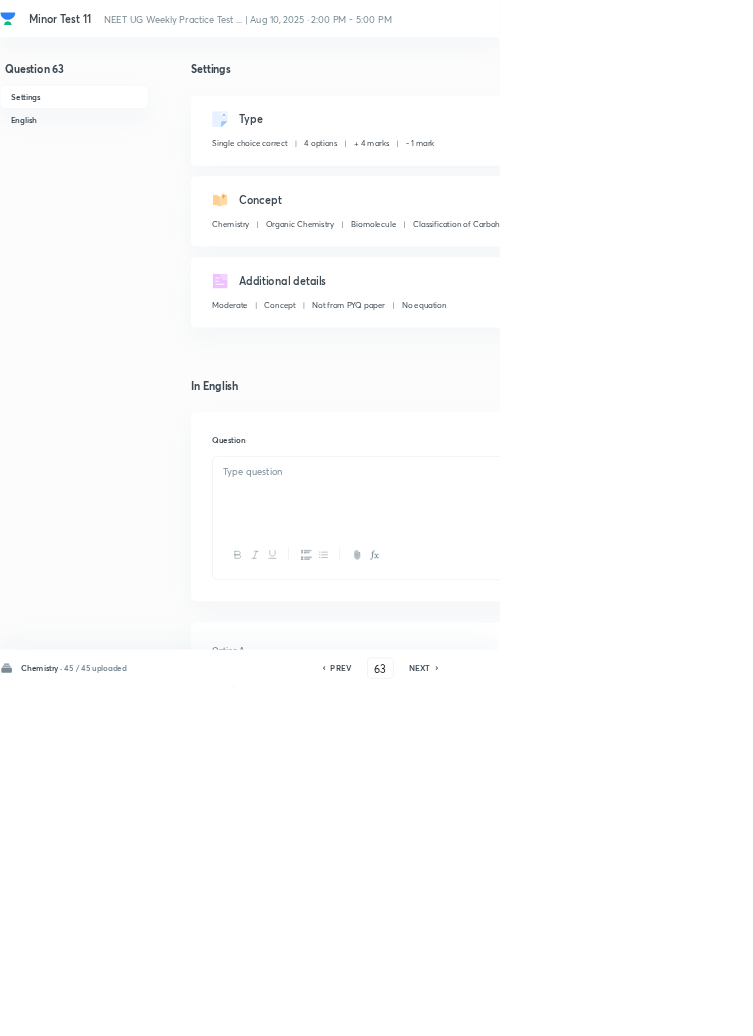 checkbox on "false" 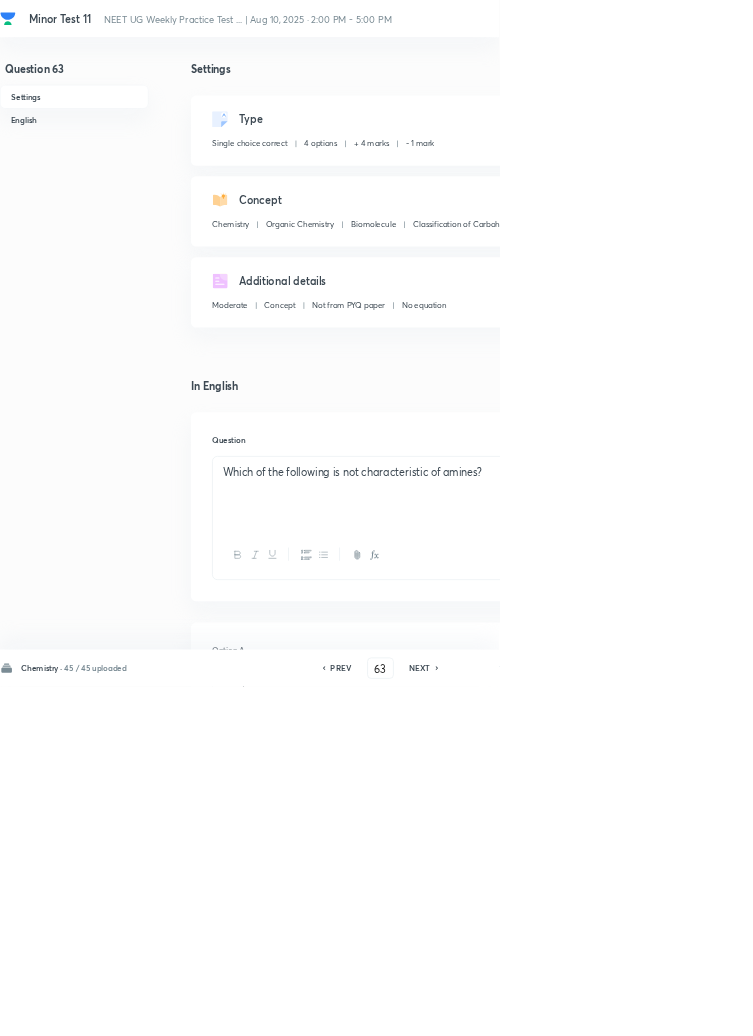 click on "NEXT" at bounding box center [633, 1008] 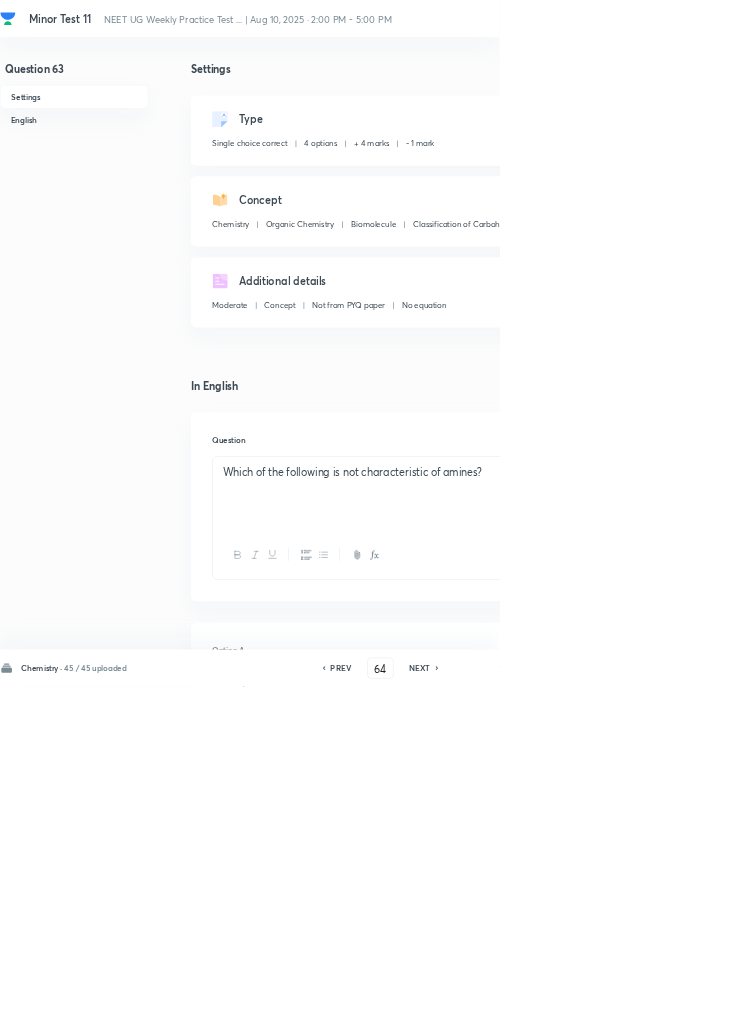 checkbox on "false" 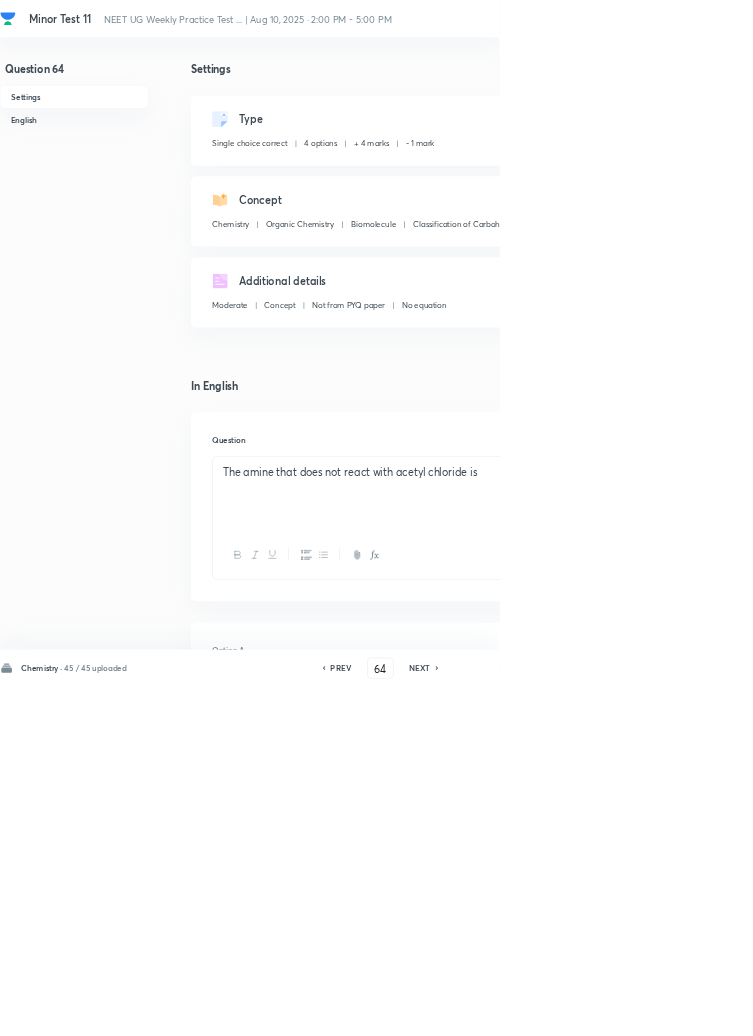 click on "NEXT" at bounding box center (633, 1008) 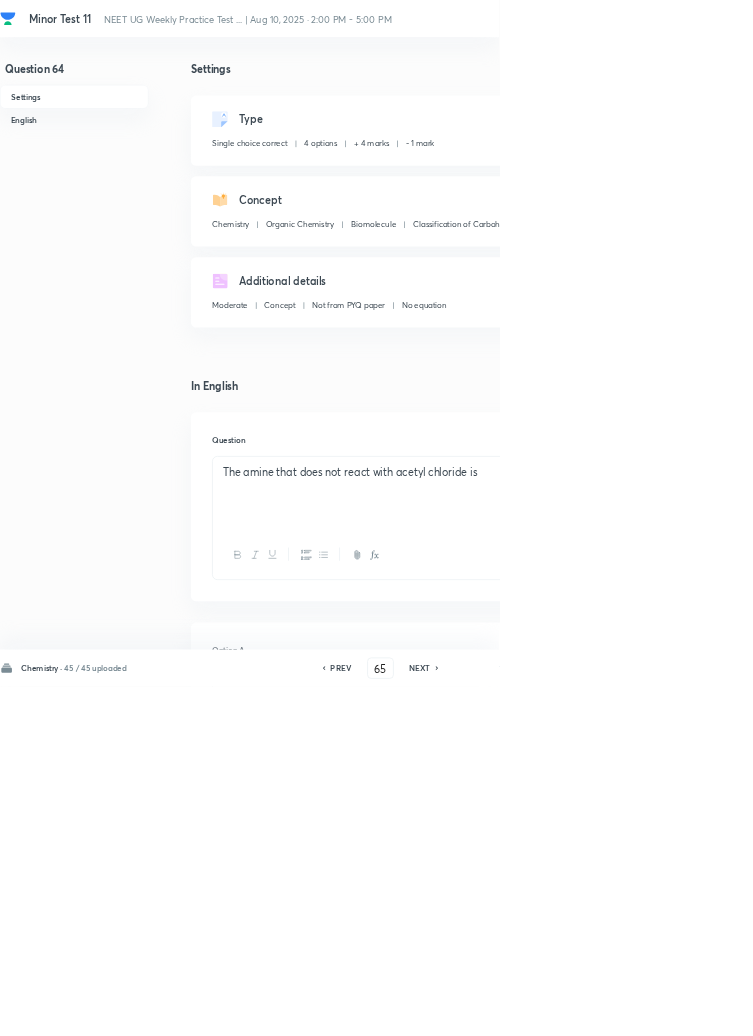 checkbox on "false" 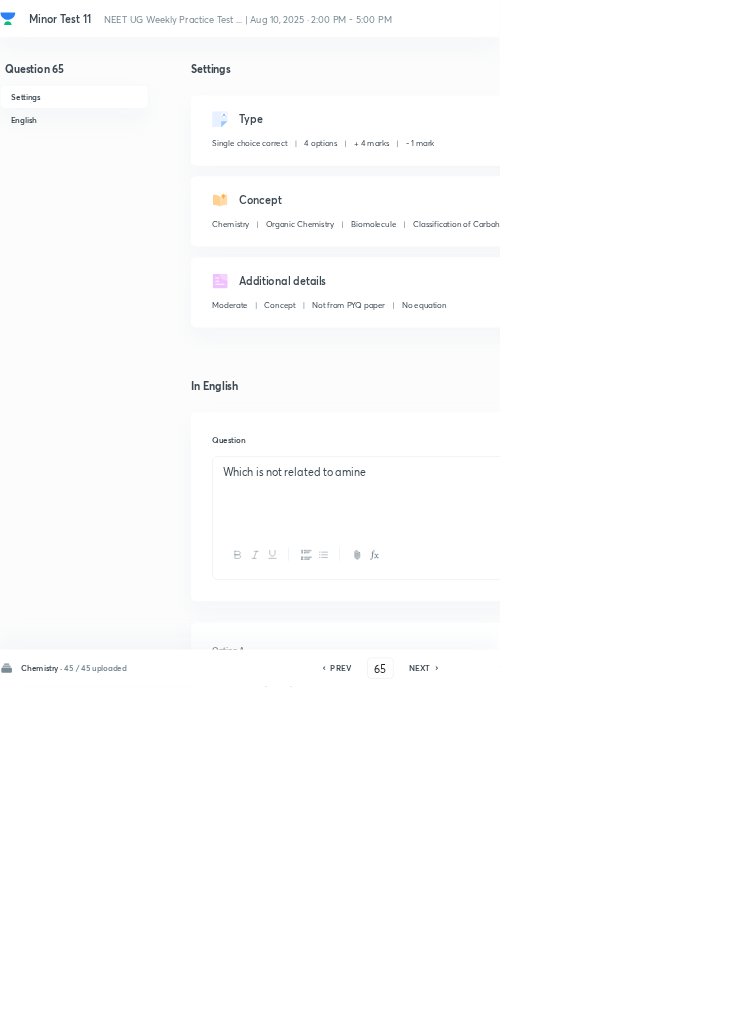 click on "NEXT" at bounding box center [633, 1008] 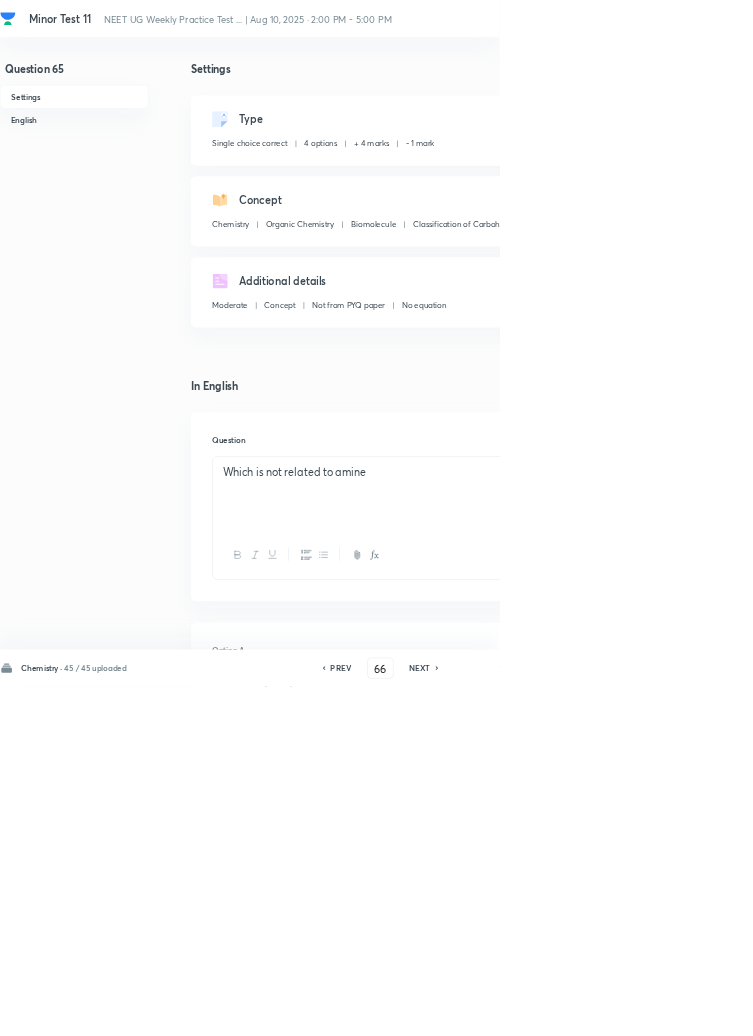 checkbox on "true" 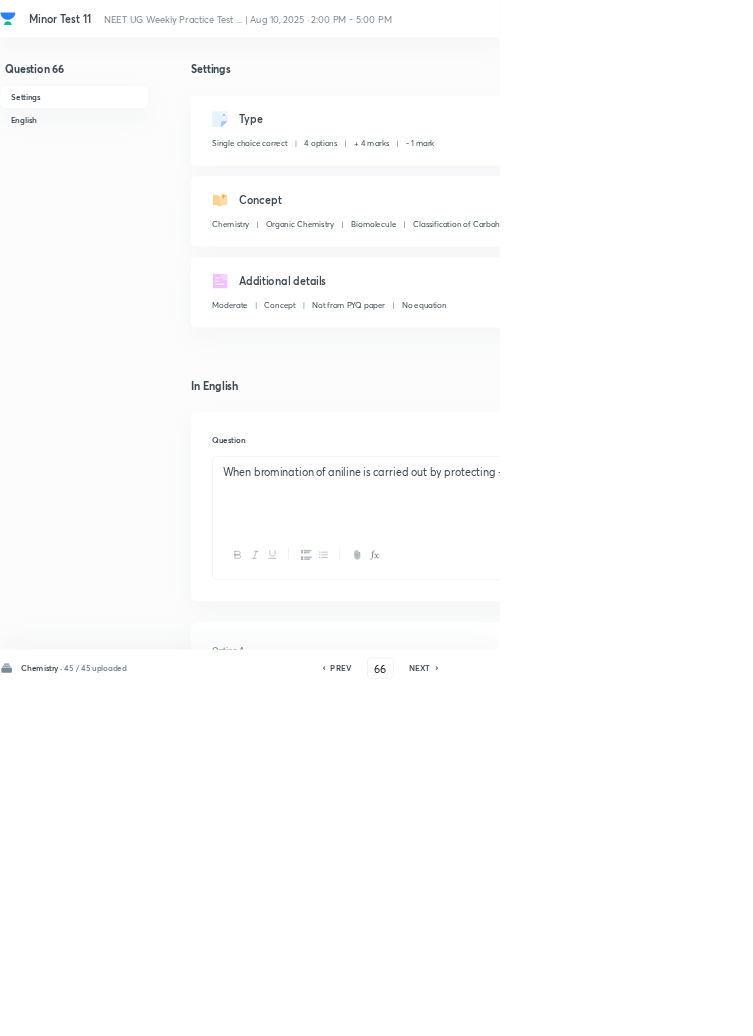 click on "NEXT" at bounding box center [633, 1008] 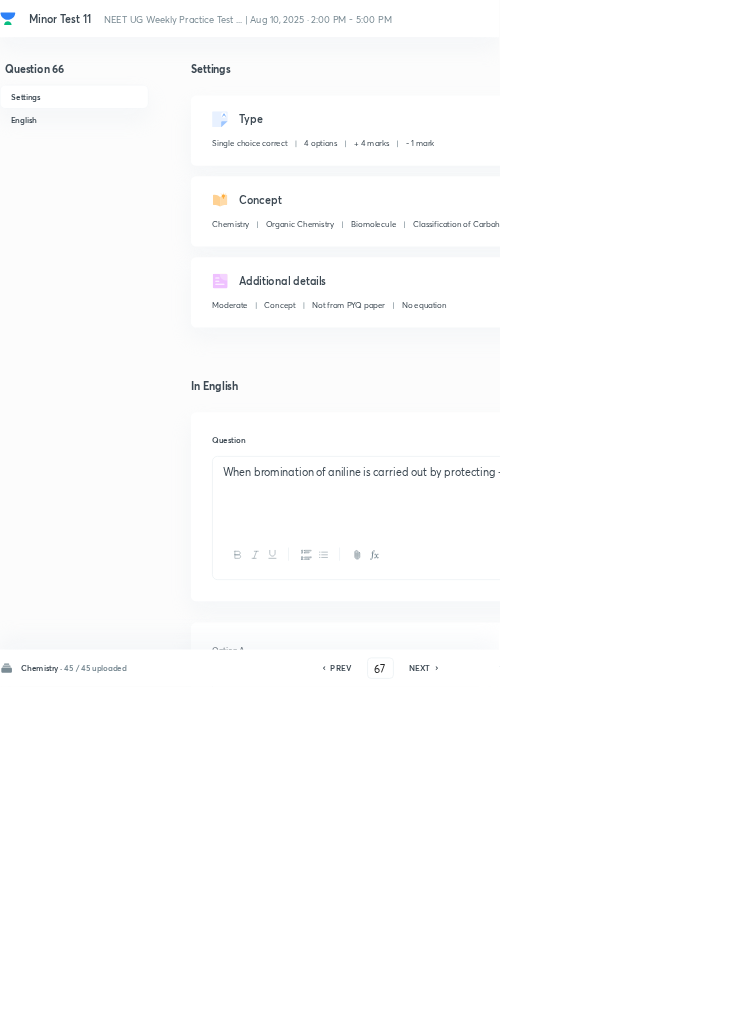 checkbox on "false" 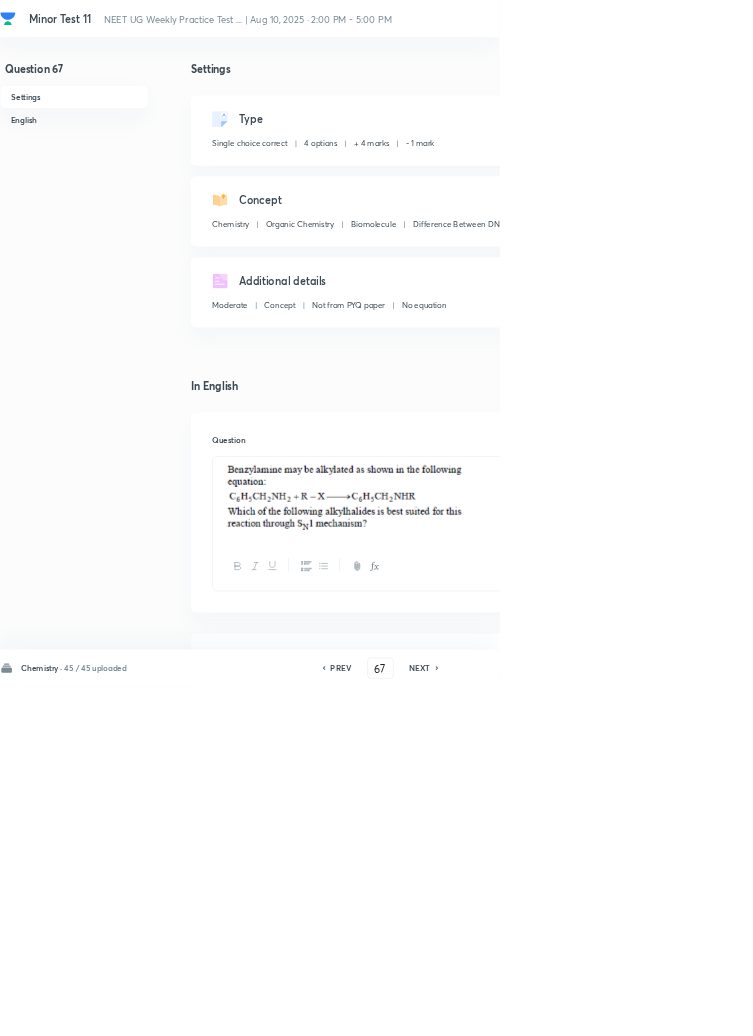 click on "NEXT" at bounding box center (633, 1008) 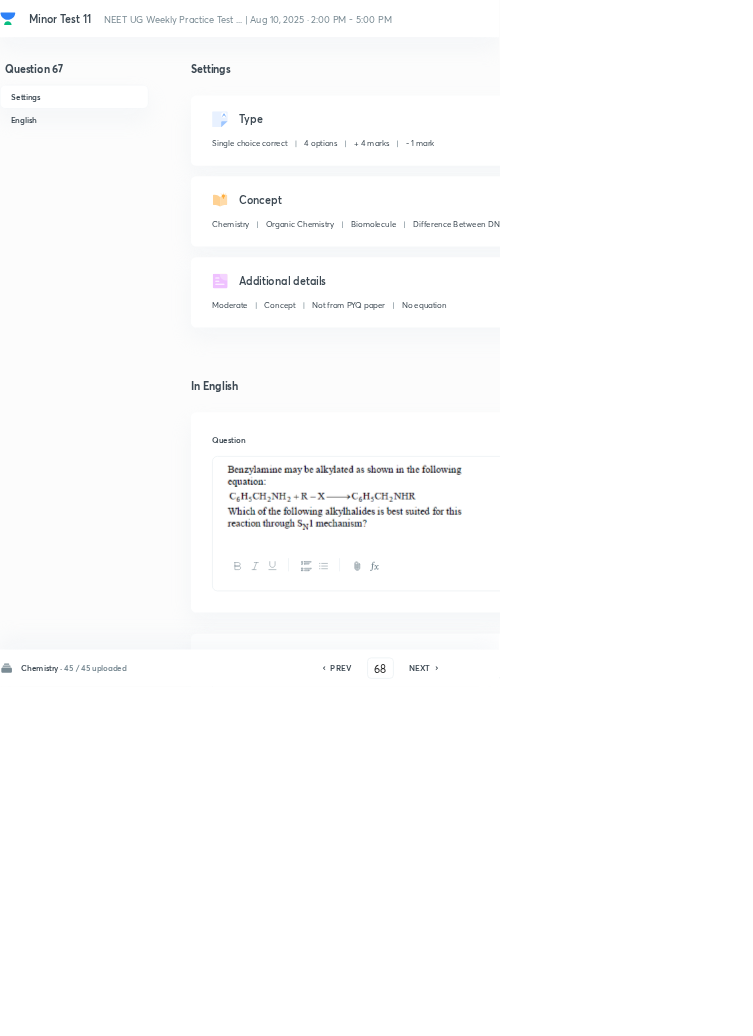 checkbox on "false" 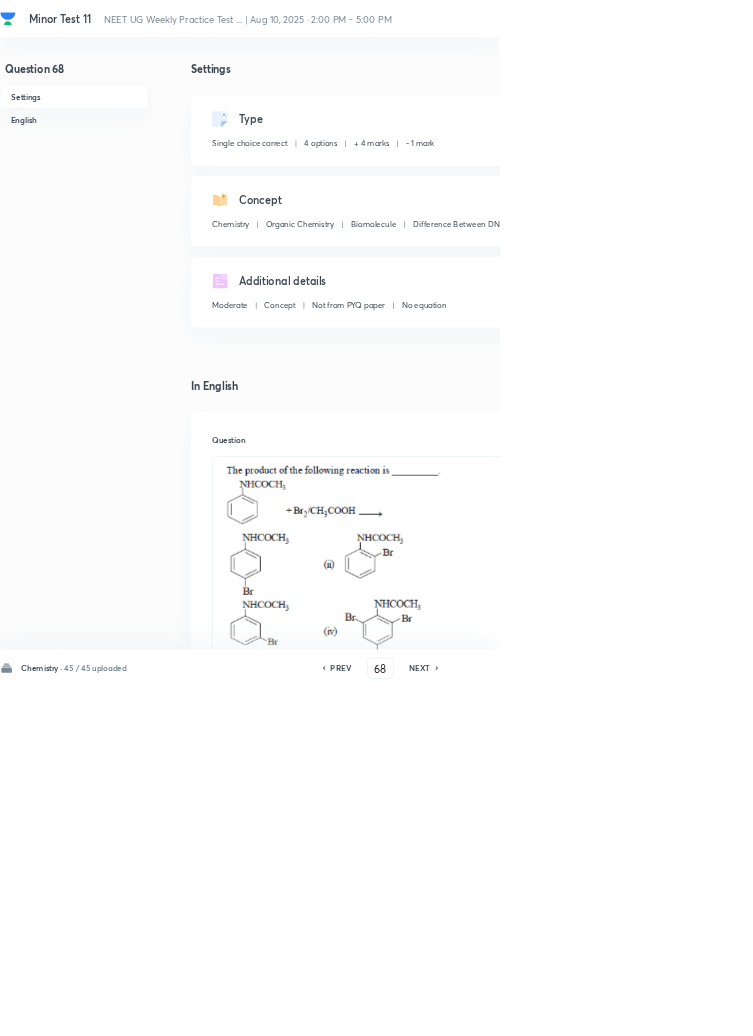 click on "PREV 68 ​ NEXT" at bounding box center [574, 1008] 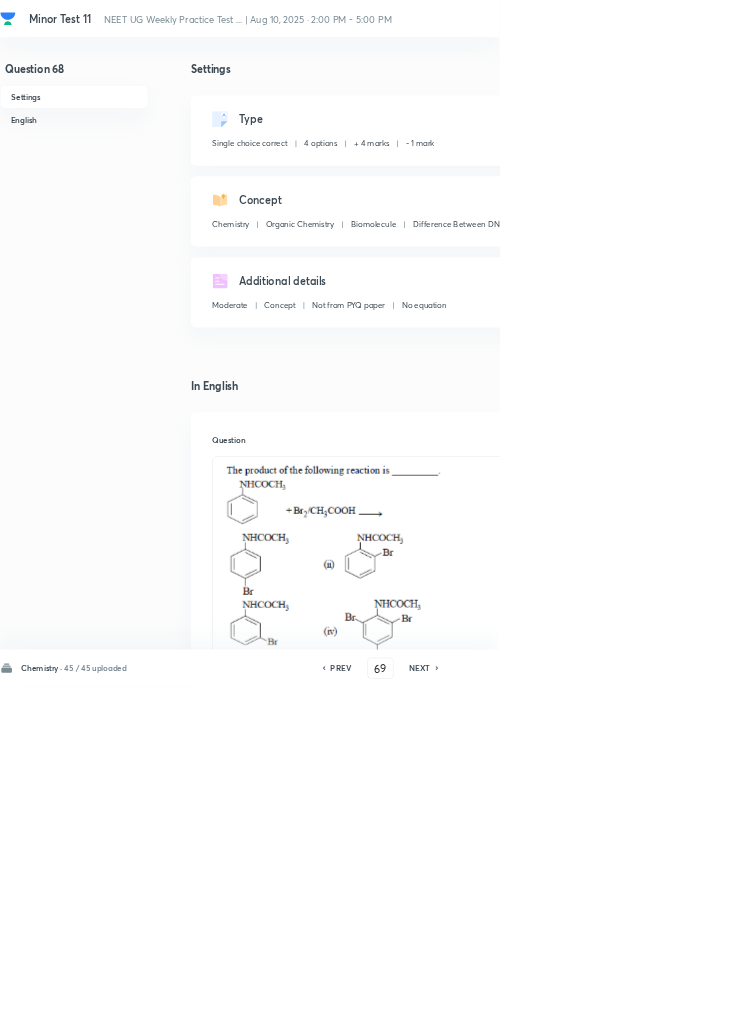 checkbox on "true" 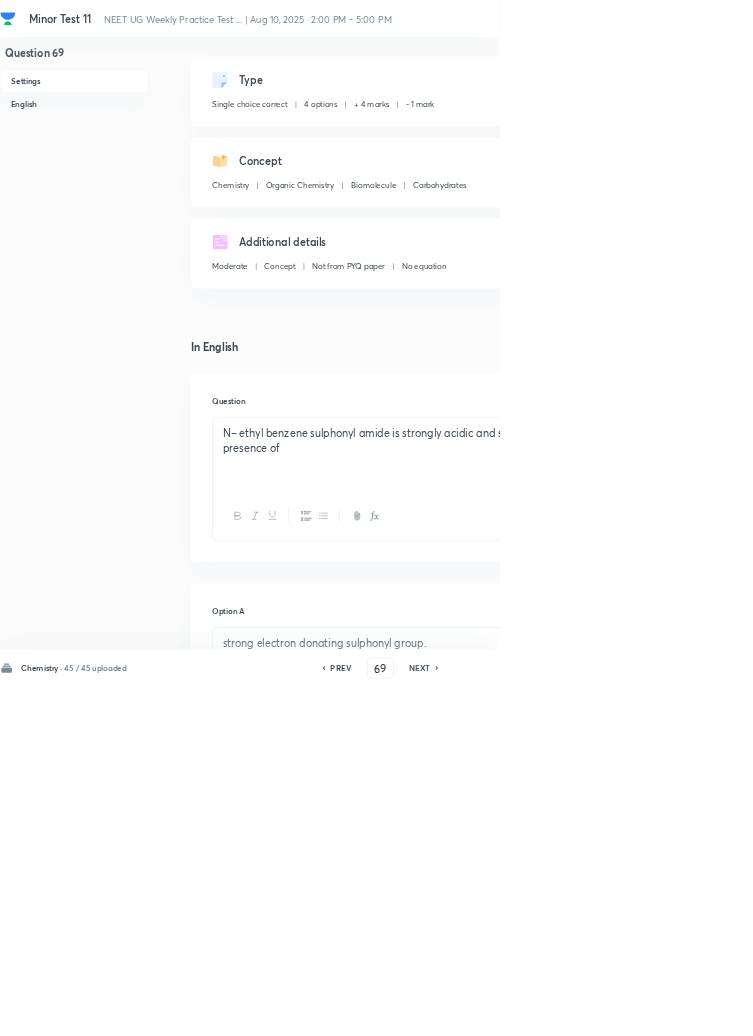 scroll, scrollTop: 0, scrollLeft: 0, axis: both 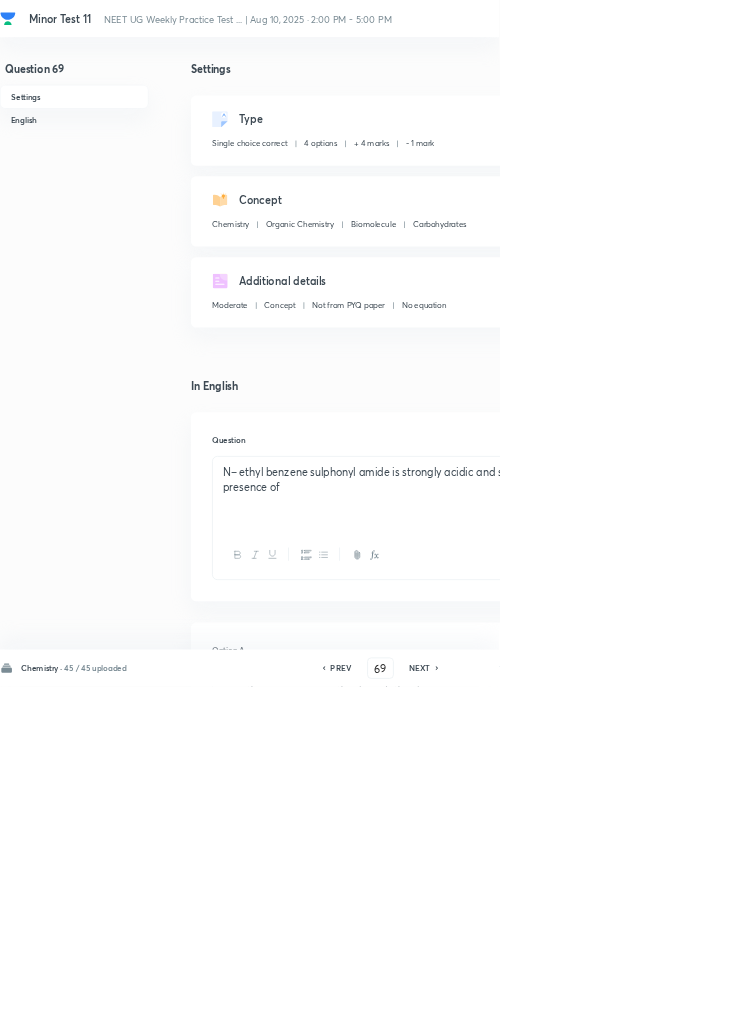 click 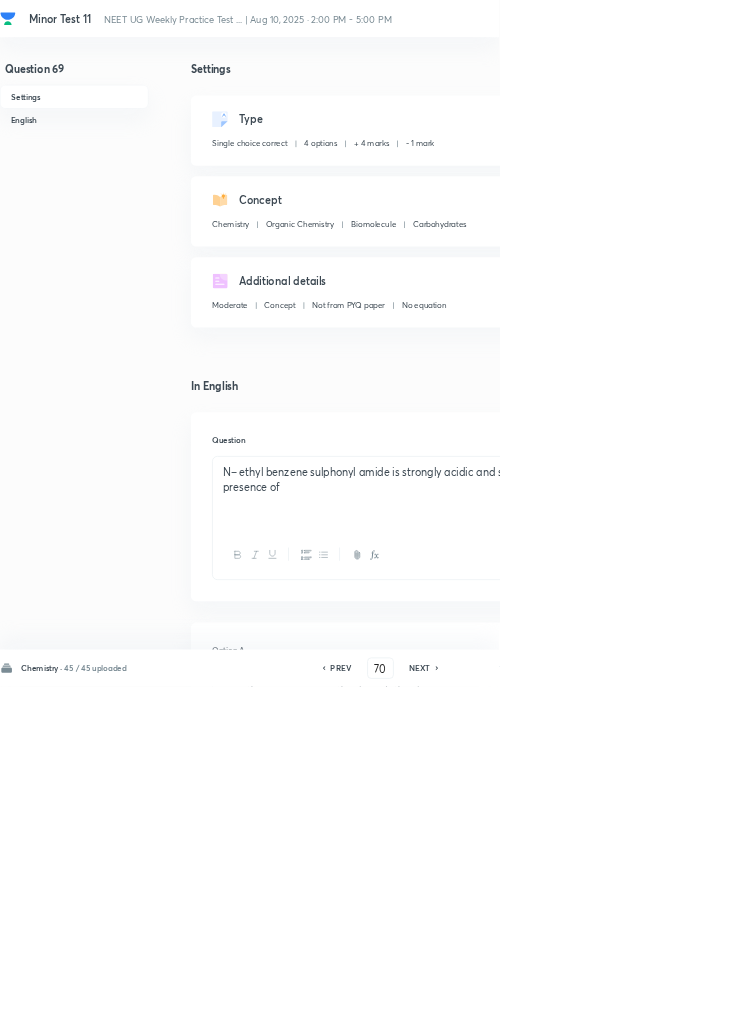 checkbox on "true" 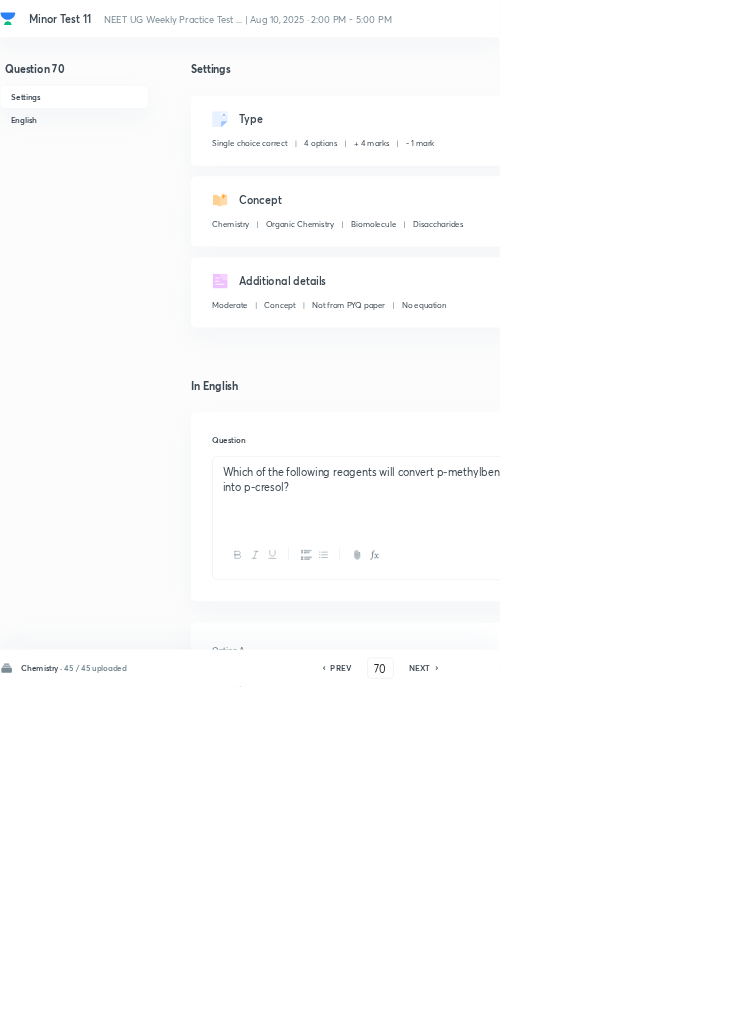 click 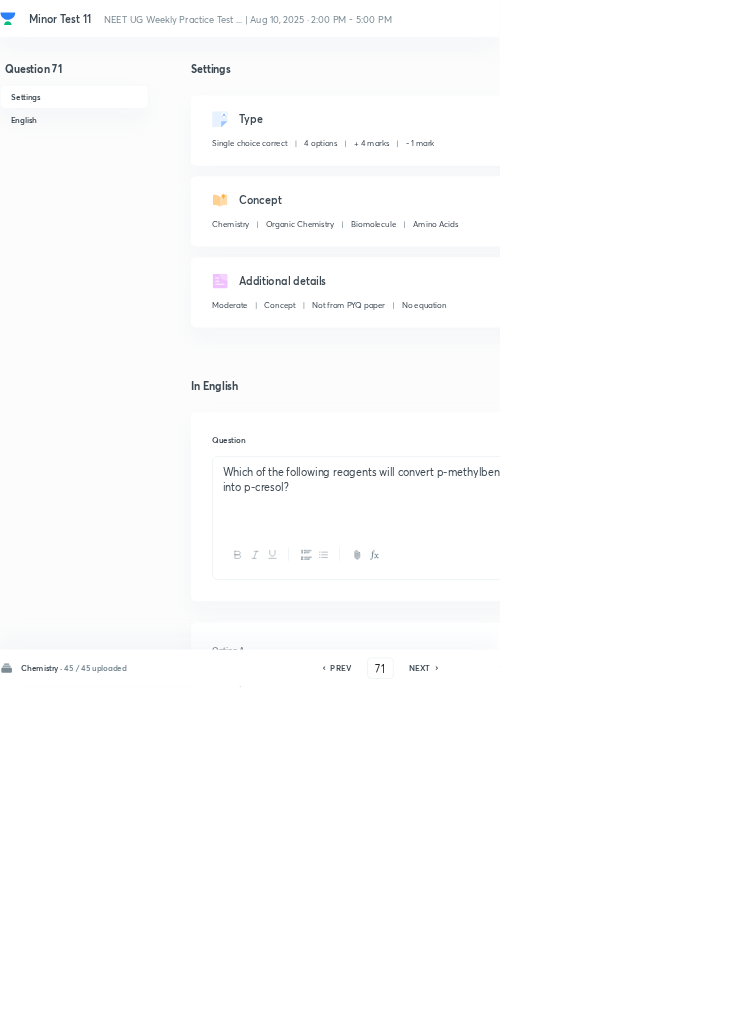 checkbox on "true" 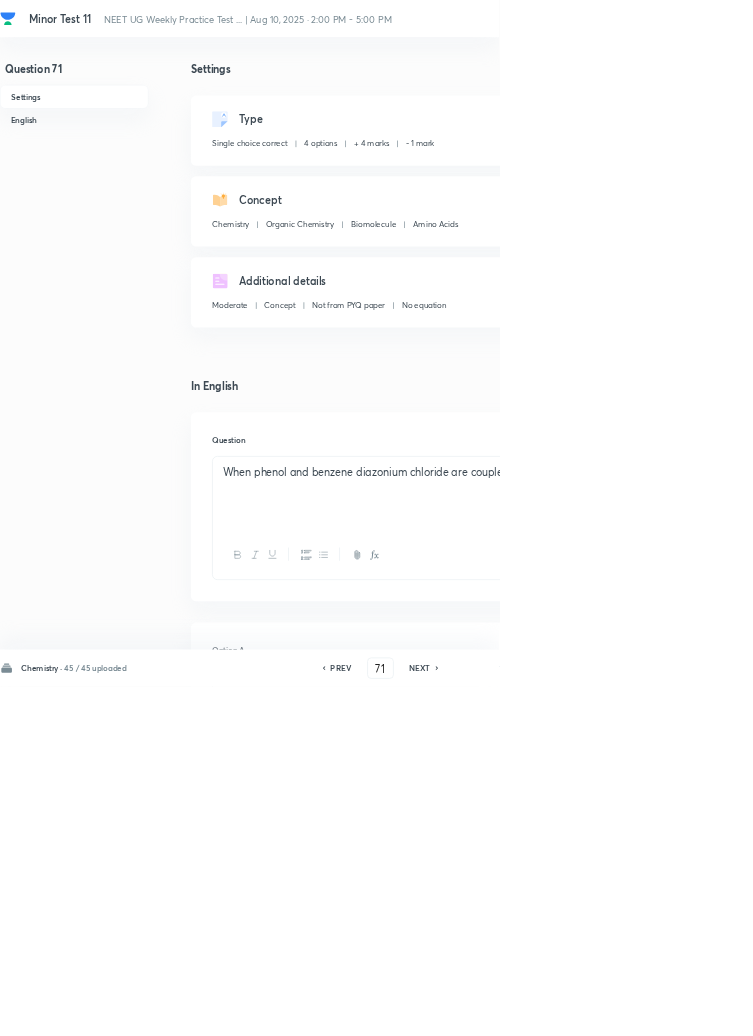 click 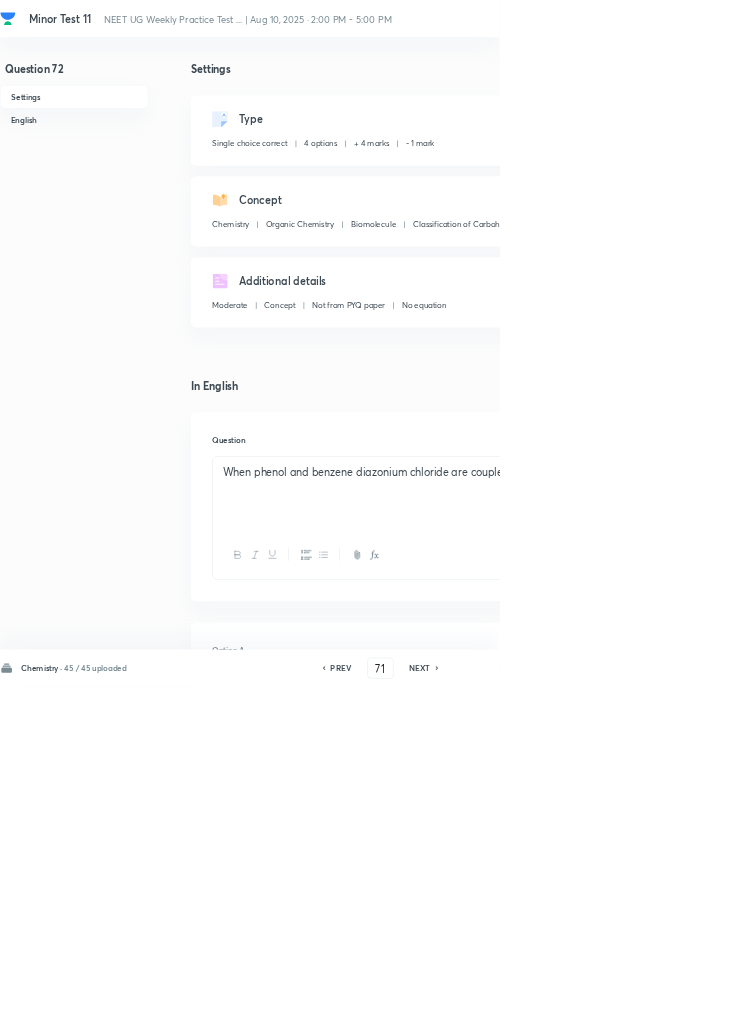 type on "72" 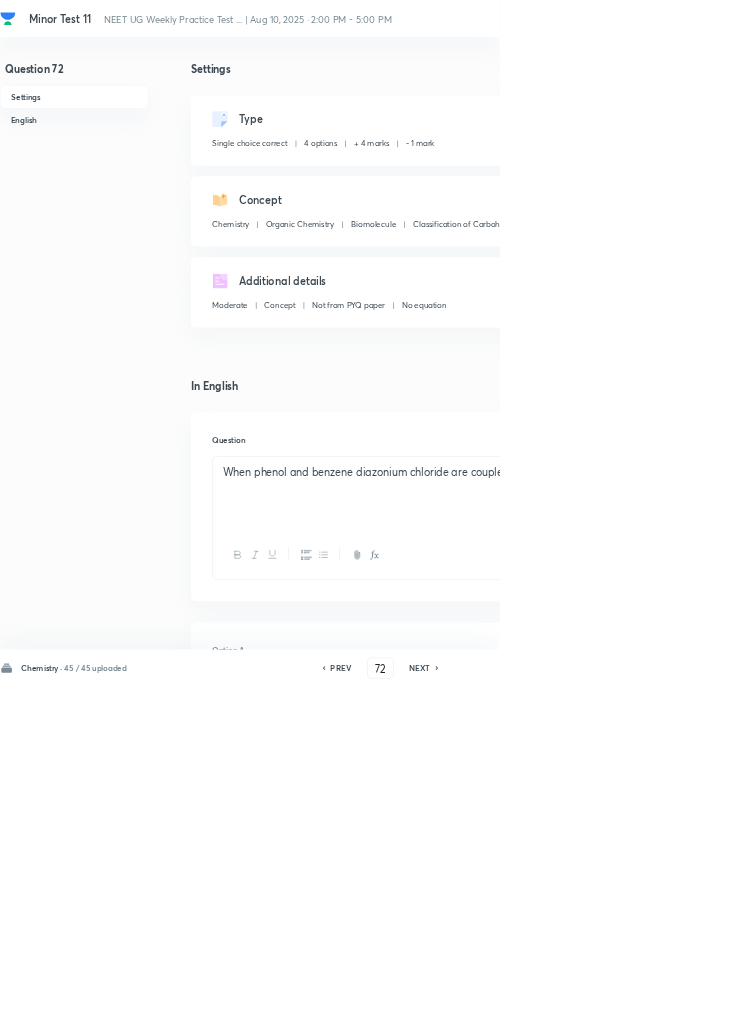 checkbox on "false" 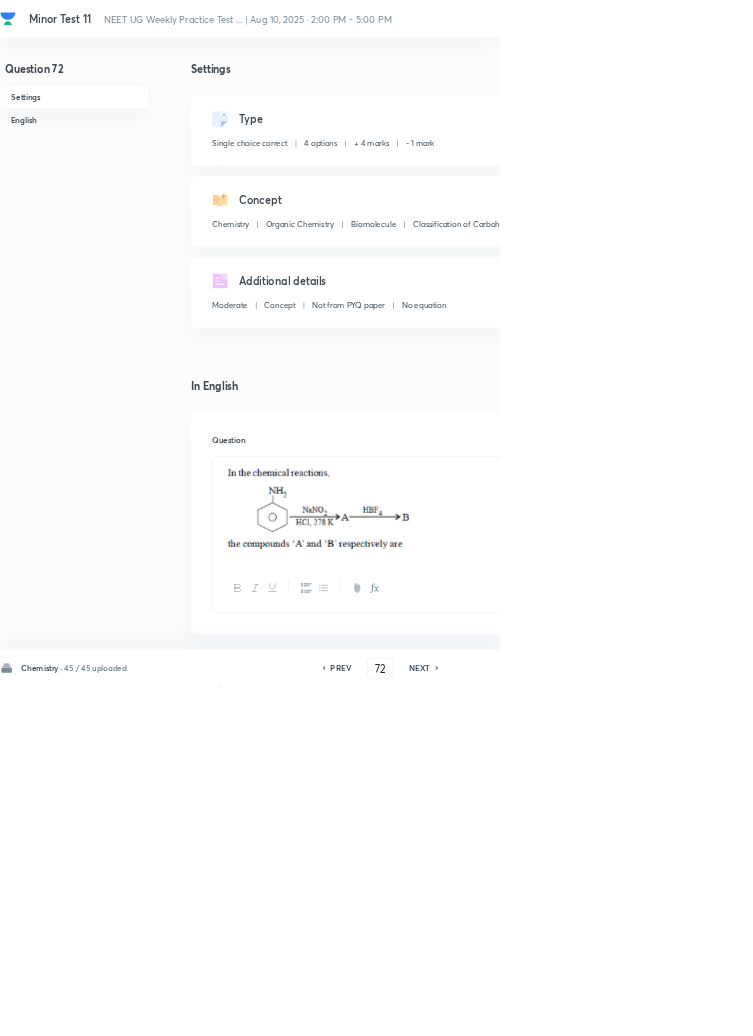 click 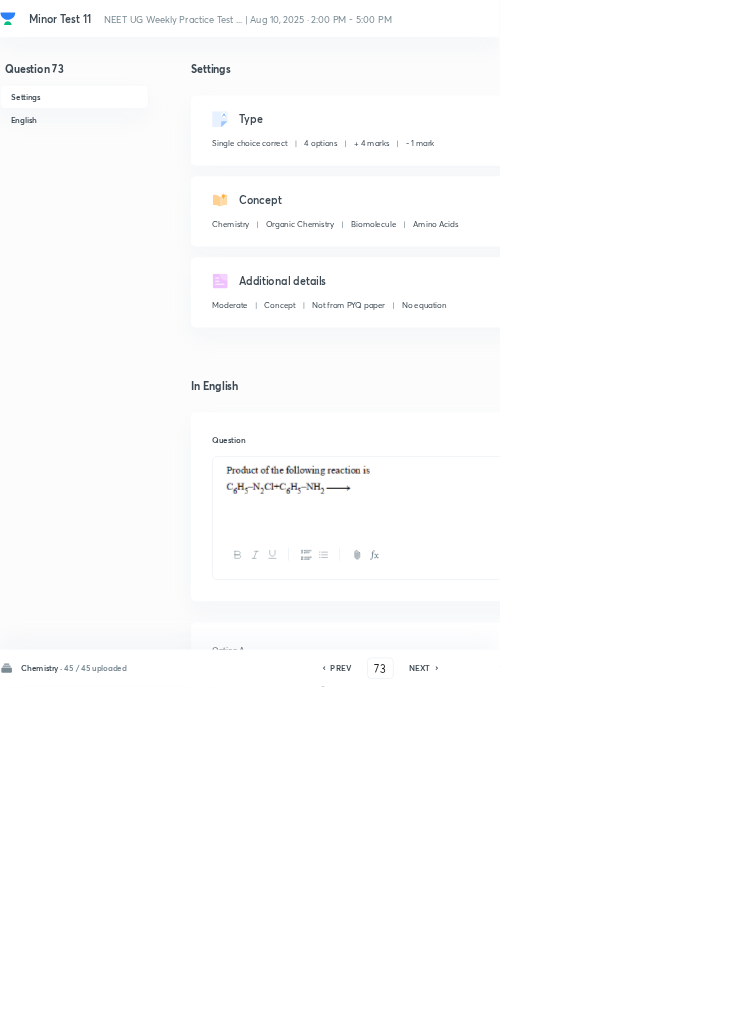 checkbox on "true" 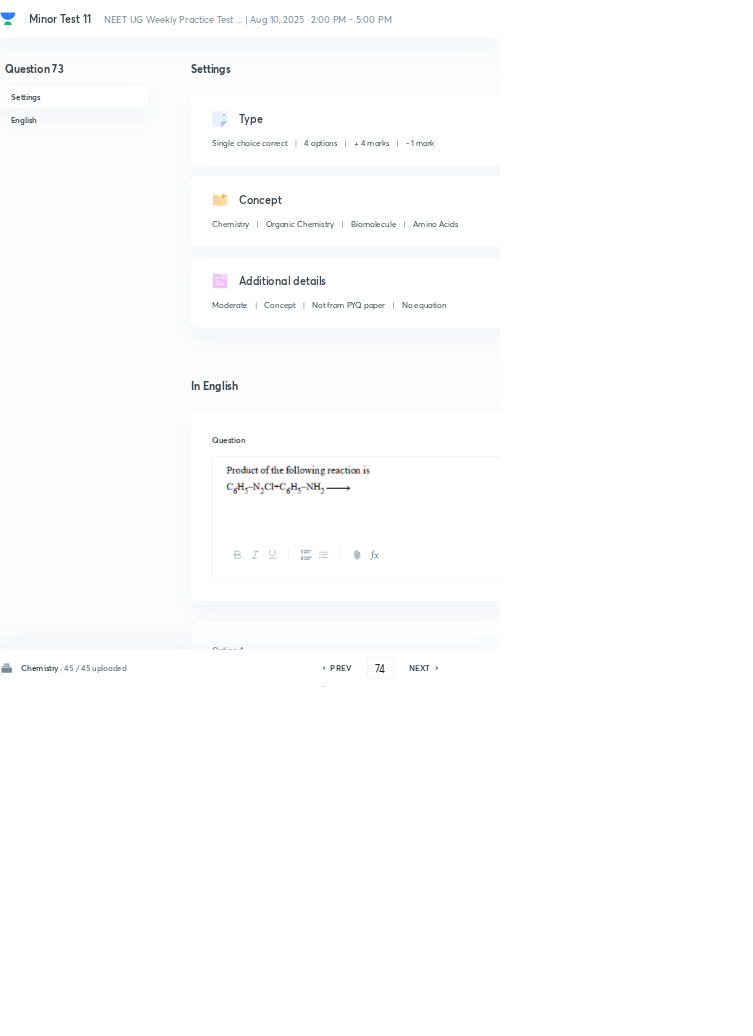 checkbox on "false" 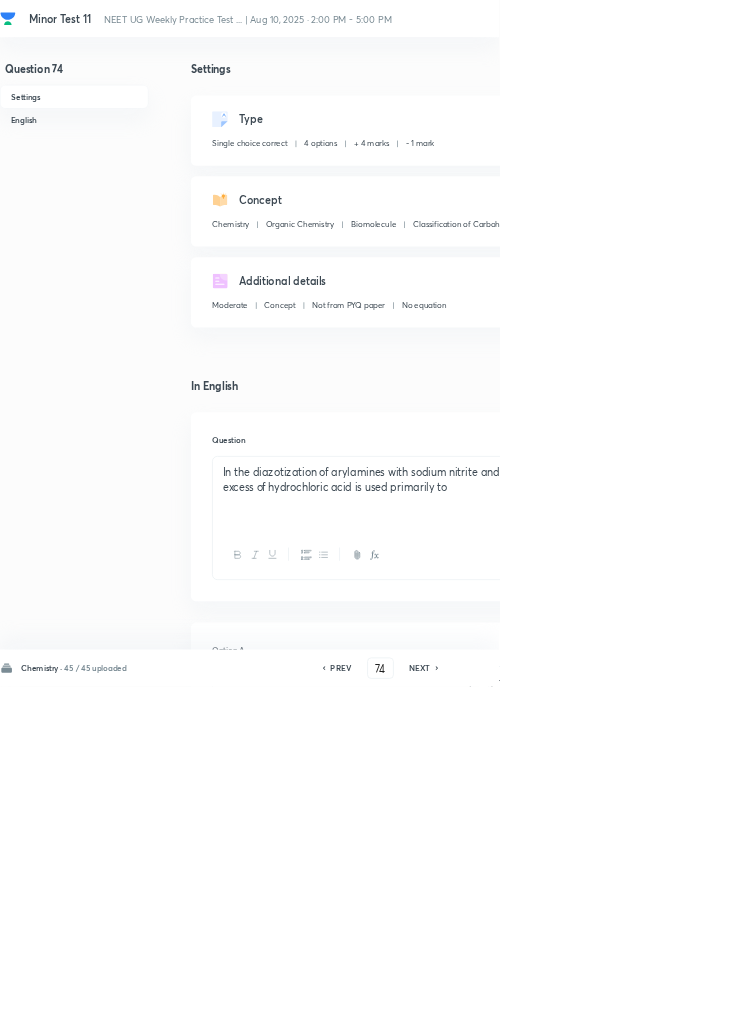 click 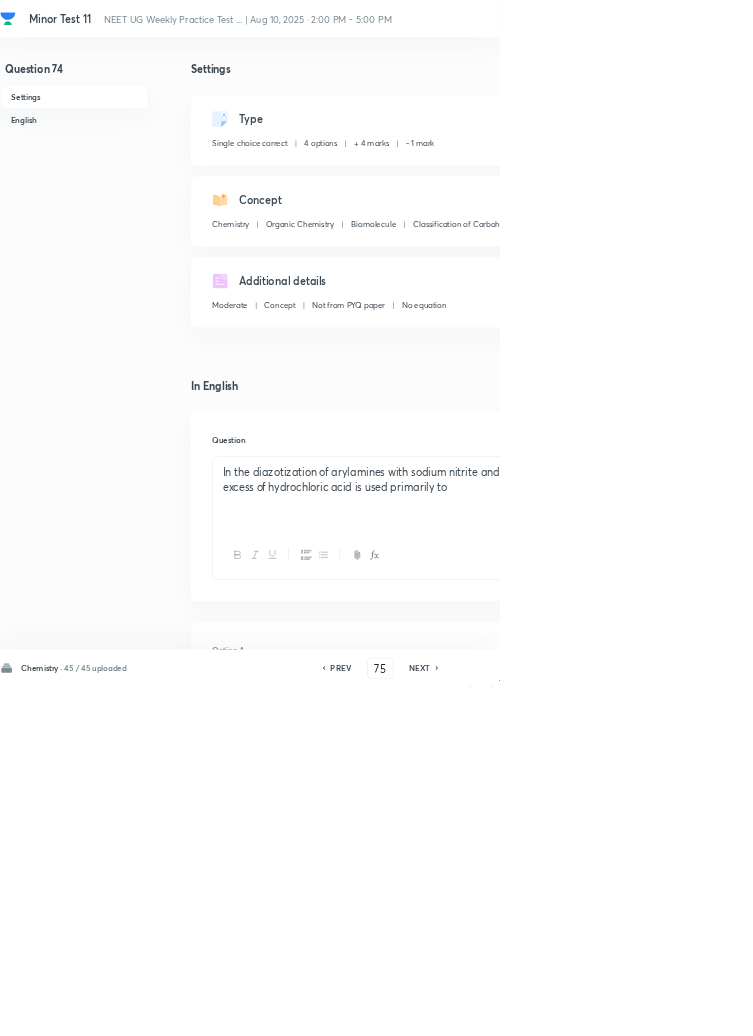 checkbox on "false" 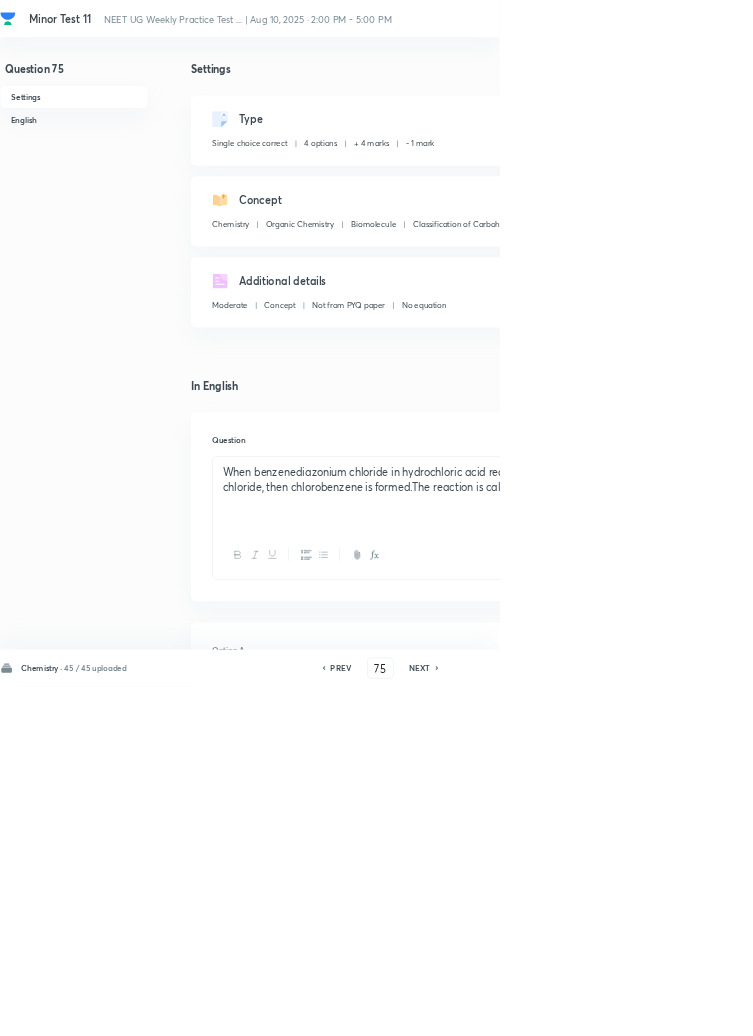 click 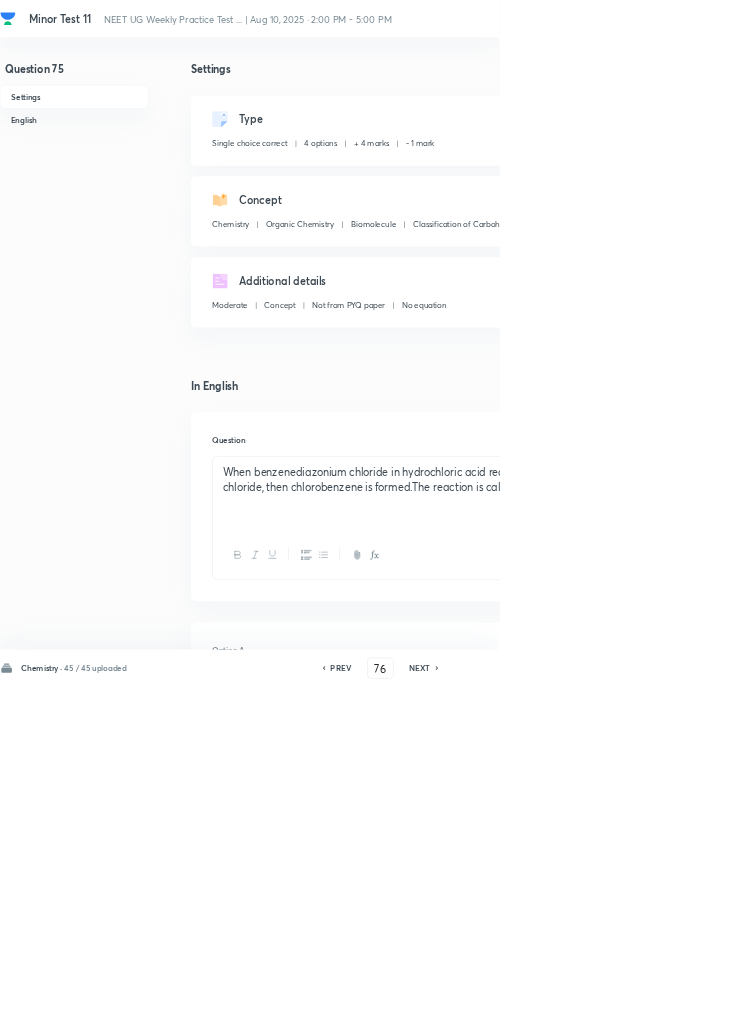 checkbox on "true" 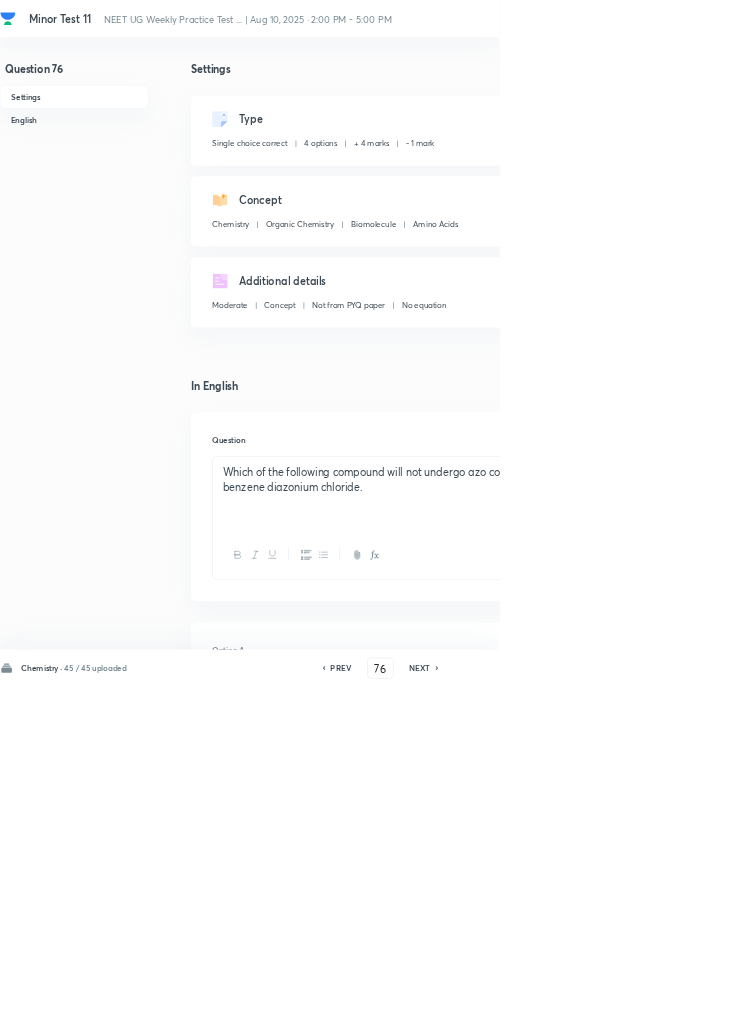 click 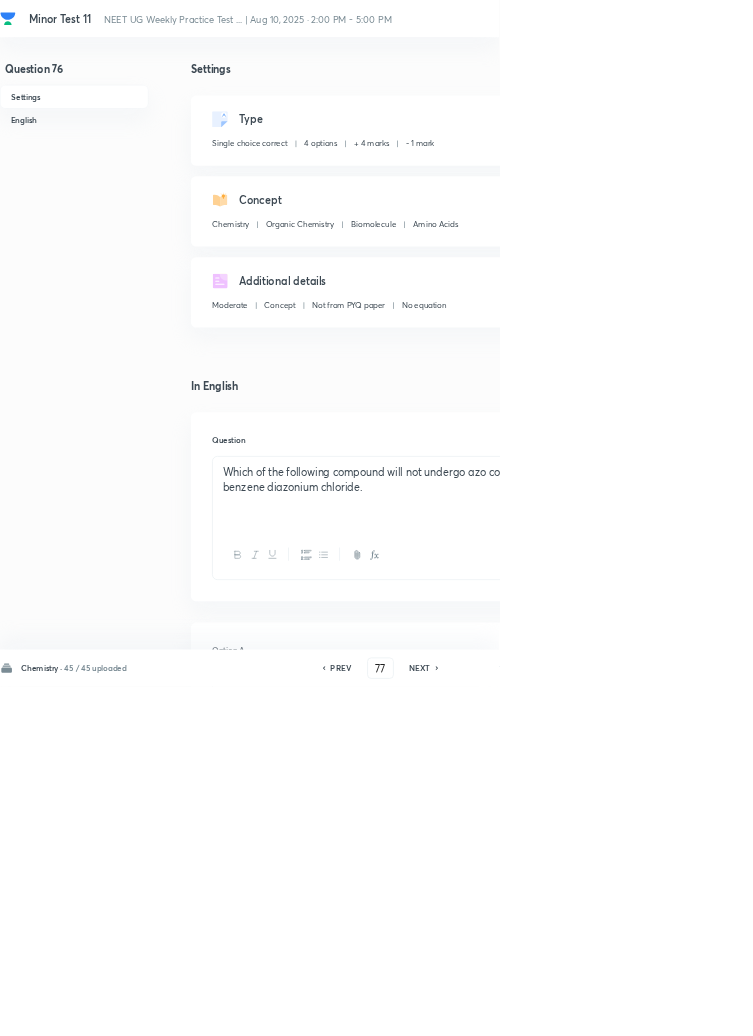 checkbox on "false" 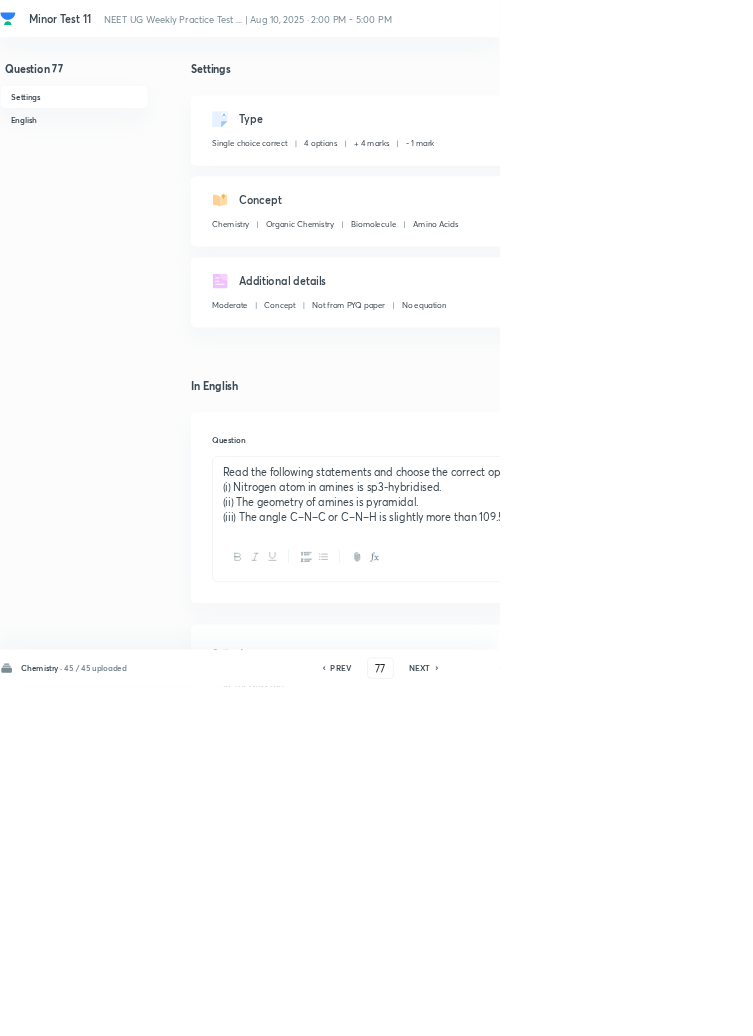 click 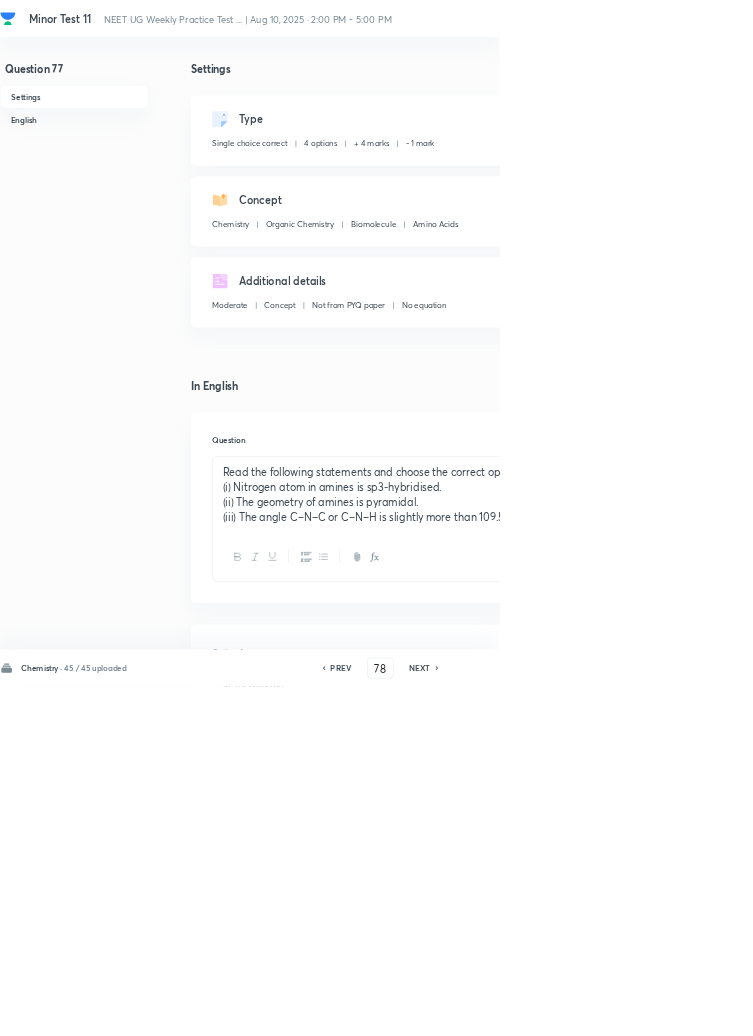 checkbox on "true" 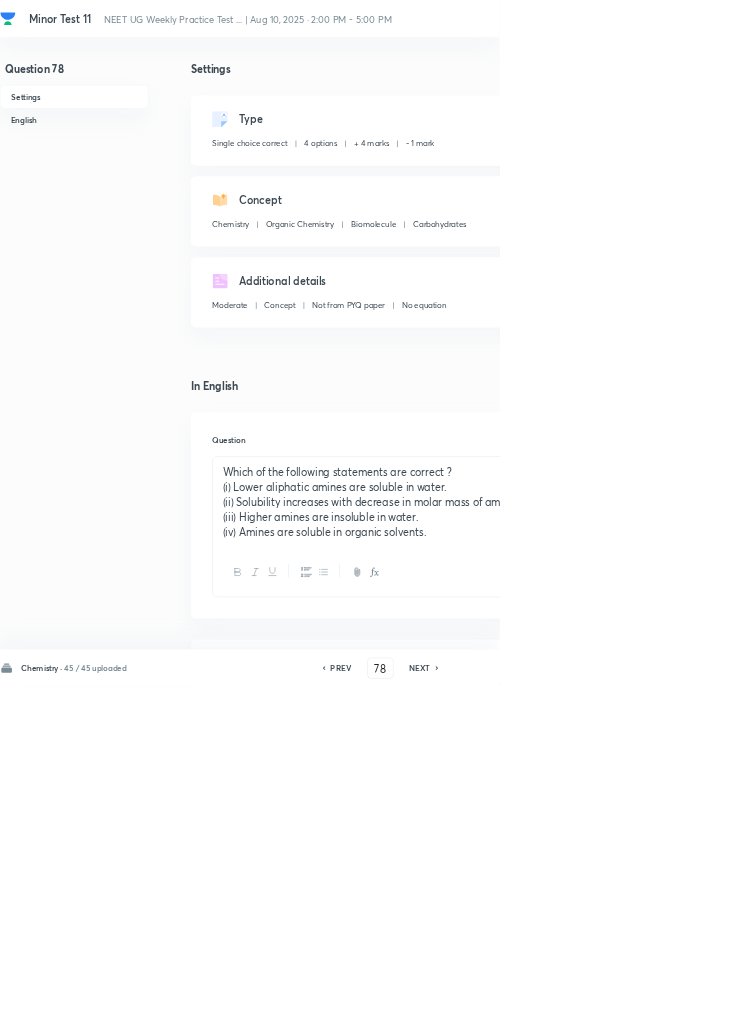 click 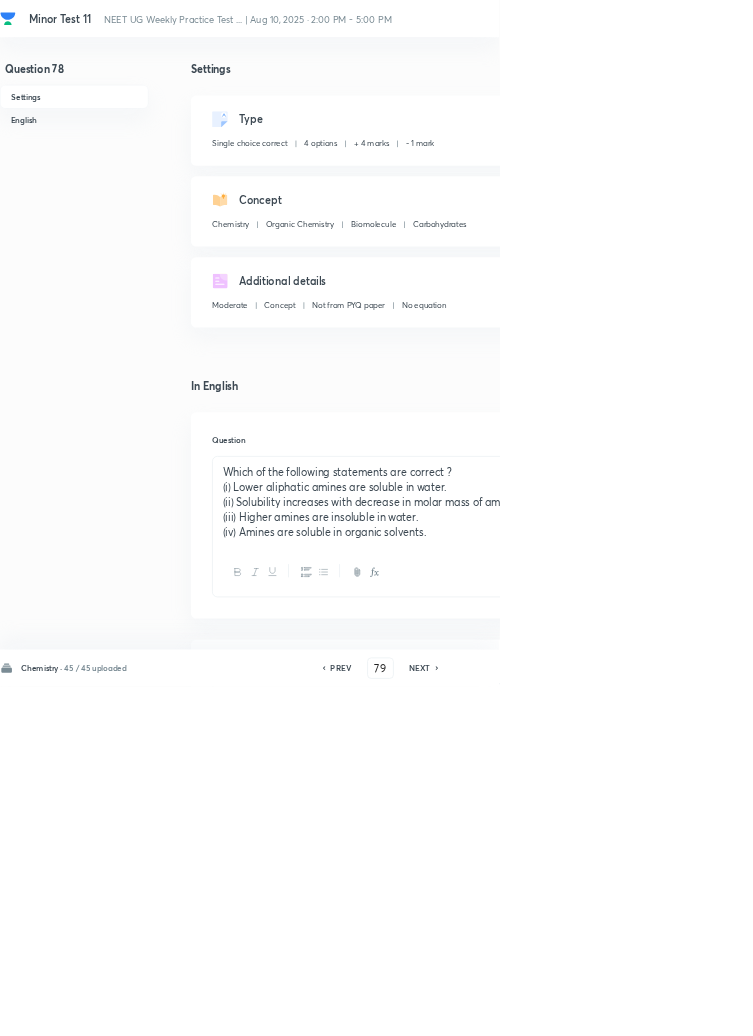 checkbox on "true" 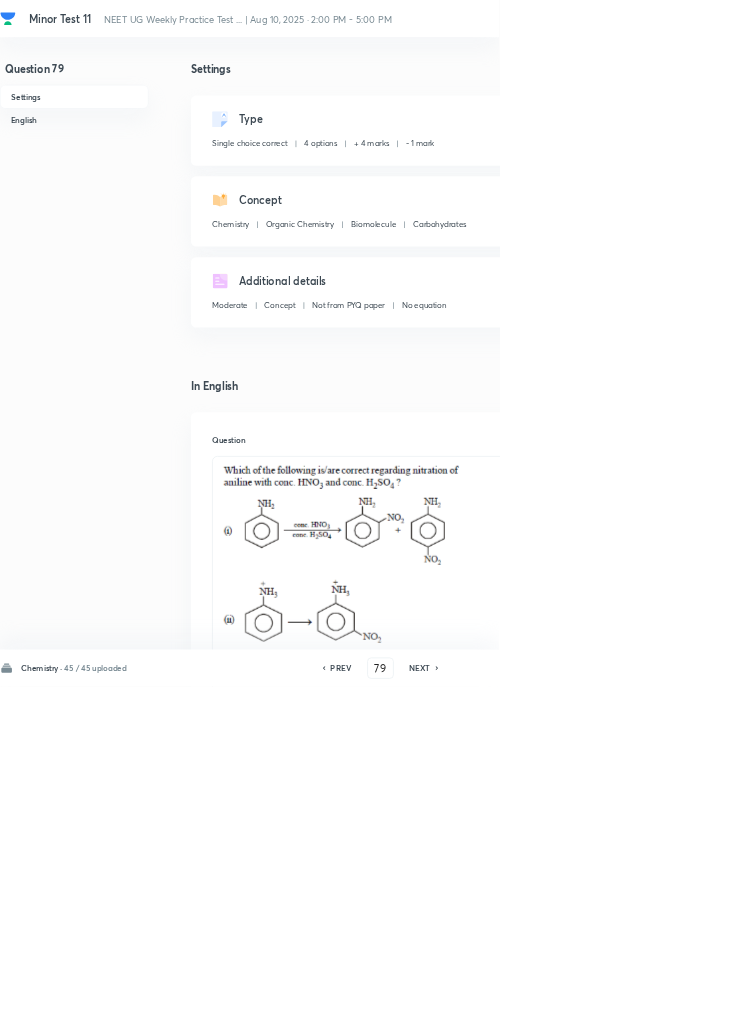click 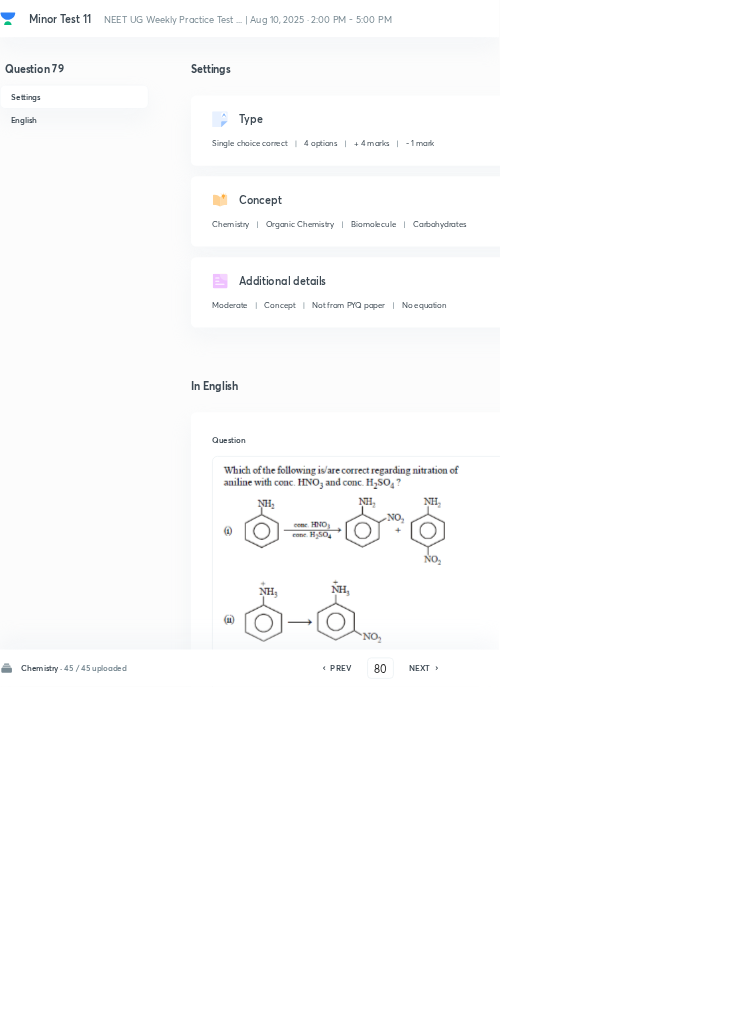 checkbox on "true" 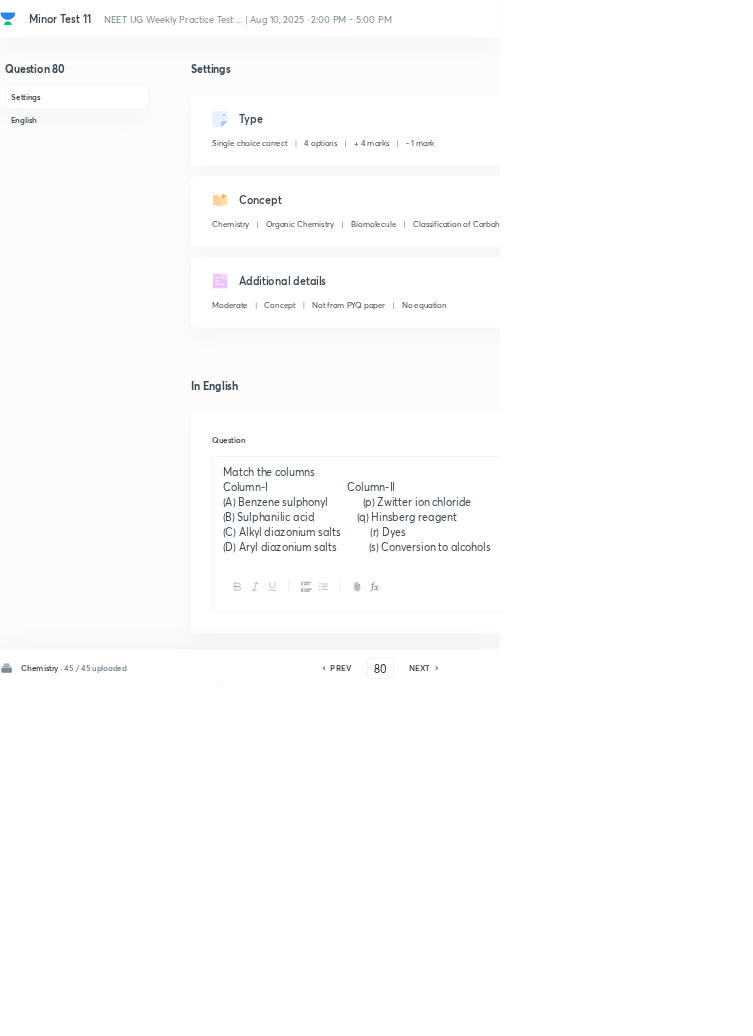 click 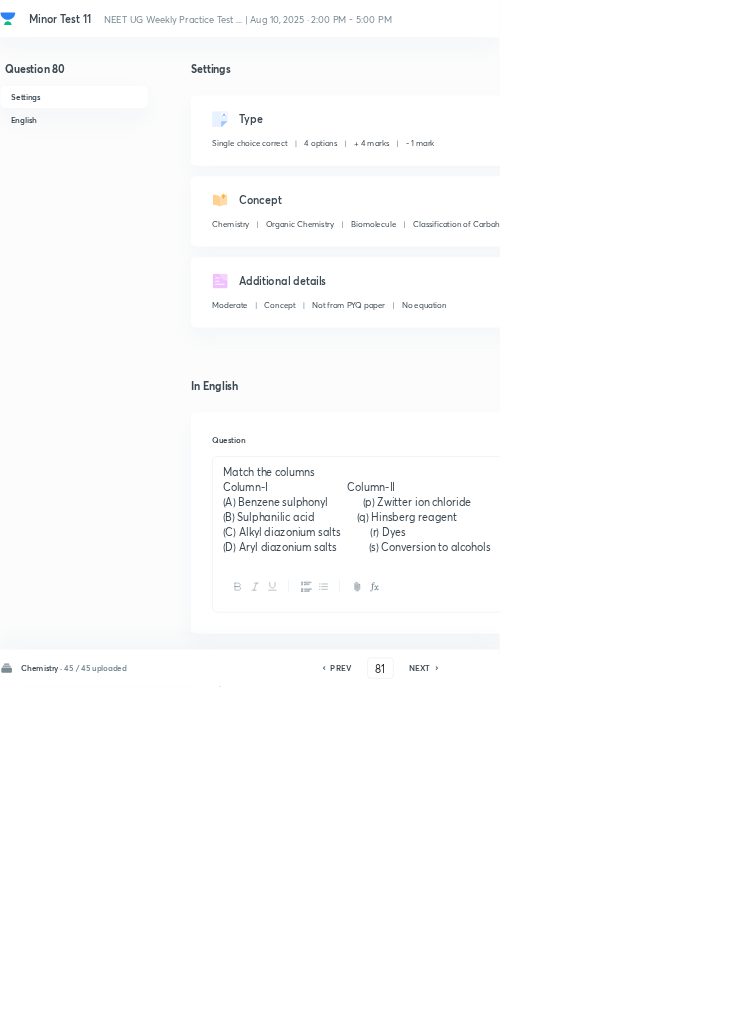 checkbox on "false" 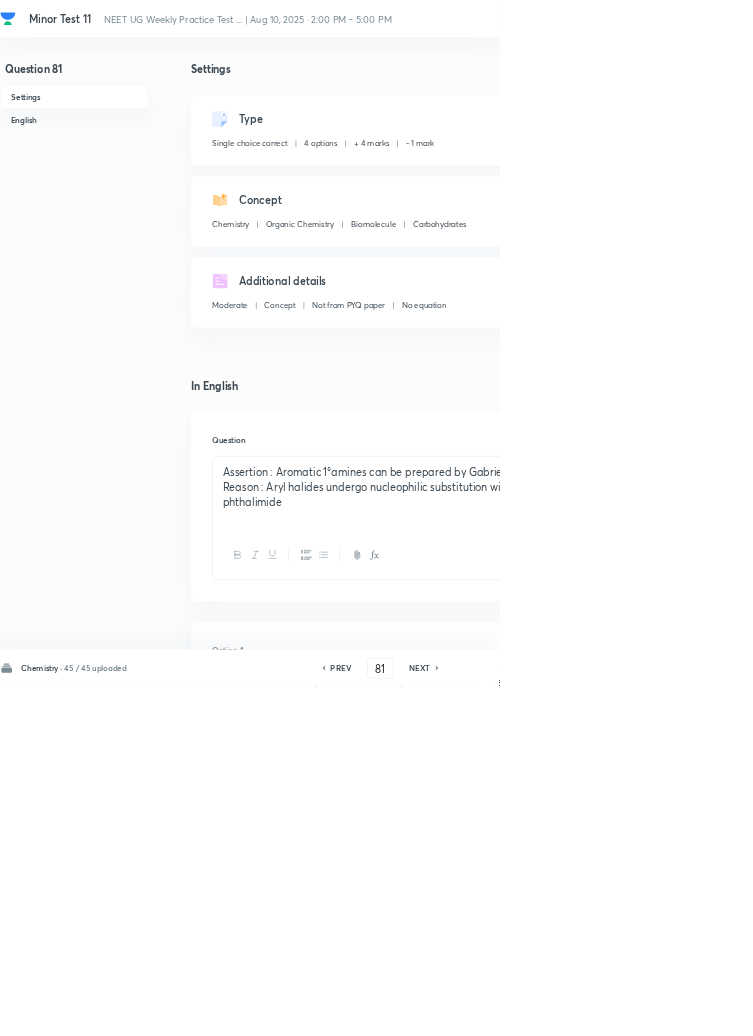click 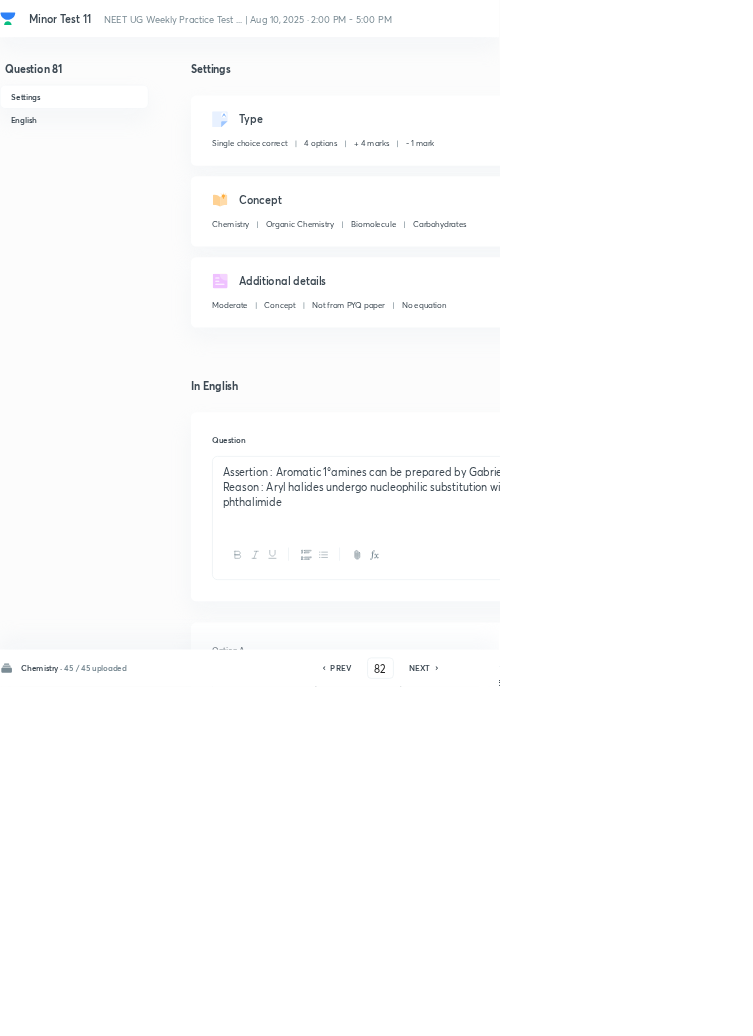 checkbox on "true" 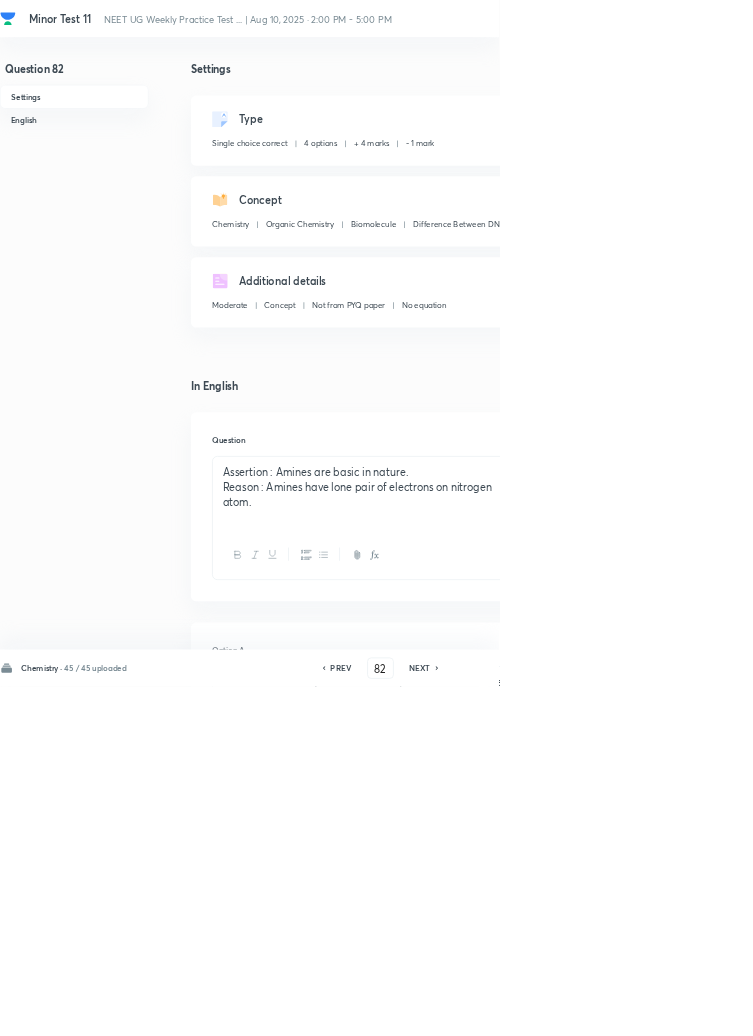 click 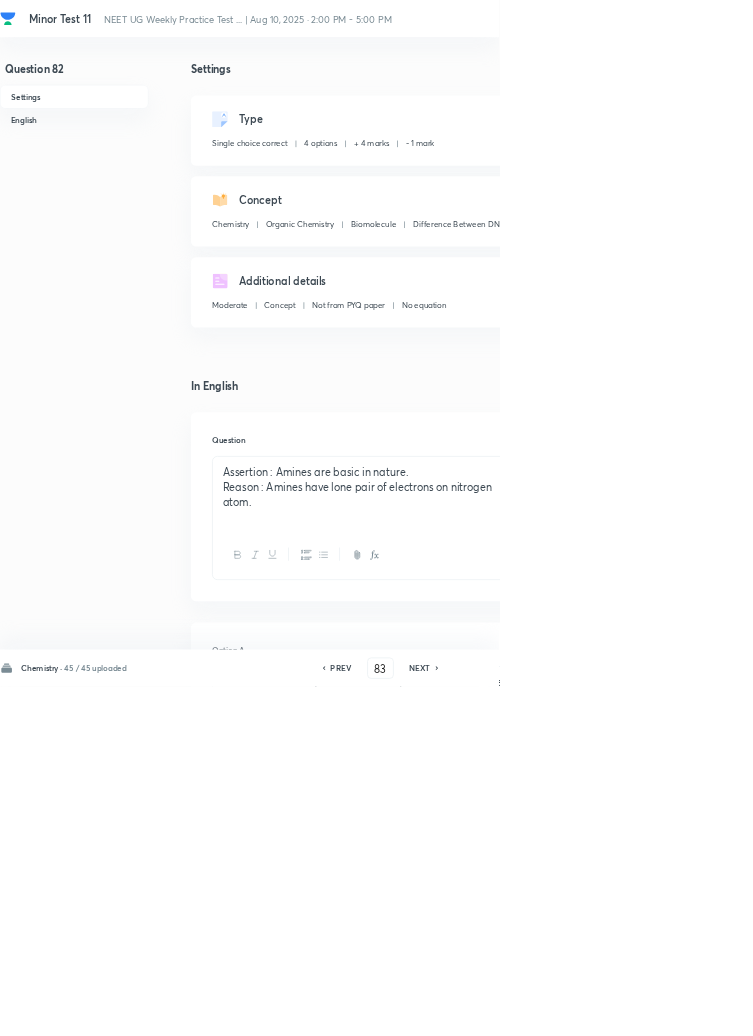 checkbox on "false" 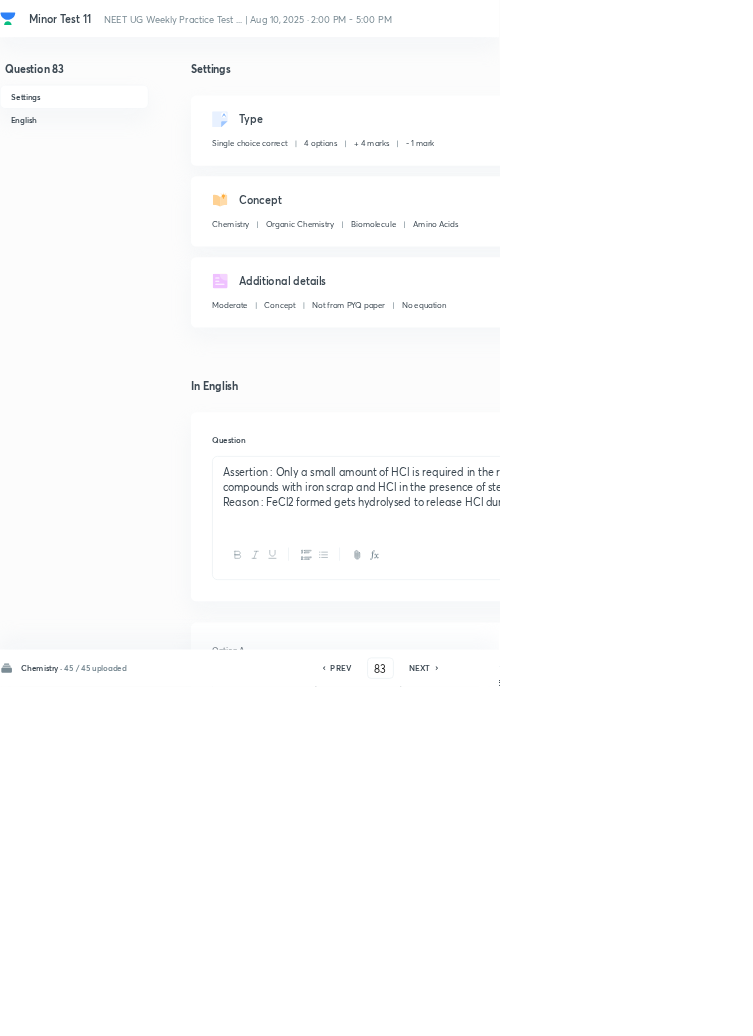 click 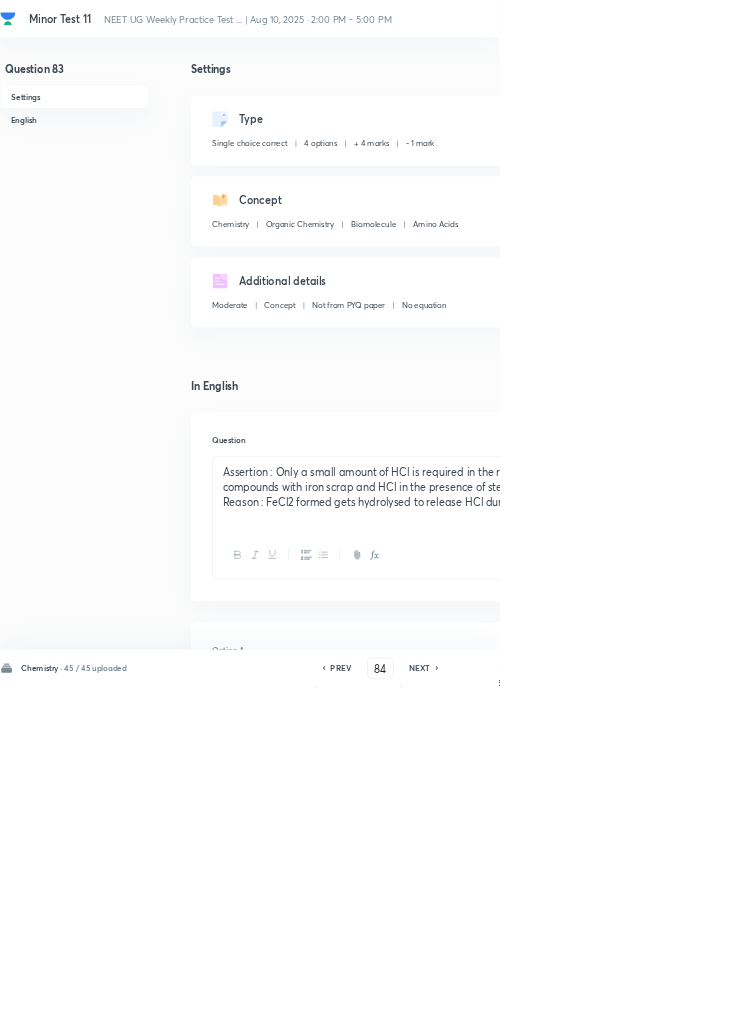 checkbox on "false" 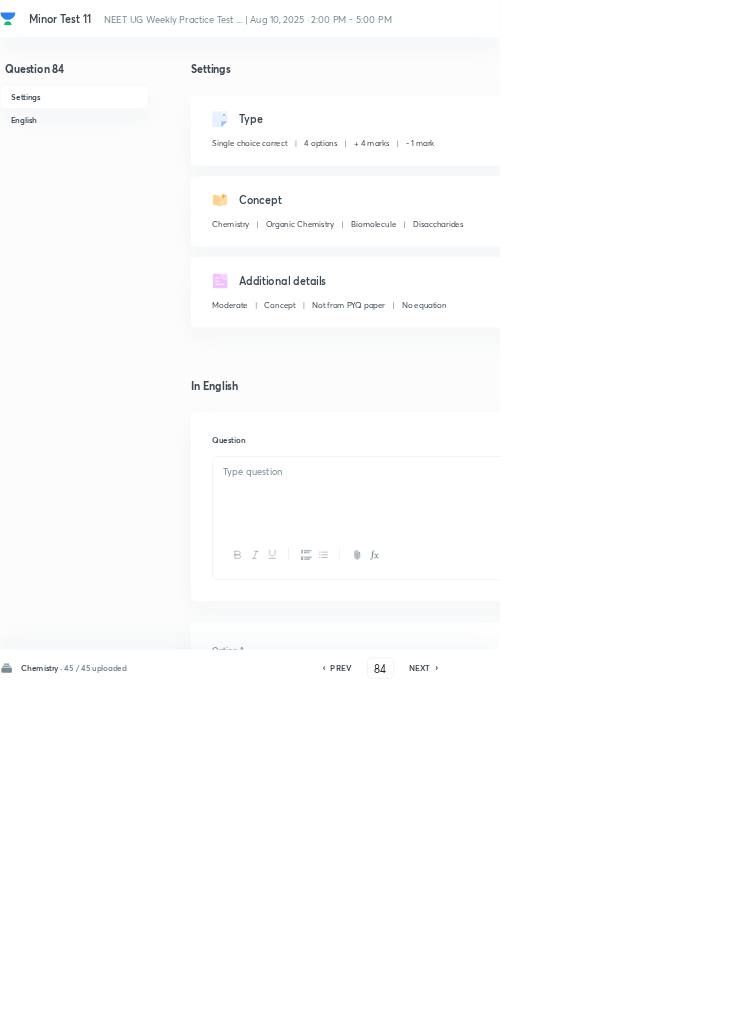 checkbox on "true" 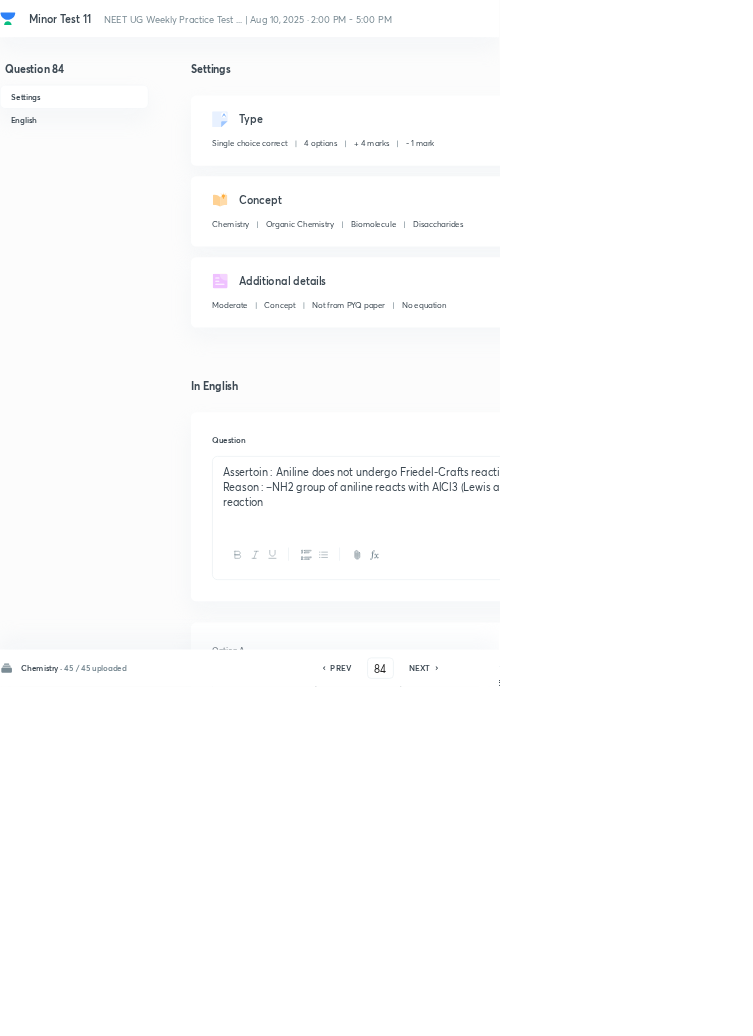 click 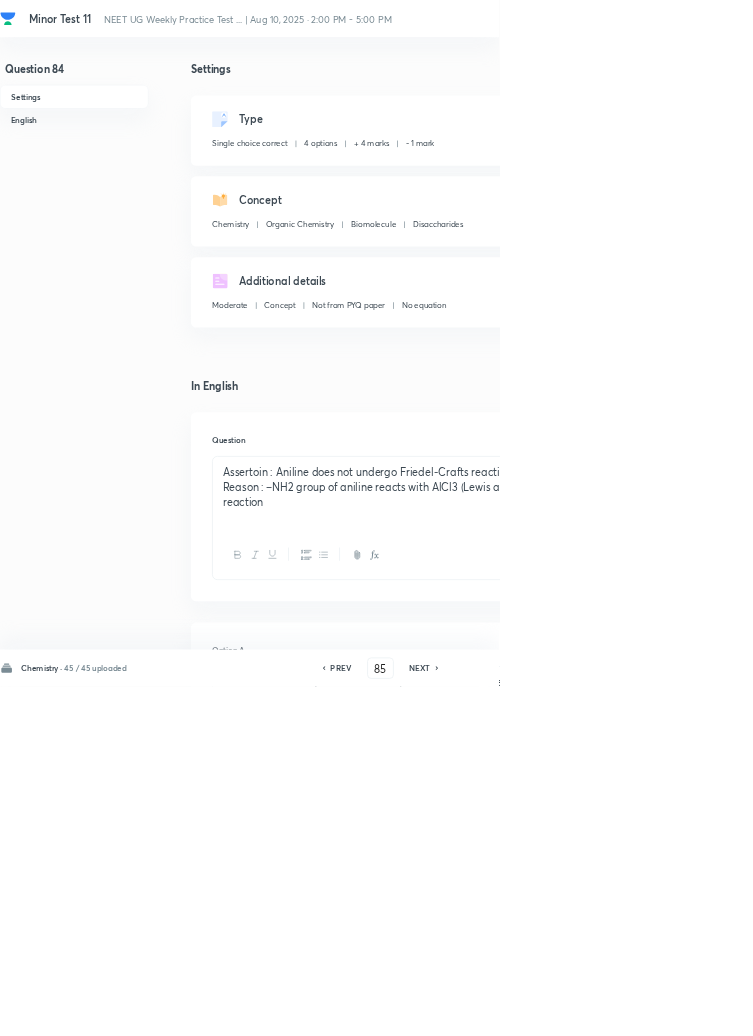 checkbox on "true" 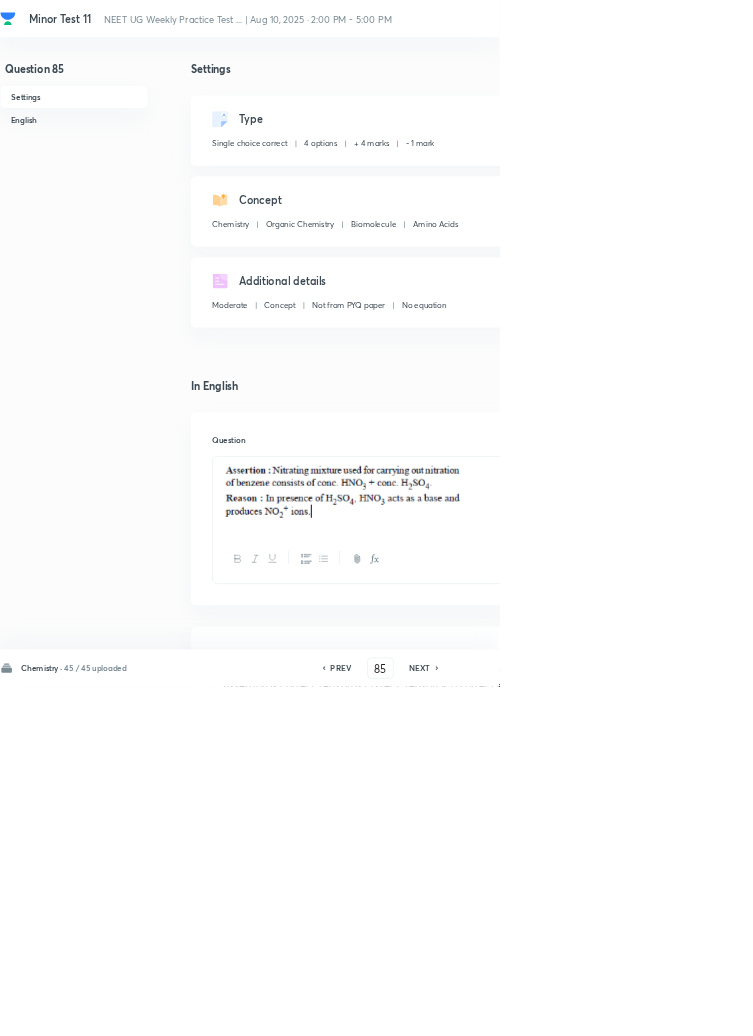 click 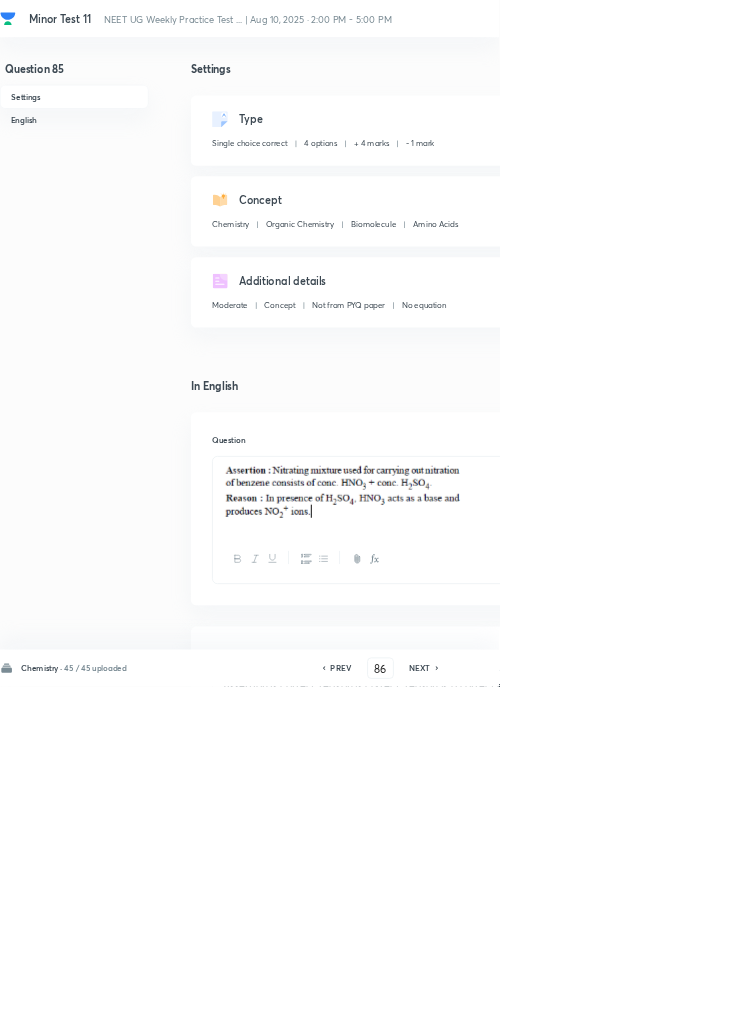 checkbox on "true" 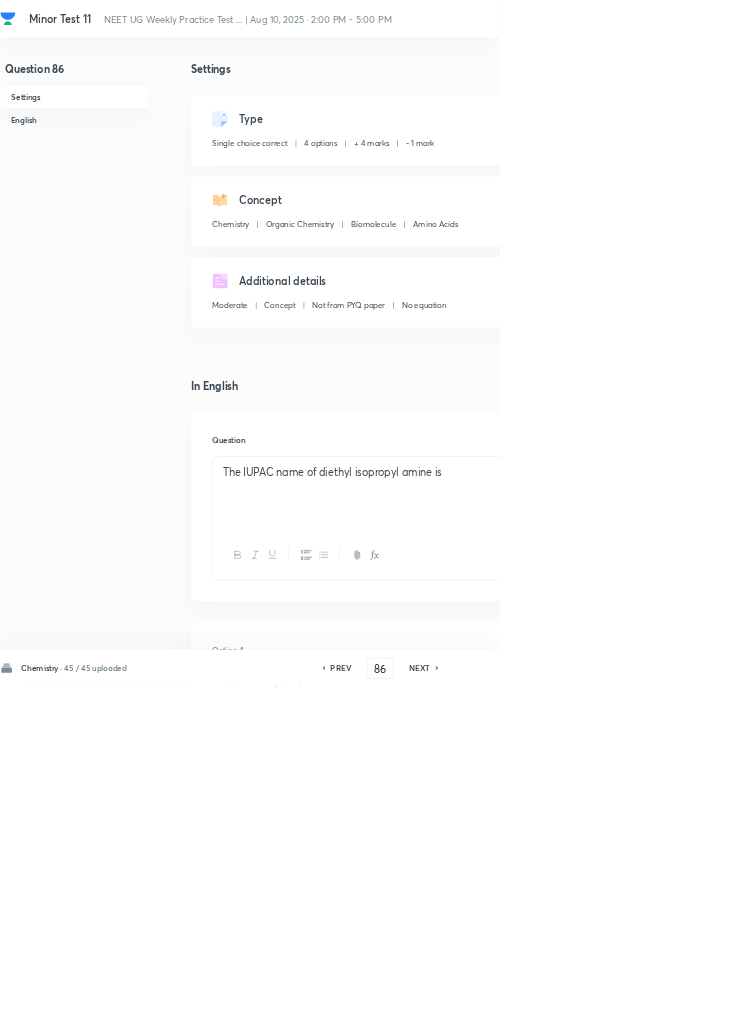 click 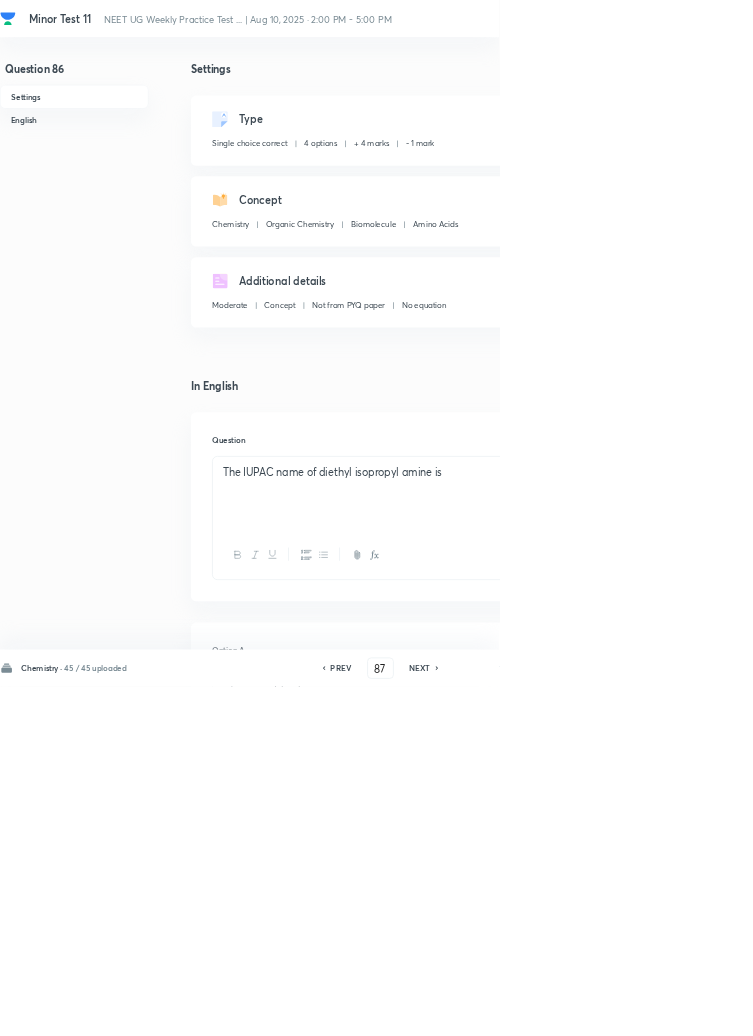 checkbox on "true" 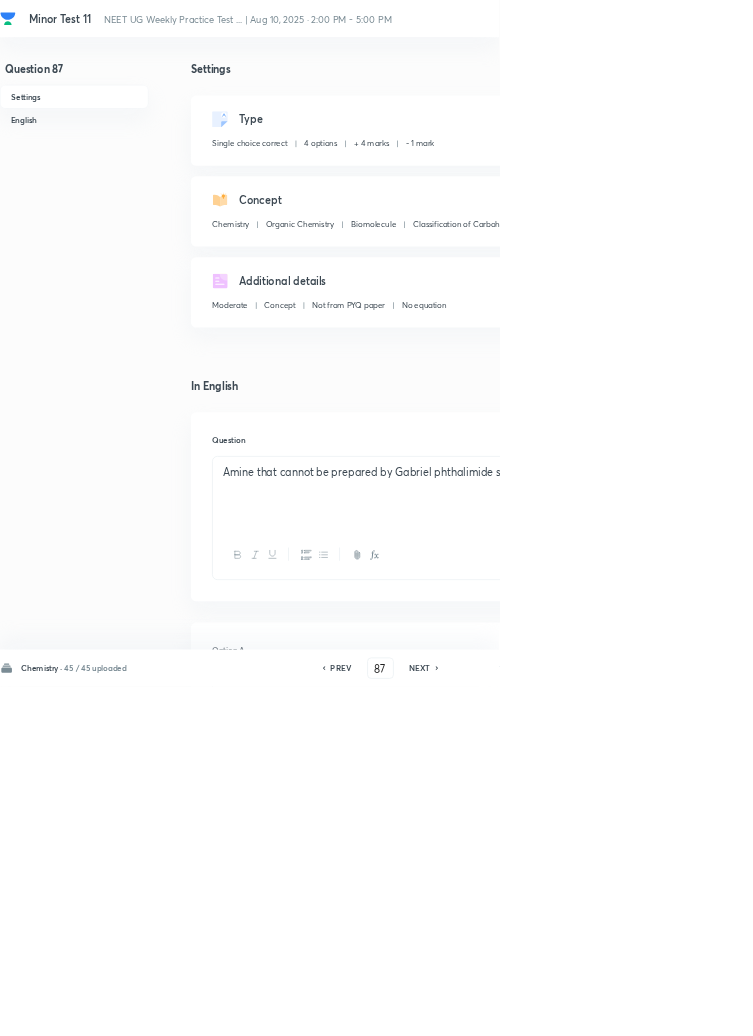 click 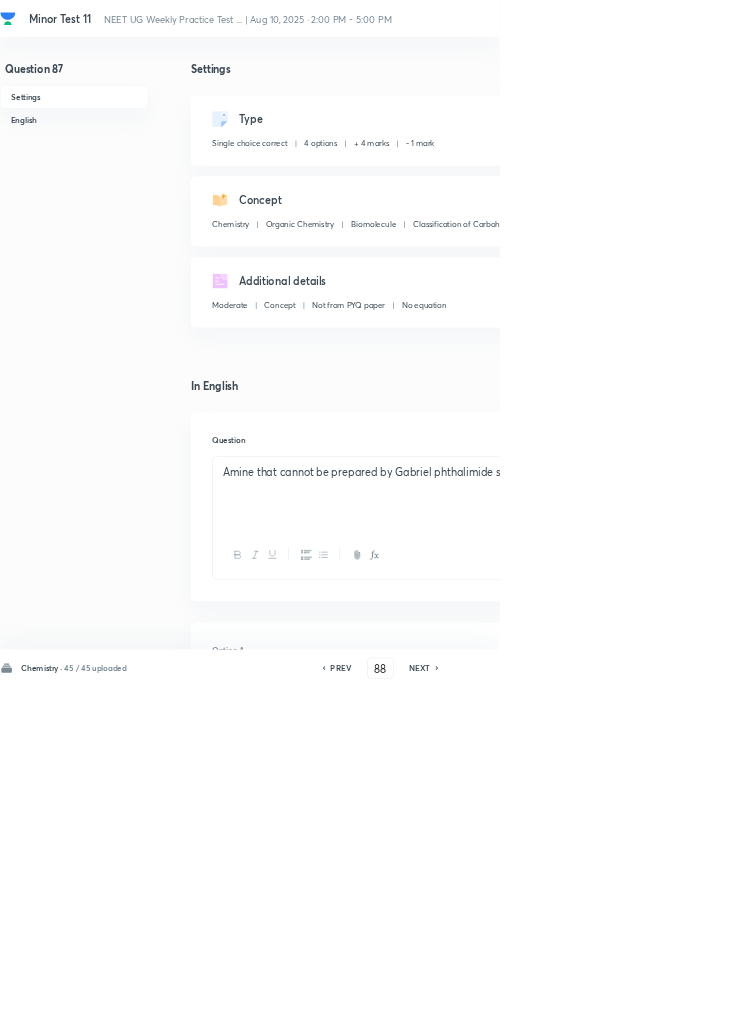 checkbox on "true" 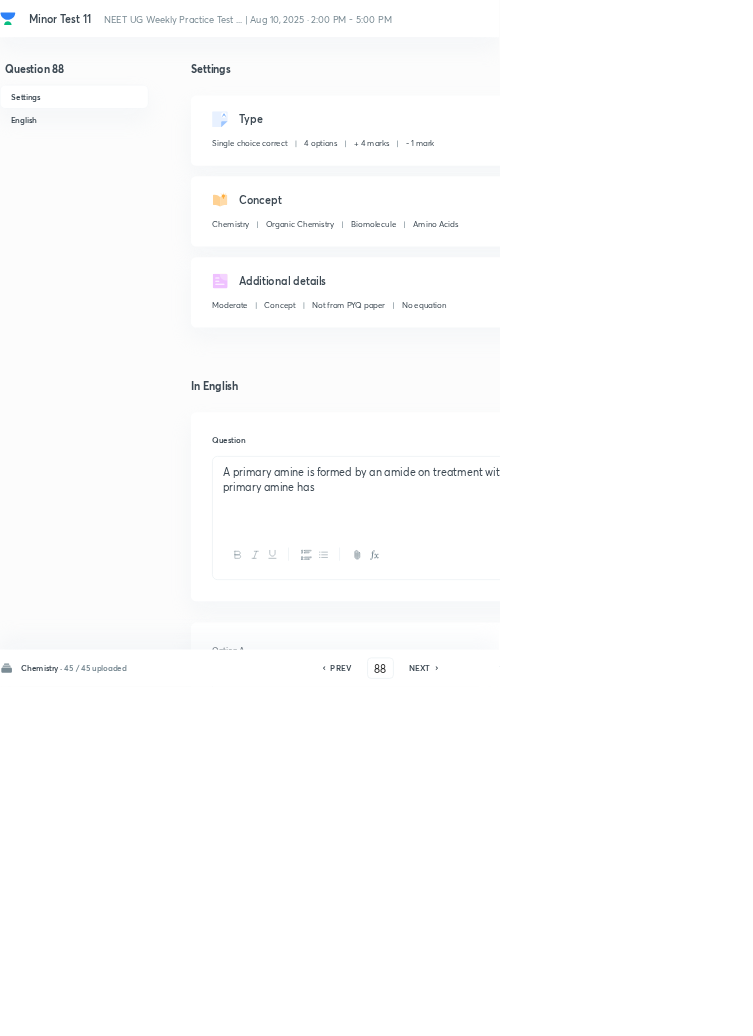 click 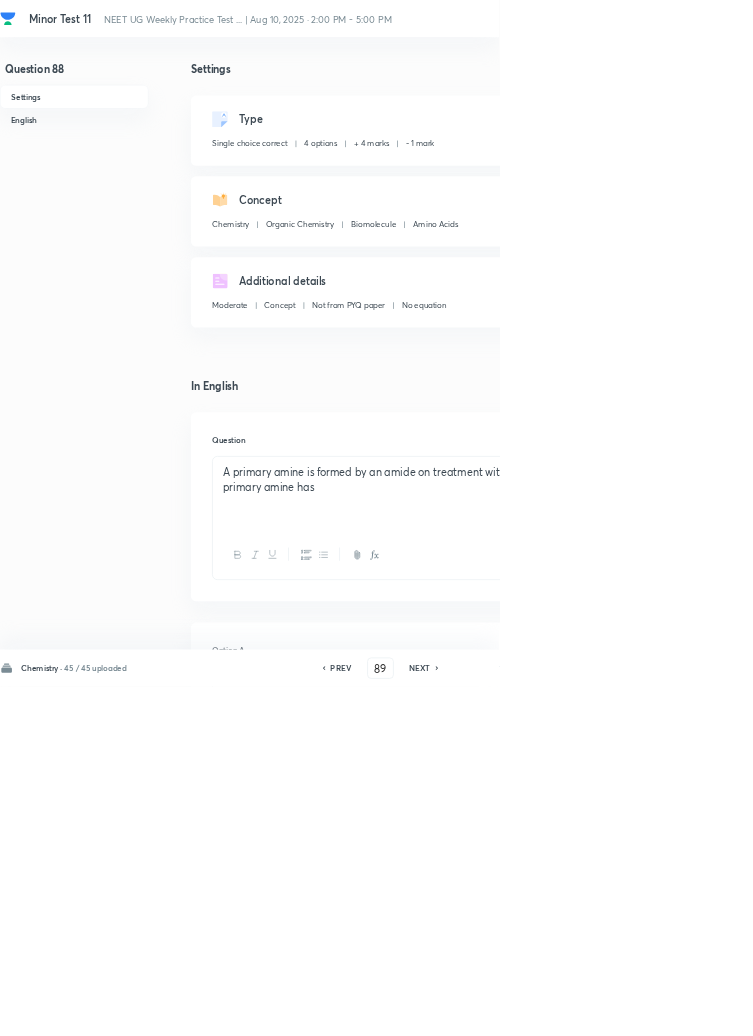checkbox on "false" 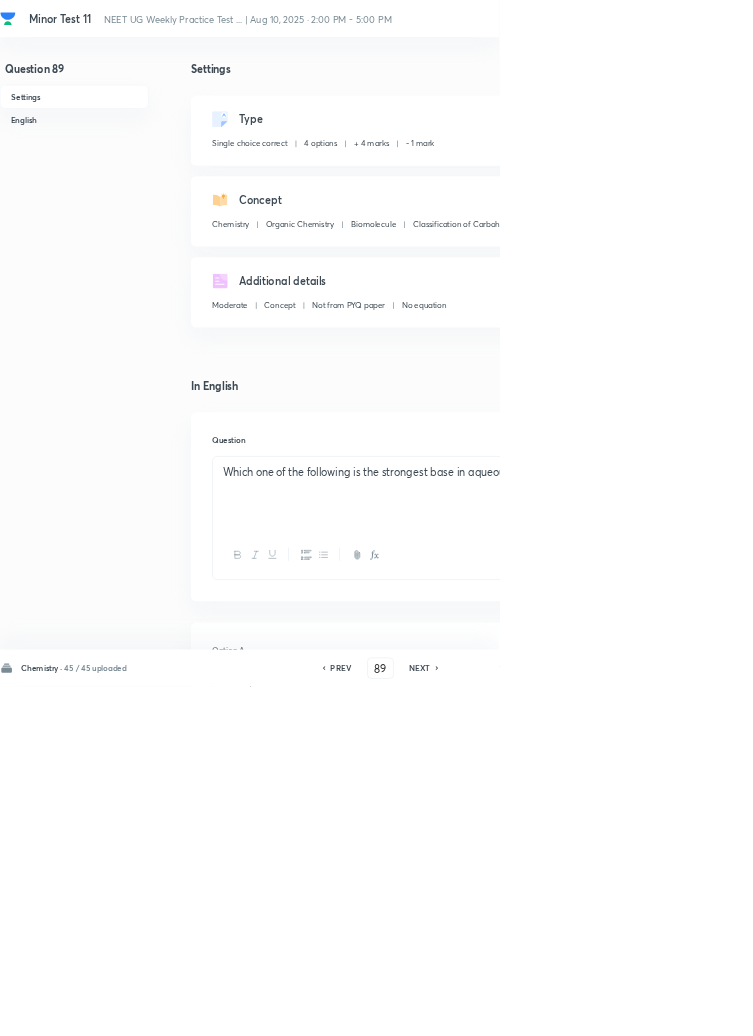 click 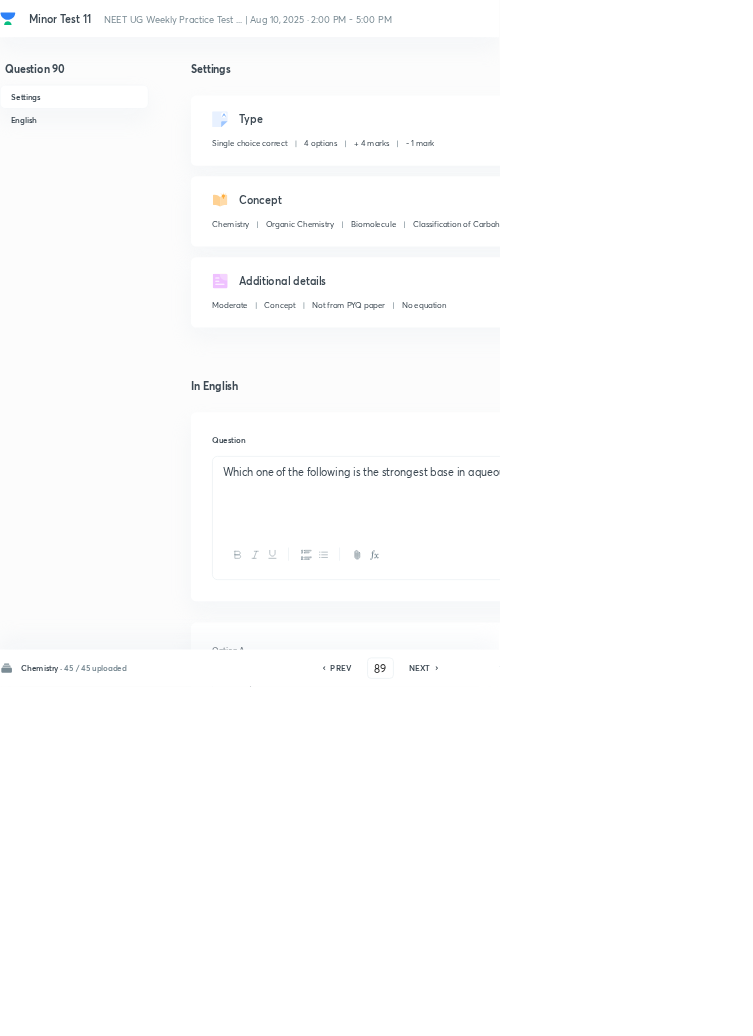 type on "90" 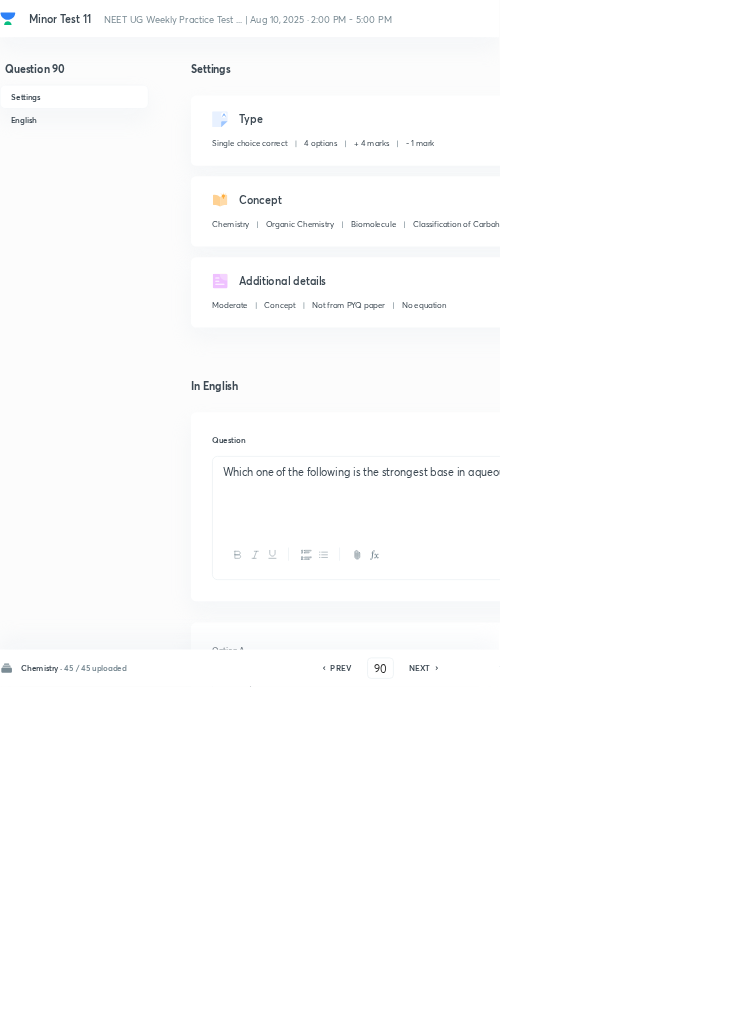 checkbox on "true" 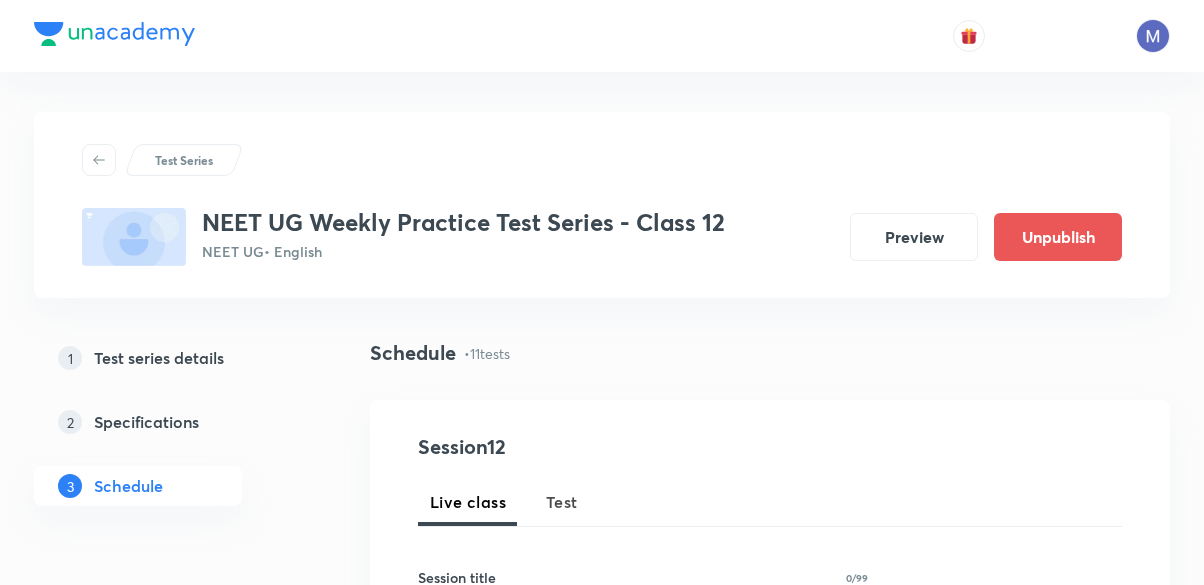 scroll, scrollTop: 1312, scrollLeft: 0, axis: vertical 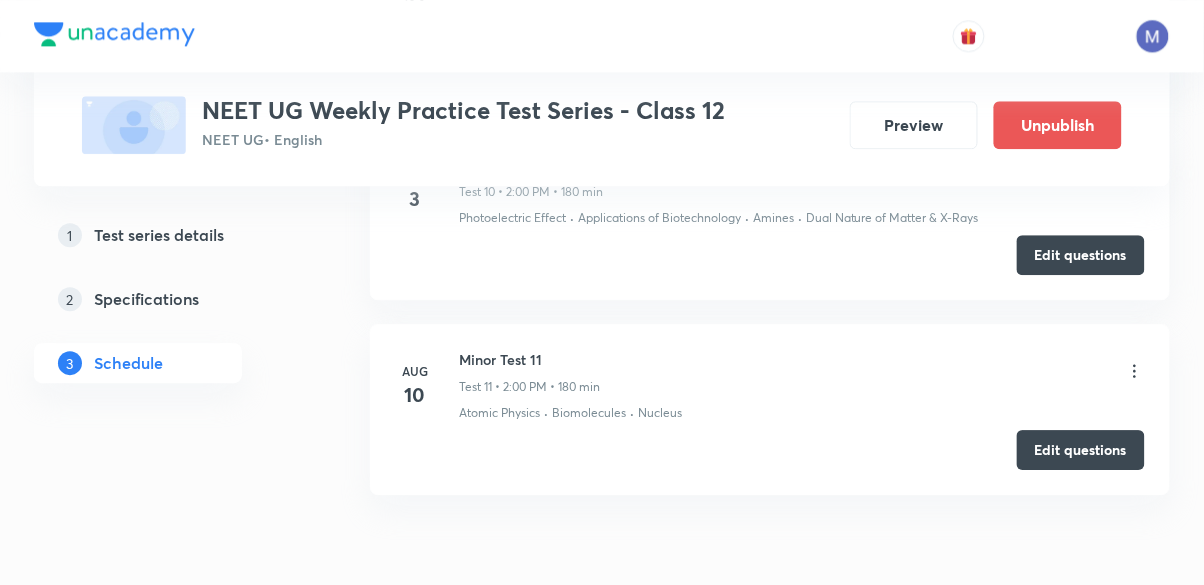 click on "Atomic Physics · Biomolecules · Nucleus" at bounding box center [802, 413] 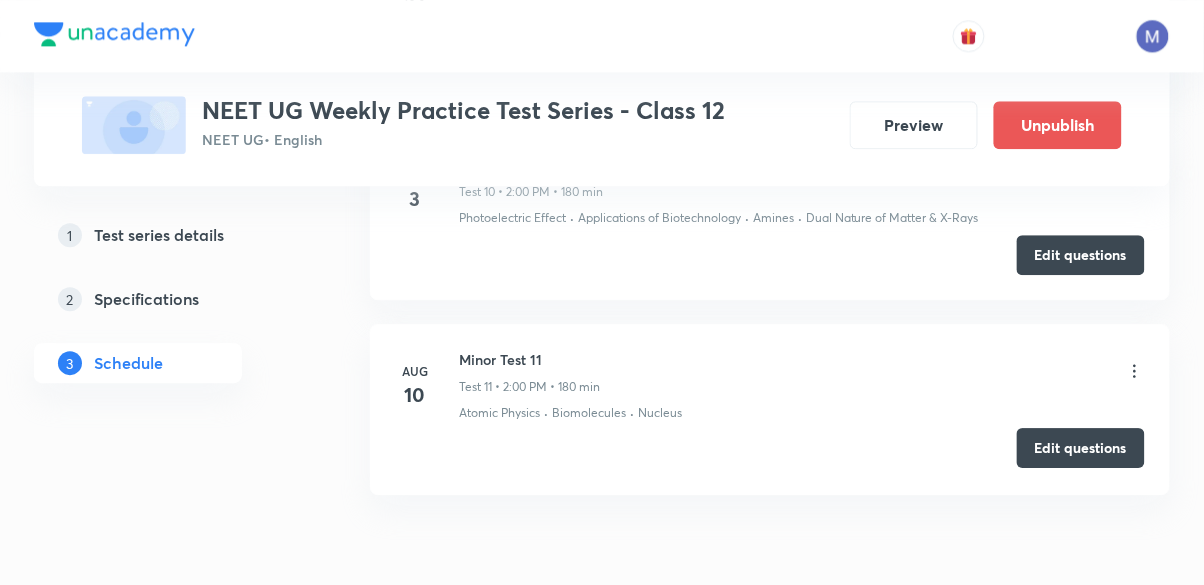 click on "Edit questions" at bounding box center (1081, 448) 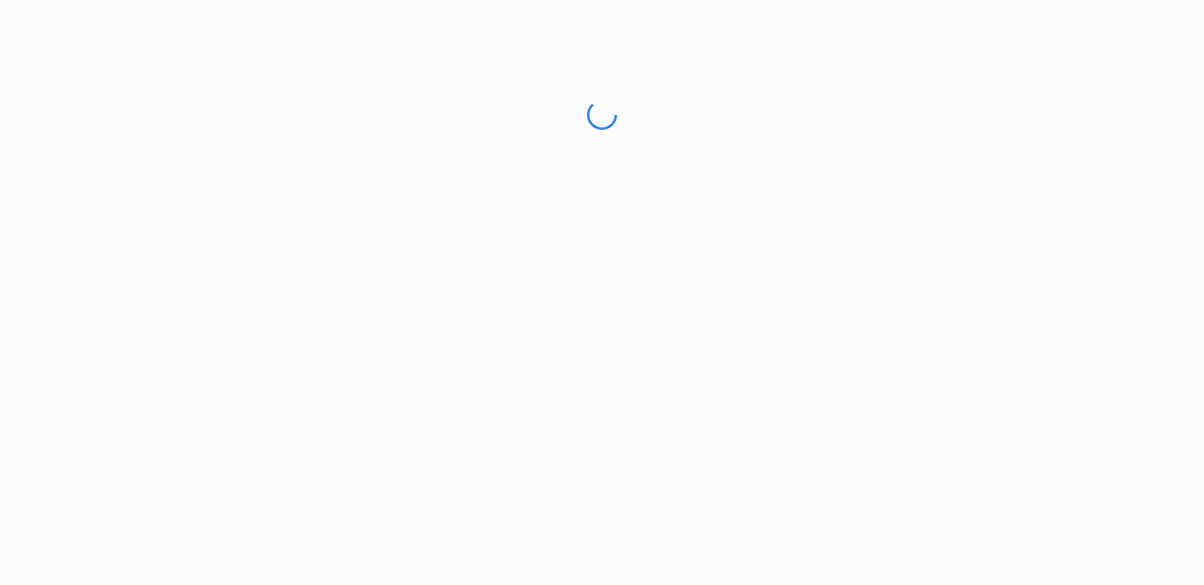 scroll, scrollTop: 0, scrollLeft: 0, axis: both 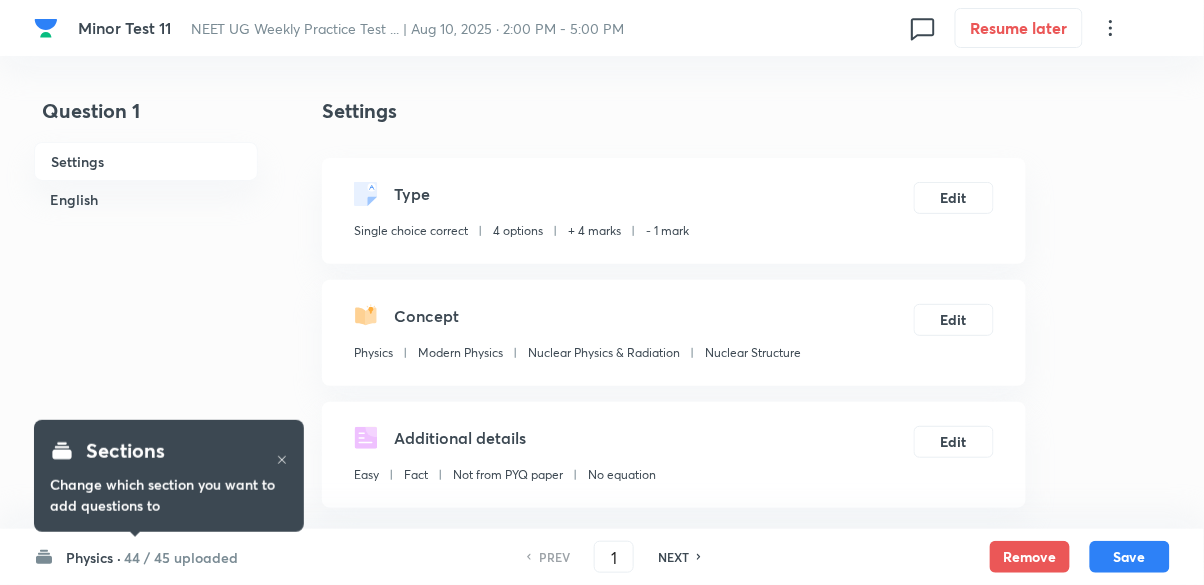 checkbox on "true" 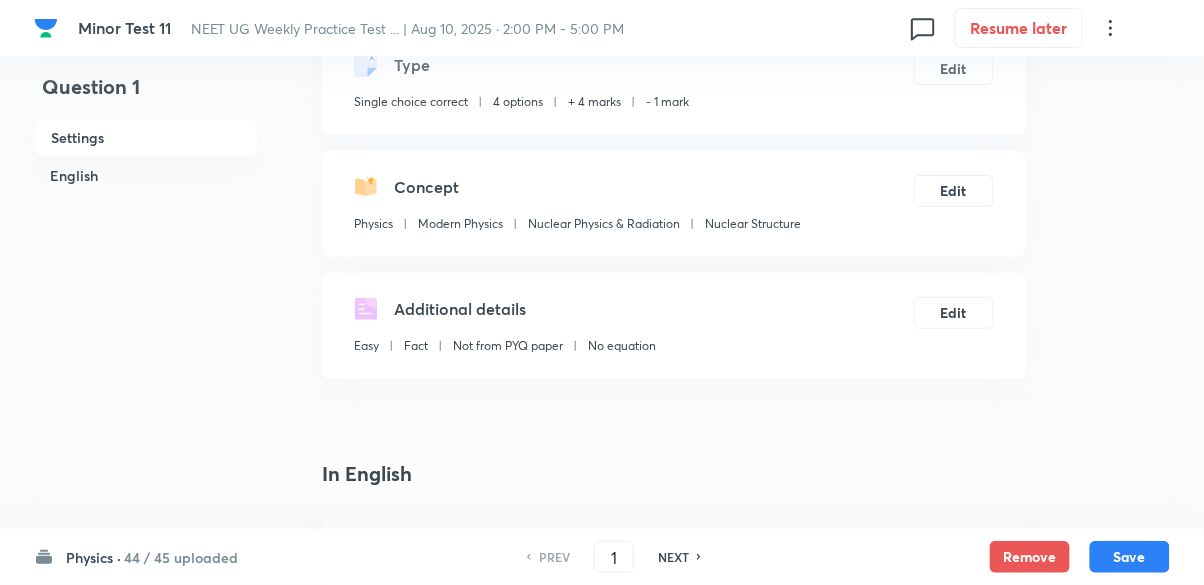 scroll, scrollTop: 128, scrollLeft: 0, axis: vertical 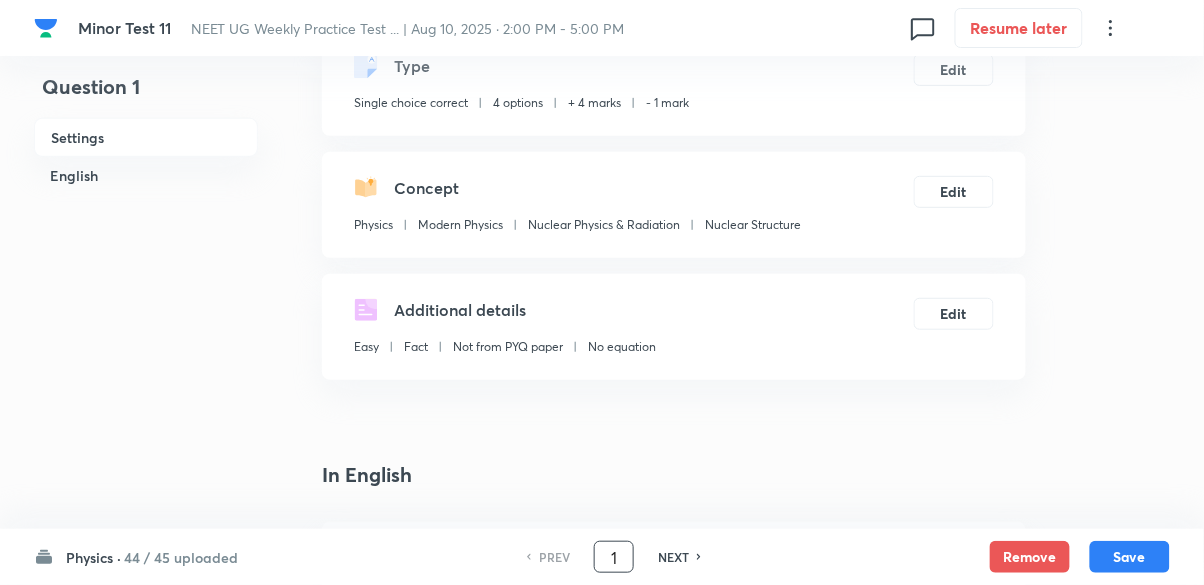 click on "1" at bounding box center [614, 557] 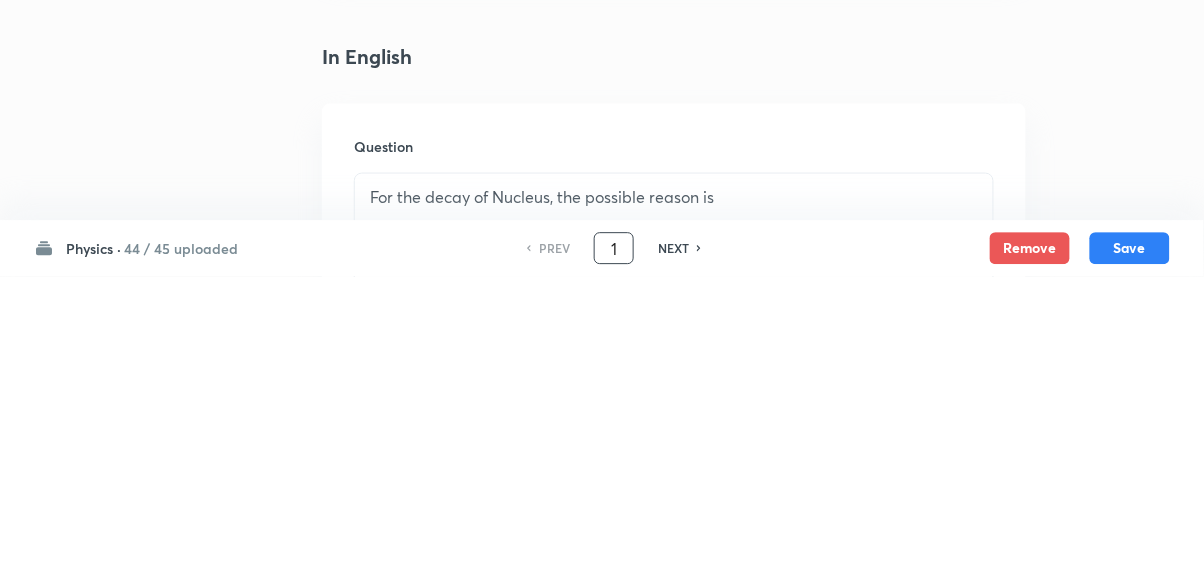 scroll, scrollTop: 238, scrollLeft: 0, axis: vertical 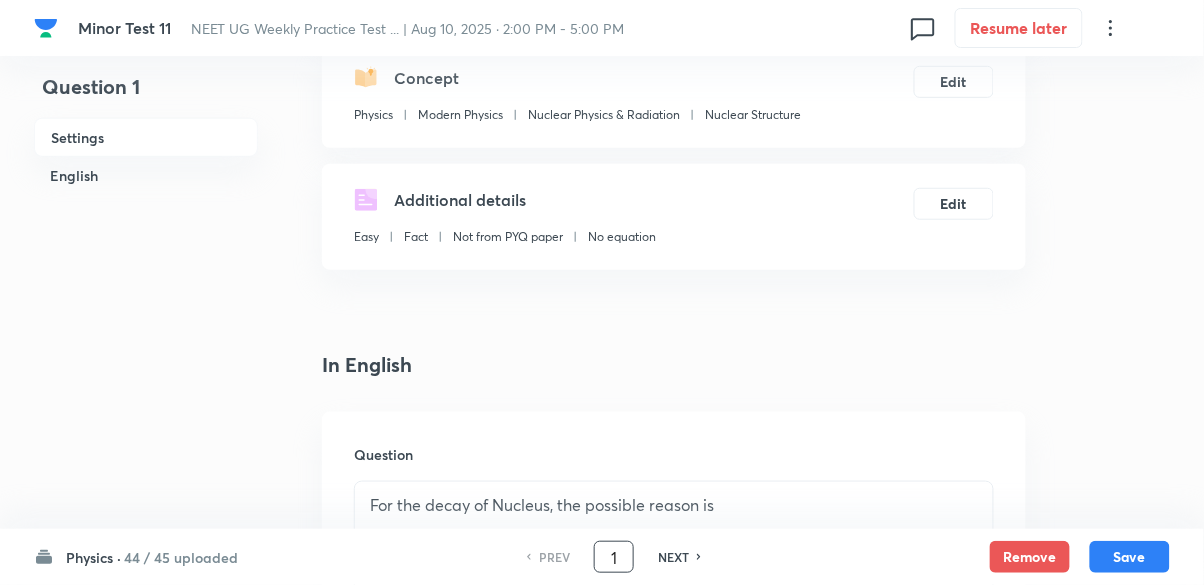 click on "1" at bounding box center (614, 557) 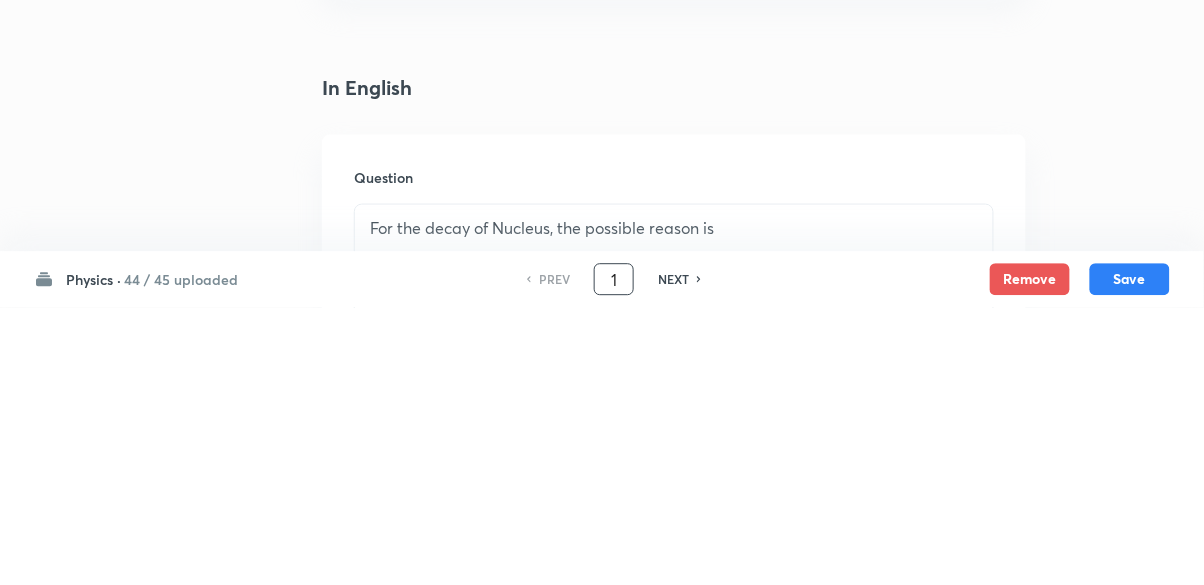scroll, scrollTop: 324, scrollLeft: 0, axis: vertical 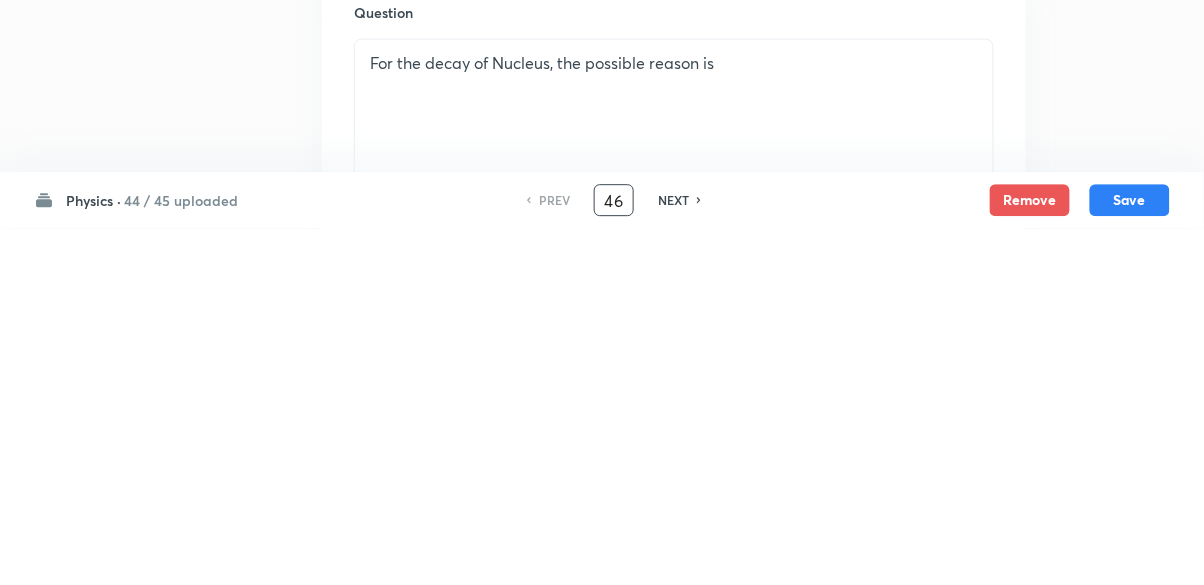 type on "46" 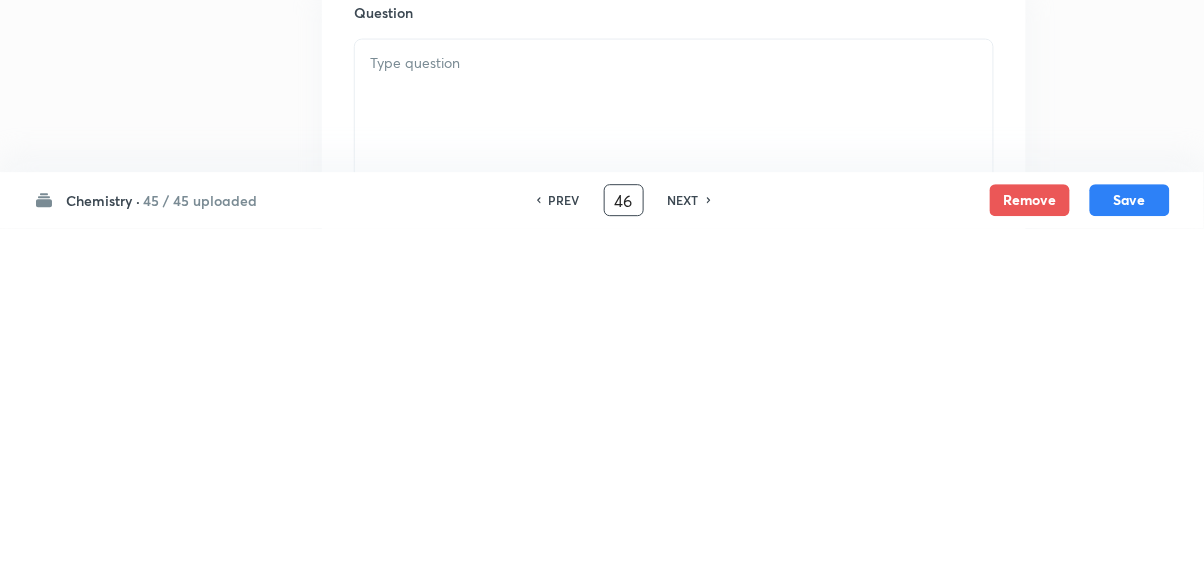 checkbox on "false" 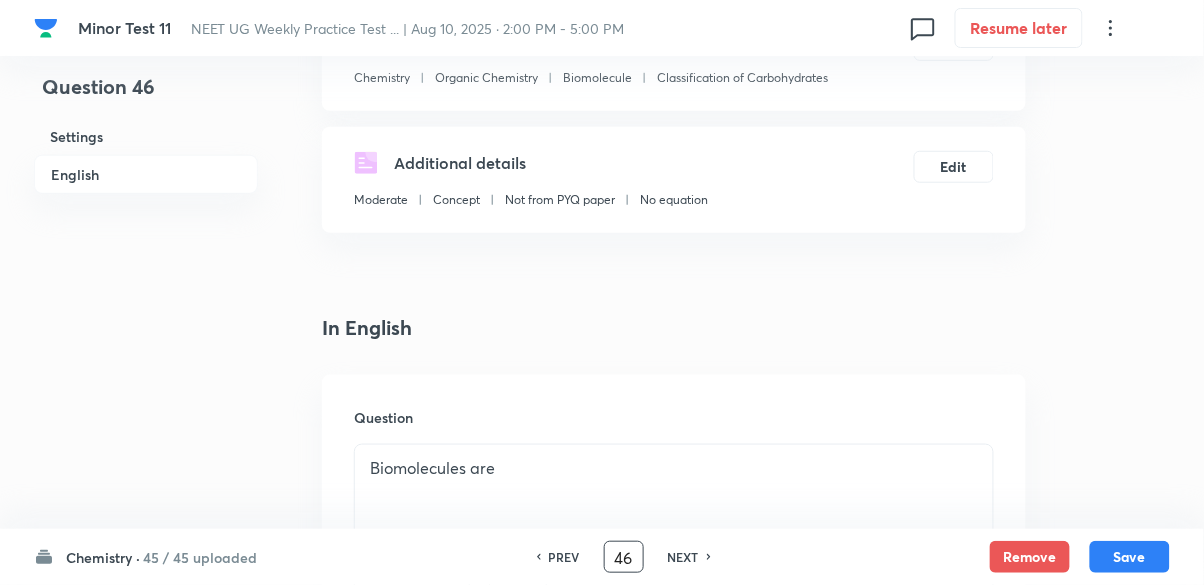 scroll, scrollTop: 0, scrollLeft: 0, axis: both 